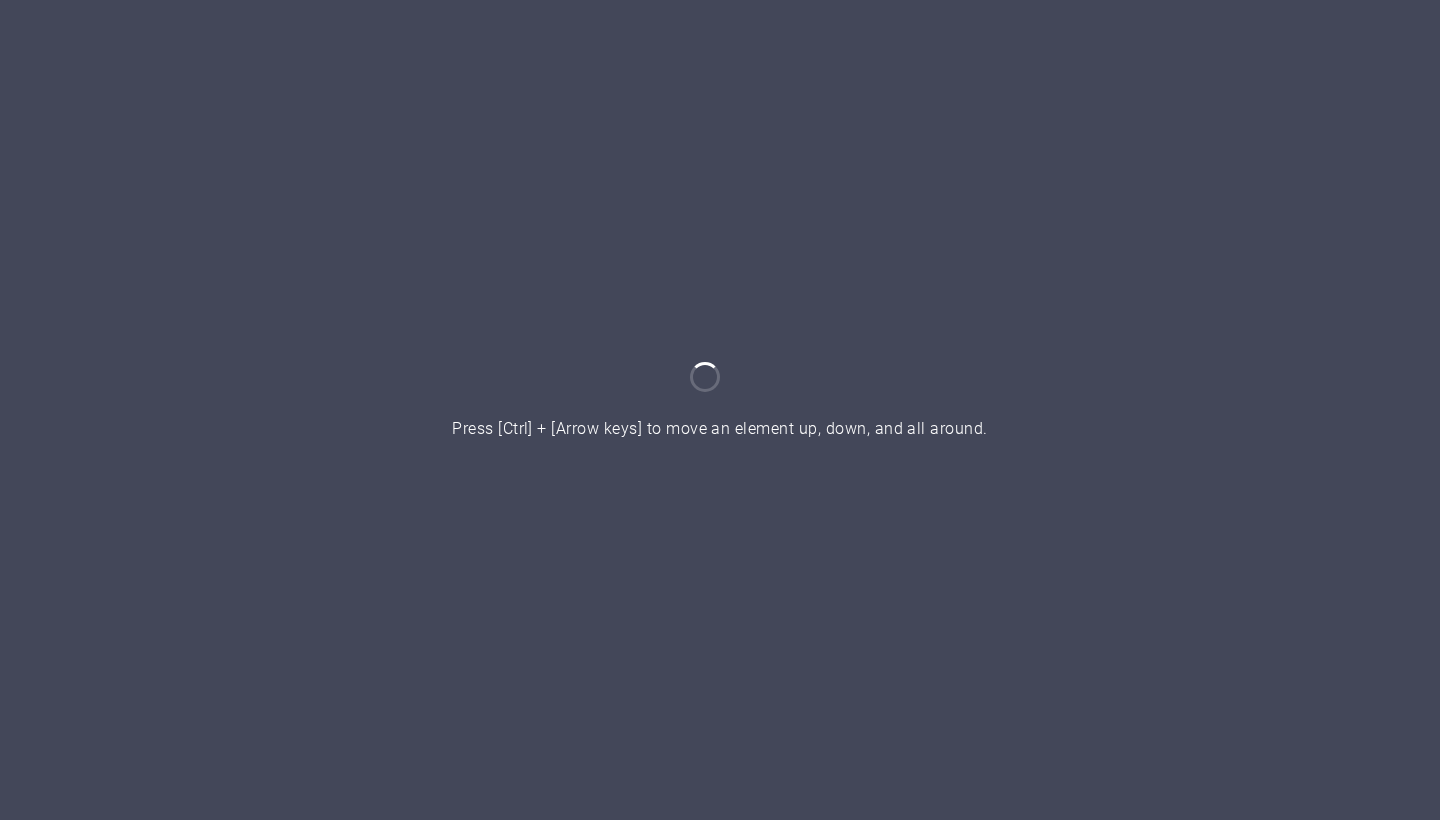 scroll, scrollTop: 0, scrollLeft: 0, axis: both 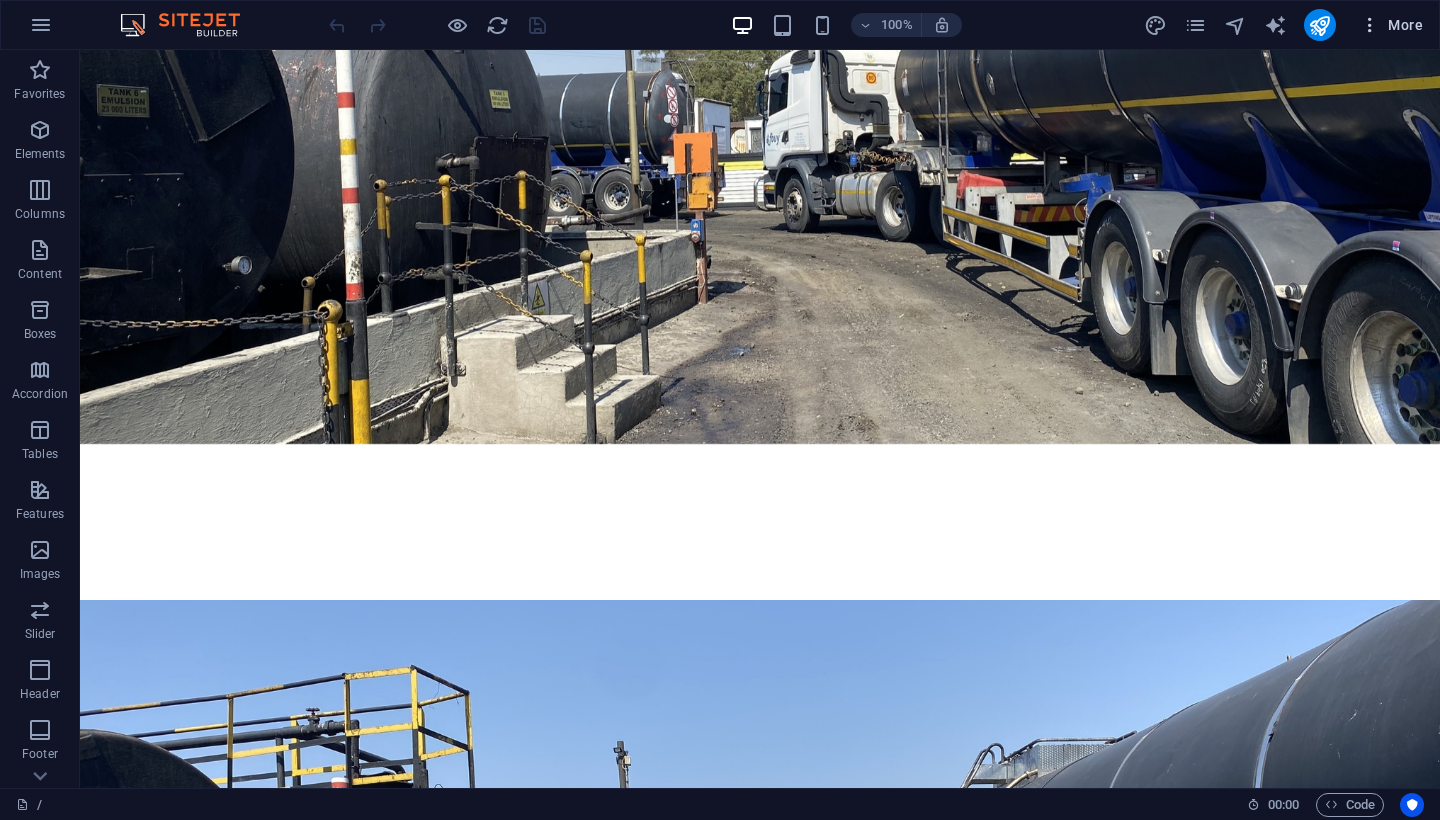 click at bounding box center (1370, 25) 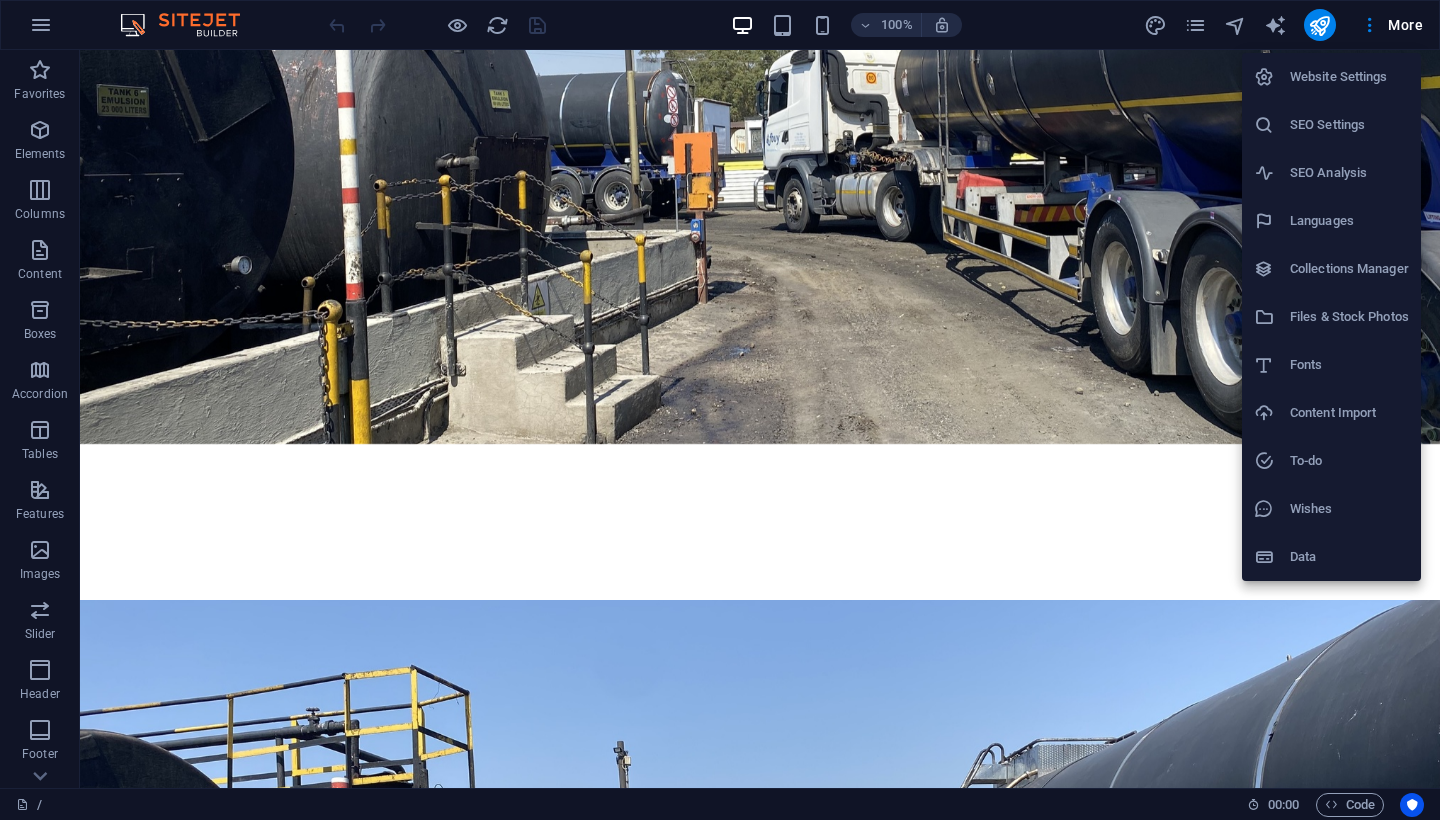 click at bounding box center [720, 410] 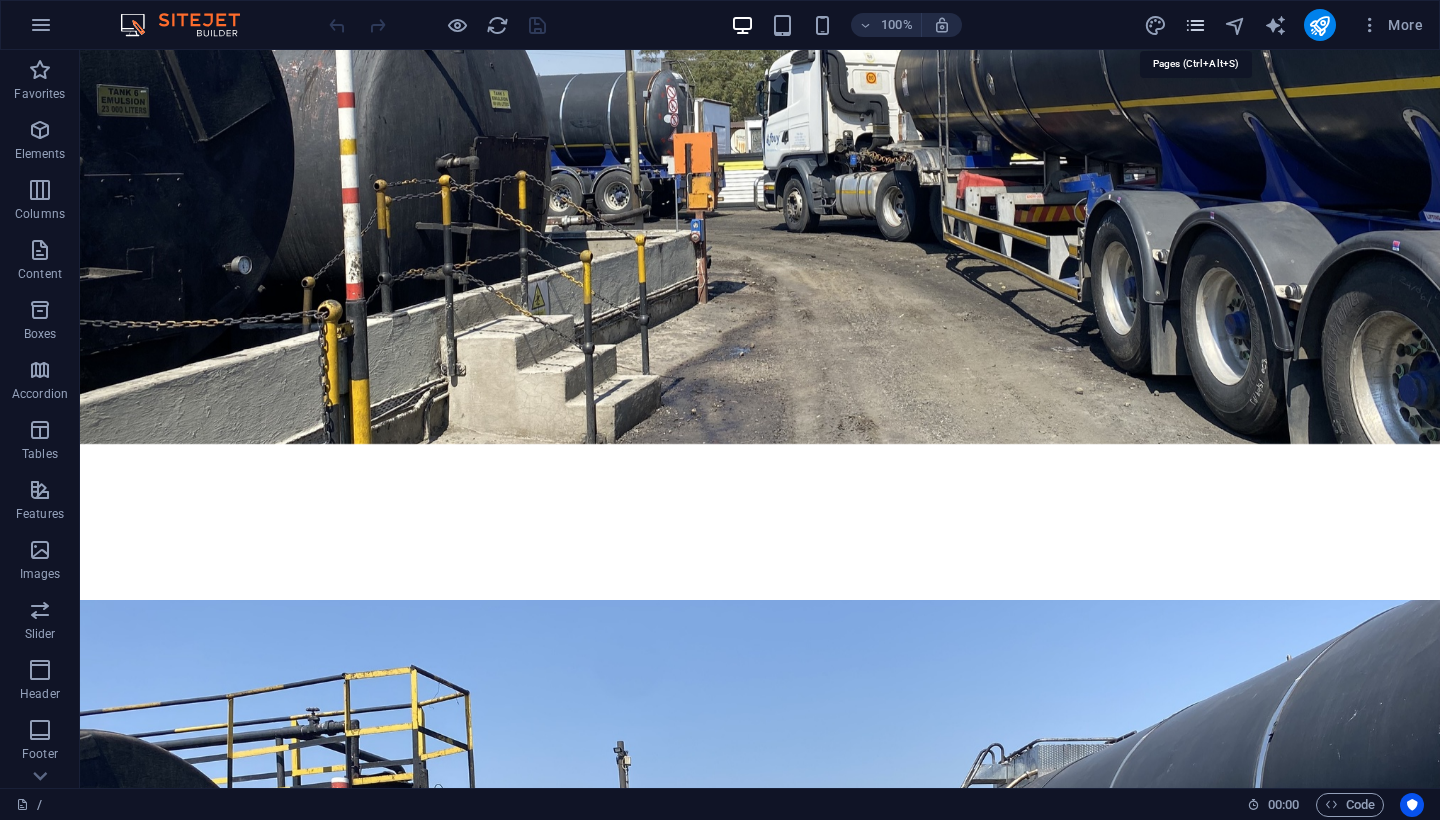 click at bounding box center [1195, 25] 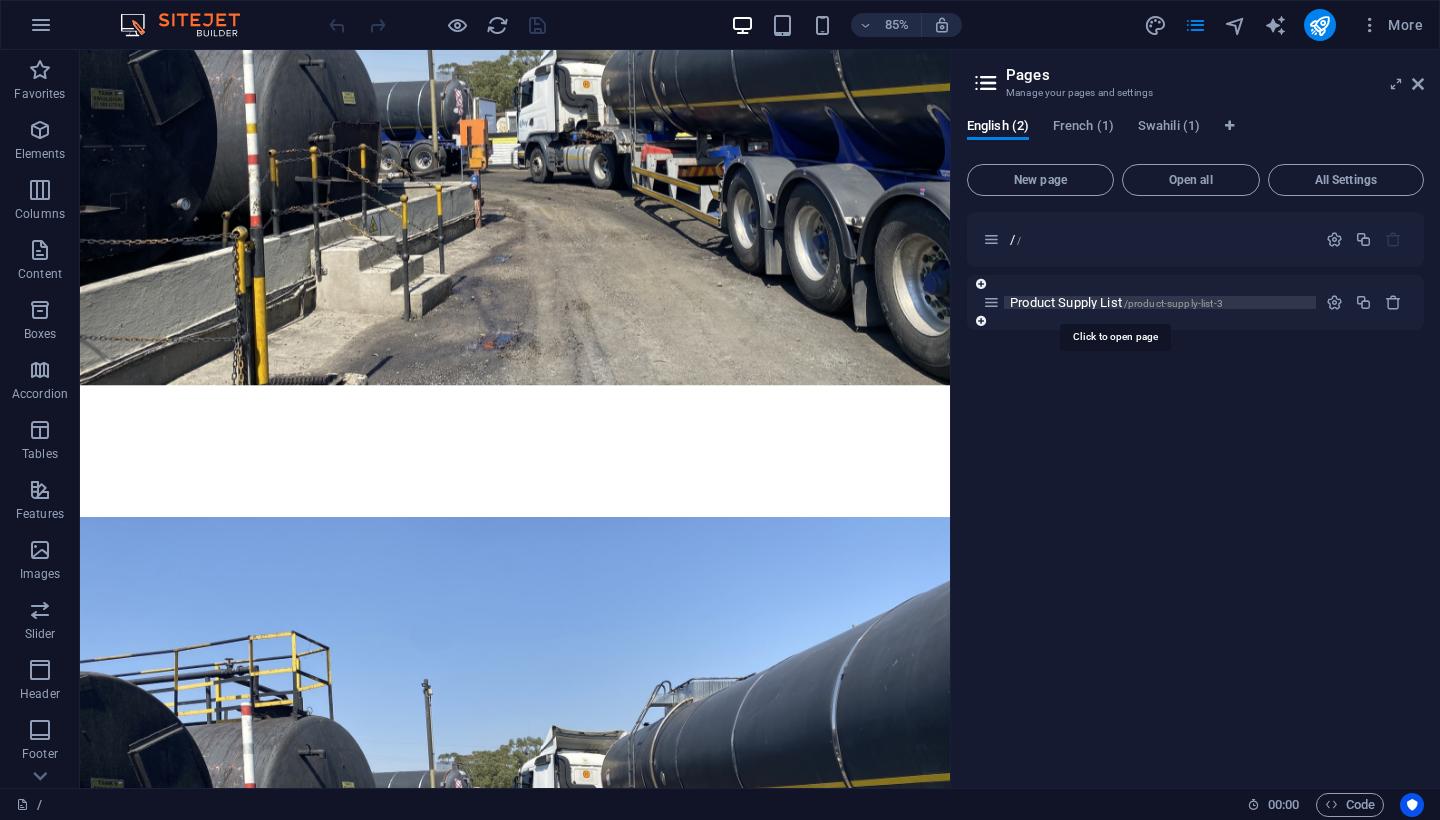 click on "Product Supply List /product-supply-list-3" at bounding box center (1116, 302) 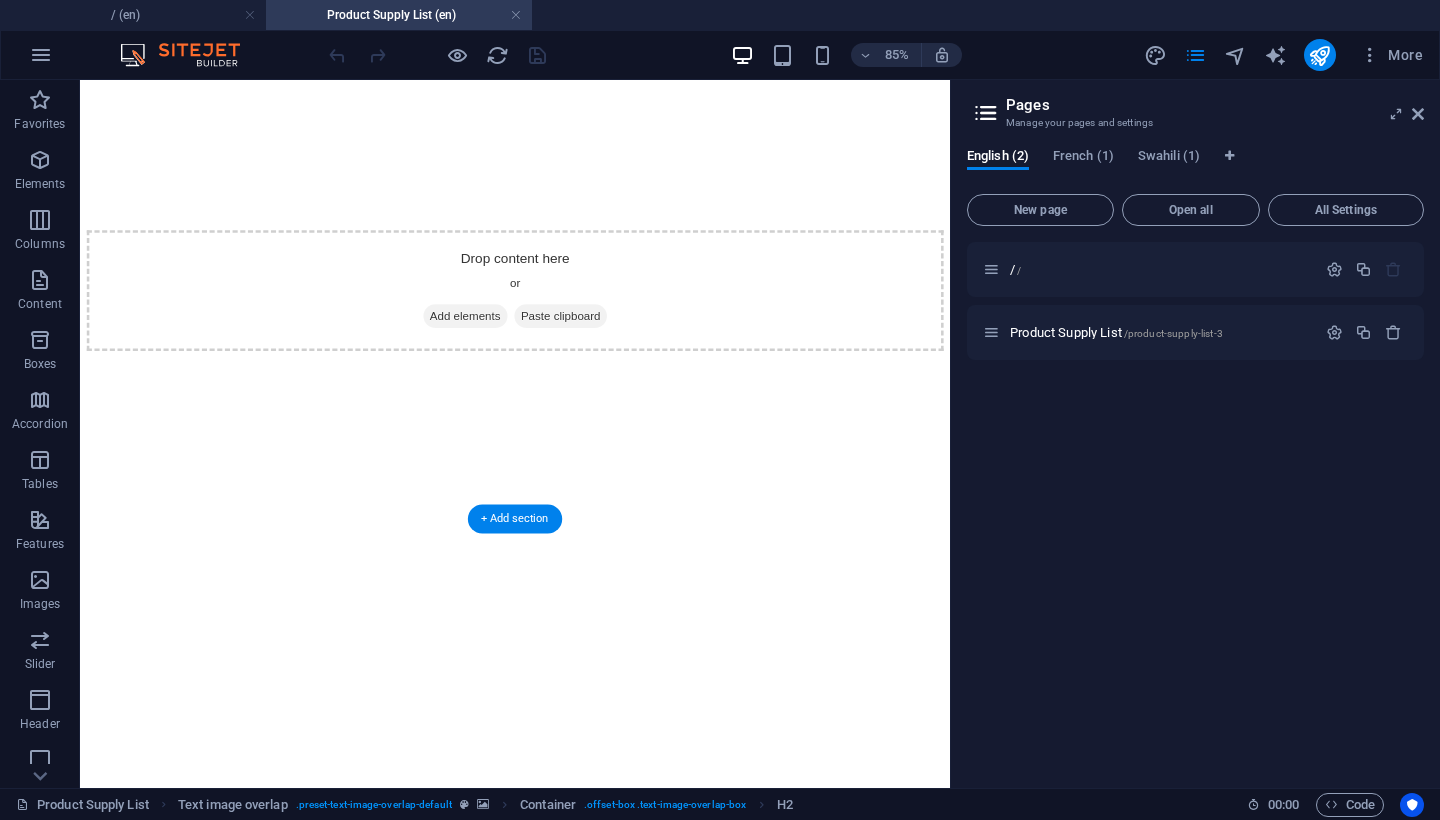 scroll, scrollTop: 3527, scrollLeft: 0, axis: vertical 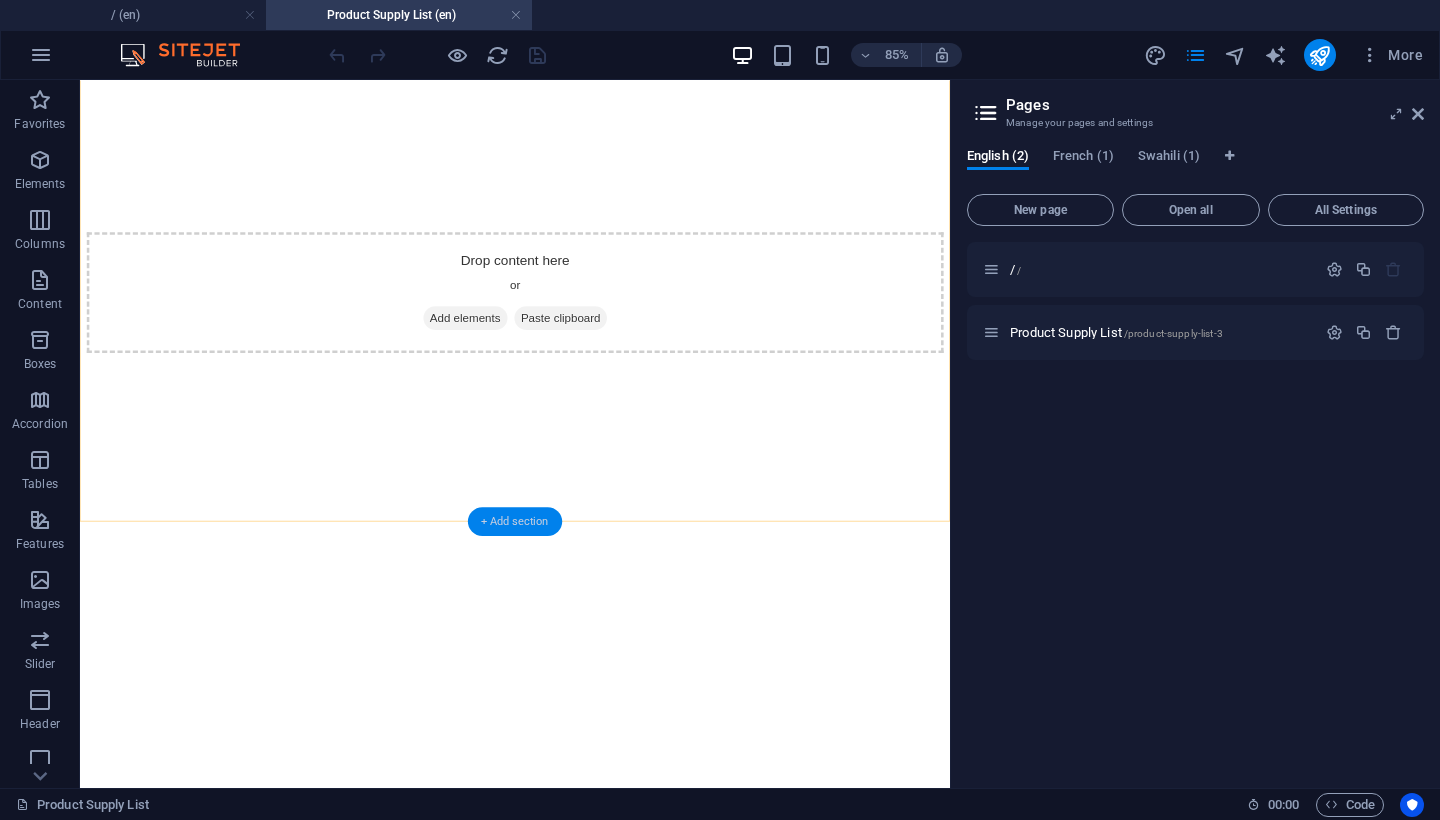 click on "+ Add section" at bounding box center (515, 521) 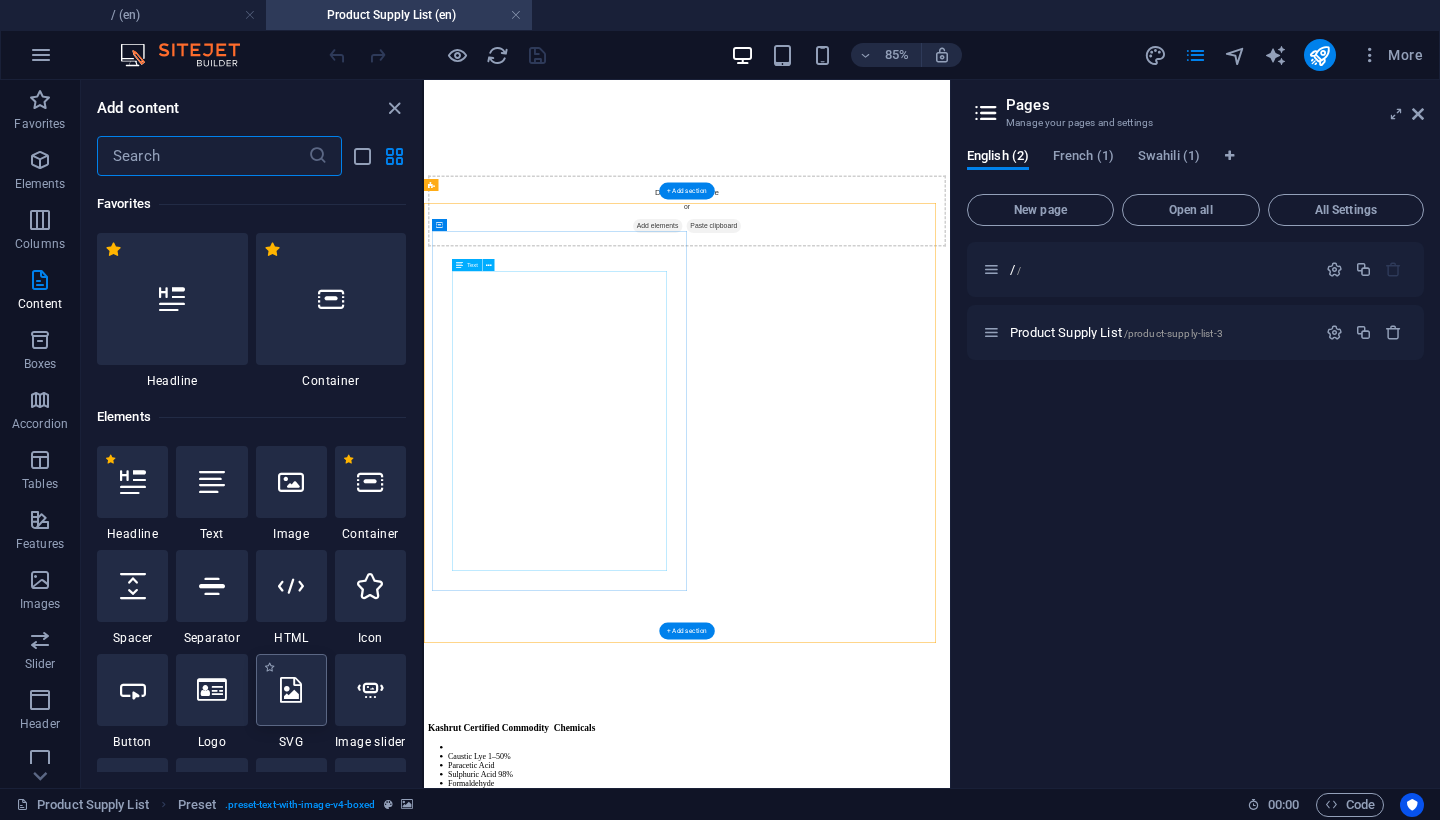 scroll, scrollTop: 2920, scrollLeft: 0, axis: vertical 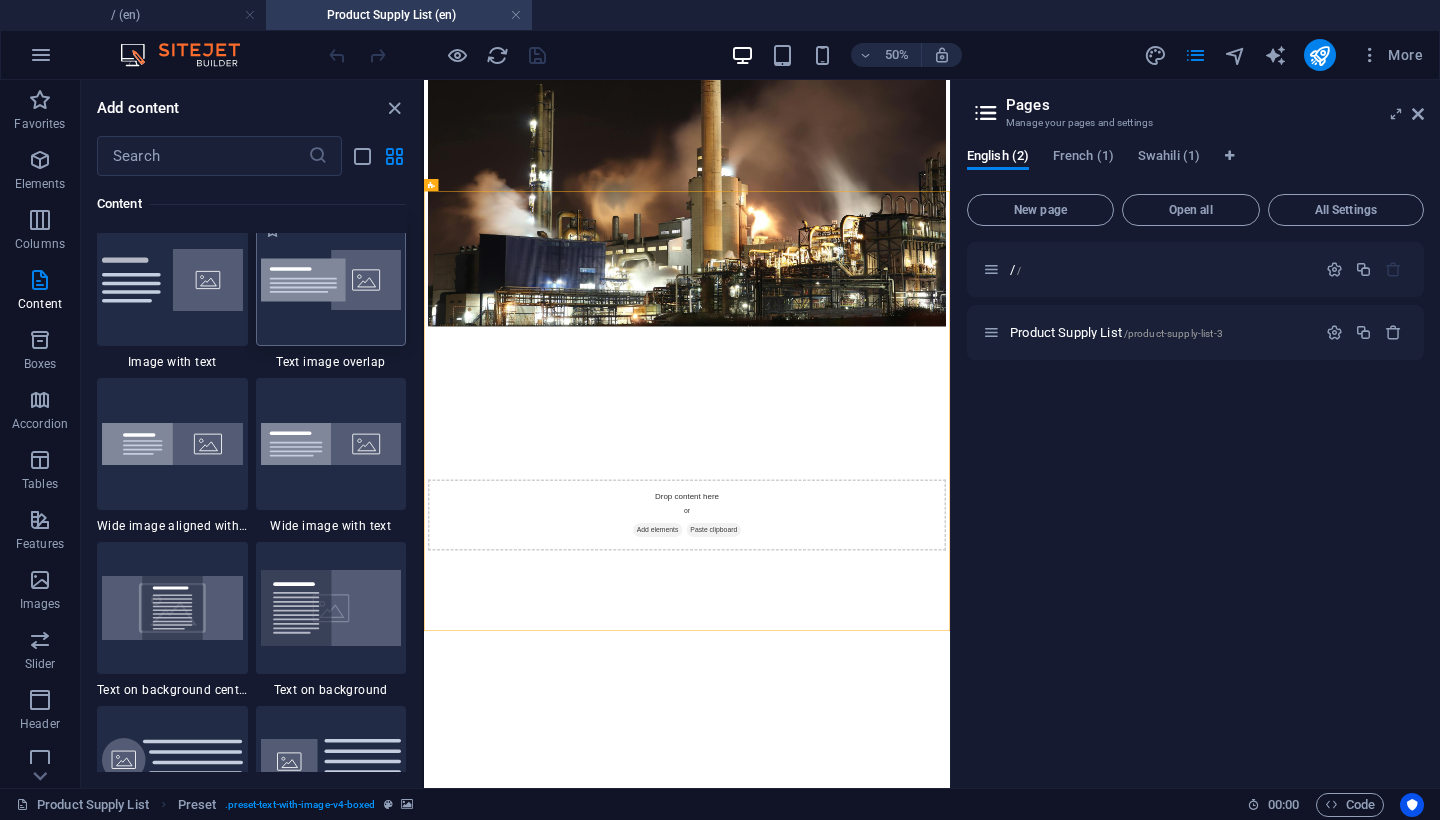 click at bounding box center (331, 280) 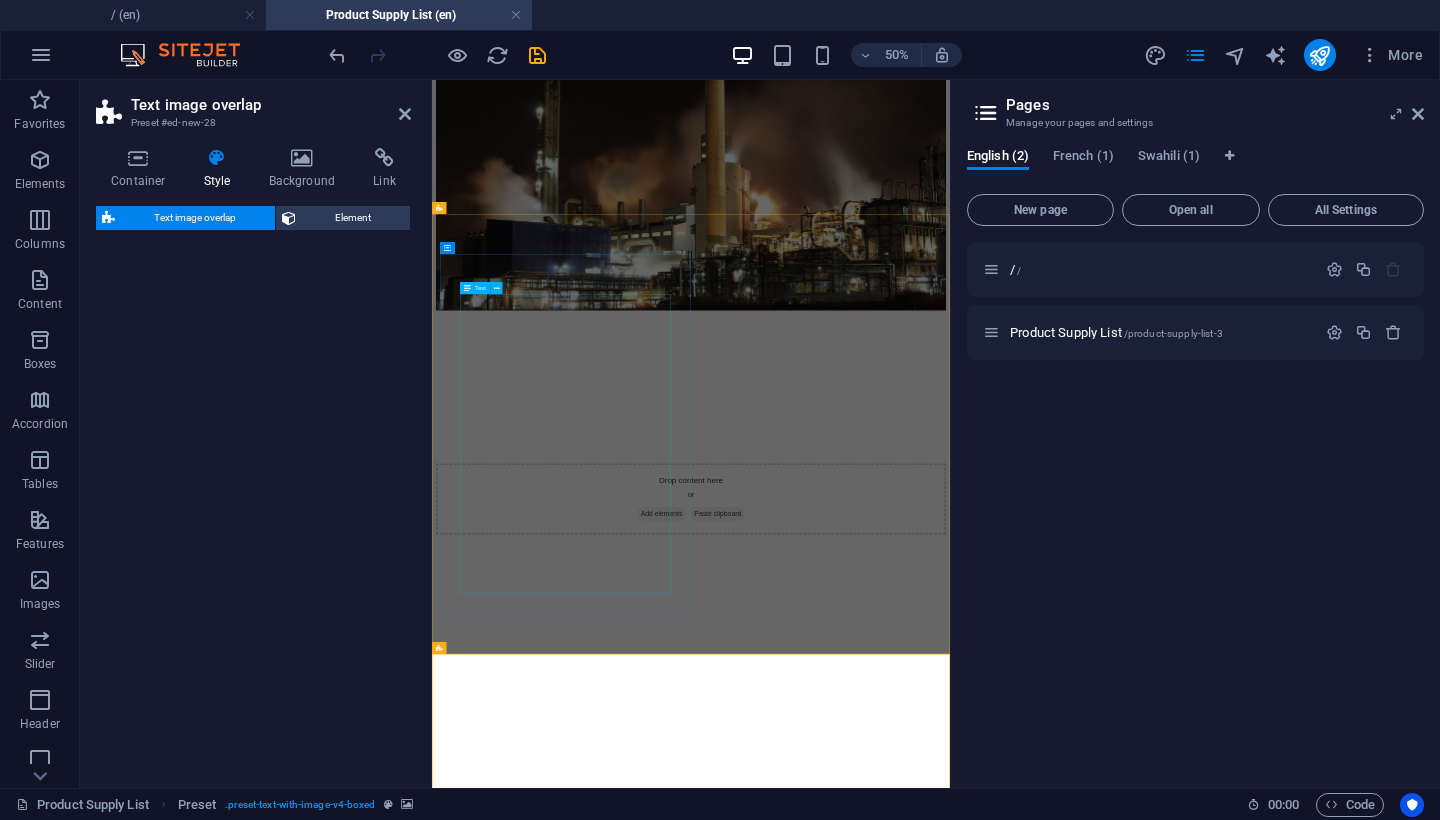 select on "rem" 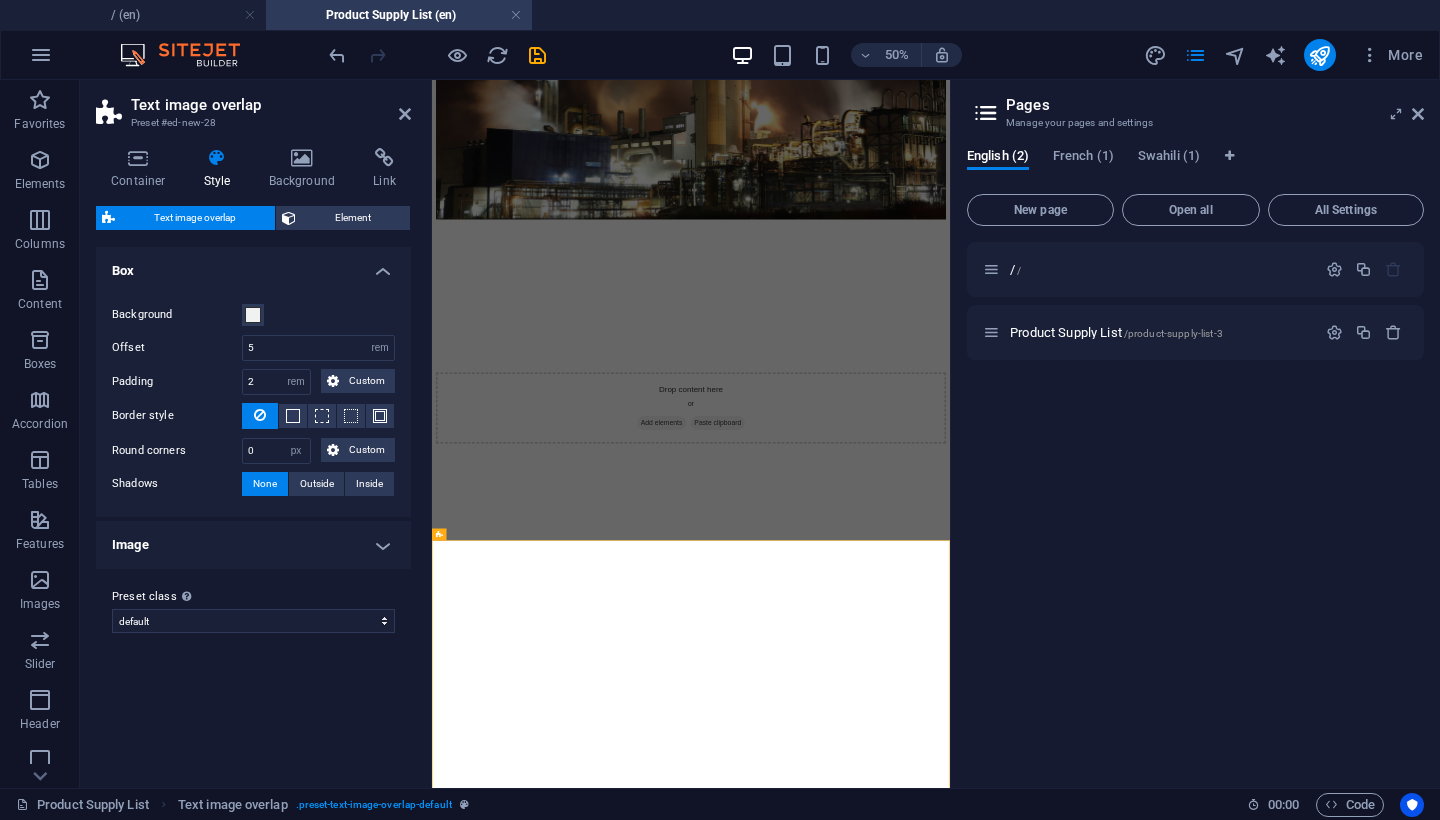 scroll, scrollTop: 3109, scrollLeft: 0, axis: vertical 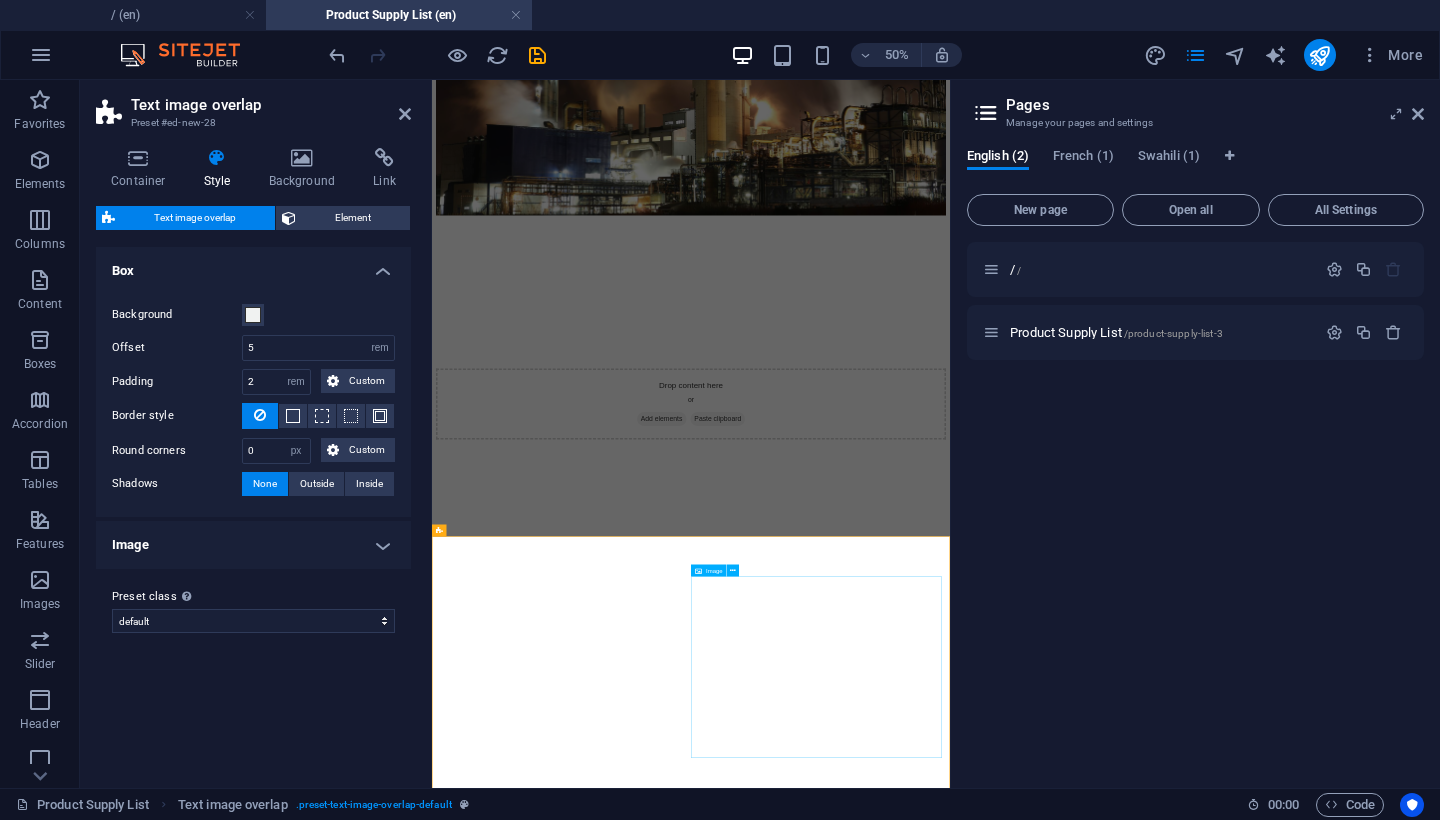 click at bounding box center (950, 7935) 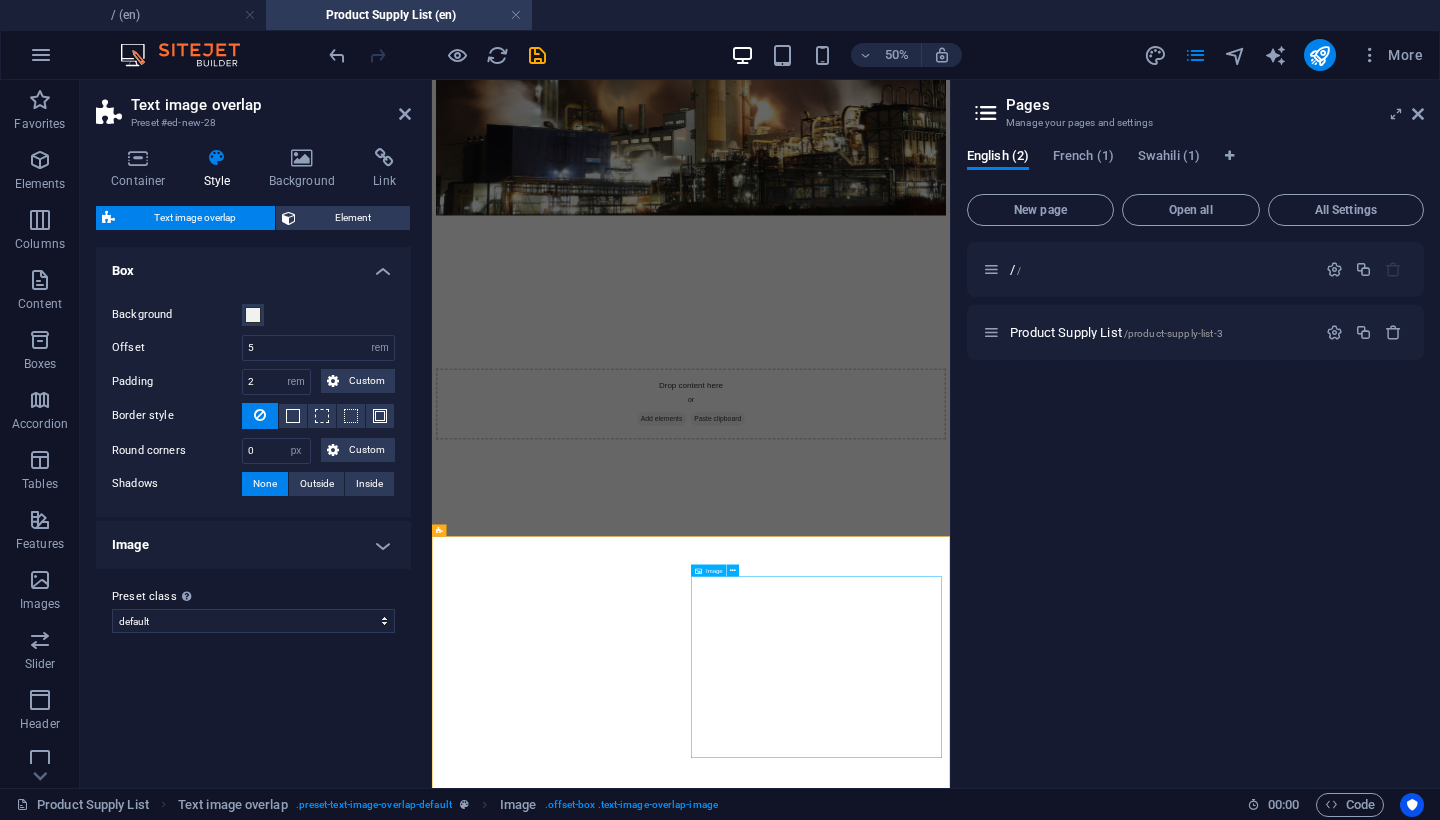 click at bounding box center [950, 7935] 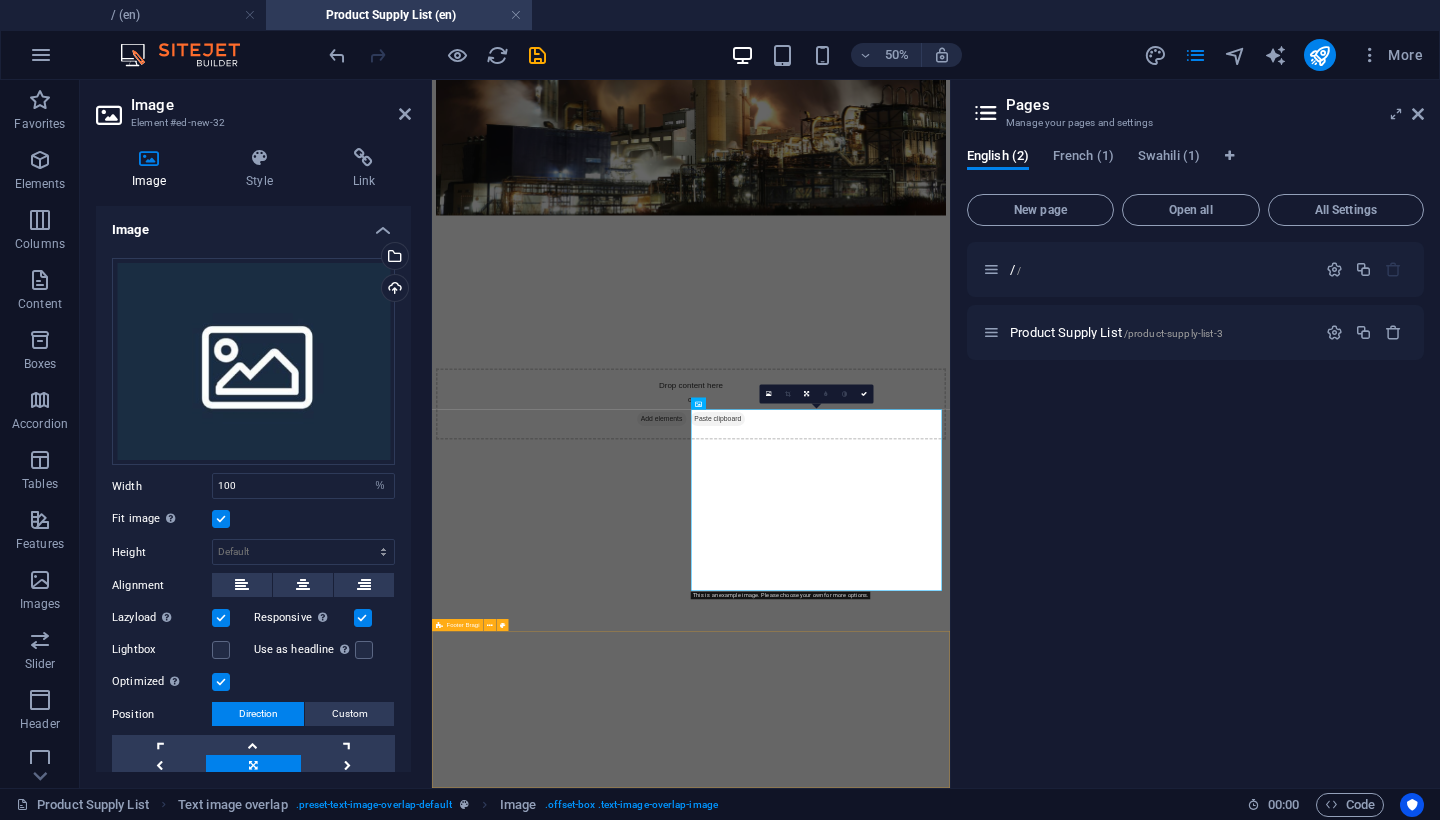 scroll, scrollTop: 3443, scrollLeft: 0, axis: vertical 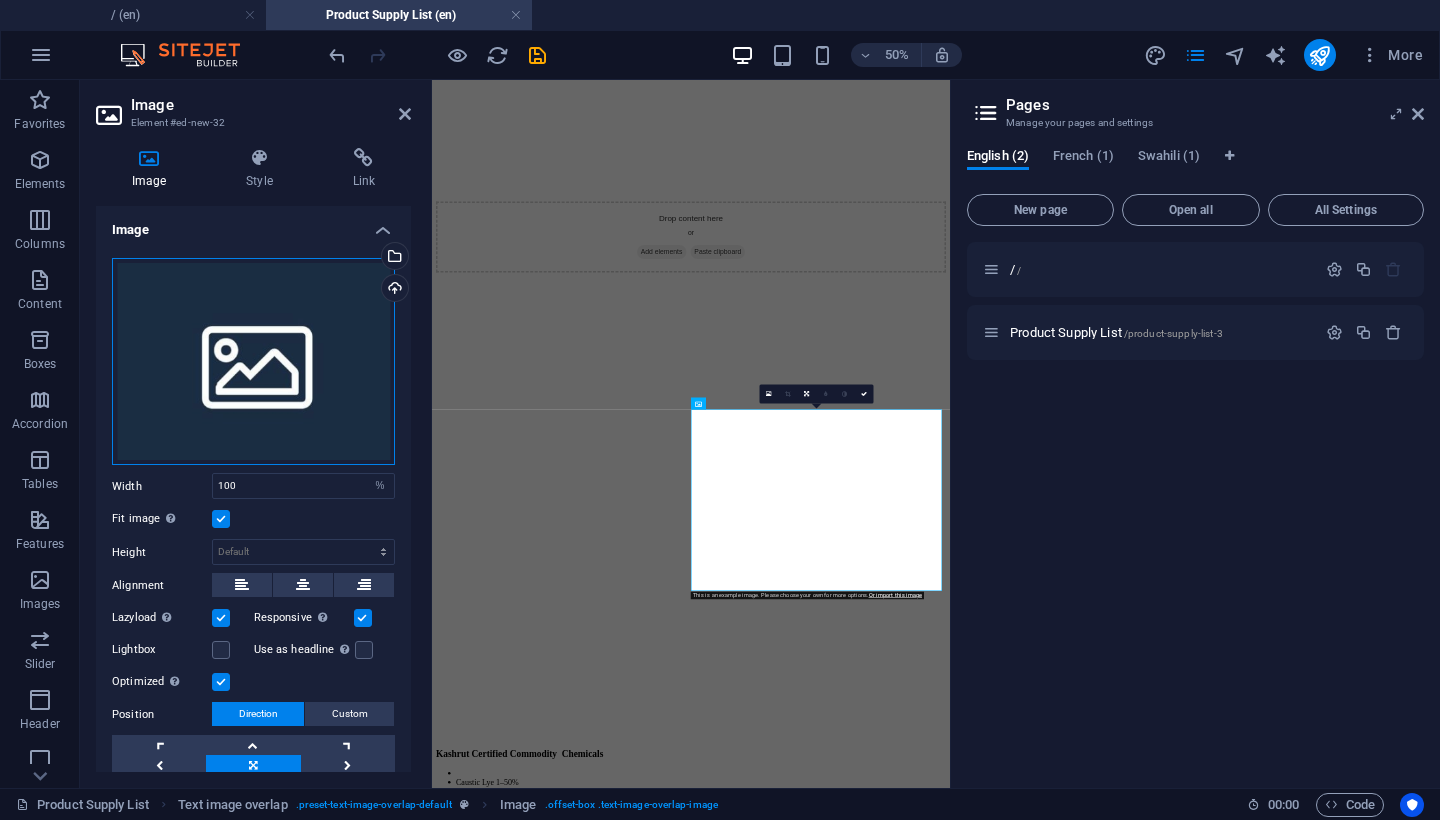 click on "Drag files here, click to choose files or select files from Files or our free stock photos & videos" at bounding box center [253, 362] 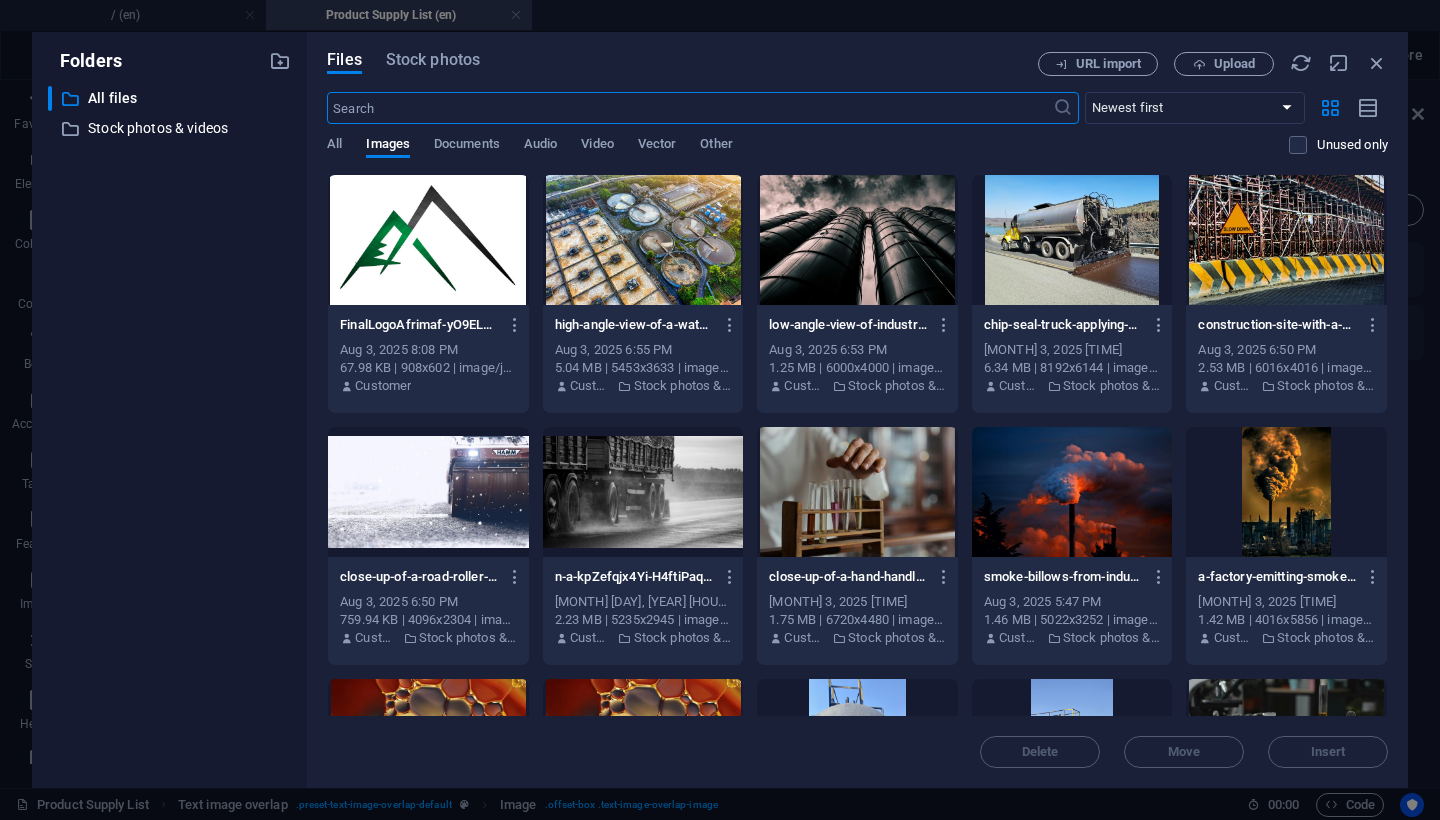 scroll, scrollTop: 0, scrollLeft: 0, axis: both 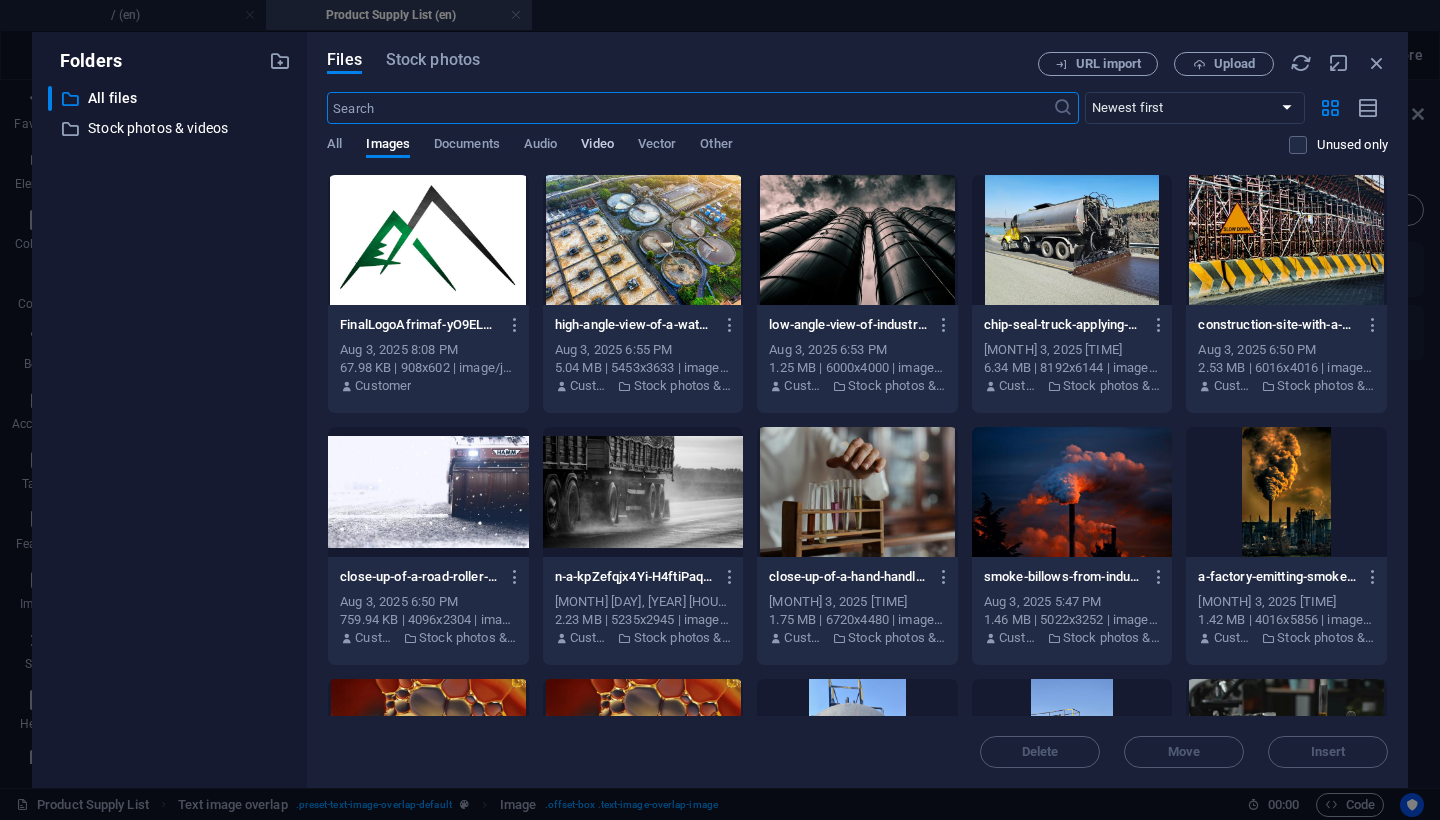 click on "Video" at bounding box center [597, 146] 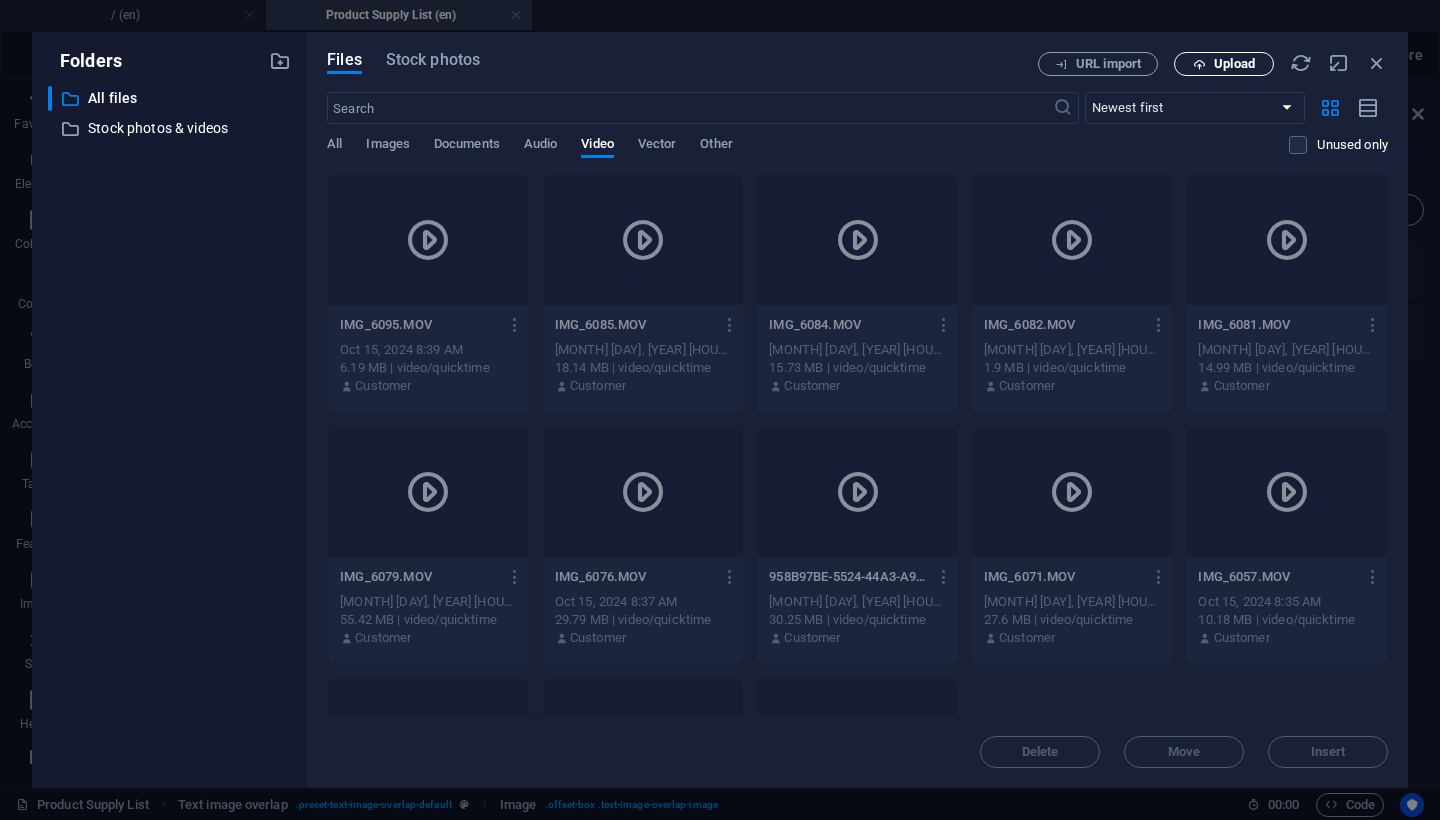 click on "Upload" at bounding box center (1234, 64) 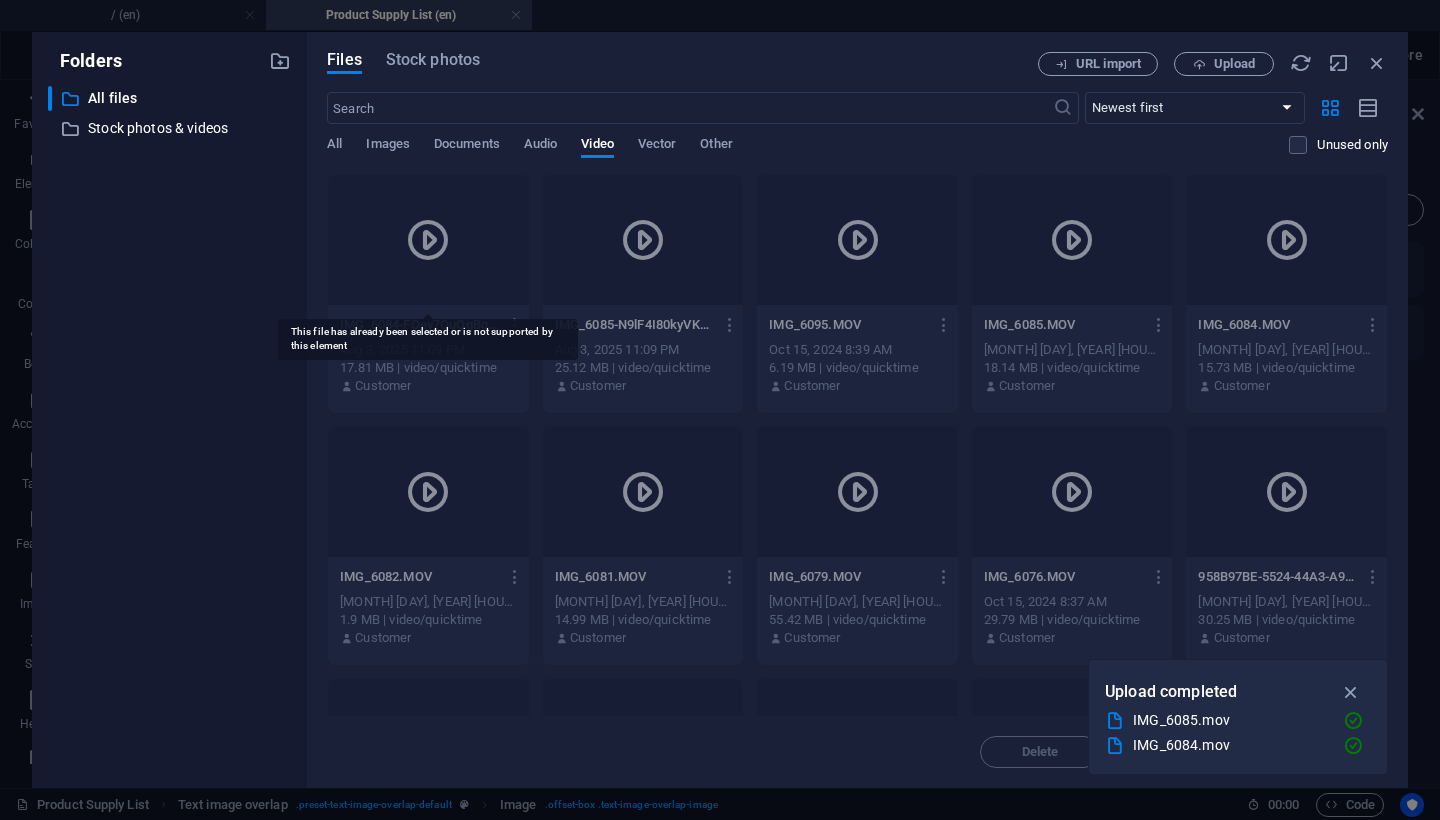 click at bounding box center (428, 240) 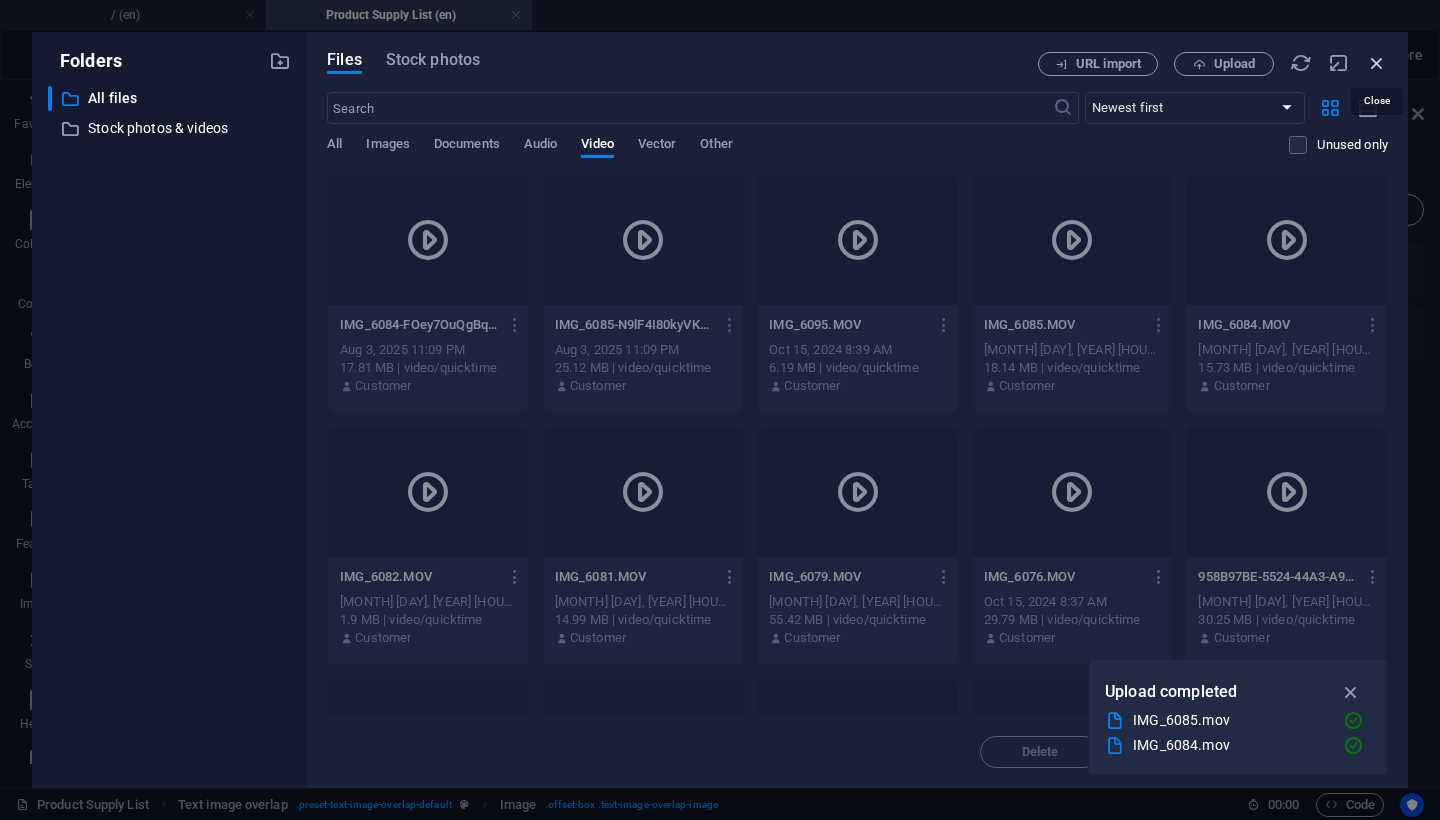 click at bounding box center [1377, 63] 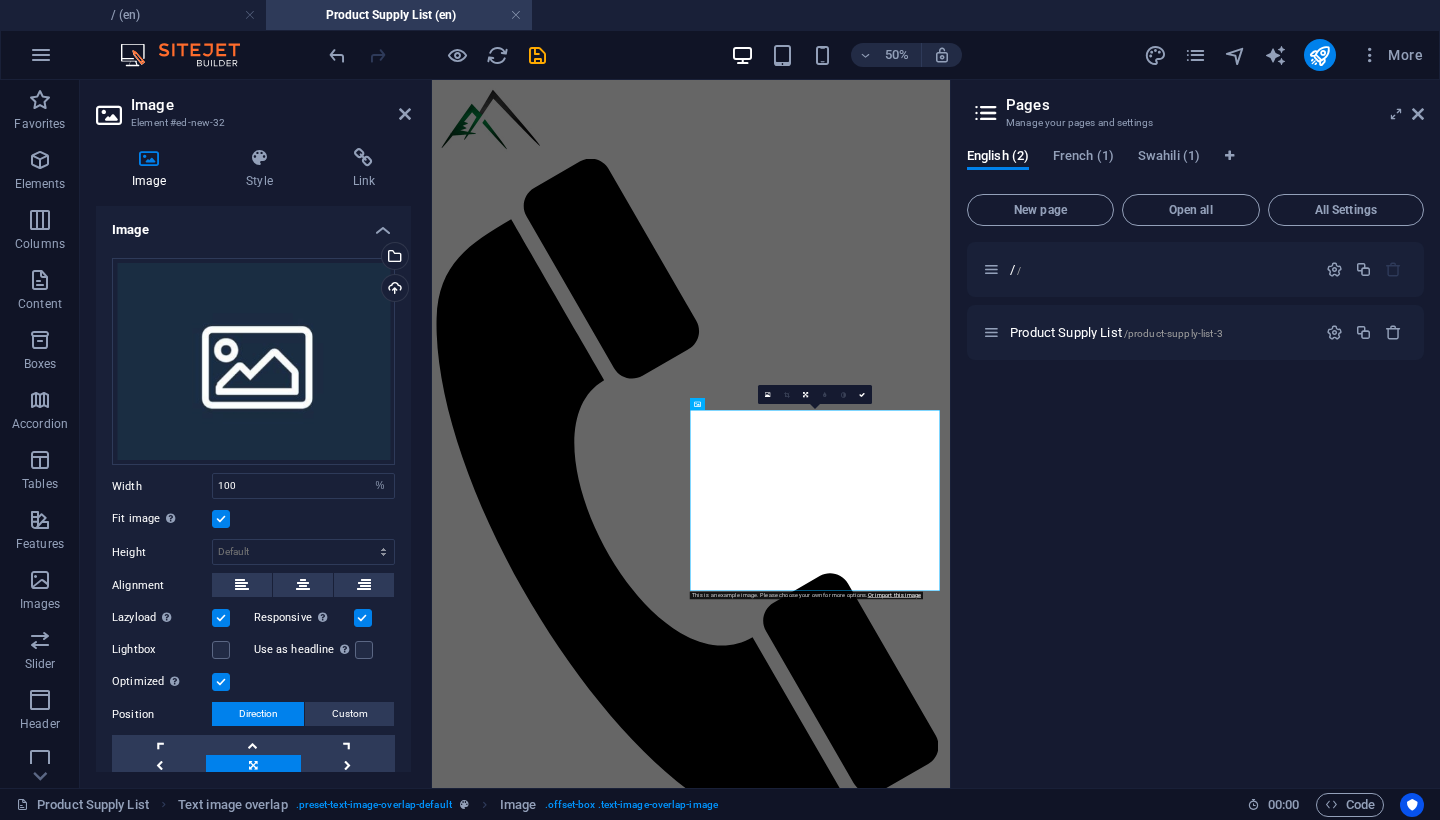 scroll, scrollTop: 3466, scrollLeft: 0, axis: vertical 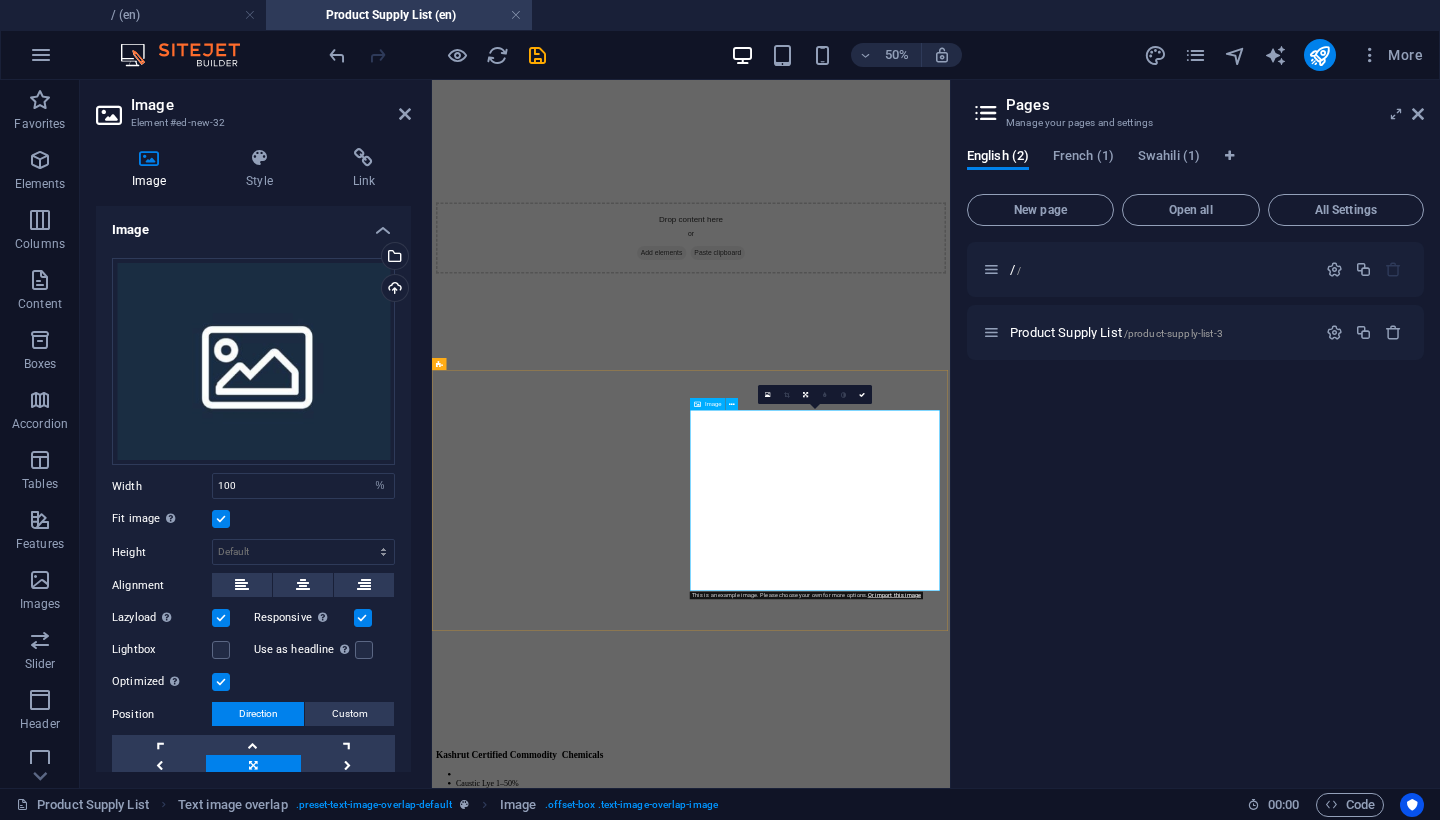 click at bounding box center [950, 7602] 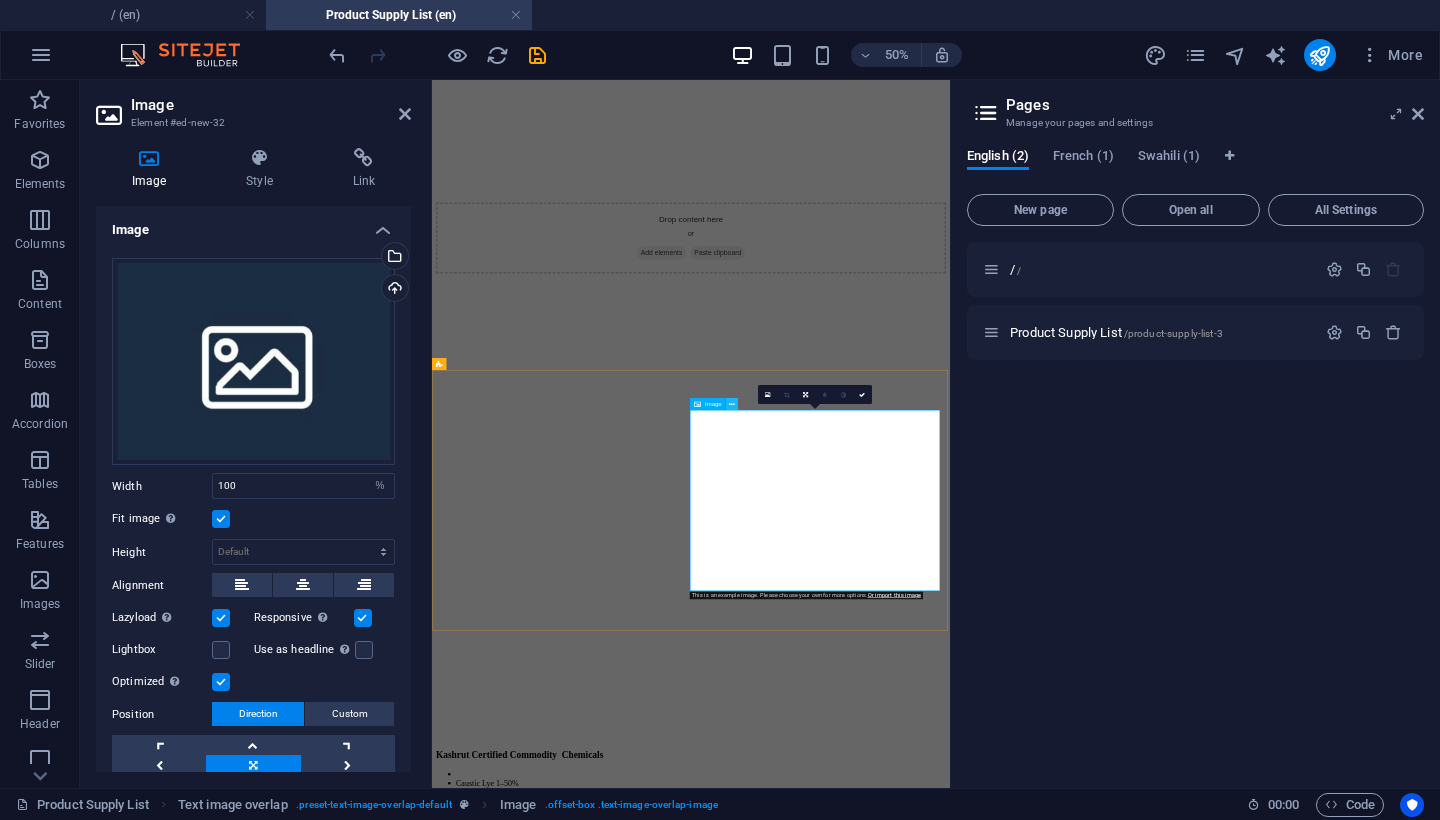 click at bounding box center [732, 404] 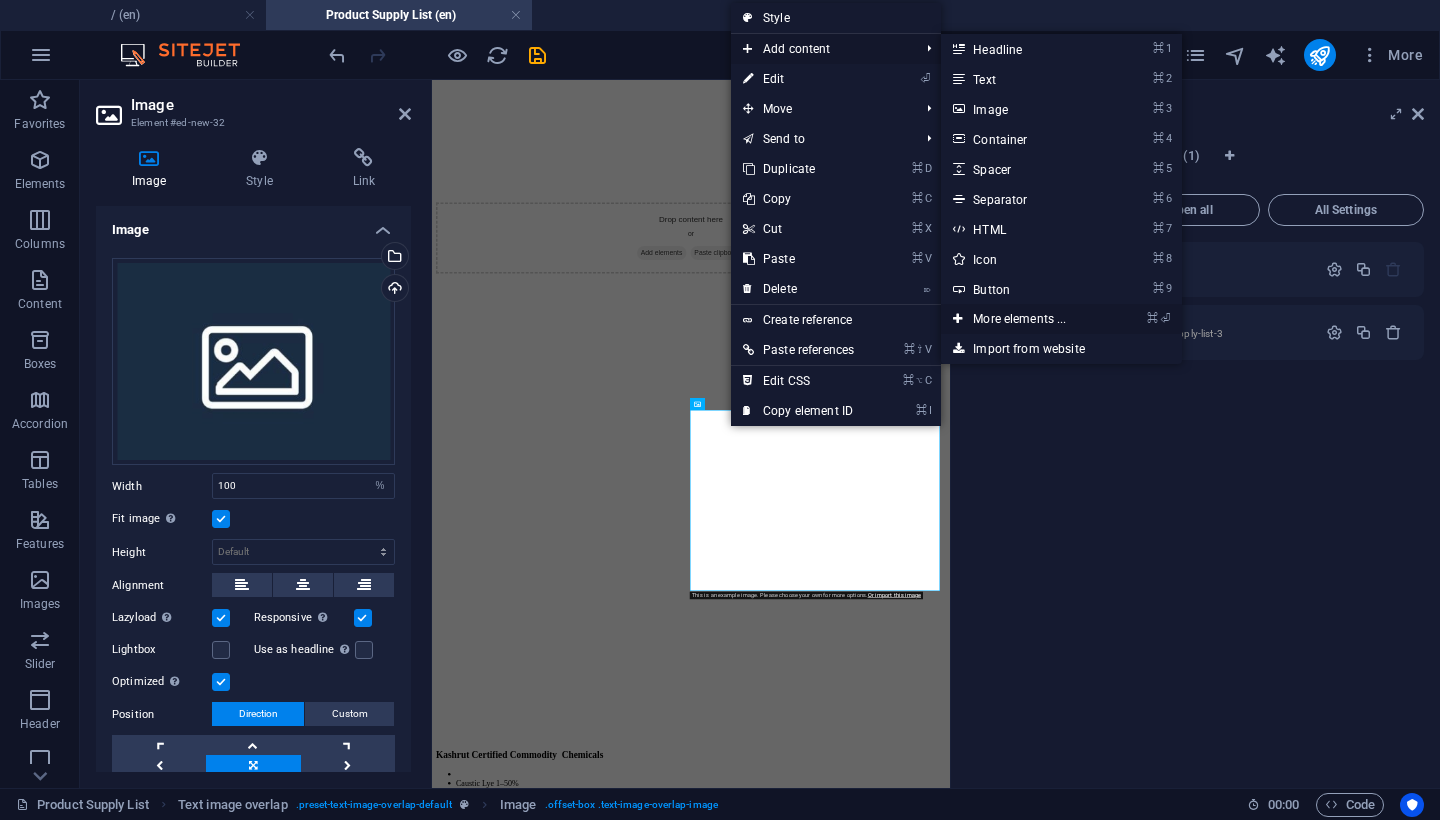click on "⌘ ⏎  More elements ..." at bounding box center [1023, 319] 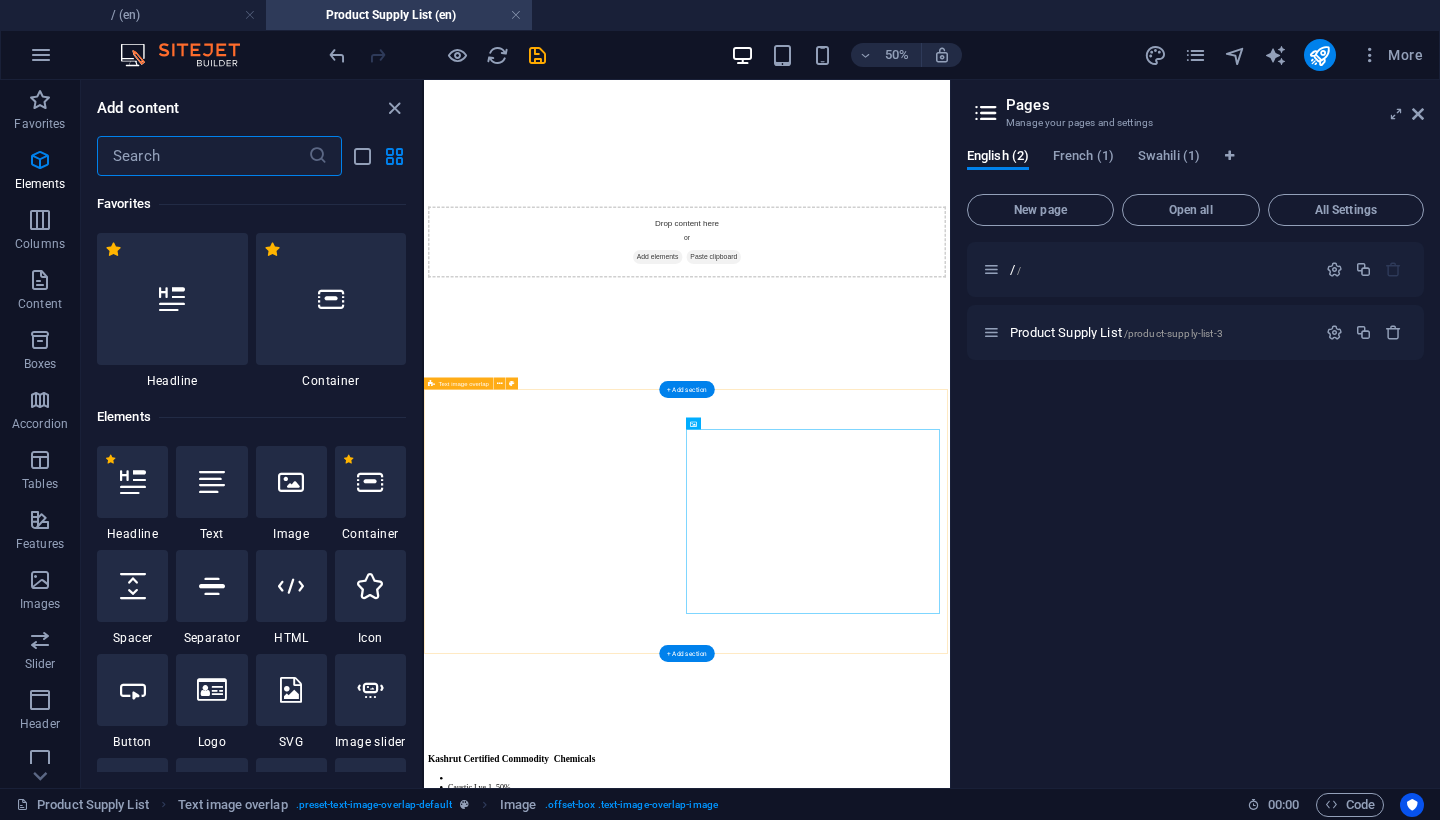 scroll, scrollTop: 3403, scrollLeft: 0, axis: vertical 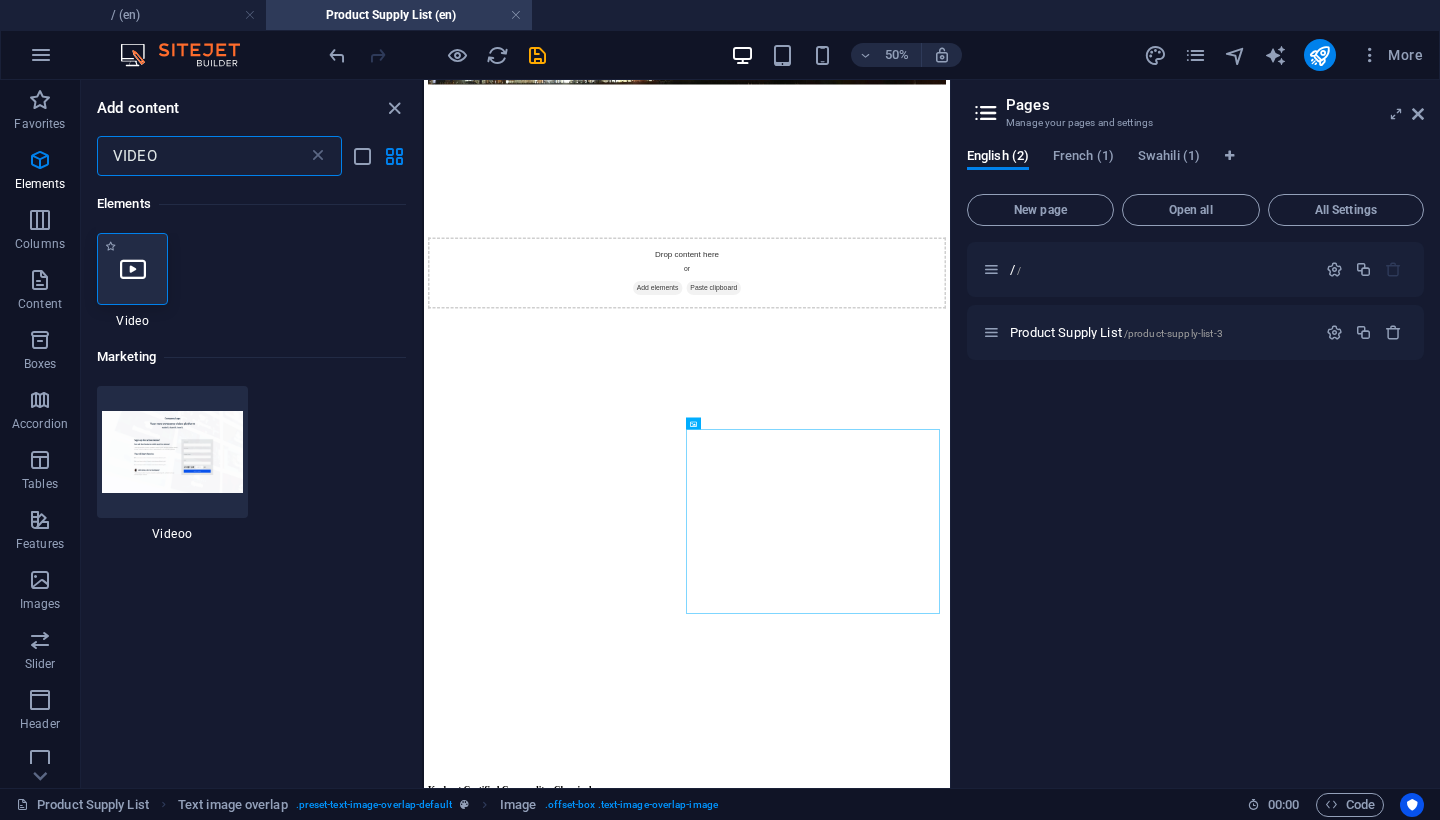 type on "VIDEO" 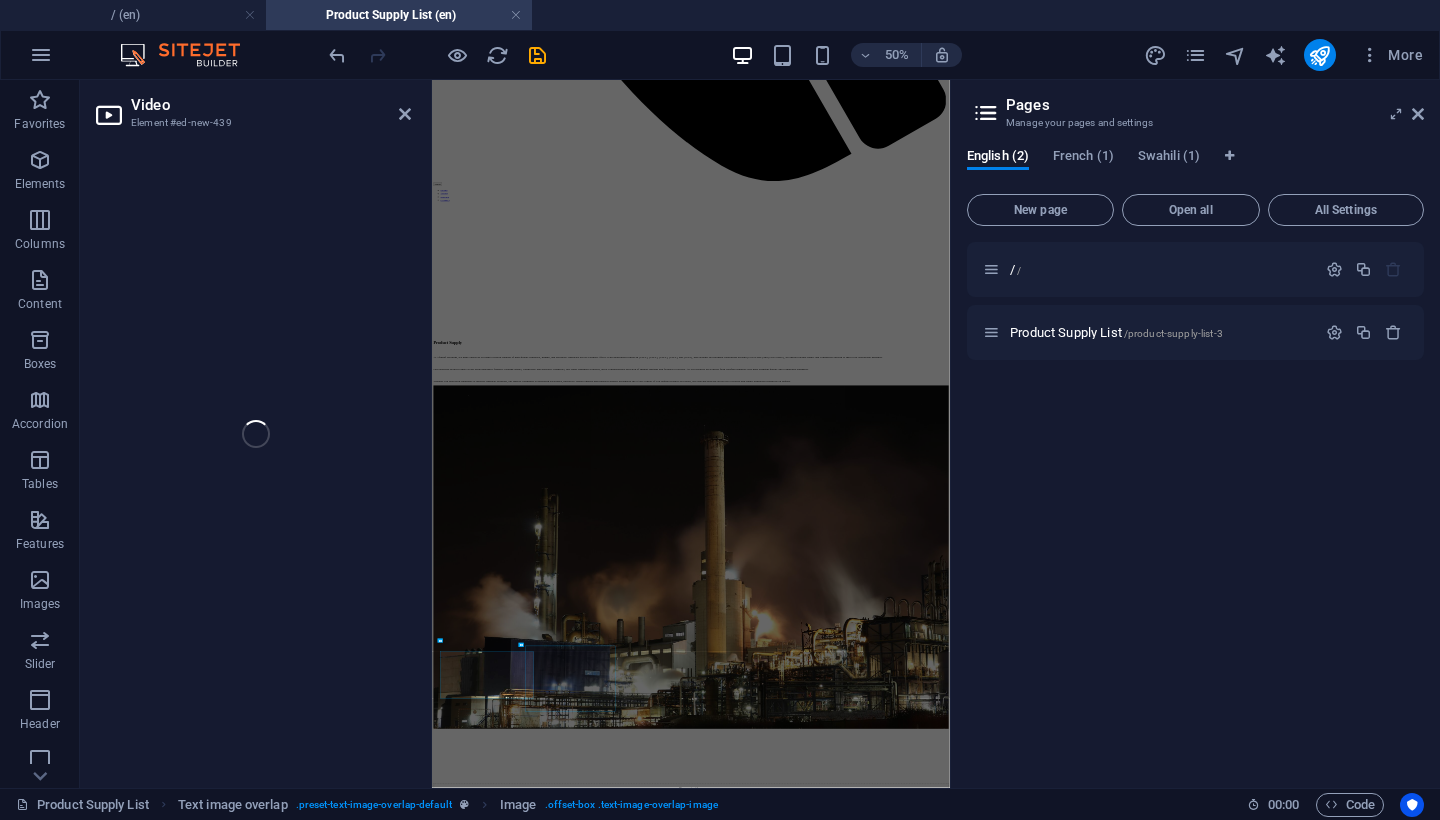 select on "%" 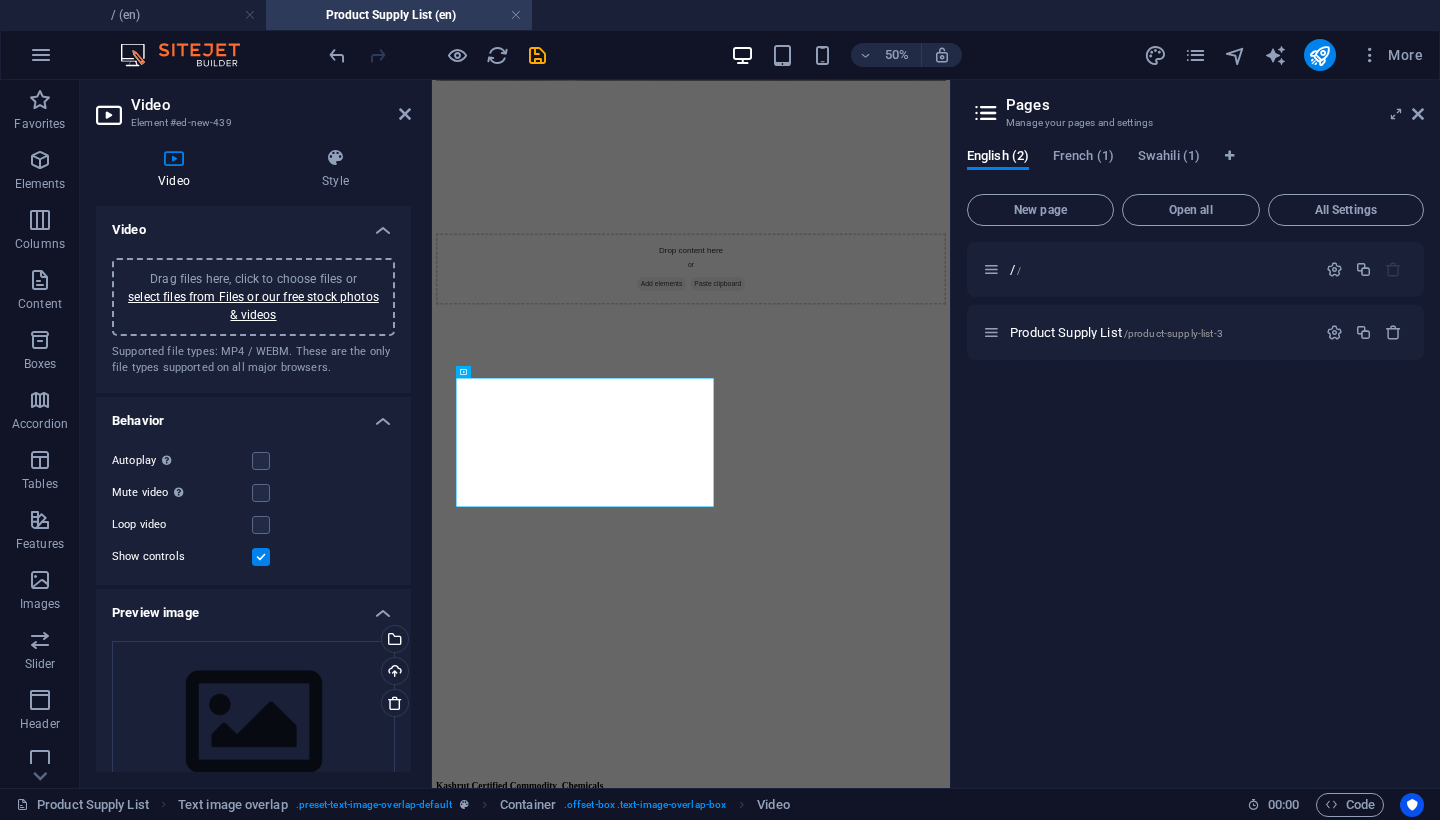 scroll, scrollTop: 3562, scrollLeft: 0, axis: vertical 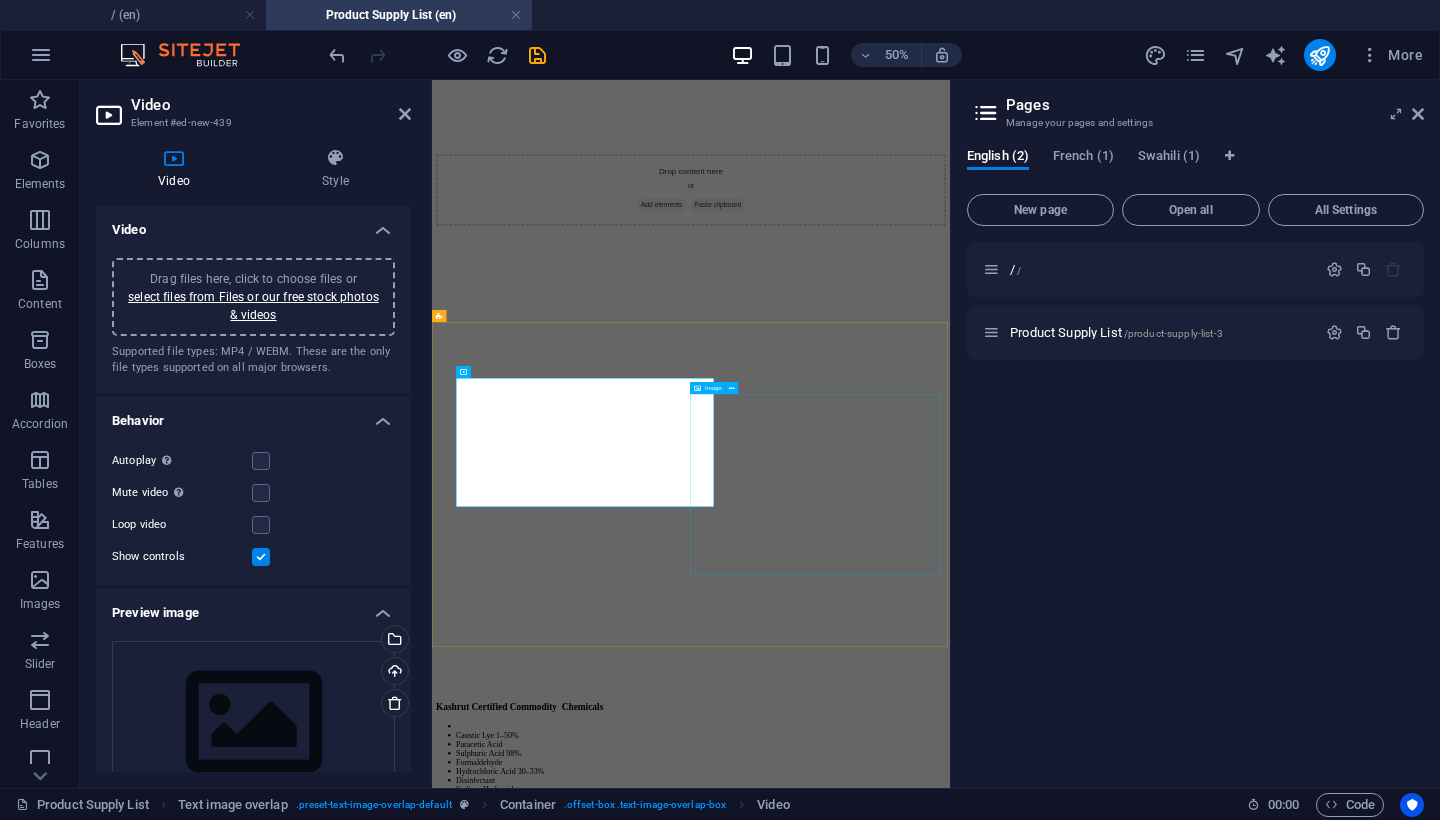 click at bounding box center [950, 8020] 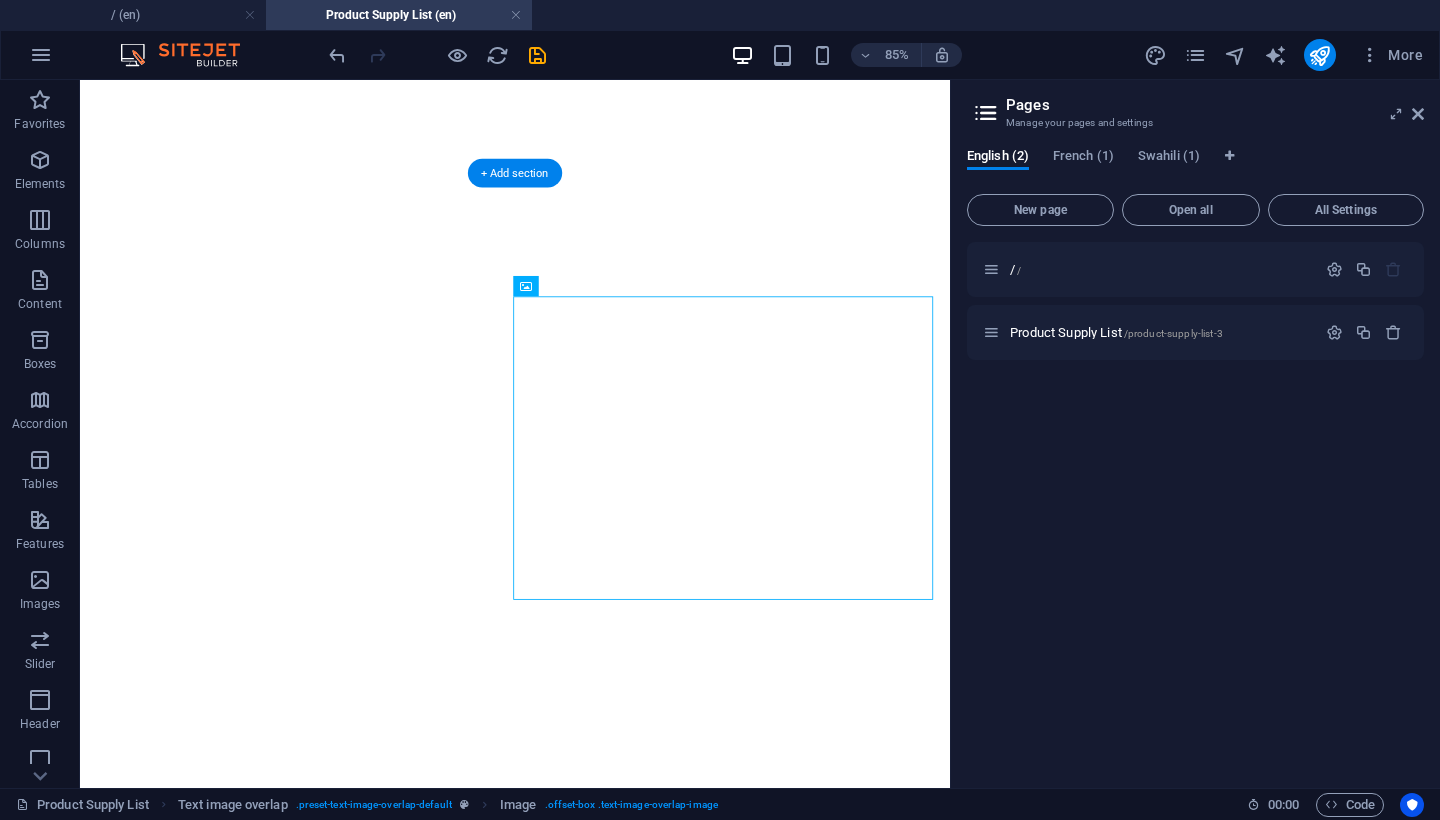 scroll, scrollTop: 3939, scrollLeft: 0, axis: vertical 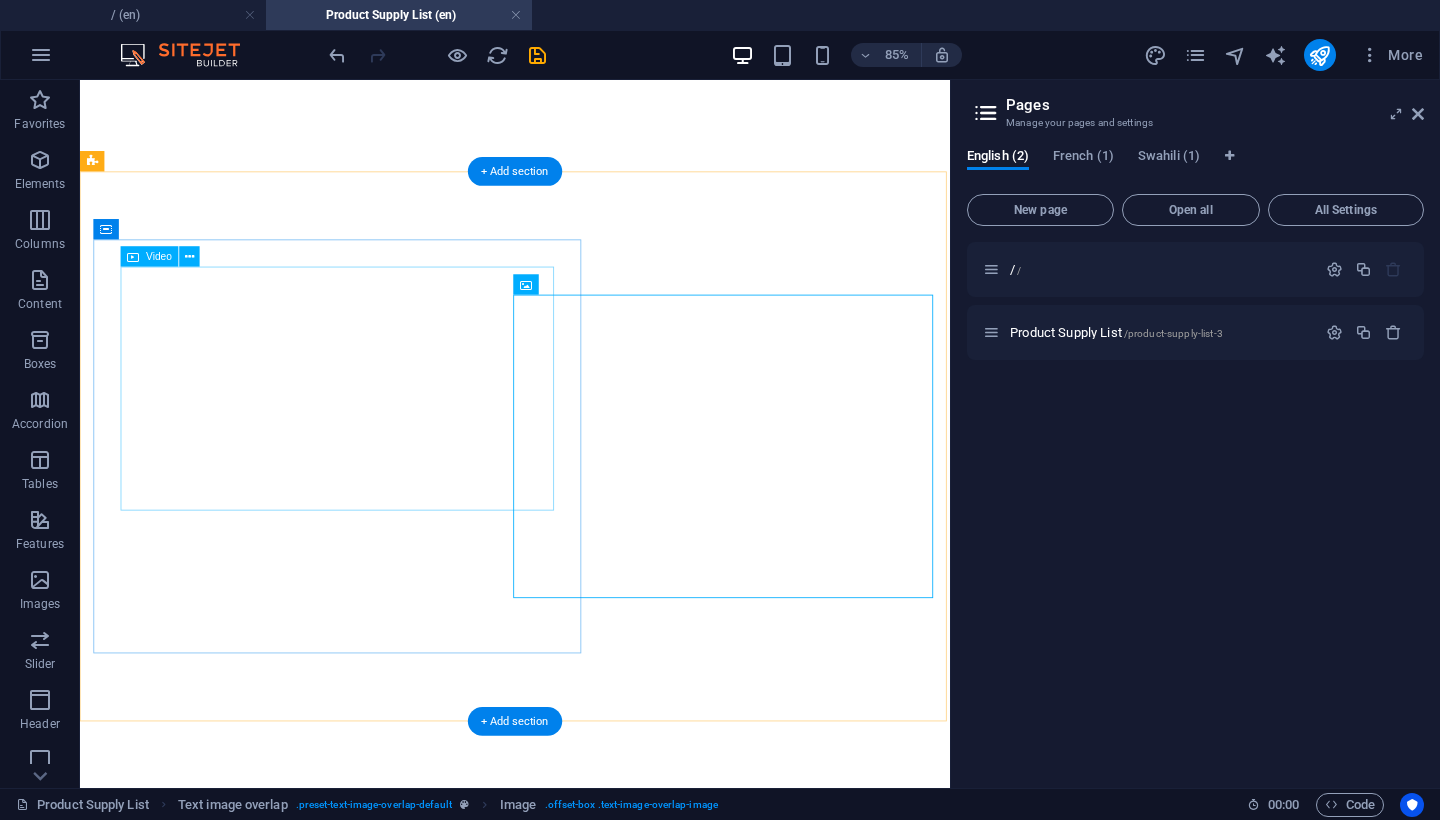 click at bounding box center [592, 6887] 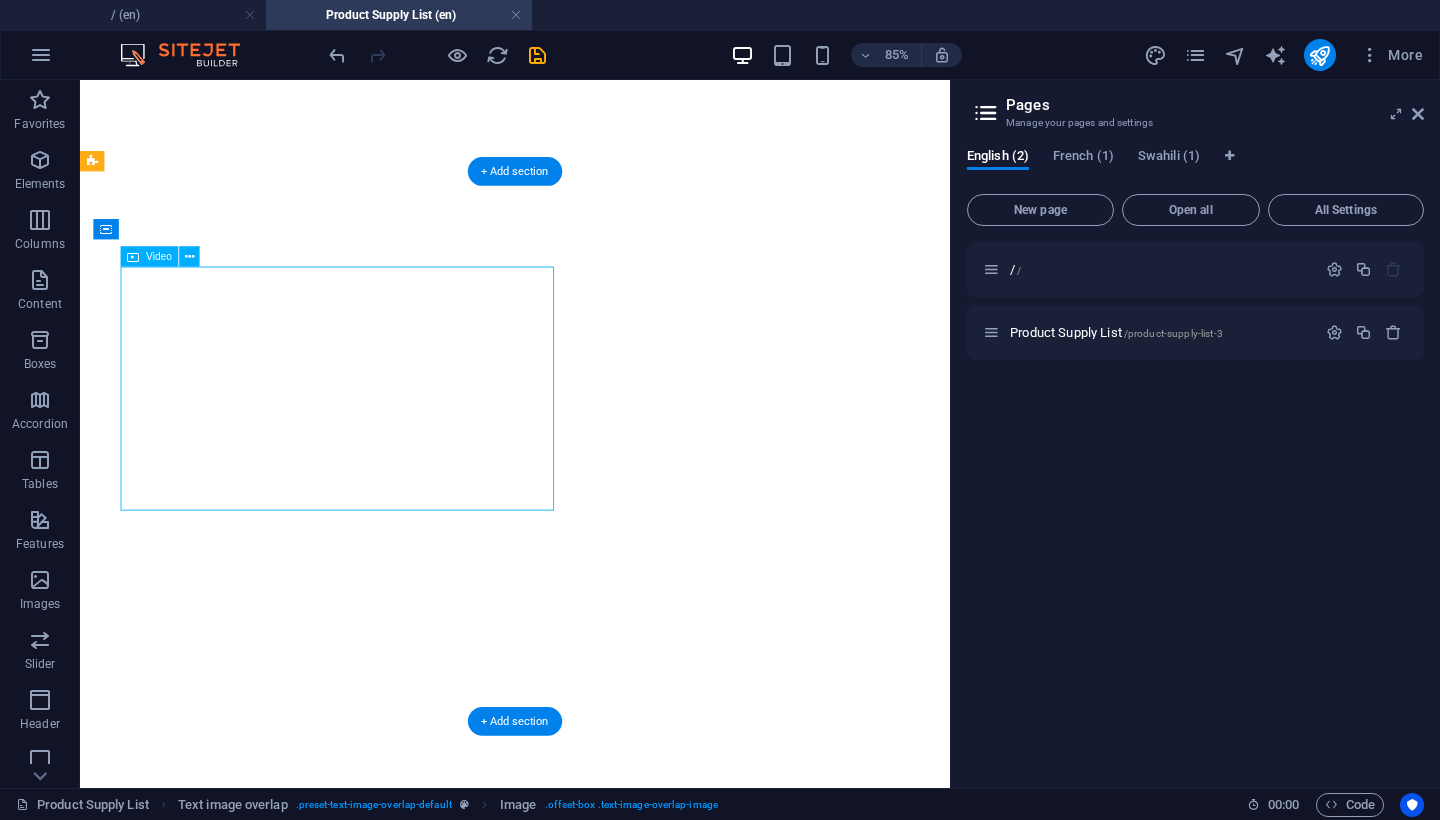 click at bounding box center (592, 6887) 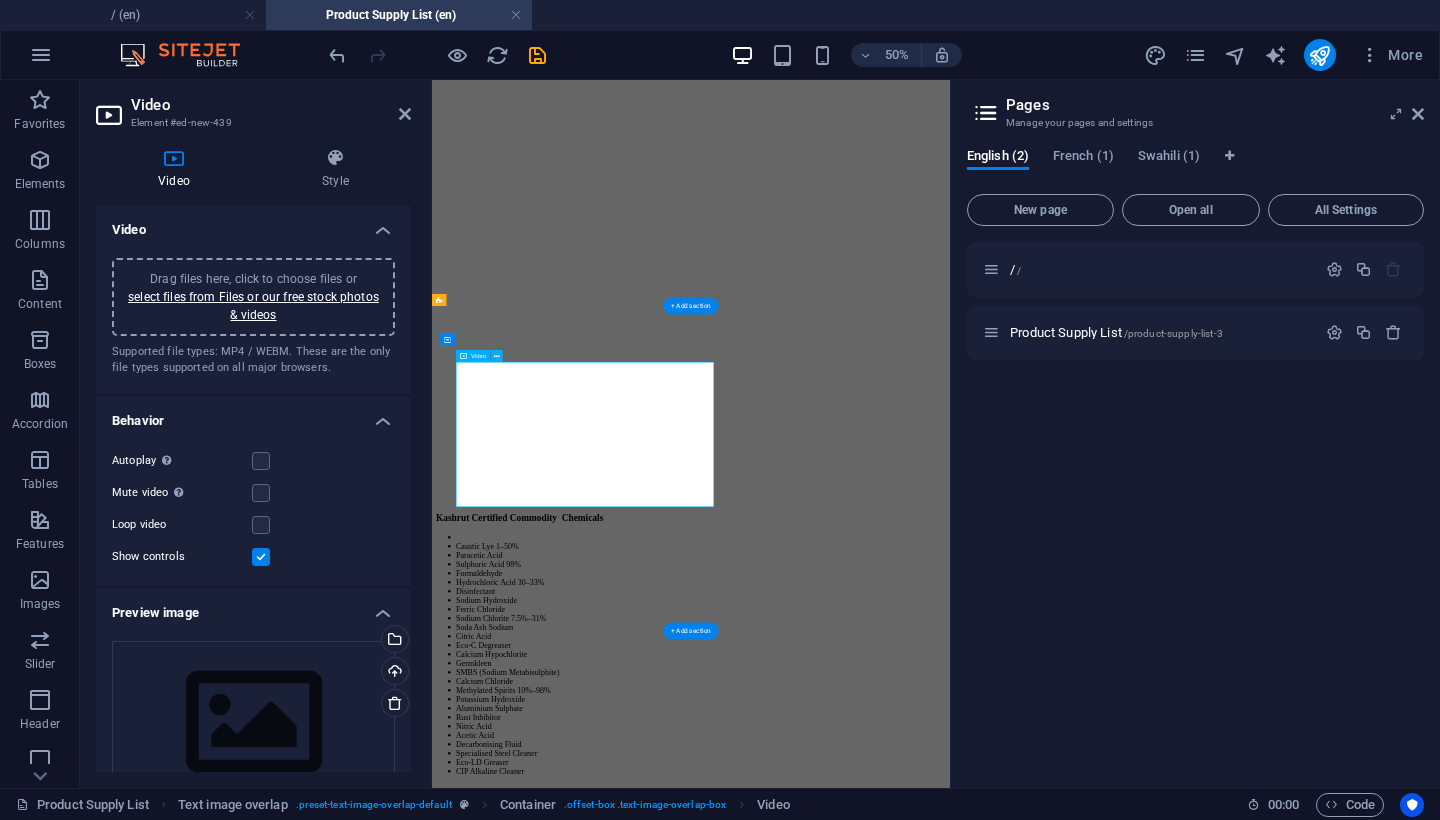 scroll, scrollTop: 3594, scrollLeft: 0, axis: vertical 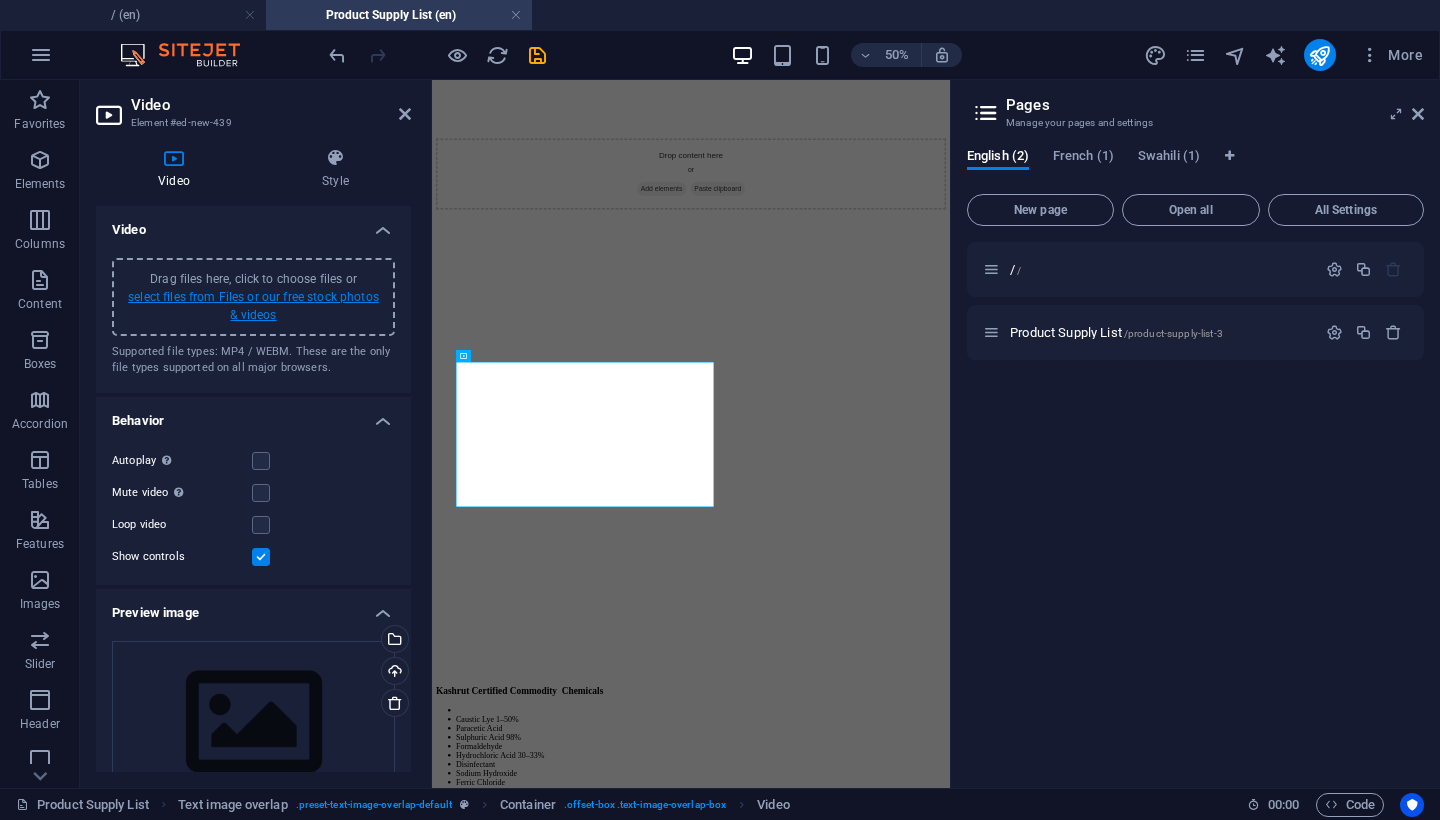 click on "select files from Files or our free stock photos & videos" at bounding box center (253, 306) 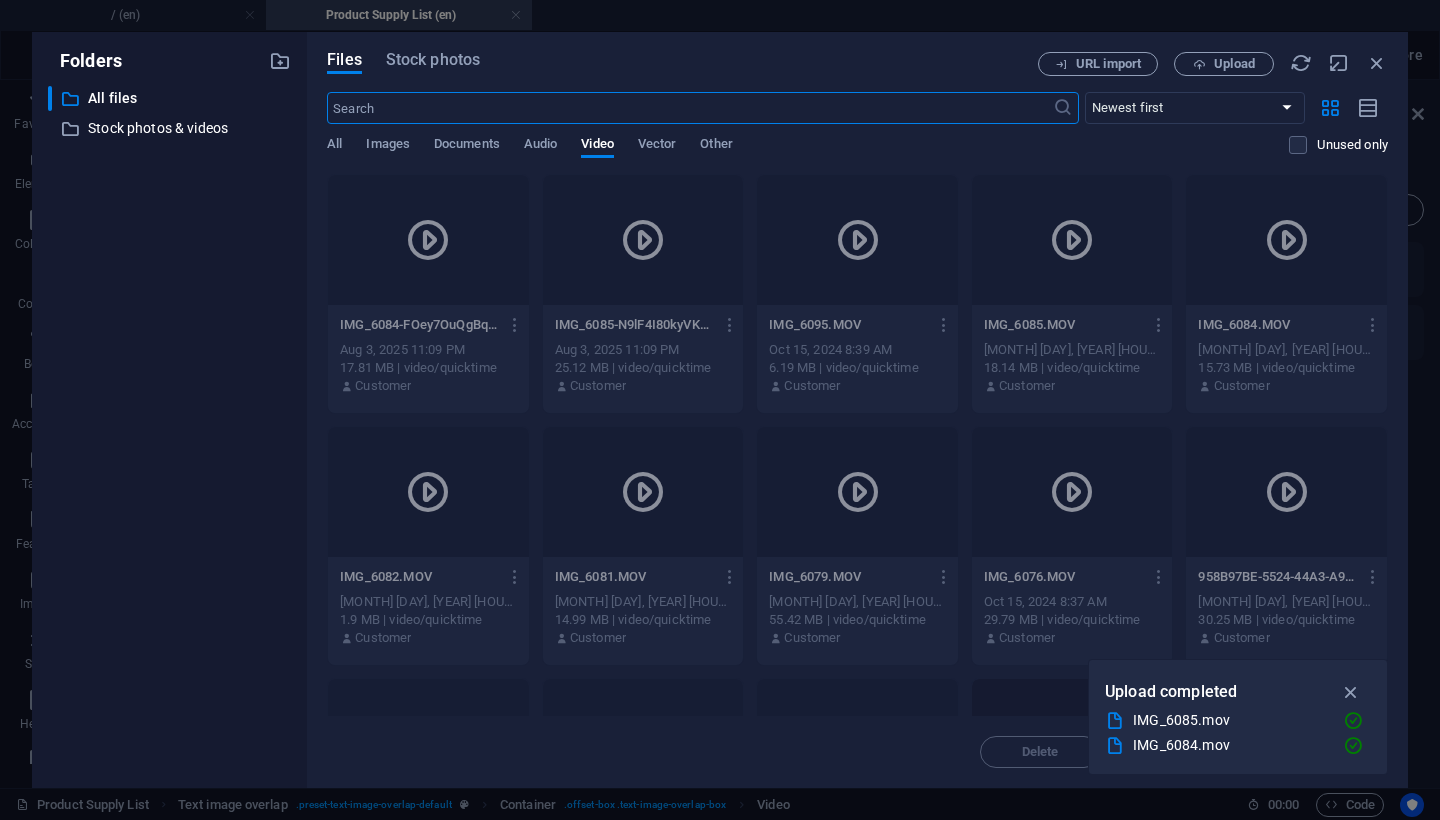 scroll, scrollTop: 0, scrollLeft: 0, axis: both 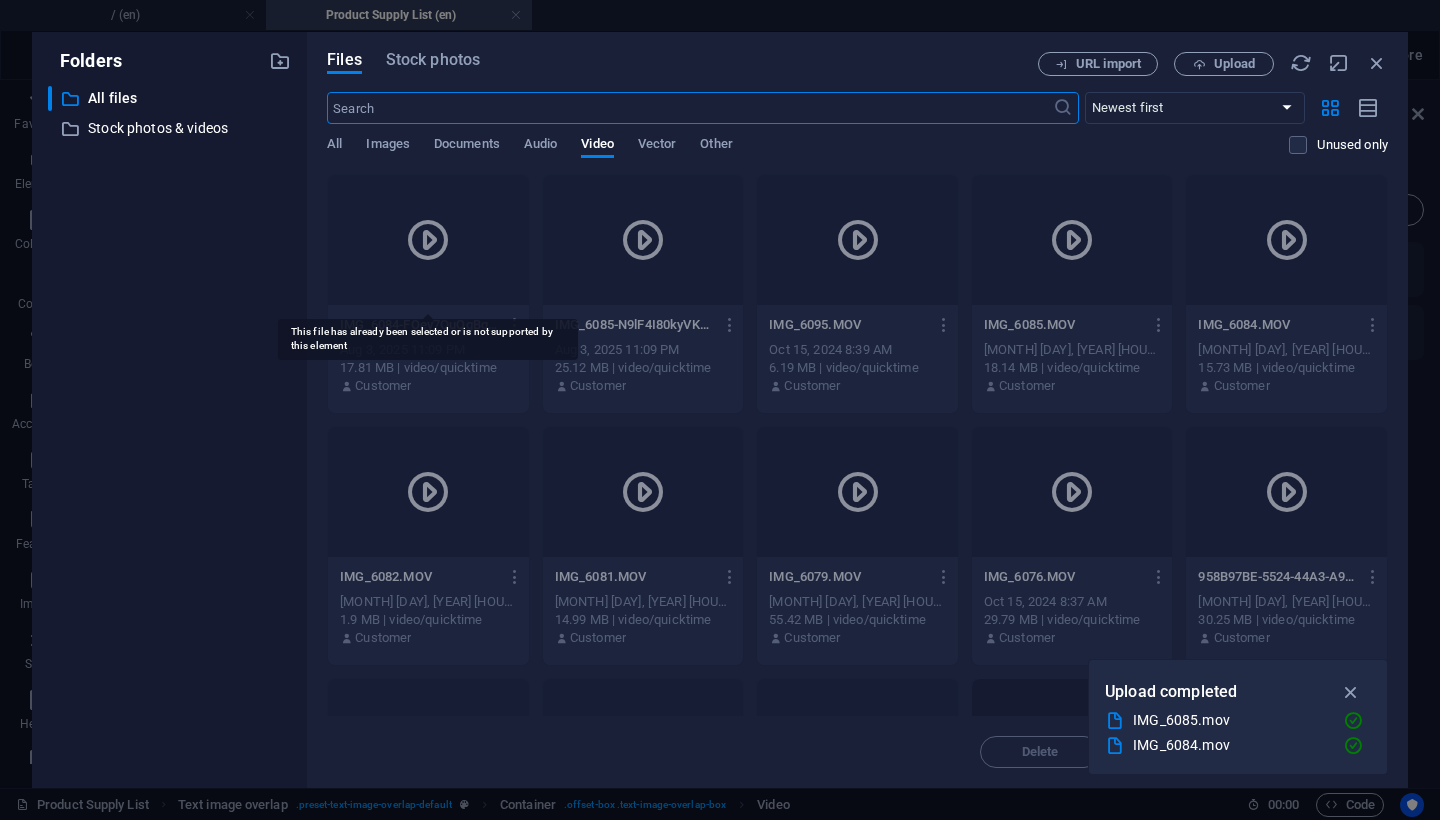 click at bounding box center (428, 240) 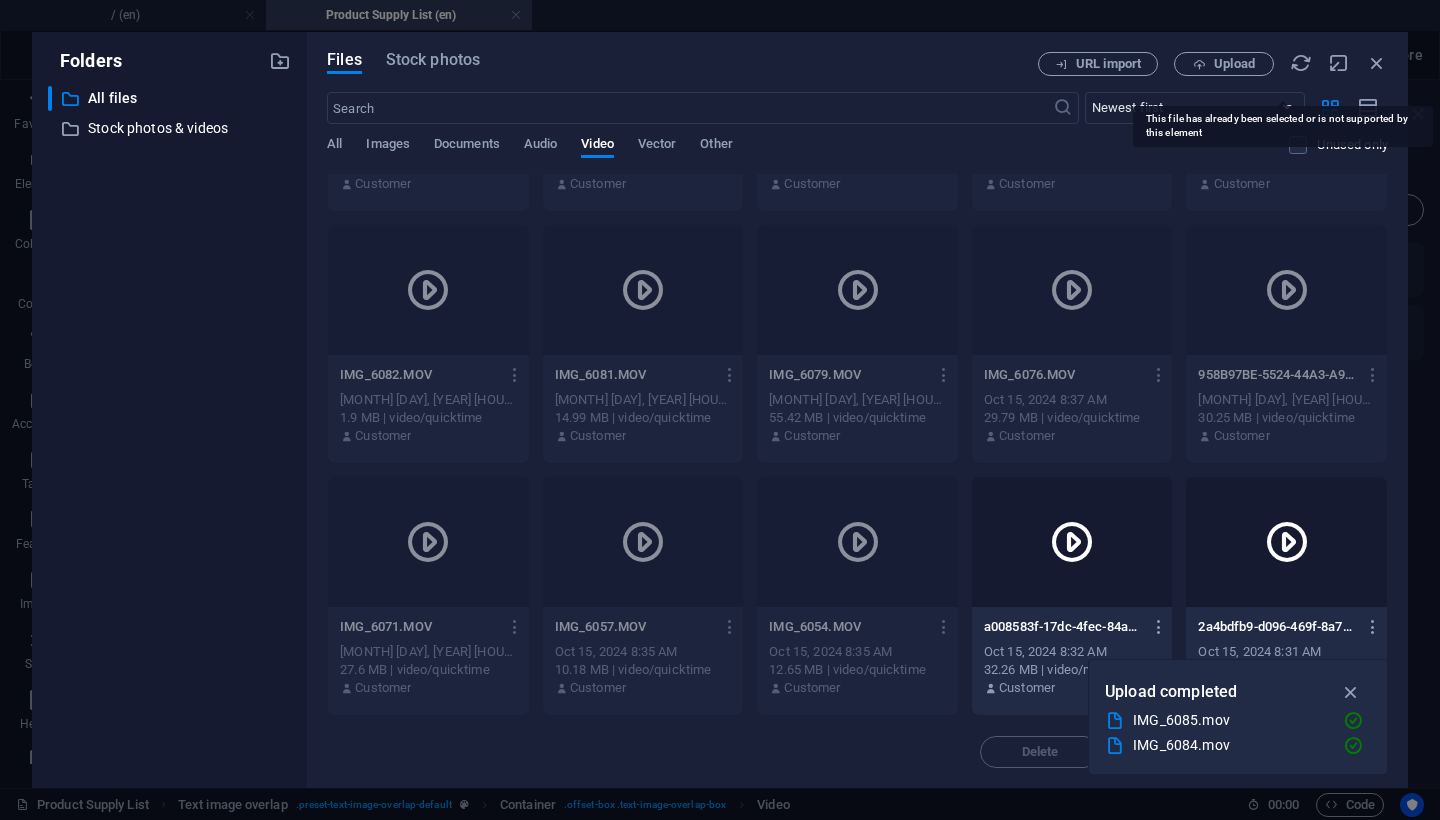 scroll, scrollTop: 202, scrollLeft: 0, axis: vertical 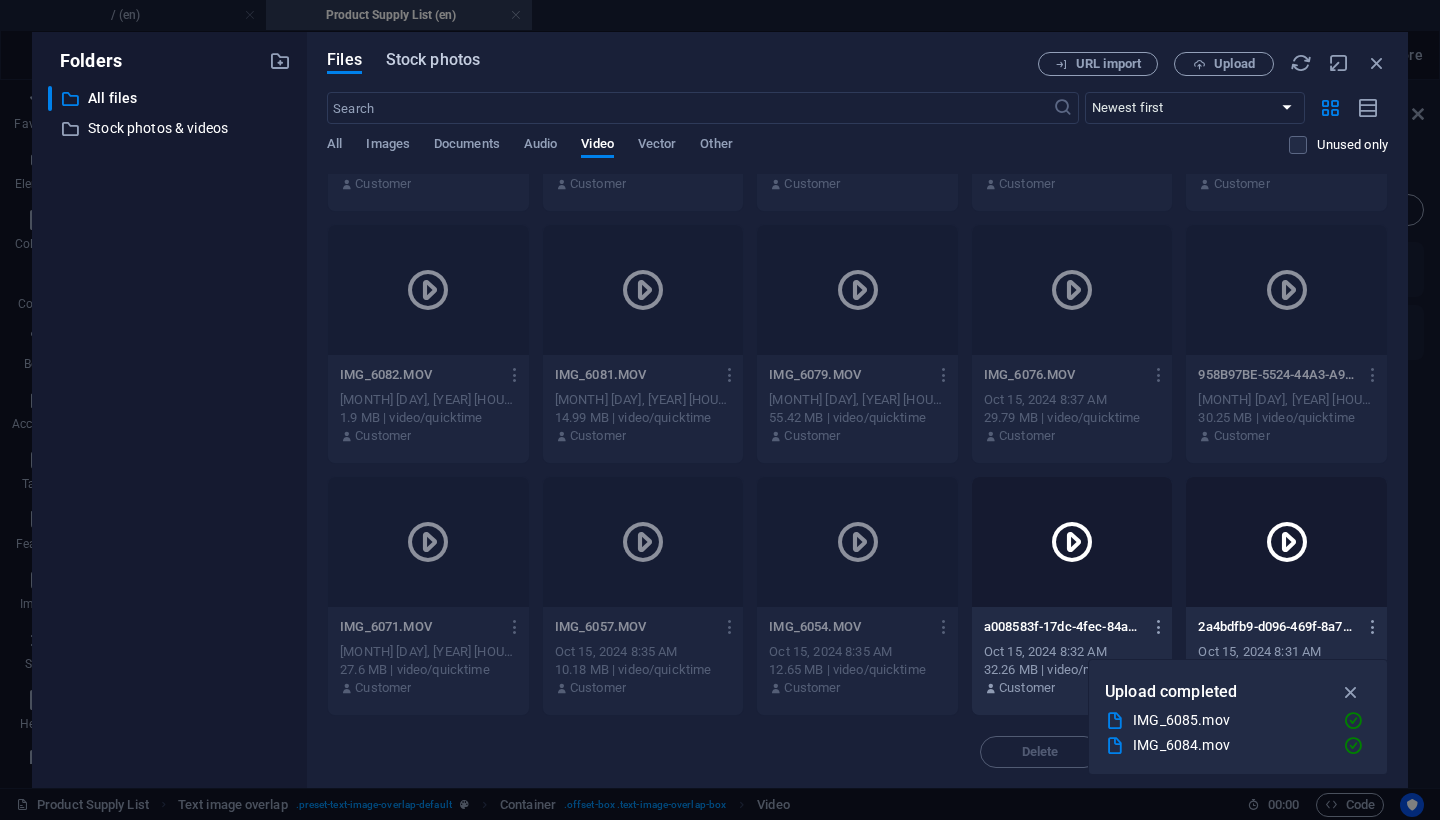 click on "Stock photos" at bounding box center (433, 60) 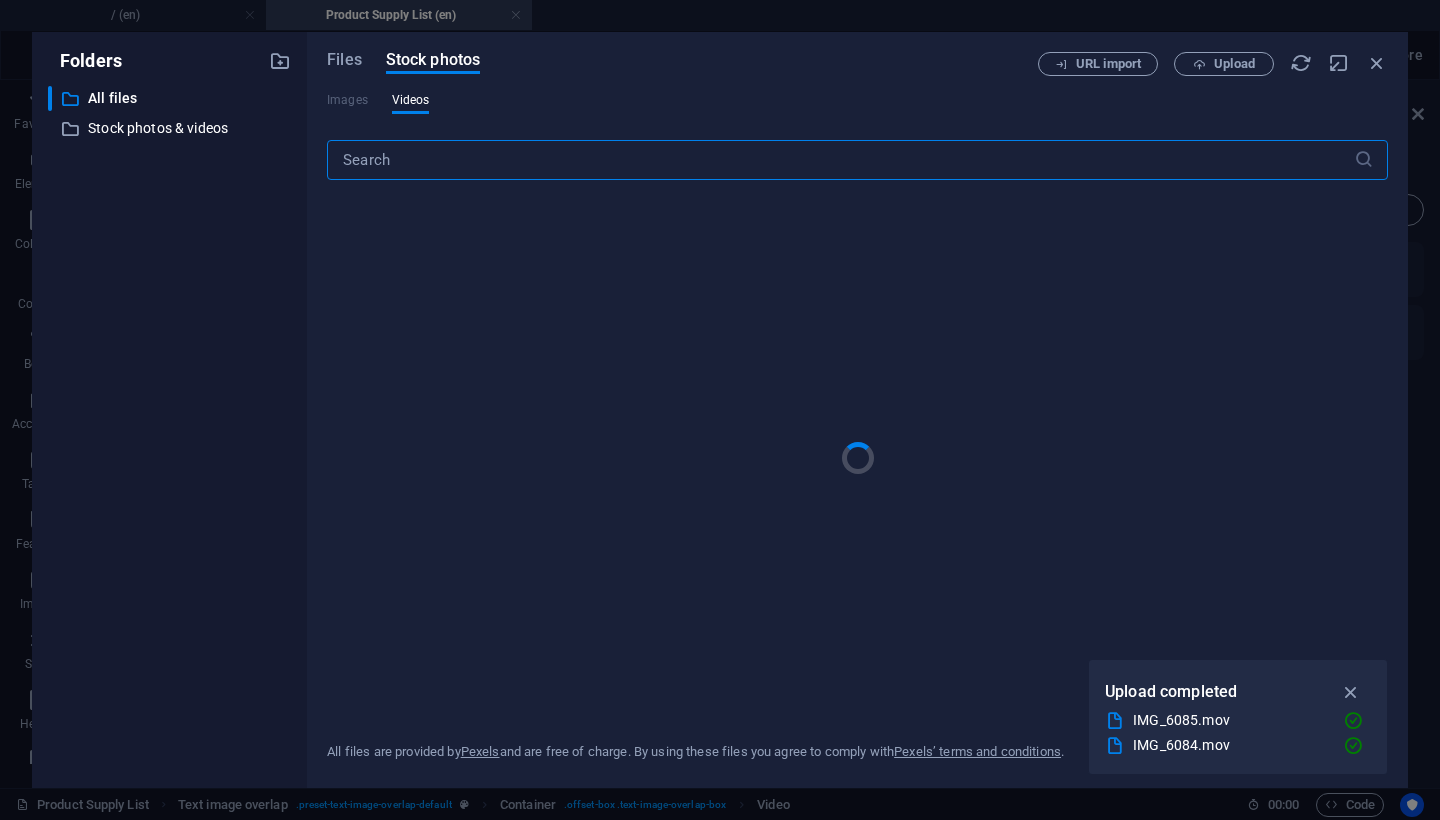 click at bounding box center [840, 160] 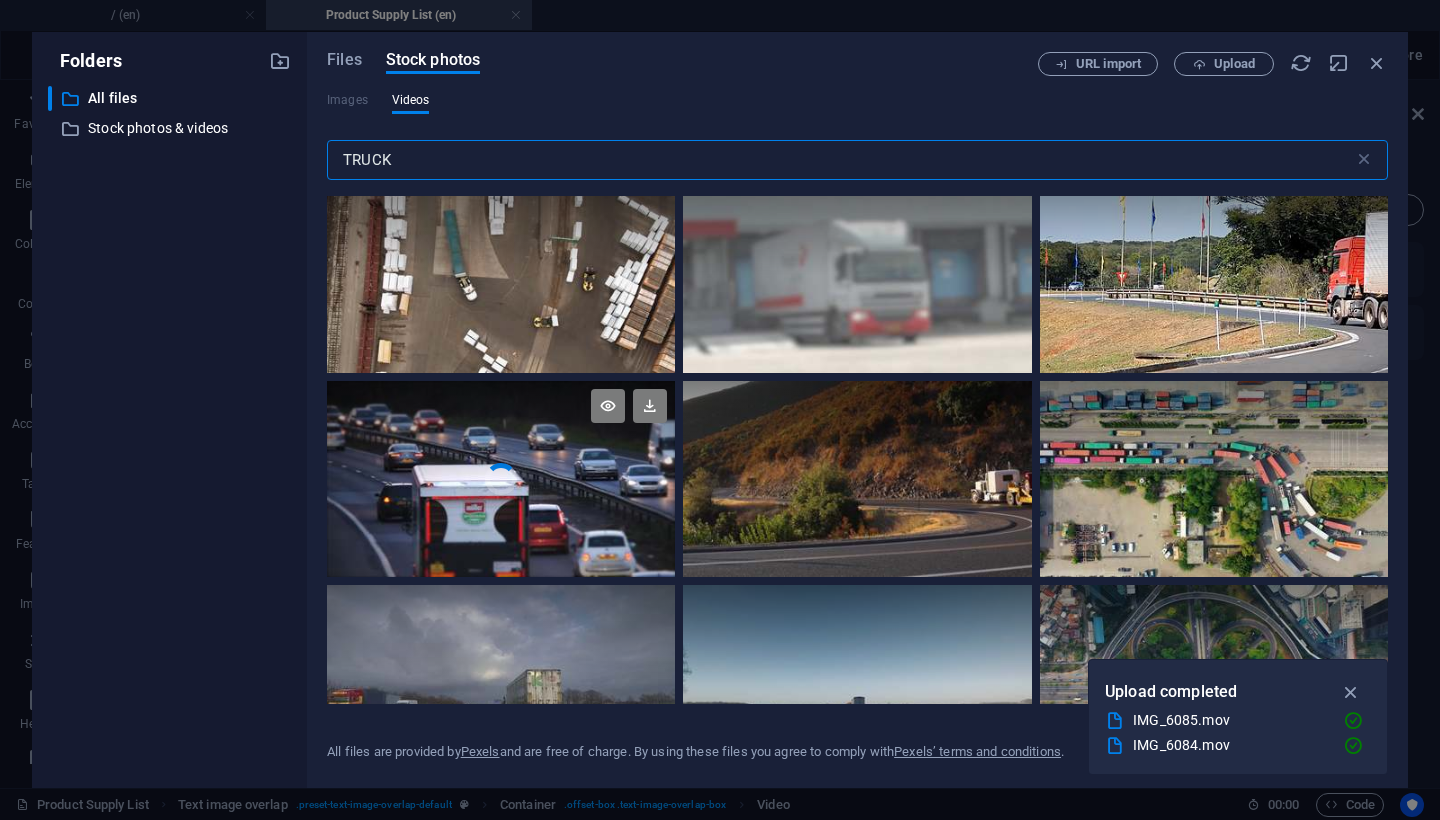 scroll, scrollTop: 7, scrollLeft: 0, axis: vertical 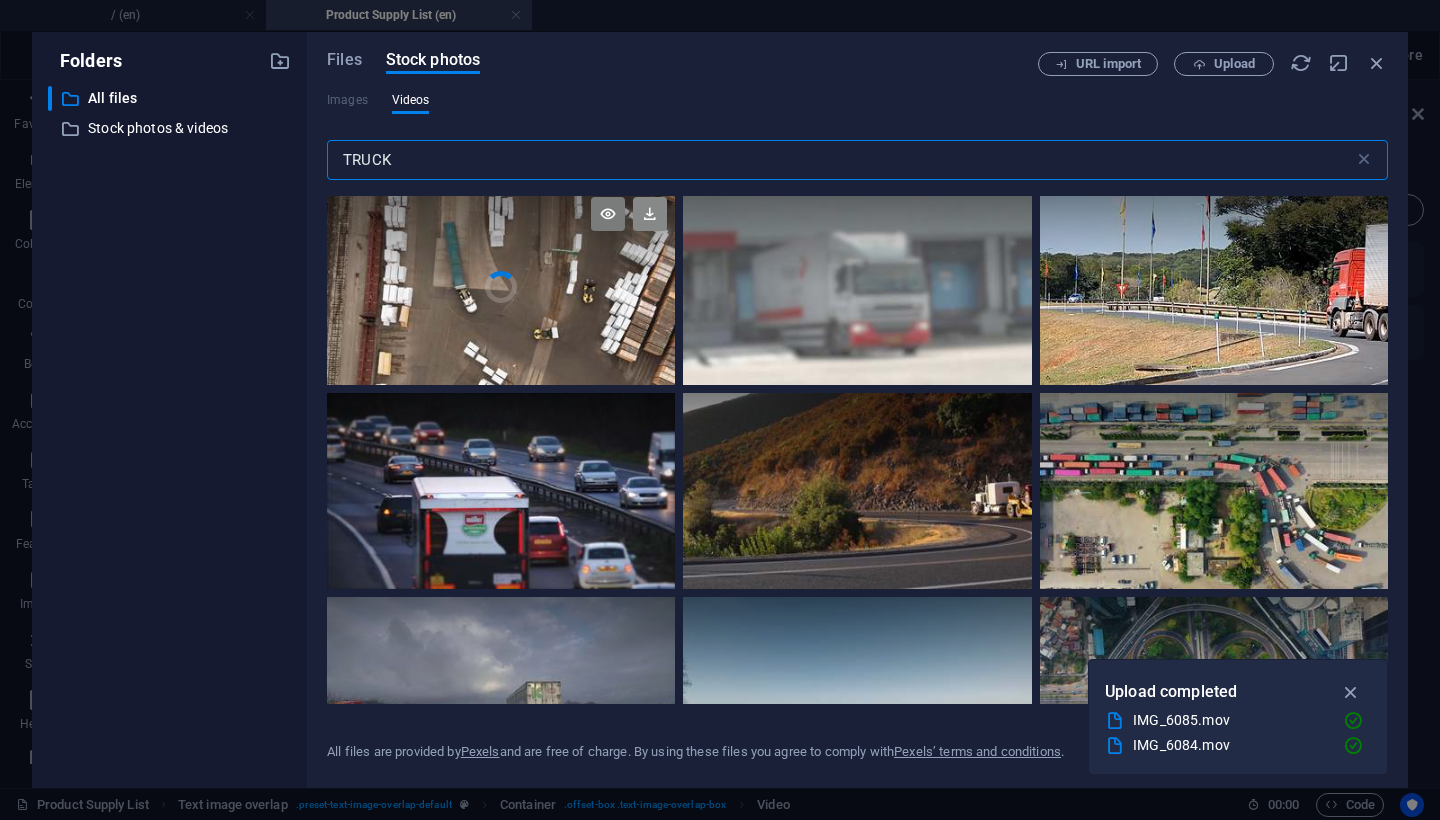 type on "TRUCK" 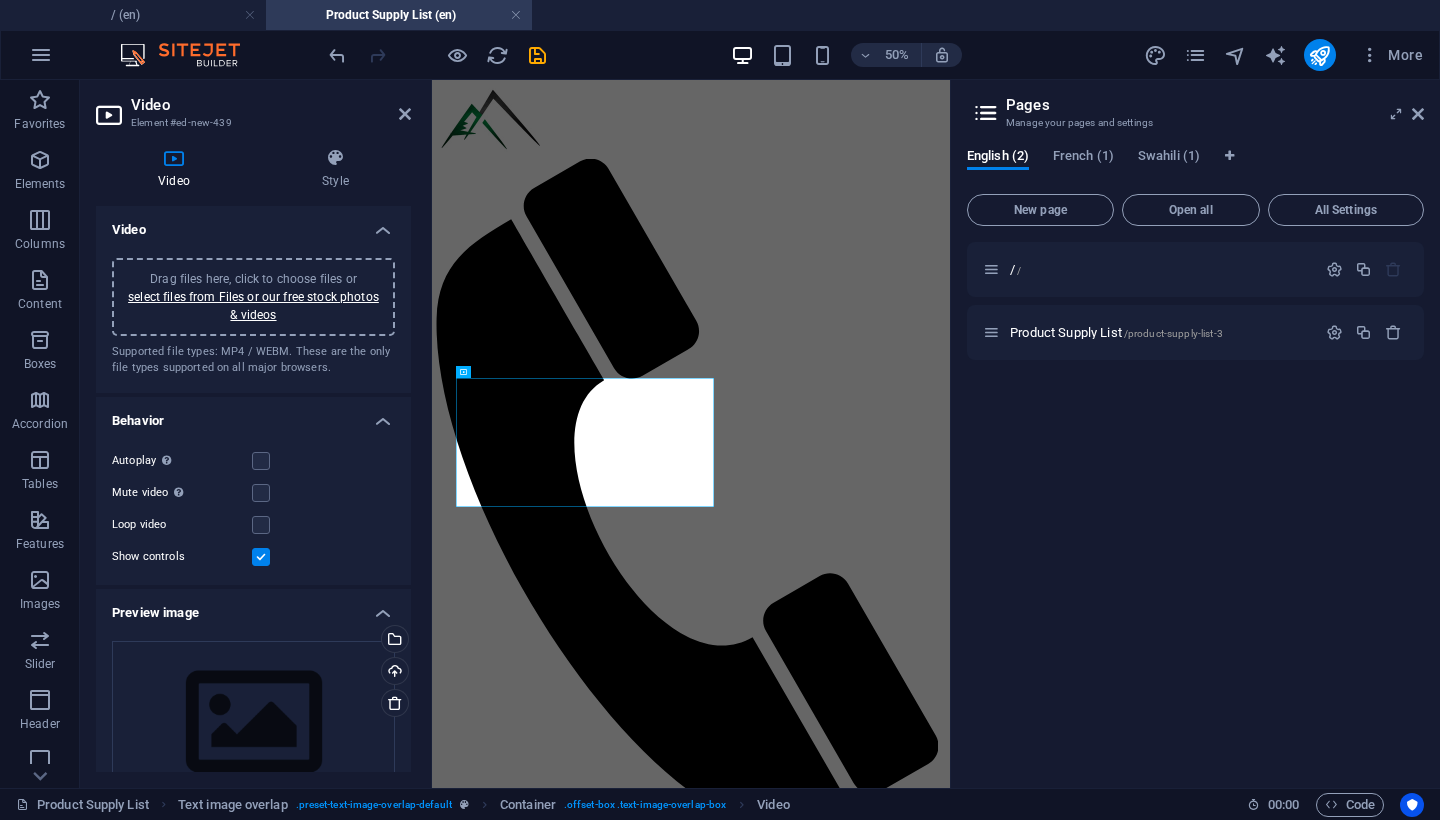 scroll, scrollTop: 3562, scrollLeft: 0, axis: vertical 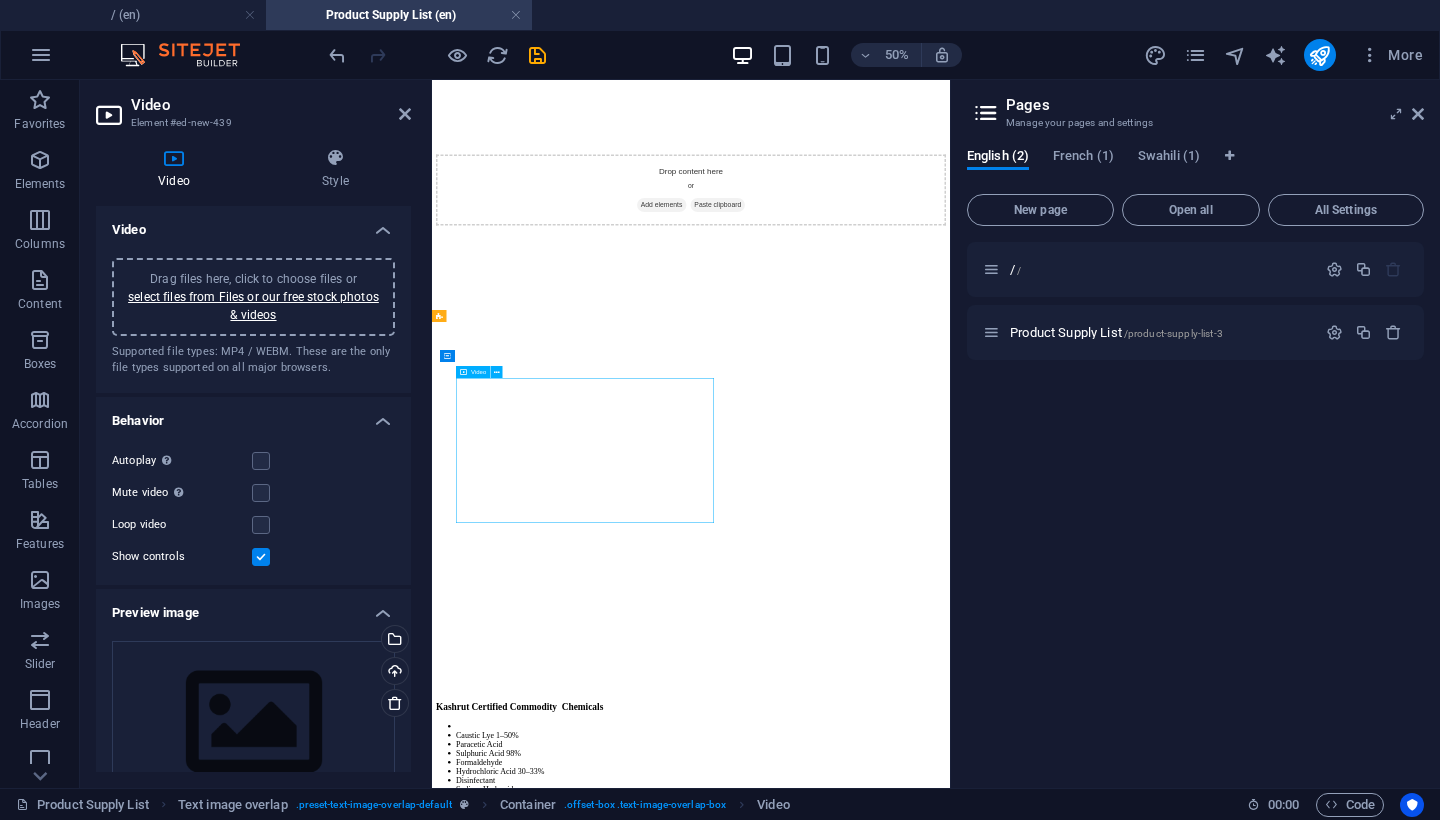click at bounding box center [950, 7273] 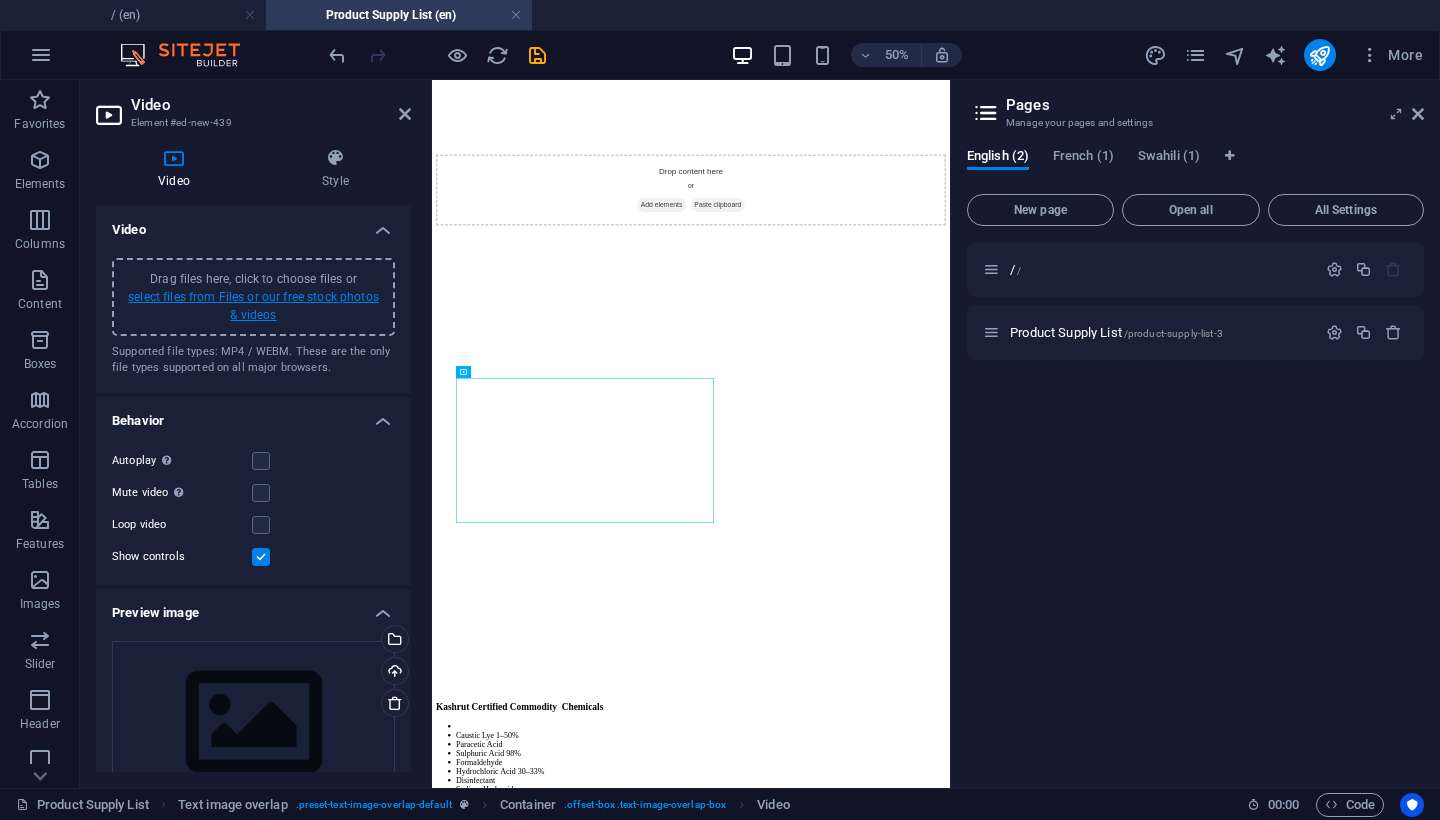 click on "select files from Files or our free stock photos & videos" at bounding box center [253, 306] 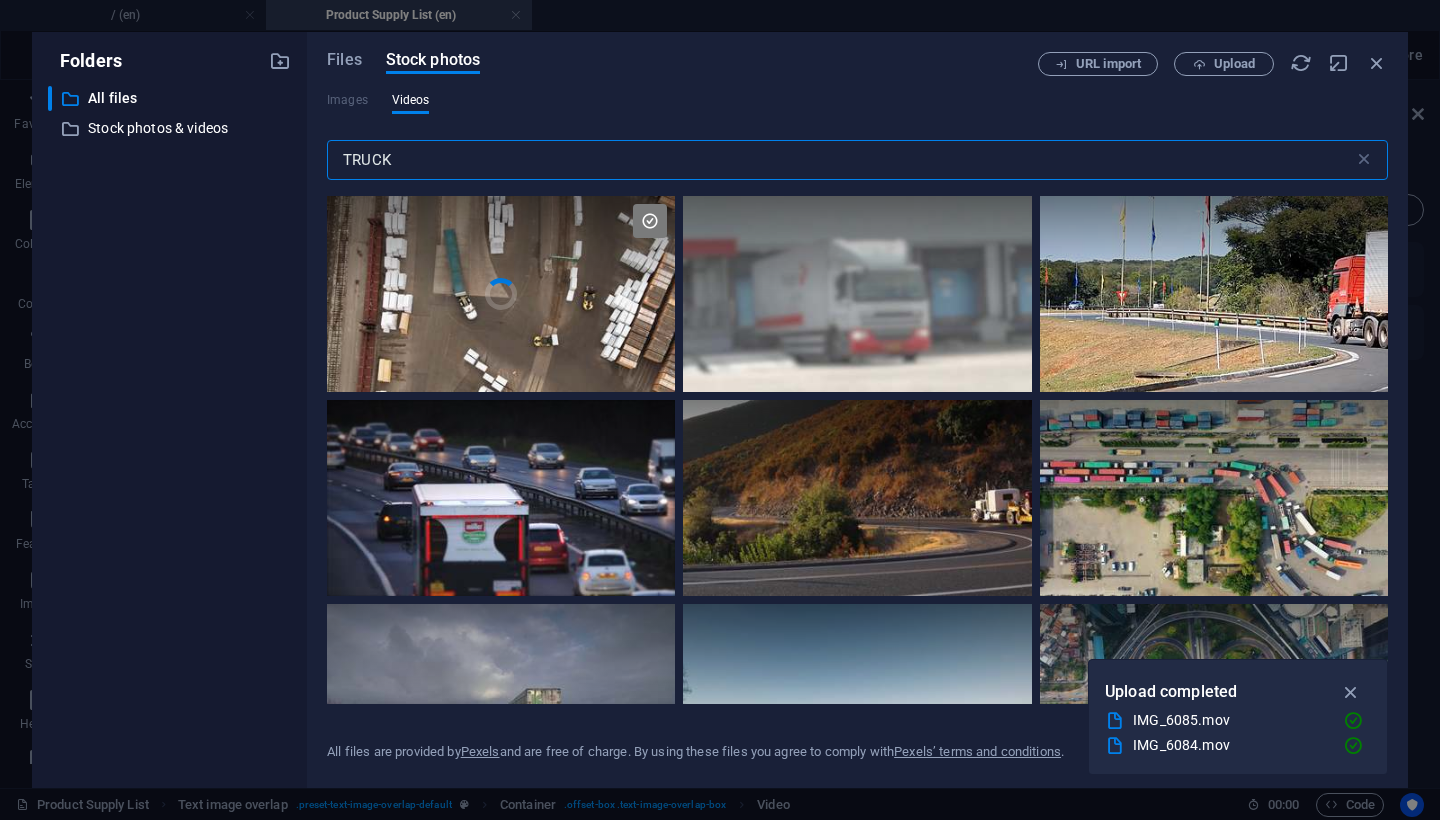 scroll, scrollTop: 0, scrollLeft: 0, axis: both 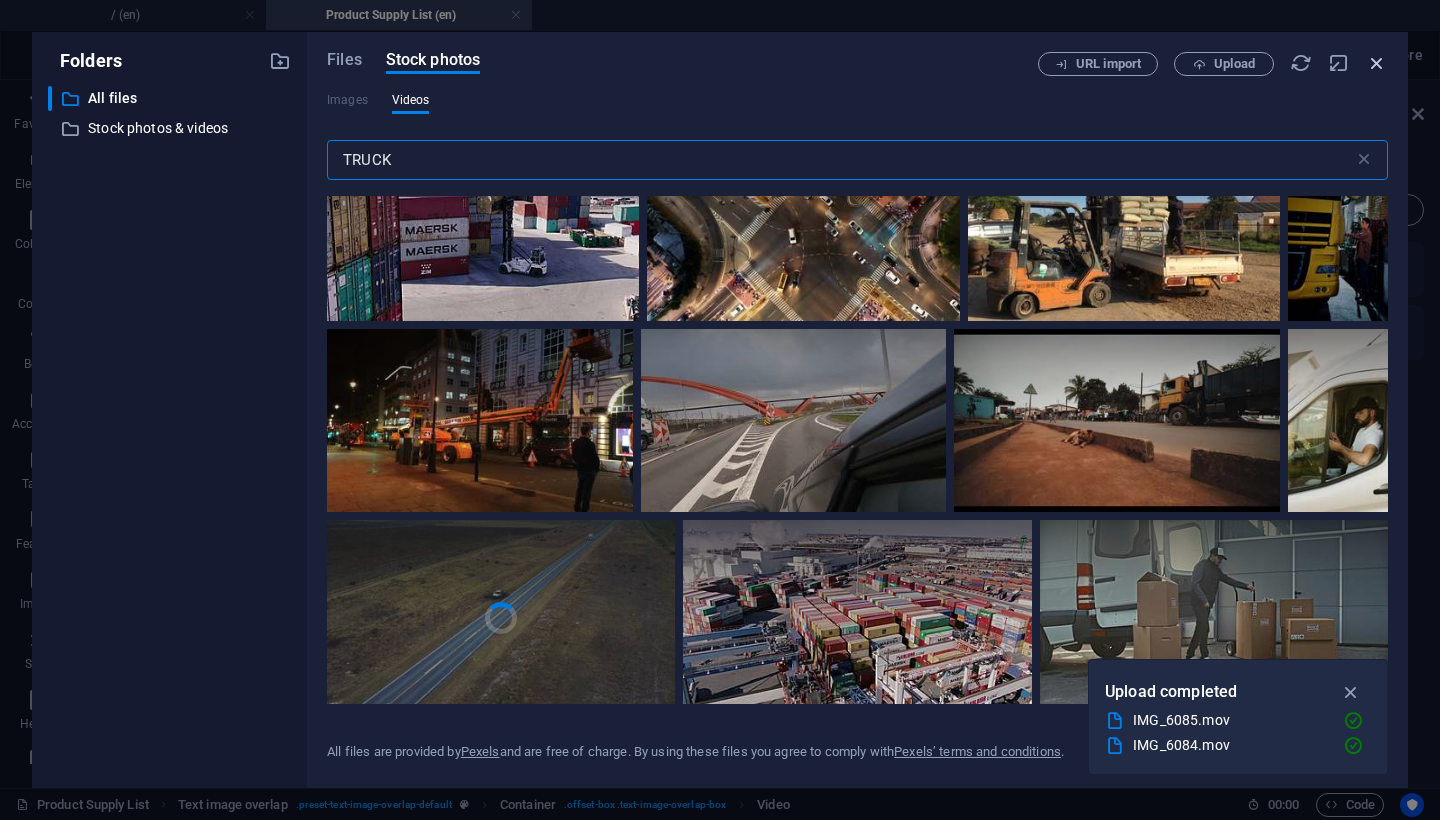 click at bounding box center [1377, 63] 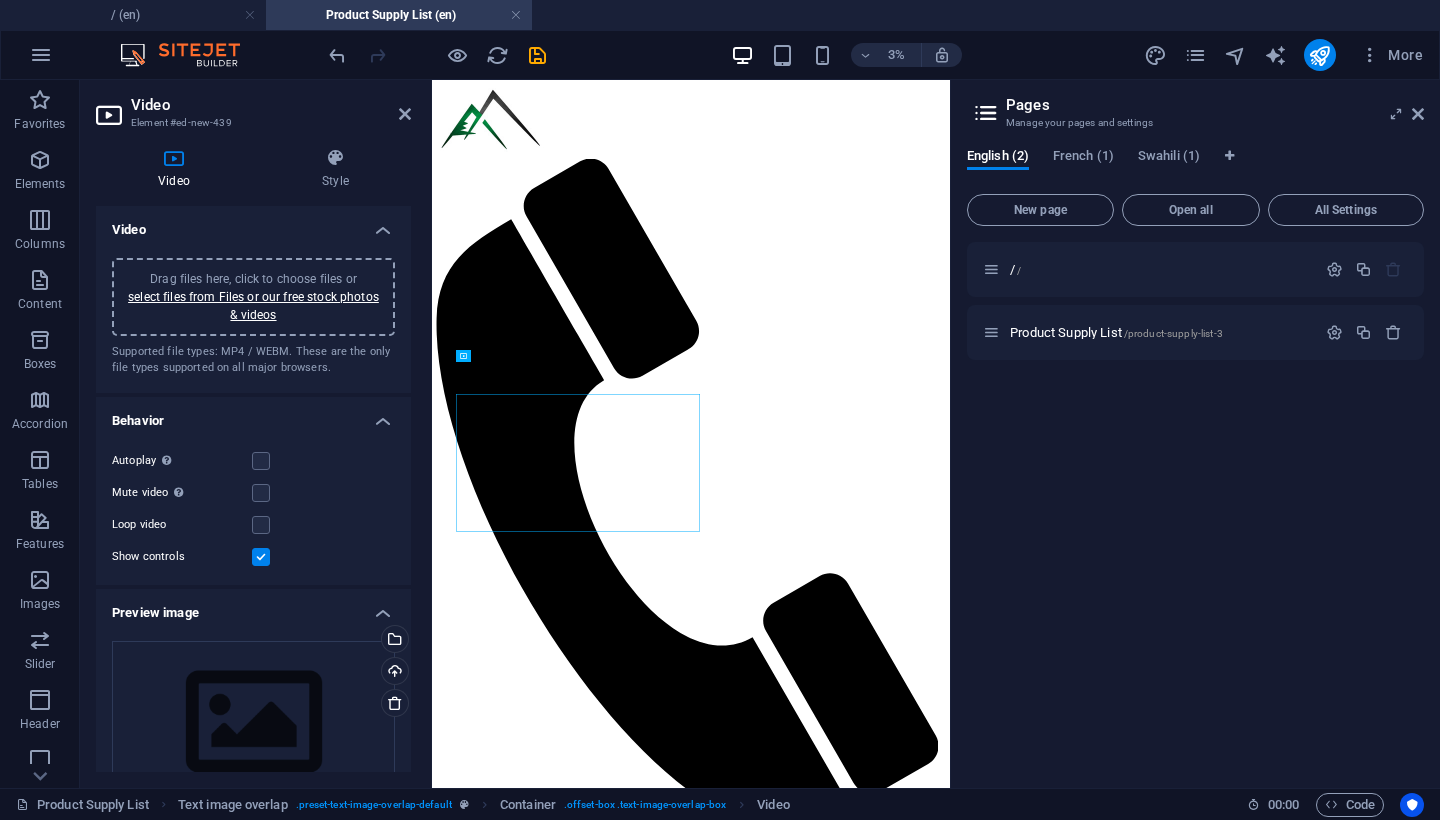 click on "More" at bounding box center [1391, 55] 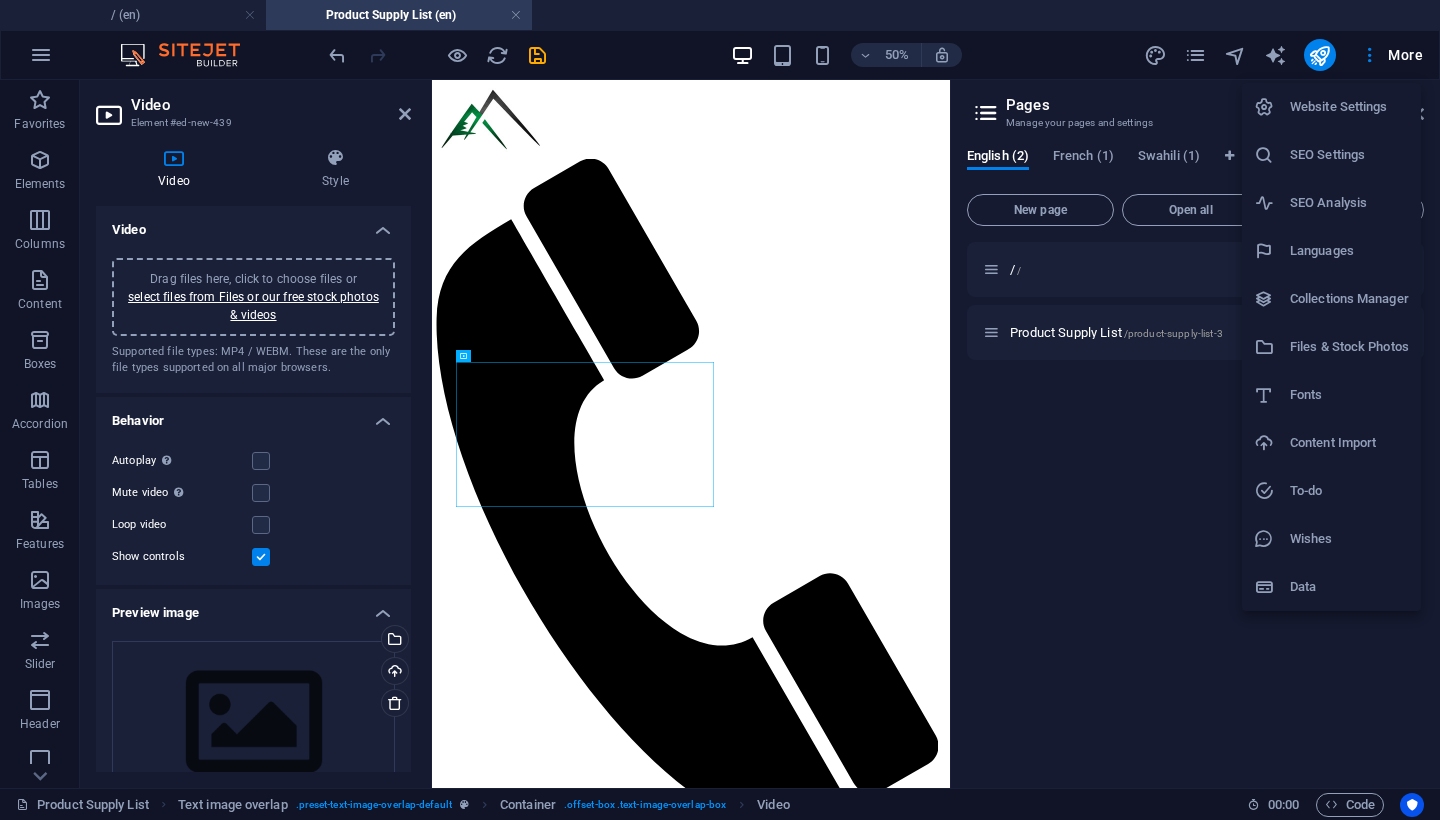 scroll, scrollTop: 3594, scrollLeft: 0, axis: vertical 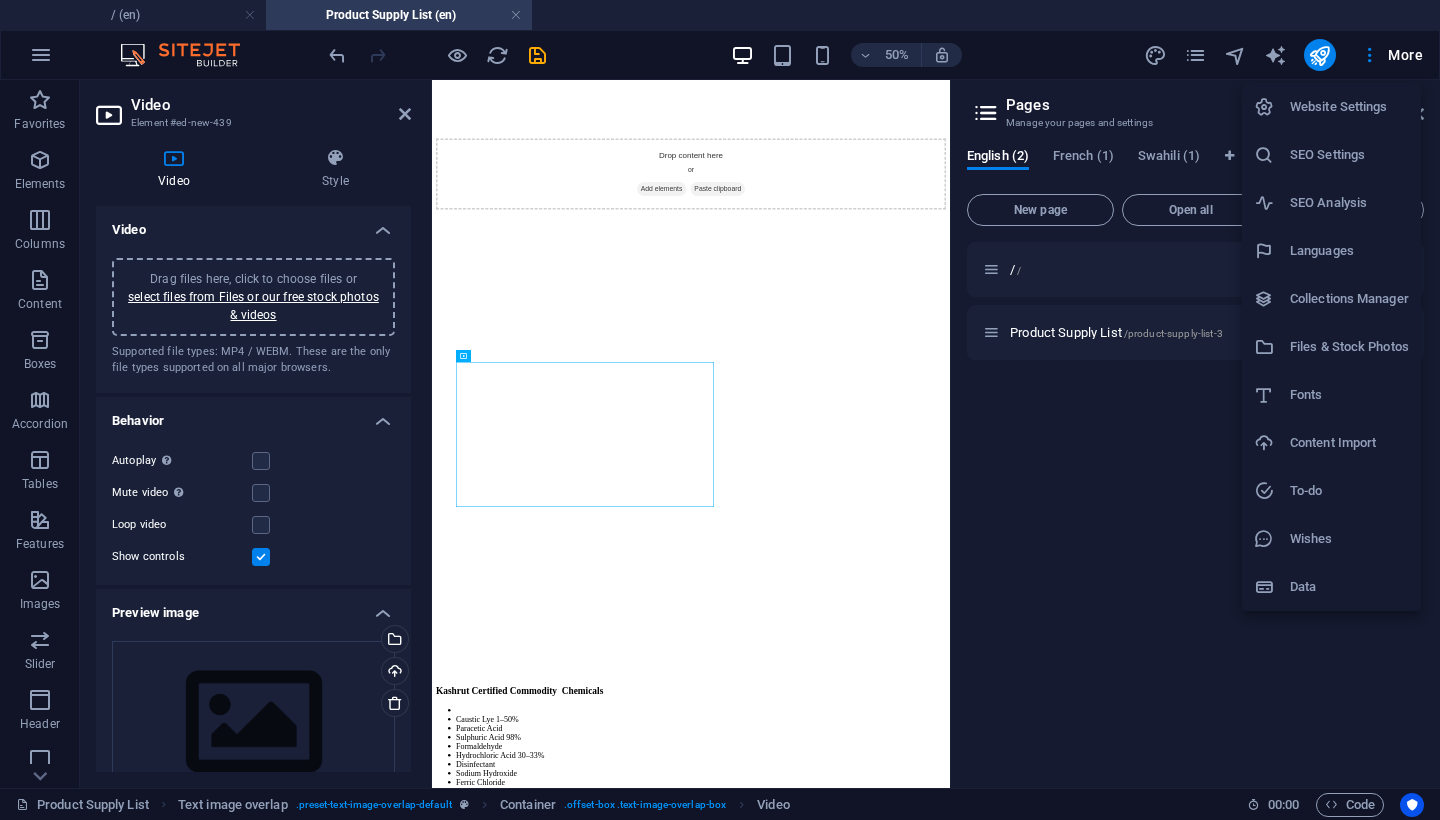 click at bounding box center [720, 410] 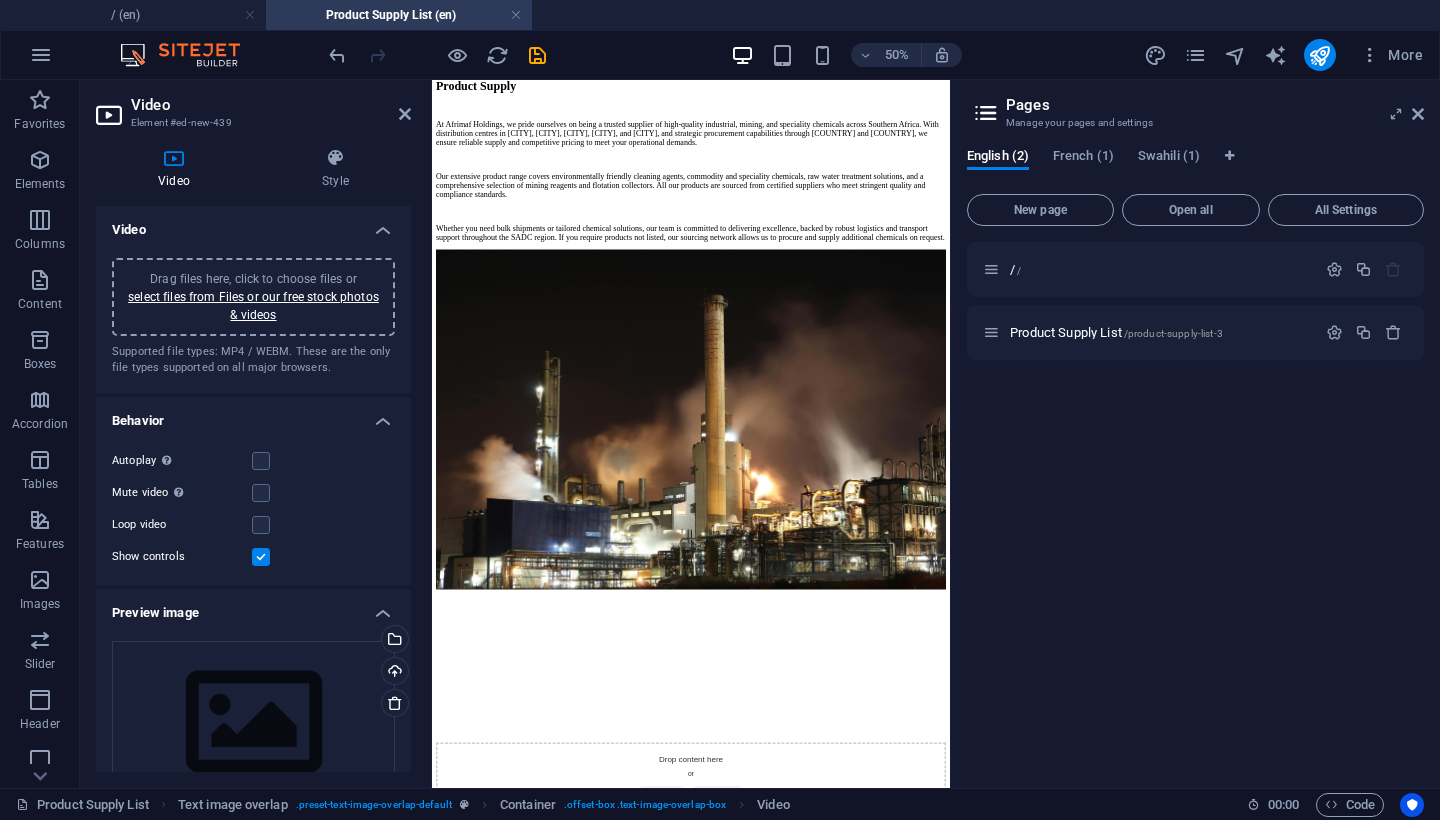 scroll, scrollTop: 2387, scrollLeft: 0, axis: vertical 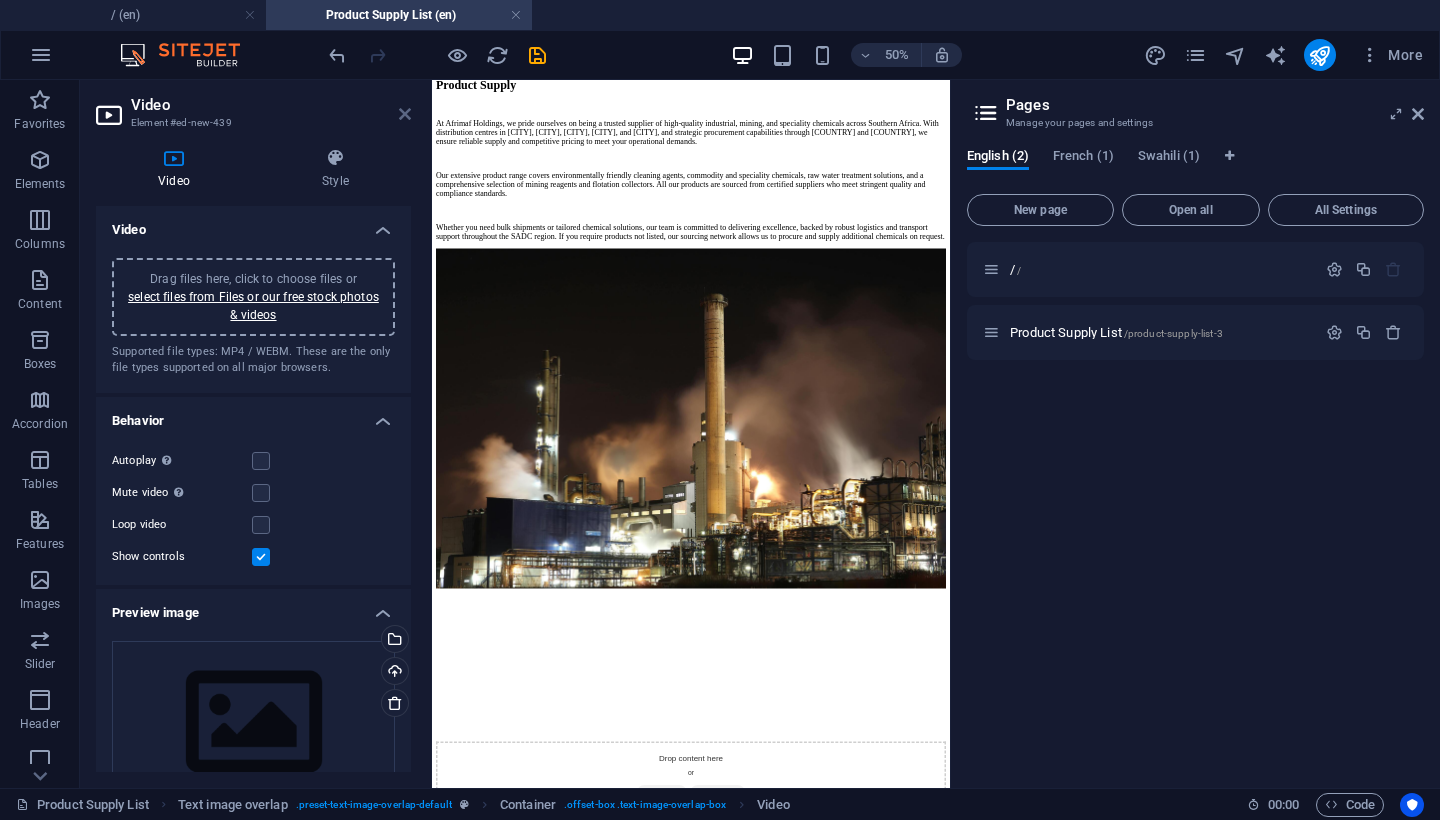 click at bounding box center (405, 114) 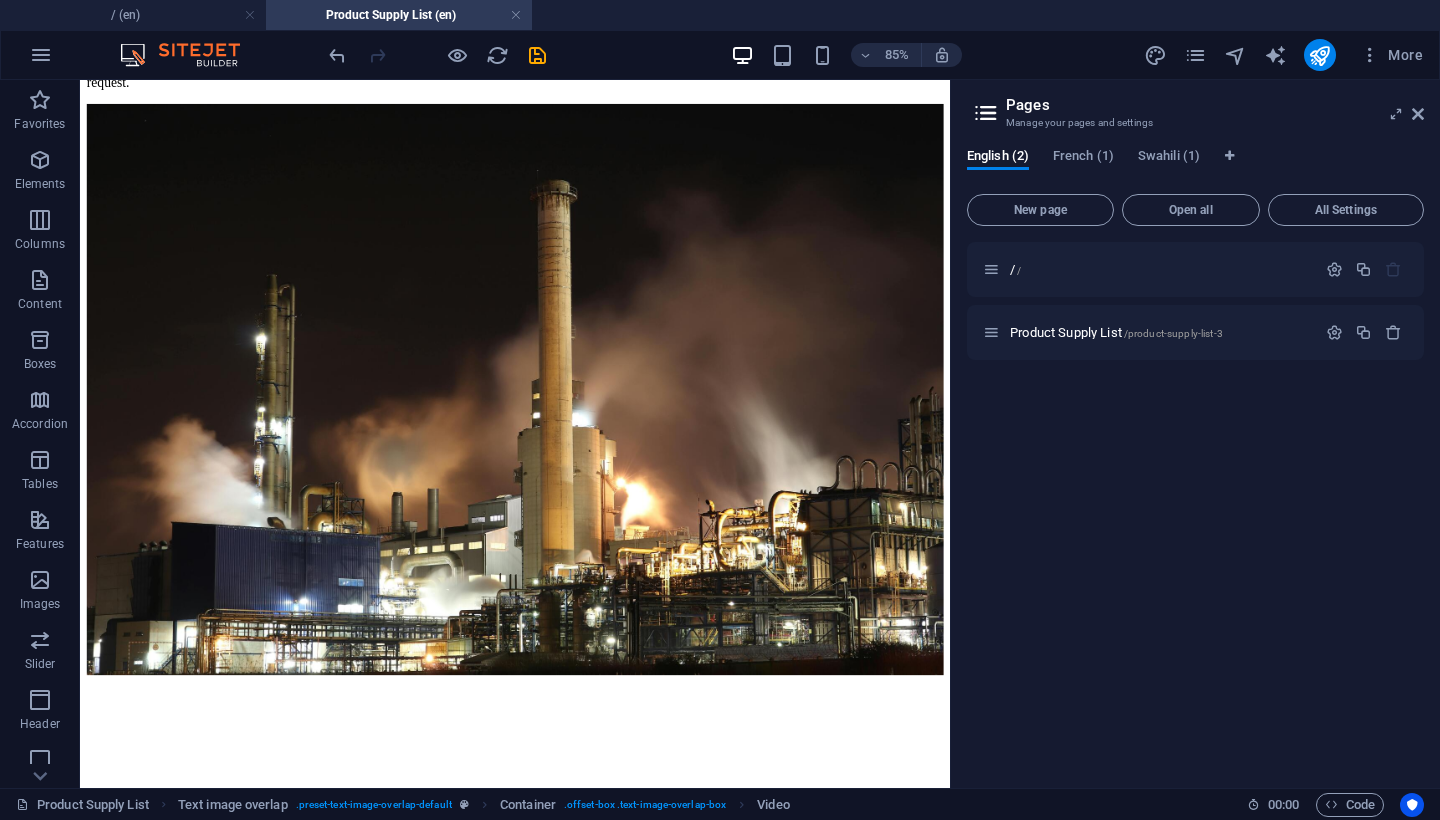 scroll, scrollTop: 2633, scrollLeft: 0, axis: vertical 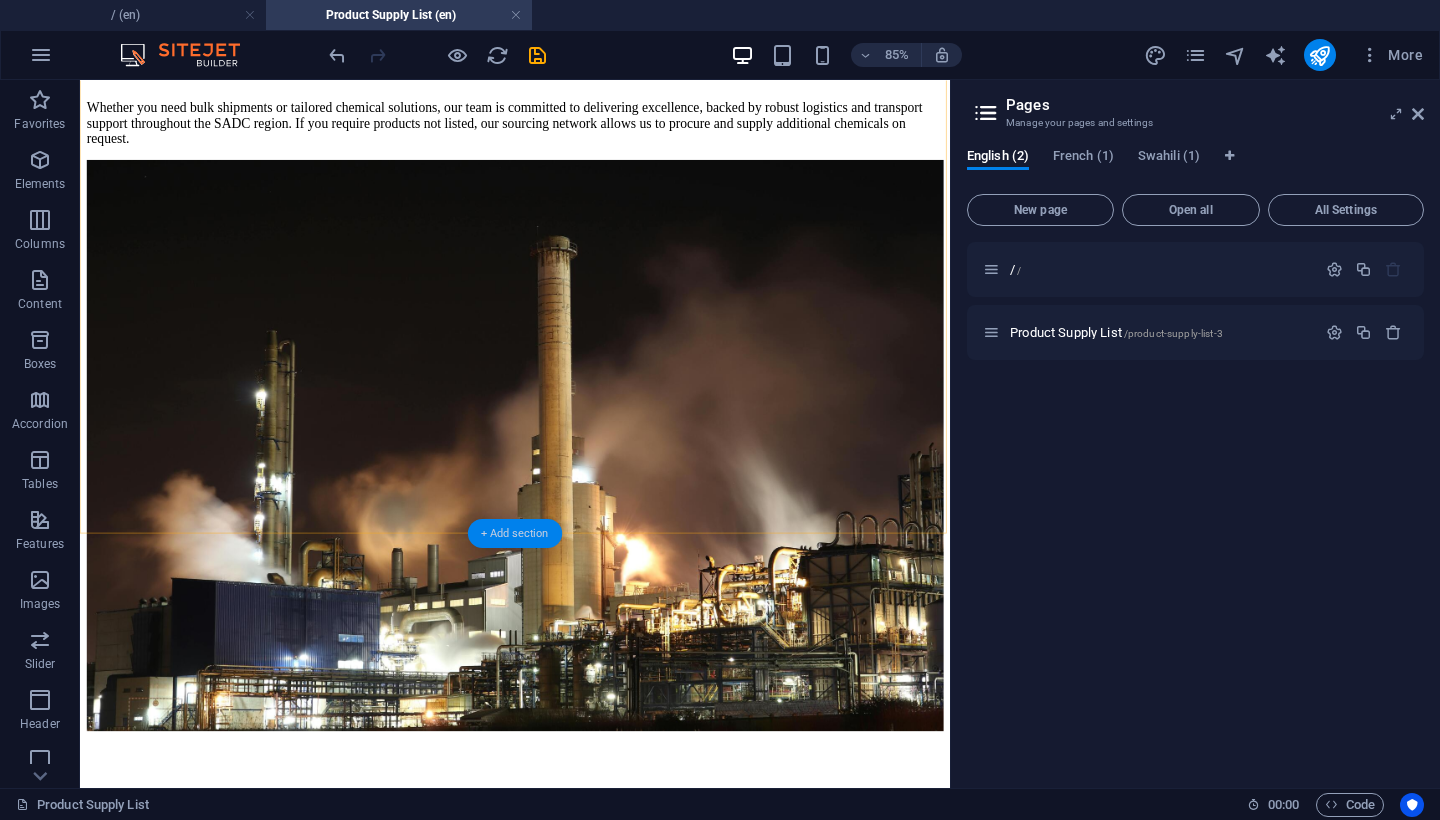 click on "+ Add section" at bounding box center (515, 533) 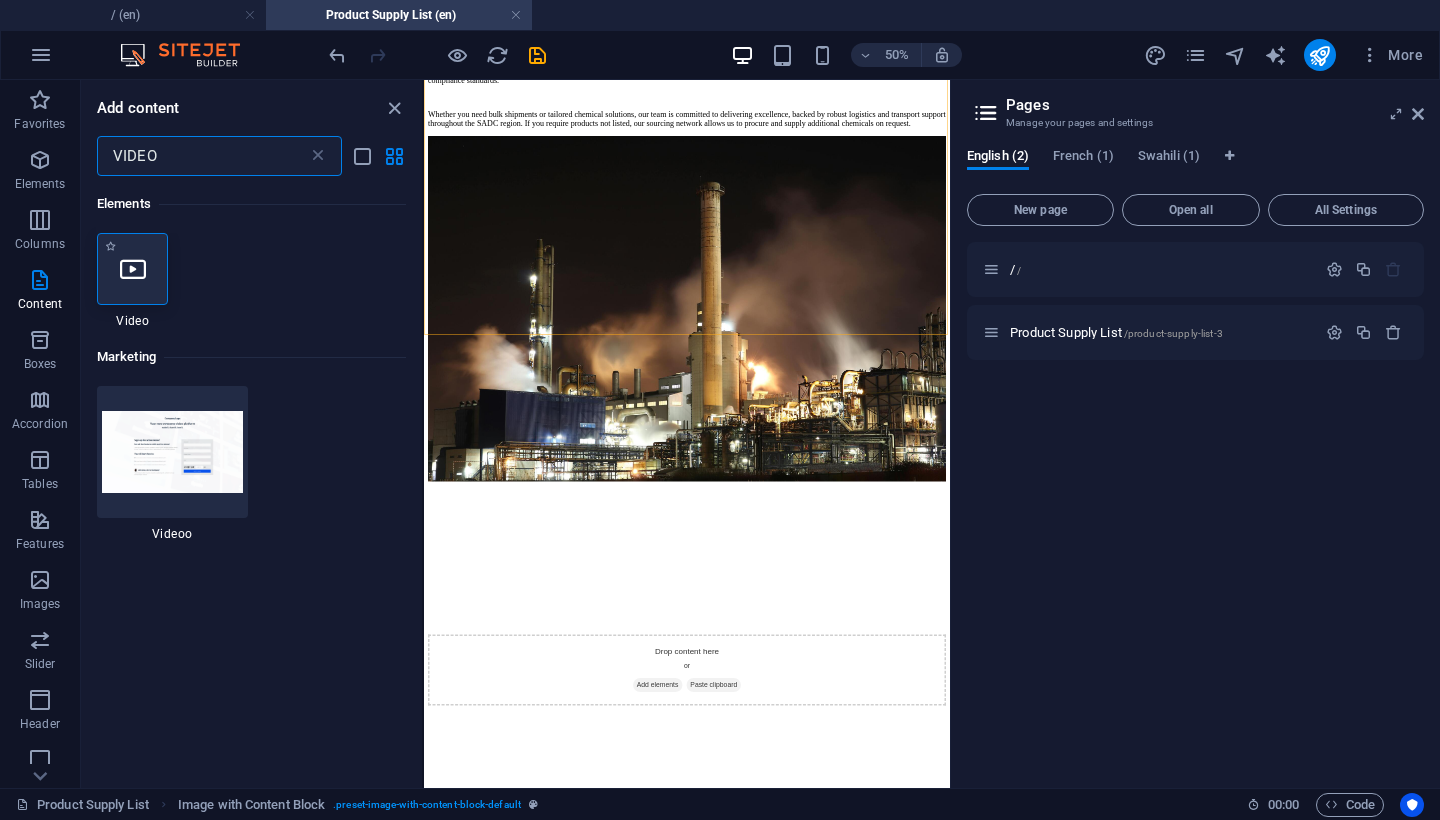 click at bounding box center (133, 269) 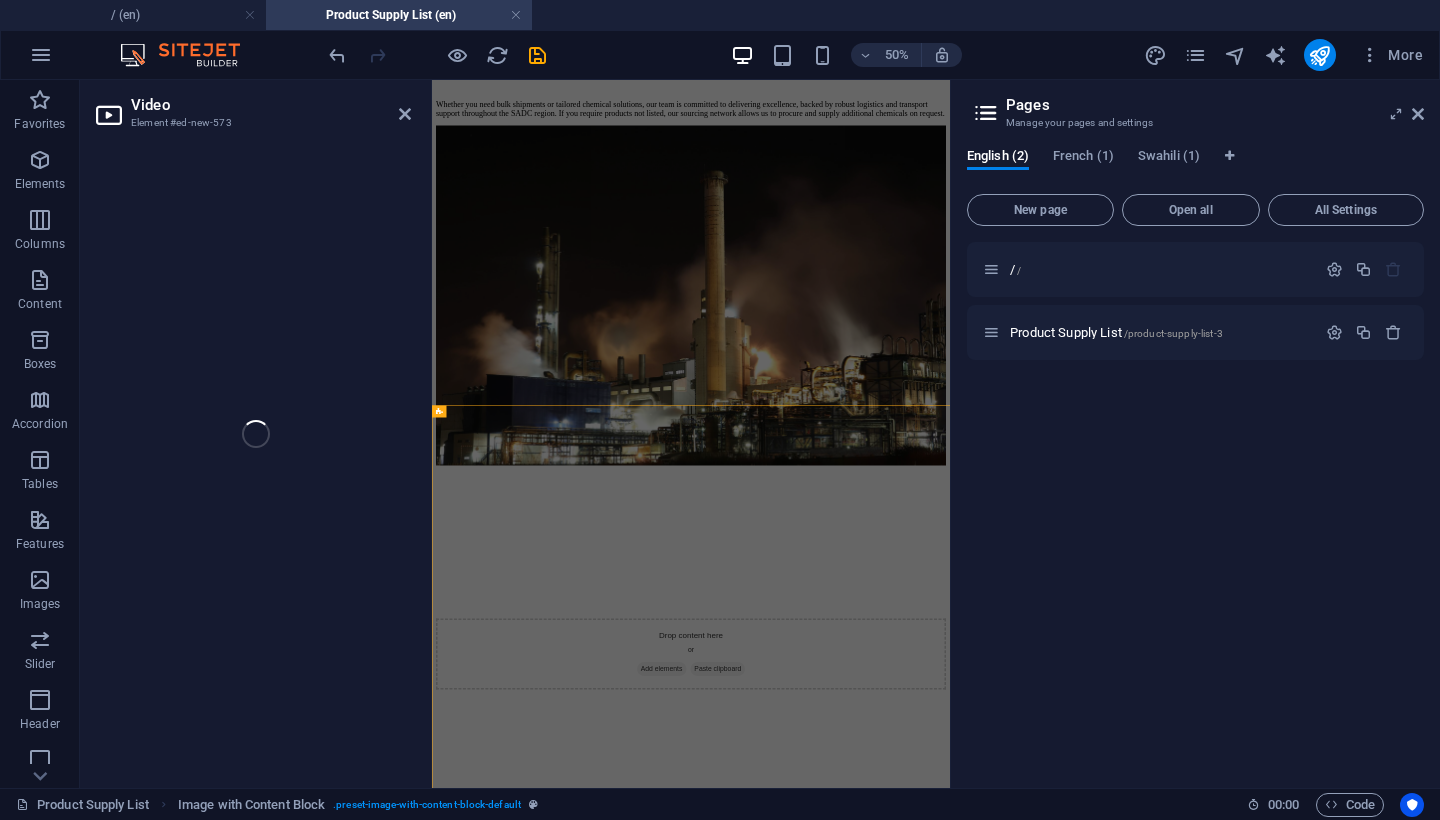 select on "%" 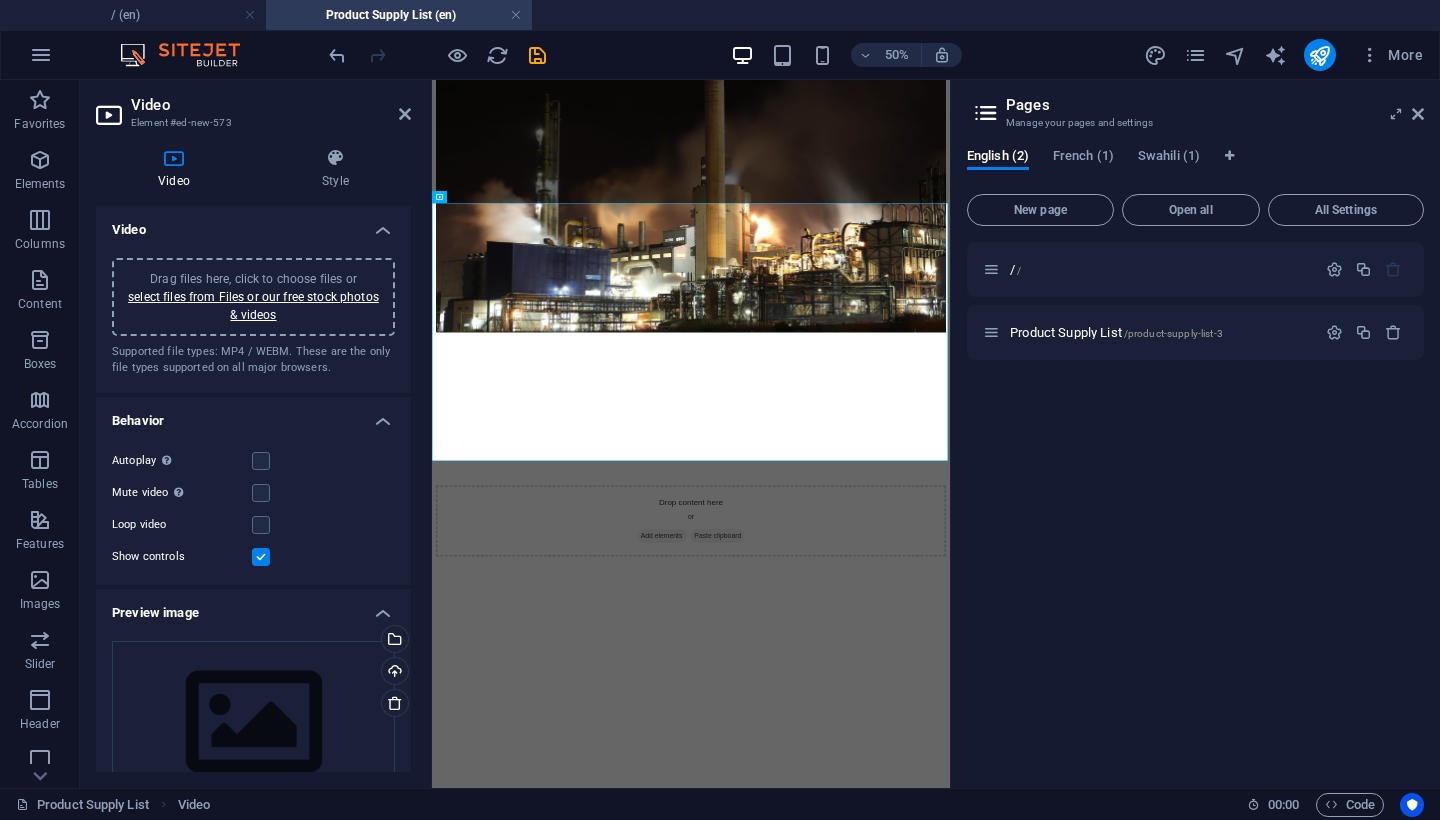 scroll, scrollTop: 2926, scrollLeft: 0, axis: vertical 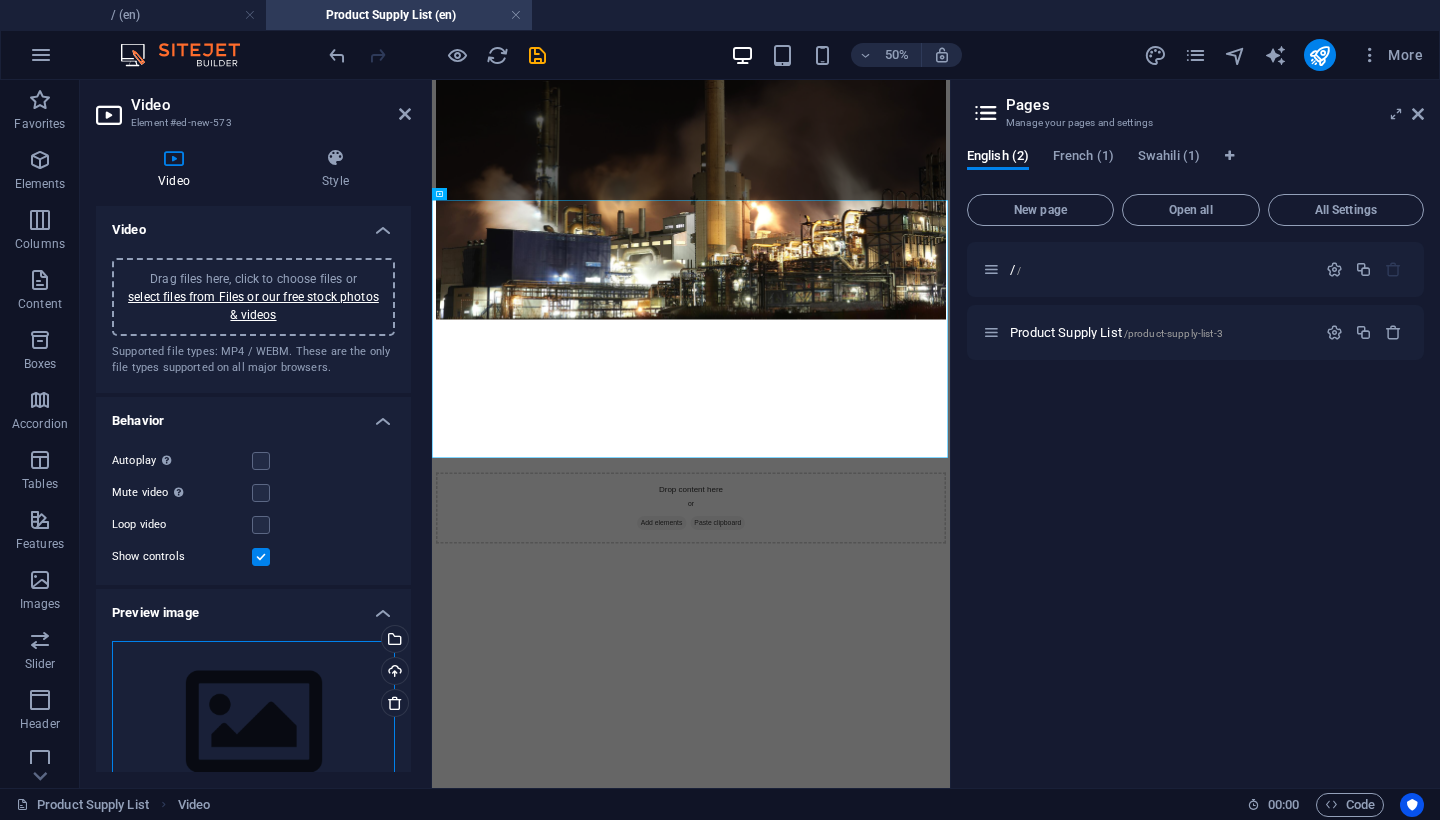 click on "Drag files here, click to choose files or select files from Files or our free stock photos & videos" at bounding box center (253, 723) 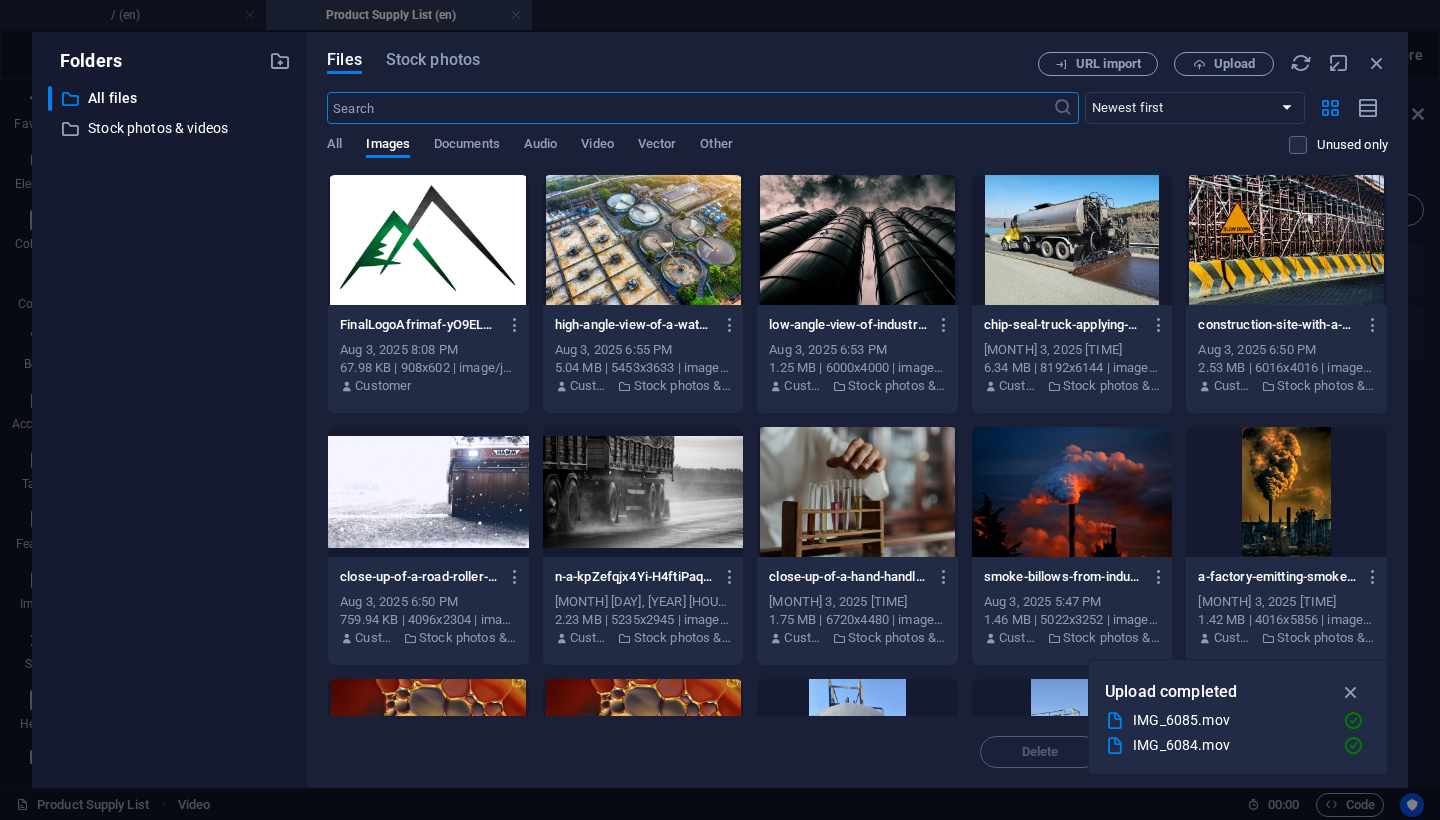 scroll, scrollTop: 0, scrollLeft: 0, axis: both 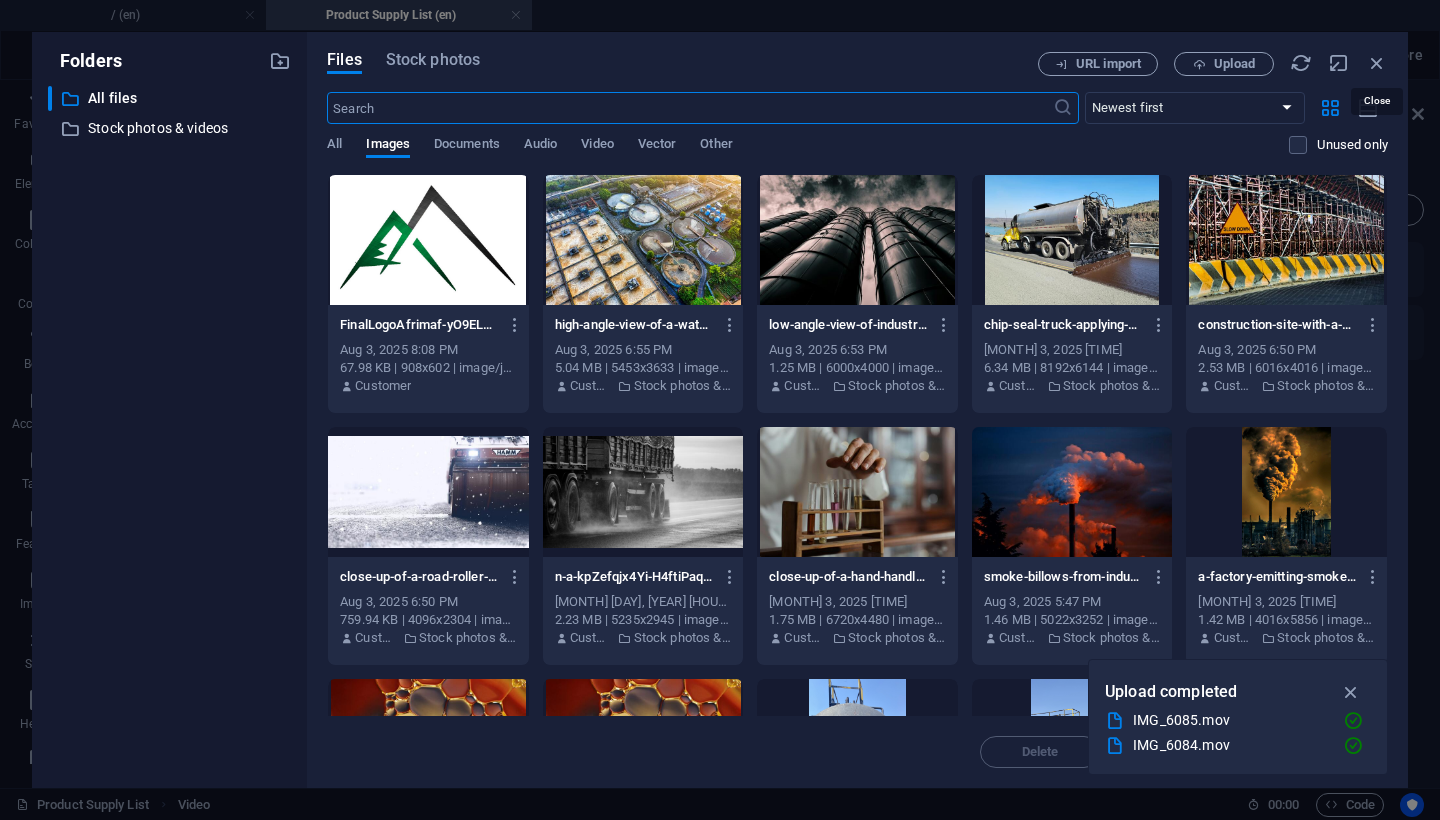 drag, startPoint x: 1377, startPoint y: 61, endPoint x: 1137, endPoint y: 207, distance: 280.91992 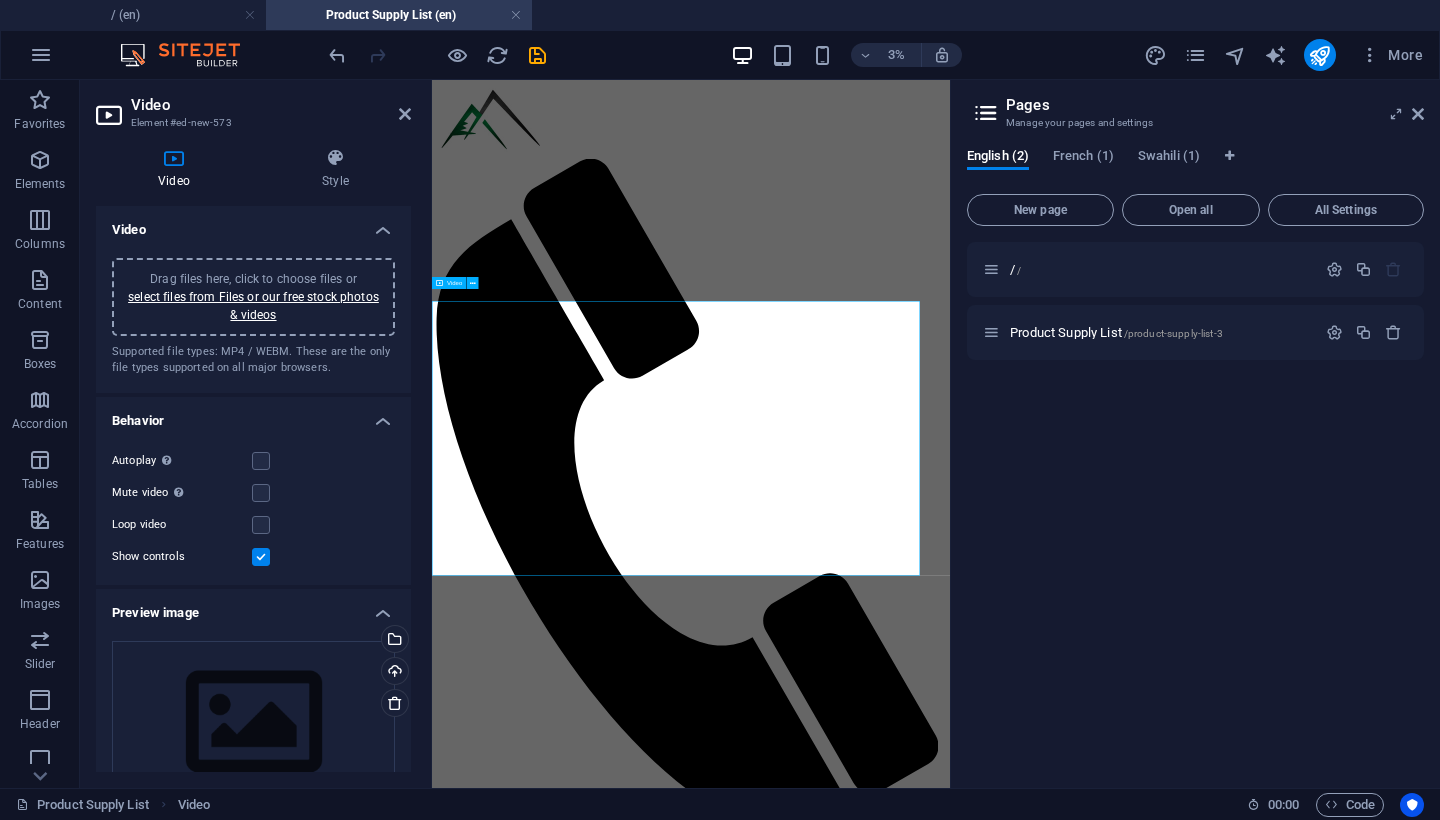 scroll, scrollTop: 2748, scrollLeft: 0, axis: vertical 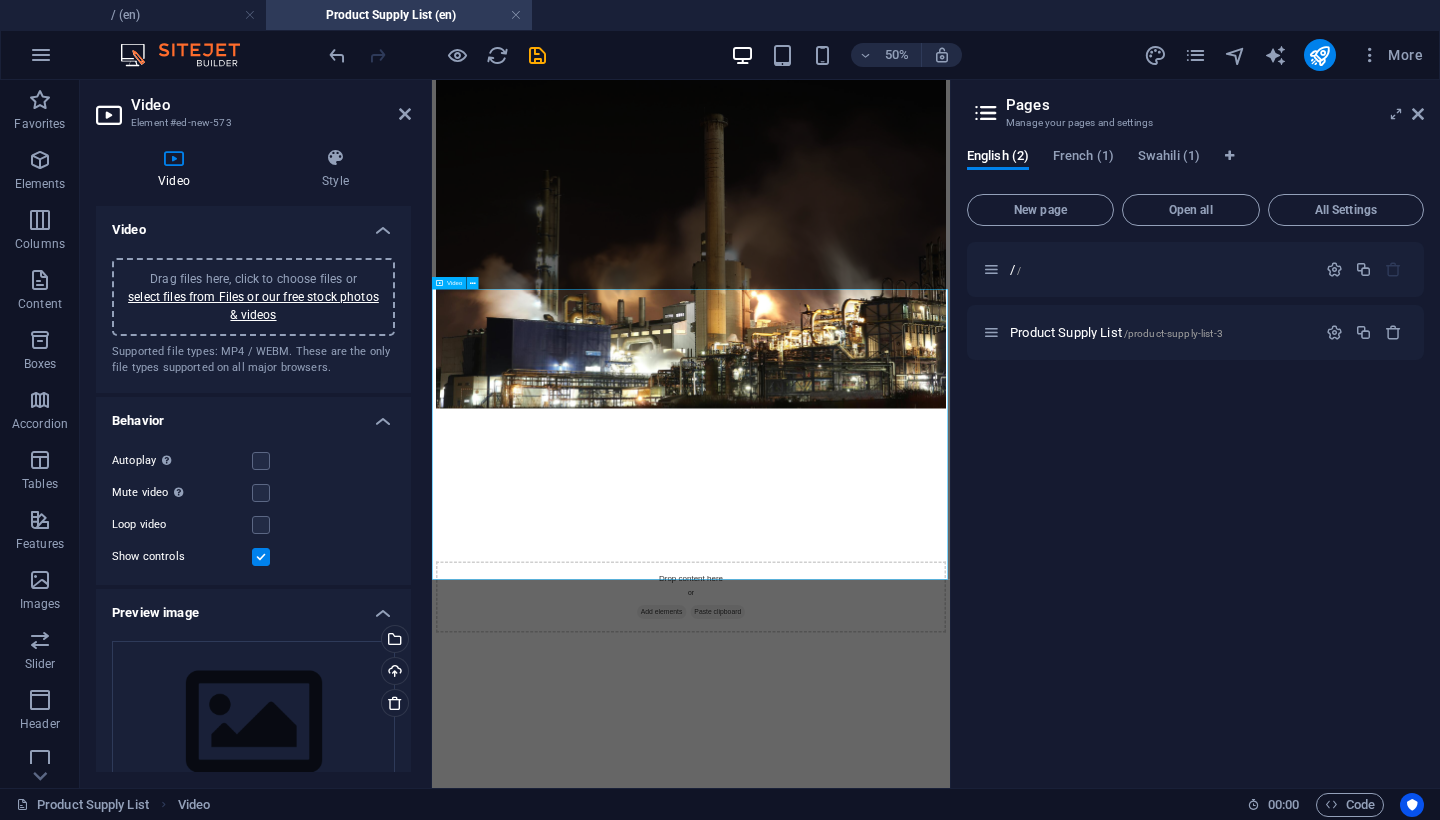 click at bounding box center [950, 5664] 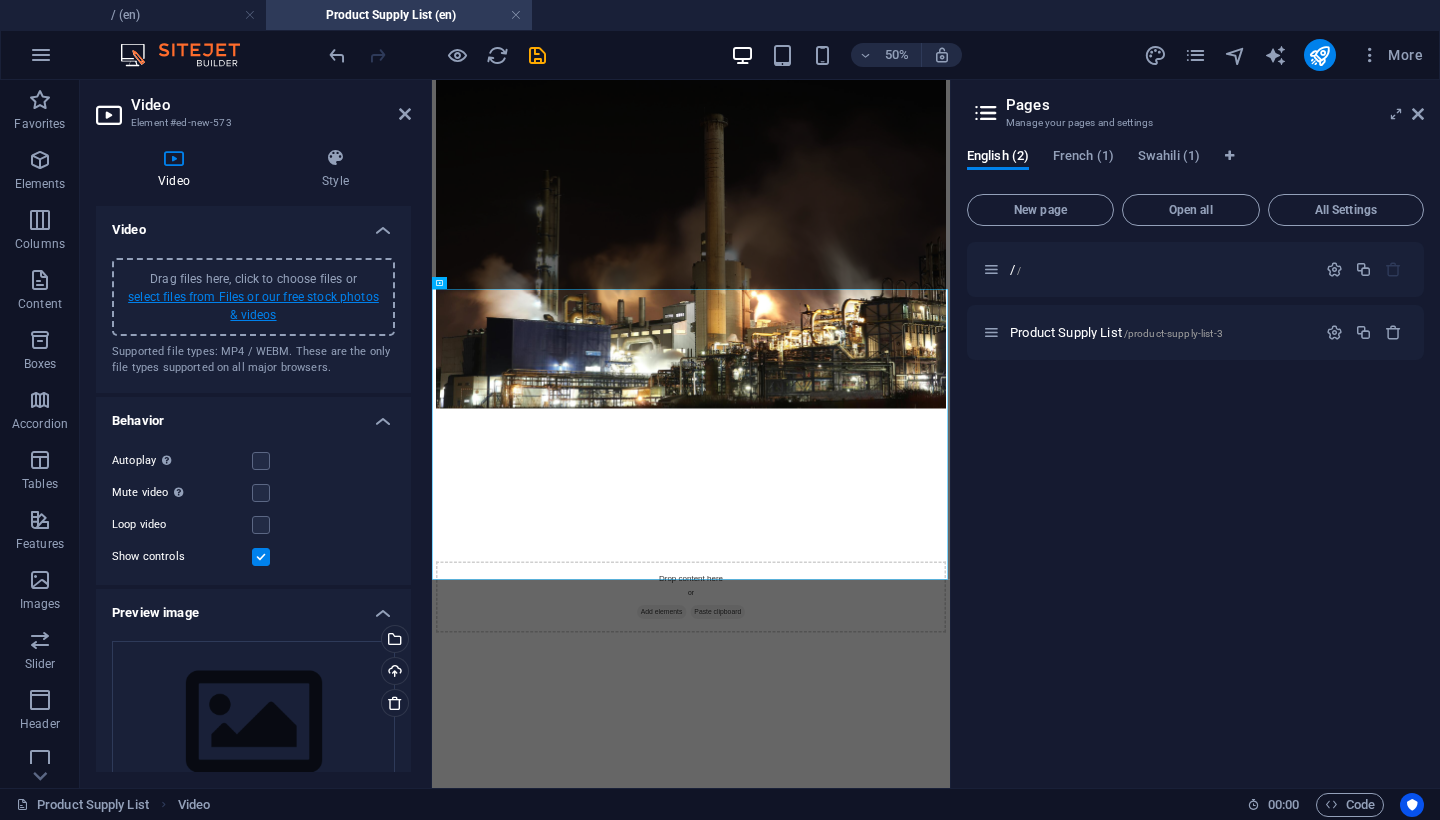 click on "select files from Files or our free stock photos & videos" at bounding box center (253, 306) 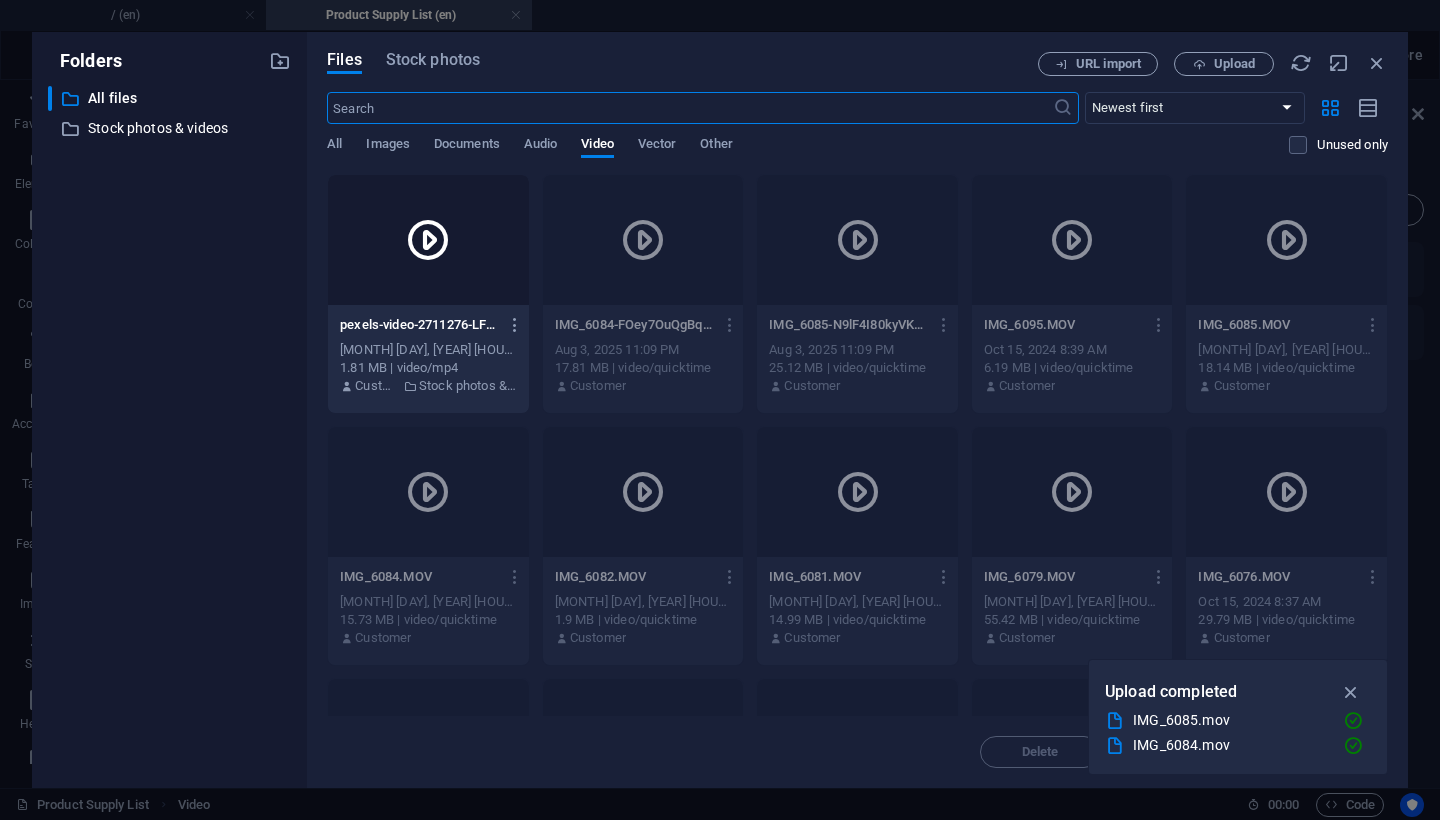 scroll, scrollTop: 0, scrollLeft: 0, axis: both 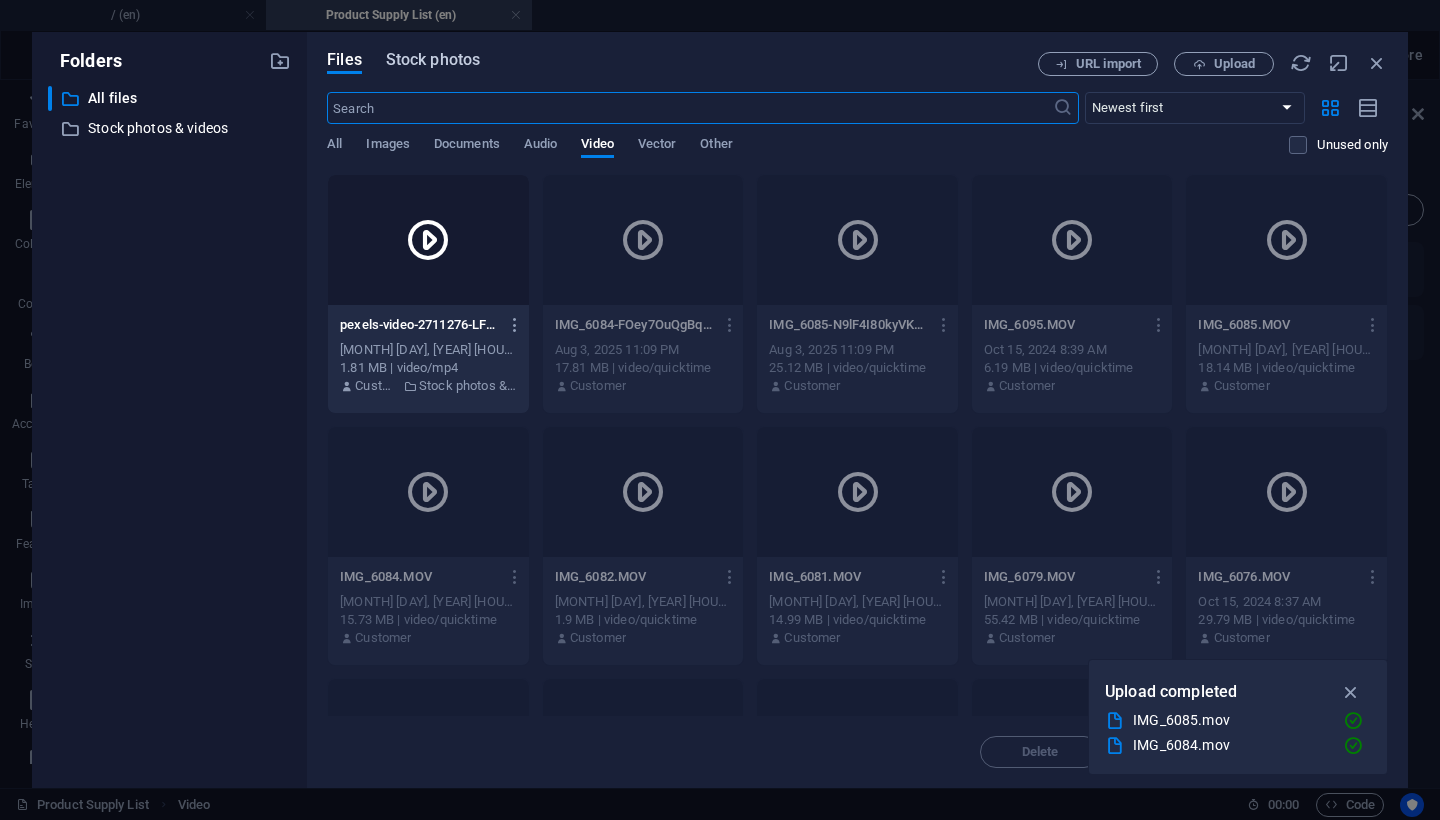 click on "Stock photos" at bounding box center (433, 60) 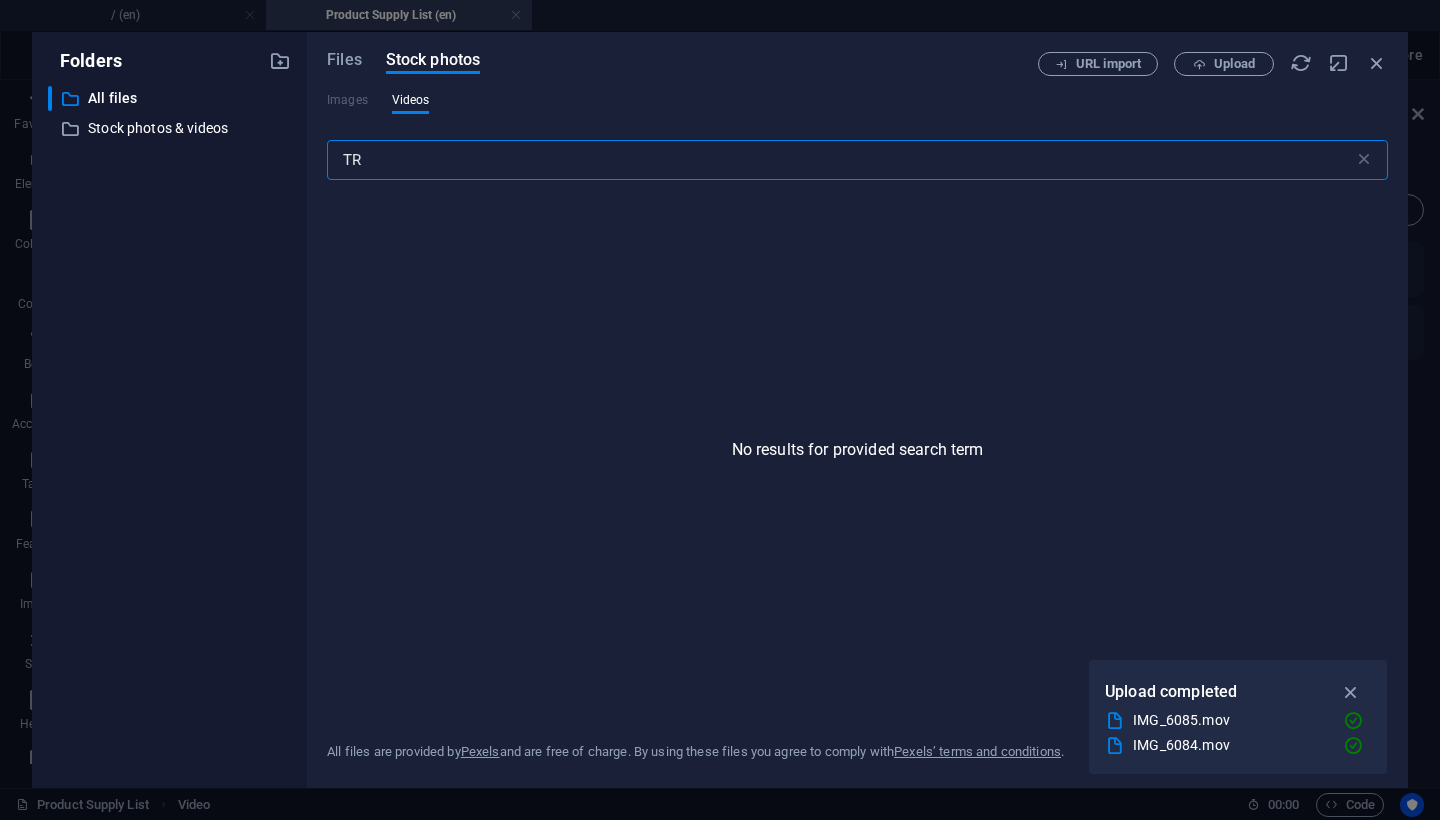 type on "T" 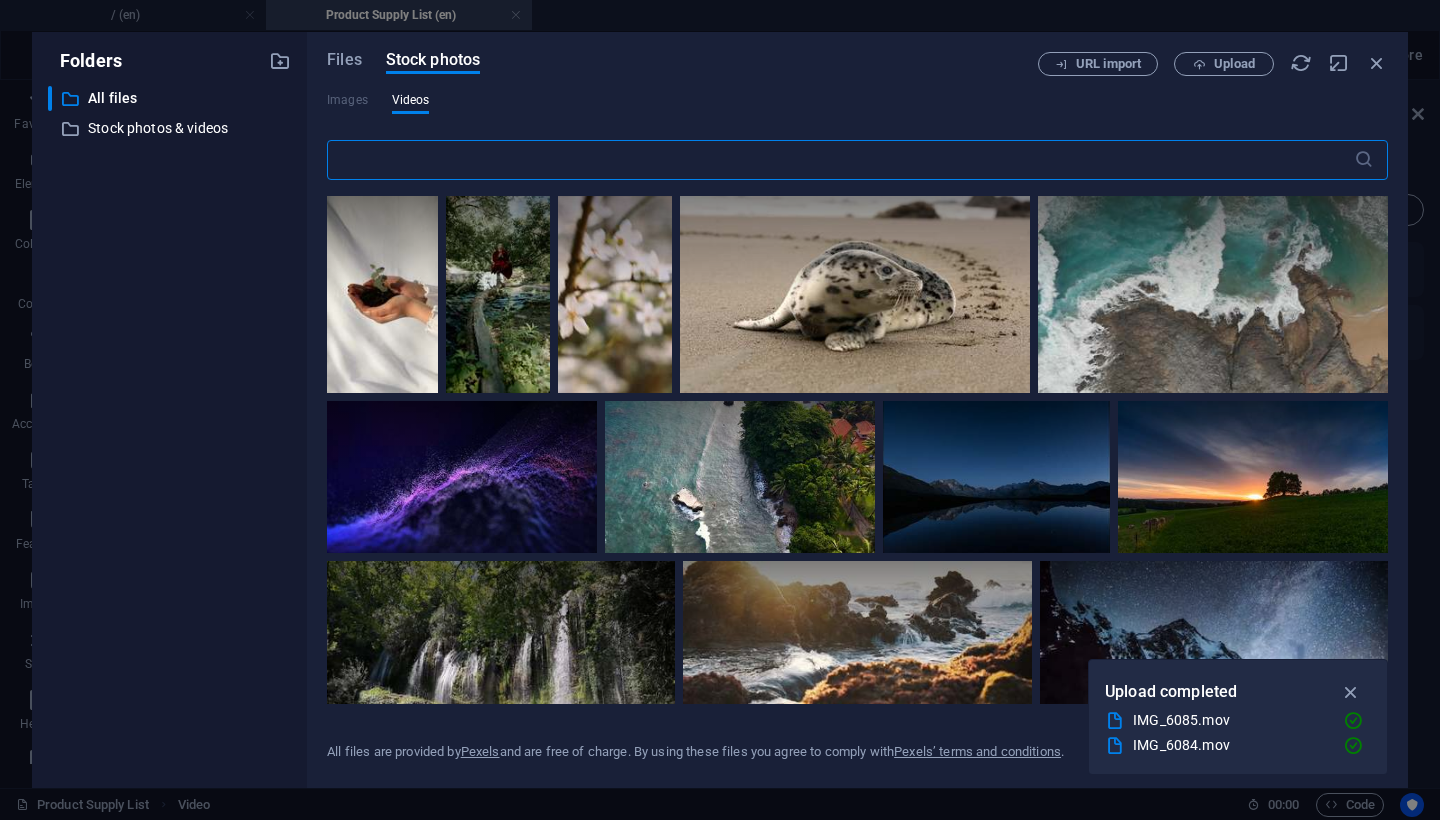 type on "H" 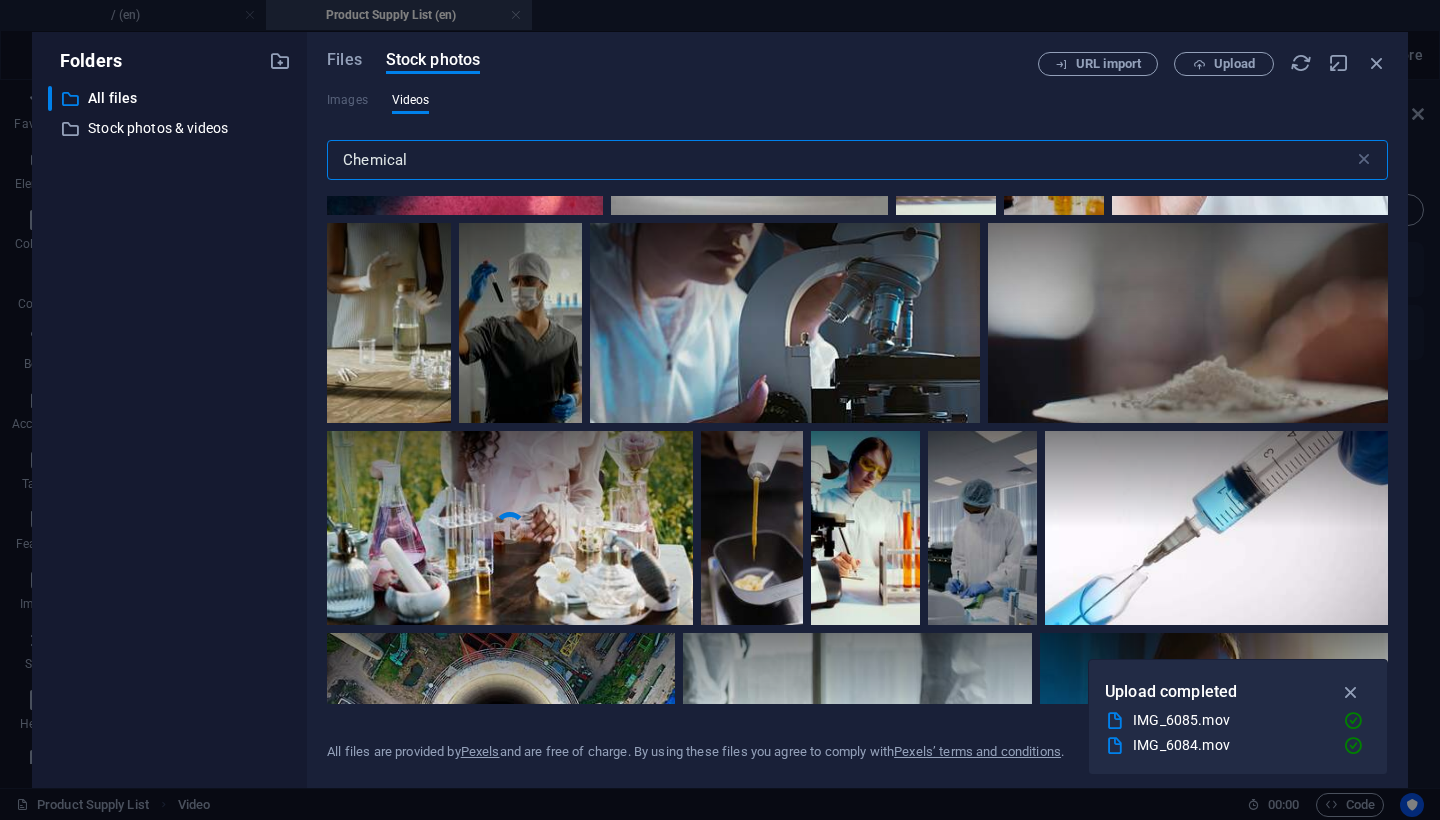 scroll, scrollTop: 2569, scrollLeft: 0, axis: vertical 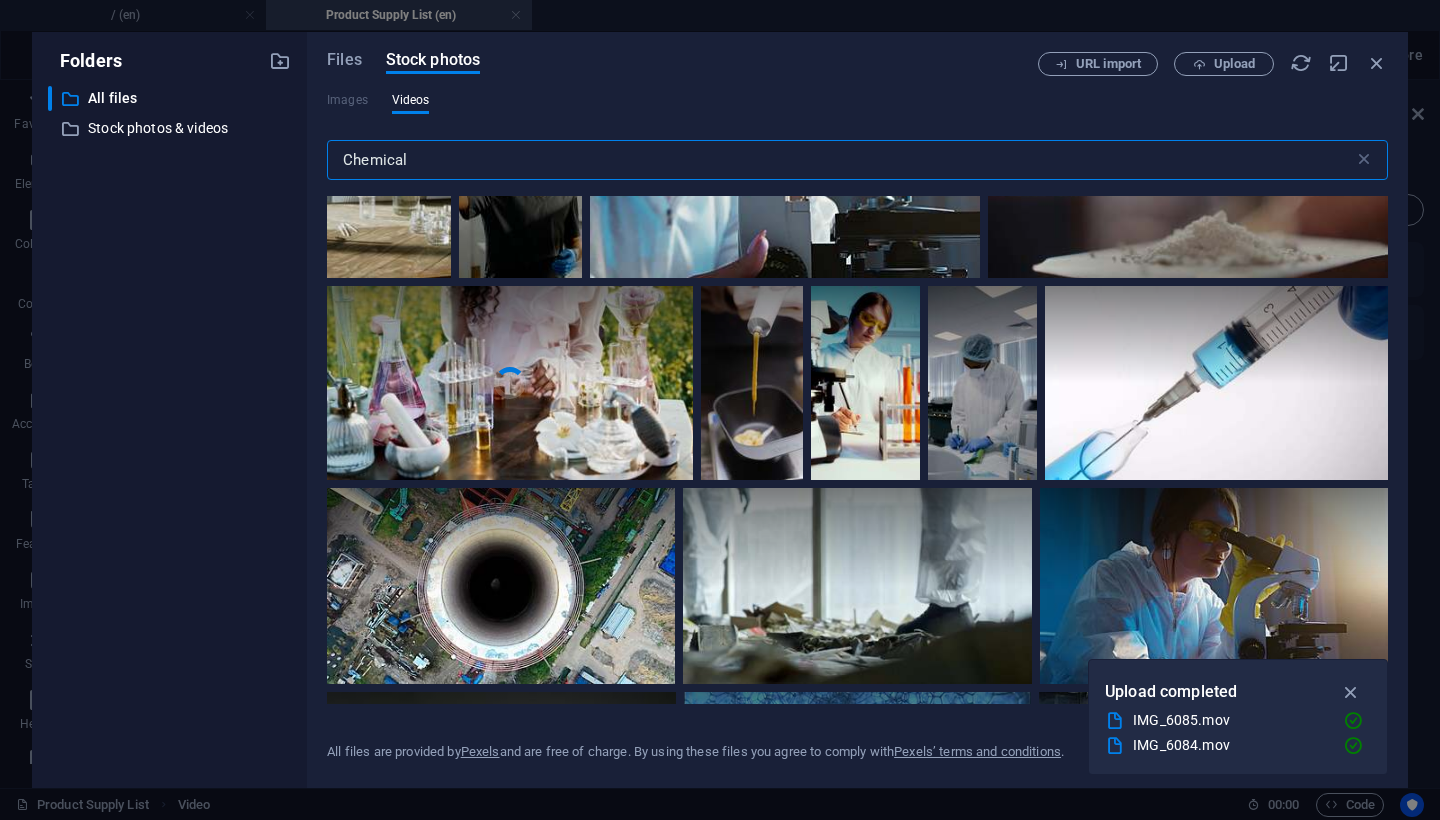 click on "Chemical" at bounding box center [840, 160] 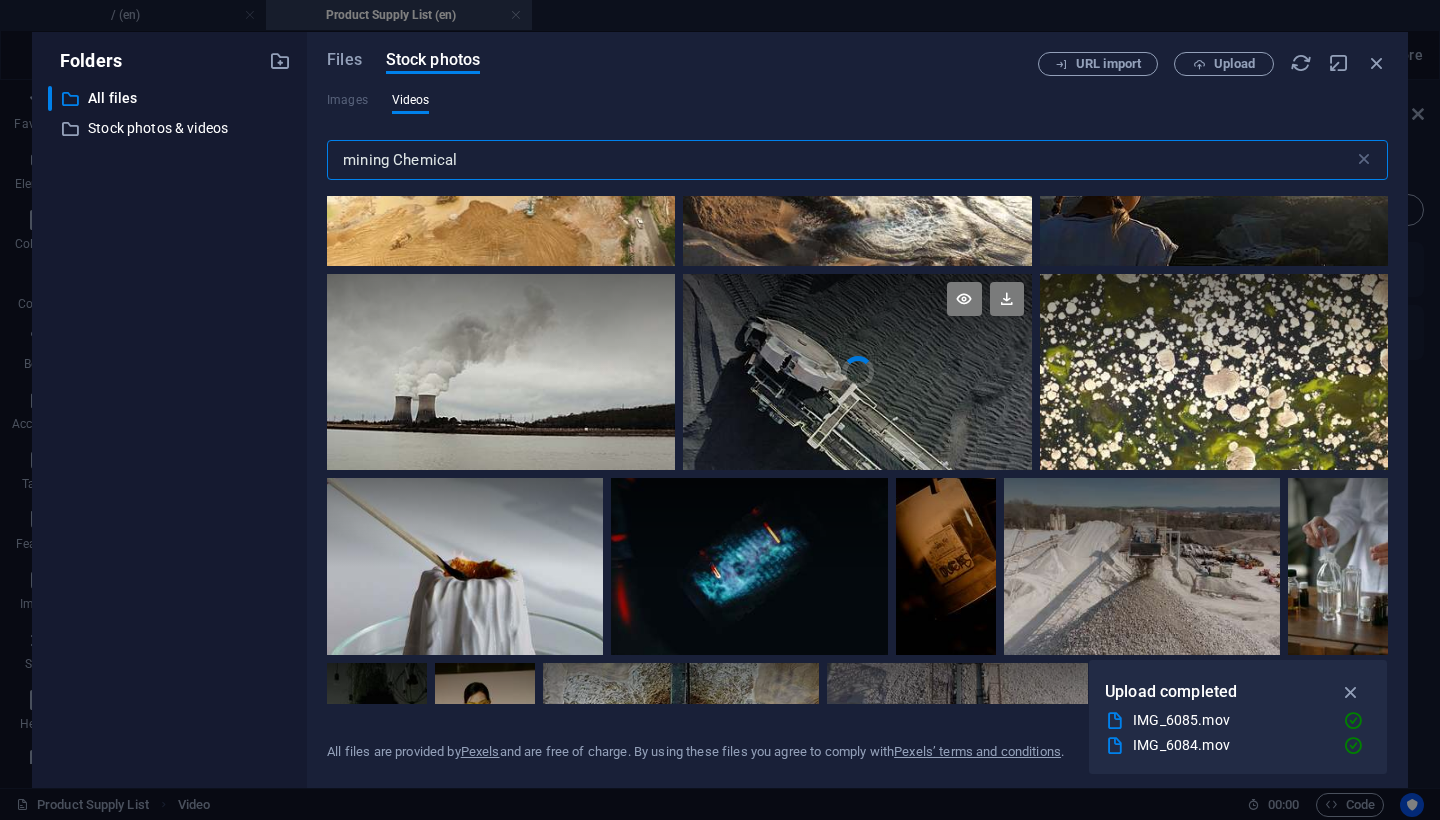 scroll, scrollTop: 3026, scrollLeft: 0, axis: vertical 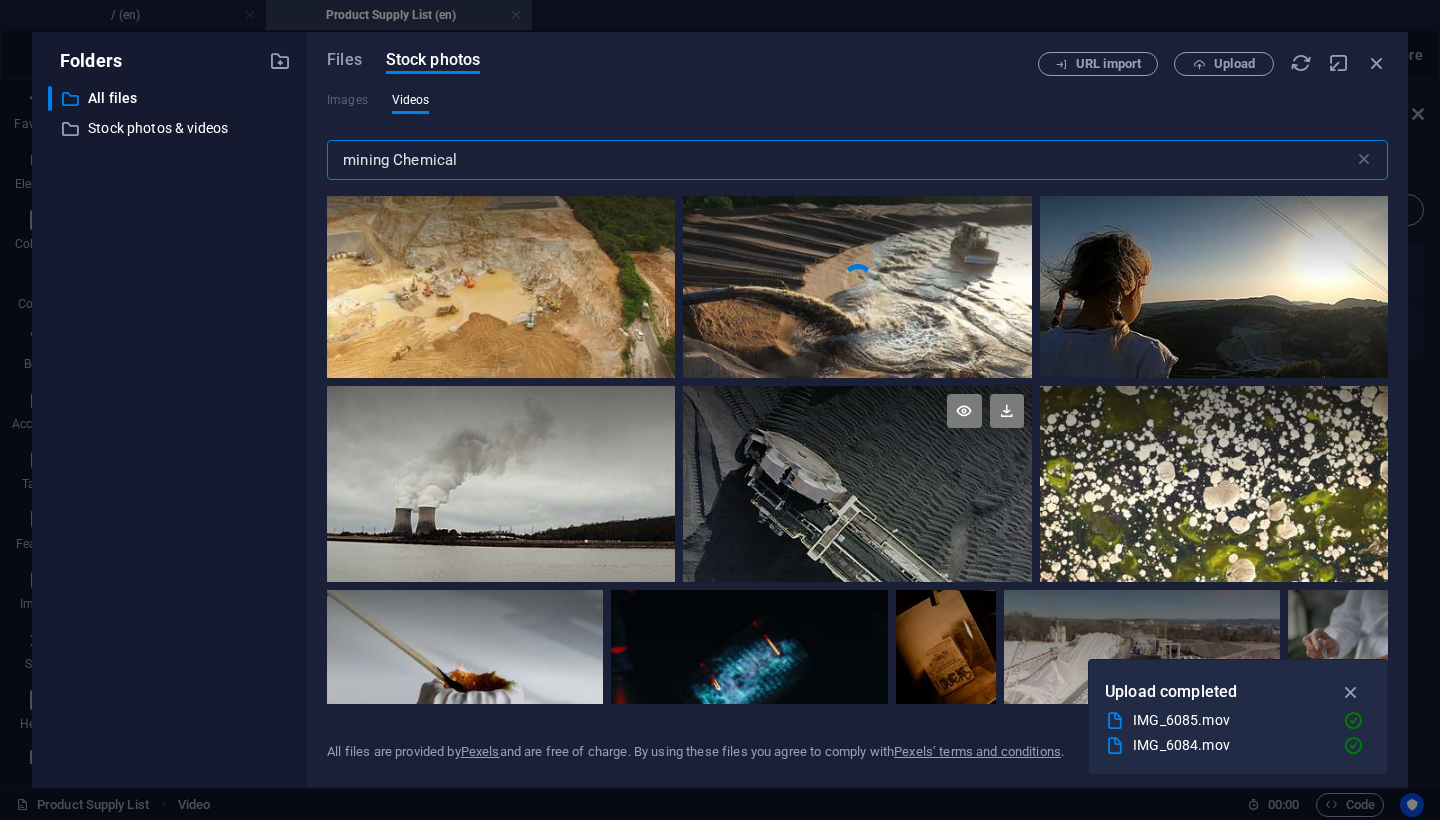 type on "mining Chemical" 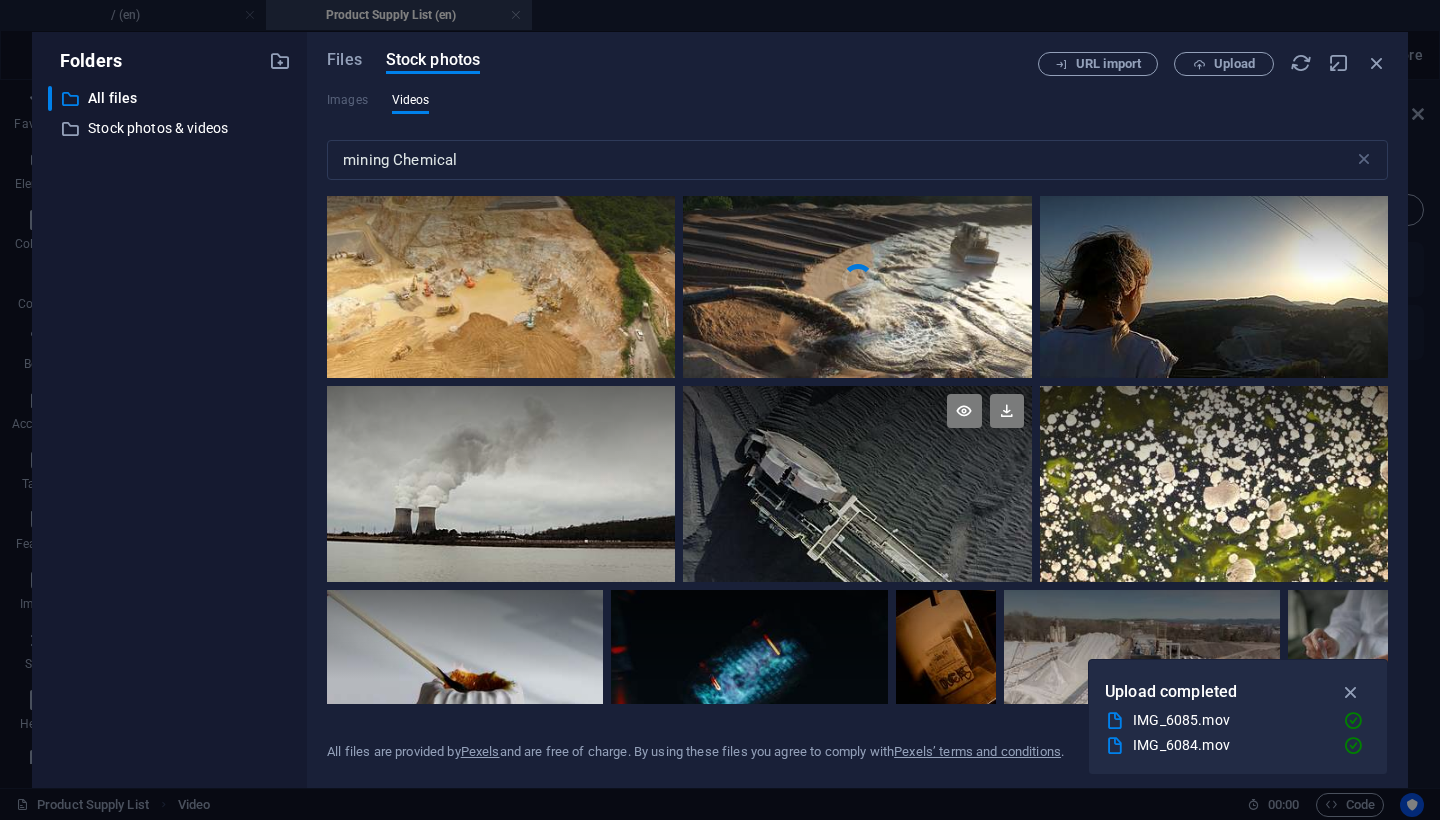 click on "Your browser does not support the video tag." at bounding box center [857, 280] 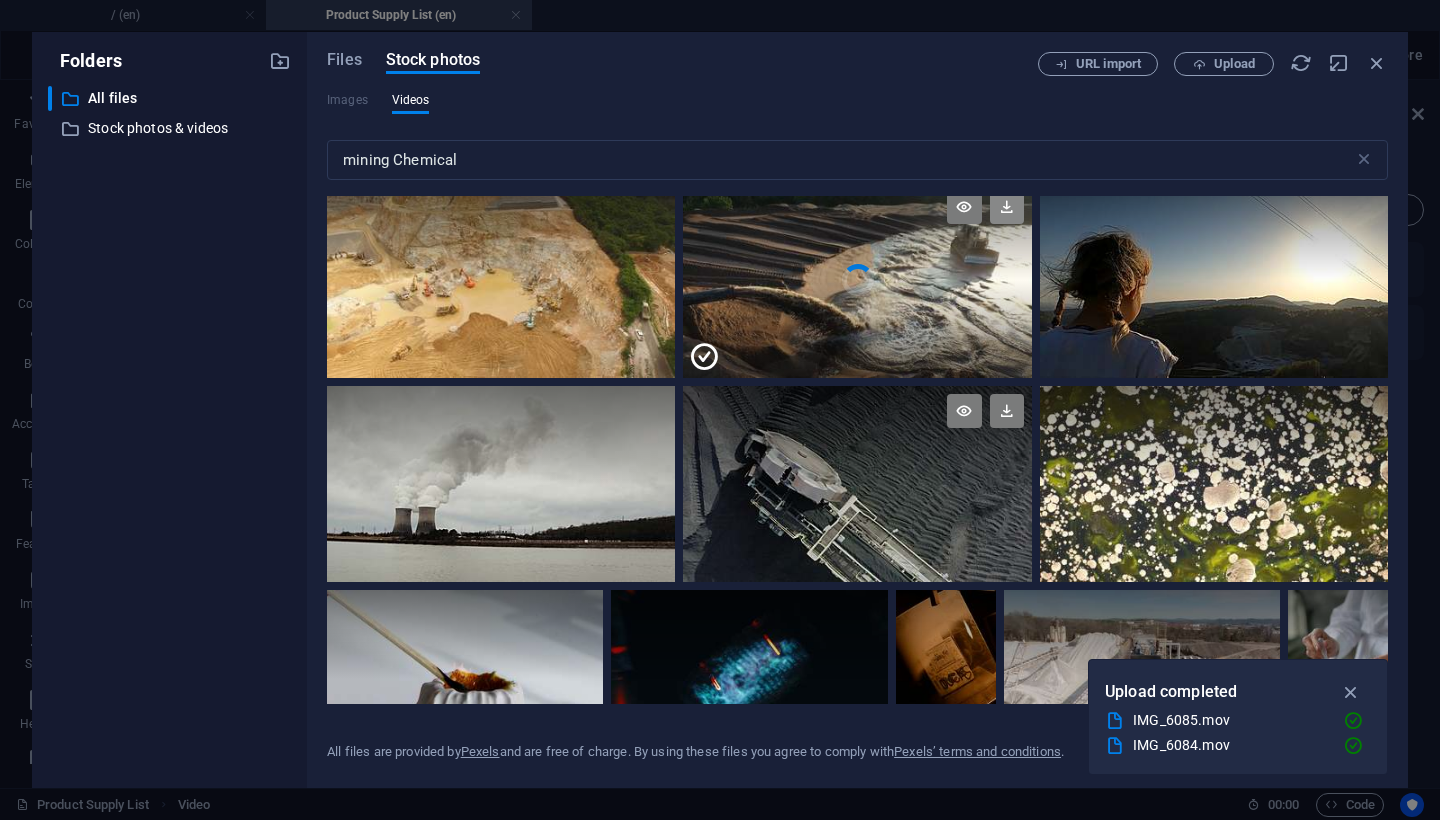 click at bounding box center [1007, 207] 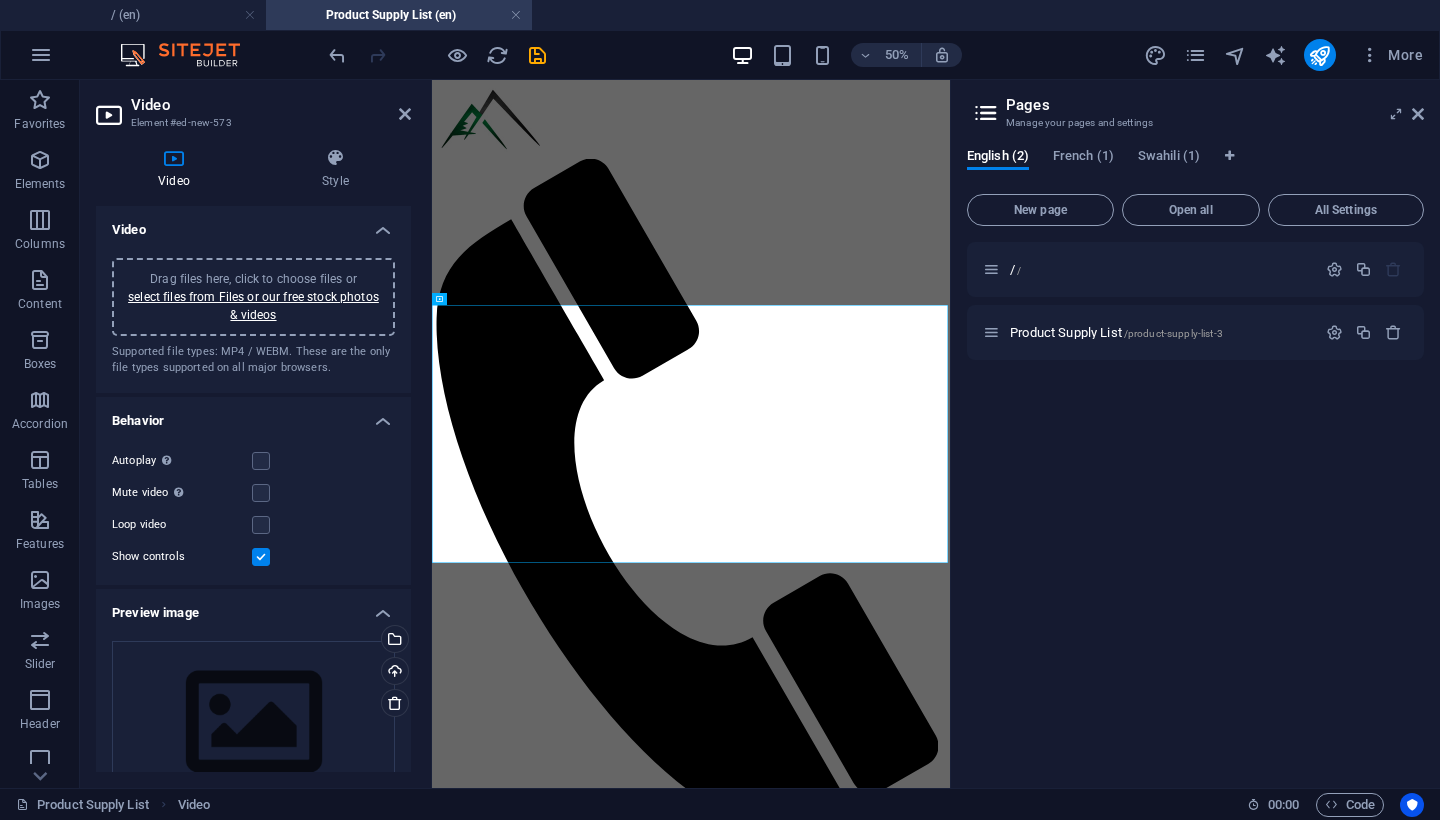 scroll, scrollTop: 2716, scrollLeft: 0, axis: vertical 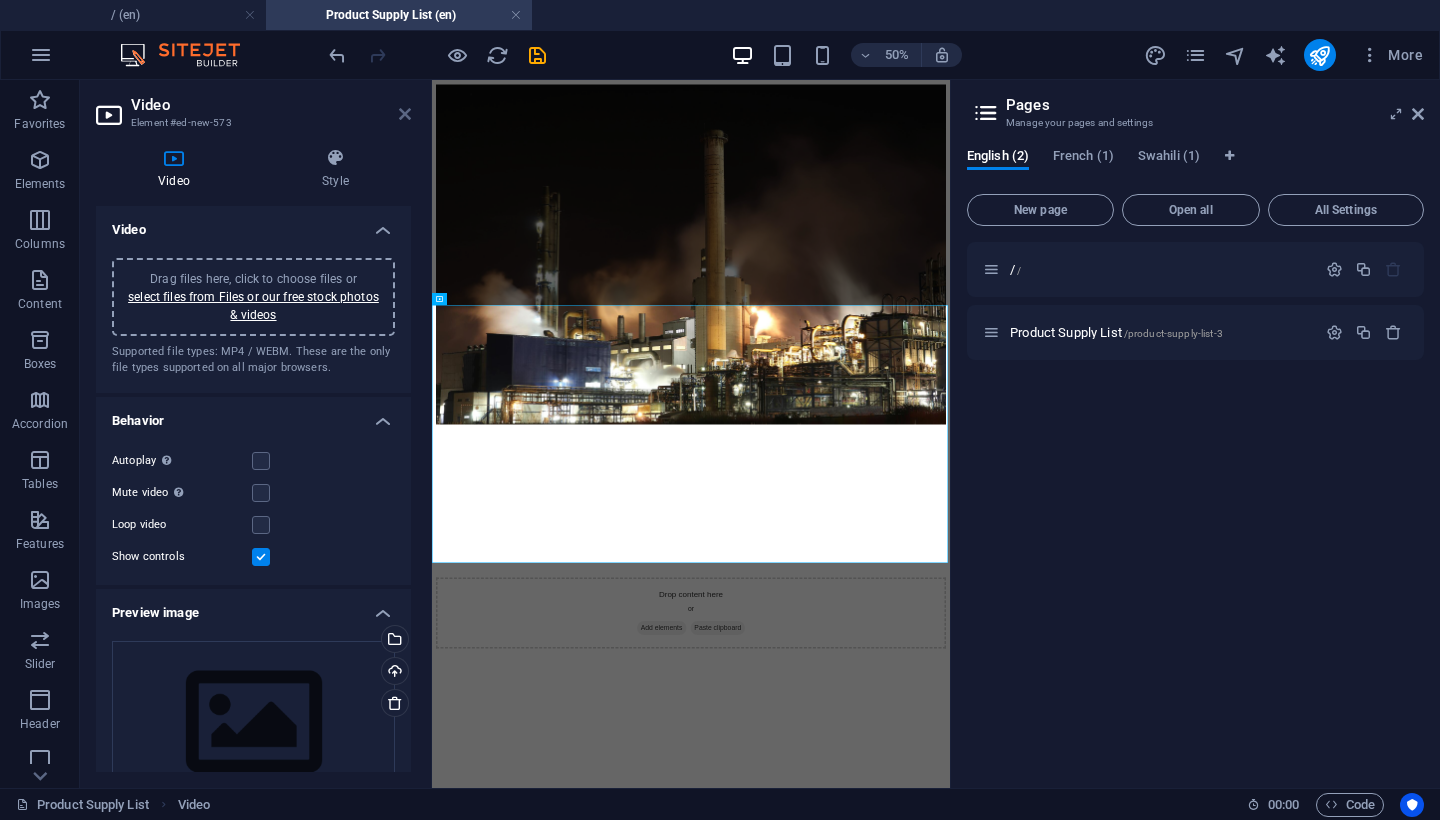 drag, startPoint x: 399, startPoint y: 119, endPoint x: 375, endPoint y: 60, distance: 63.694584 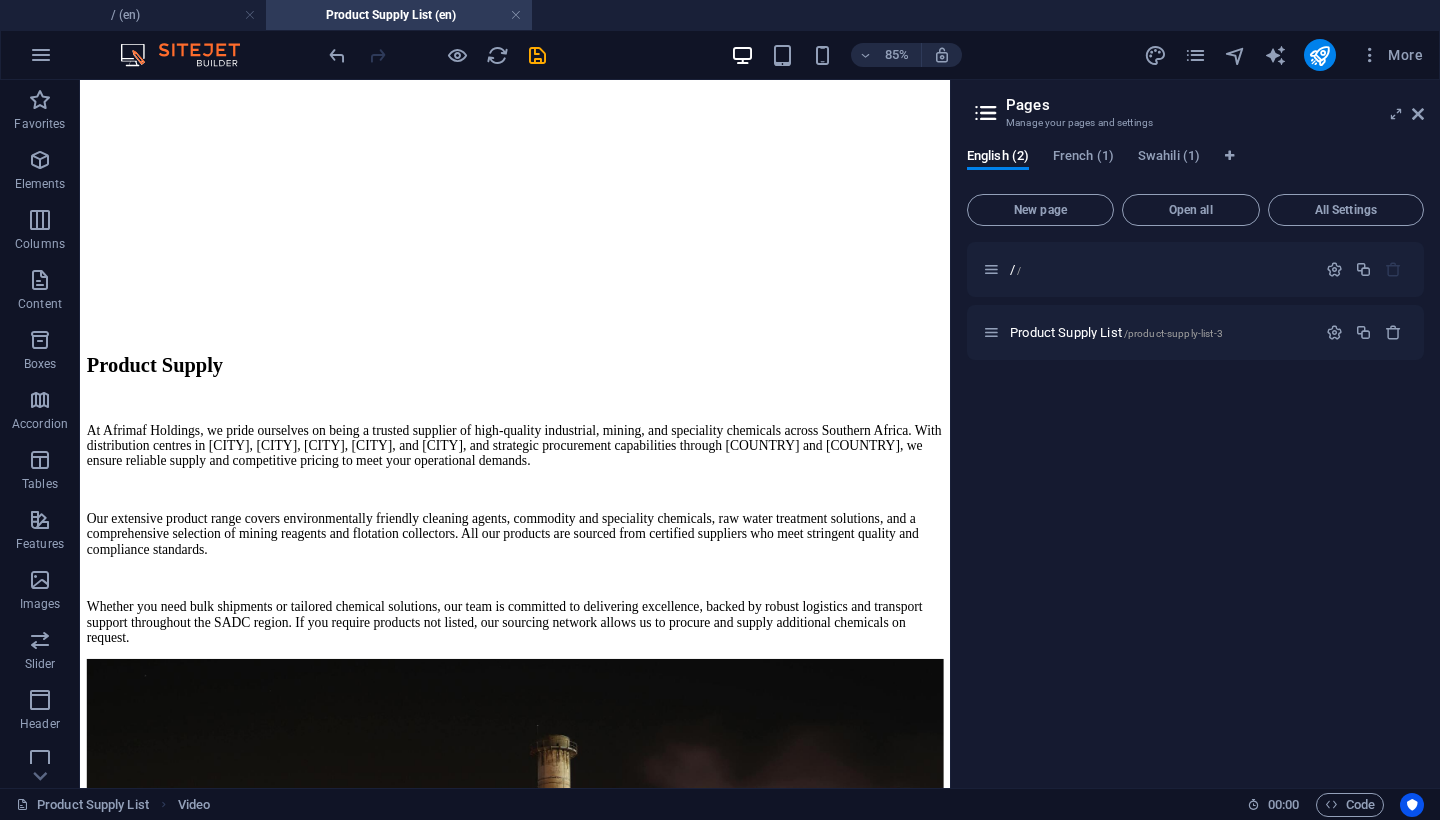 scroll, scrollTop: 2054, scrollLeft: 0, axis: vertical 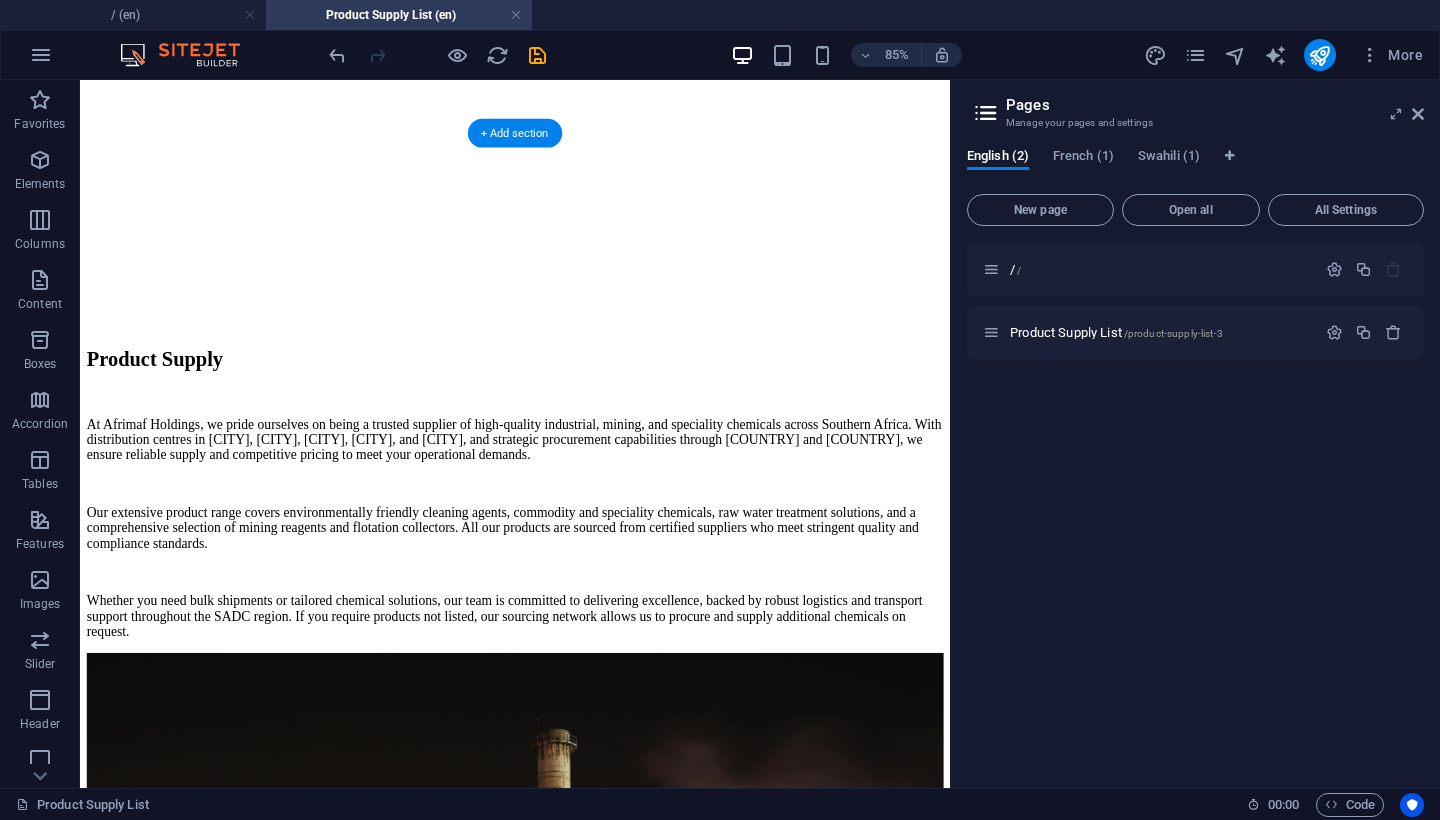 click at bounding box center [592, 4379] 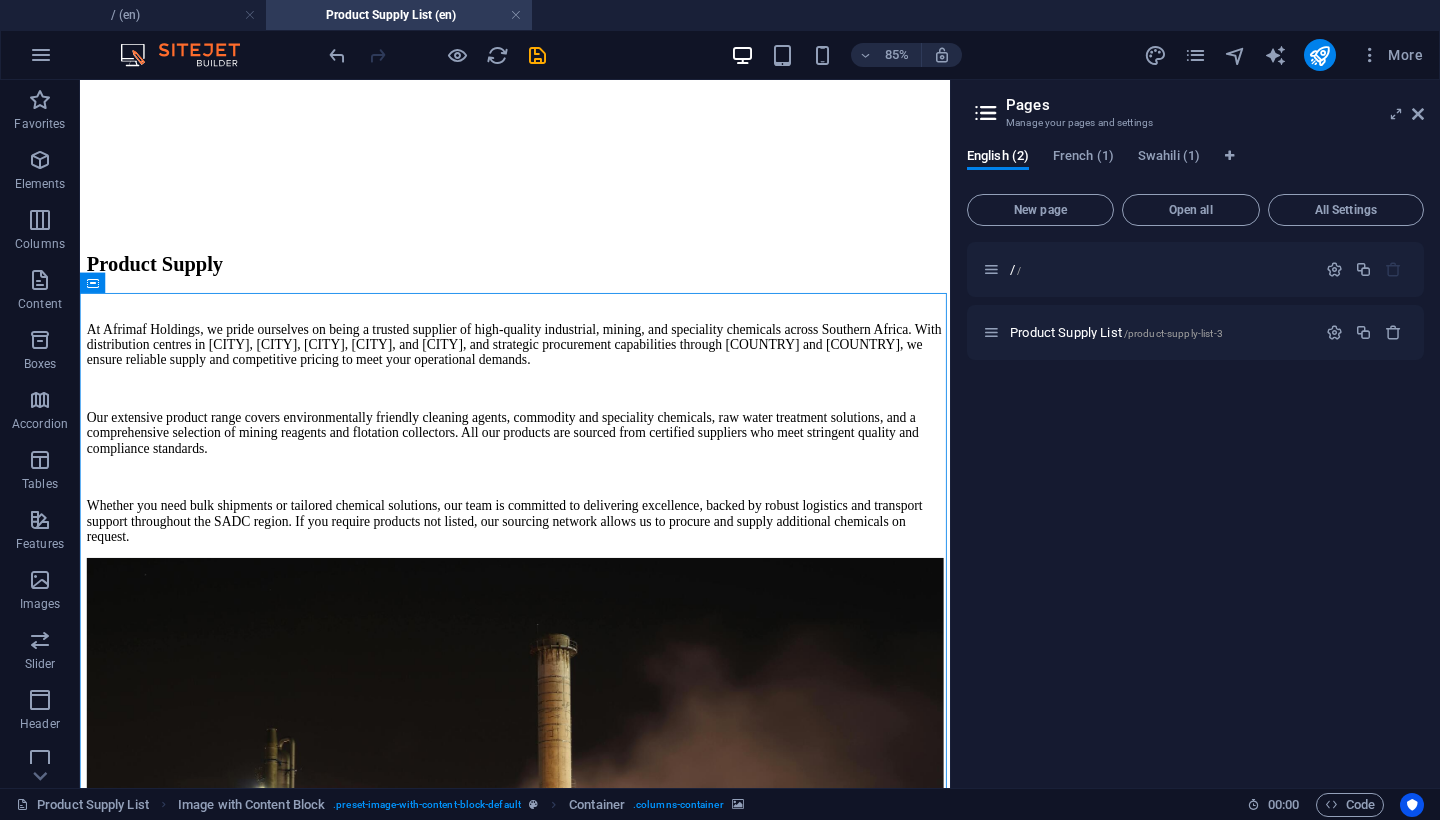 scroll, scrollTop: 2177, scrollLeft: 0, axis: vertical 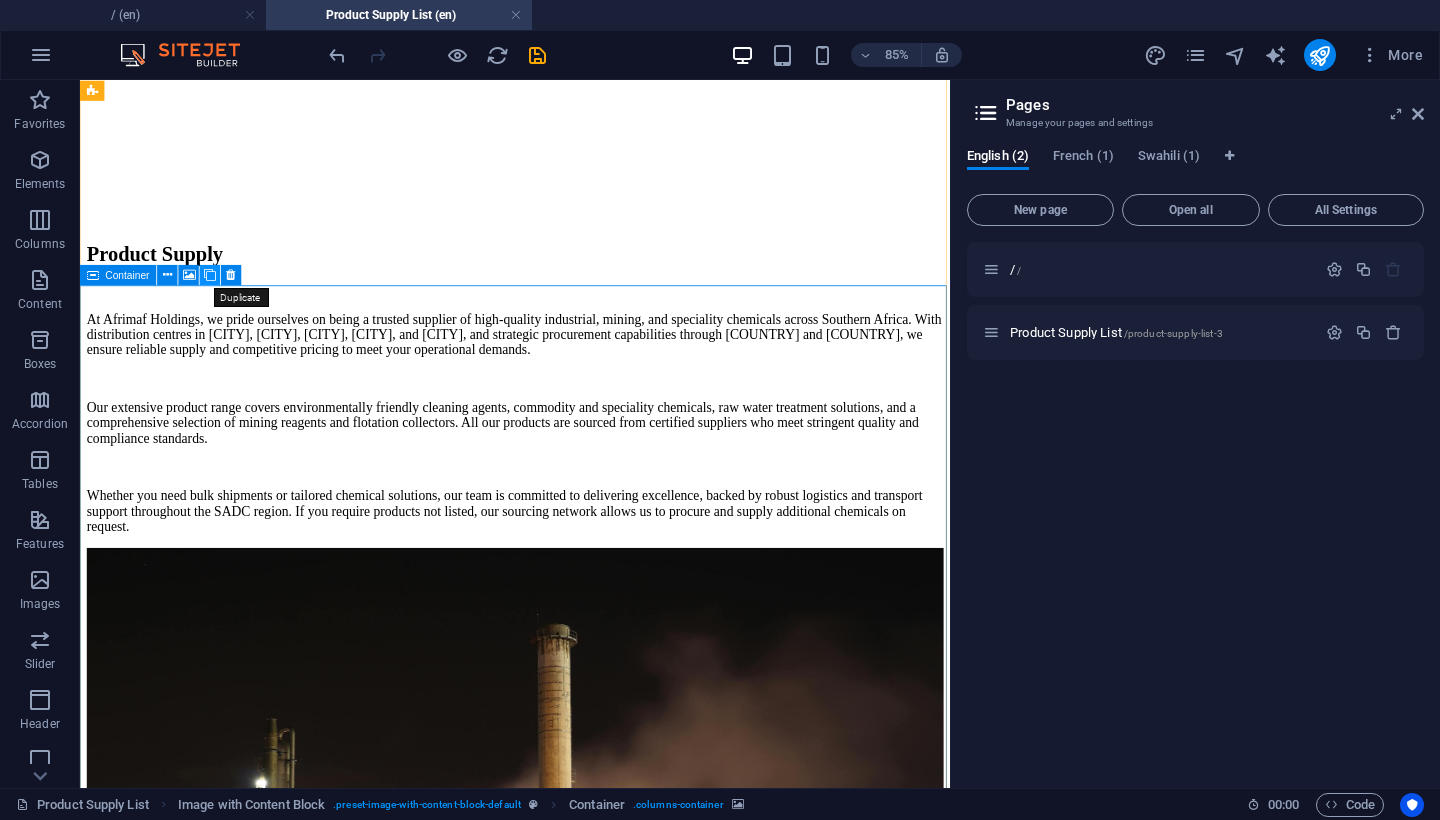 click at bounding box center [210, 275] 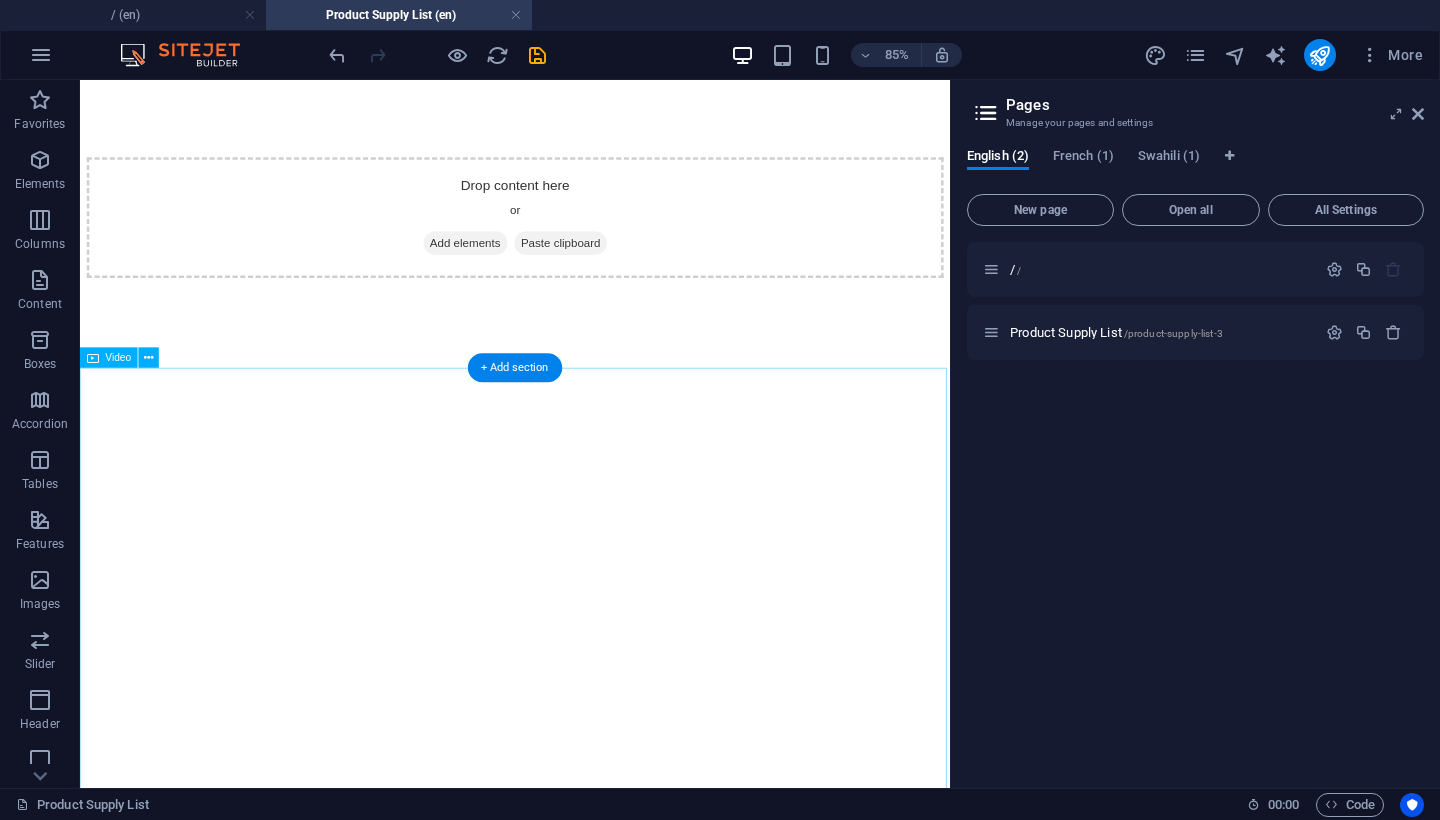 scroll, scrollTop: 3480, scrollLeft: 0, axis: vertical 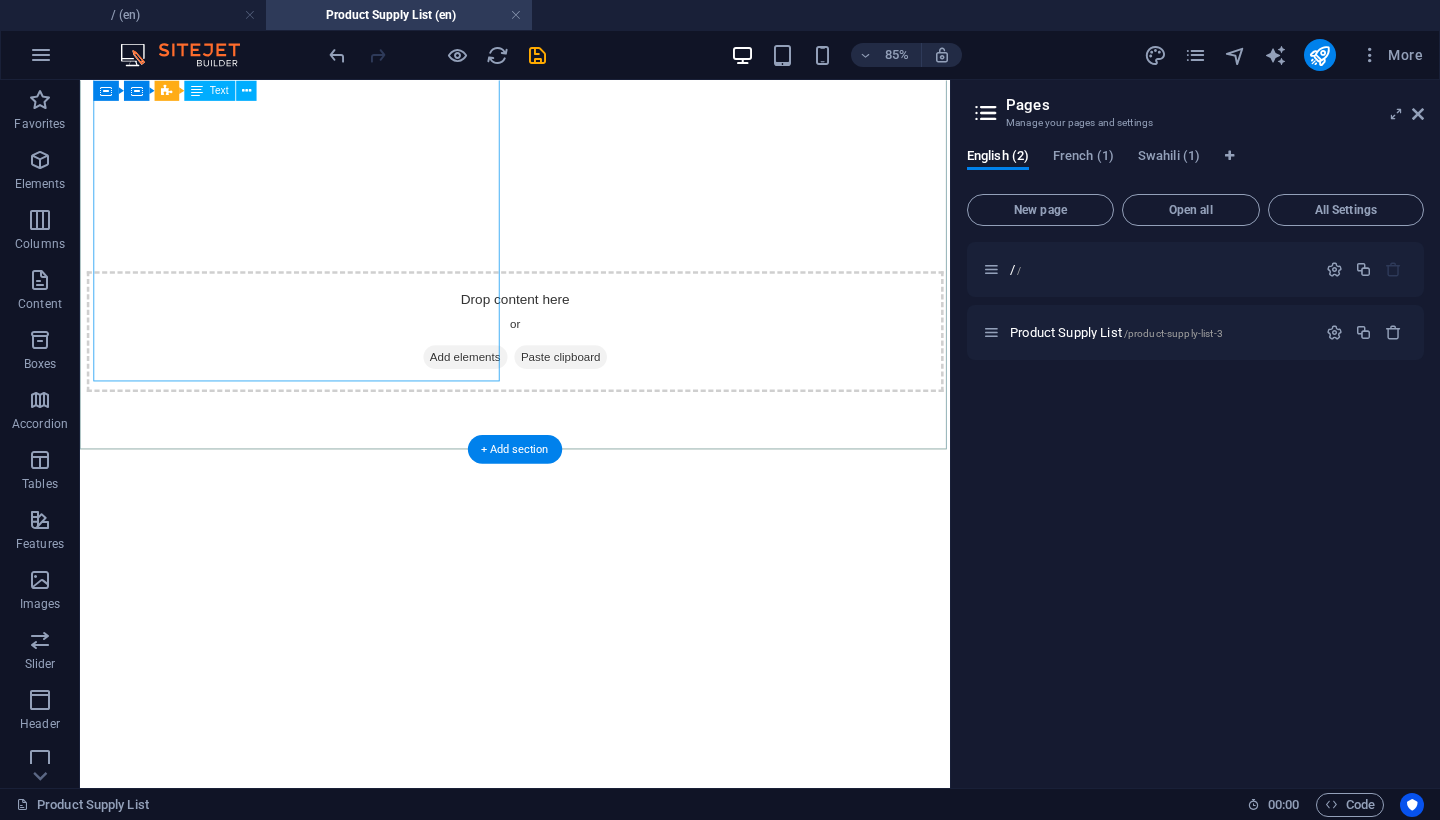 drag, startPoint x: 511, startPoint y: 575, endPoint x: 513, endPoint y: 312, distance: 263.0076 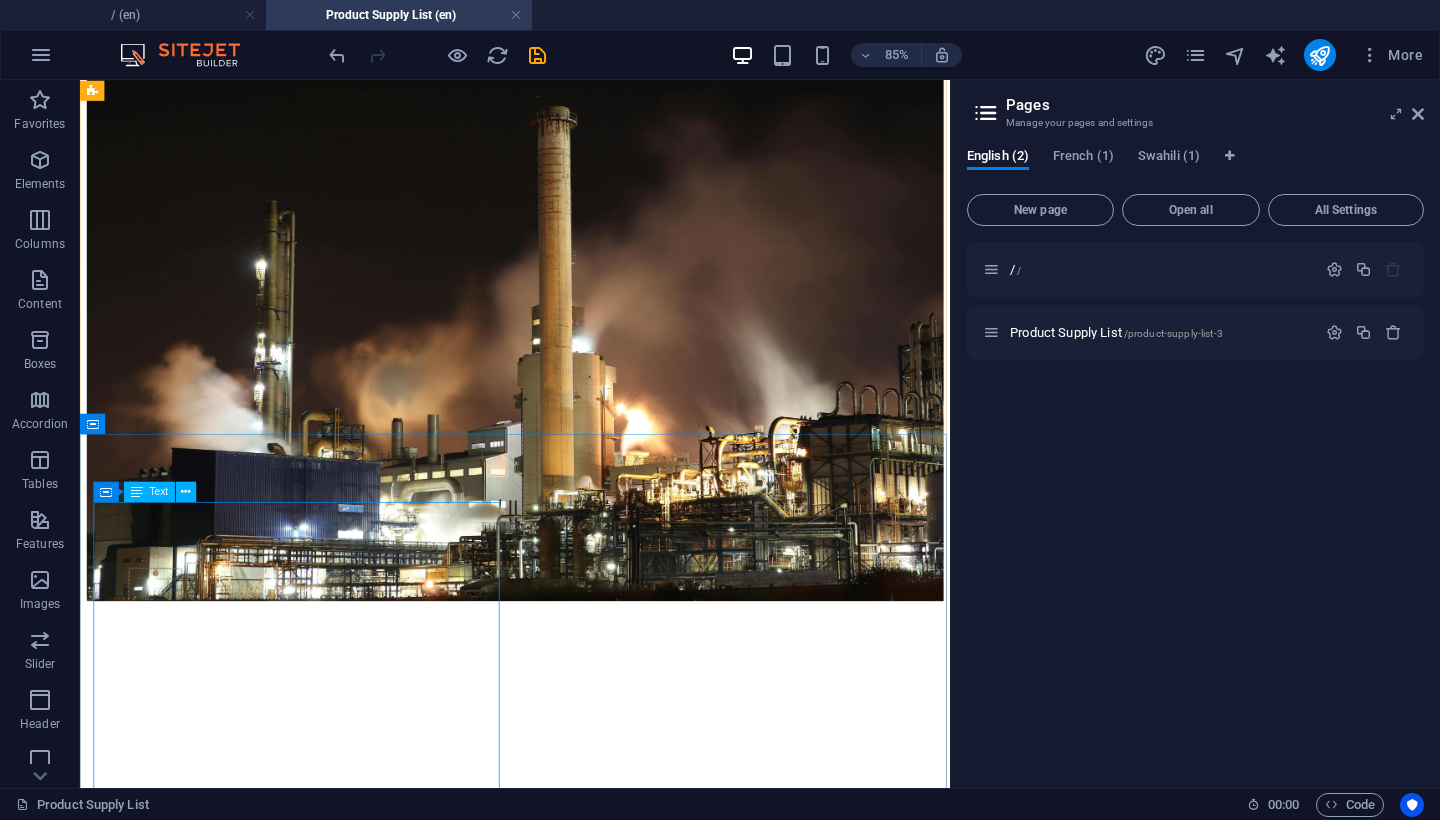 scroll, scrollTop: 2738, scrollLeft: 0, axis: vertical 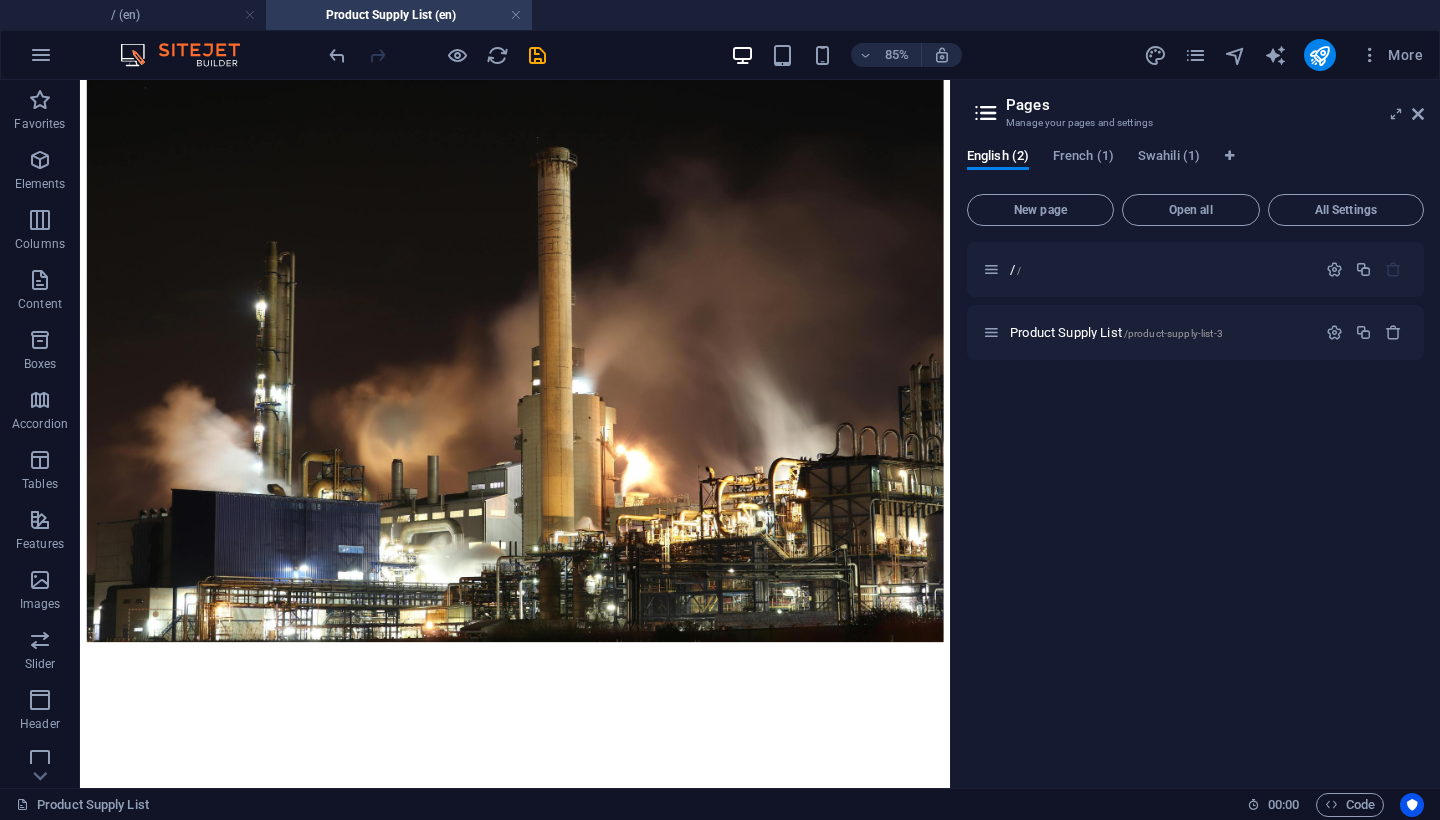 click at bounding box center [592, 5411] 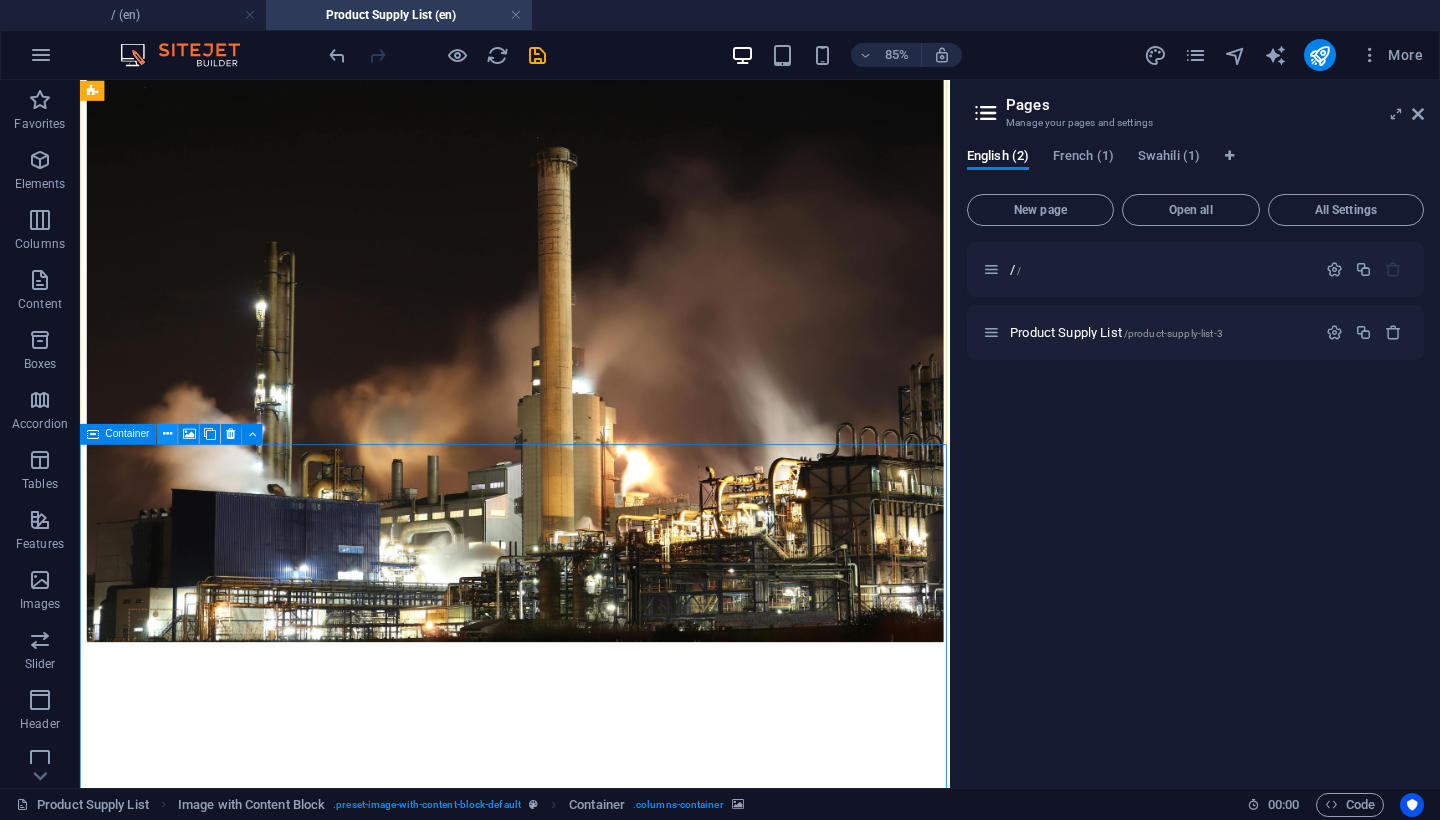 click at bounding box center (167, 434) 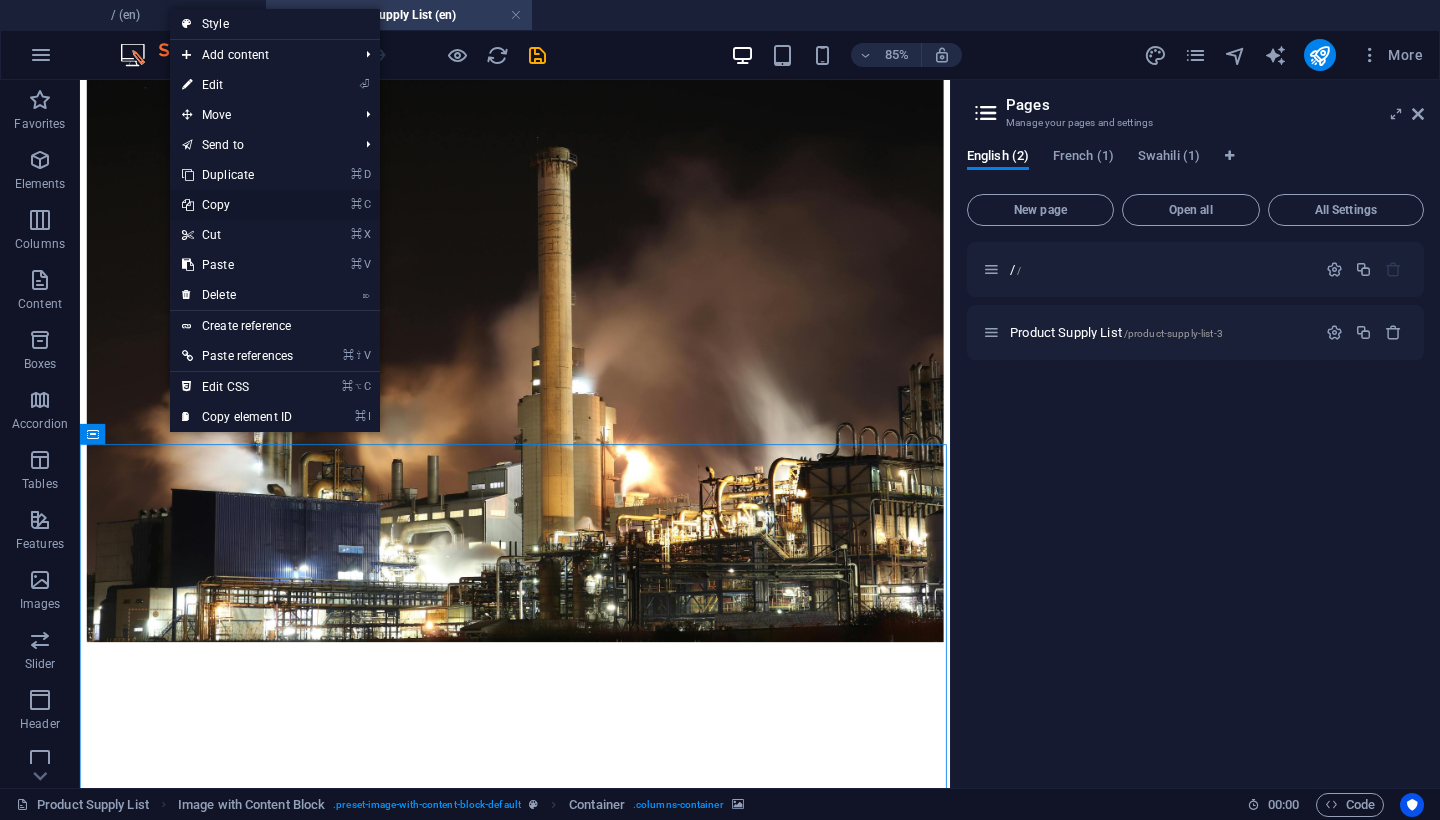 click on "⌘ C  Copy" at bounding box center (237, 205) 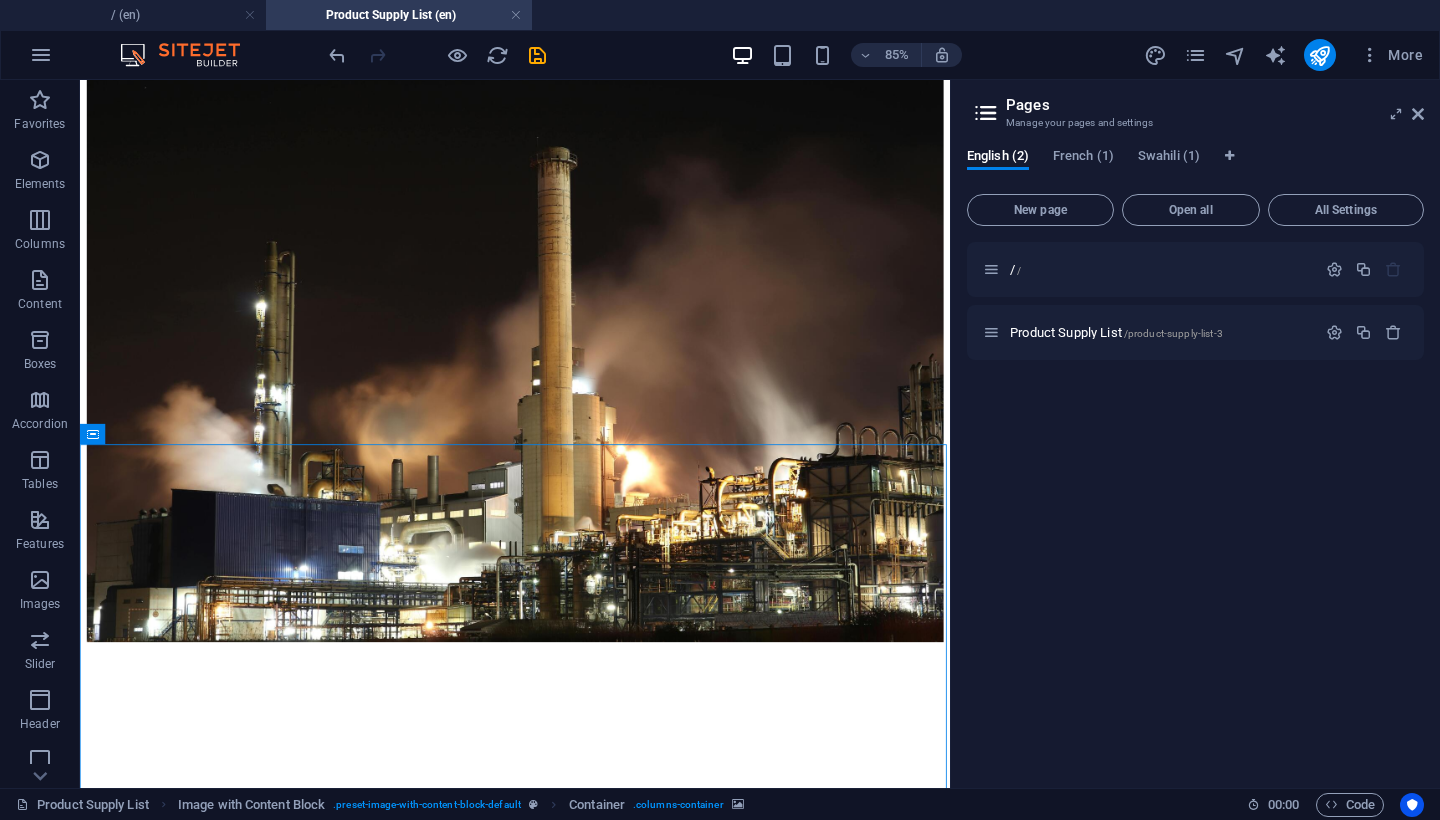 click at bounding box center [592, 5411] 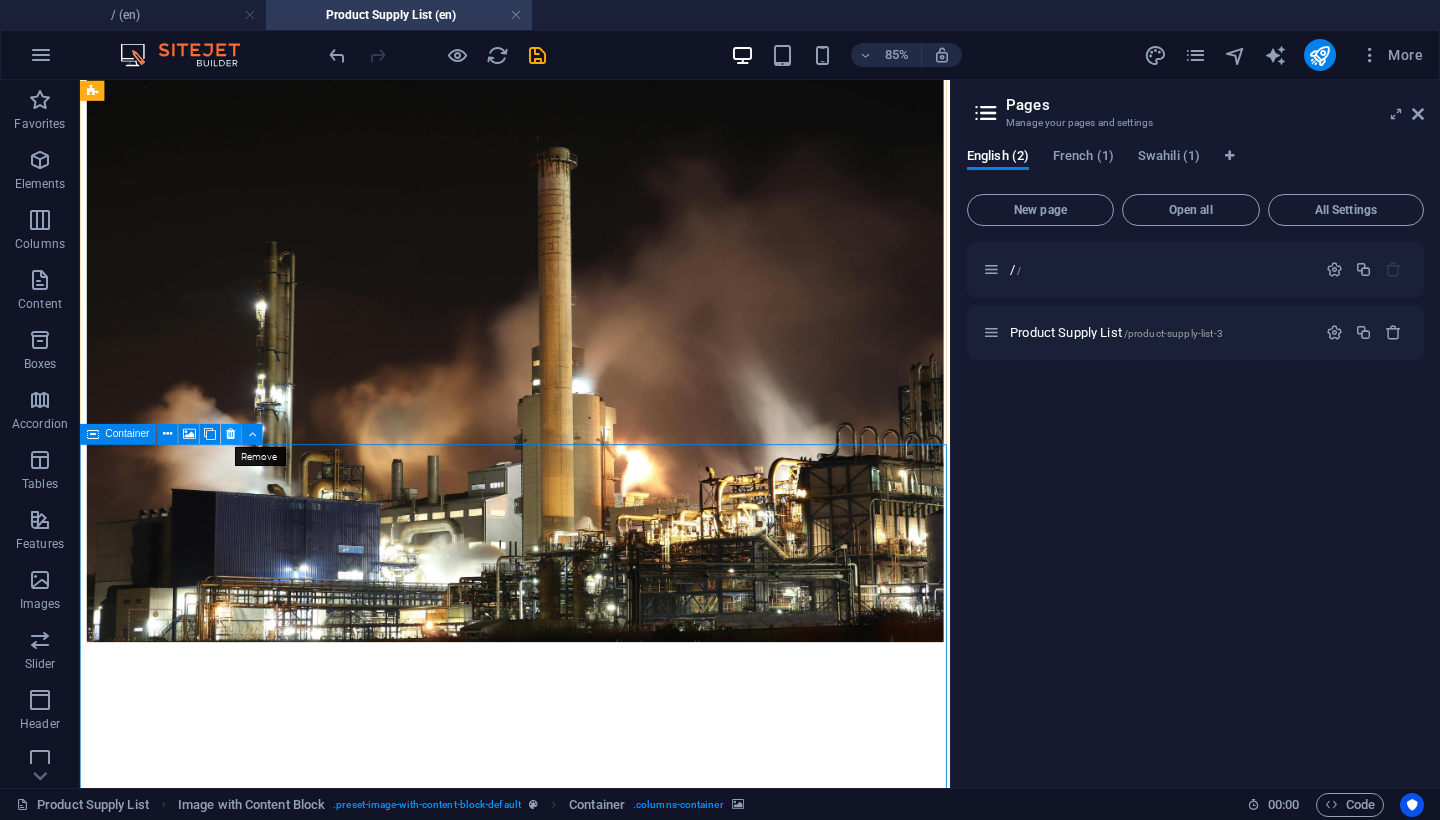 click at bounding box center [231, 433] 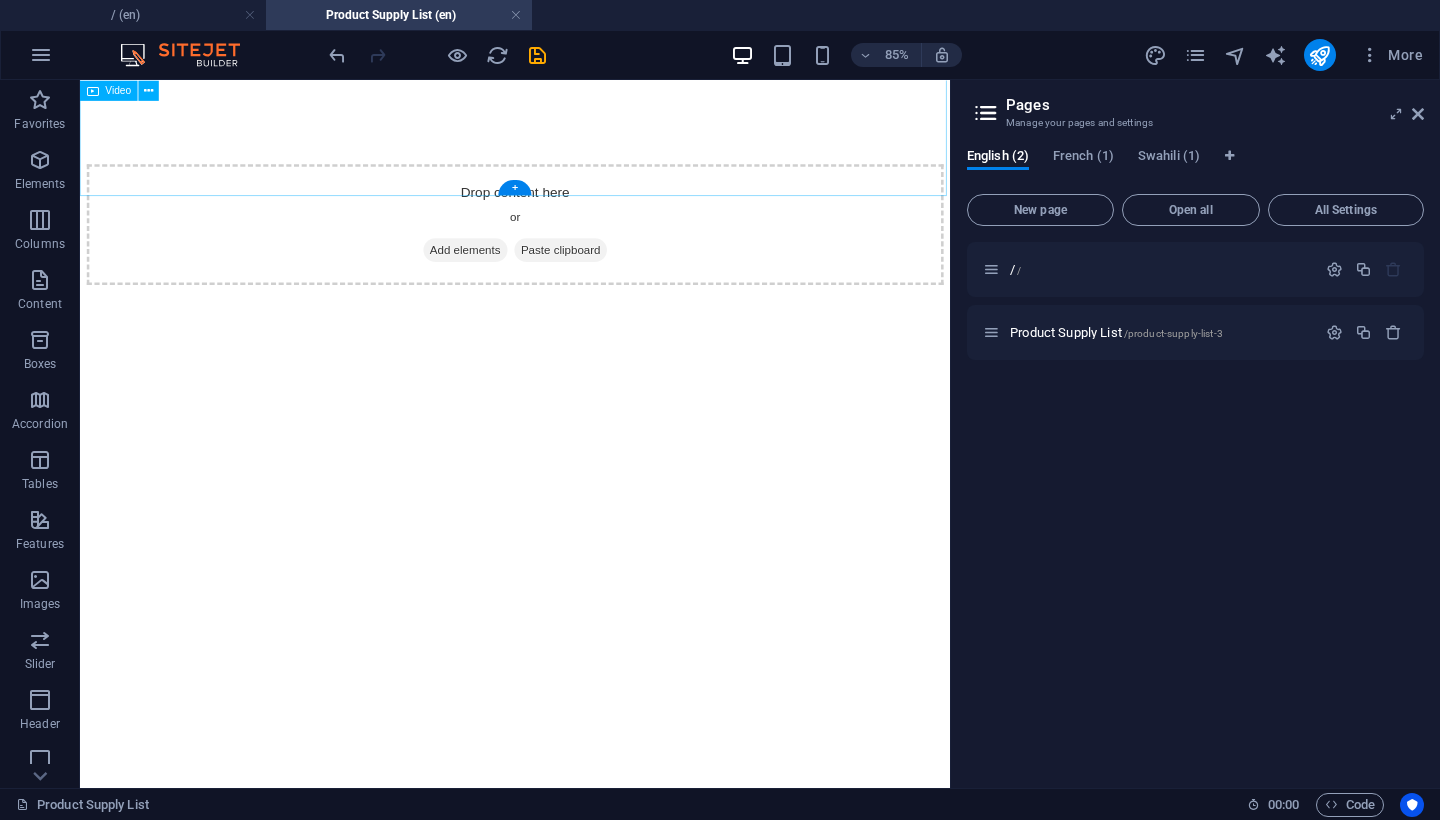 scroll, scrollTop: 3510, scrollLeft: 0, axis: vertical 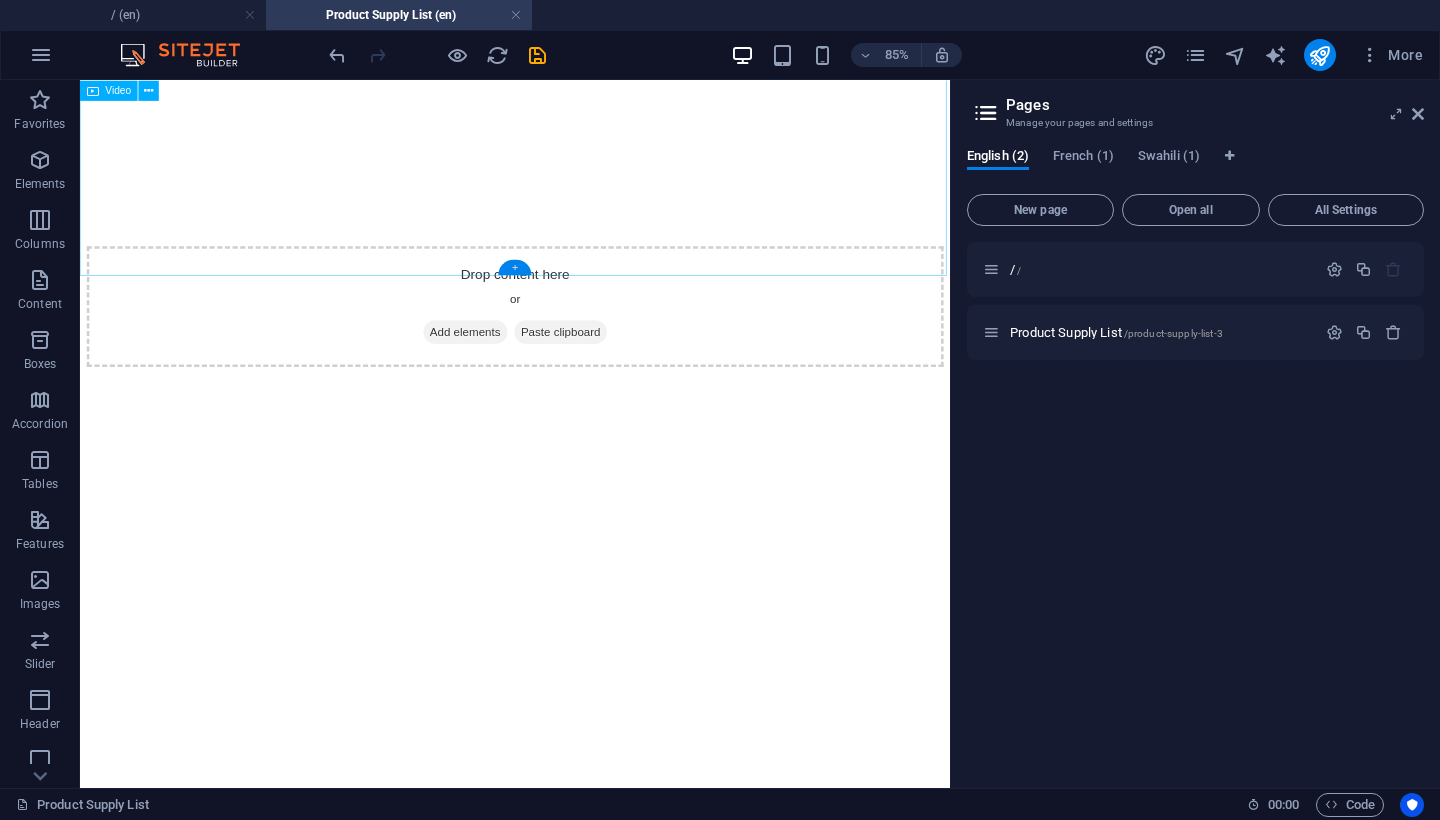 click on "+" at bounding box center (514, 266) 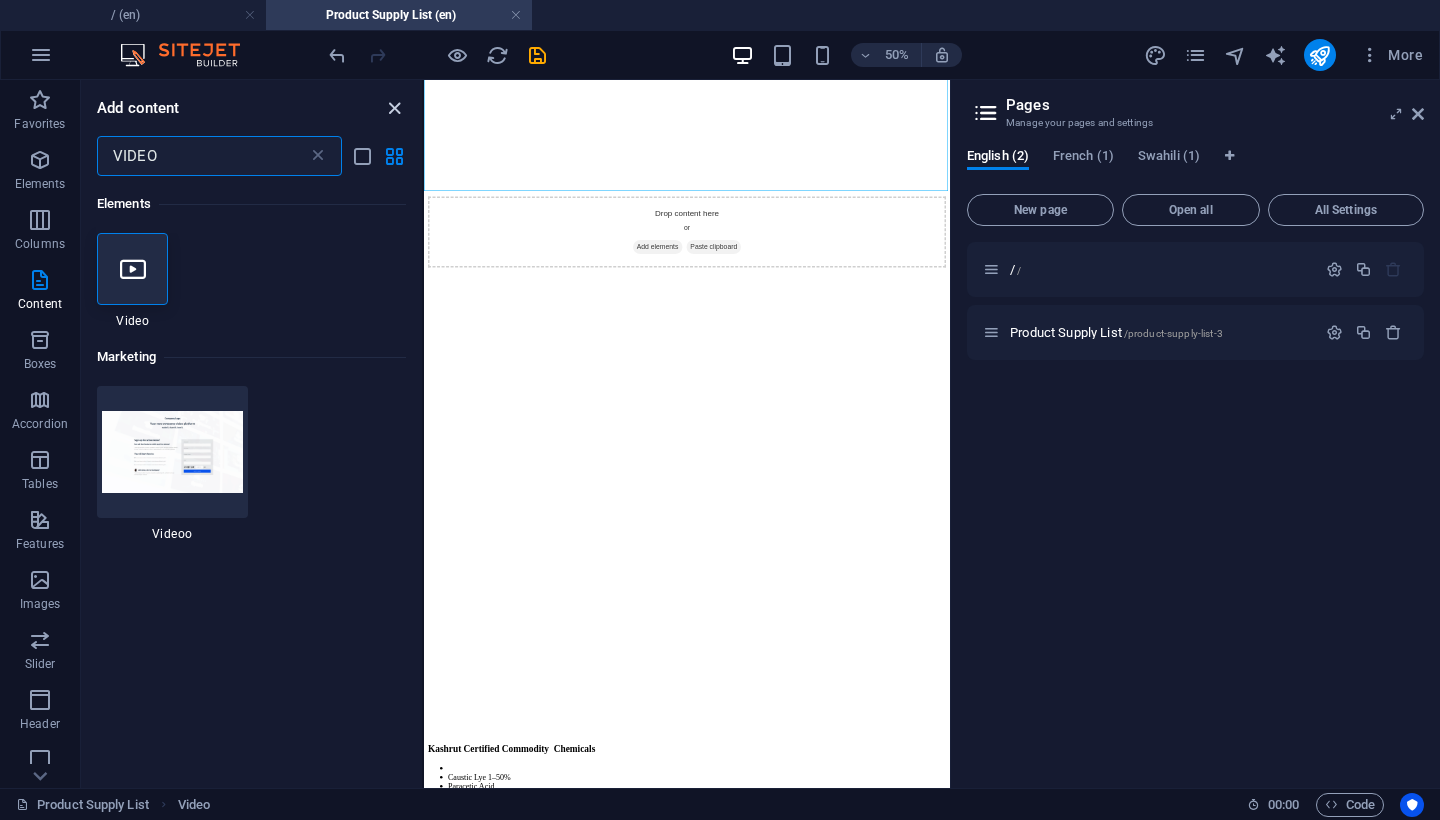 click at bounding box center [394, 108] 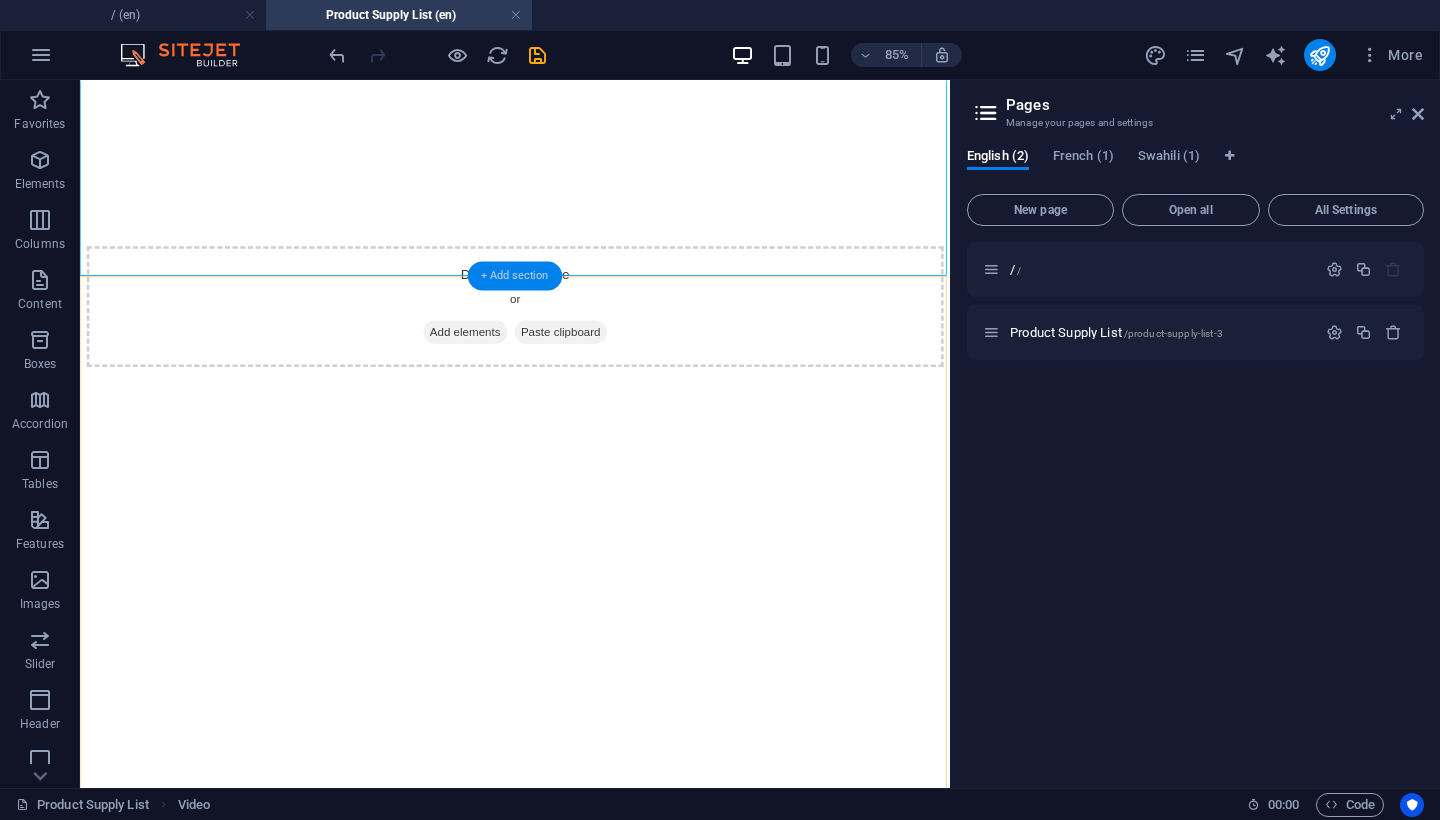 click on "+ Add section" at bounding box center (515, 275) 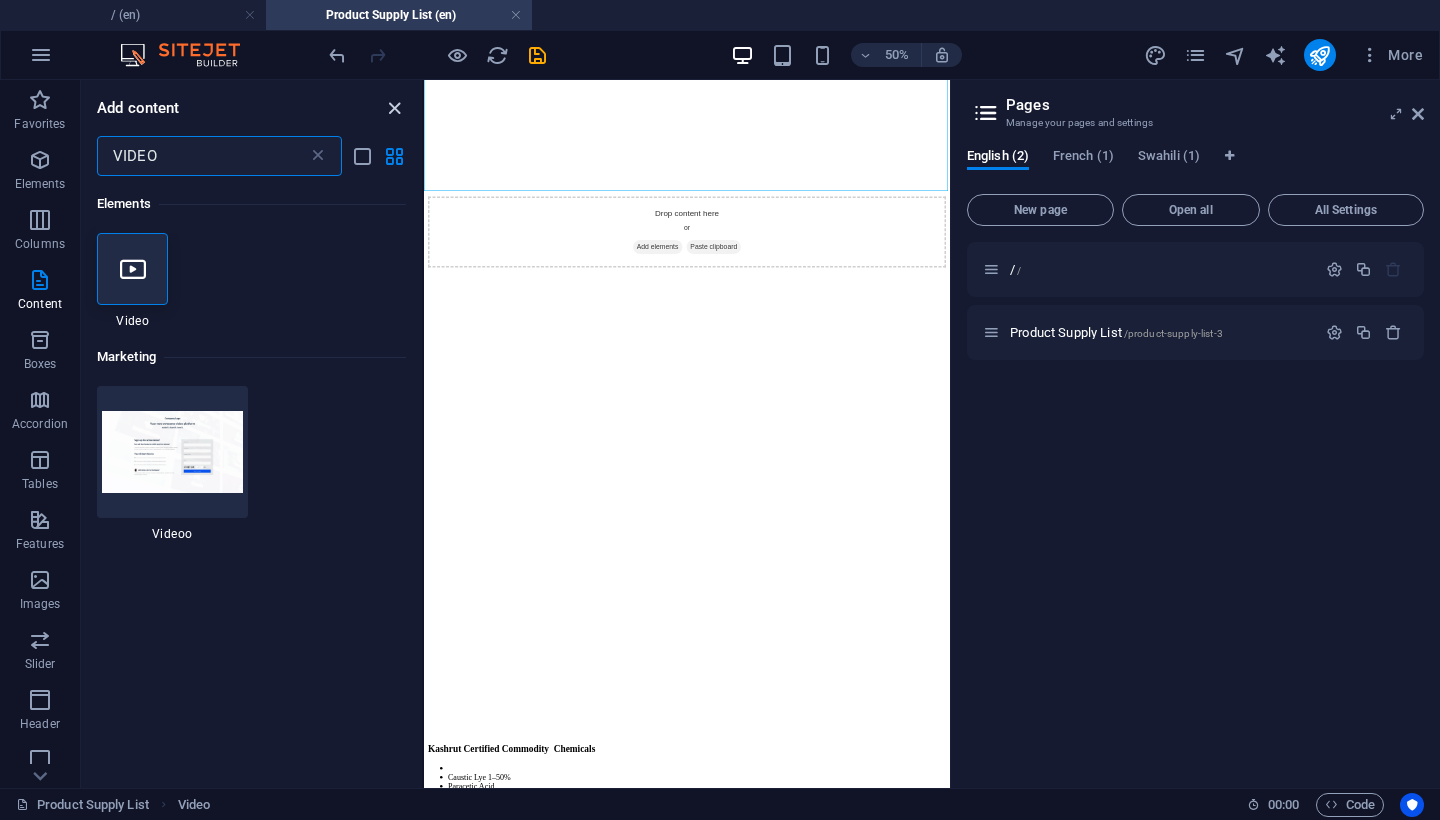 click at bounding box center (394, 108) 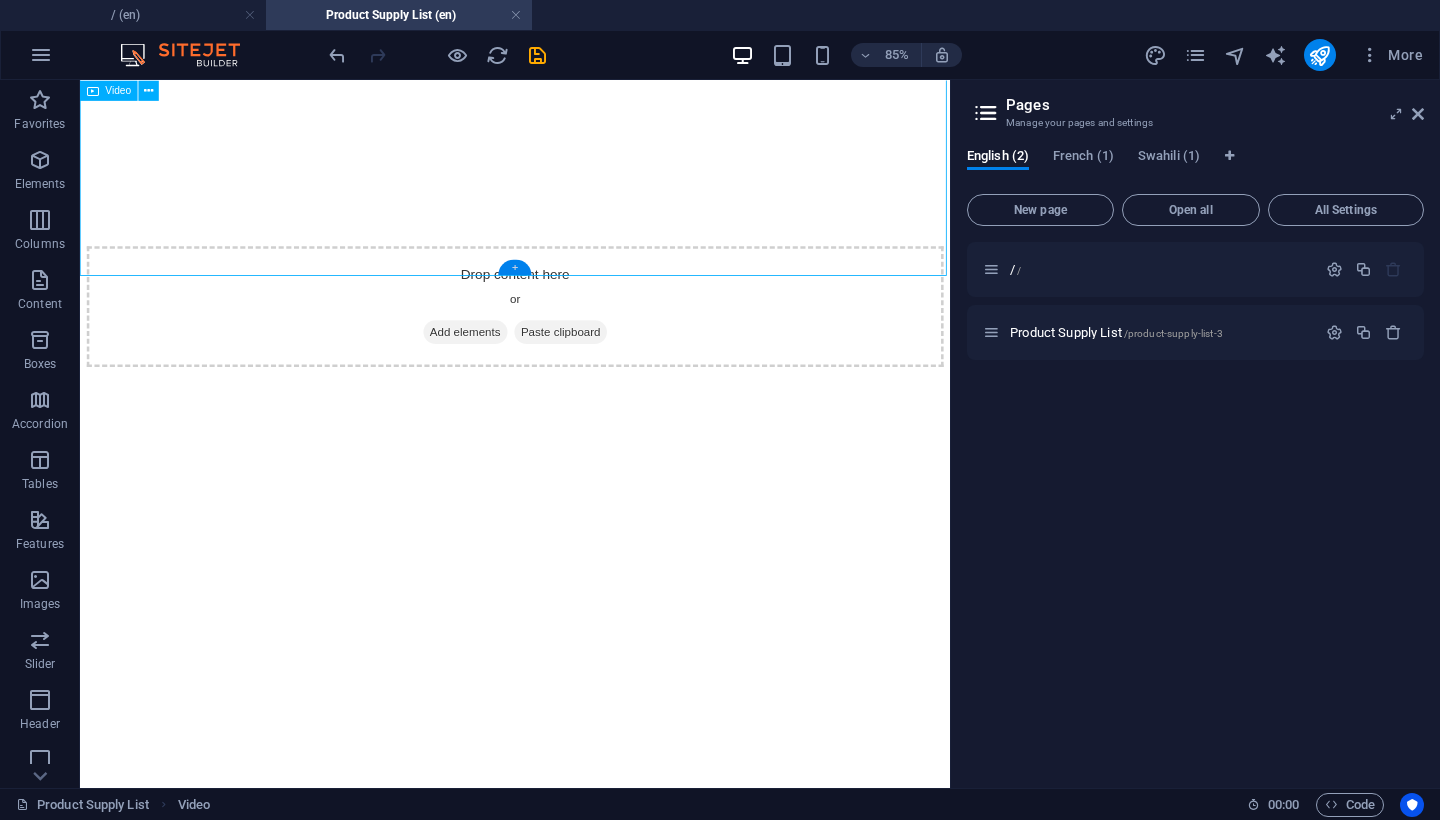 click on "+" at bounding box center [514, 266] 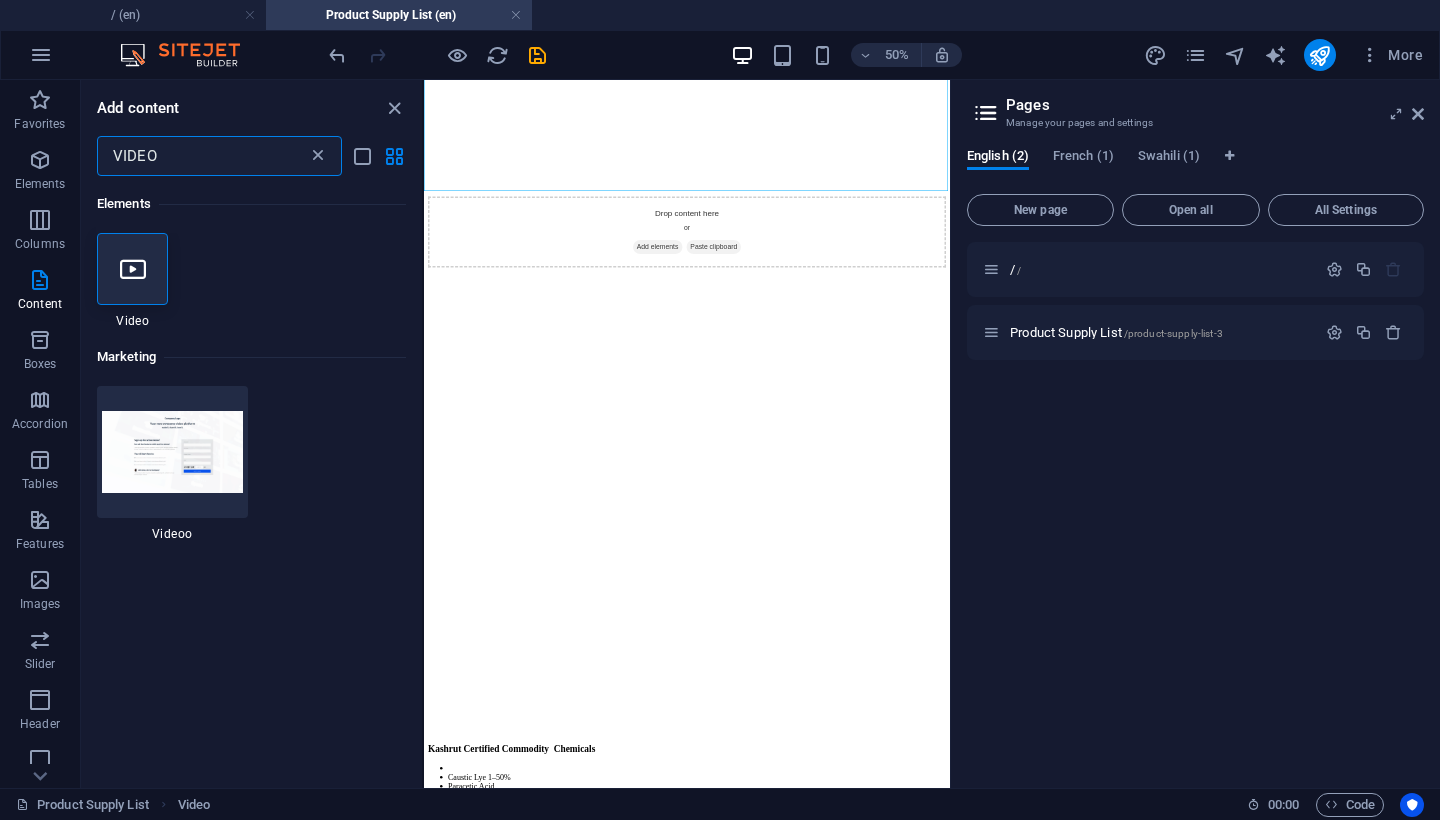 click at bounding box center [318, 156] 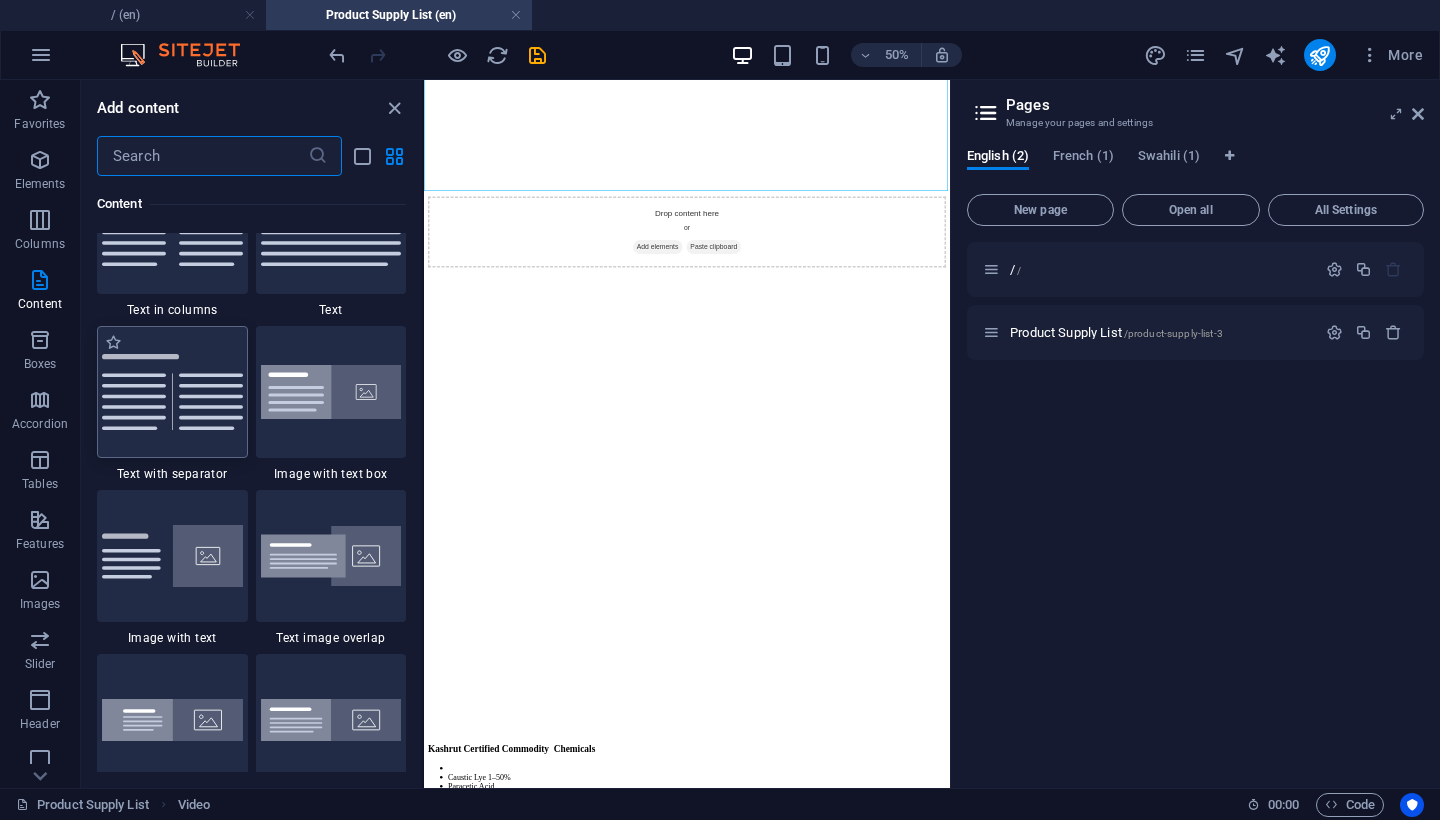 scroll, scrollTop: 3586, scrollLeft: 0, axis: vertical 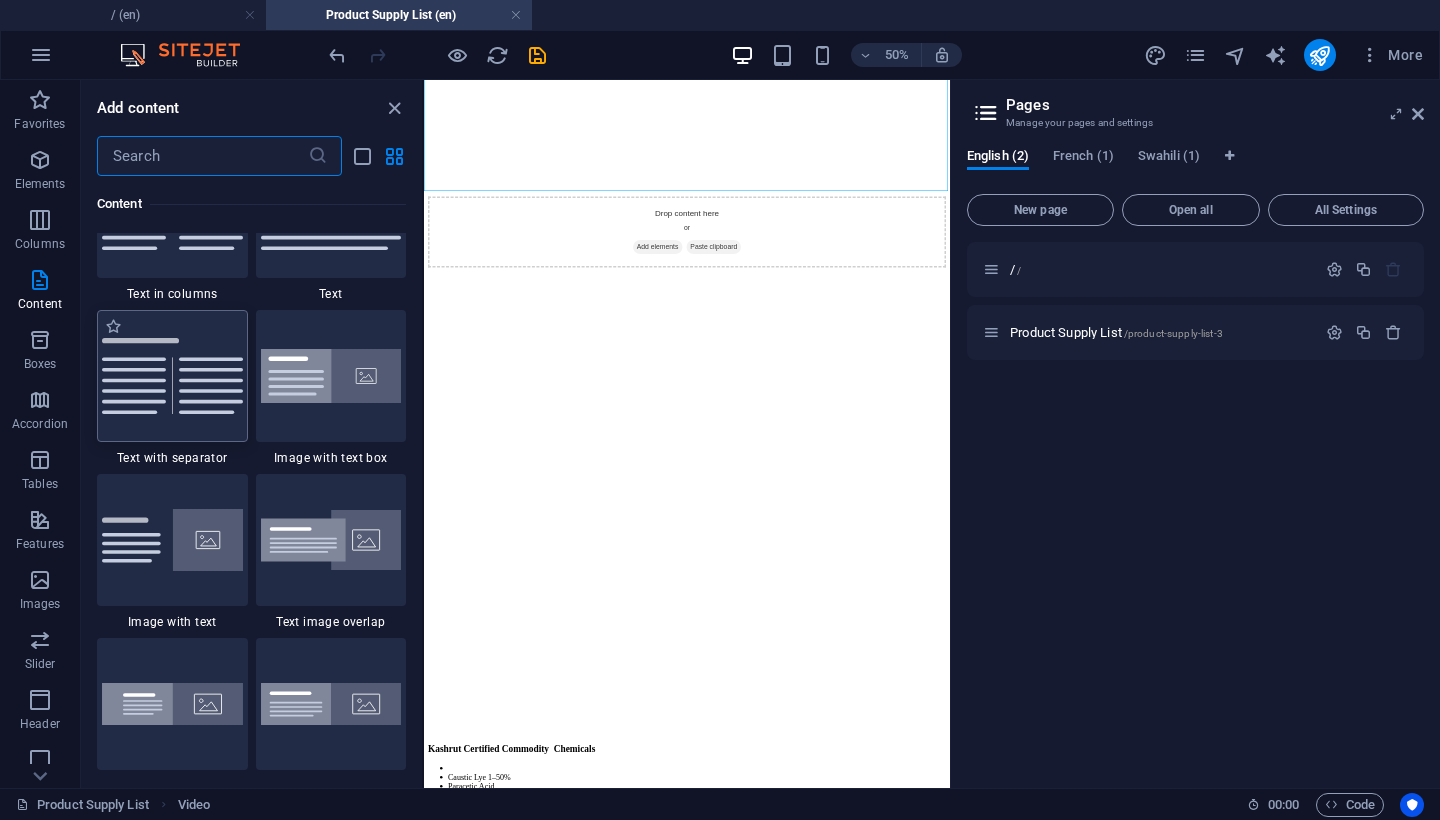 click at bounding box center (172, 375) 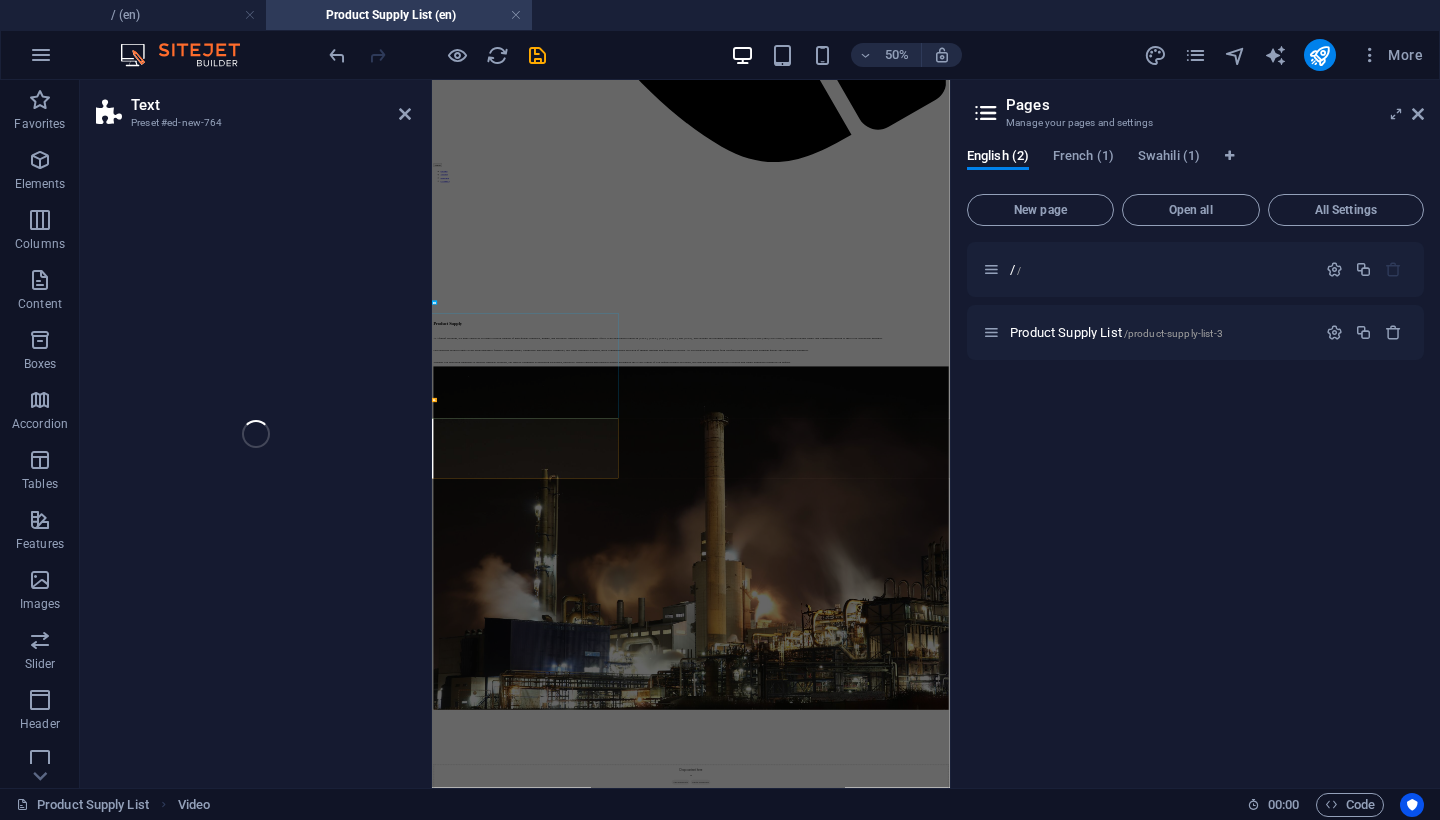 select on "rem" 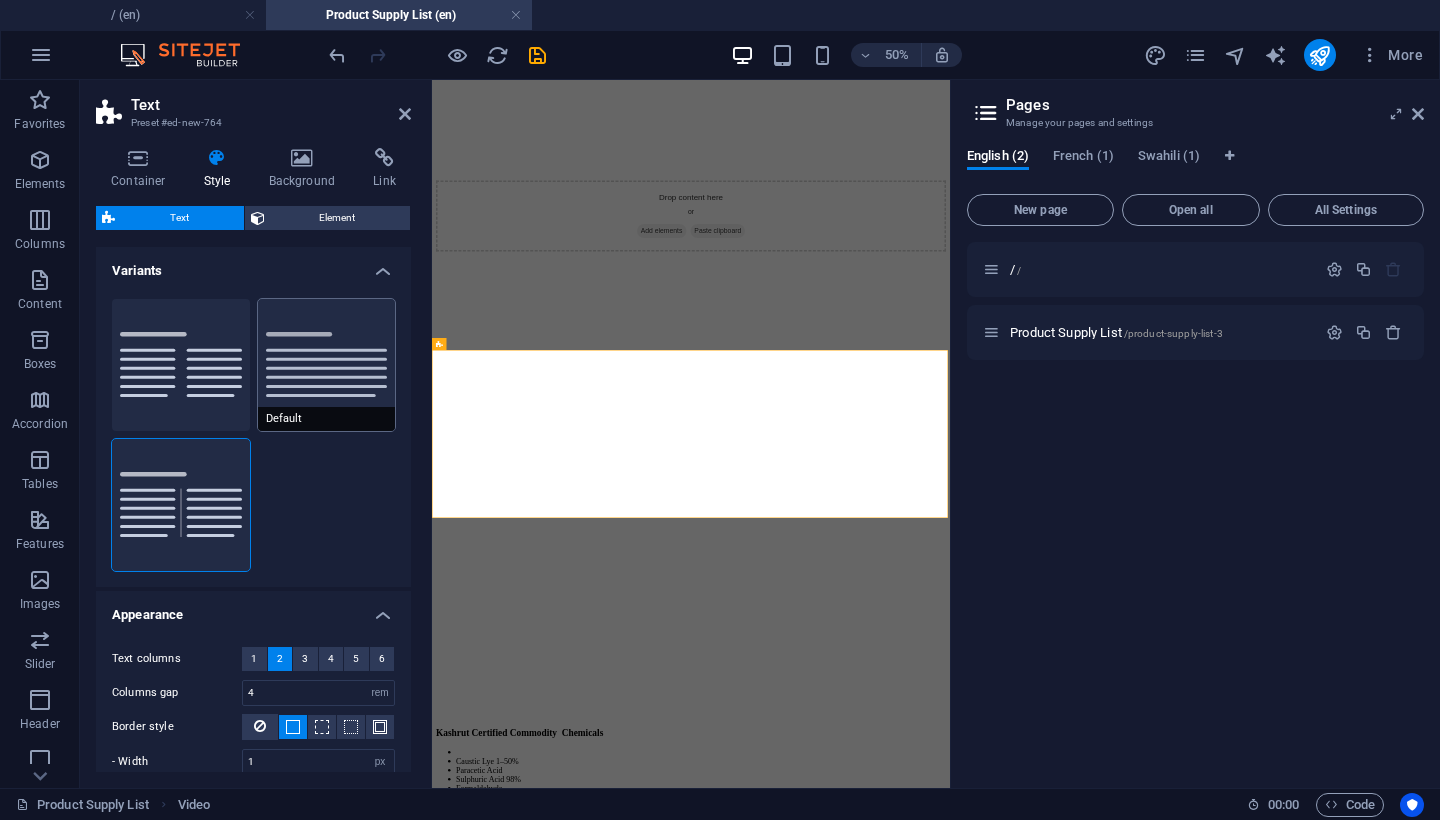 scroll, scrollTop: 3207, scrollLeft: 0, axis: vertical 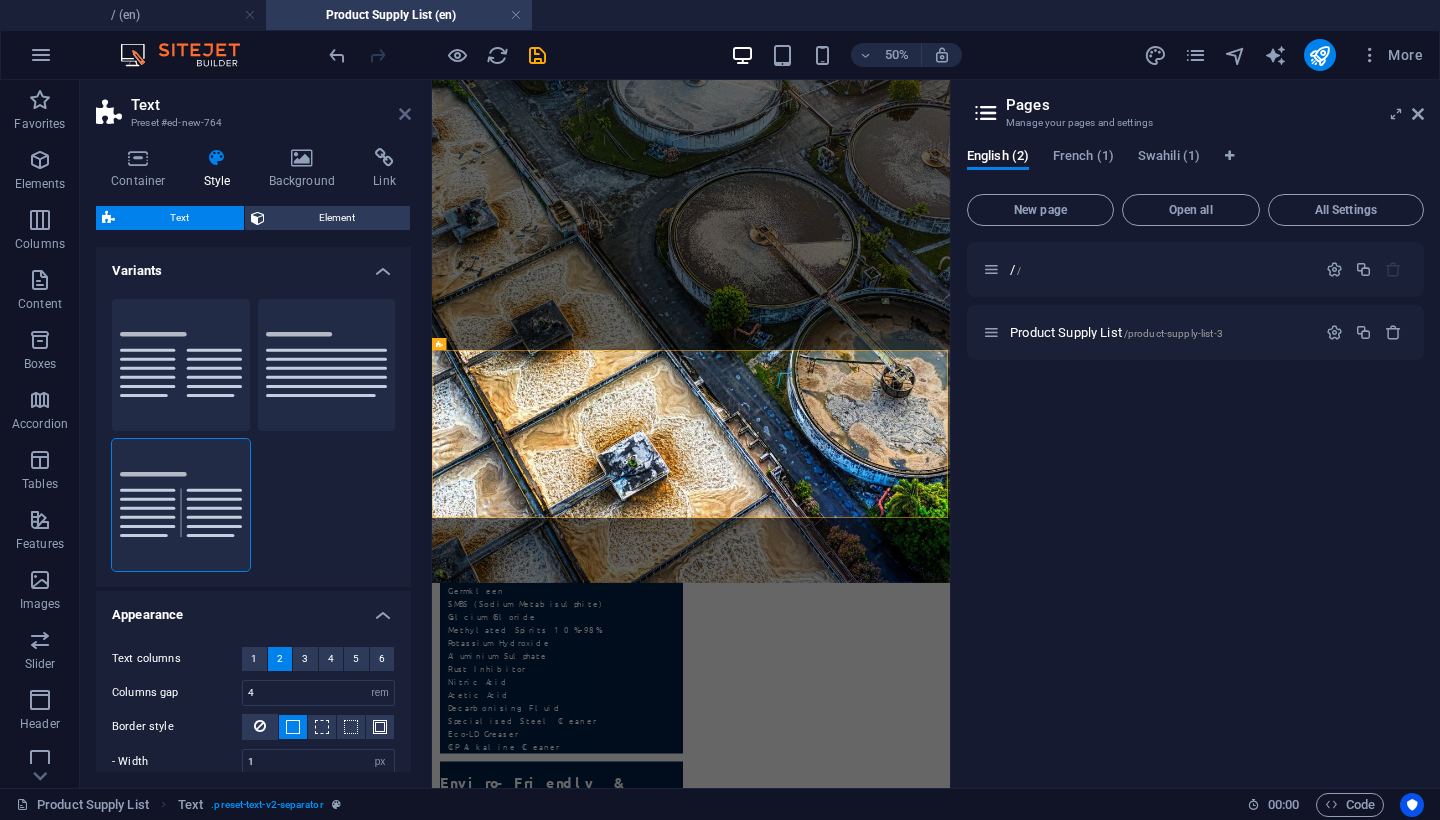 click at bounding box center [405, 114] 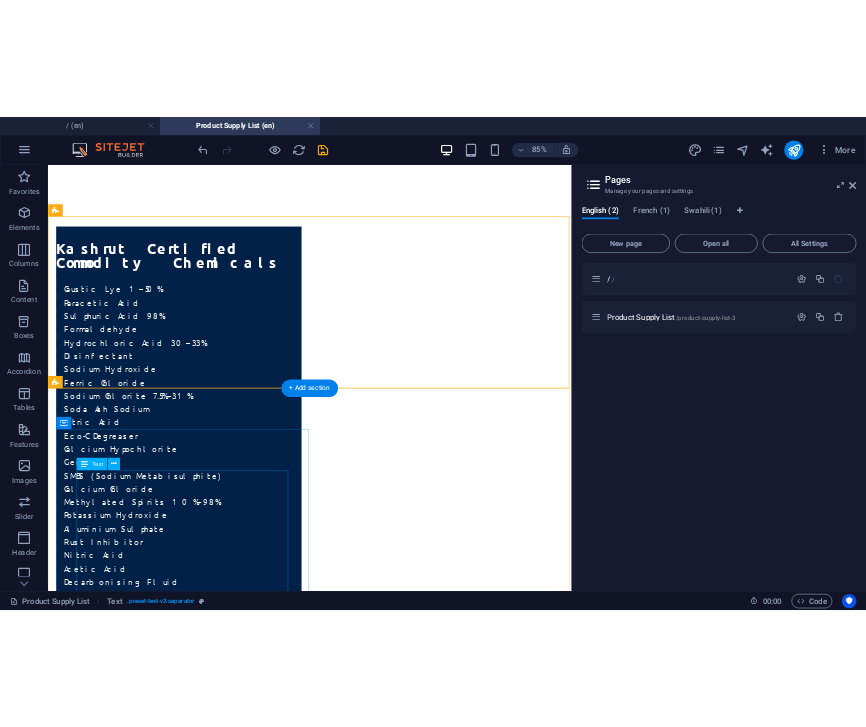 scroll, scrollTop: 3650, scrollLeft: 0, axis: vertical 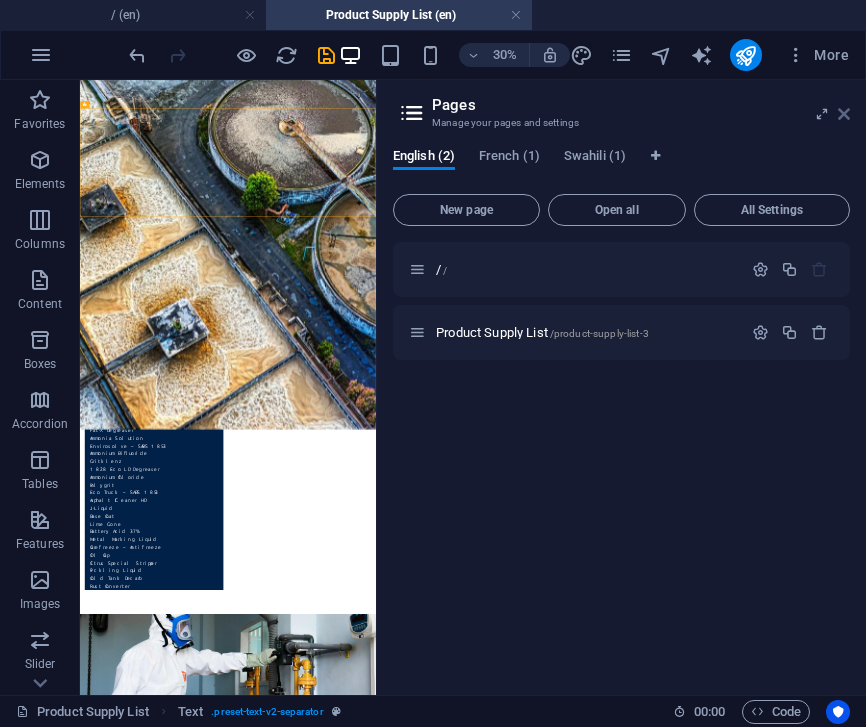 click at bounding box center [844, 114] 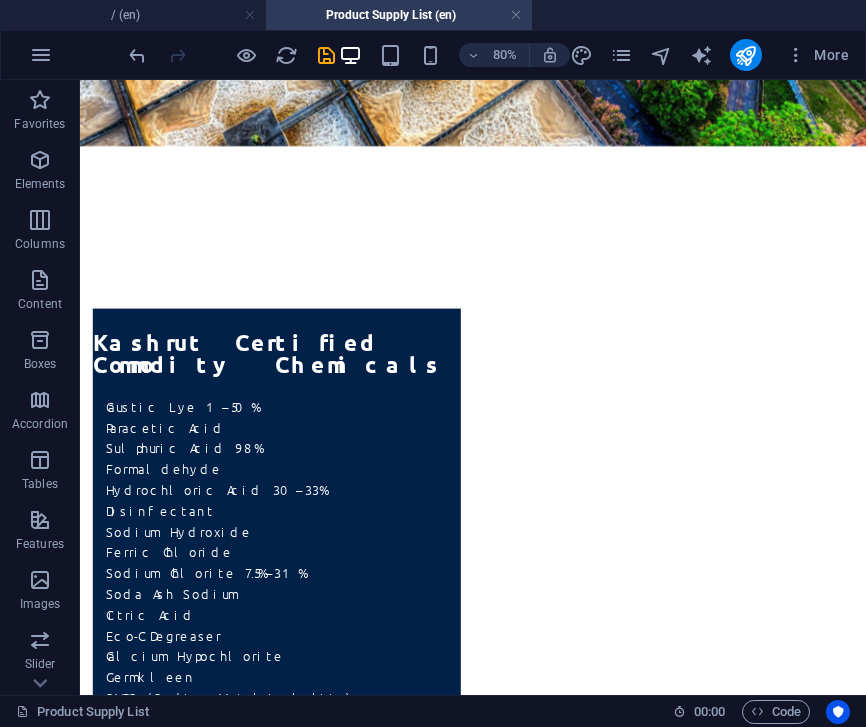 scroll, scrollTop: 3473, scrollLeft: 0, axis: vertical 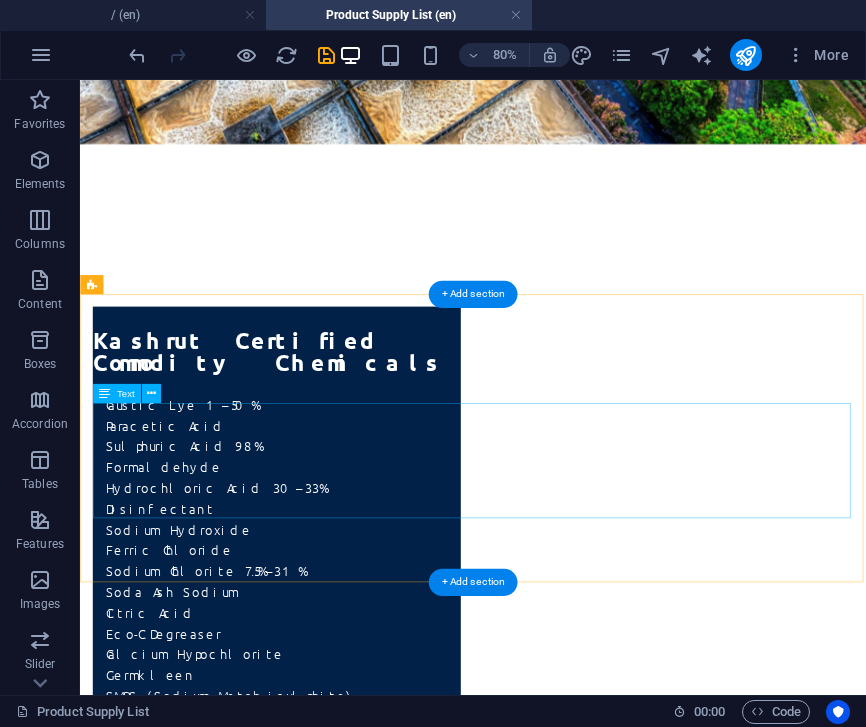 click on "Lorem ipsum dolor sitope amet, consectetur adipisicing elitip. Massumenda, dolore, cum vel modi asperiores consequatur suscipit quidem ducimus eveniet iure expedita consecteture odiogil voluptatum similique fugit voluptates atem accusamus quae quas dolorem tenetur facere tempora maiores adipisci reiciendis accusantium voluptatibus id voluptate tempore dolor harum nisi amet! Nobis, eaque. Aenean commodo ligula eget dolor. Lorem ipsum dolor sit amet, consectetuer adipiscing elit leget odiogil voluptatum similique fugit voluptates dolor. Libero assumenda, dolore, cum vel modi asperiores consequatur." at bounding box center [571, 5602] 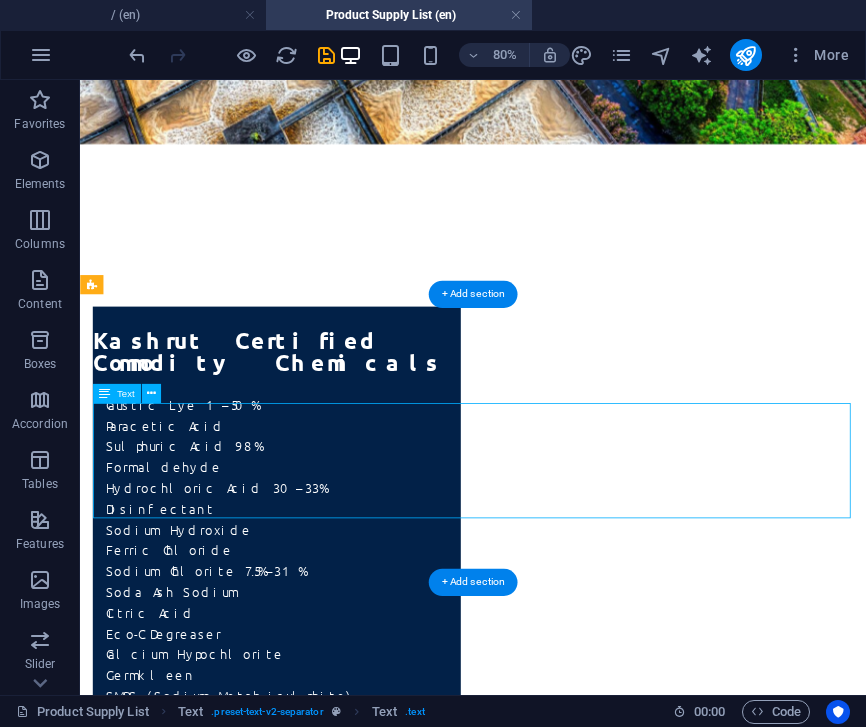 click on "Lorem ipsum dolor sitope amet, consectetur adipisicing elitip. Massumenda, dolore, cum vel modi asperiores consequatur suscipit quidem ducimus eveniet iure expedita consecteture odiogil voluptatum similique fugit voluptates atem accusamus quae quas dolorem tenetur facere tempora maiores adipisci reiciendis accusantium voluptatibus id voluptate tempore dolor harum nisi amet! Nobis, eaque. Aenean commodo ligula eget dolor. Lorem ipsum dolor sit amet, consectetuer adipiscing elit leget odiogil voluptatum similique fugit voluptates dolor. Libero assumenda, dolore, cum vel modi asperiores consequatur." at bounding box center (571, 5602) 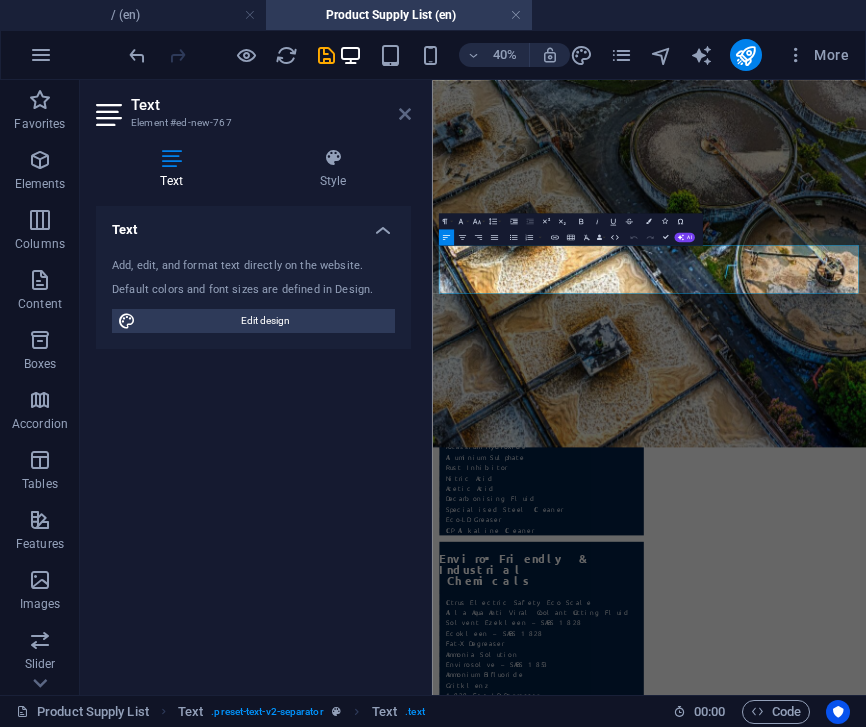click at bounding box center (405, 114) 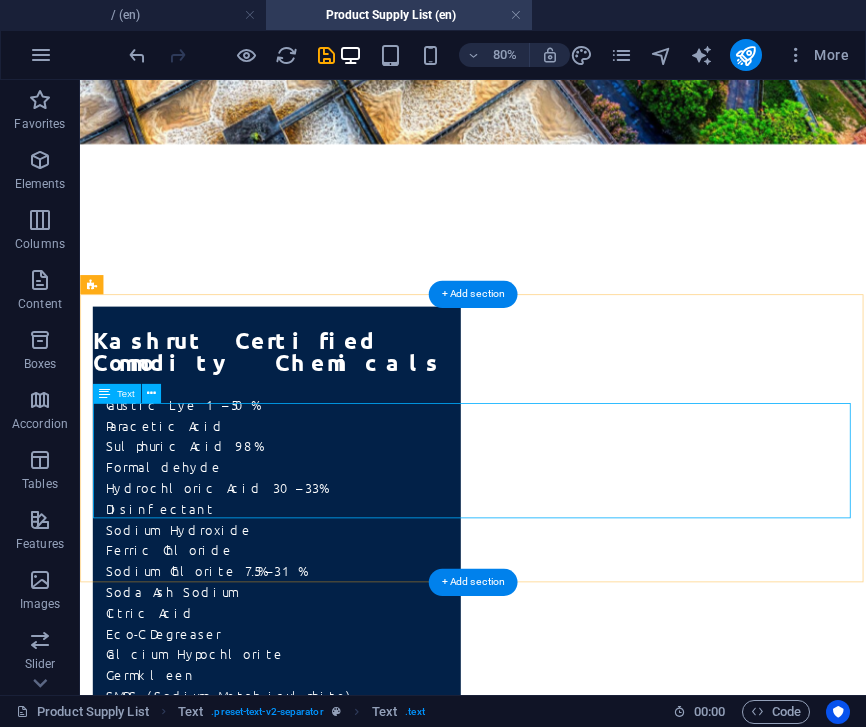 click on "Lorem ipsum dolor sitope amet, consectetur adipisicing elitip. Massumenda, dolore, cum vel modi asperiores consequatur suscipit quidem ducimus eveniet iure expedita consecteture odiogil voluptatum similique fugit voluptates atem accusamus quae quas dolorem tenetur facere tempora maiores adipisci reiciendis accusantium voluptatibus id voluptate tempore dolor harum nisi amet! Nobis, eaque. Aenean commodo ligula eget dolor. Lorem ipsum dolor sit amet, consectetuer adipiscing elit leget odiogil voluptatum similique fugit voluptates dolor. Libero assumenda, dolore, cum vel modi asperiores consequatur." at bounding box center (571, 5602) 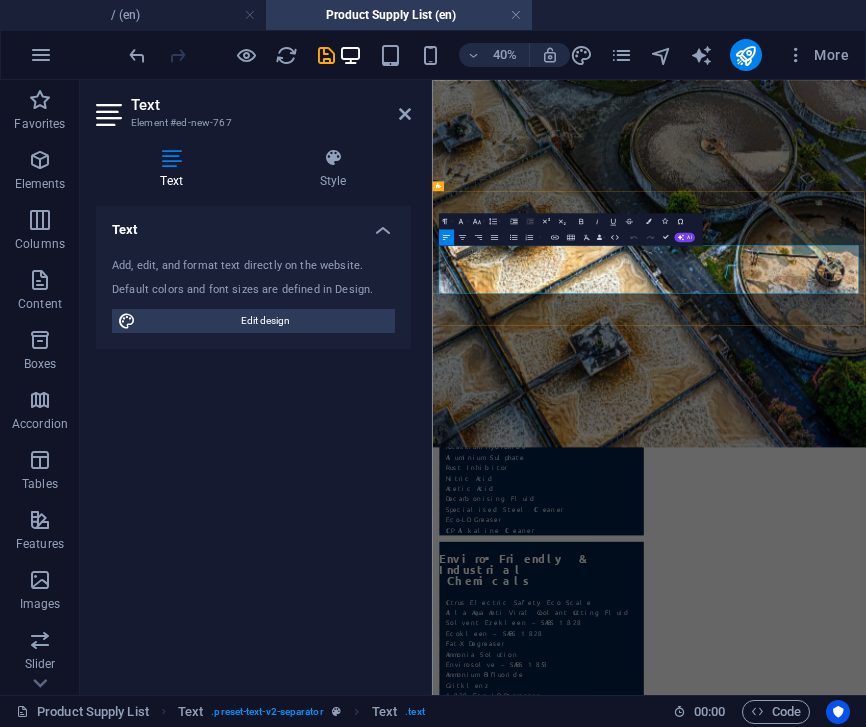 drag, startPoint x: 890, startPoint y: 595, endPoint x: 467, endPoint y: 503, distance: 432.88913 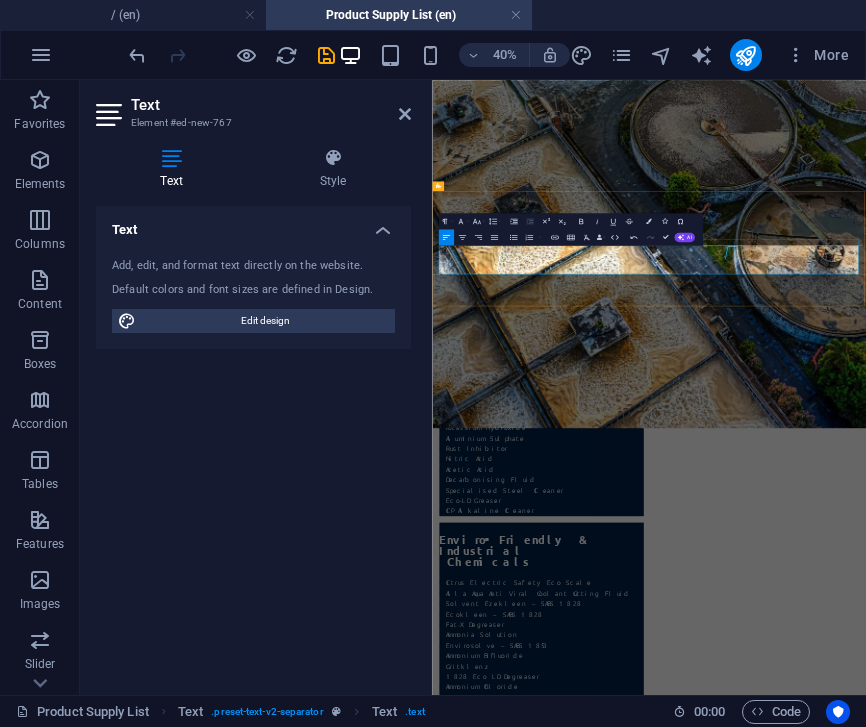 drag, startPoint x: 910, startPoint y: 555, endPoint x: 460, endPoint y: 485, distance: 455.4119 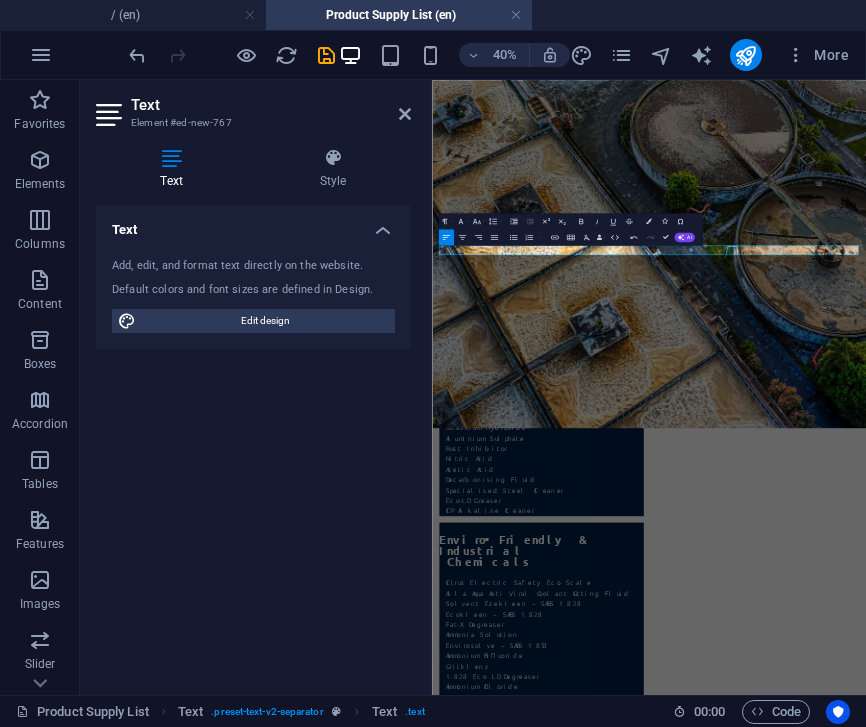 drag, startPoint x: 1365, startPoint y: 510, endPoint x: 412, endPoint y: 488, distance: 953.2539 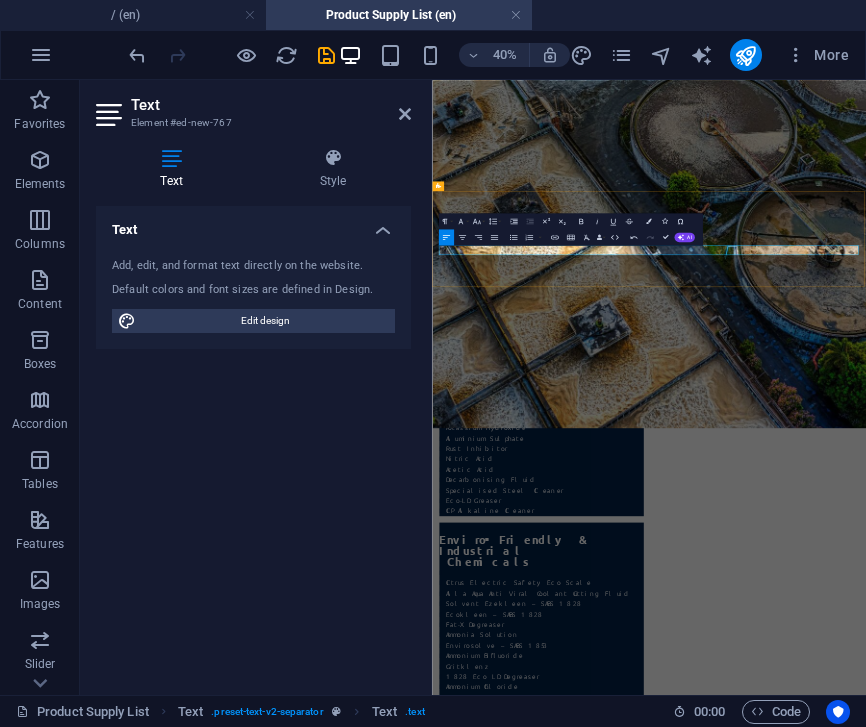 click on "Sulphuric Acid" at bounding box center (695, 5529) 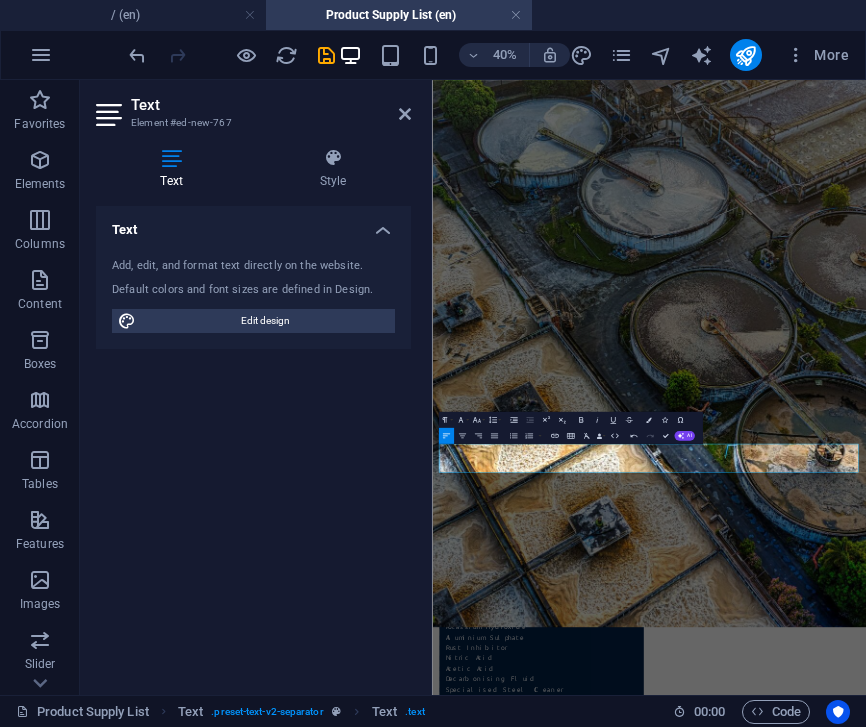 scroll, scrollTop: 2977, scrollLeft: 0, axis: vertical 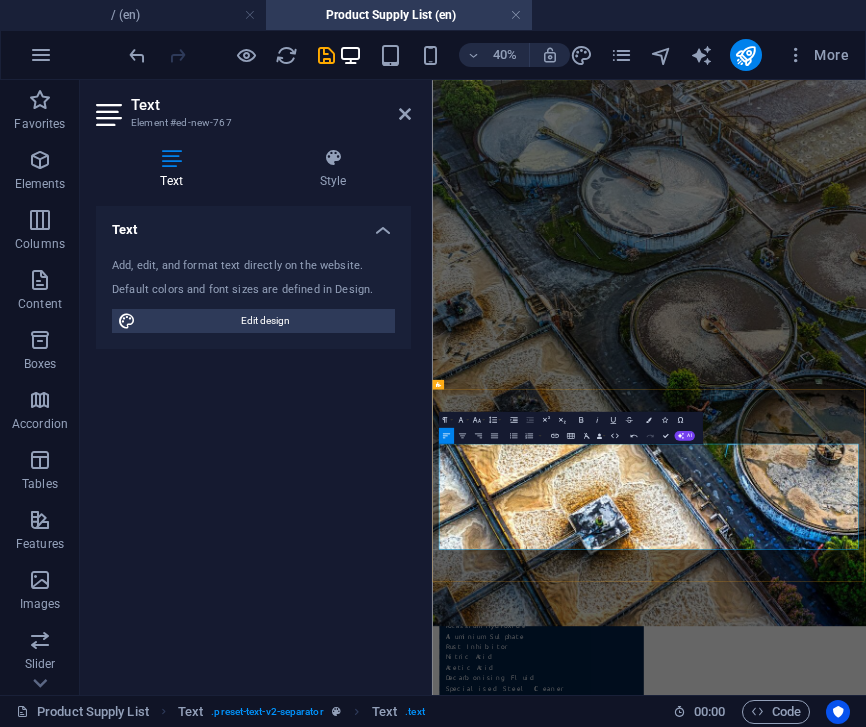 drag, startPoint x: 1140, startPoint y: 1140, endPoint x: 1010, endPoint y: 1143, distance: 130.0346 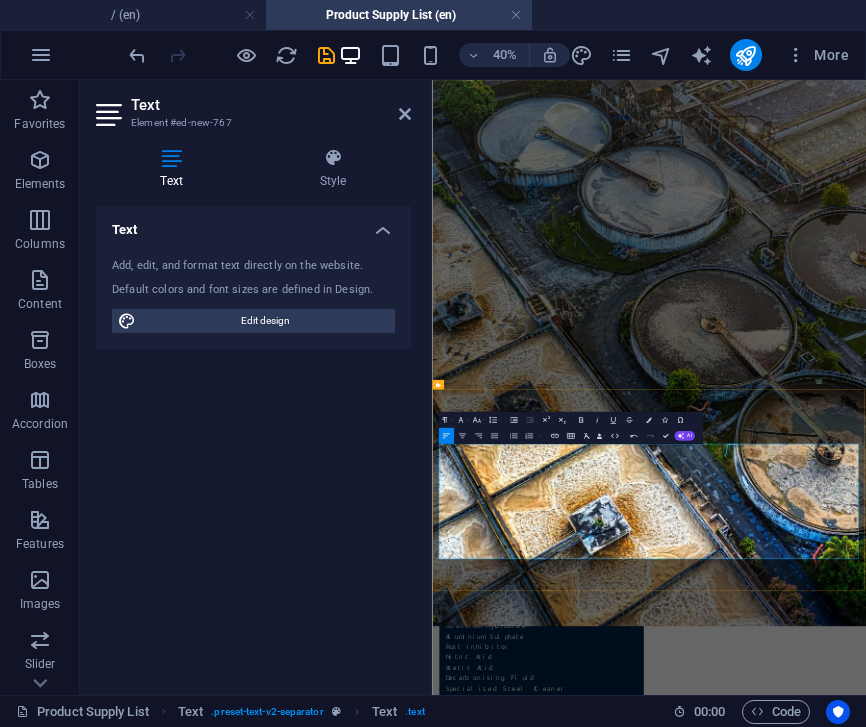 click on "​Tinned Steel Coil" at bounding box center (1254, 6217) 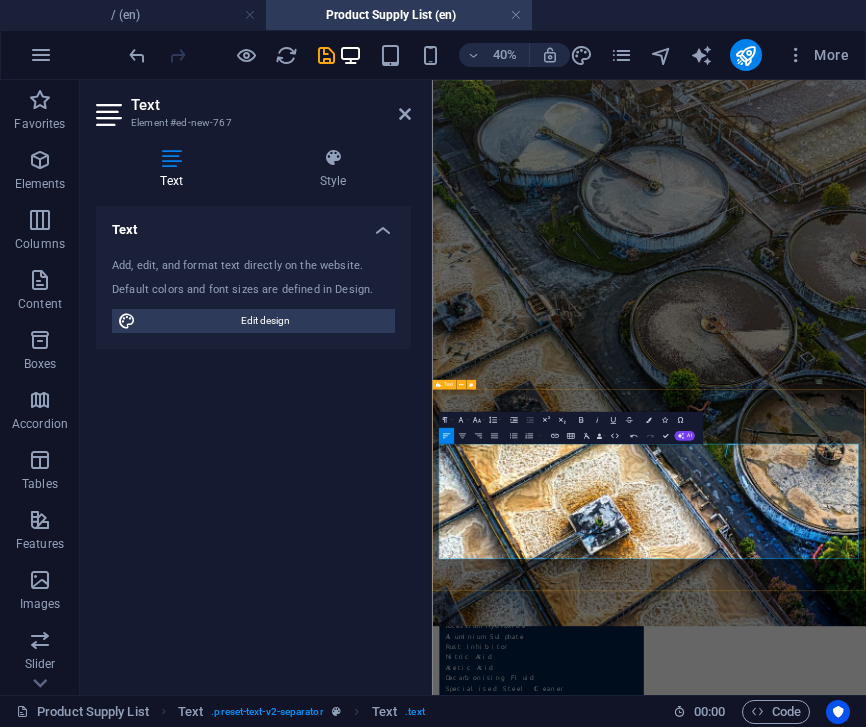 click on "Headline Sulphuric Acid  98% UREA 46N Fertilizer MAP WHITE SUGAR ICUMSA45CFR Wheat Brown Sugar VHP 600 - 1200CFR White Mazie  Yellow Maize  Sorghum Jugo Beans  Cotton Seed and Cake  Soya Cake  Sunflower Cake  ​Essential Oils  Mining Machinery  Steel Coils  Mobile Crushers  Stationery Plants ​Aluminium Coils  Cold and Hot rolled Coils  ​Tinned Steel Coil Coal | RB1 , RB2 & RB3 Chrome | RSA and Zimbabwe" at bounding box center (974, 6129) 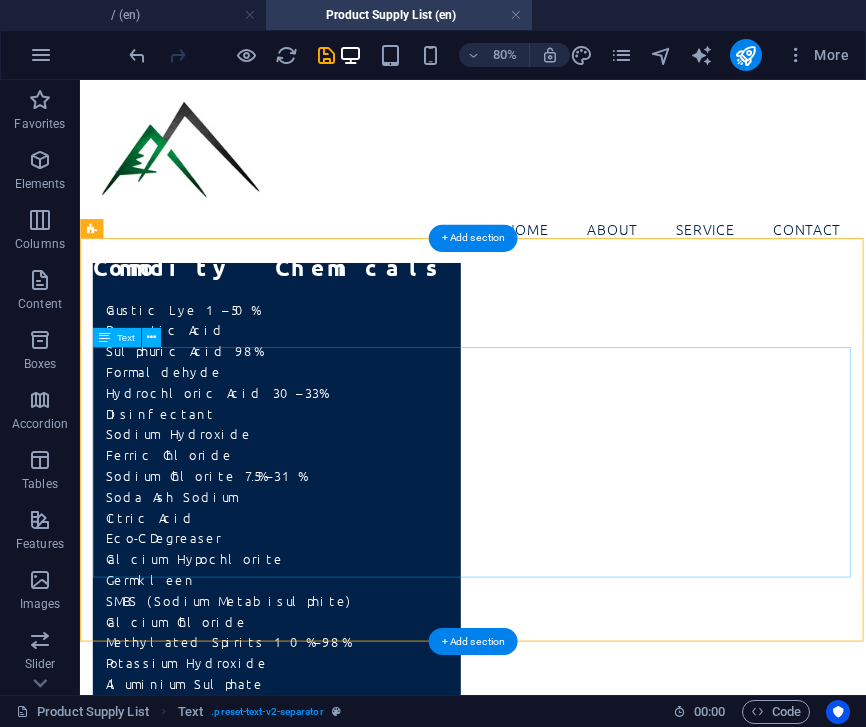 scroll, scrollTop: 3548, scrollLeft: 0, axis: vertical 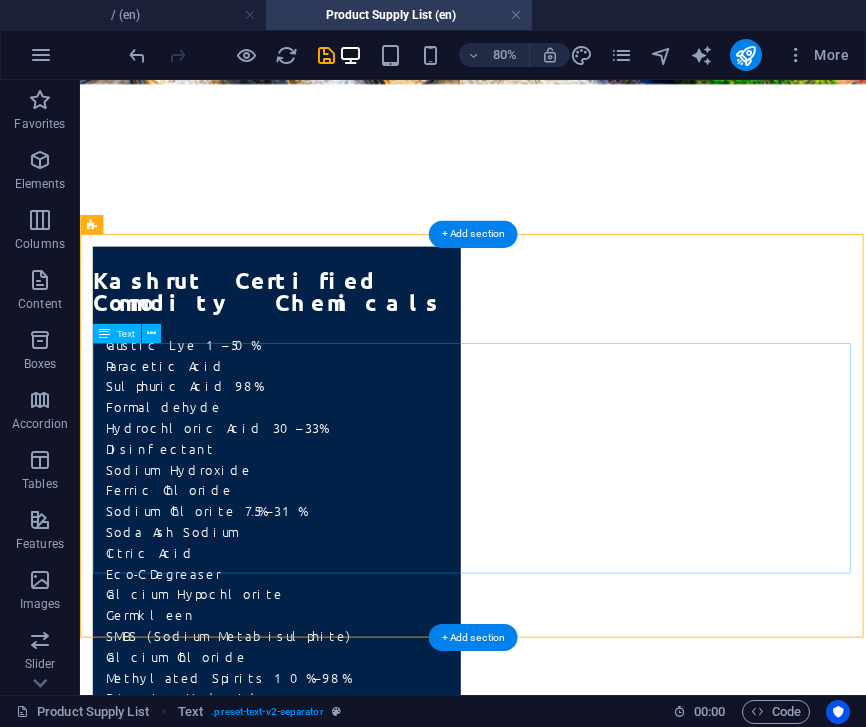 click on "Sulphuric Acid  98% UREA 46N Fertilizer MAP WHITE SUGAR ICUMSA45CFR Wheat Brown Sugar VHP 600 - 1200CFR White Mazie  Yellow Maize  Sorghum Jugo Beans  Cotton Seed and Cake  Soya Cake  Sunflower Cake  Essential Oils  Mining Machinery  Steel Coils  Mobile Crushers  Stationery Plants Aluminium Coils  Cold and Hot rolled Coils  Tinned Steel Coil Coal | RB1 , RB2 & RB3 Chrome | RSA and Zimbabwe" at bounding box center (571, 5563) 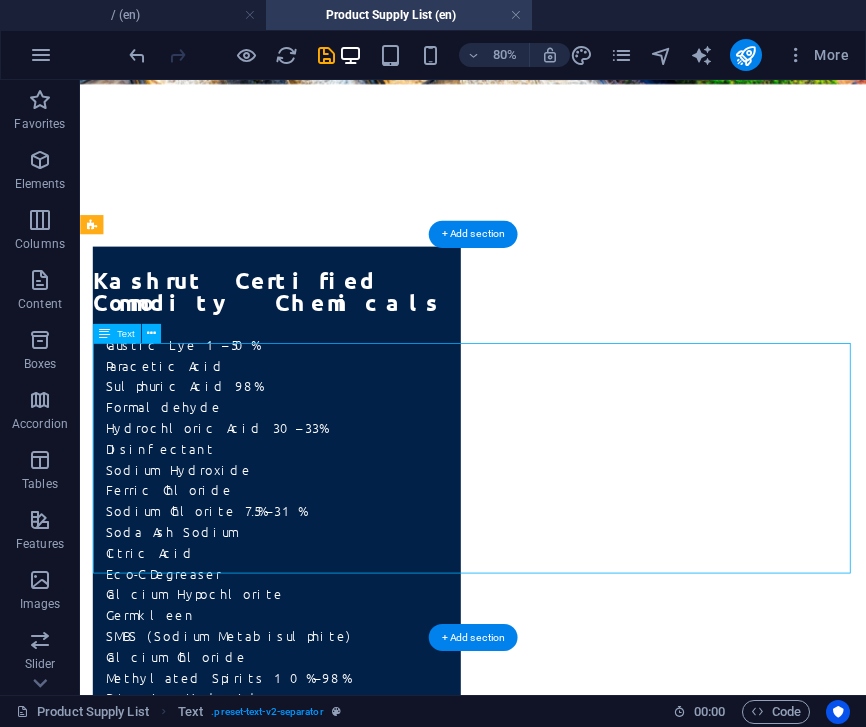 click on "Sulphuric Acid  98% UREA 46N Fertilizer MAP WHITE SUGAR ICUMSA45CFR Wheat Brown Sugar VHP 600 - 1200CFR White Mazie  Yellow Maize  Sorghum Jugo Beans  Cotton Seed and Cake  Soya Cake  Sunflower Cake  Essential Oils  Mining Machinery  Steel Coils  Mobile Crushers  Stationery Plants Aluminium Coils  Cold and Hot rolled Coils  Tinned Steel Coil Coal | RB1 , RB2 & RB3 Chrome | RSA and Zimbabwe" at bounding box center [571, 5563] 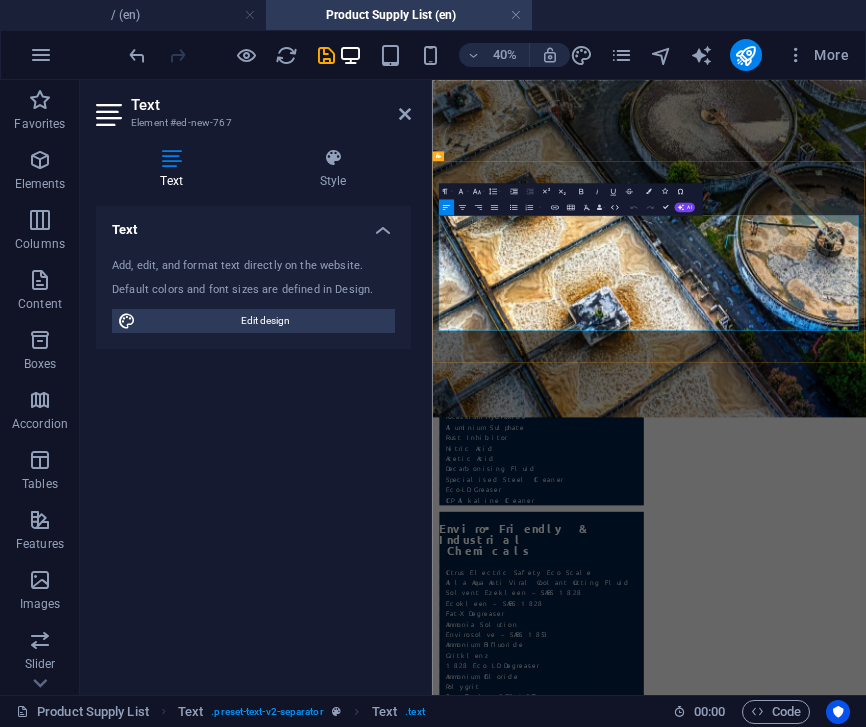 click on "WHITE SUGAR ICUMSA45CFR" at bounding box center (695, 5574) 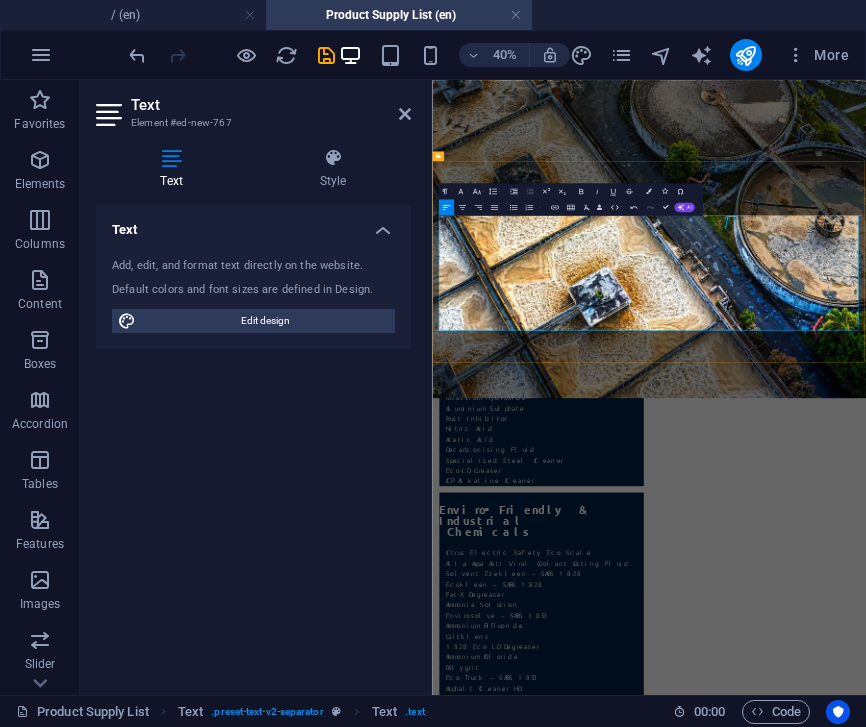 type 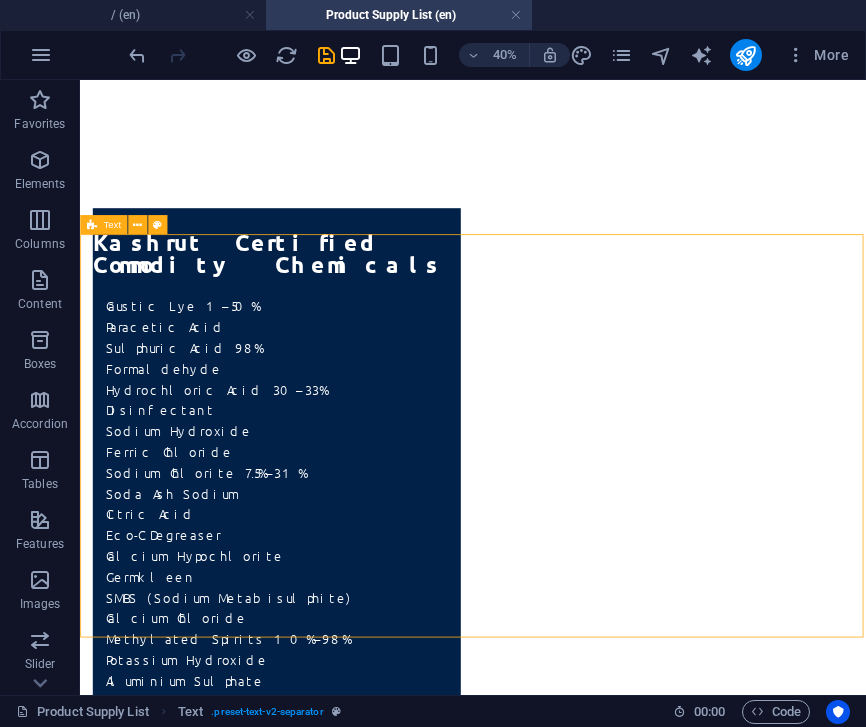 click on "Headline Sulphuric Acid  98% UREA 46N Fertilizer MAP White Sugar  ICUMSA45CFR Wheat Brown Sugar VHP 600 - 1200CFR White Mazie  Yellow Maize  Sorghum Jugo Beans  Cotton Seed and Cake  Soya Cake  Sunflower Cake  Essential Oils  Mining Machinery  Steel Coils  Mobile Crushers  Stationery Plants Aluminium Coils  Cold and Hot rolled Coils  Tinned Steel Coil Coal | RB1 , RB2 & RB3 Chrome | RSA and Zimbabwe" at bounding box center [571, 5487] 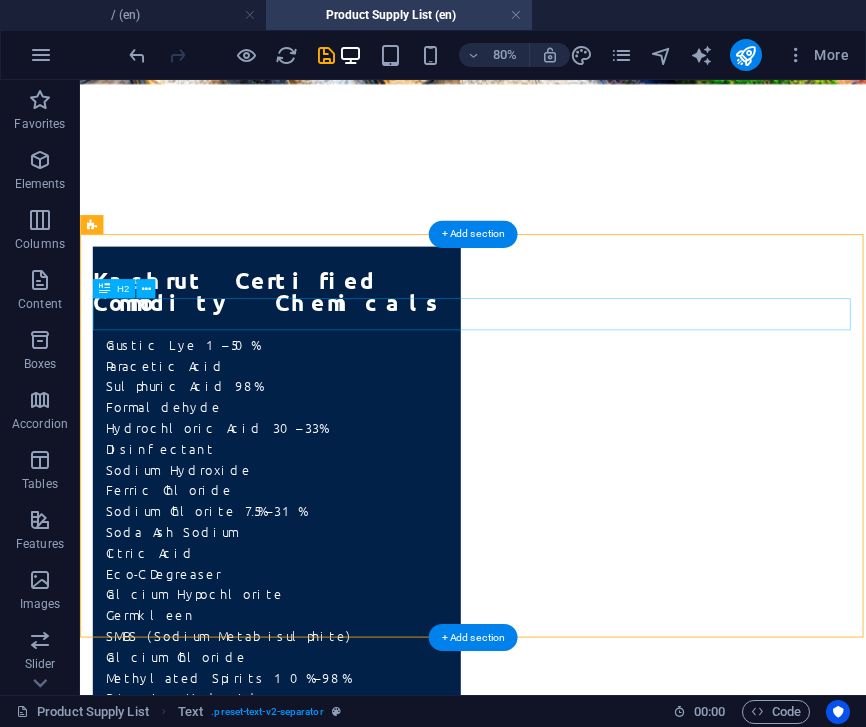 click on "Headline" at bounding box center (571, 5383) 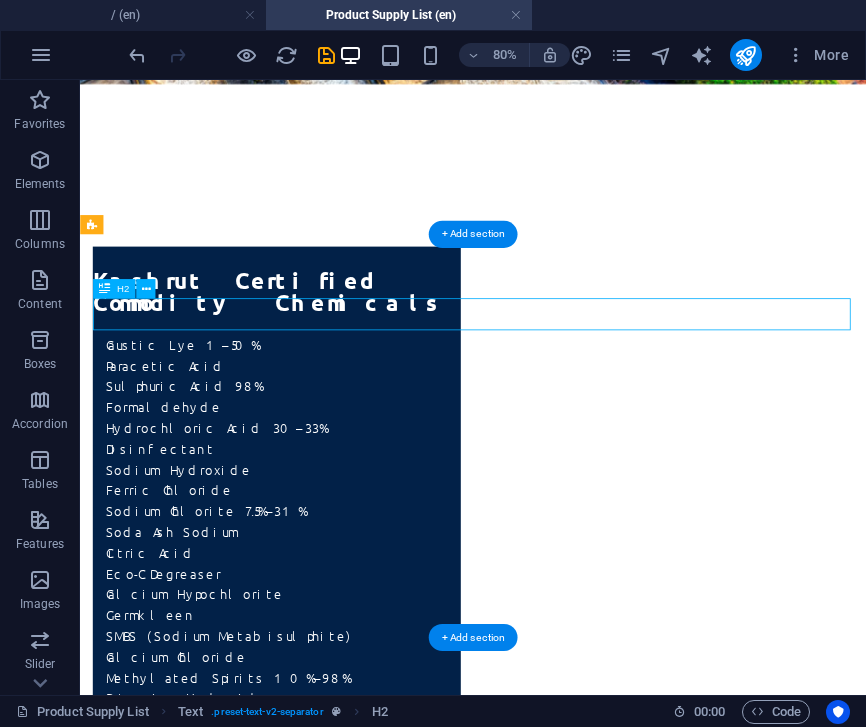 click on "Headline" at bounding box center (571, 5383) 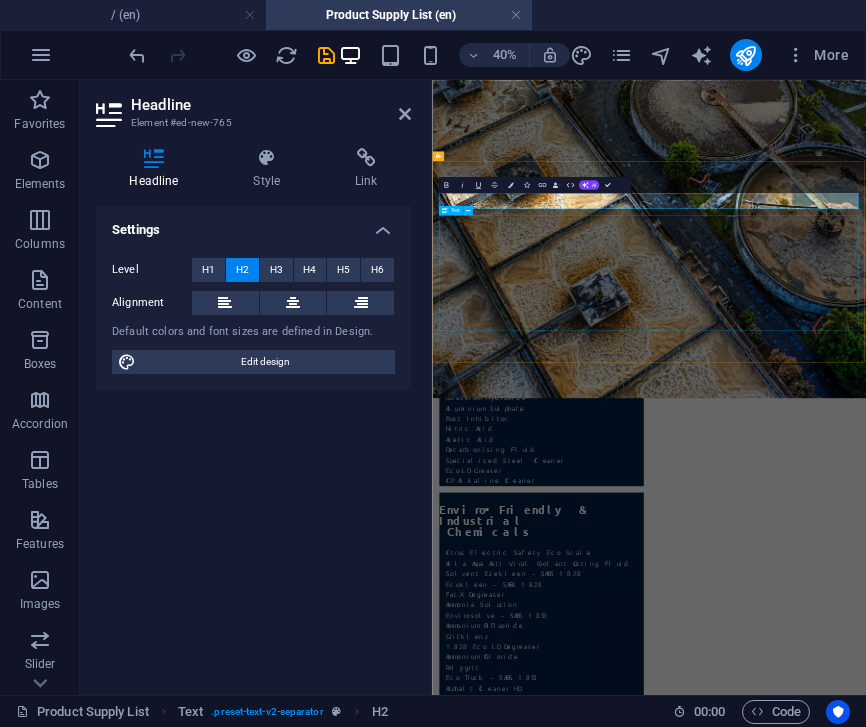 type 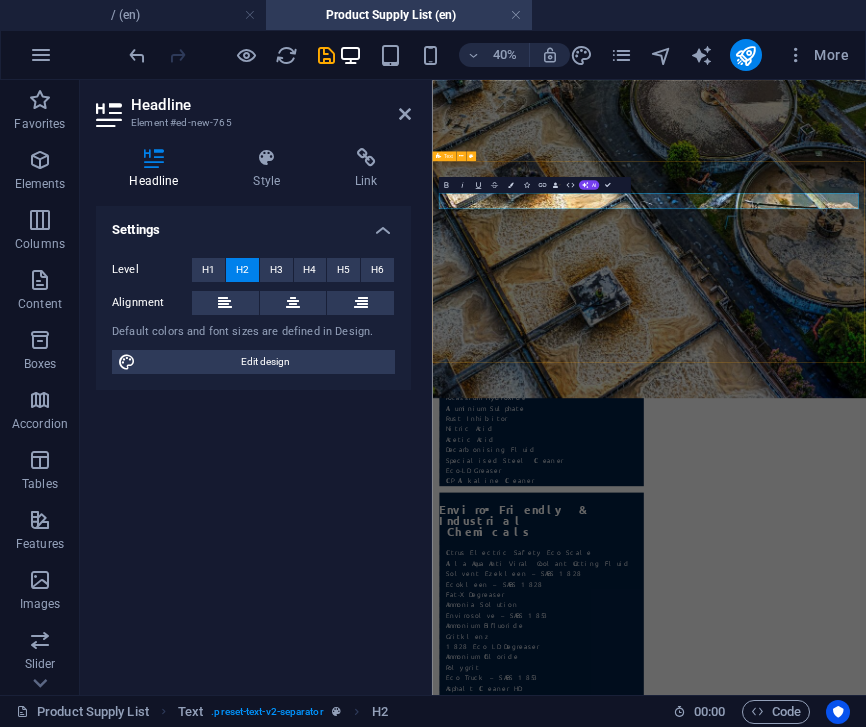 click on "OTHER PRODUCTS  Sulphuric Acid  98% UREA 46N Fertilizer MAP White Sugar ICUMSA45CFR Wheat Brown Sugar VHP 600 - 1200CFR White Mazie  Yellow Maize  Sorghum Jugo Beans  Cotton Seed and Cake  Soya Cake  Sunflower Cake  Essential Oils  Mining Machinery  Steel Coils  Mobile Crushers  Stationery Plants Aluminium Coils  Cold and Hot rolled Coils  Tinned Steel Coil Coal | RB1 , RB2 & RB3 Chrome | RSA and Zimbabwe" at bounding box center (974, 5558) 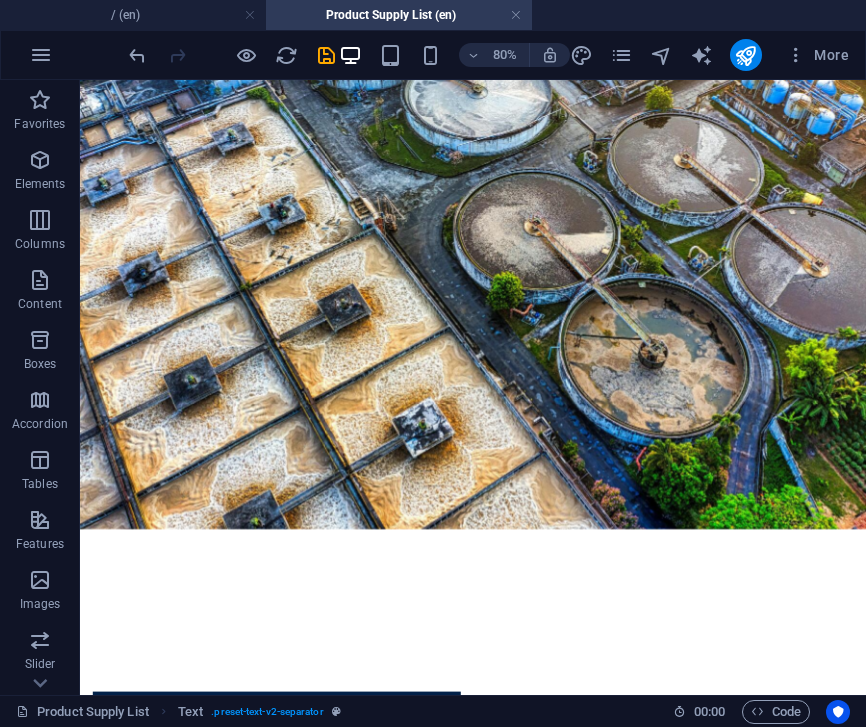 scroll, scrollTop: 3107, scrollLeft: 0, axis: vertical 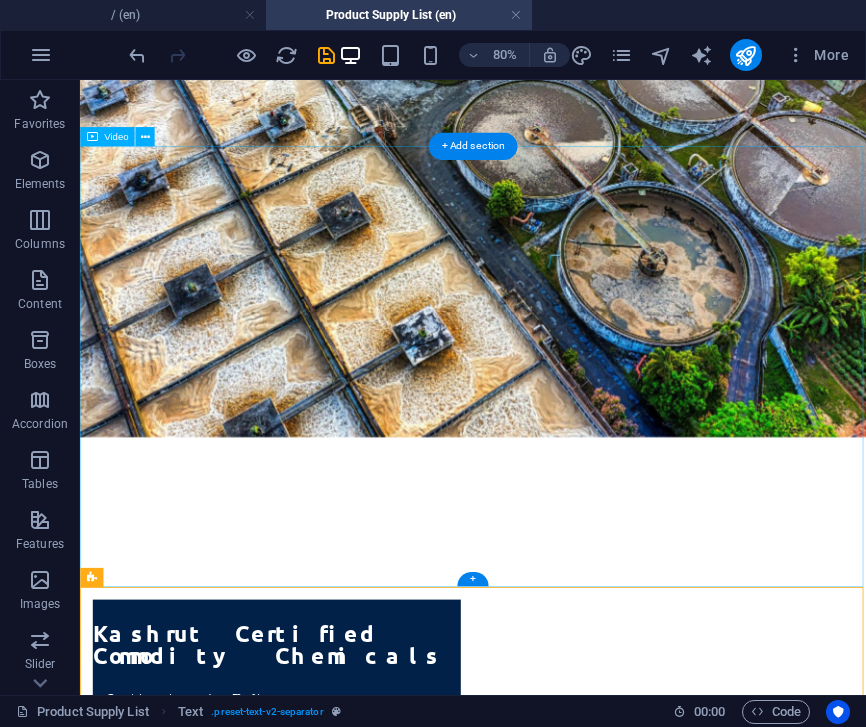 click at bounding box center [571, 5478] 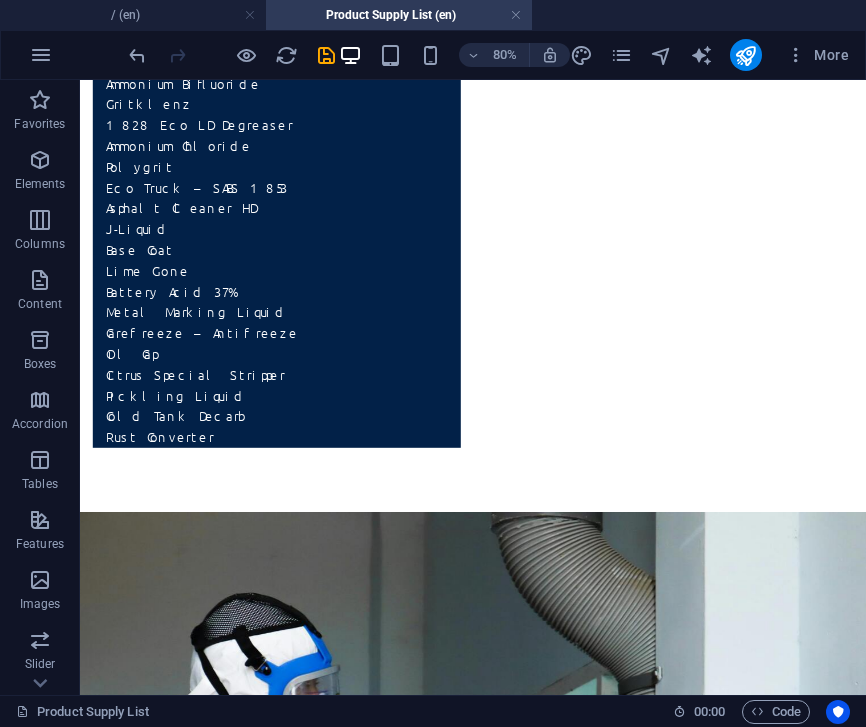 scroll, scrollTop: 4922, scrollLeft: 0, axis: vertical 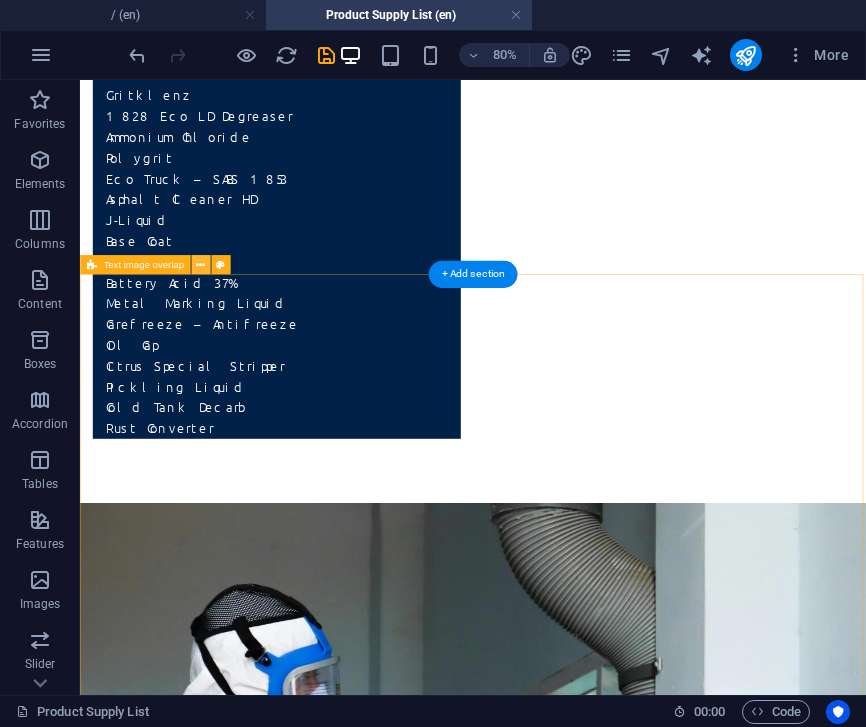 click at bounding box center [200, 264] 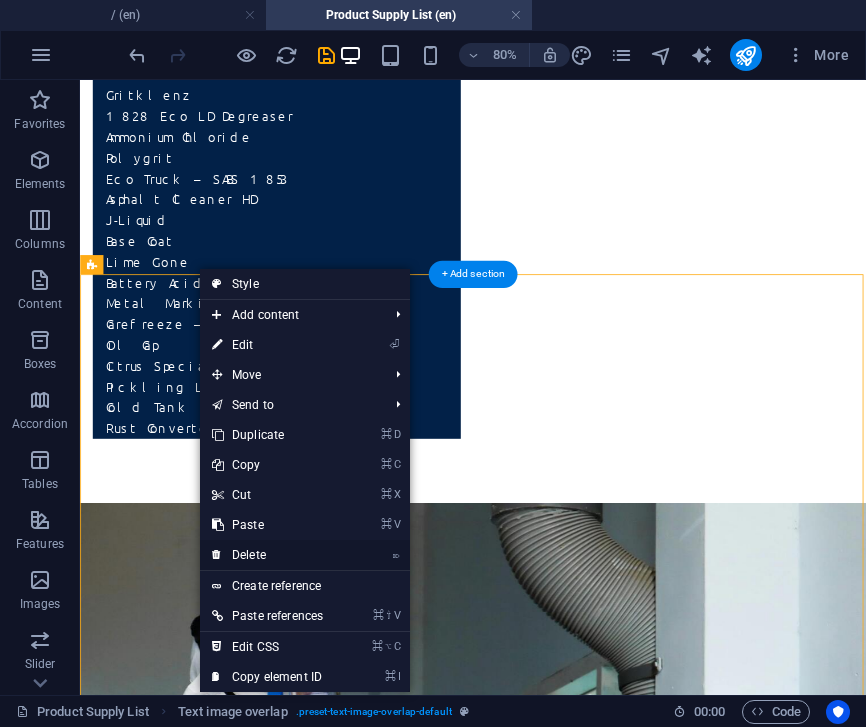 click on "⌦  Delete" at bounding box center [267, 555] 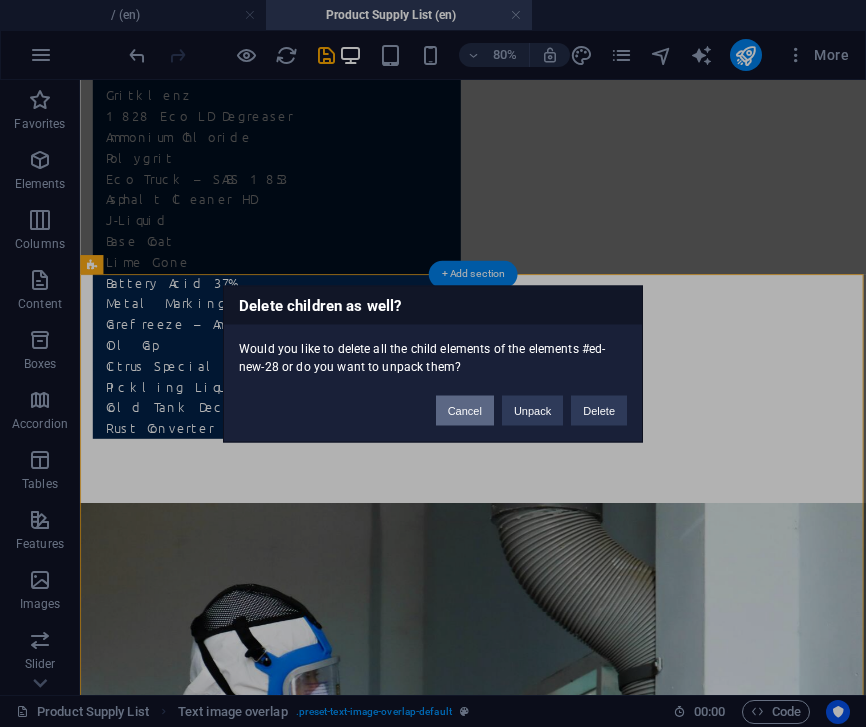 click on "Cancel" at bounding box center (465, 410) 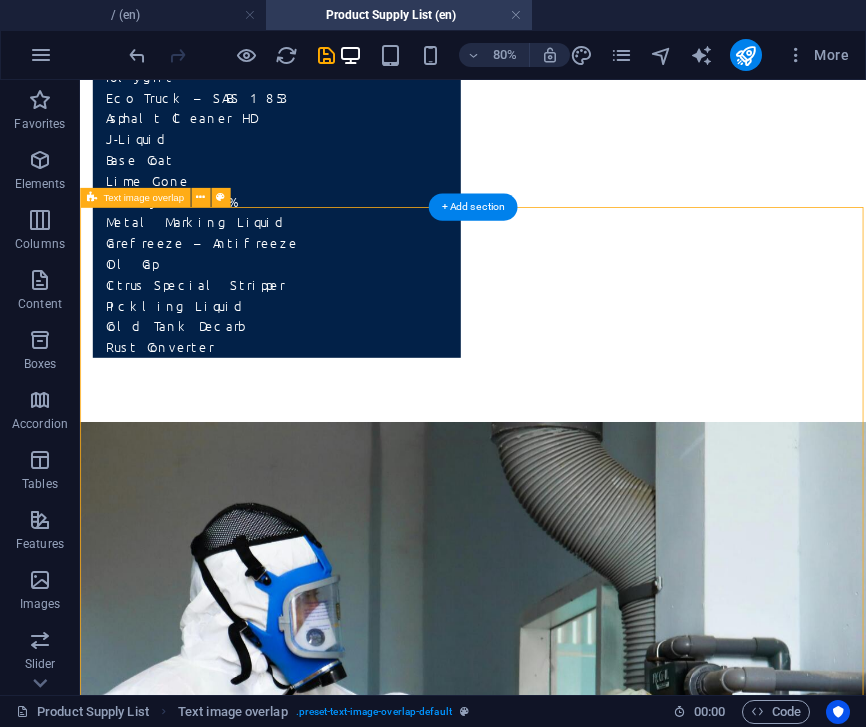 scroll, scrollTop: 5025, scrollLeft: 0, axis: vertical 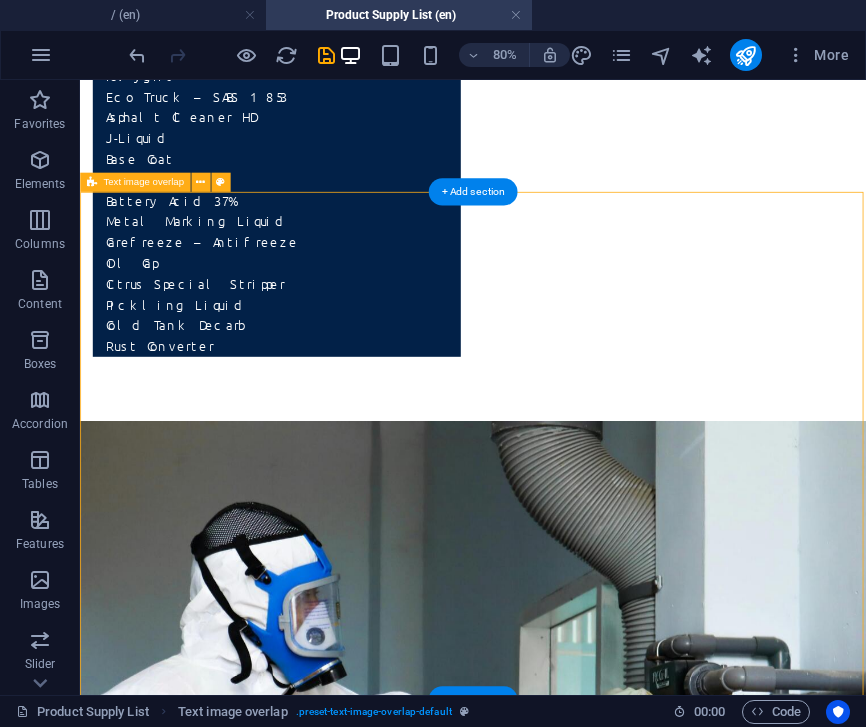 click on "New headline Lorem ipsum dolor sit amet, consectetuer adipiscing elit. Aenean commodo ligula eget dolor. Lorem ipsum dolor sit amet, consectetuer adipiscing elit leget dolor. Lorem ipsum dolor sit amet, consectetuer adipiscing elit. Aenean commodo ligula eget dolor." at bounding box center [571, 7706] 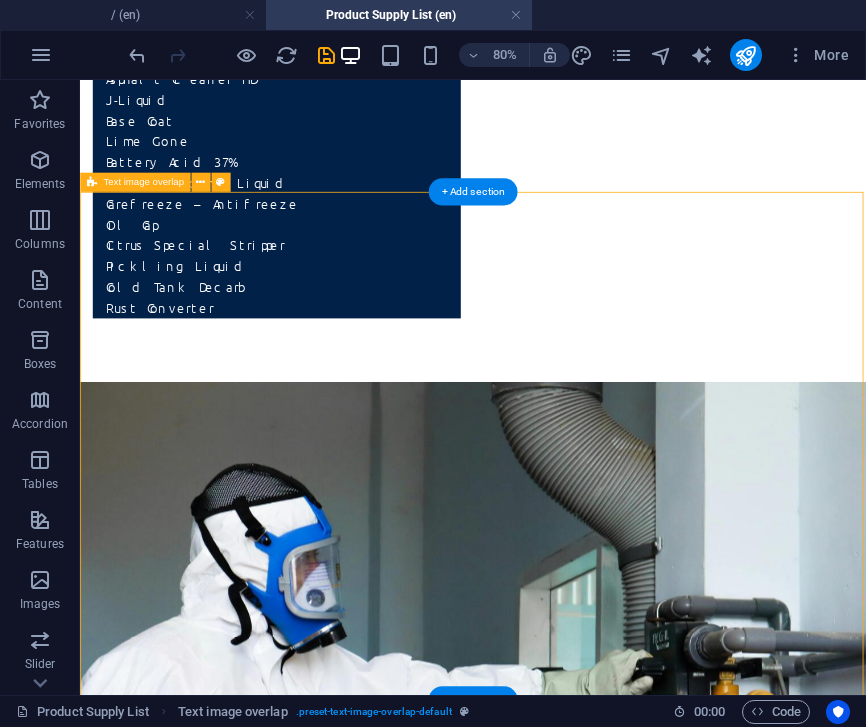 select on "rem" 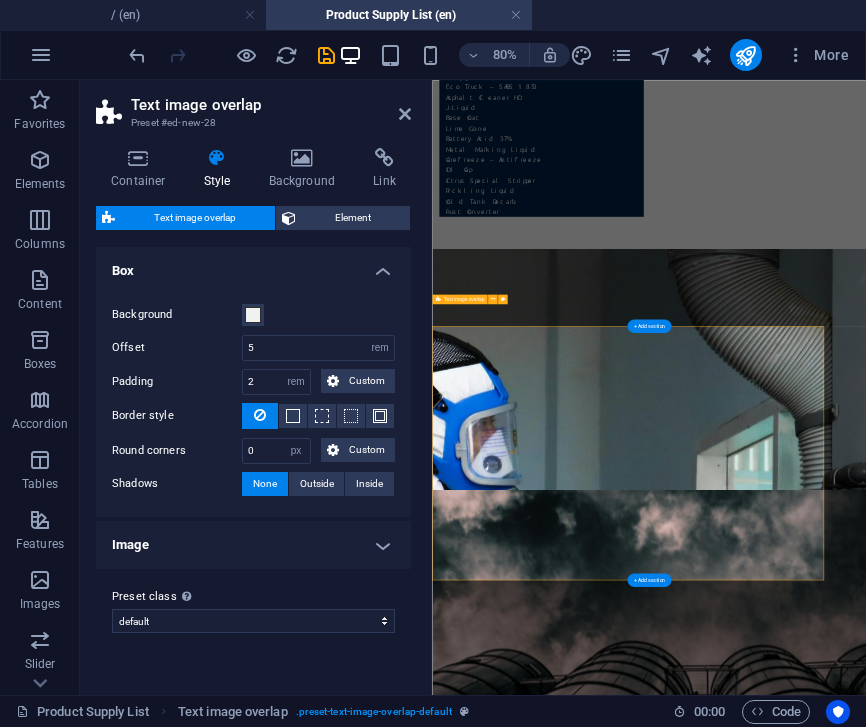 scroll, scrollTop: 4550, scrollLeft: 0, axis: vertical 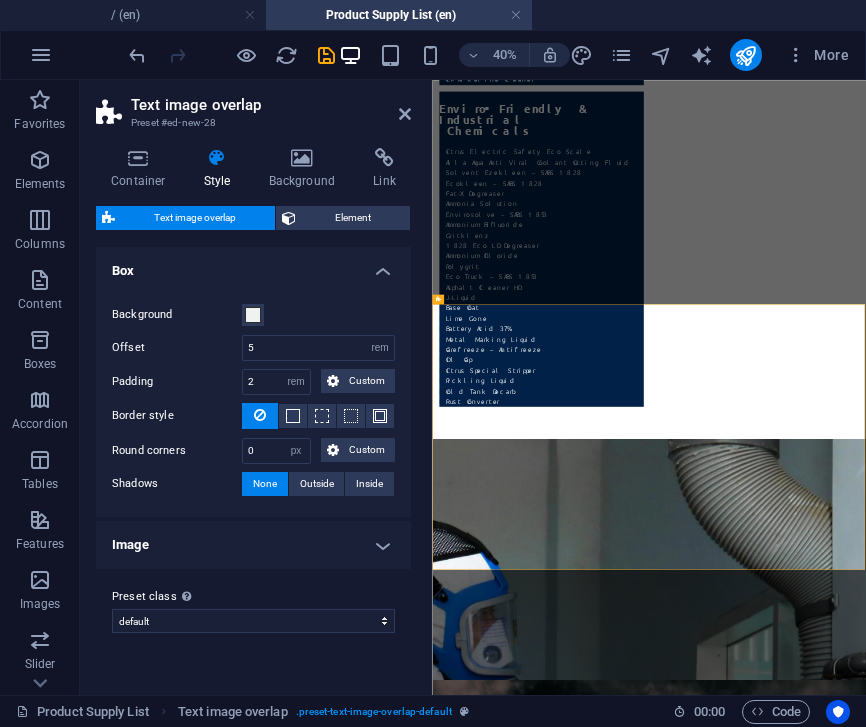 click on "Text image overlap" at bounding box center (271, 105) 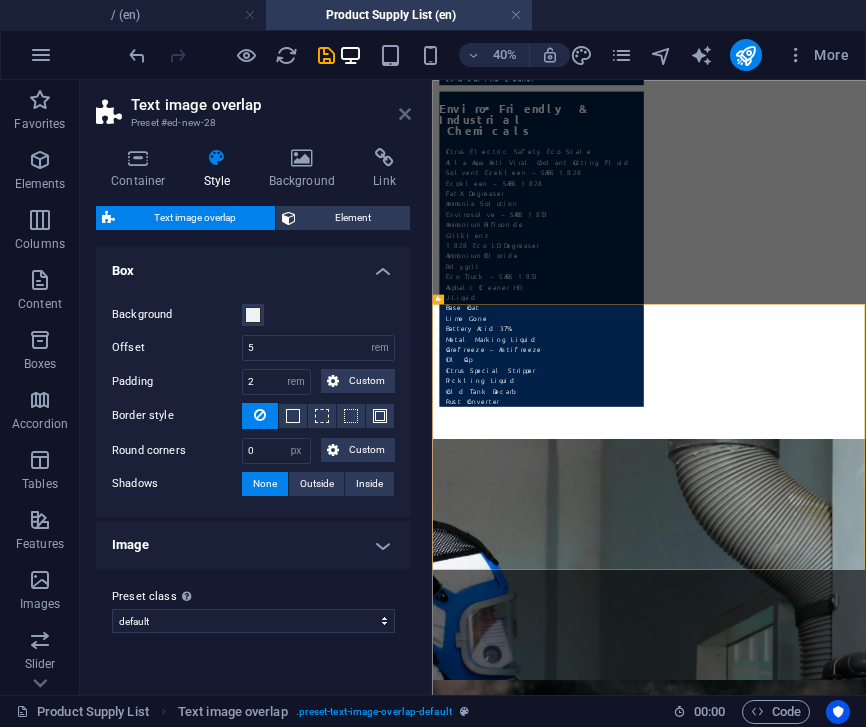 click at bounding box center (405, 114) 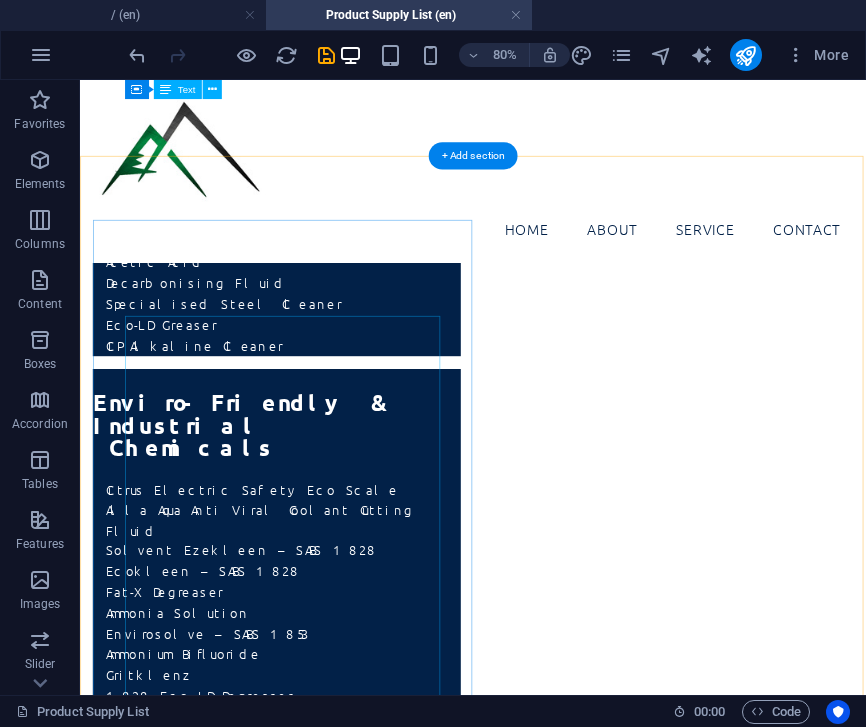 scroll, scrollTop: 4123, scrollLeft: 0, axis: vertical 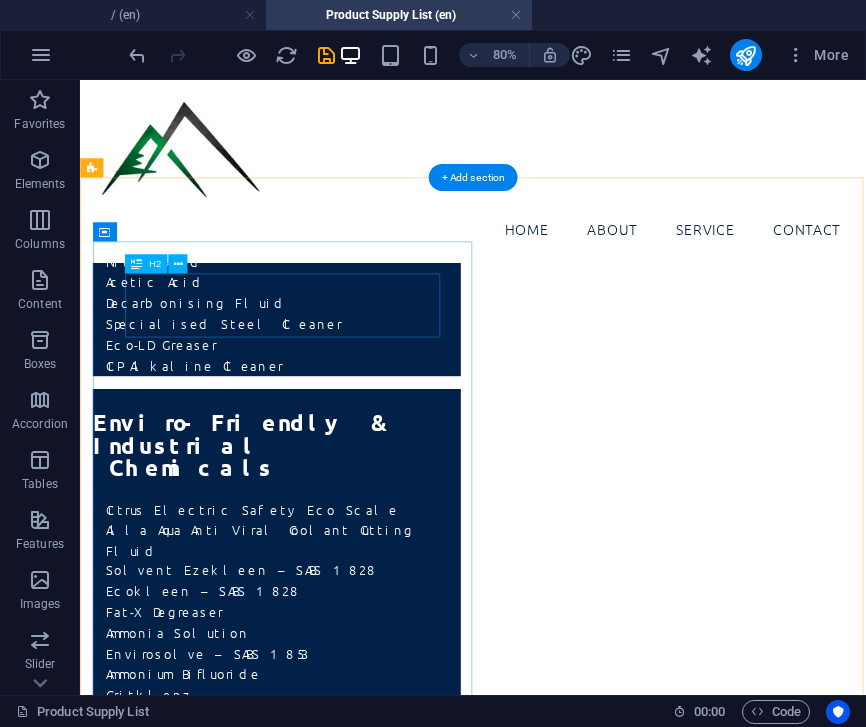 click on "BITUMEN PRODUCTS" at bounding box center (571, 6222) 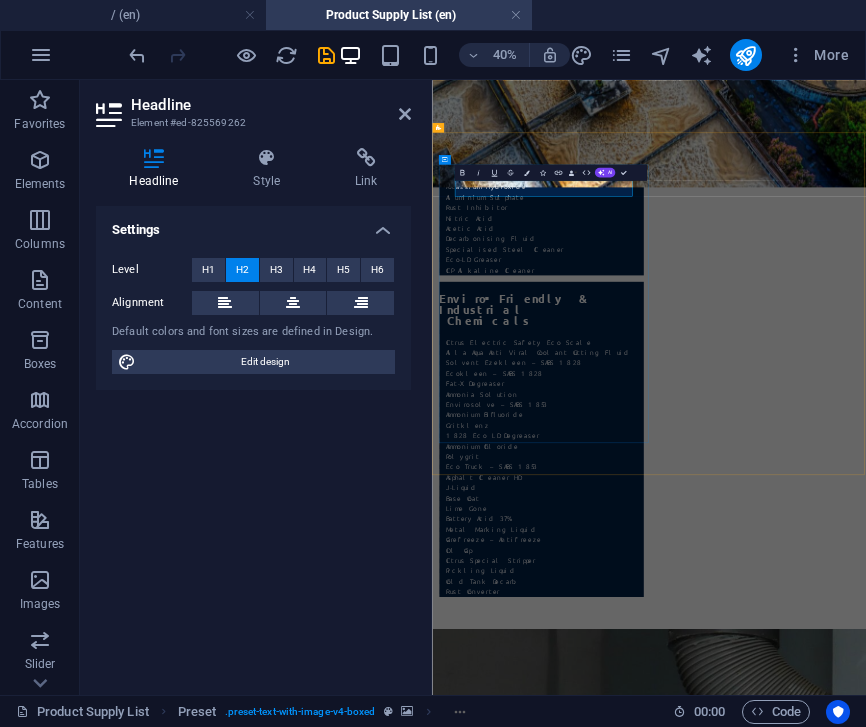 click on "BITUMEN PRODUCTS" at bounding box center (974, 6343) 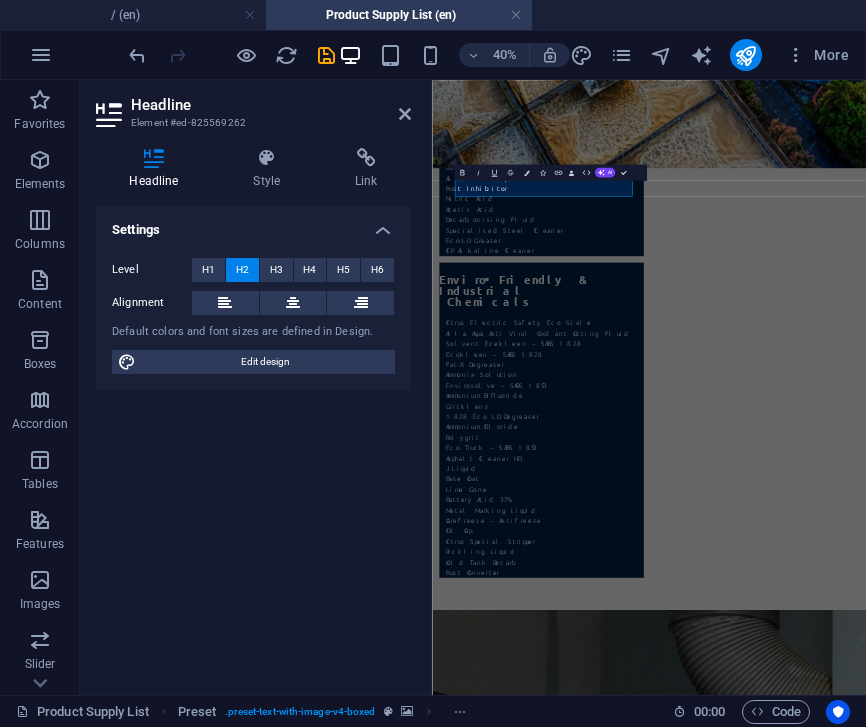 click at bounding box center (974, 5663) 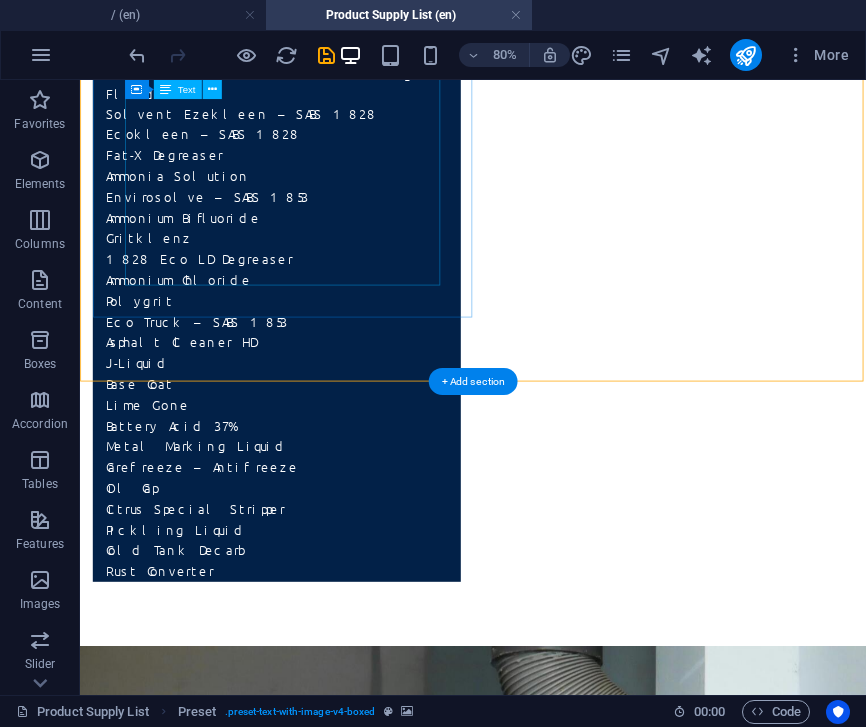 scroll, scrollTop: 4748, scrollLeft: 0, axis: vertical 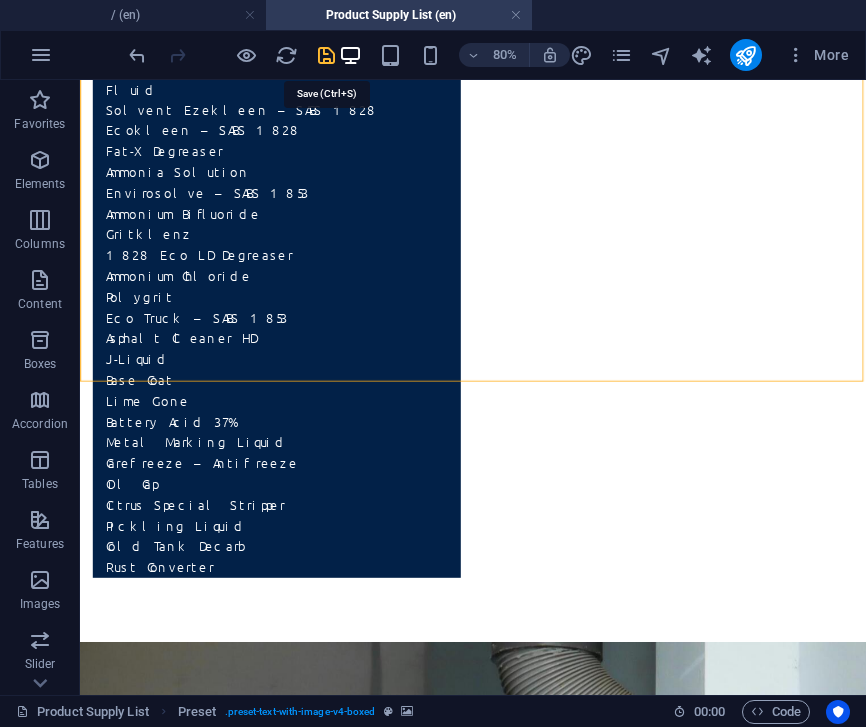 click at bounding box center (326, 55) 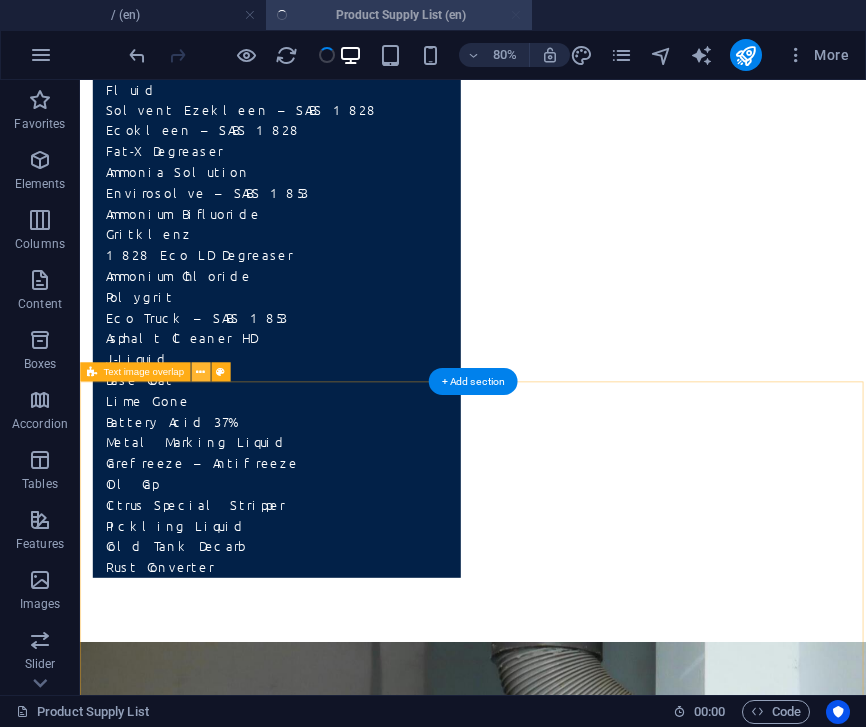 click at bounding box center [200, 372] 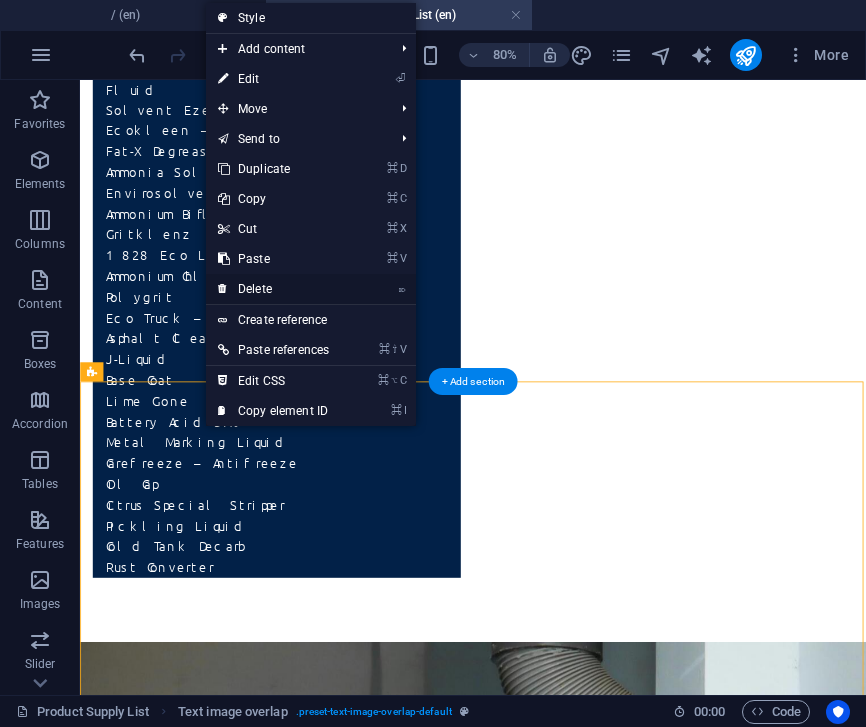 click on "⌦  Delete" at bounding box center [273, 289] 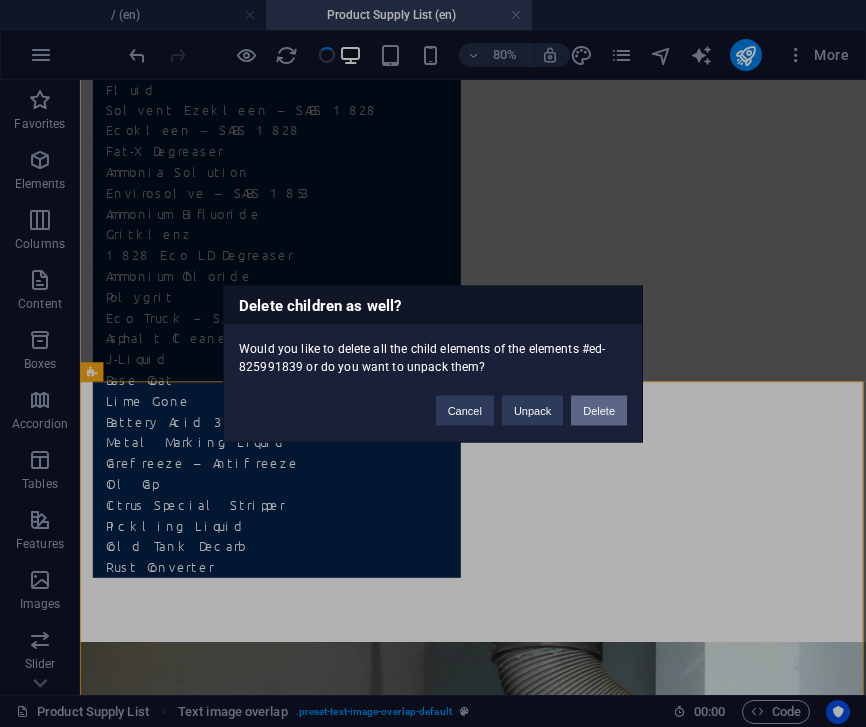 click on "Delete" at bounding box center (599, 410) 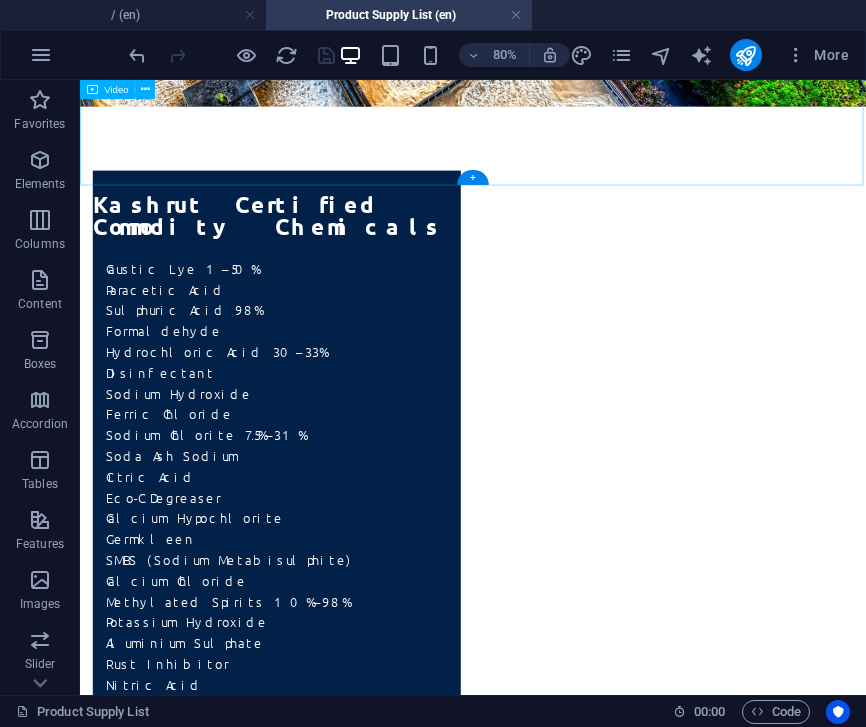 scroll, scrollTop: 3645, scrollLeft: 0, axis: vertical 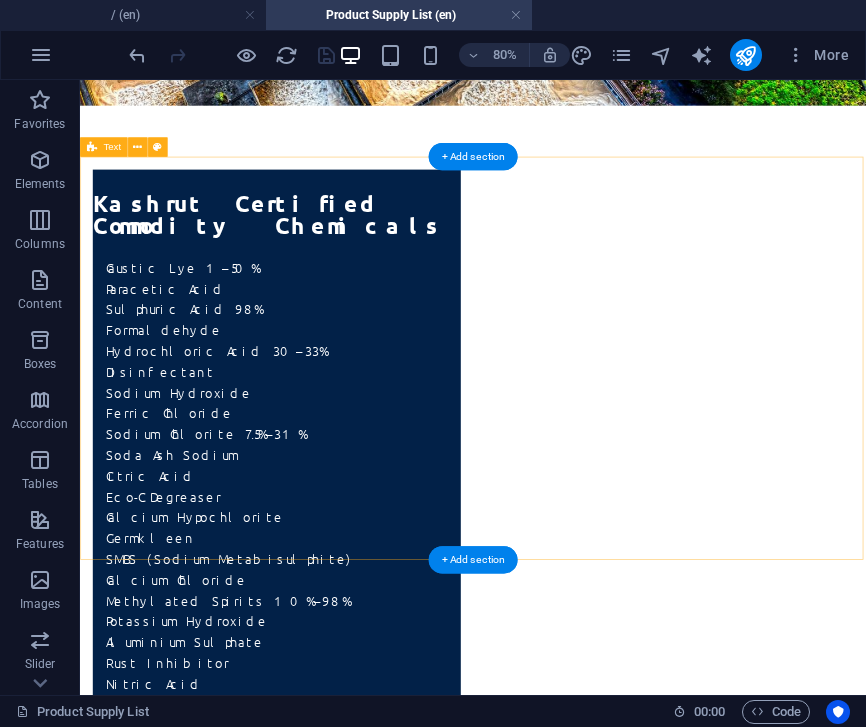 click on "OTHER PRODUCTS  Sulphuric Acid  98% UREA 46N Fertilizer MAP White Sugar ICUMSA45CFR Wheat Brown Sugar VHP 600 - 1200CFR White Mazie  Yellow Maize  Sorghum Jugo Beans  Cotton Seed and Cake  Soya Cake  Sunflower Cake  Essential Oils  Mining Machinery  Steel Coils  Mobile Crushers  Stationery Plants Aluminium Coils  Cold and Hot rolled Coils  Tinned Steel Coil Coal | RB1 , RB2 & RB3 Chrome | RSA and Zimbabwe" at bounding box center (571, 5438) 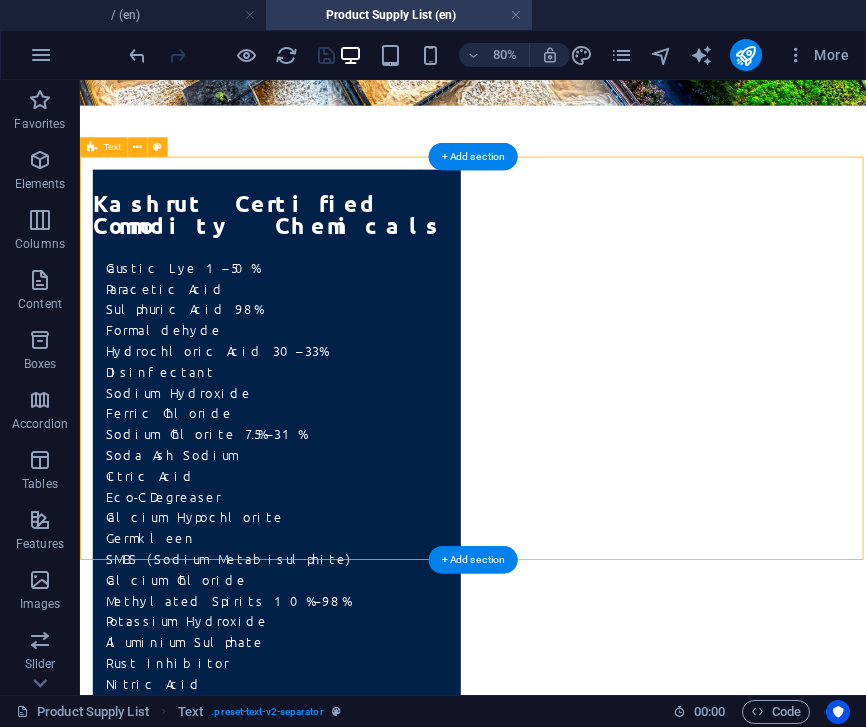 click on "OTHER PRODUCTS  Sulphuric Acid  98% UREA 46N Fertilizer MAP White Sugar ICUMSA45CFR Wheat Brown Sugar VHP 600 - 1200CFR White Mazie  Yellow Maize  Sorghum Jugo Beans  Cotton Seed and Cake  Soya Cake  Sunflower Cake  Essential Oils  Mining Machinery  Steel Coils  Mobile Crushers  Stationery Plants Aluminium Coils  Cold and Hot rolled Coils  Tinned Steel Coil Coal | RB1 , RB2 & RB3 Chrome | RSA and Zimbabwe" at bounding box center (571, 5438) 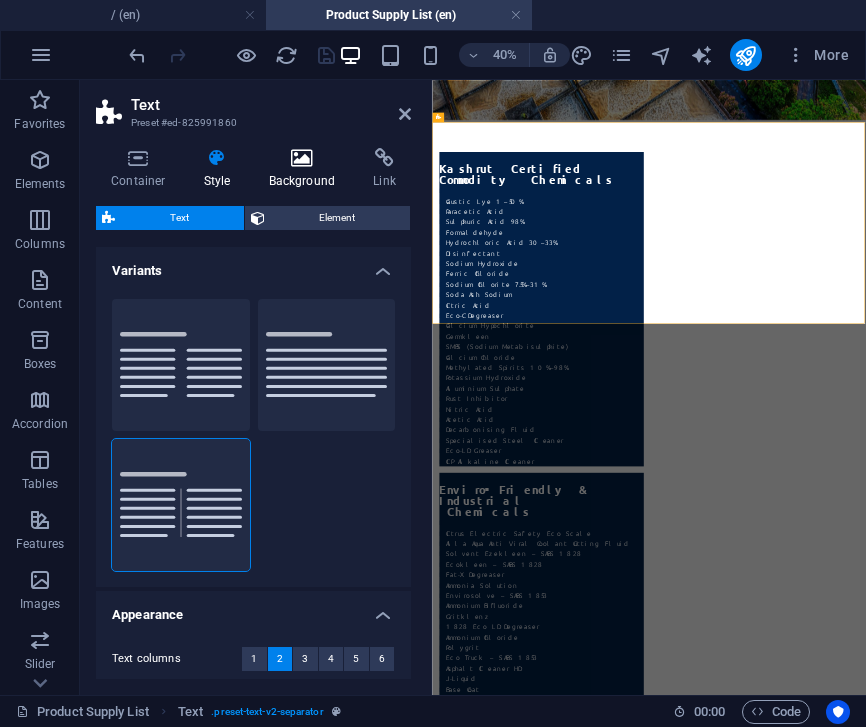 click at bounding box center [302, 158] 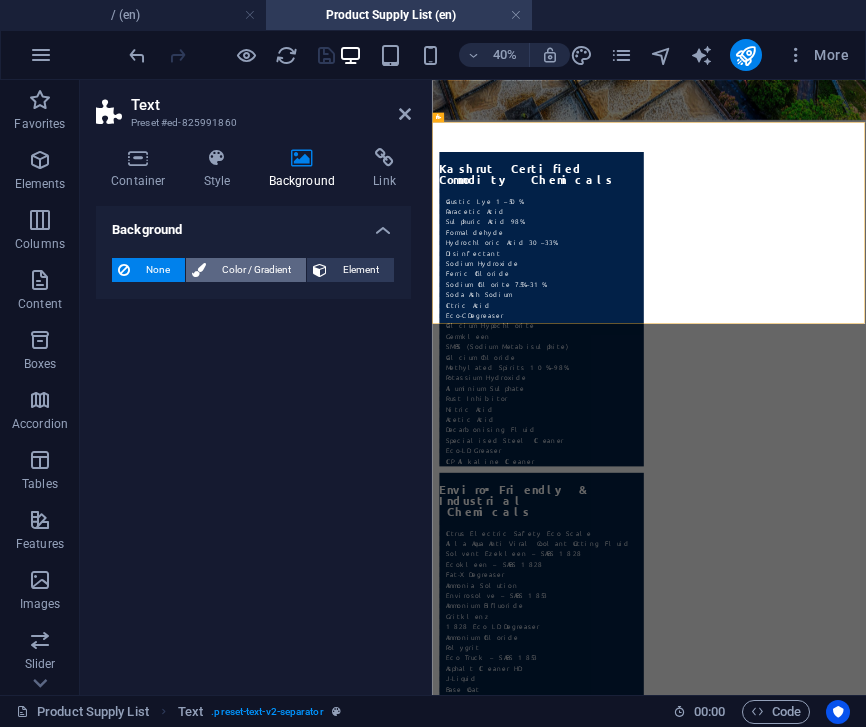 click on "Color / Gradient" at bounding box center [256, 270] 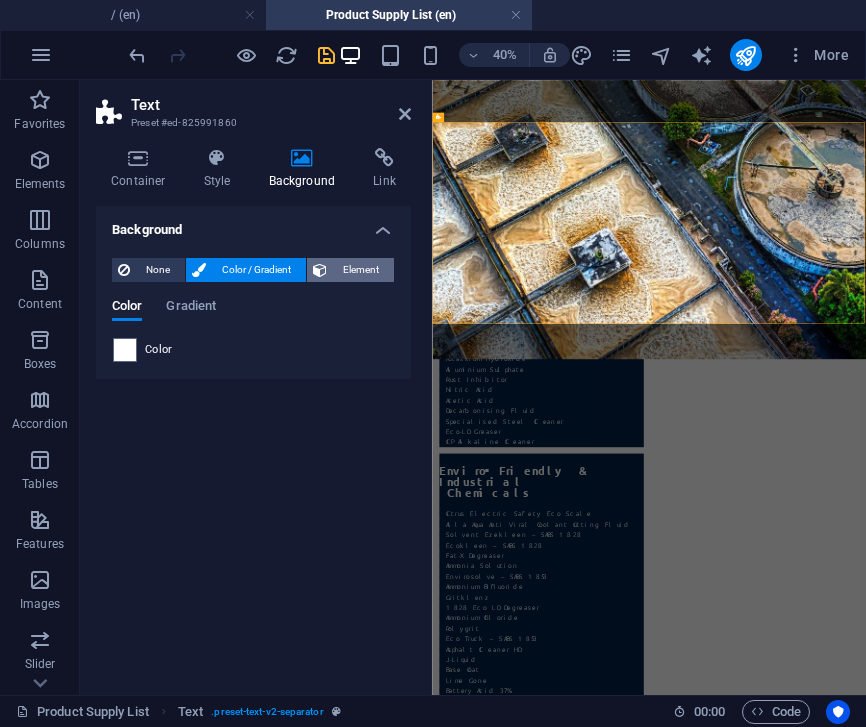 click on "Element" at bounding box center (360, 270) 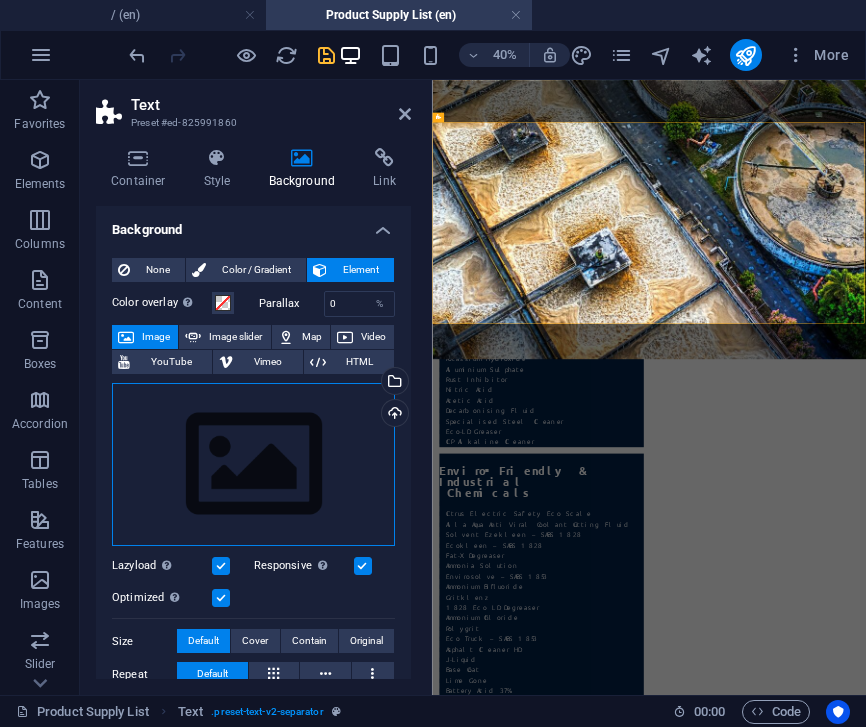 click on "Drag files here, click to choose files or select files from Files or our free stock photos & videos" at bounding box center [253, 465] 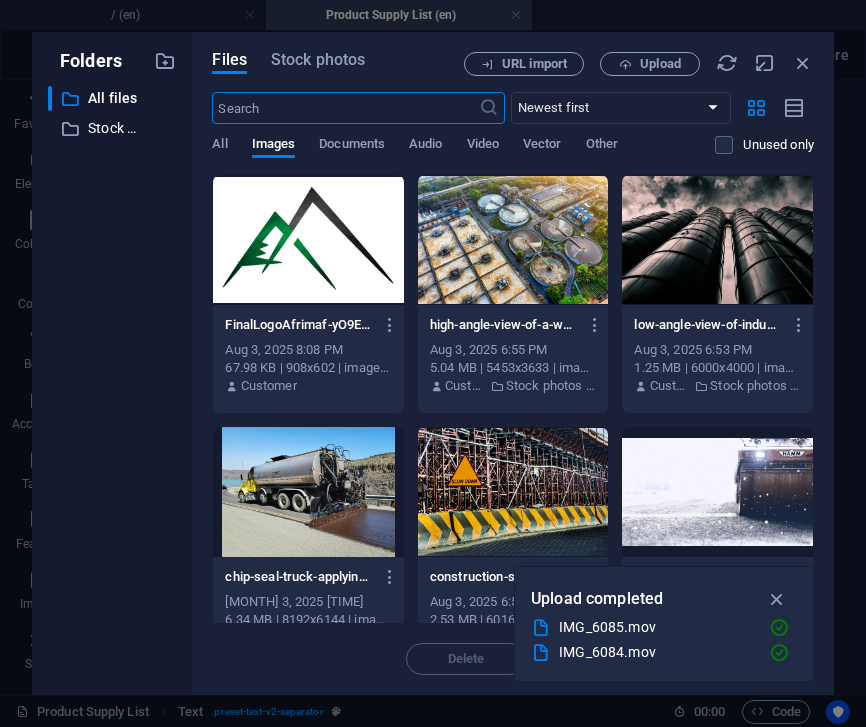 scroll, scrollTop: 14146, scrollLeft: 0, axis: vertical 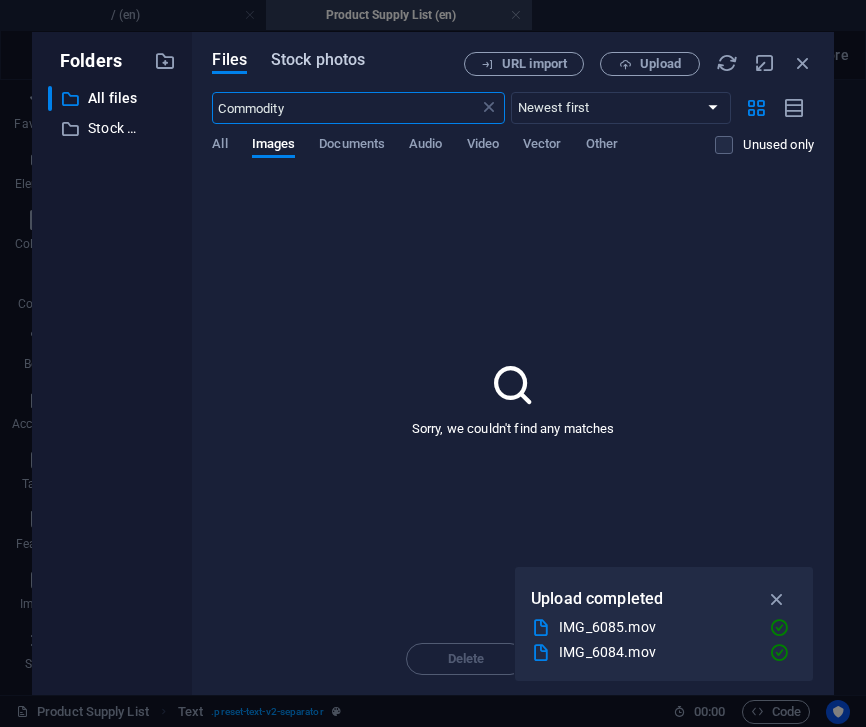 type on "Commodity" 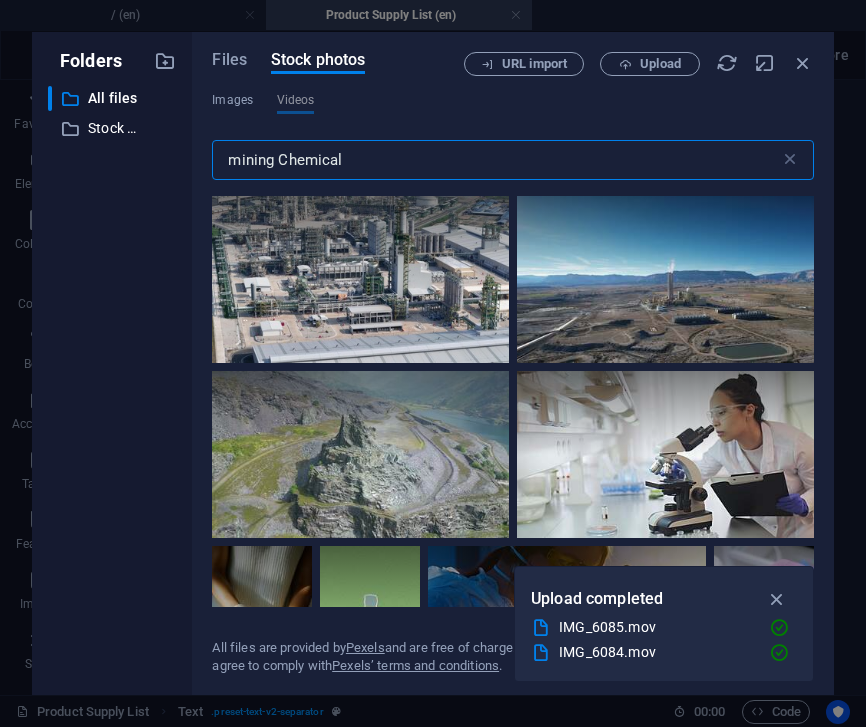 drag, startPoint x: 363, startPoint y: 160, endPoint x: 159, endPoint y: 160, distance: 204 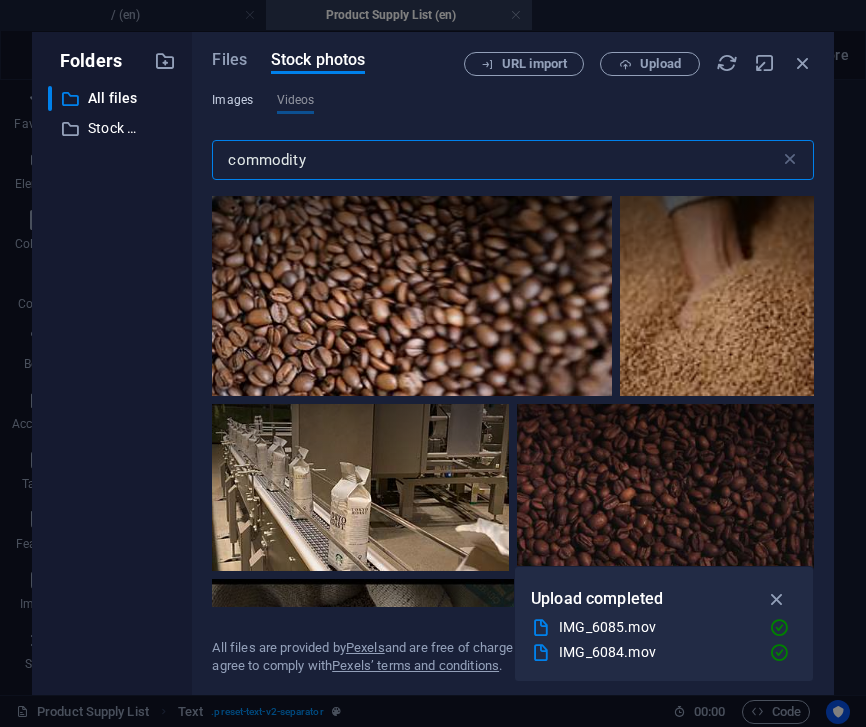 type on "commodity" 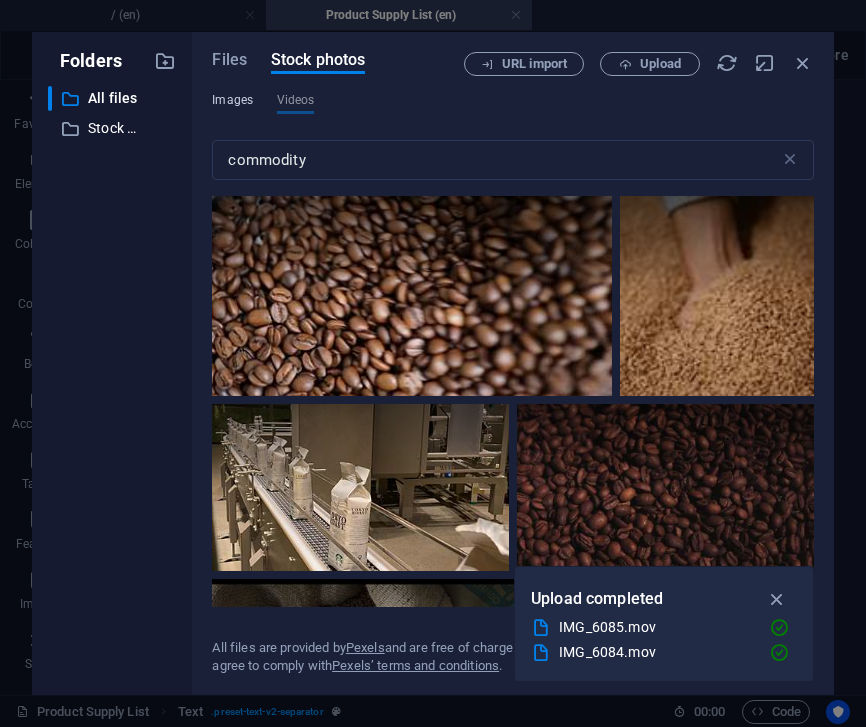 click on "Images" at bounding box center [232, 100] 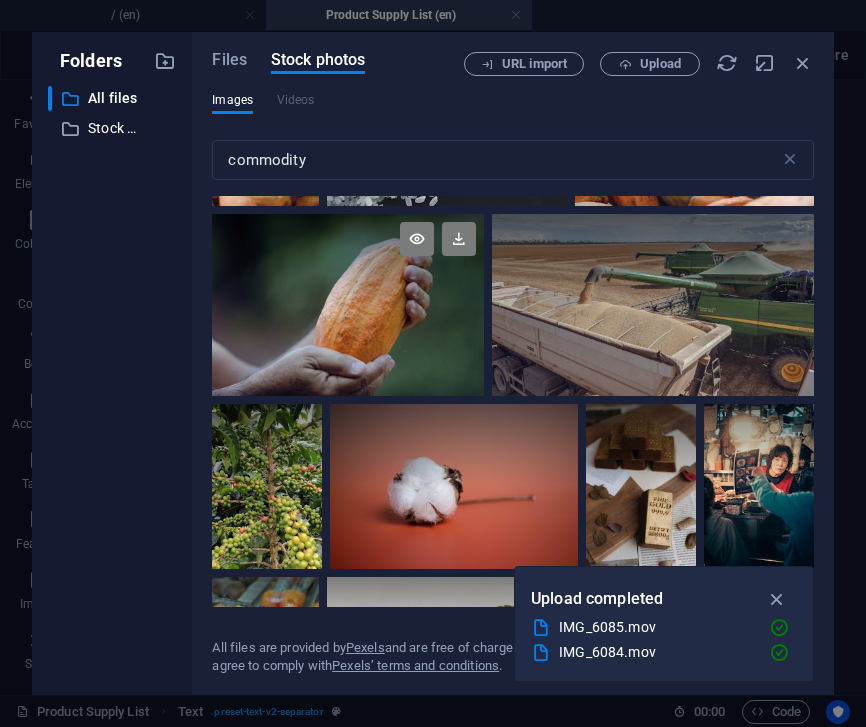 scroll, scrollTop: 3553, scrollLeft: 0, axis: vertical 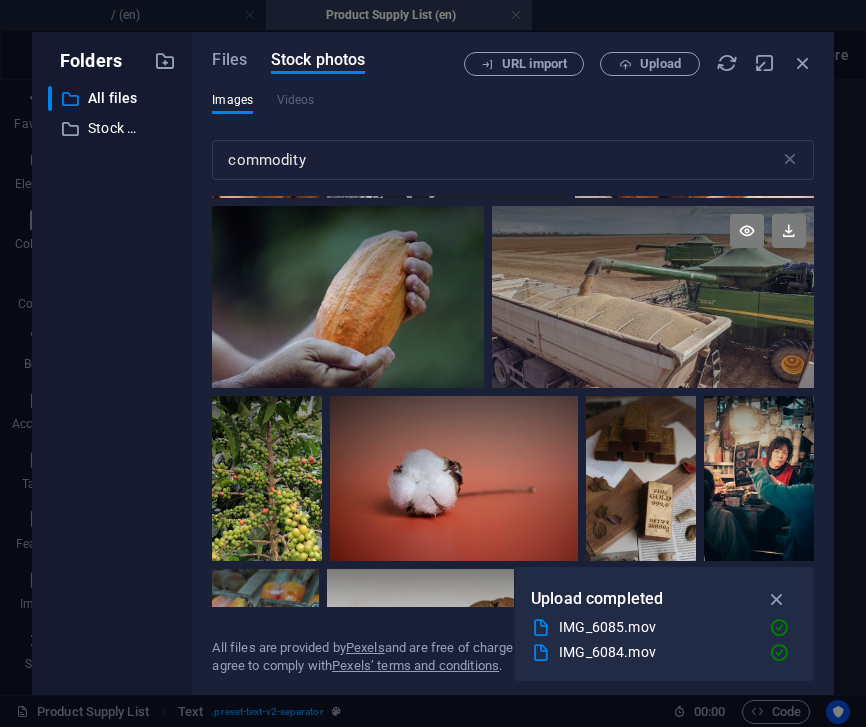 click at bounding box center [653, 296] 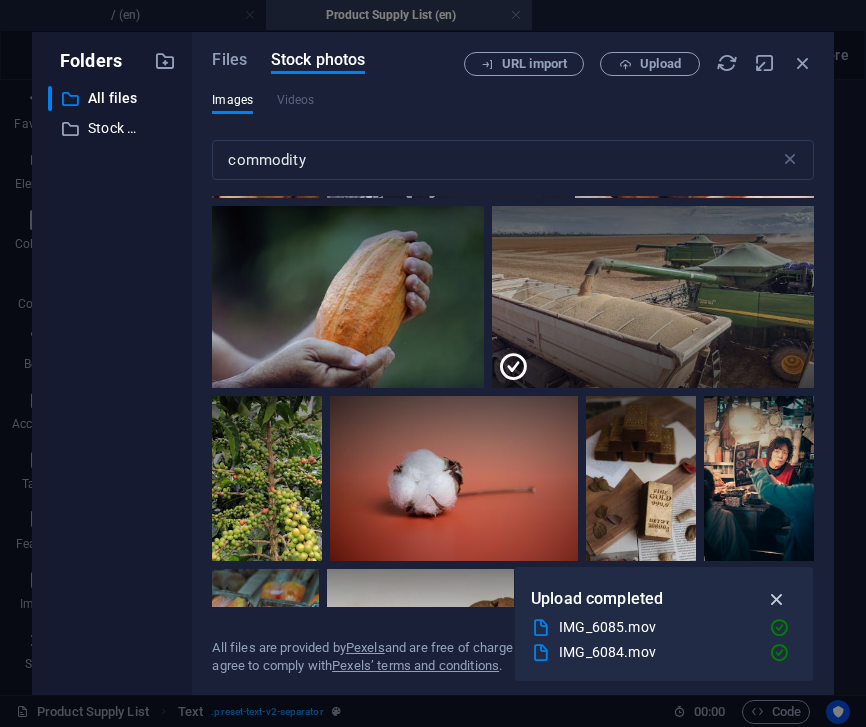 click at bounding box center [777, 599] 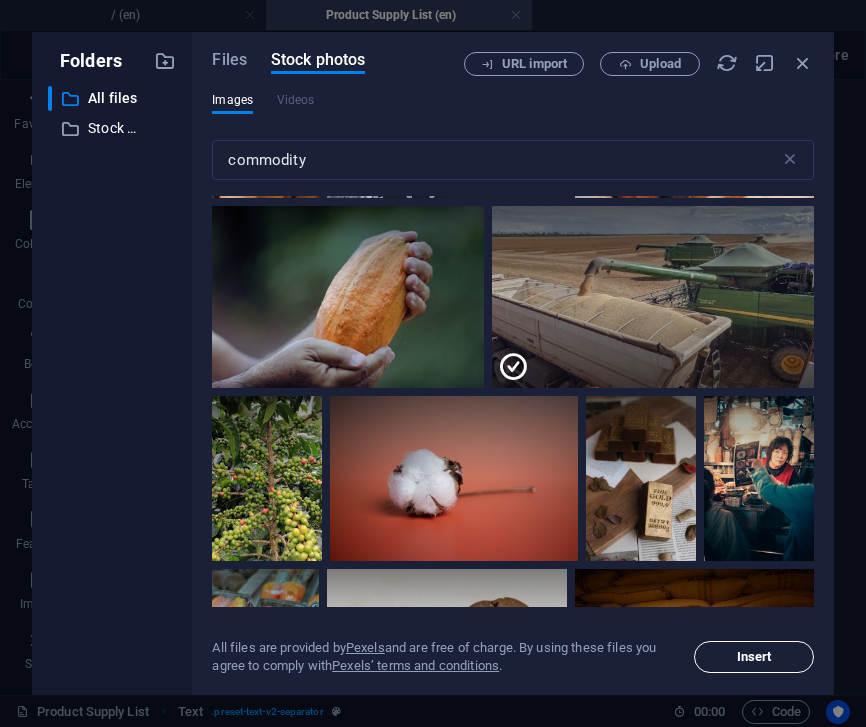 click on "Insert" at bounding box center (754, 657) 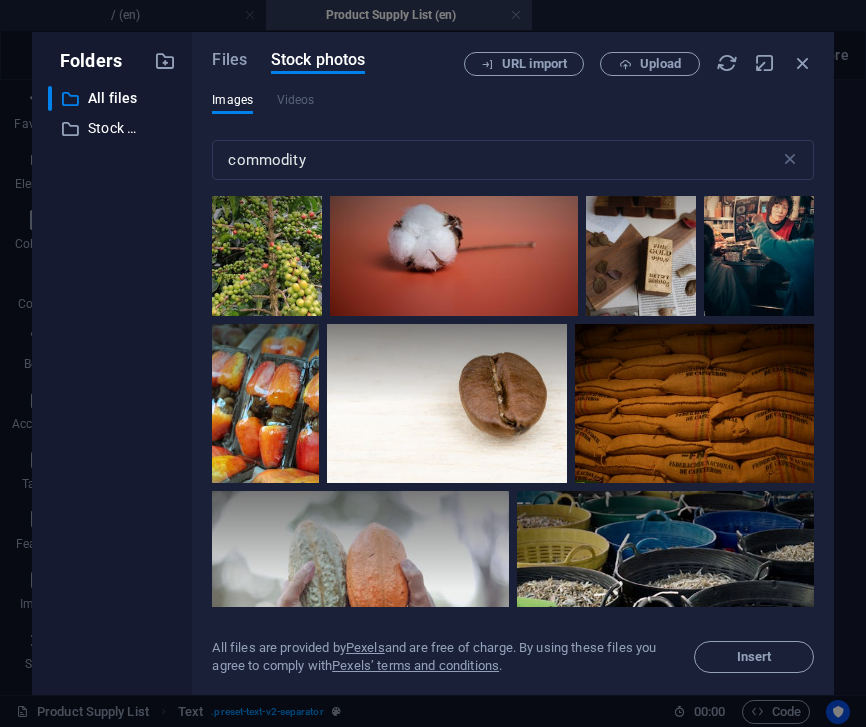 scroll, scrollTop: 3805, scrollLeft: 0, axis: vertical 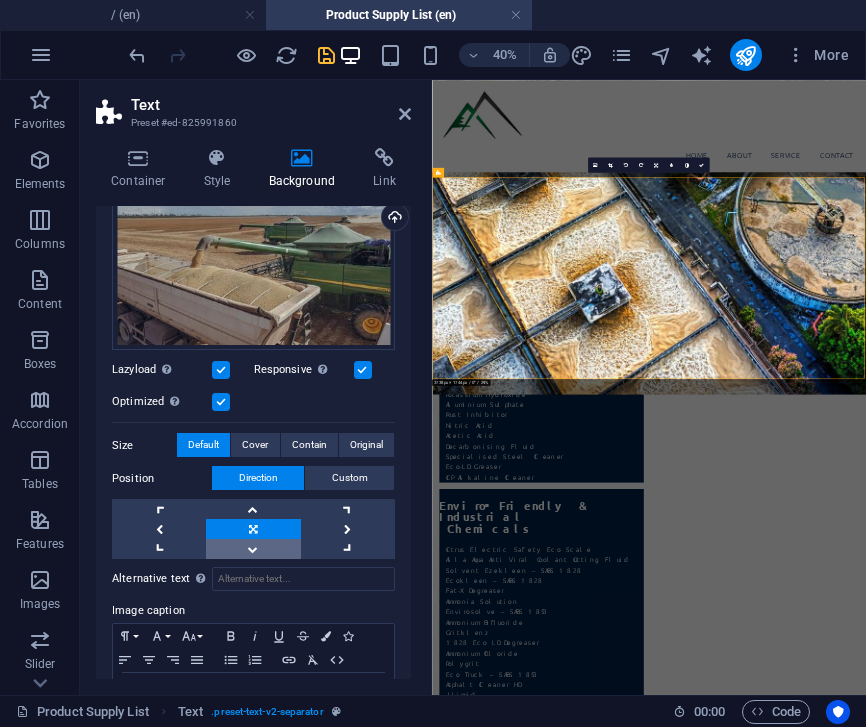 click at bounding box center [253, 549] 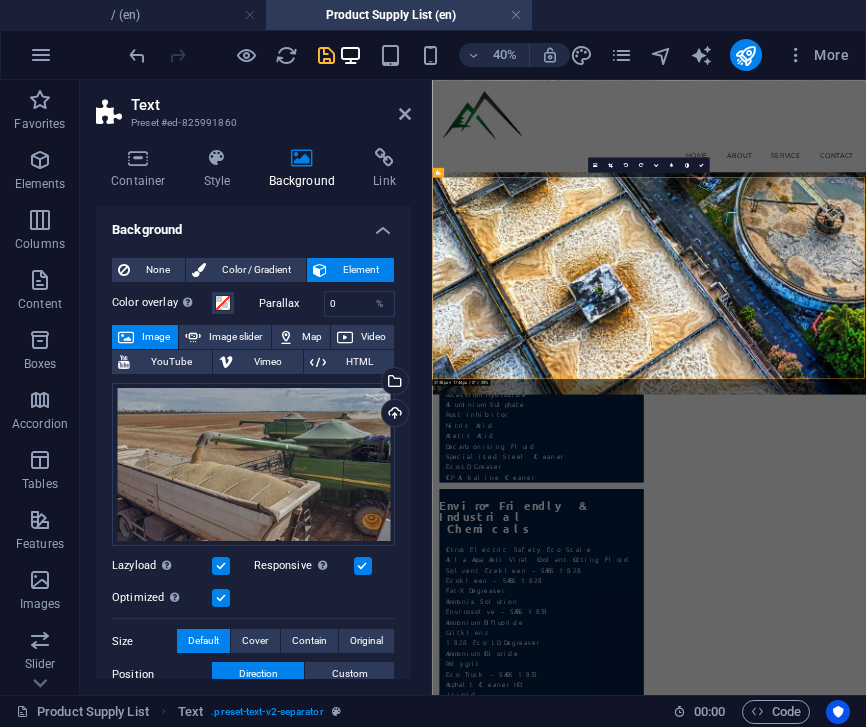 scroll, scrollTop: 0, scrollLeft: 0, axis: both 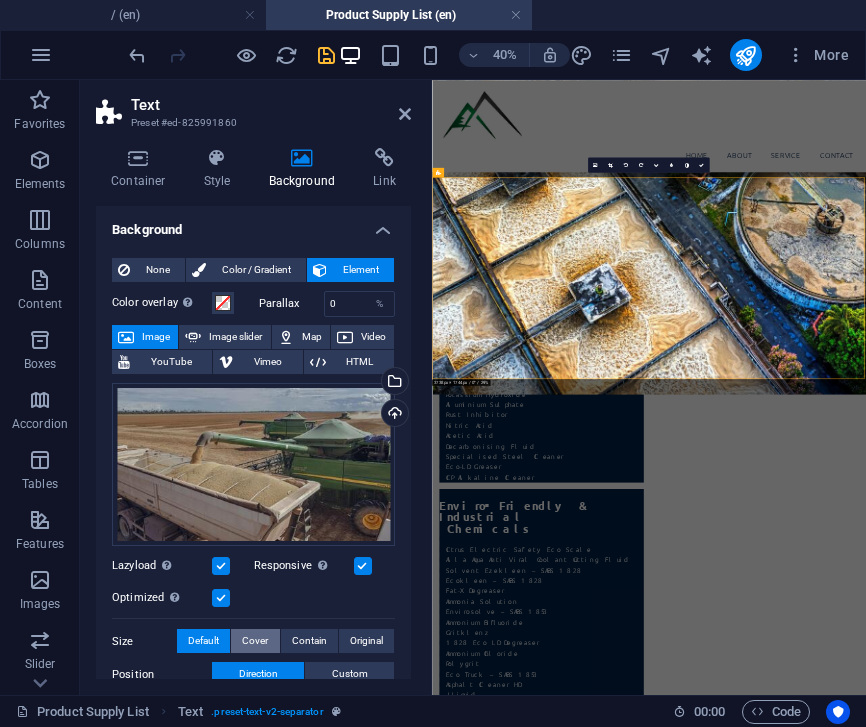 click on "Cover" at bounding box center (255, 641) 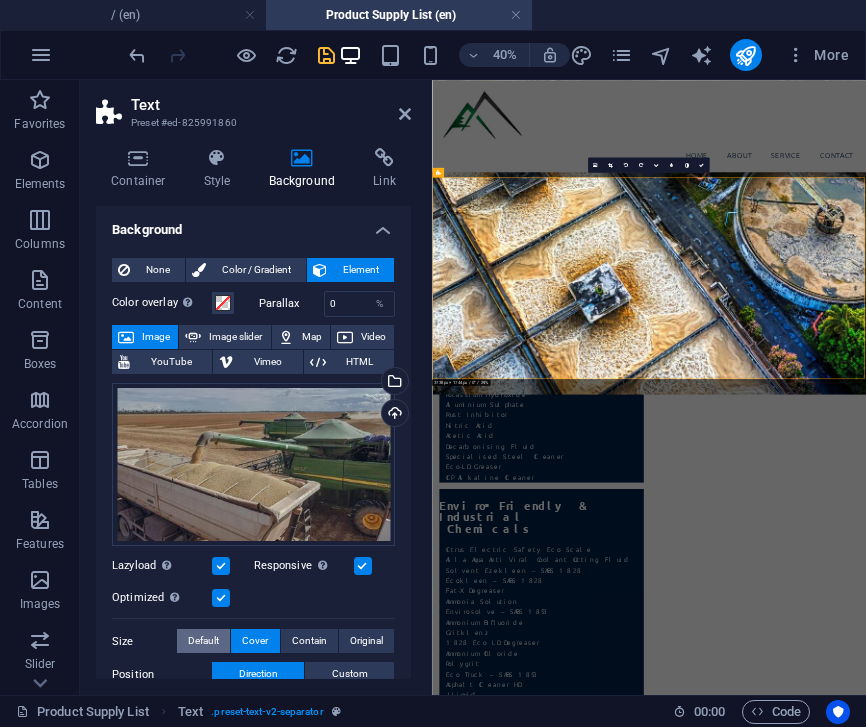click on "Default" at bounding box center [203, 641] 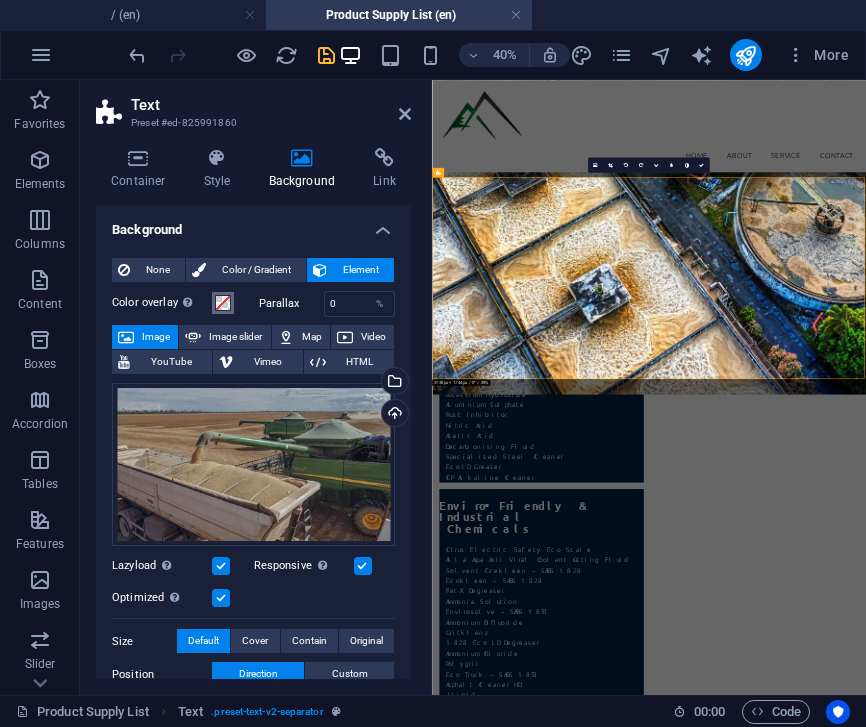click at bounding box center [223, 303] 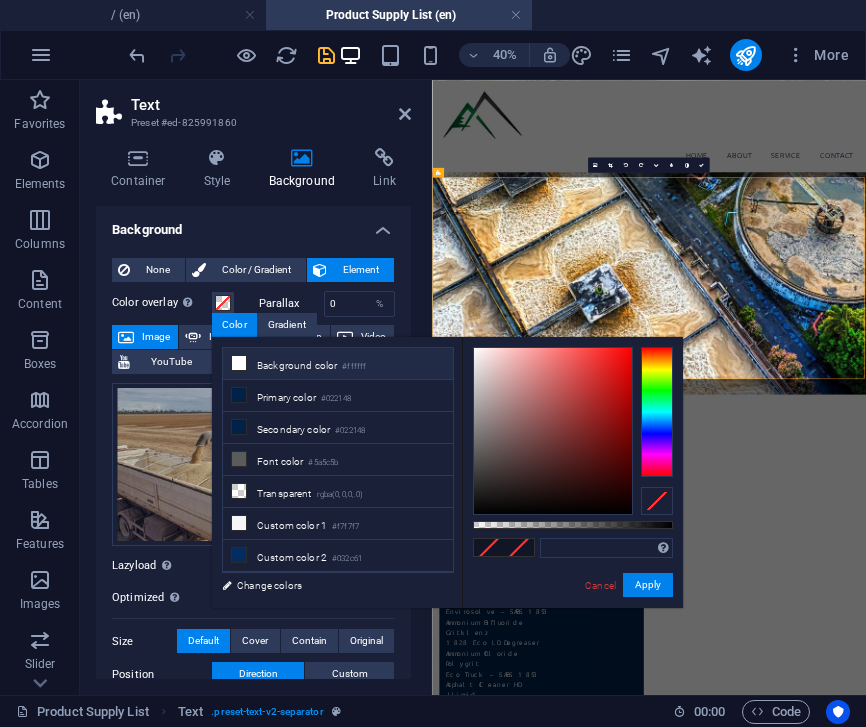 click on "Background color
#ffffff" at bounding box center [338, 364] 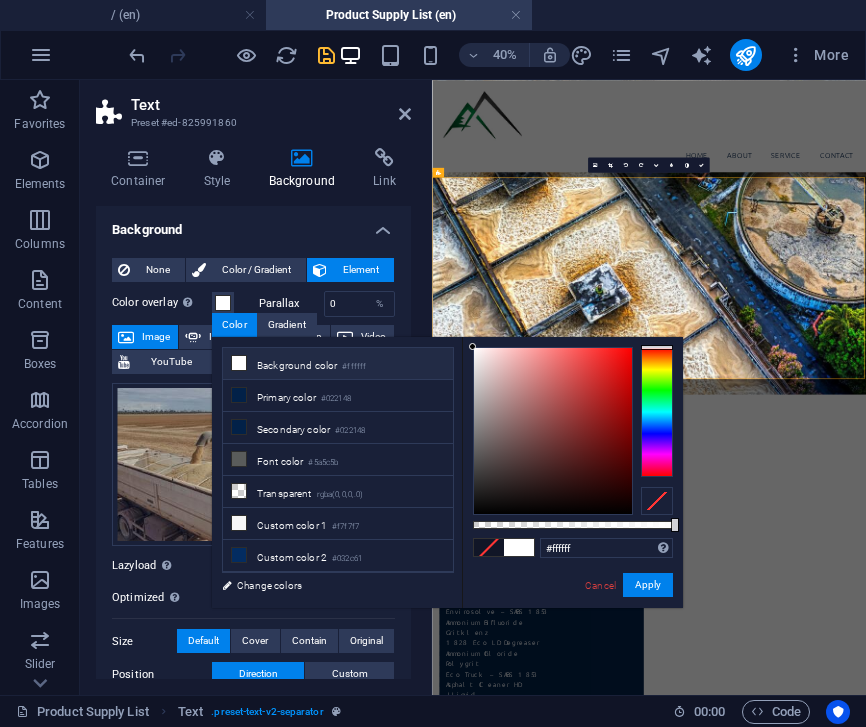 click on "Parallax 0 %" at bounding box center (327, 304) 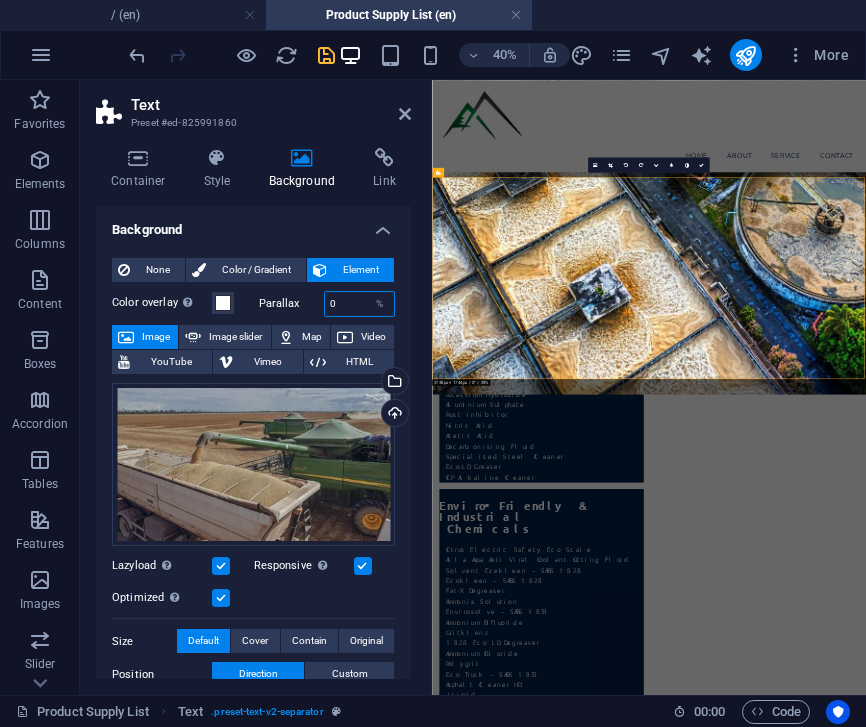 drag, startPoint x: 346, startPoint y: 300, endPoint x: 297, endPoint y: 300, distance: 49 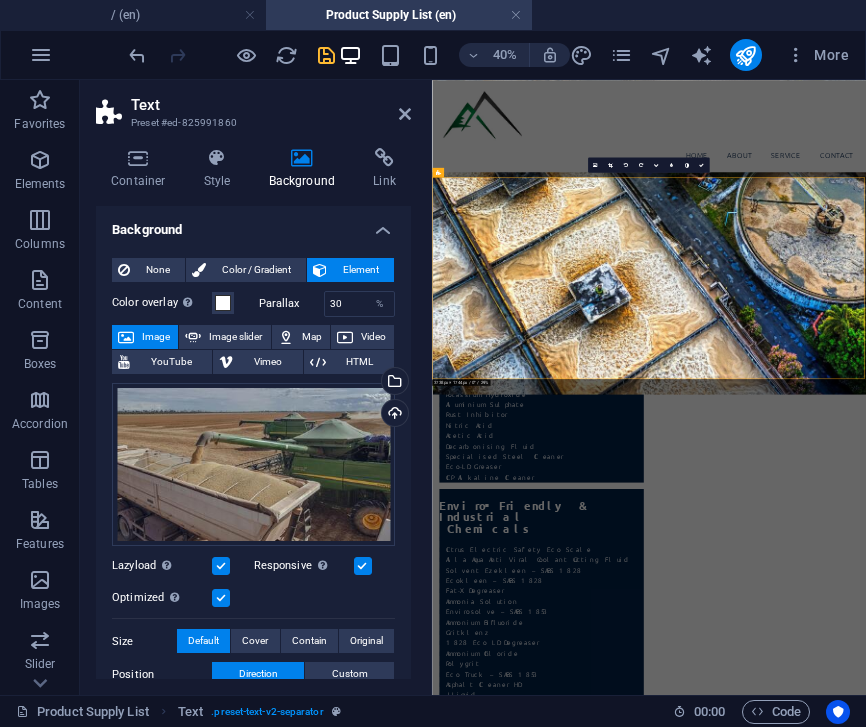 click on "None Color / Gradient Element Stretch background to full-width Color overlay Places an overlay over the background to colorize it Parallax 30 % Image Image slider Map Video YouTube Vimeo HTML Drag files here, click to choose files or select files from Files or our free stock photos & videos Select files from the file manager, stock photos, or upload file(s) Upload Lazyload Loading images after the page loads improves page speed. Responsive Automatically load retina image and smartphone optimized sizes. Optimized Images are compressed to improve page speed. Size Default Cover Contain Original Repeat Default Position Direction Custom X offset 50 px rem % vh vw Y offset 50 px rem % vh vw Alternative text The alternative text is used by devices that cannot display images (e.g. image search engines) and should be added to every image to improve website accessibility. Image caption Paragraph Format Normal Heading 1 Heading 2 Heading 3 Heading 4 Heading 5 Heading 6 Code Font Family Arial Georgia Impact Tahoma Ubuntu" at bounding box center (253, 595) 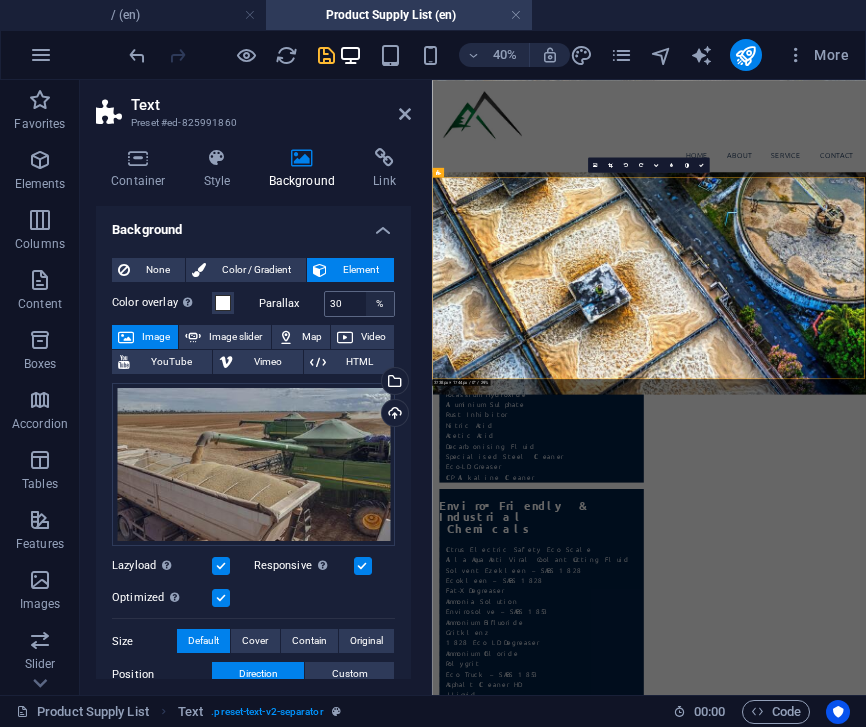 click on "%" at bounding box center (380, 304) 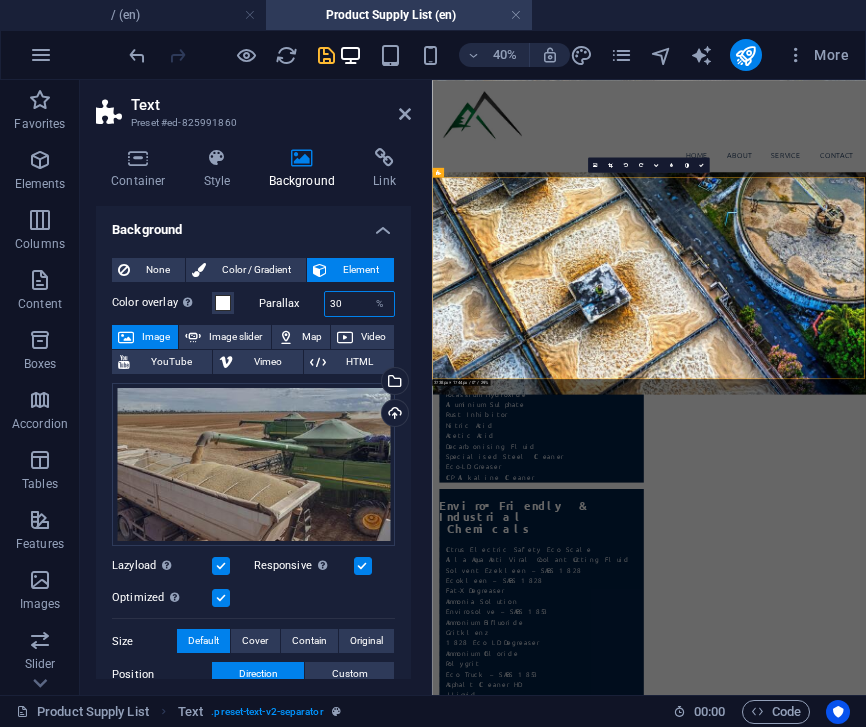 click on "30" at bounding box center (360, 304) 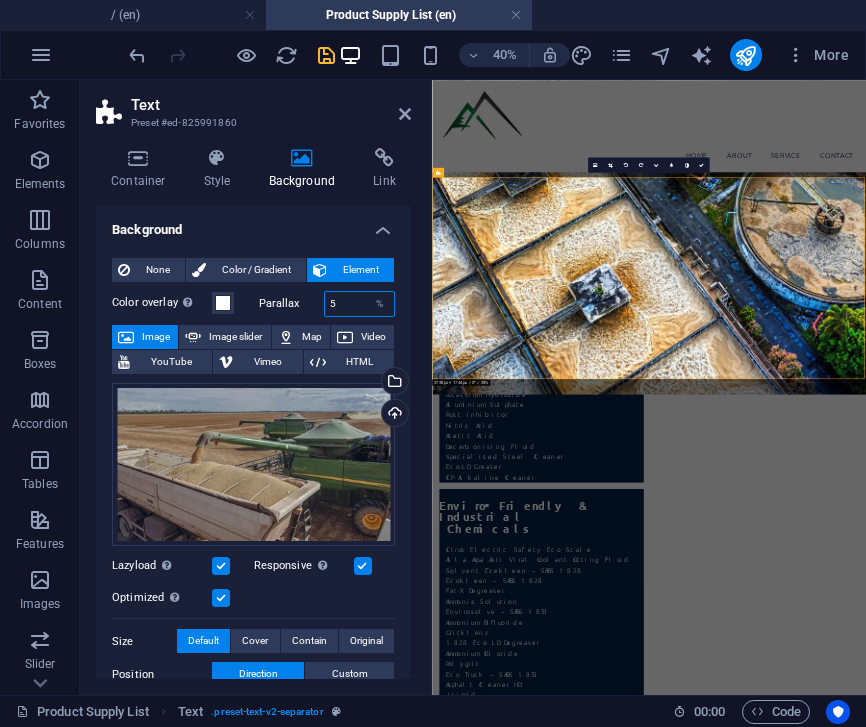 type on "50" 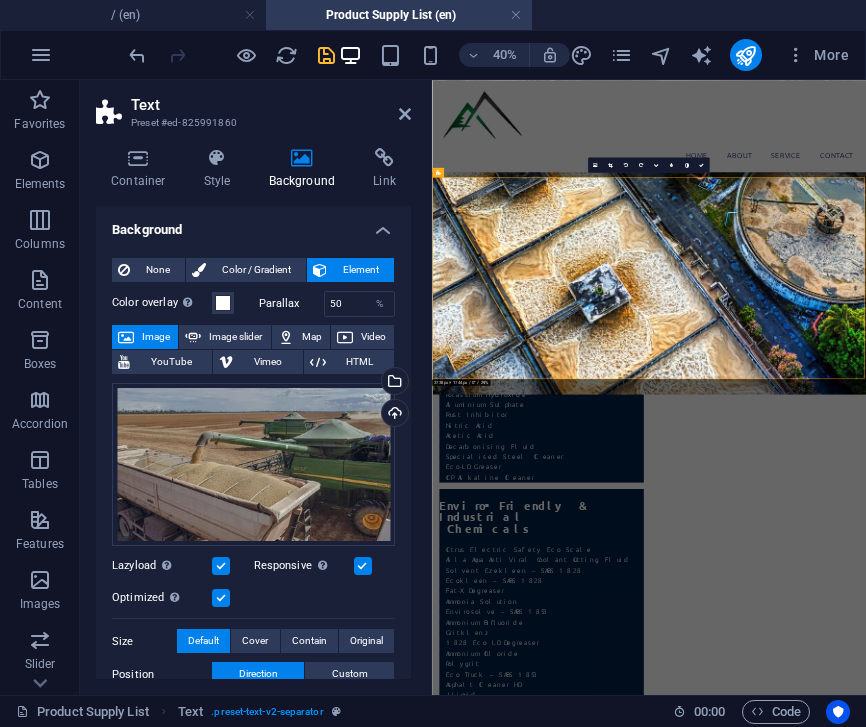 click on "Background" at bounding box center [253, 224] 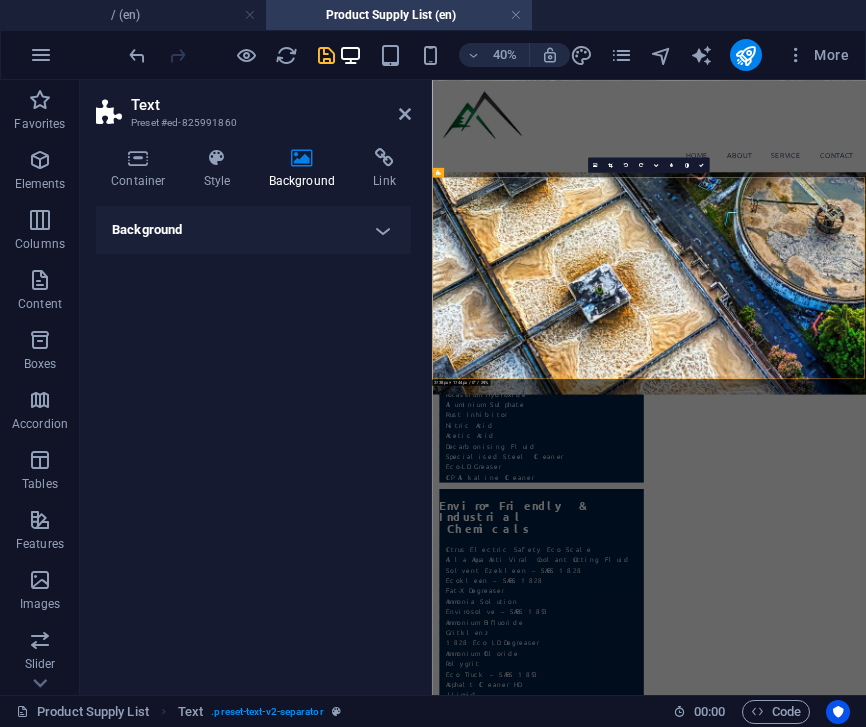 click on "Background" at bounding box center (253, 230) 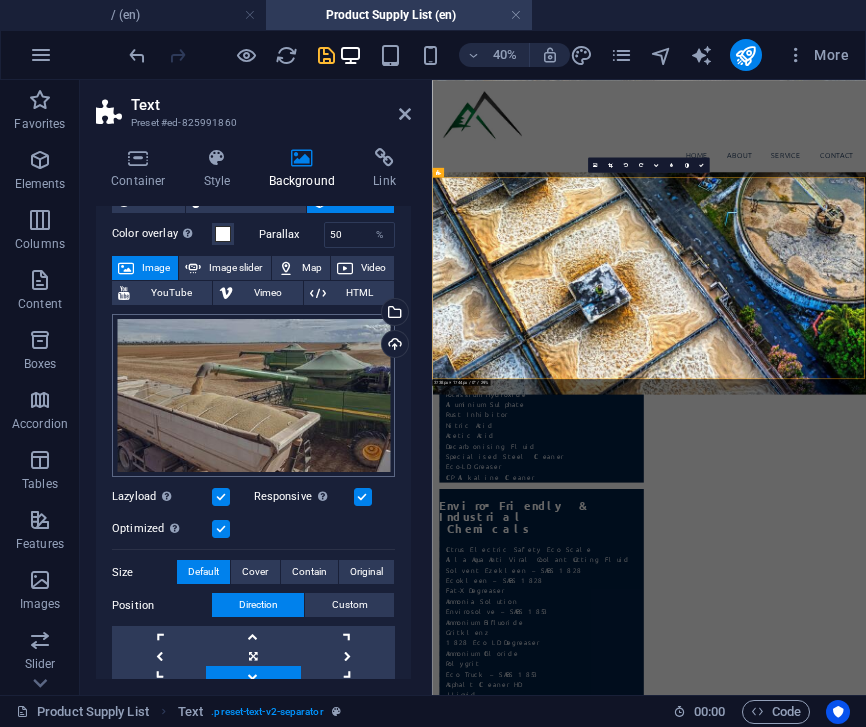 scroll, scrollTop: 71, scrollLeft: 0, axis: vertical 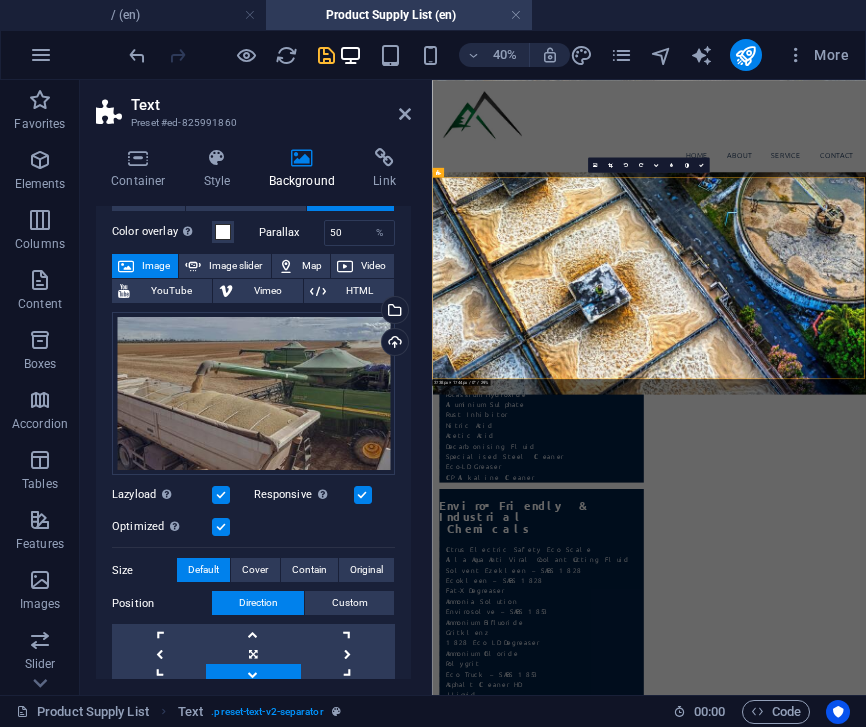 click at bounding box center [363, 495] 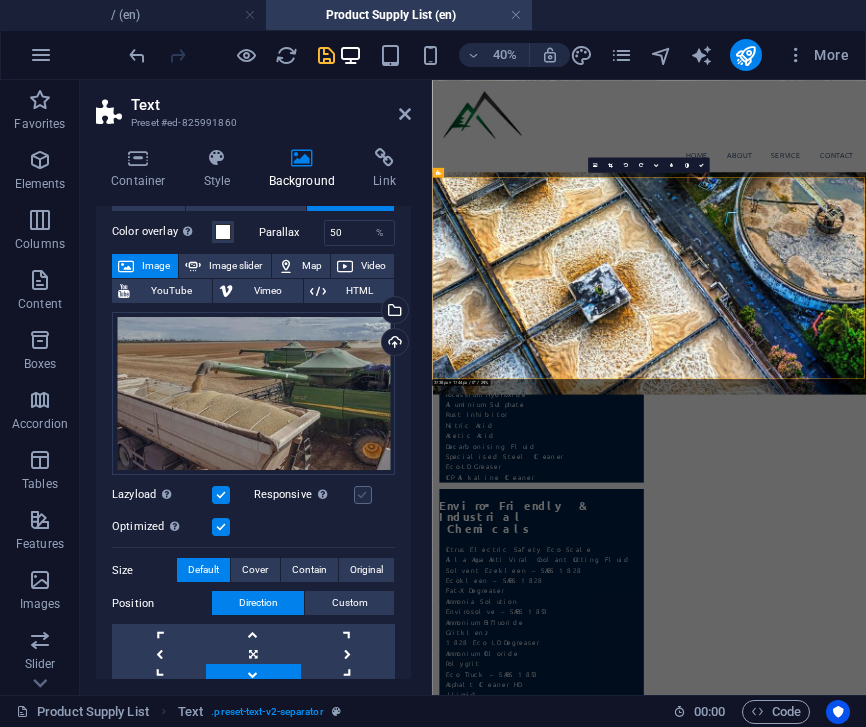 click at bounding box center [363, 495] 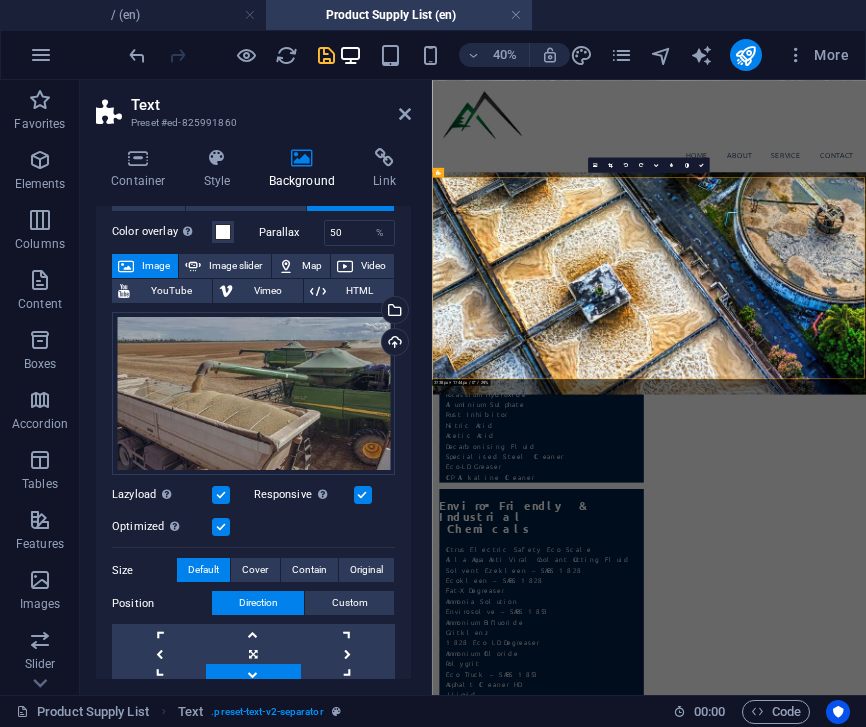 click at bounding box center [221, 495] 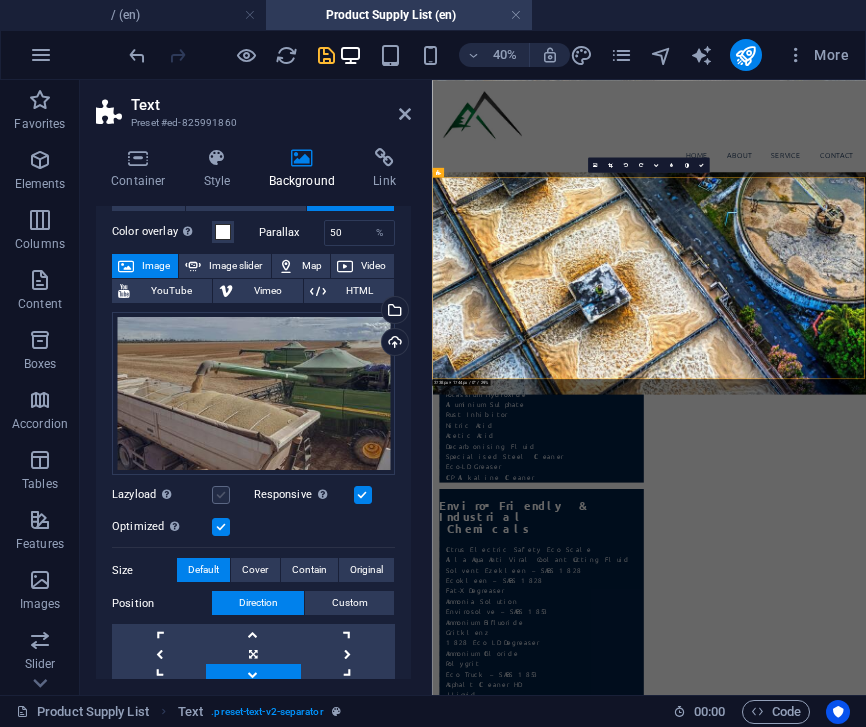 click at bounding box center (221, 495) 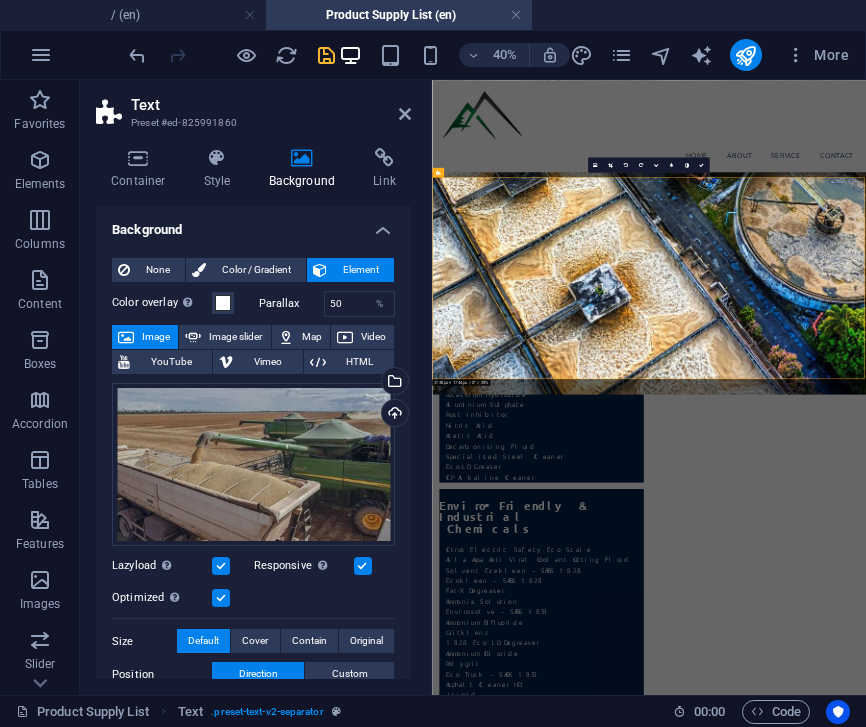 scroll, scrollTop: 0, scrollLeft: 0, axis: both 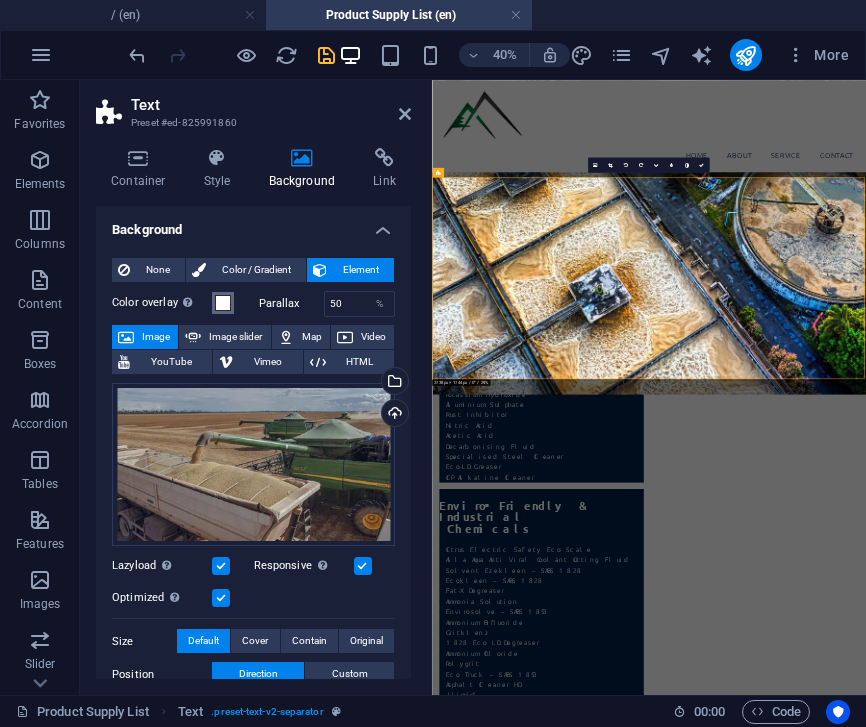 click at bounding box center [223, 303] 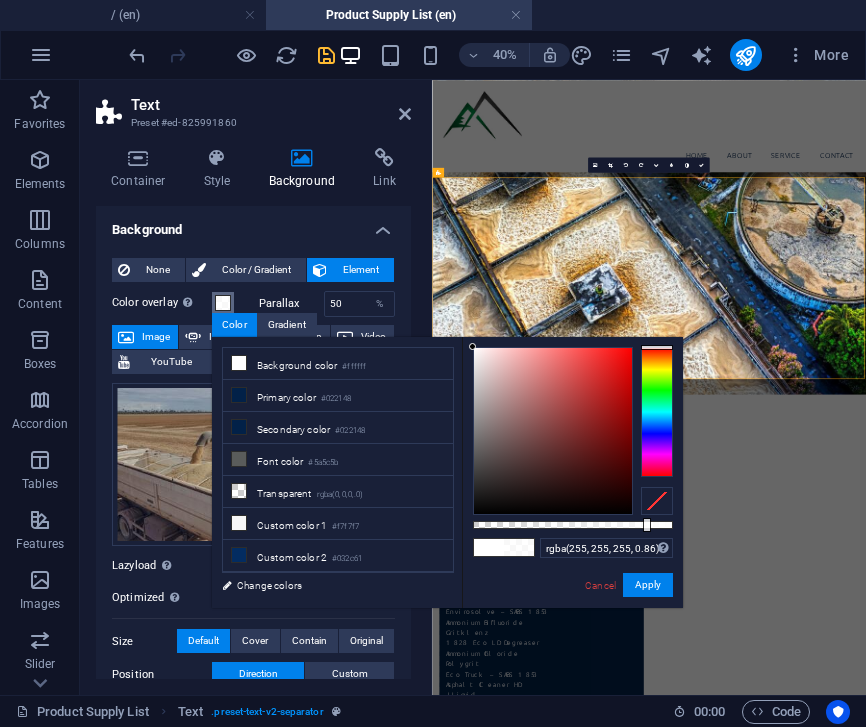 type on "rgba(255, 255, 255, 0.855)" 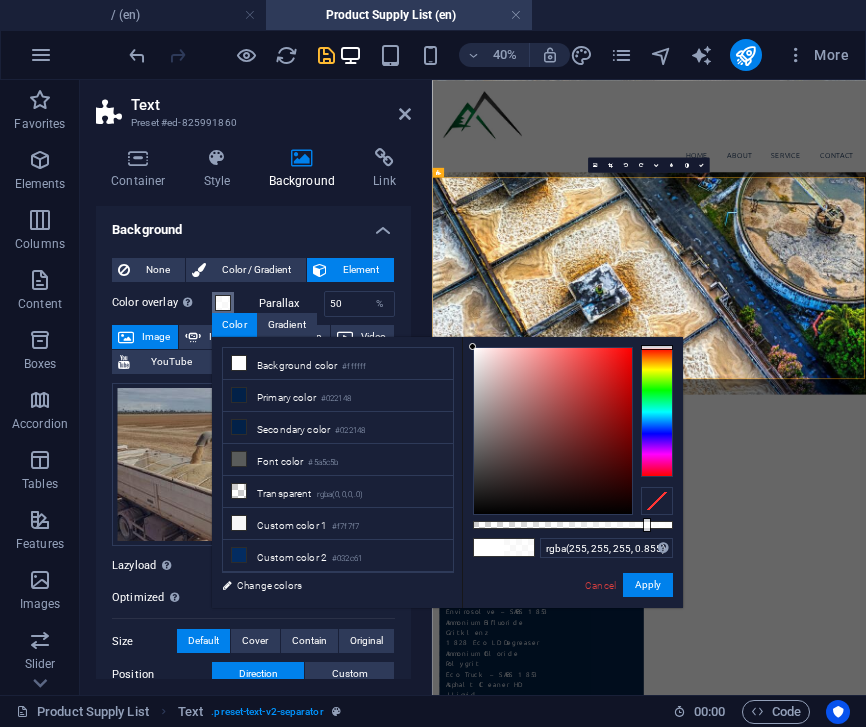 drag, startPoint x: 671, startPoint y: 526, endPoint x: 644, endPoint y: 524, distance: 27.073973 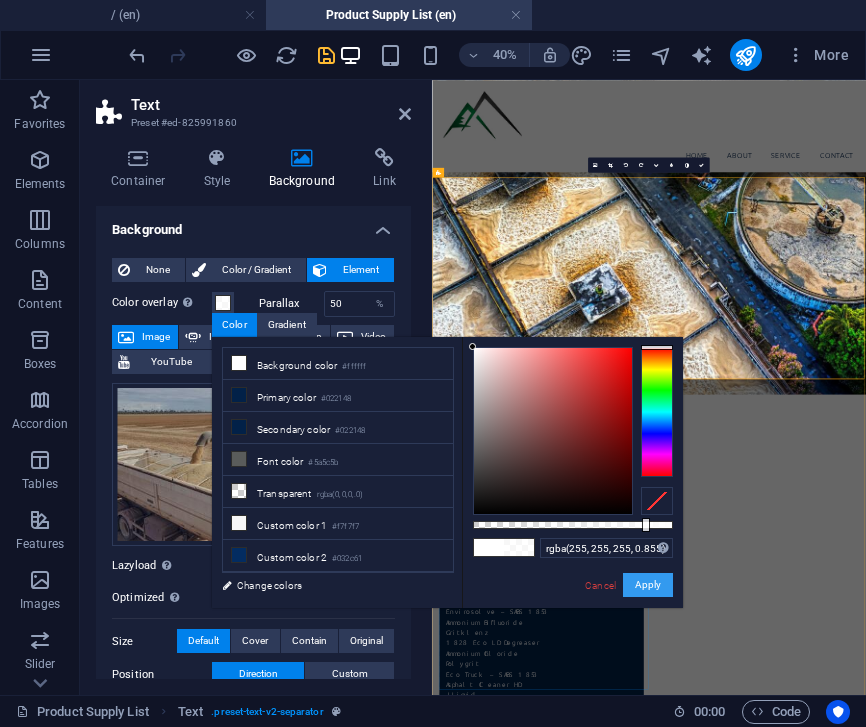 click on "Apply" at bounding box center (648, 585) 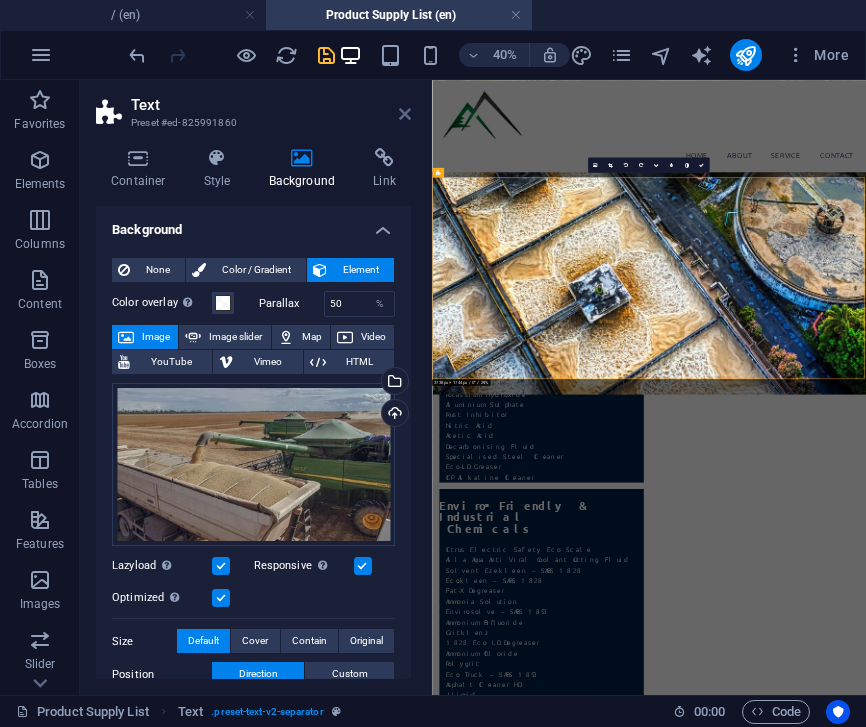 click at bounding box center (405, 114) 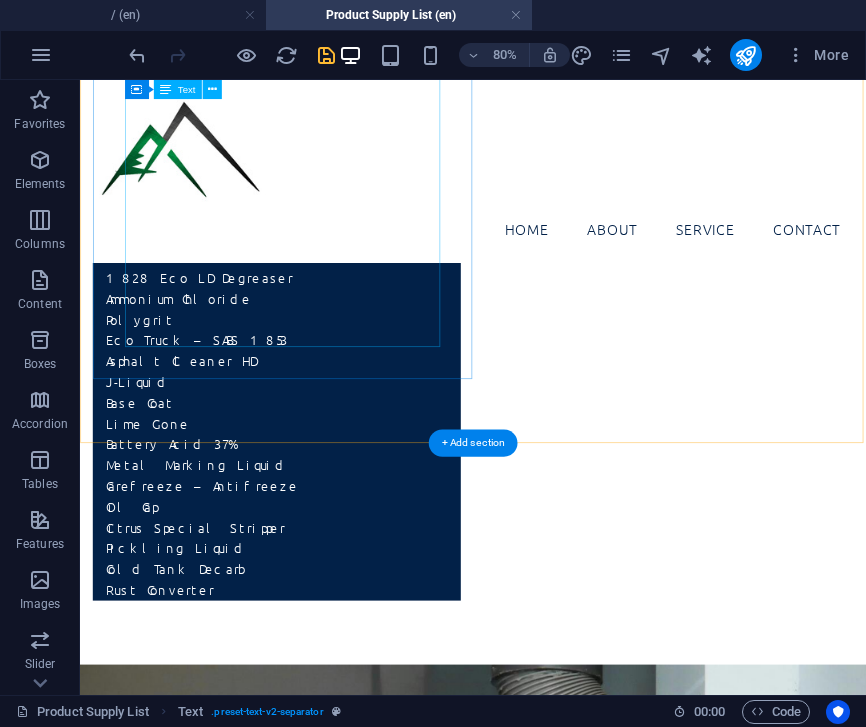 scroll, scrollTop: 4670, scrollLeft: 0, axis: vertical 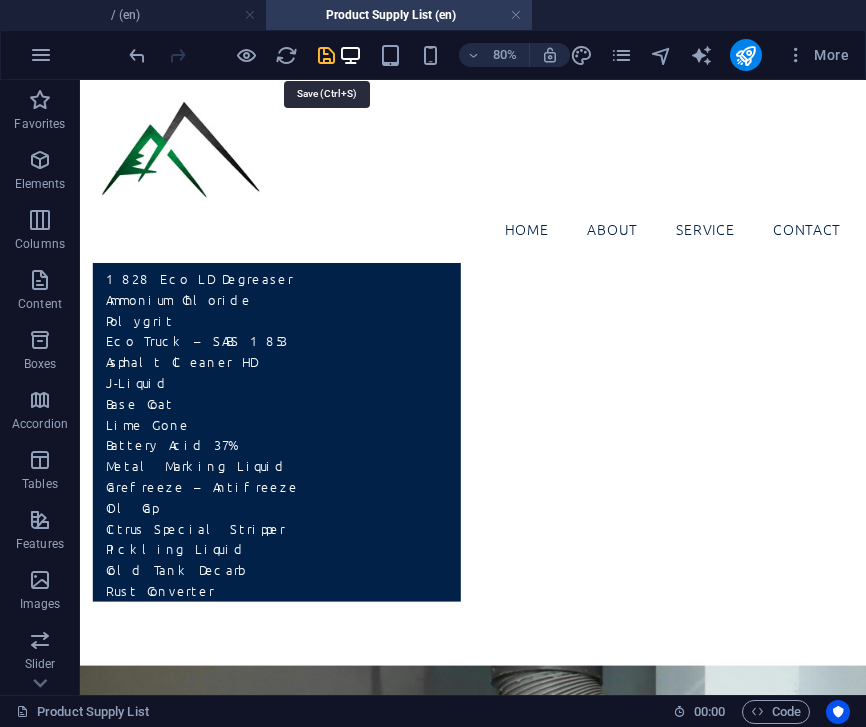 click at bounding box center (326, 55) 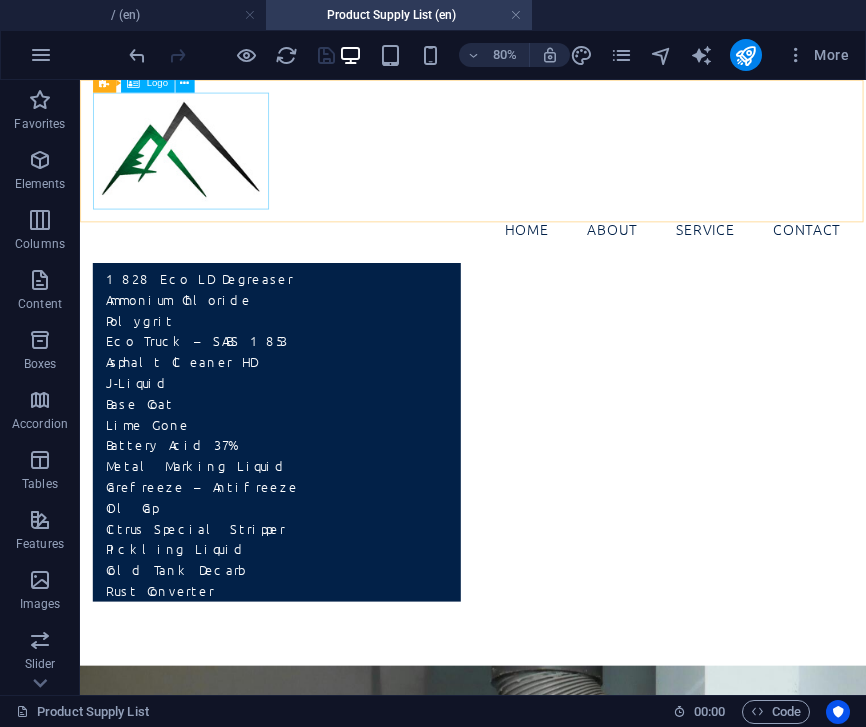 click at bounding box center [571, 169] 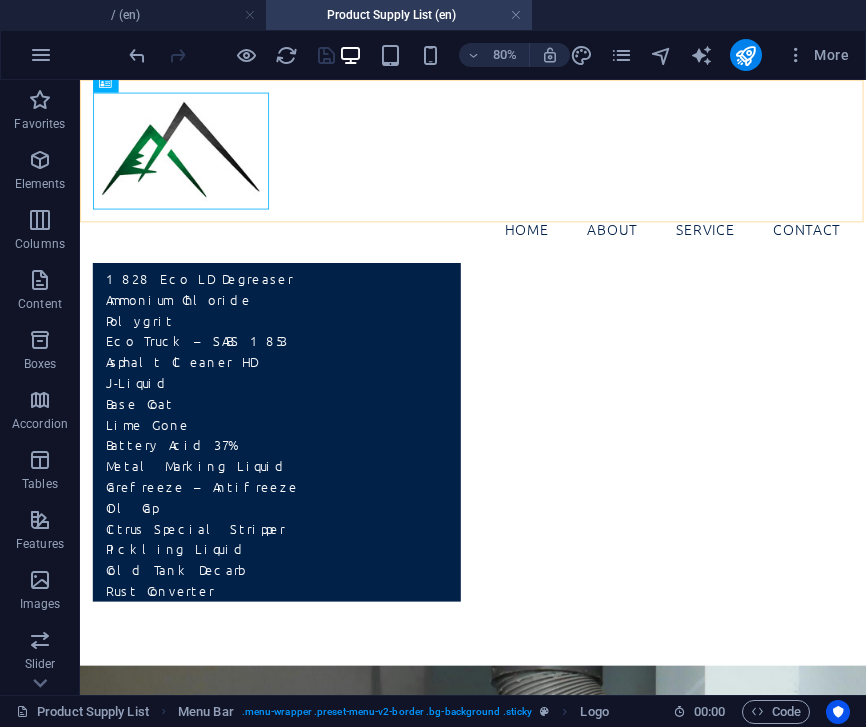 click on "Menu Home About Service Contact" at bounding box center (571, 194) 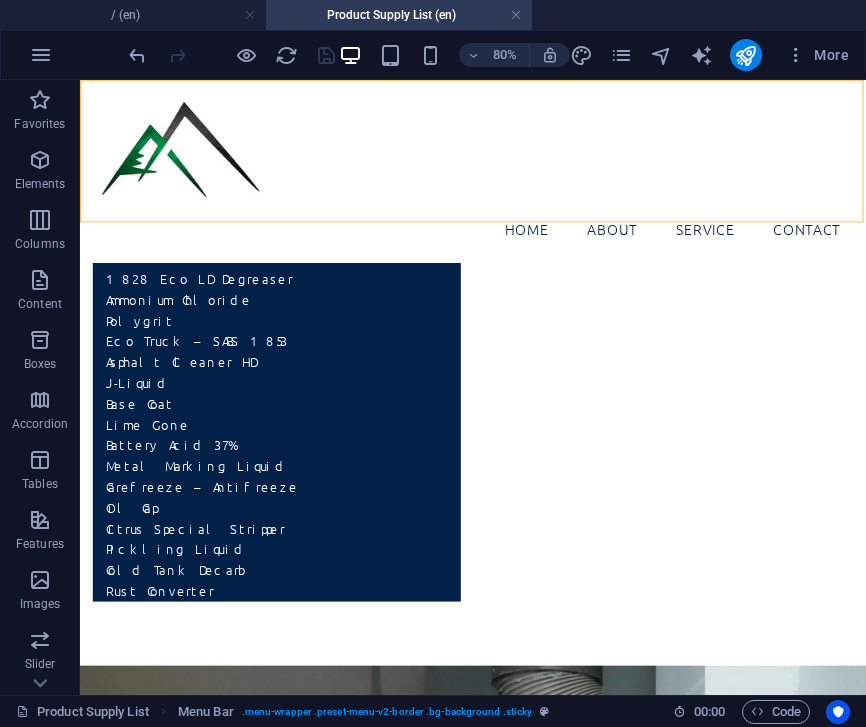 click on "Menu Home About Service Contact" at bounding box center (571, 194) 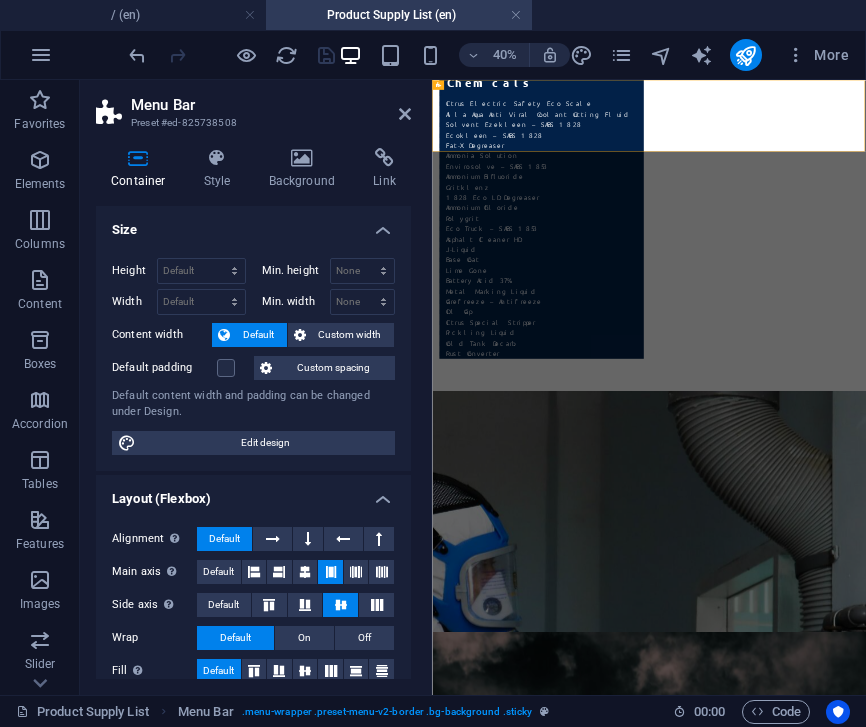 scroll, scrollTop: 0, scrollLeft: 0, axis: both 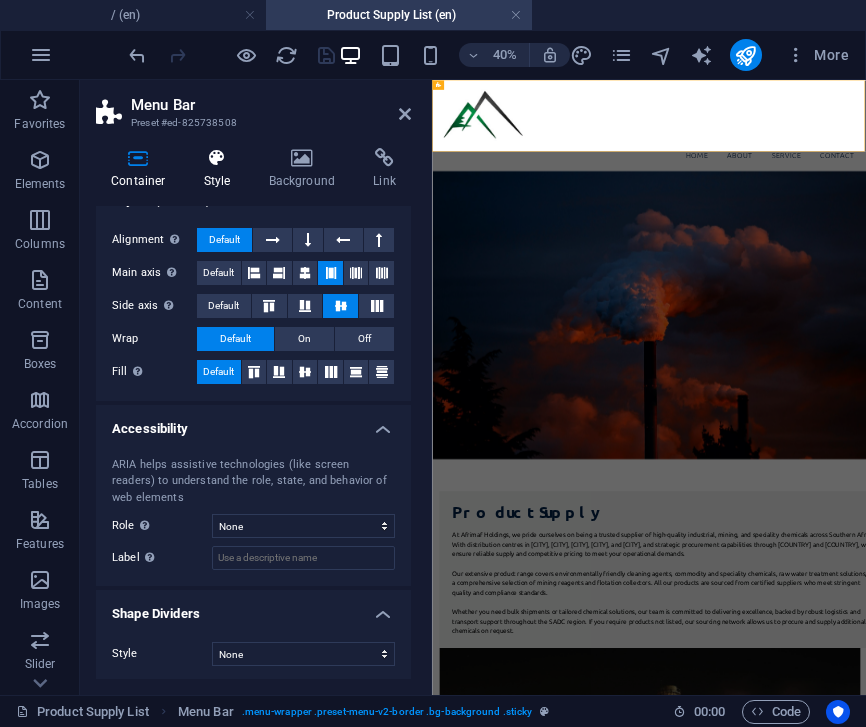 click on "Style" at bounding box center (221, 169) 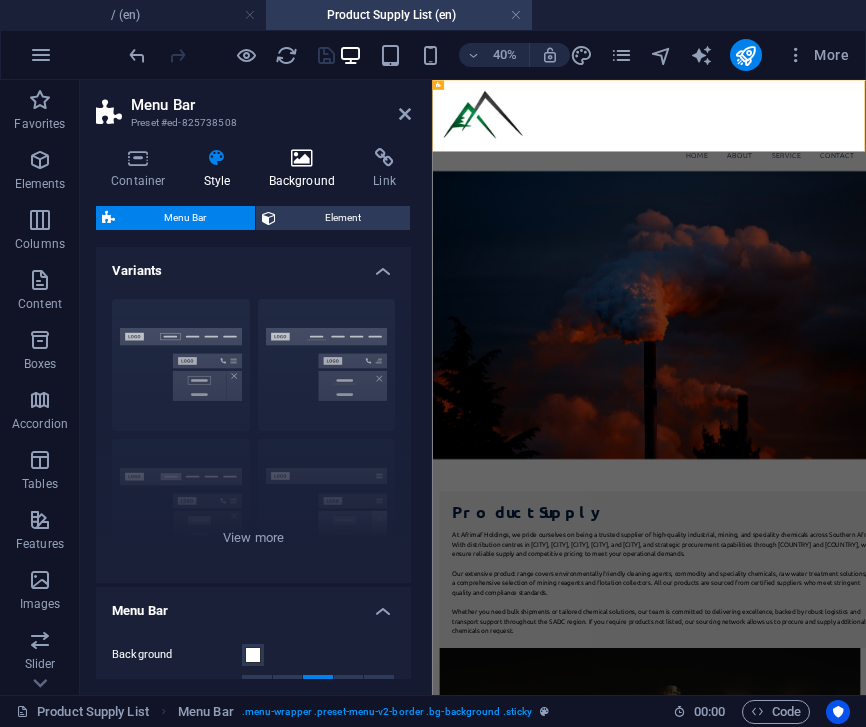 click at bounding box center (302, 158) 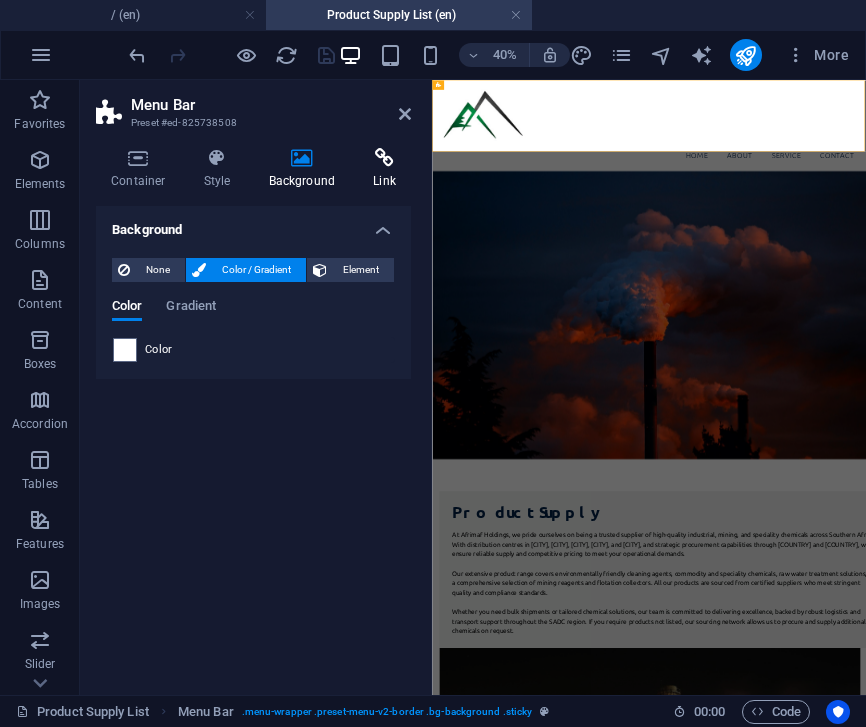 click at bounding box center [384, 158] 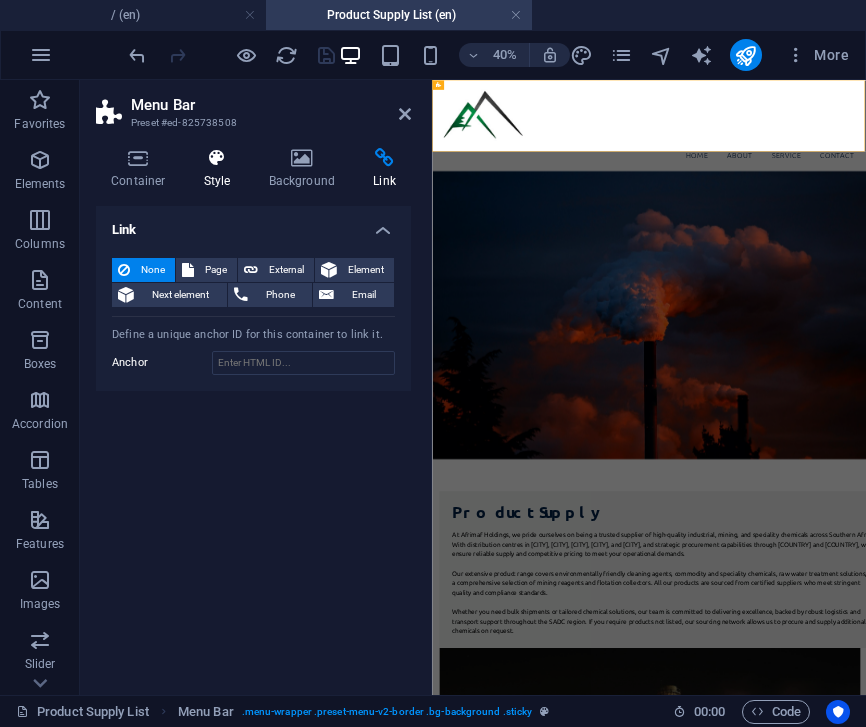 click at bounding box center (217, 158) 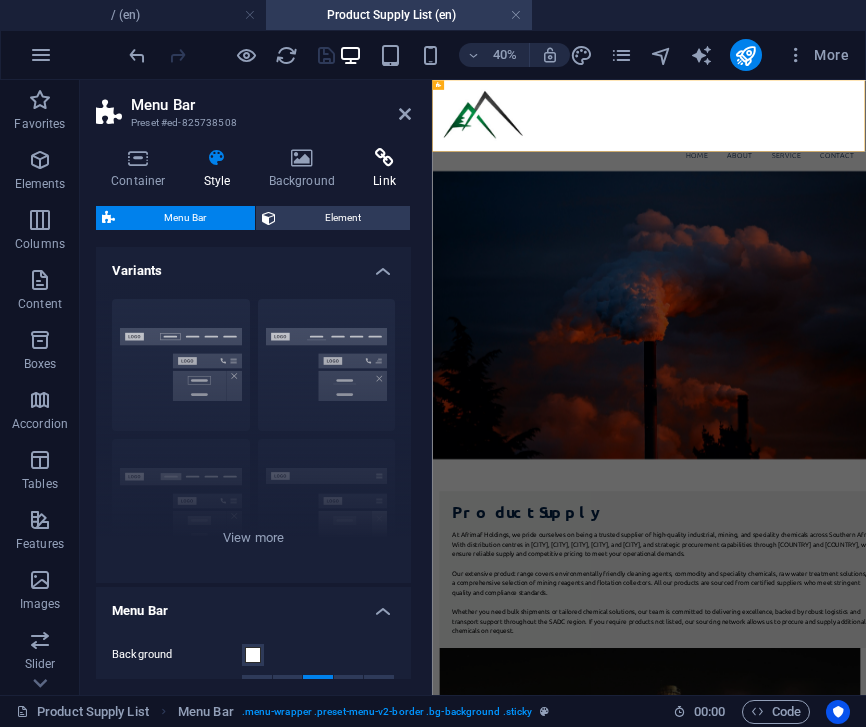 click on "Link" at bounding box center [384, 169] 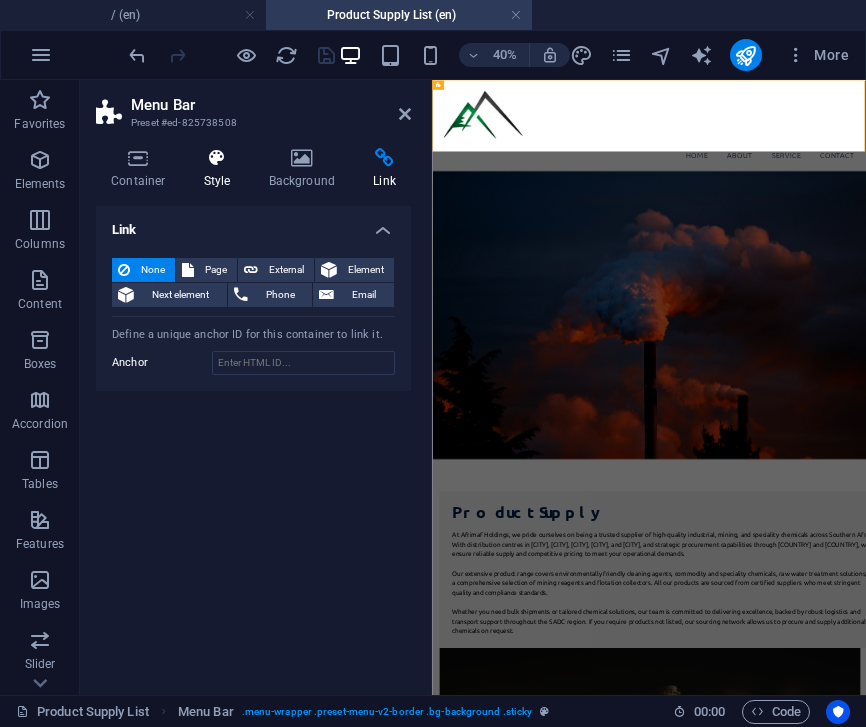 click at bounding box center [217, 158] 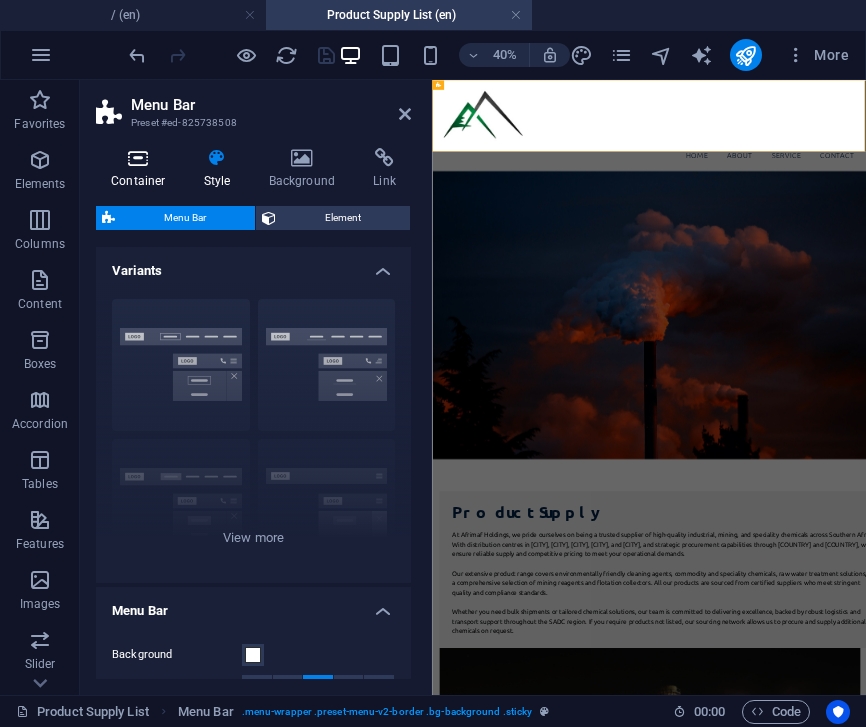 click at bounding box center [138, 158] 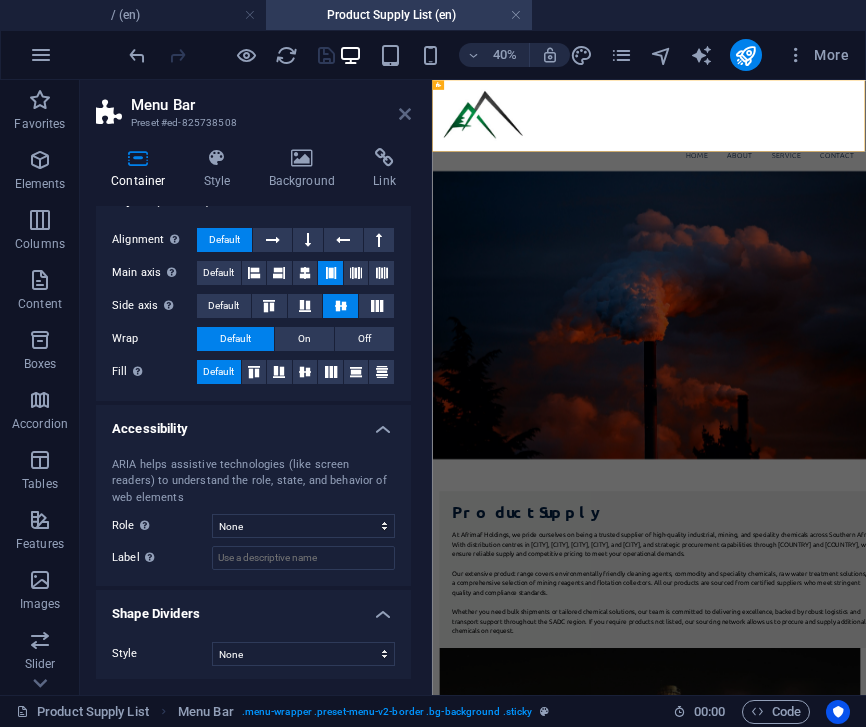 click at bounding box center [405, 114] 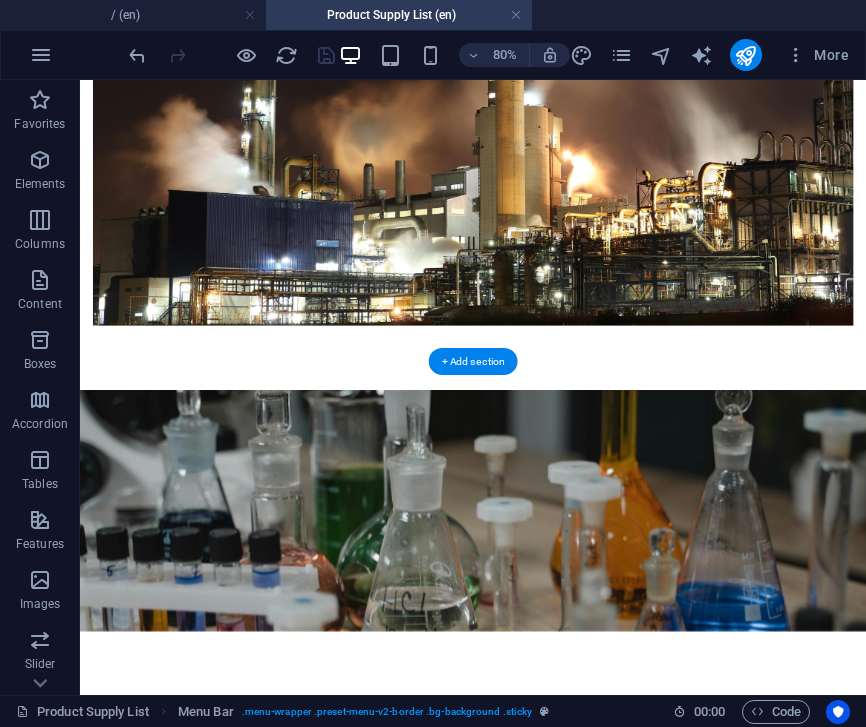 scroll, scrollTop: 1808, scrollLeft: 0, axis: vertical 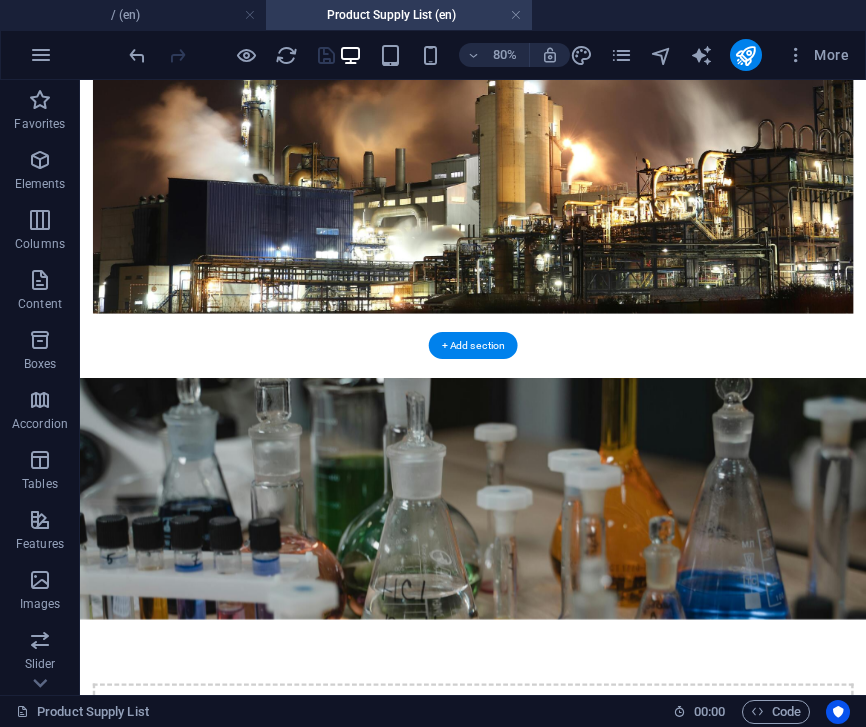 click at bounding box center [571, 3874] 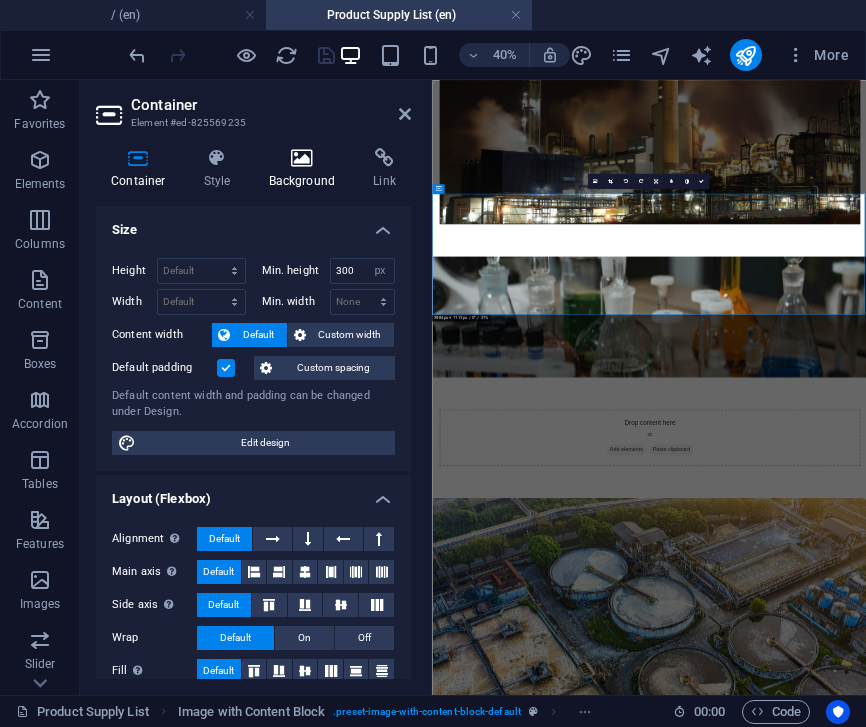 click on "Background" at bounding box center [306, 169] 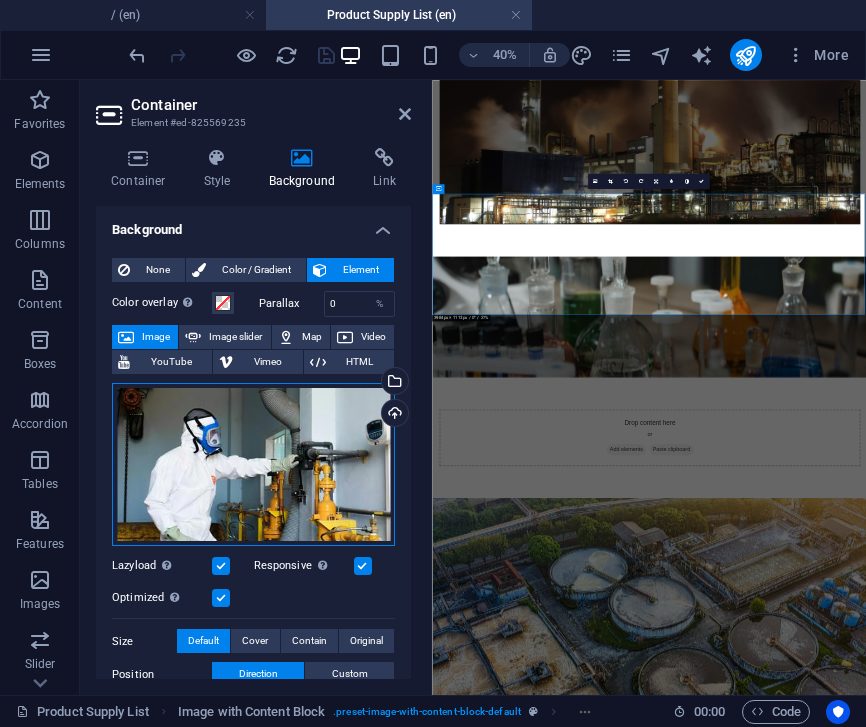 click on "Drag files here, click to choose files or select files from Files or our free stock photos & videos" at bounding box center [253, 465] 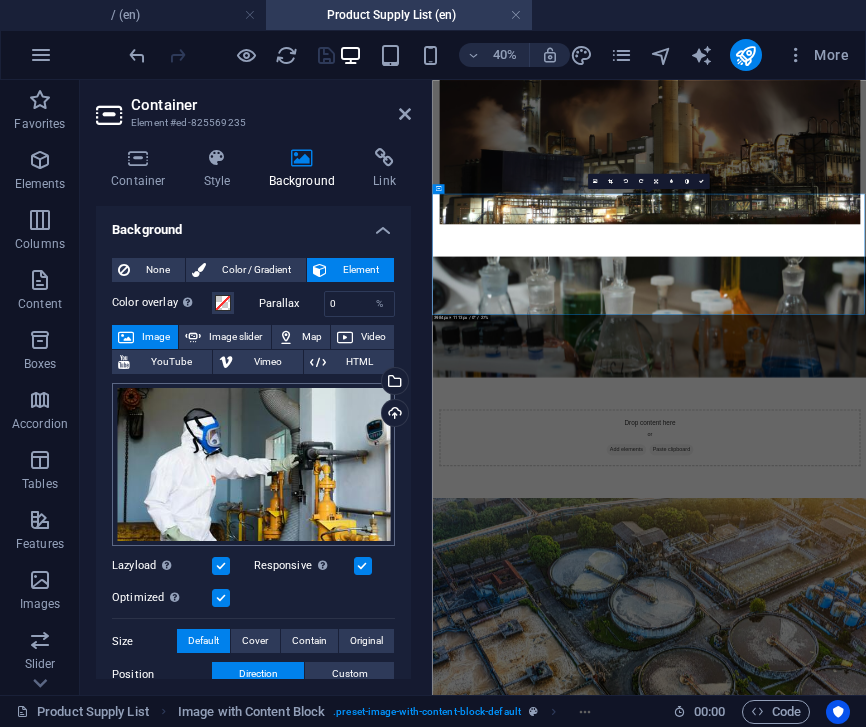 scroll, scrollTop: 8673, scrollLeft: 0, axis: vertical 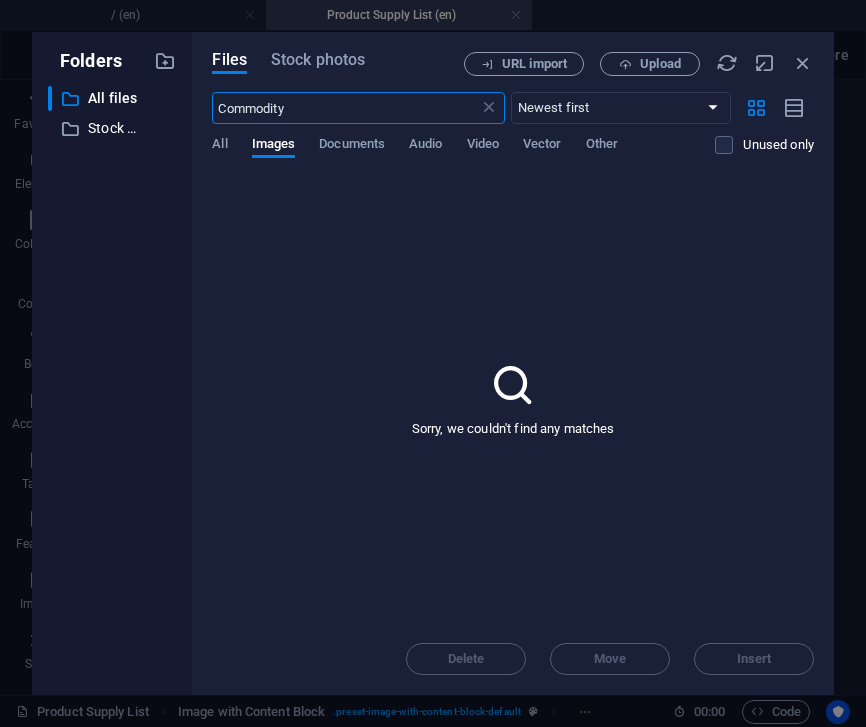 drag, startPoint x: 304, startPoint y: 109, endPoint x: 186, endPoint y: 105, distance: 118.06778 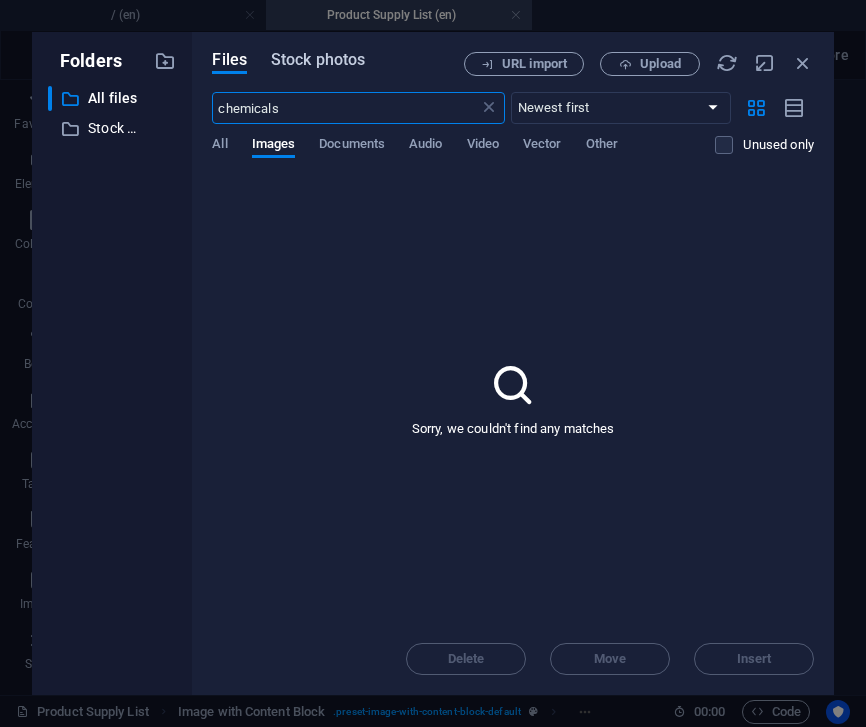 type on "chemicals" 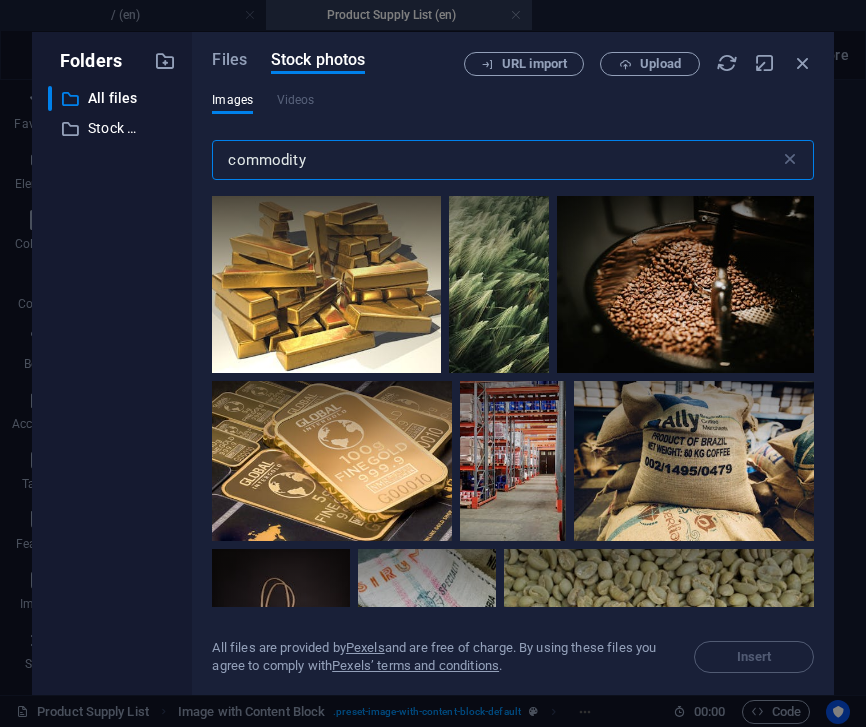 drag, startPoint x: 335, startPoint y: 147, endPoint x: 180, endPoint y: 147, distance: 155 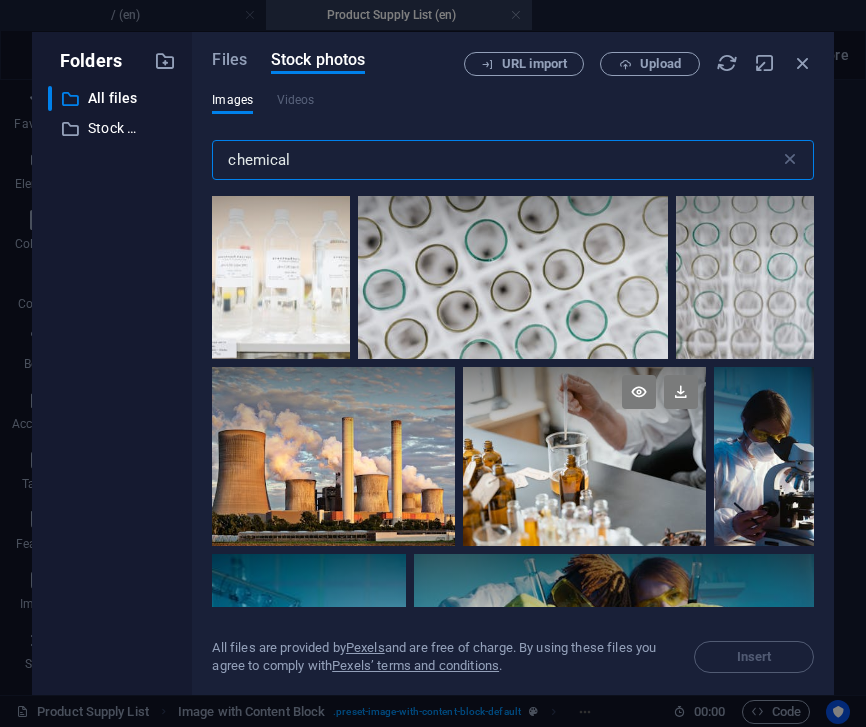 scroll, scrollTop: 1935, scrollLeft: 0, axis: vertical 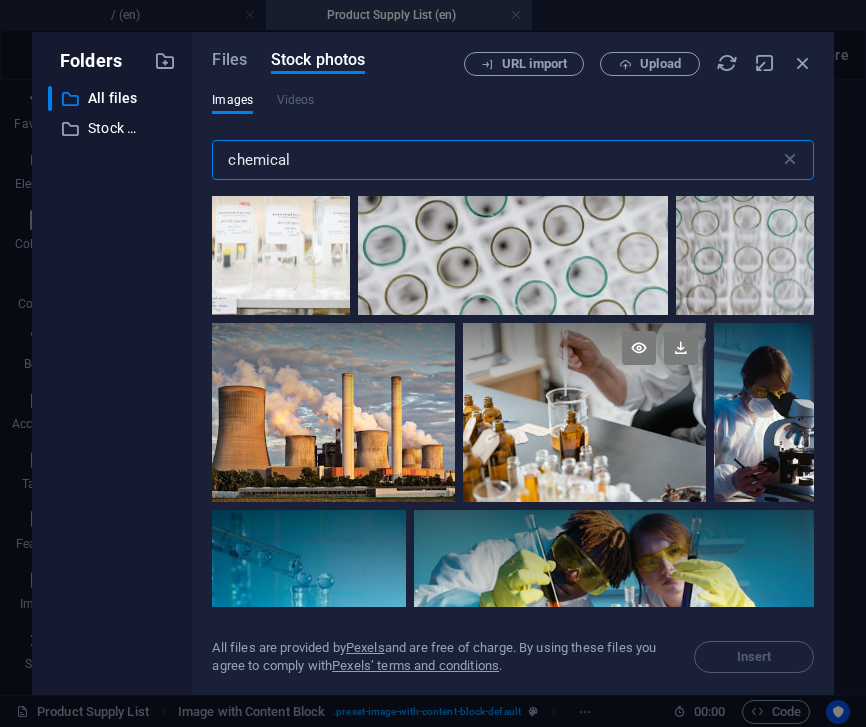 type on "chemical" 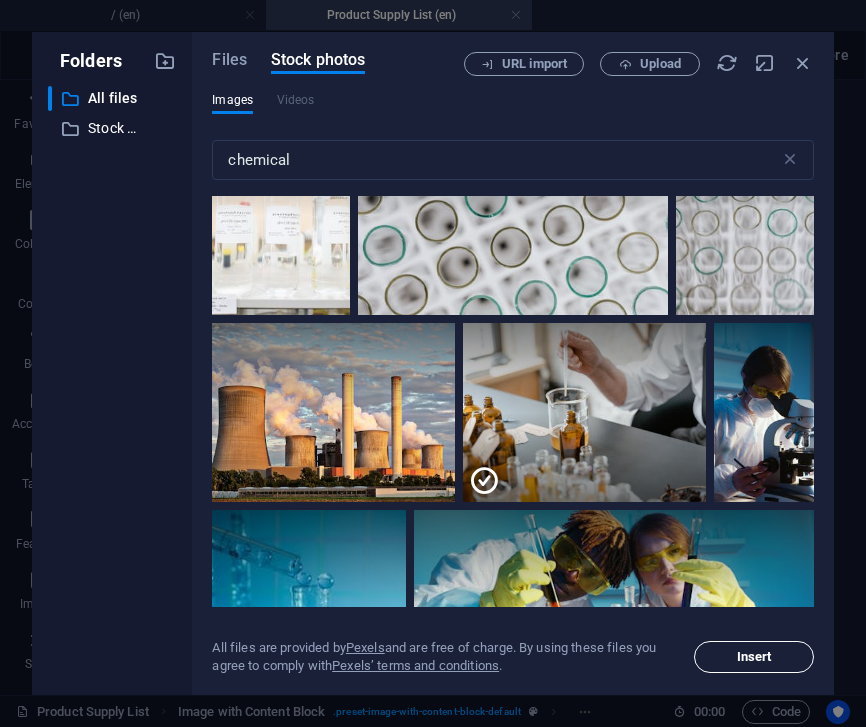 click on "Insert" at bounding box center (754, 657) 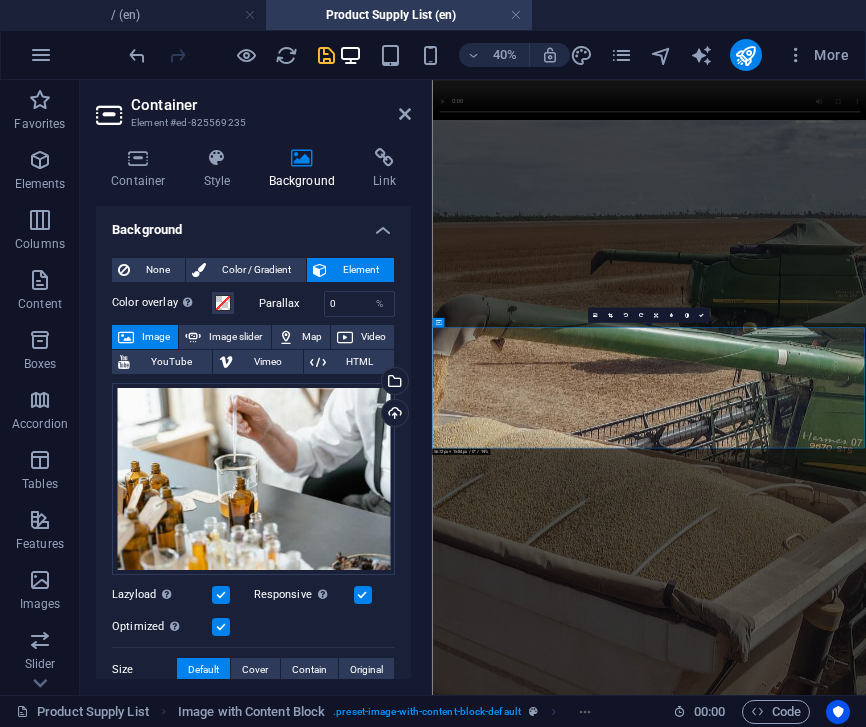 scroll, scrollTop: 1474, scrollLeft: 0, axis: vertical 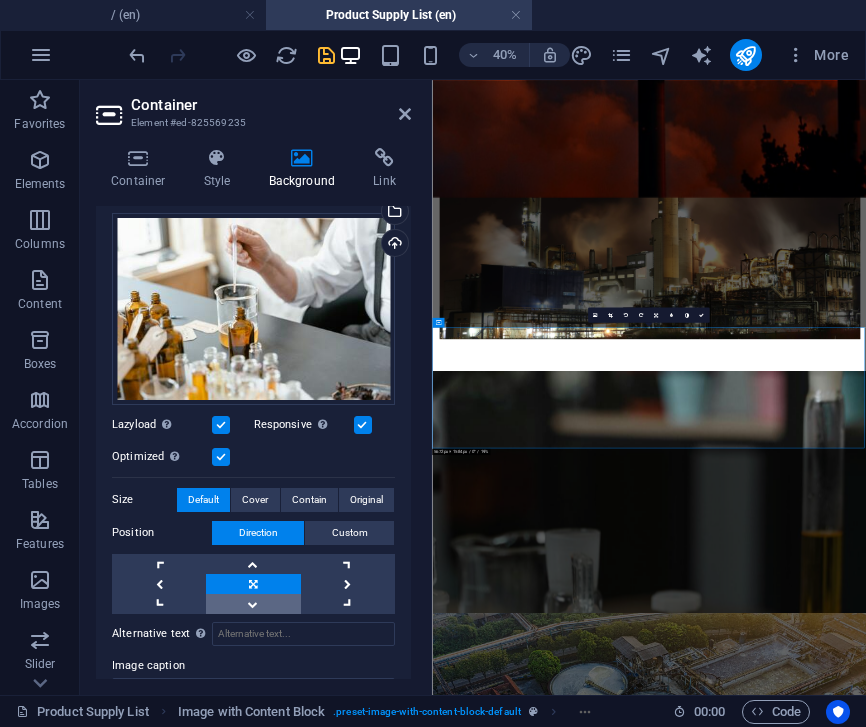 click at bounding box center [253, 604] 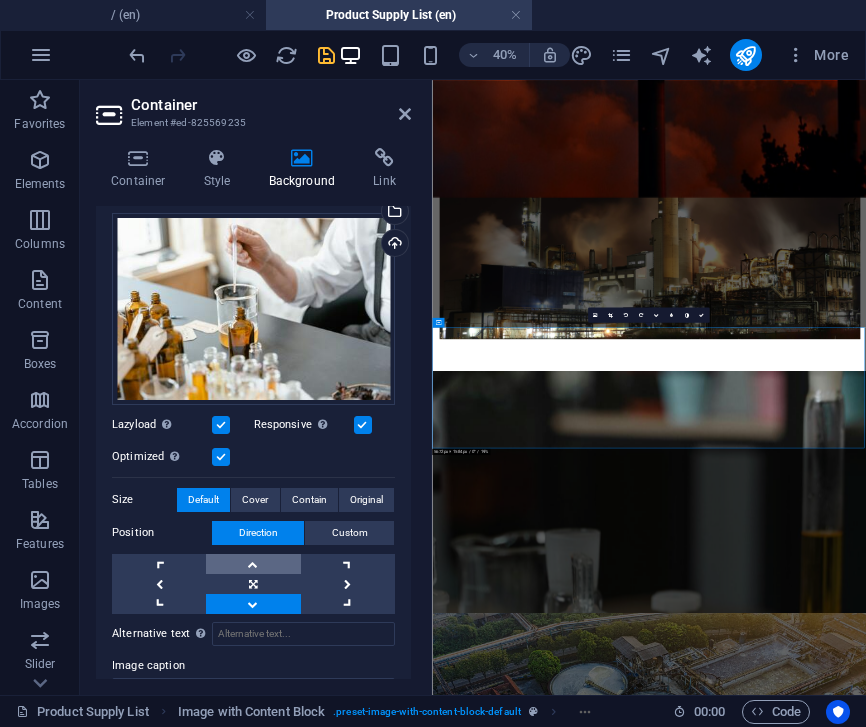 click at bounding box center (253, 564) 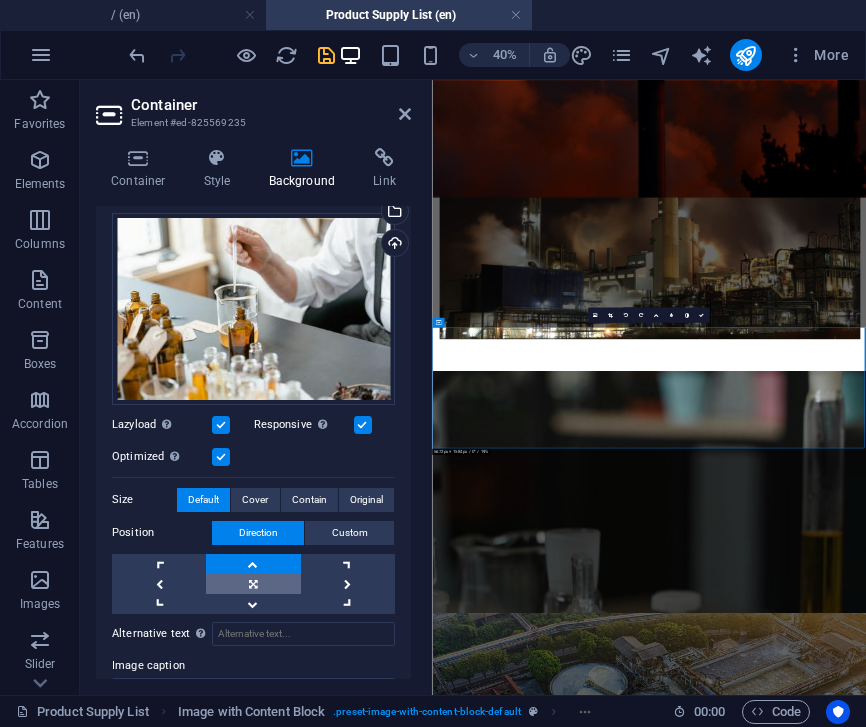 click at bounding box center [253, 584] 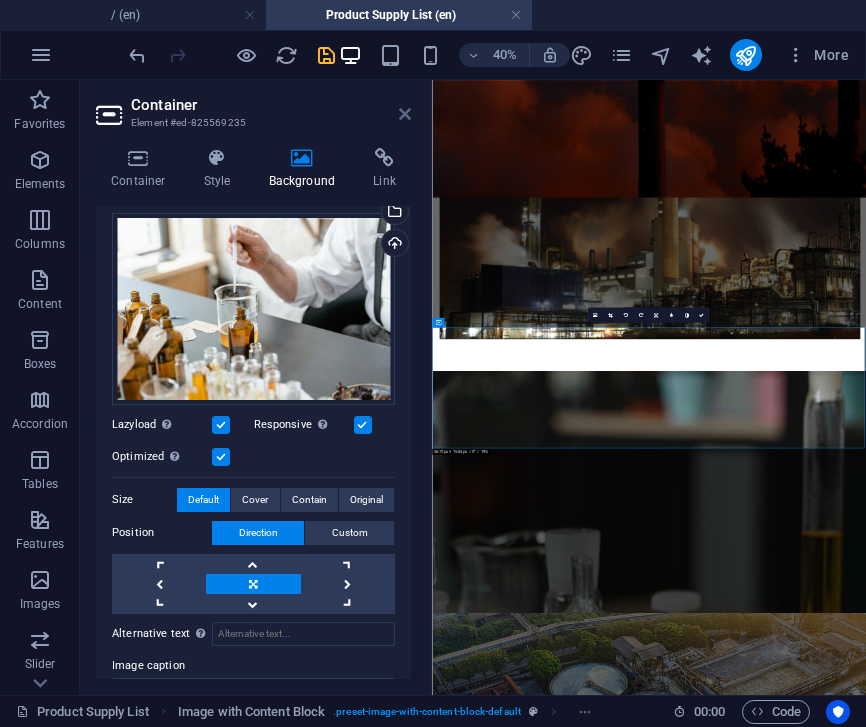 click at bounding box center (405, 114) 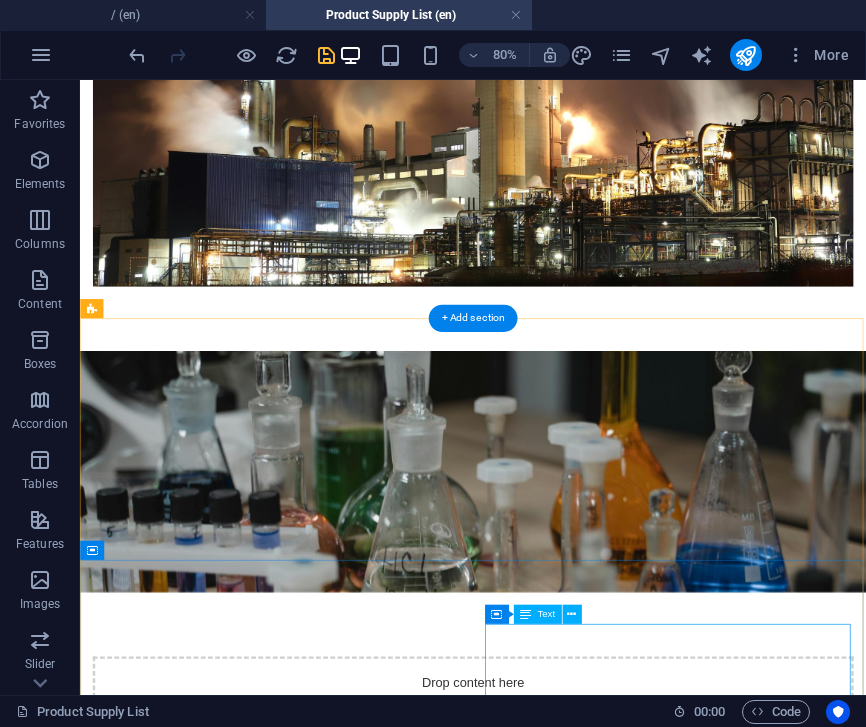 scroll, scrollTop: 1855, scrollLeft: 0, axis: vertical 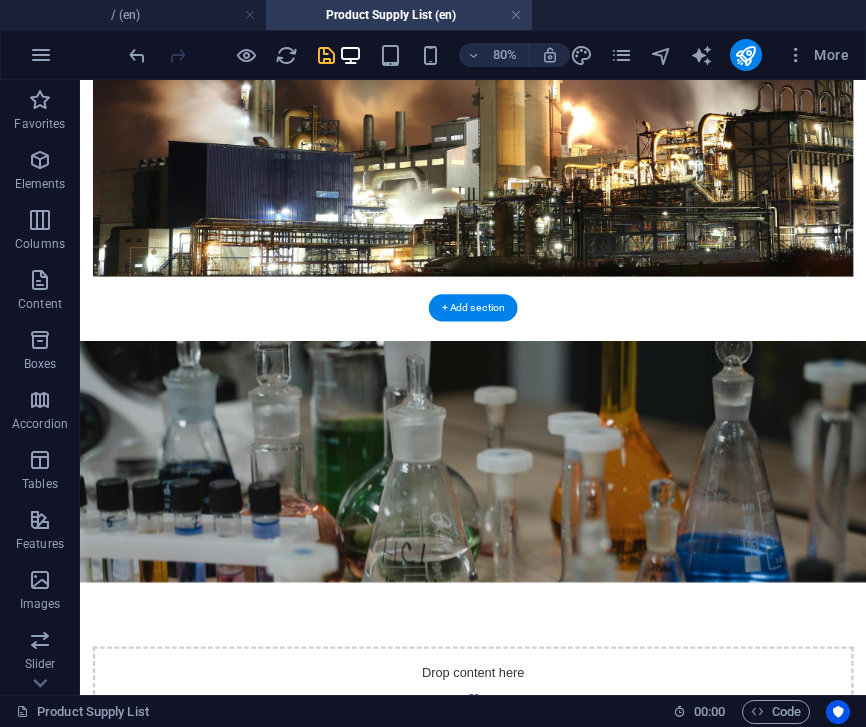 click at bounding box center [571, 3827] 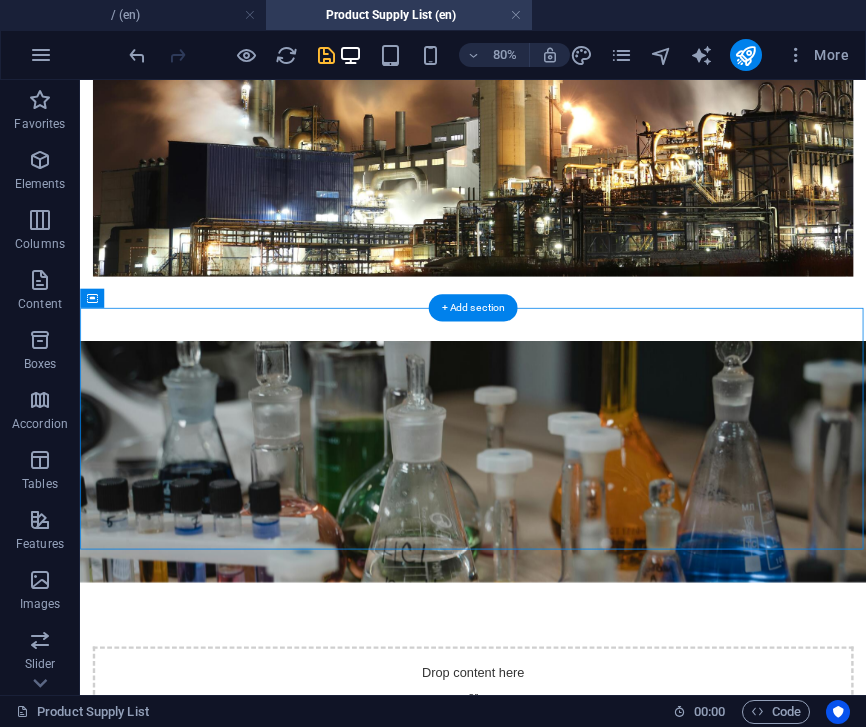 click at bounding box center [571, 3827] 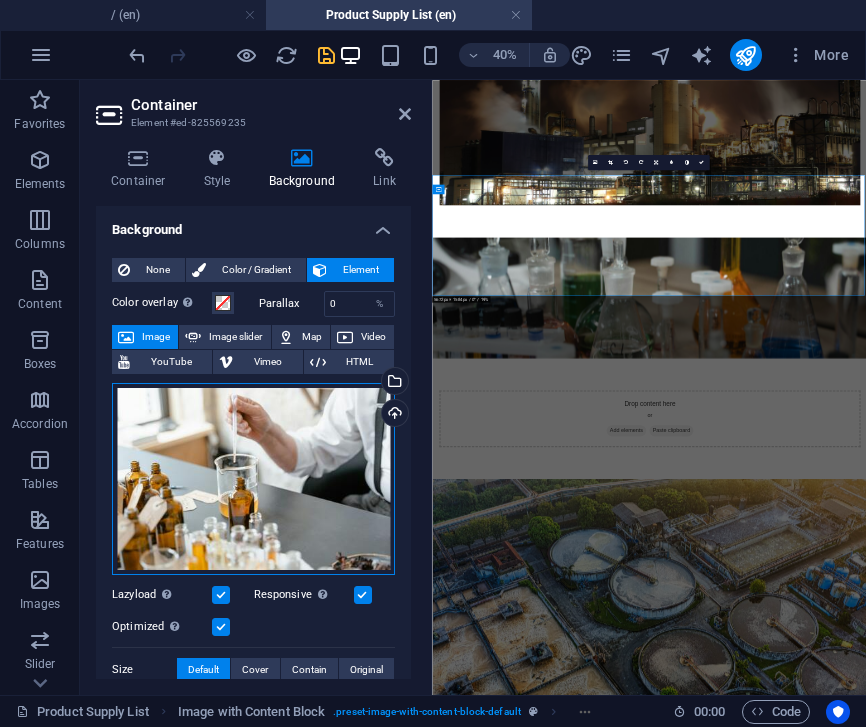 click on "Drag files here, click to choose files or select files from Files or our free stock photos & videos" at bounding box center [253, 479] 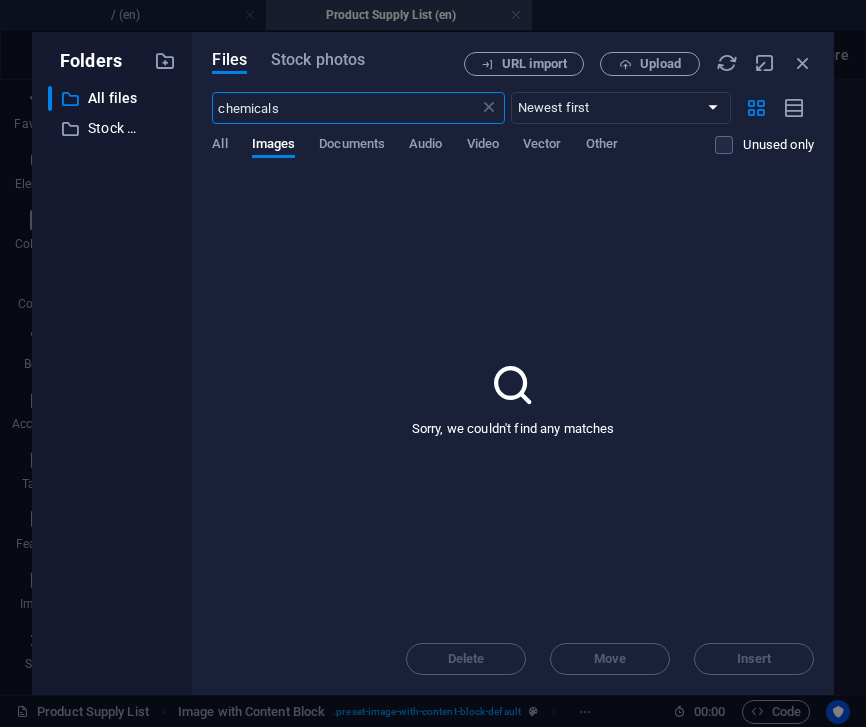 scroll, scrollTop: 8673, scrollLeft: 0, axis: vertical 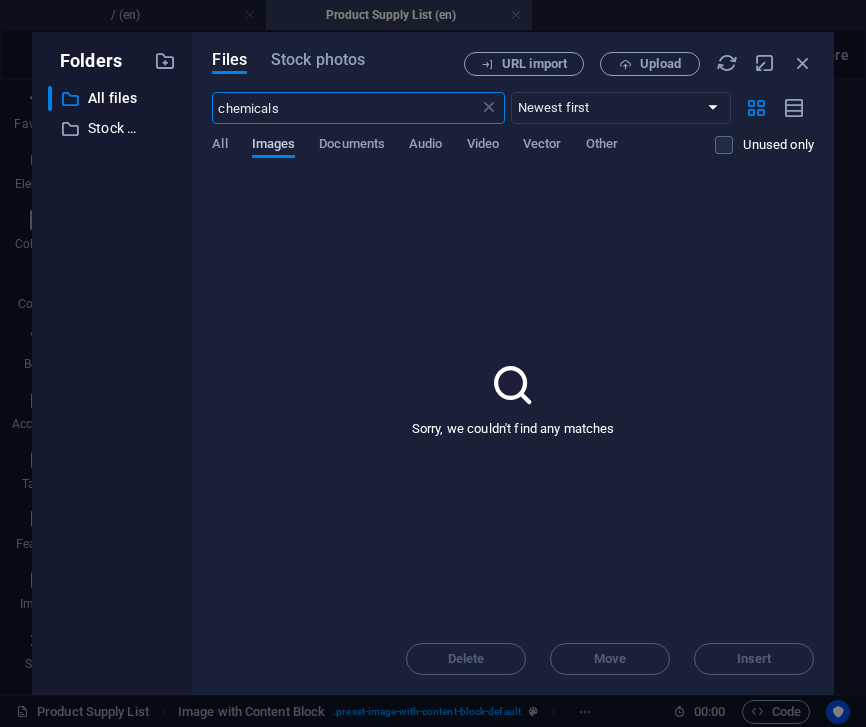 click on "Images" at bounding box center (274, 146) 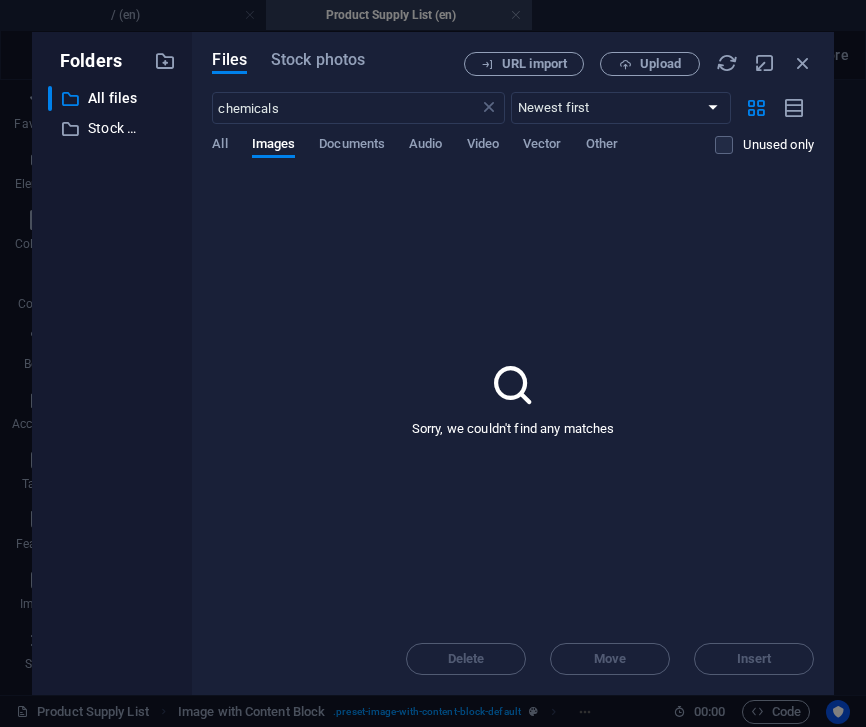 click on "Files Stock photos URL import Upload chemicals ​ Newest first Oldest first Name (A-Z) Name (Z-A) Size (0-9) Size (9-0) Resolution (0-9) Resolution (9-0) All Images Documents Audio Video Vector Other Unused only Sorry, we couldn't find any matches Delete Move Insert" at bounding box center (513, 363) 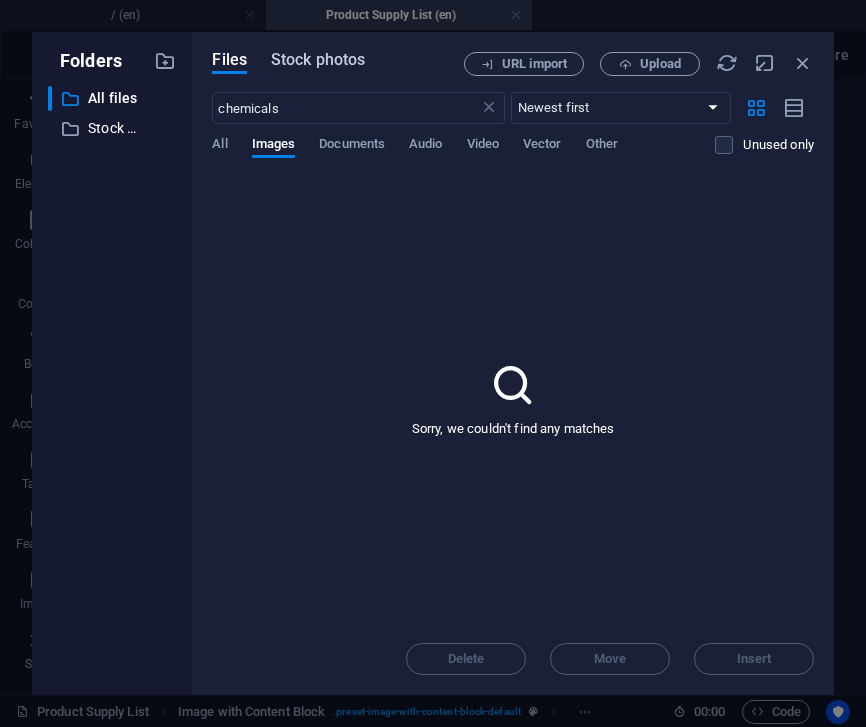 click on "Stock photos" at bounding box center [318, 60] 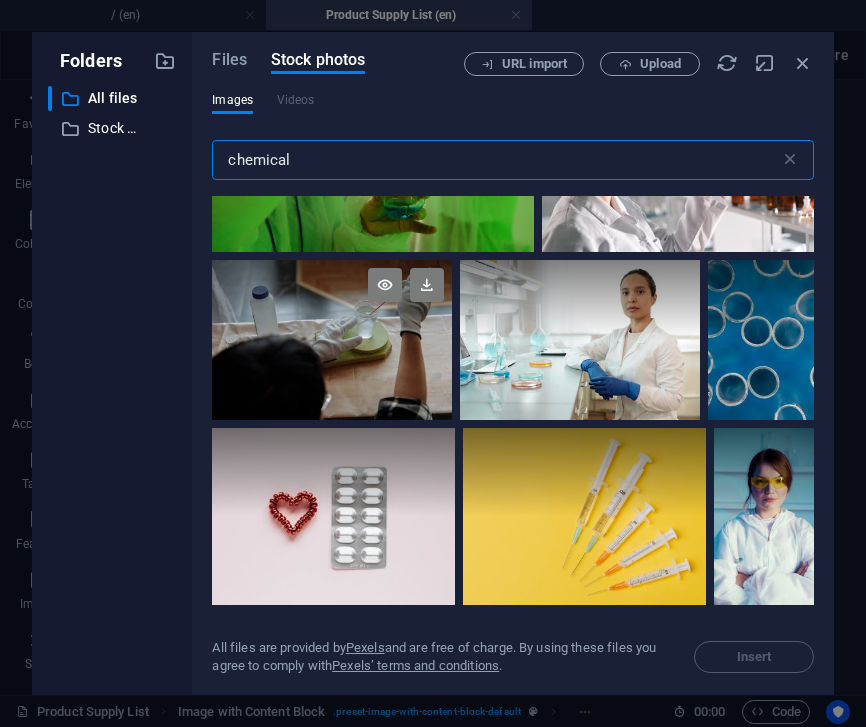 scroll, scrollTop: 6844, scrollLeft: 0, axis: vertical 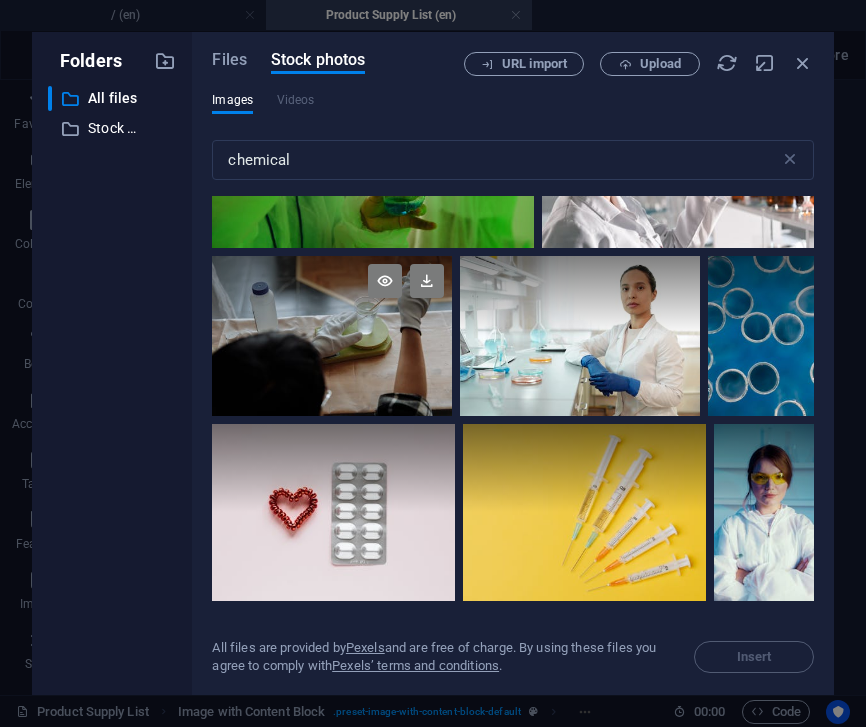 click at bounding box center (332, 336) 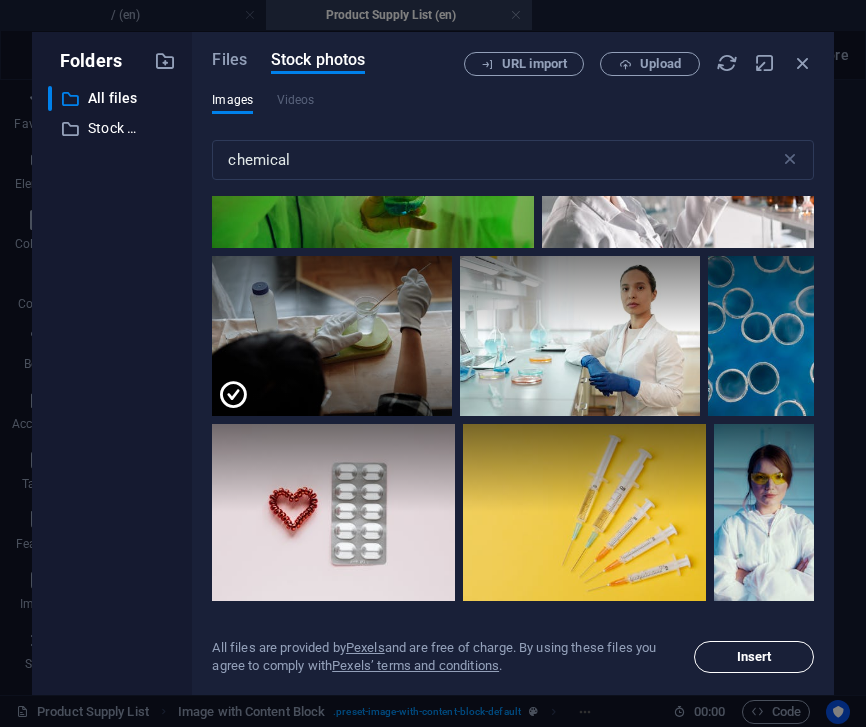 click on "Insert" at bounding box center (754, 657) 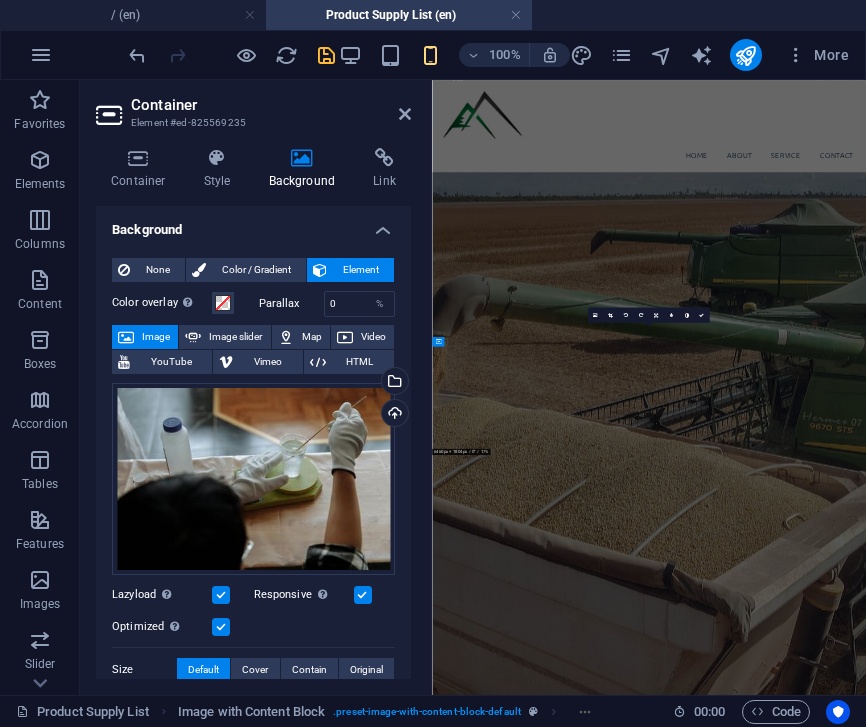 scroll, scrollTop: 1474, scrollLeft: 0, axis: vertical 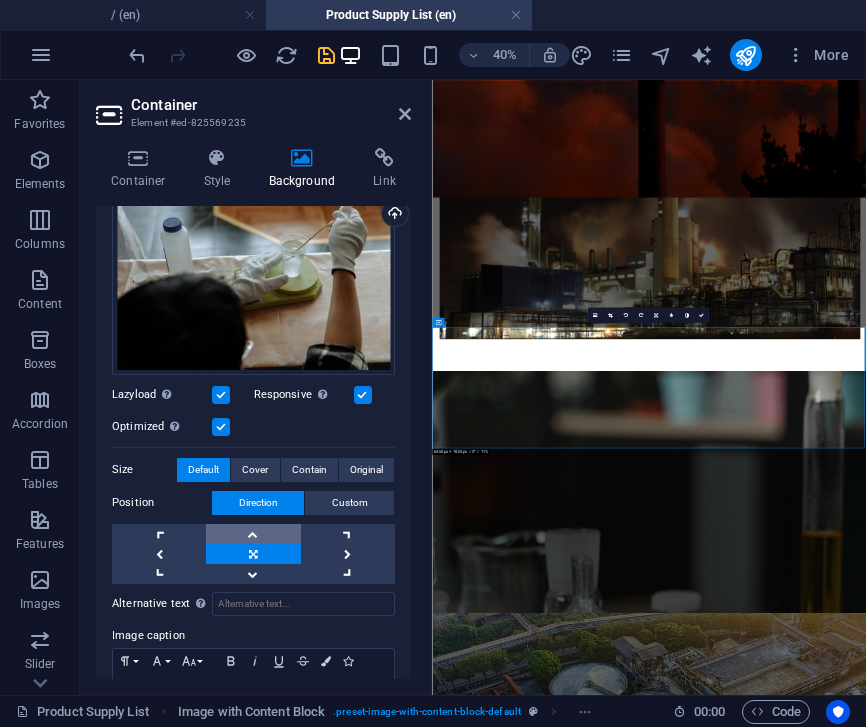 click at bounding box center [253, 534] 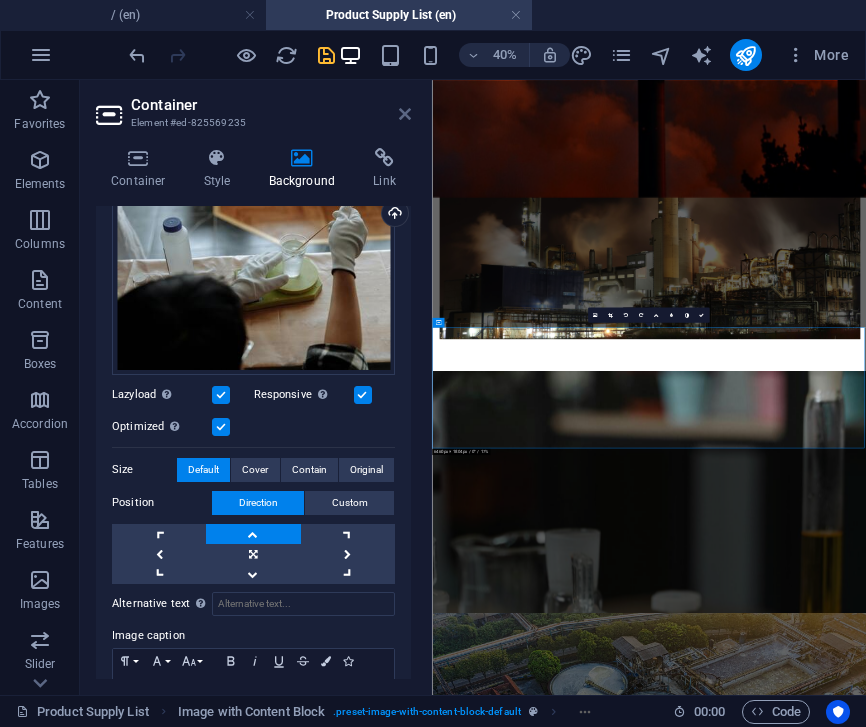 click at bounding box center (405, 114) 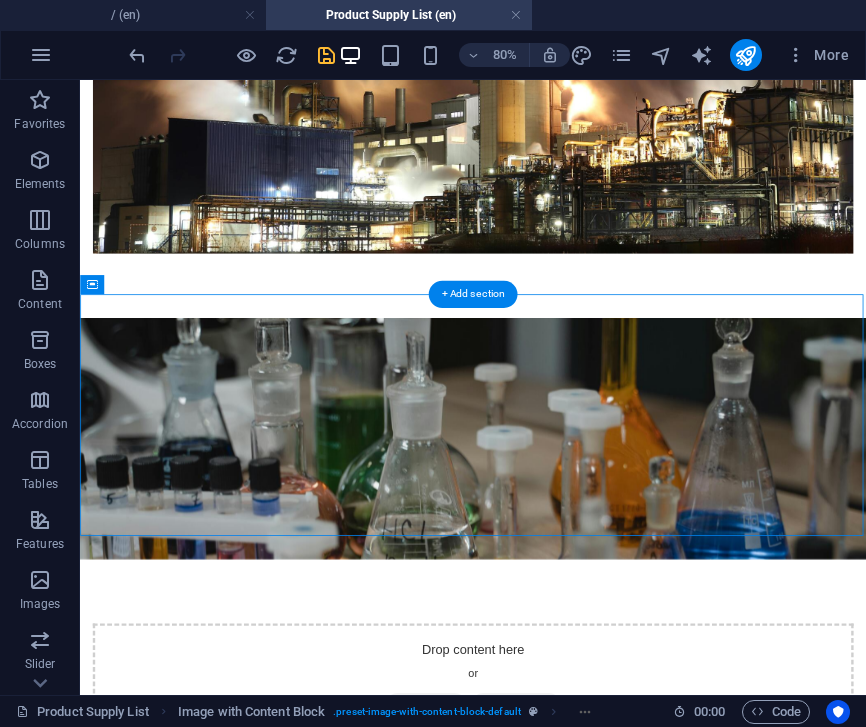 scroll, scrollTop: 1885, scrollLeft: 0, axis: vertical 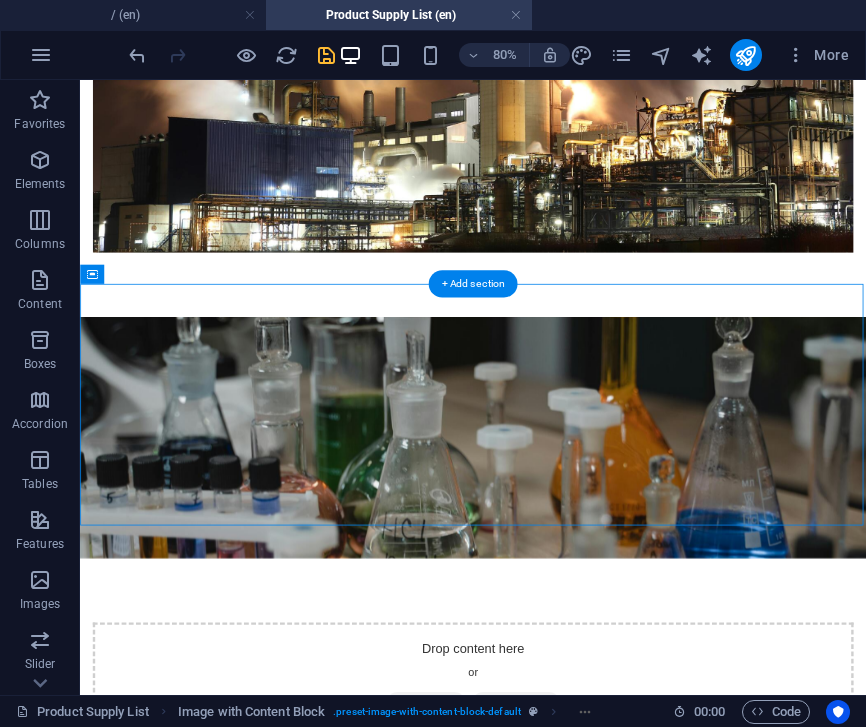 click at bounding box center (571, 3797) 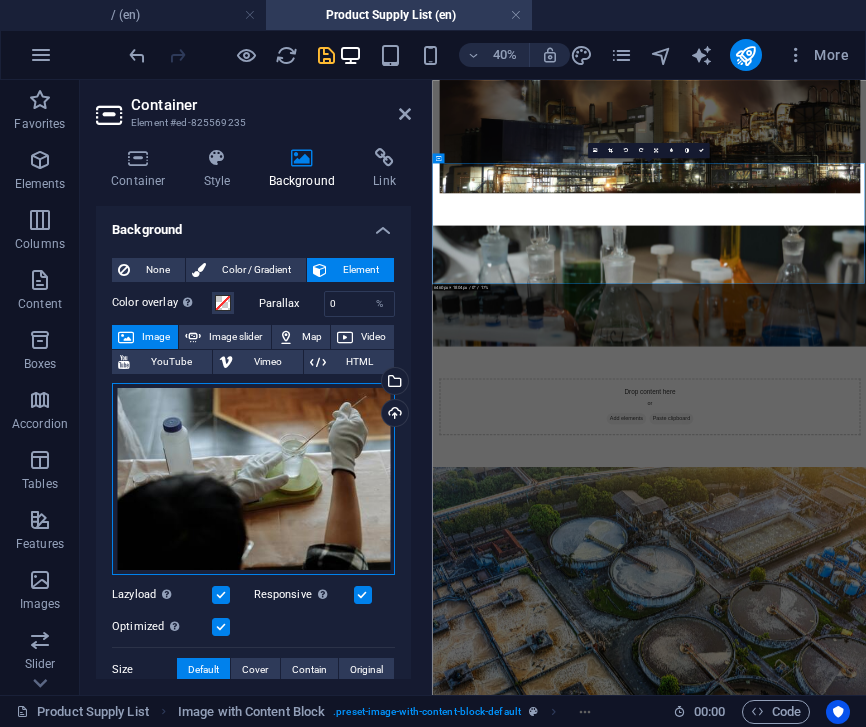 click on "Drag files here, click to choose files or select files from Files or our free stock photos & videos" at bounding box center [253, 479] 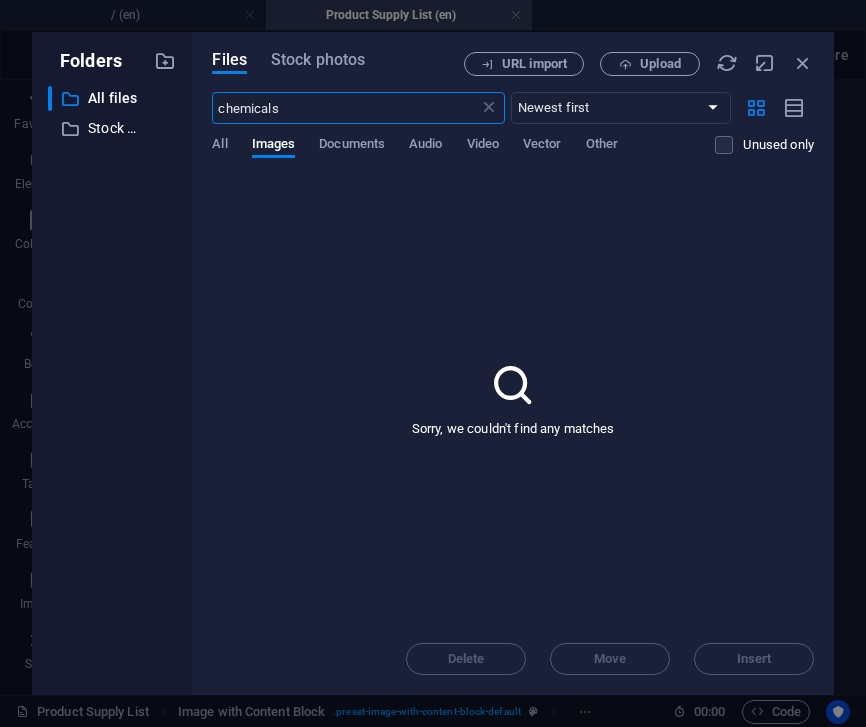 scroll, scrollTop: 8673, scrollLeft: 0, axis: vertical 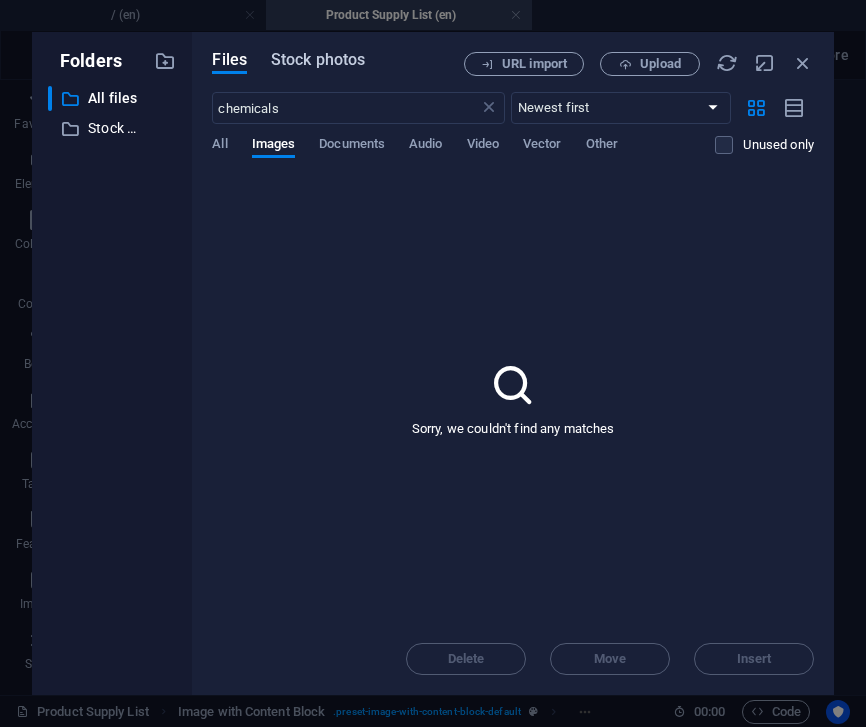 click on "Stock photos" at bounding box center (318, 60) 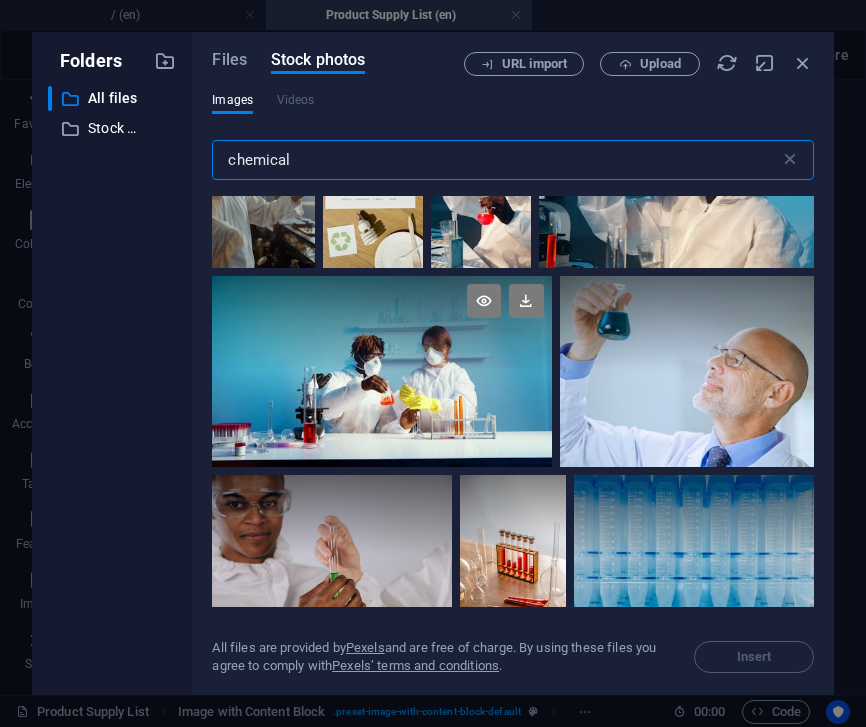 scroll, scrollTop: 8108, scrollLeft: 0, axis: vertical 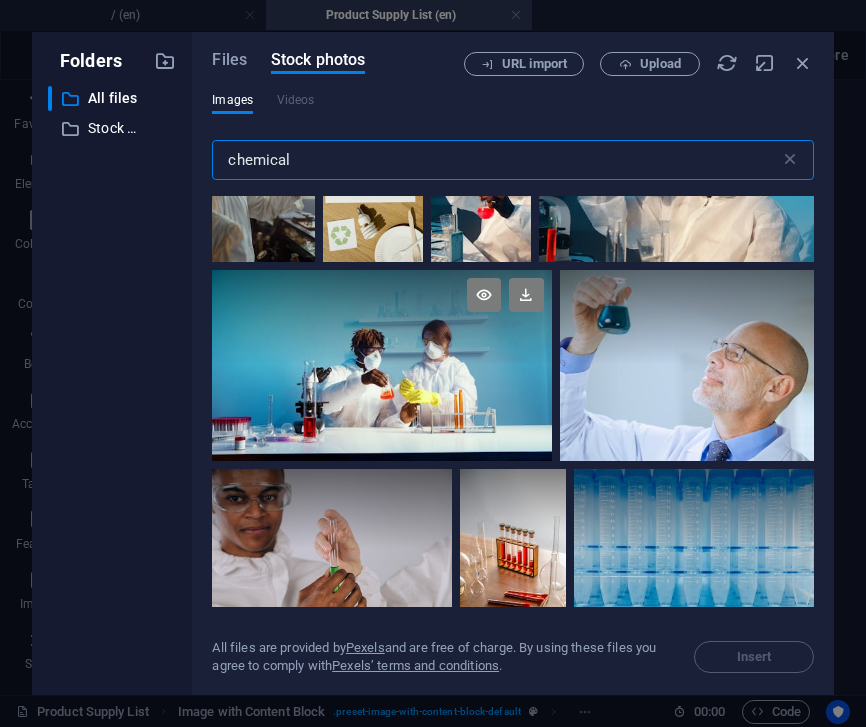 click at bounding box center (381, 365) 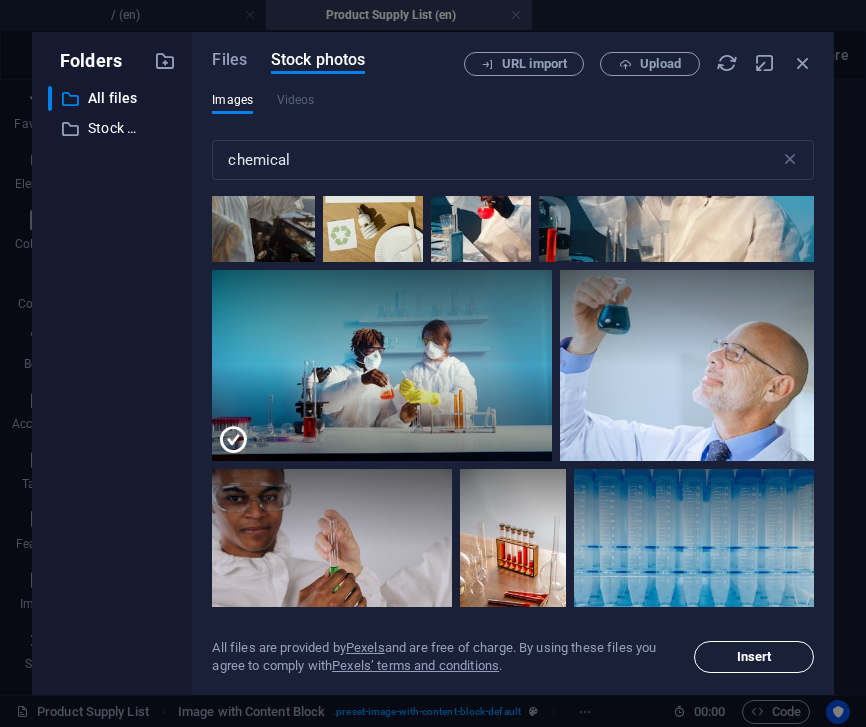 click on "Insert" at bounding box center (754, 657) 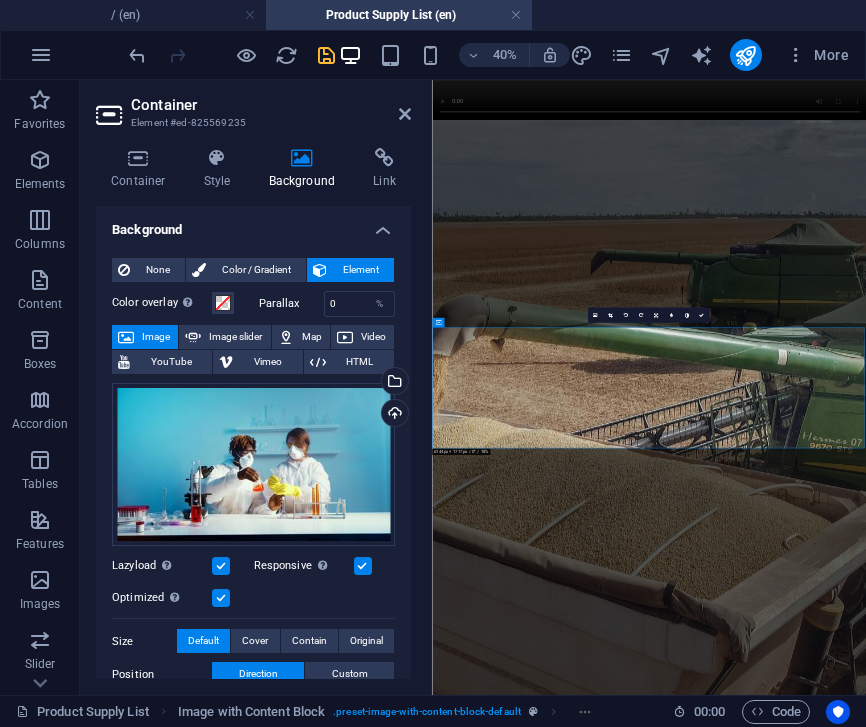 scroll, scrollTop: 1474, scrollLeft: 0, axis: vertical 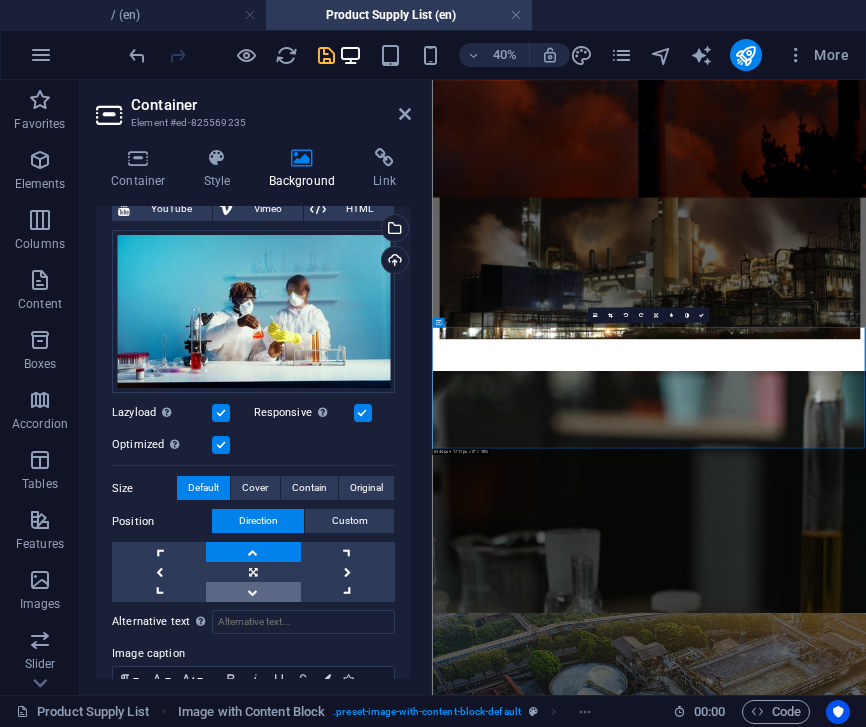 click at bounding box center [253, 592] 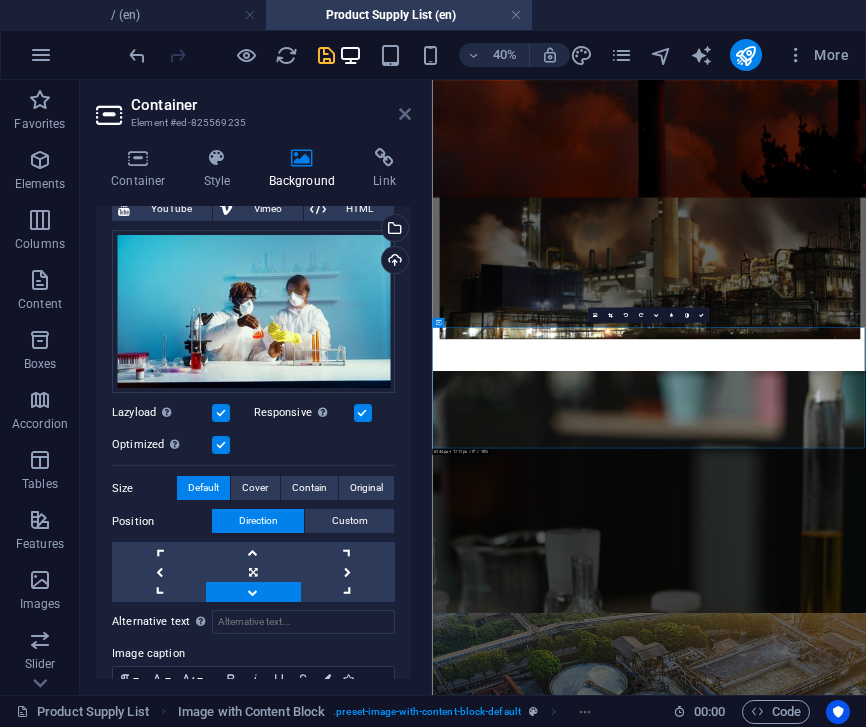 click at bounding box center (405, 114) 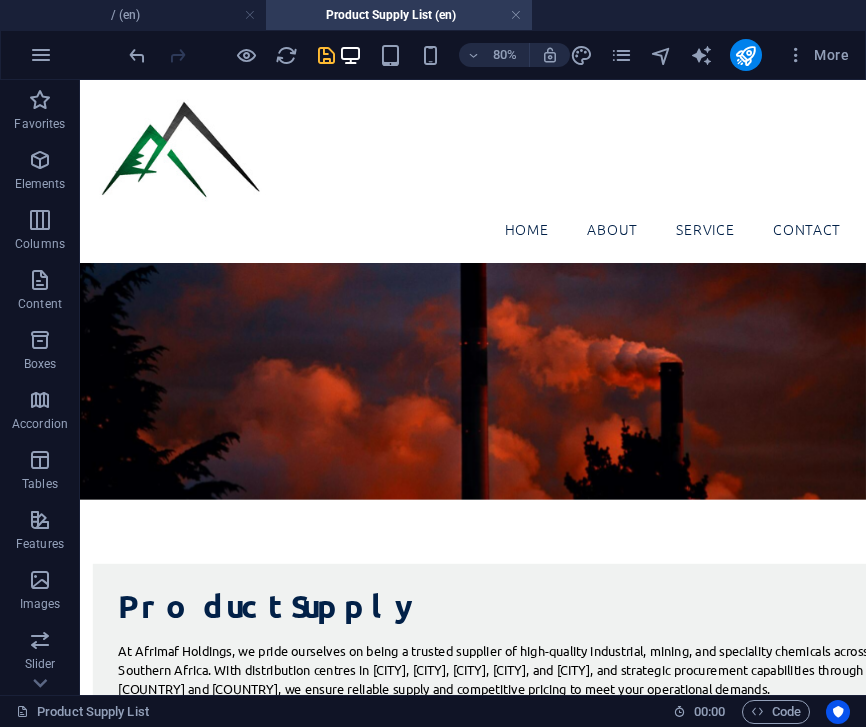 scroll, scrollTop: 417, scrollLeft: 0, axis: vertical 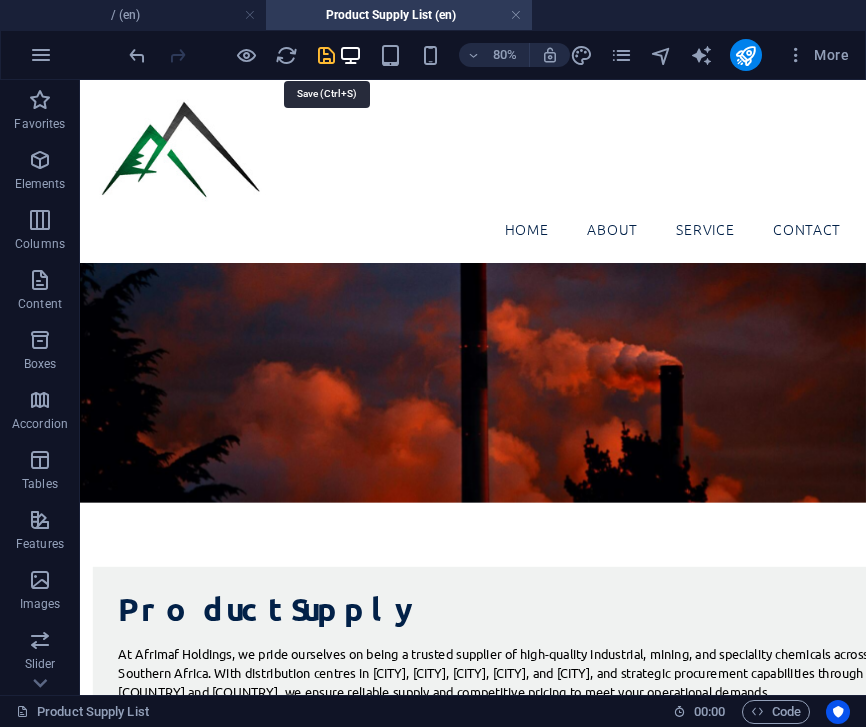 click at bounding box center [326, 55] 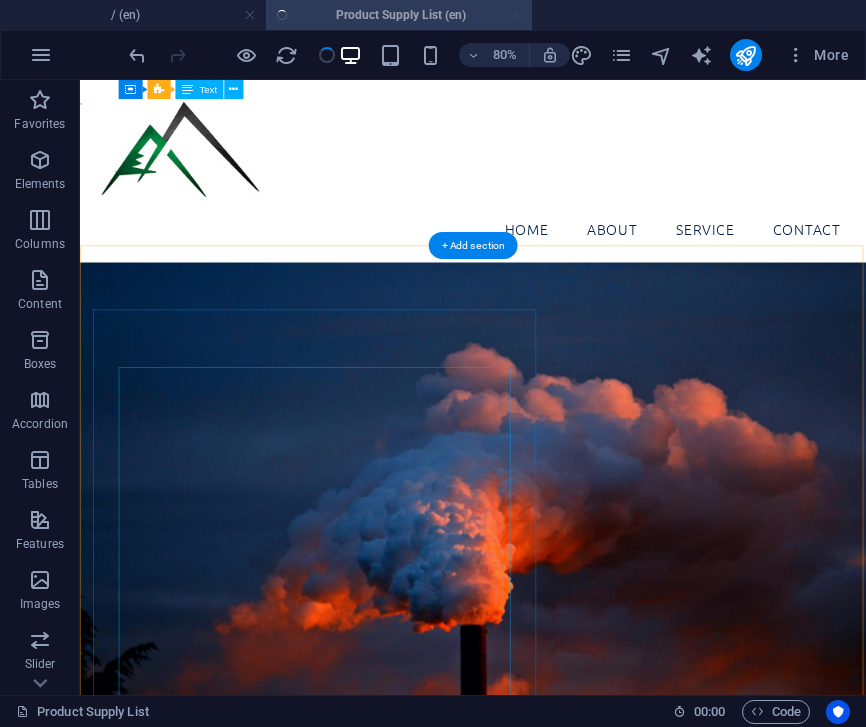 scroll, scrollTop: 0, scrollLeft: 0, axis: both 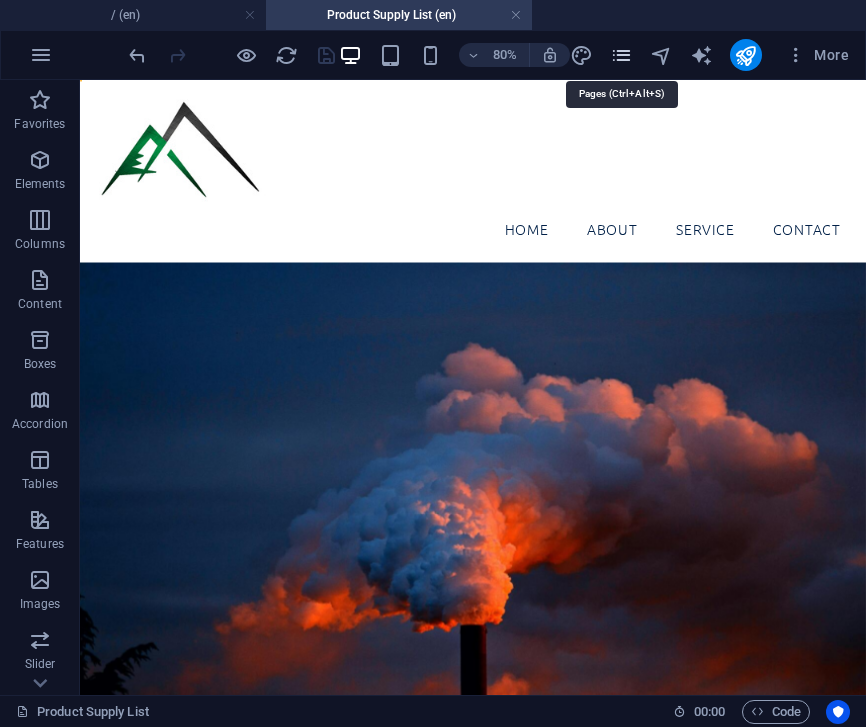 click at bounding box center [621, 55] 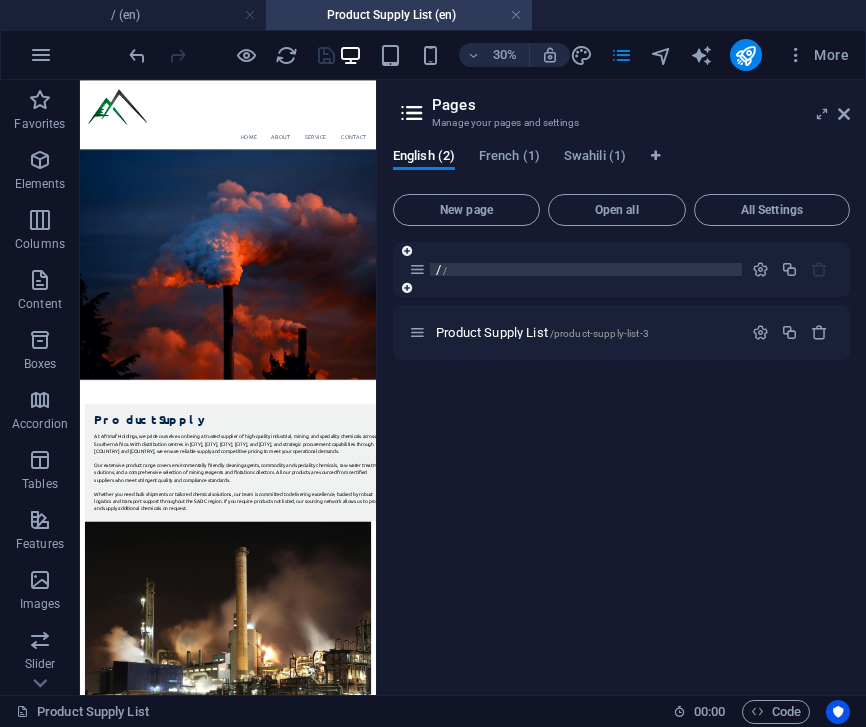 click on "/ /" at bounding box center [586, 269] 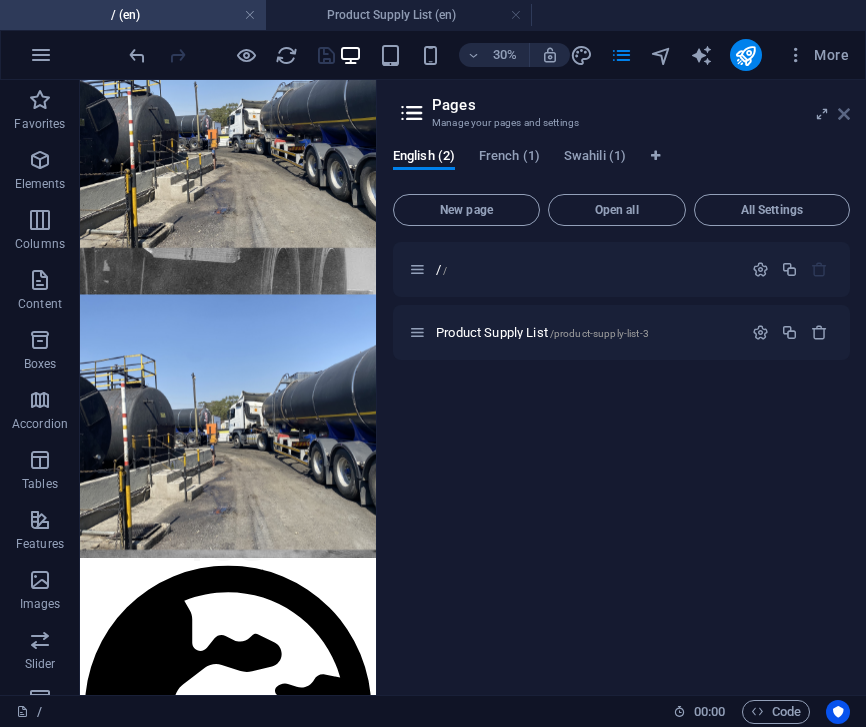 click at bounding box center (844, 114) 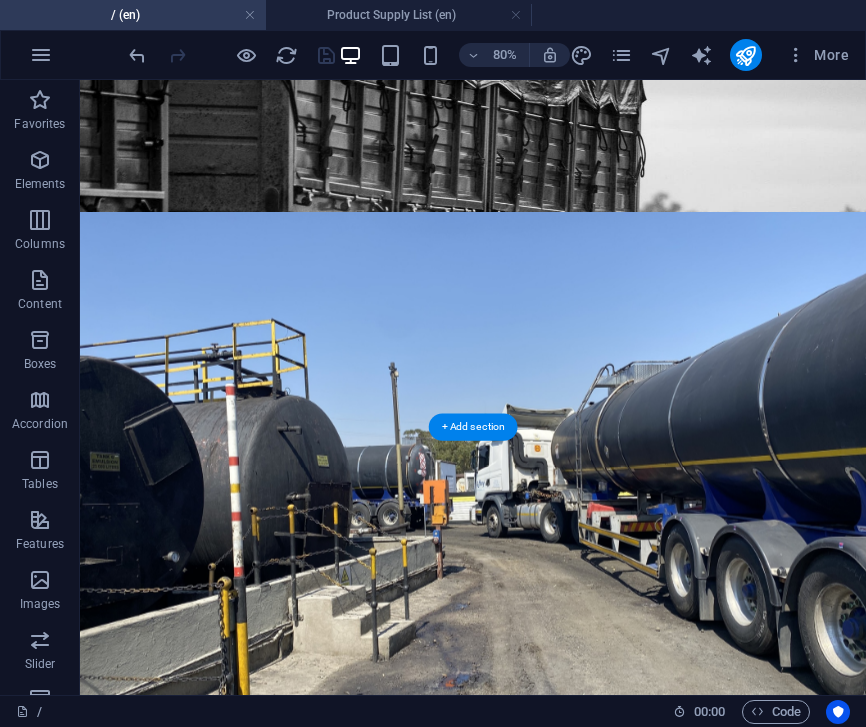 scroll, scrollTop: 12, scrollLeft: 0, axis: vertical 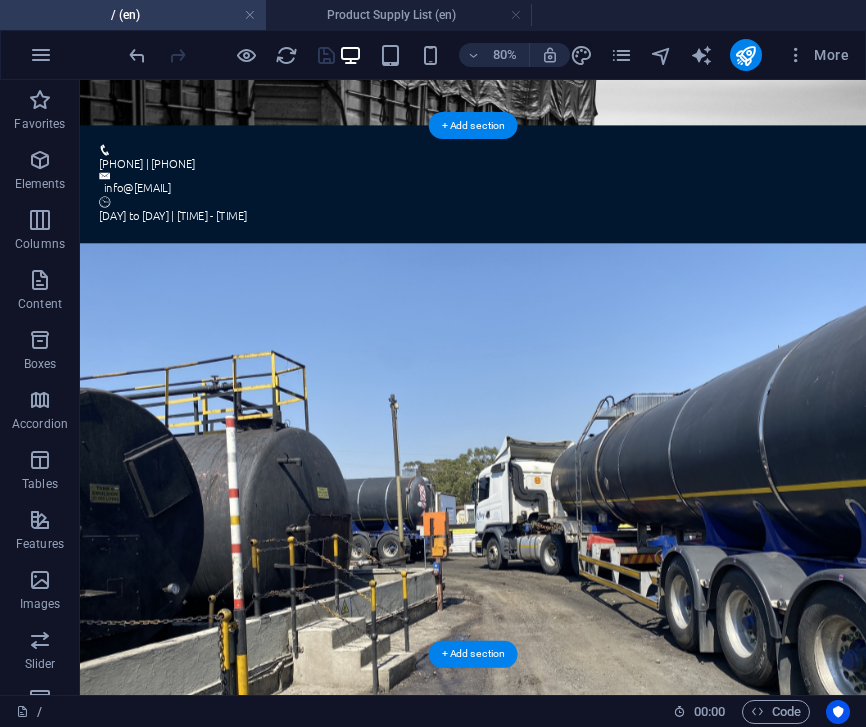 click at bounding box center [571, 1277] 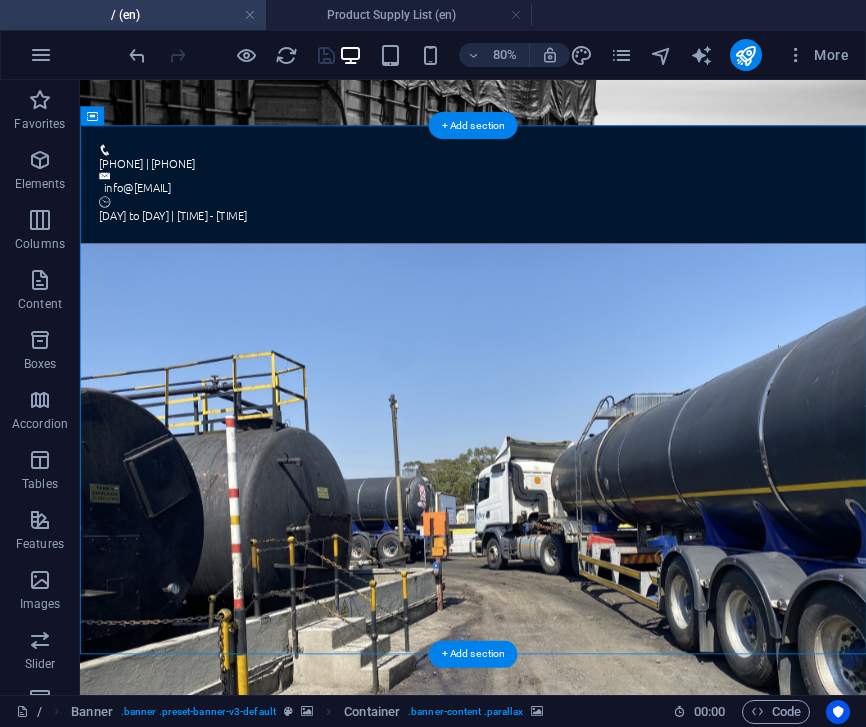 click at bounding box center (571, 1277) 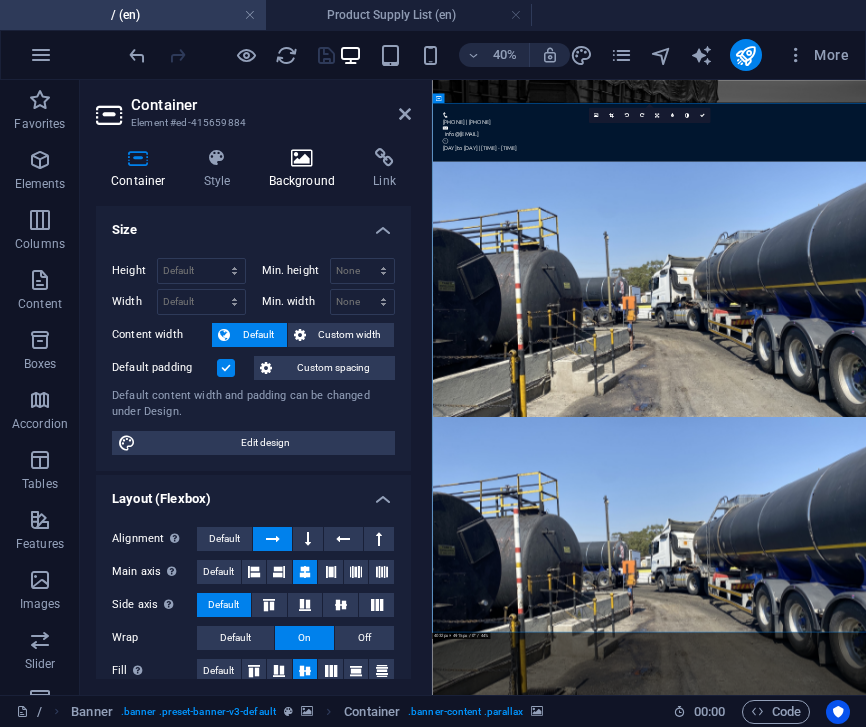 click at bounding box center (302, 158) 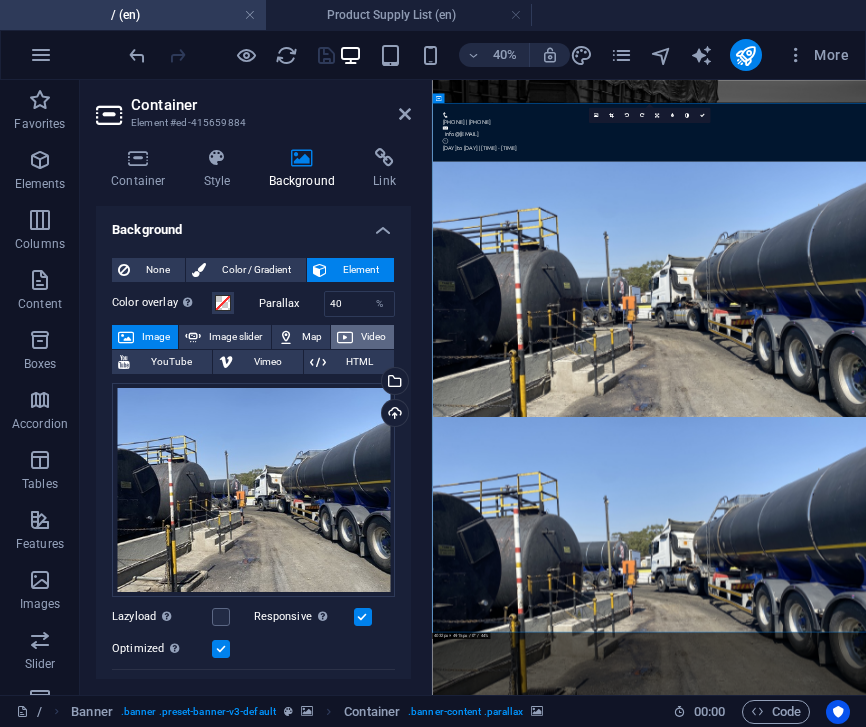 click on "Video" at bounding box center (362, 337) 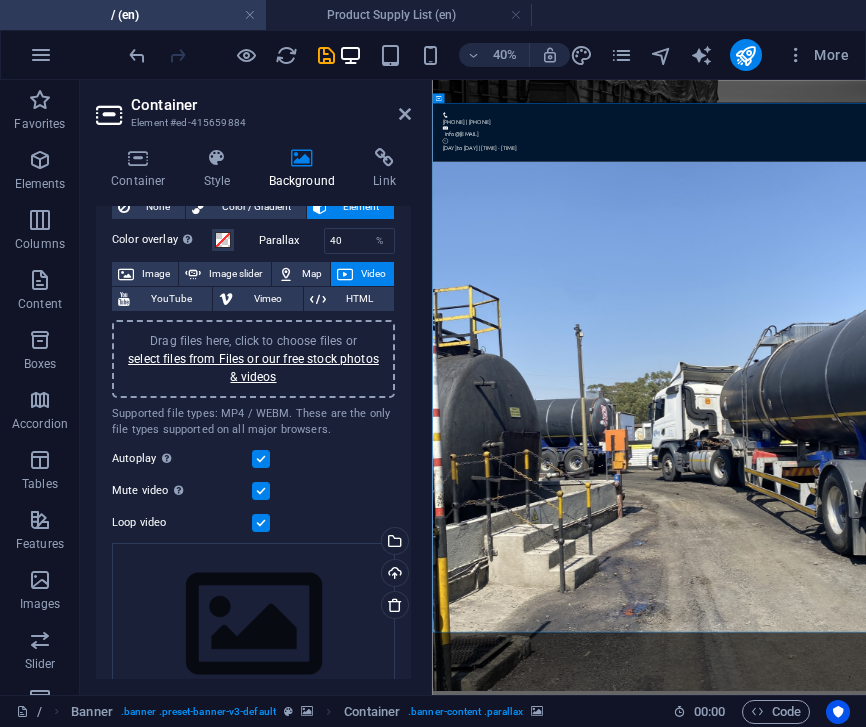 scroll, scrollTop: 65, scrollLeft: 0, axis: vertical 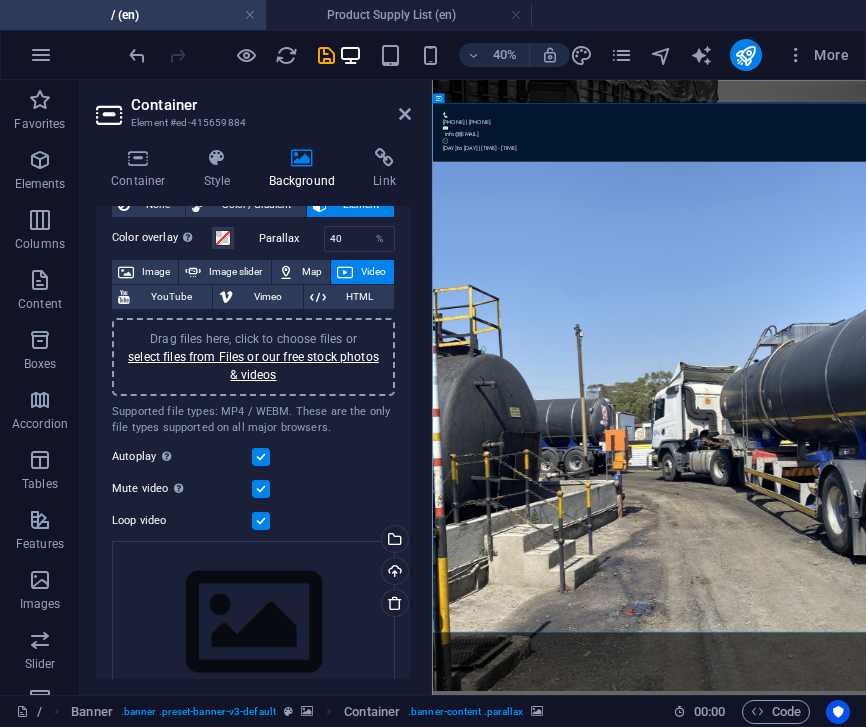 click on "Drag files here, click to choose files or select files from Files or our free stock photos & videos" at bounding box center (253, 357) 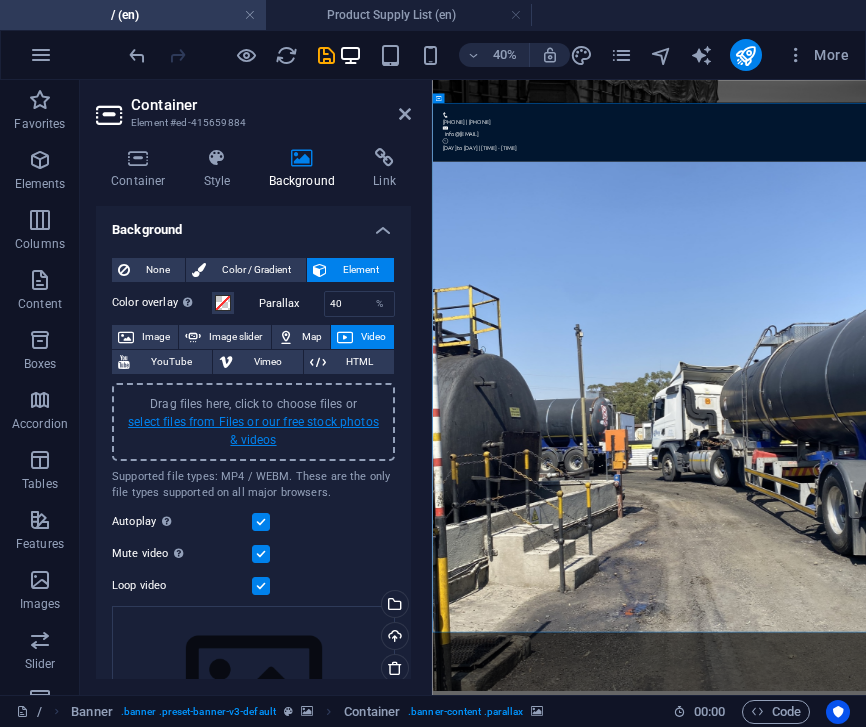 scroll, scrollTop: 0, scrollLeft: 0, axis: both 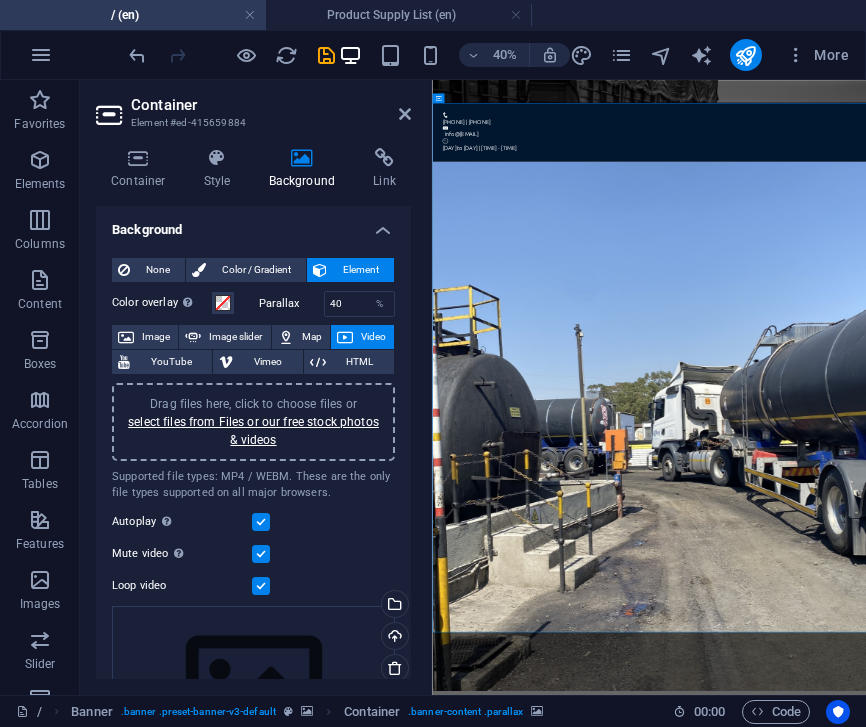 click on "Drag files here, click to choose files or select files from Files or our free stock photos & videos" at bounding box center [253, 422] 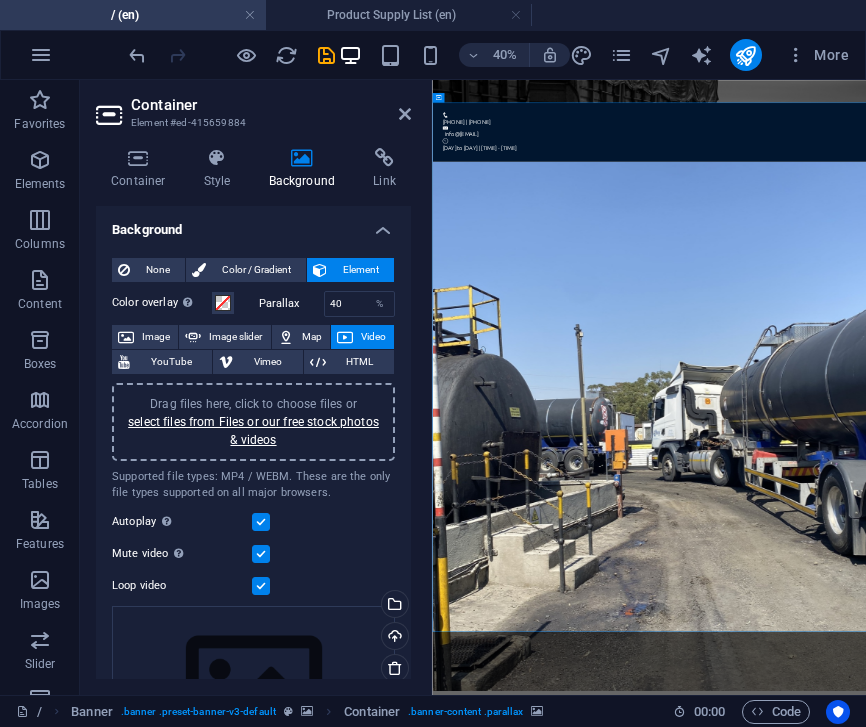 scroll, scrollTop: 165, scrollLeft: 0, axis: vertical 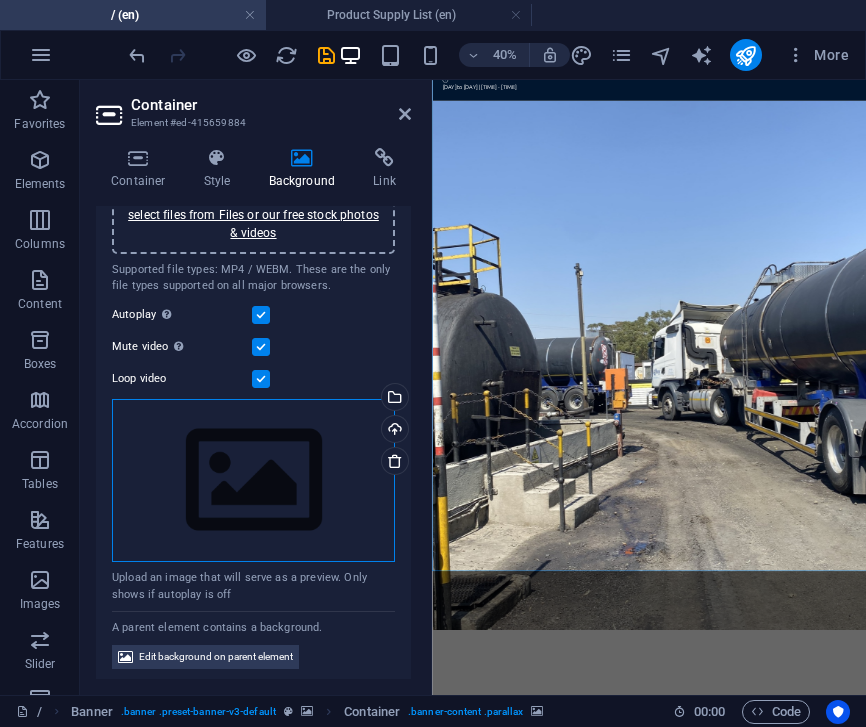 click on "Drag files here, click to choose files or select files from Files or our free stock photos & videos" at bounding box center (253, 481) 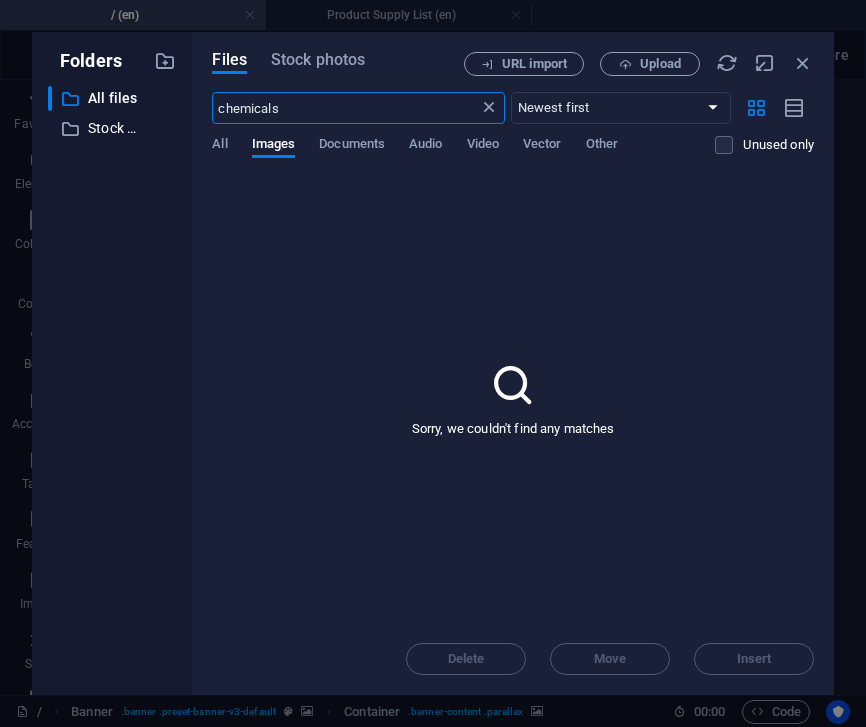 click at bounding box center (489, 108) 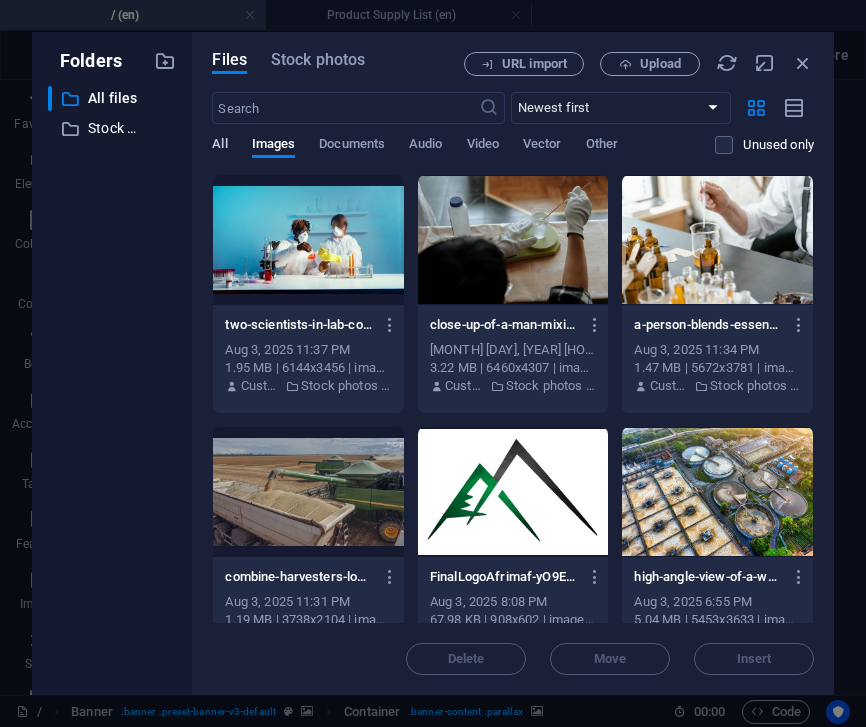 click on "All" at bounding box center [219, 146] 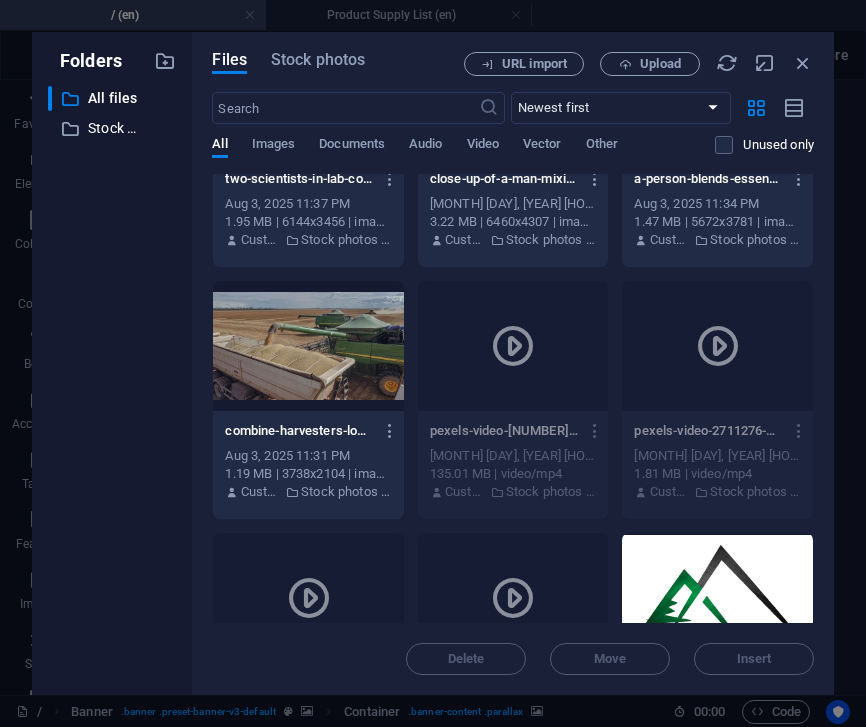 scroll, scrollTop: 157, scrollLeft: 0, axis: vertical 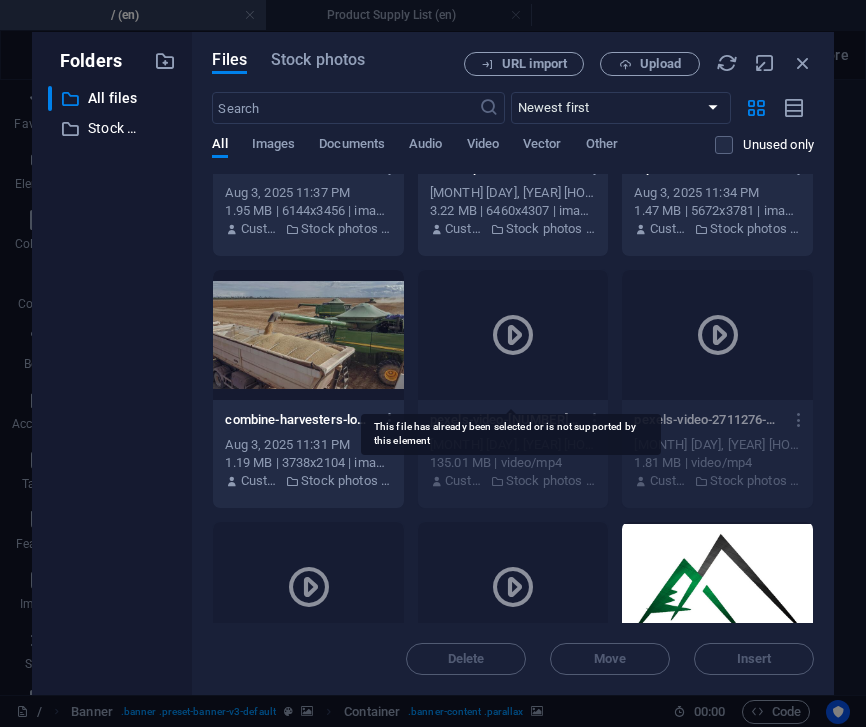 click at bounding box center [513, 335] 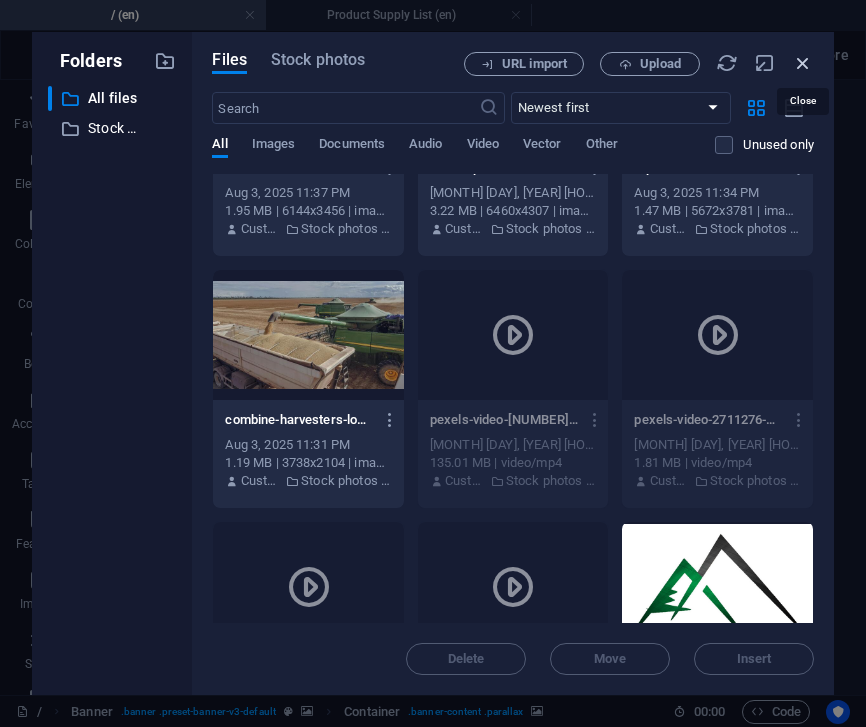 click at bounding box center (803, 63) 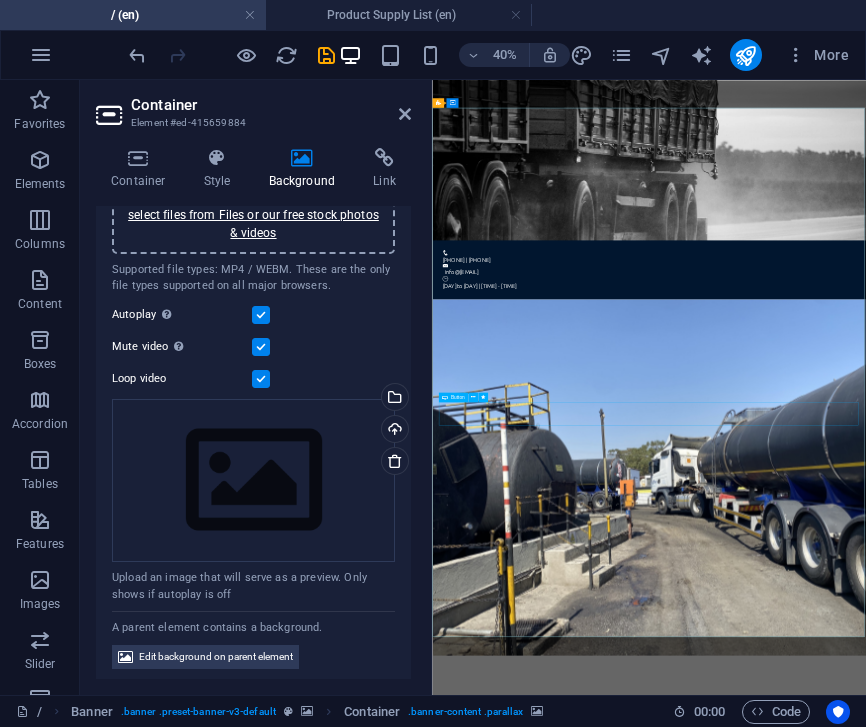 click on "Find out MORE ABOUT FSG       GROUP AND AFRIMAF HOLDINGS" at bounding box center (974, 4113) 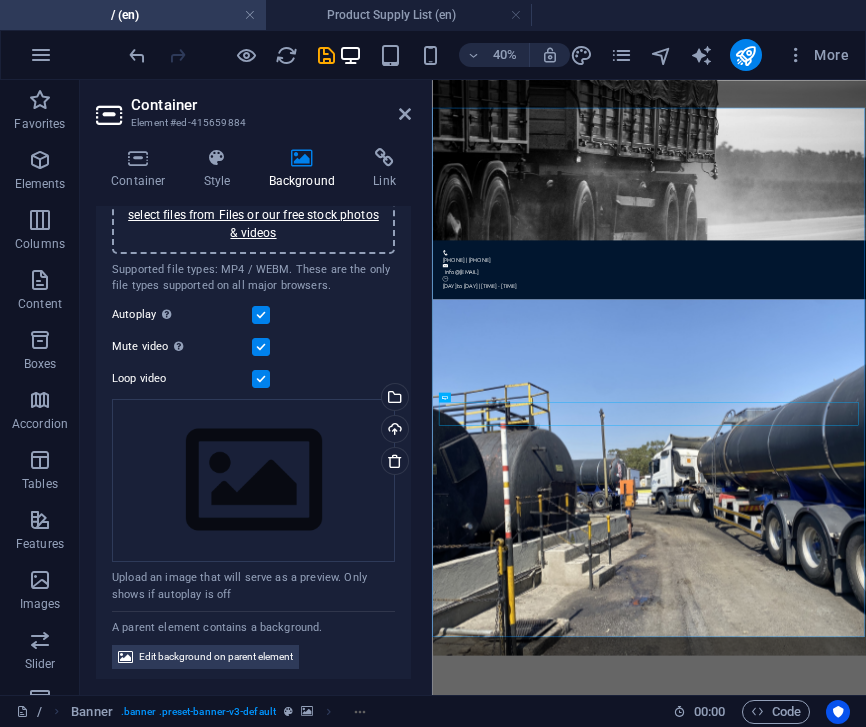 click at bounding box center (974, 1746) 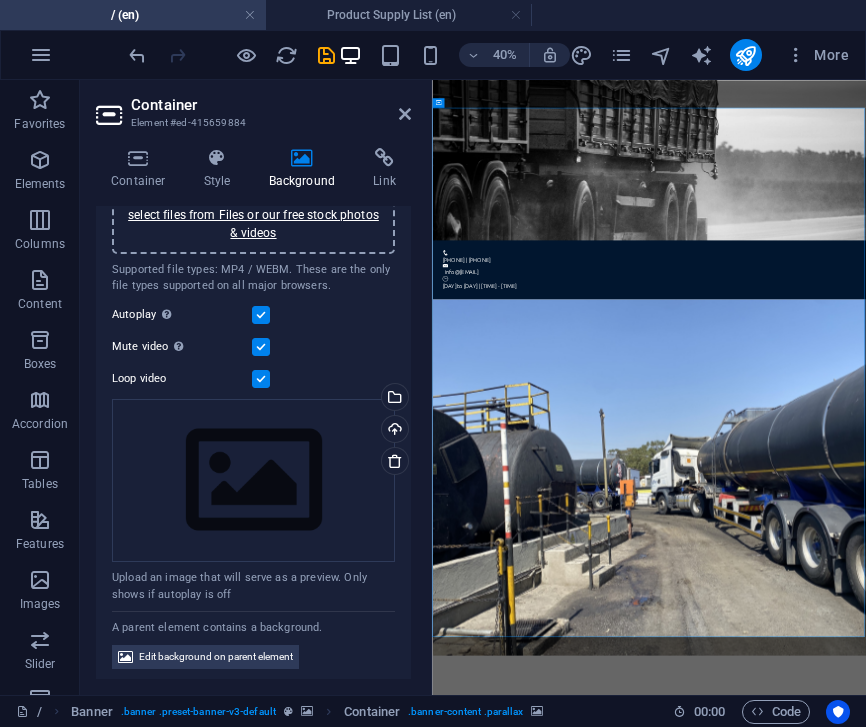 click at bounding box center [974, 1746] 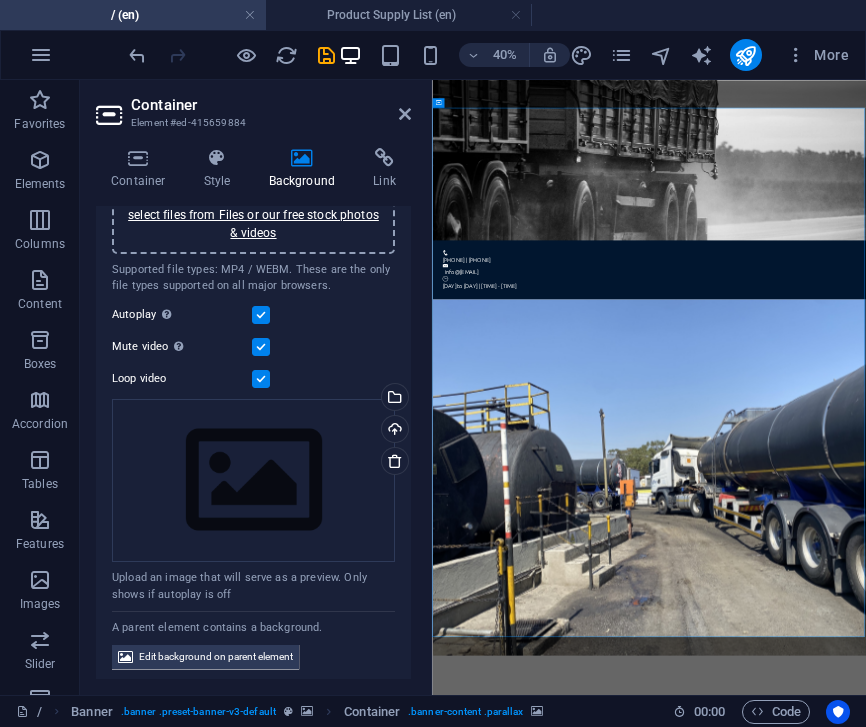 click at bounding box center (974, 1746) 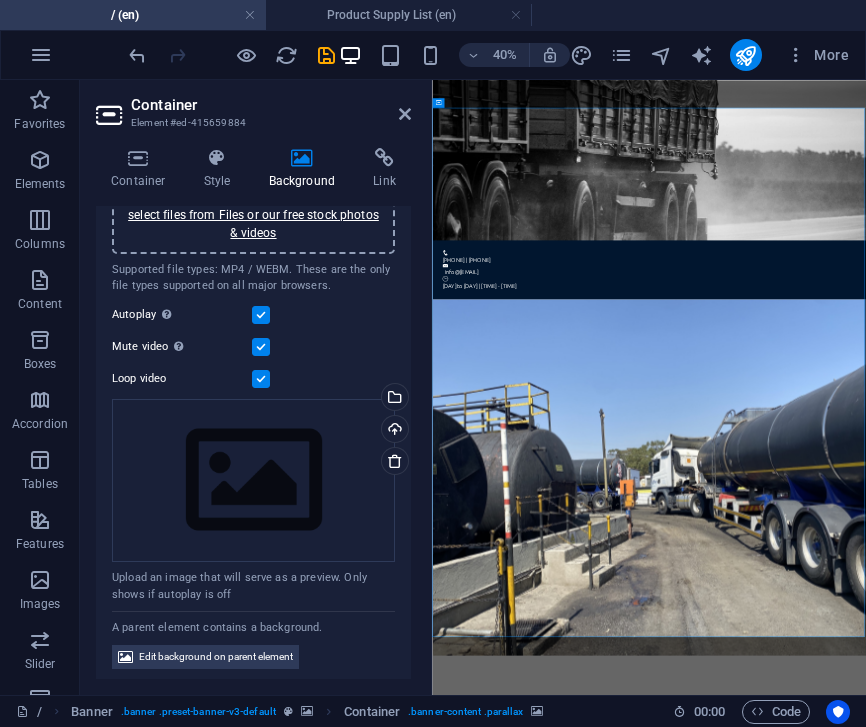 click at bounding box center (974, 1746) 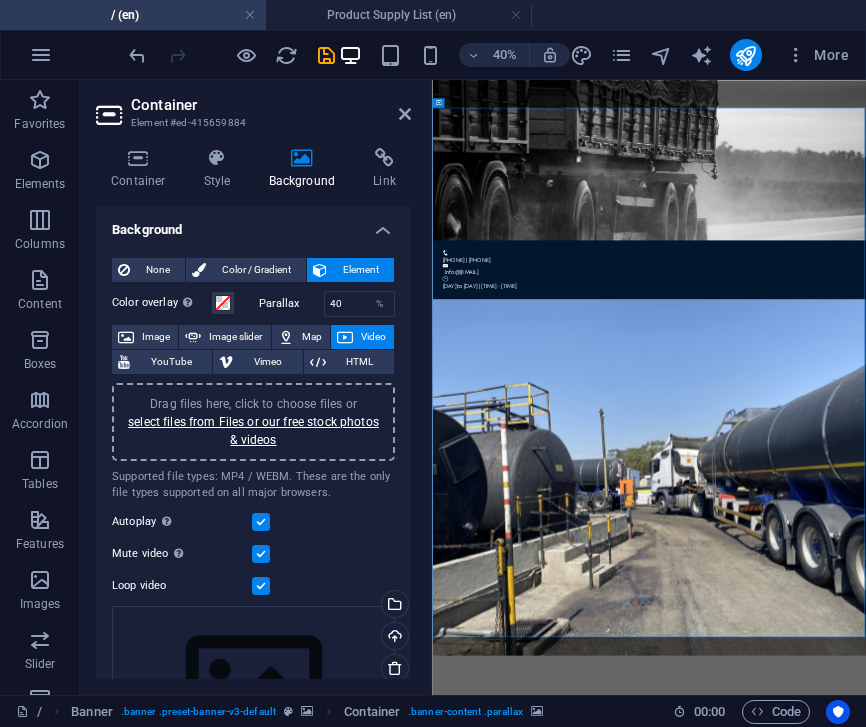 scroll, scrollTop: 0, scrollLeft: 0, axis: both 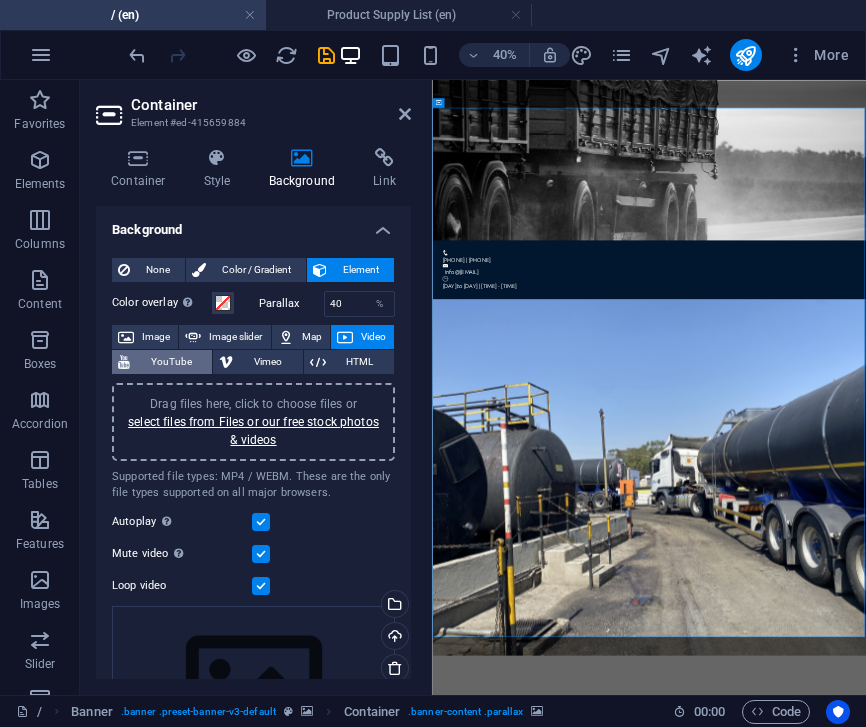 click on "YouTube" at bounding box center [171, 362] 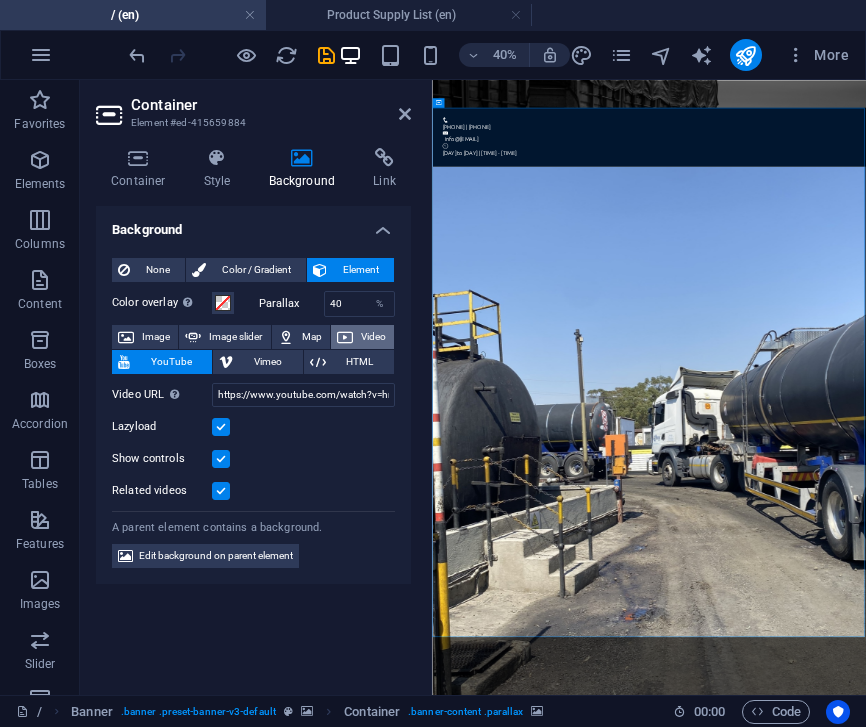 click on "Video" at bounding box center [373, 337] 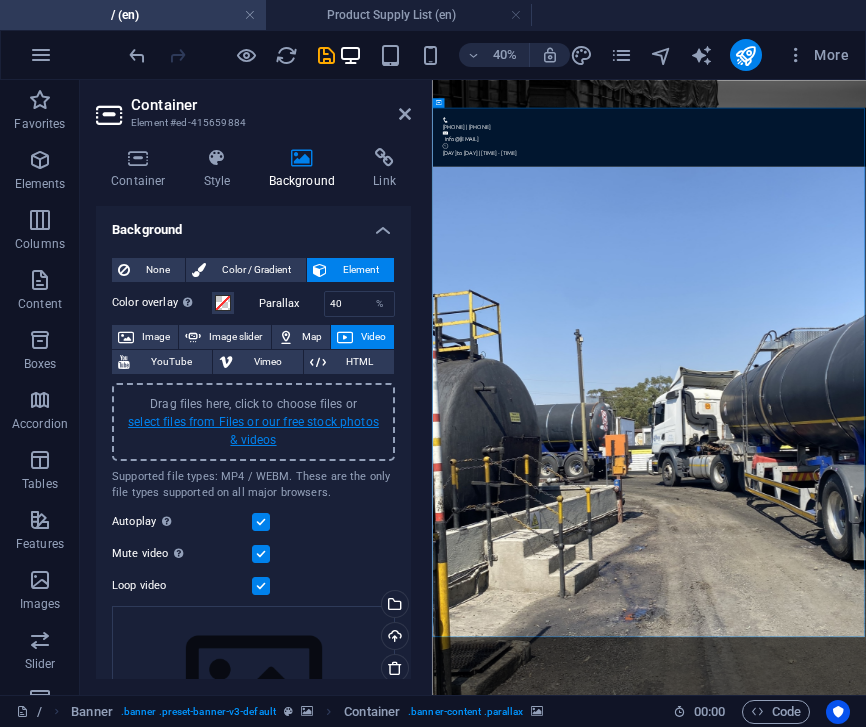 click on "select files from Files or our free stock photos & videos" at bounding box center [253, 431] 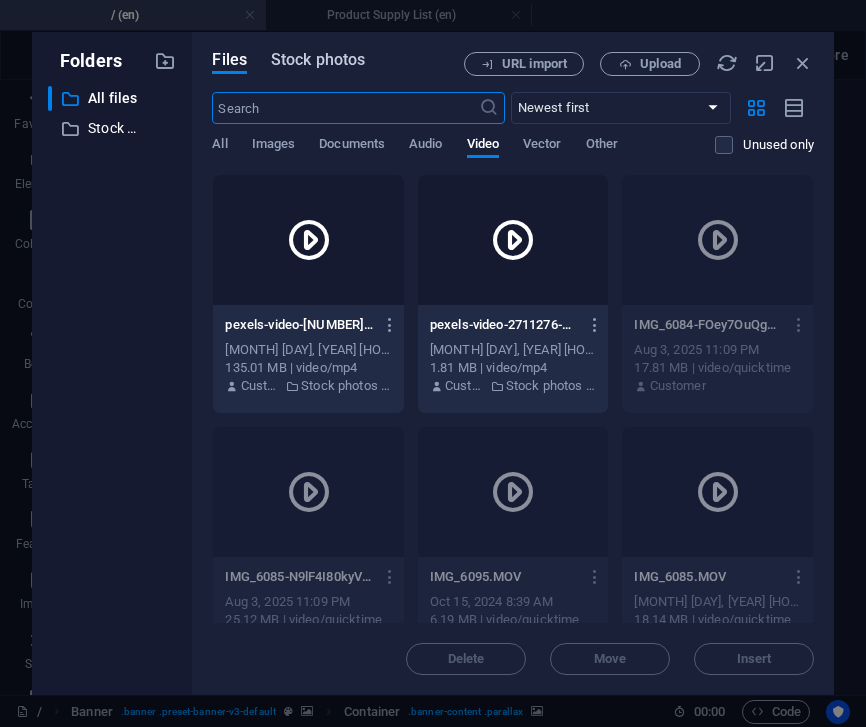 click on "Stock photos" at bounding box center [318, 60] 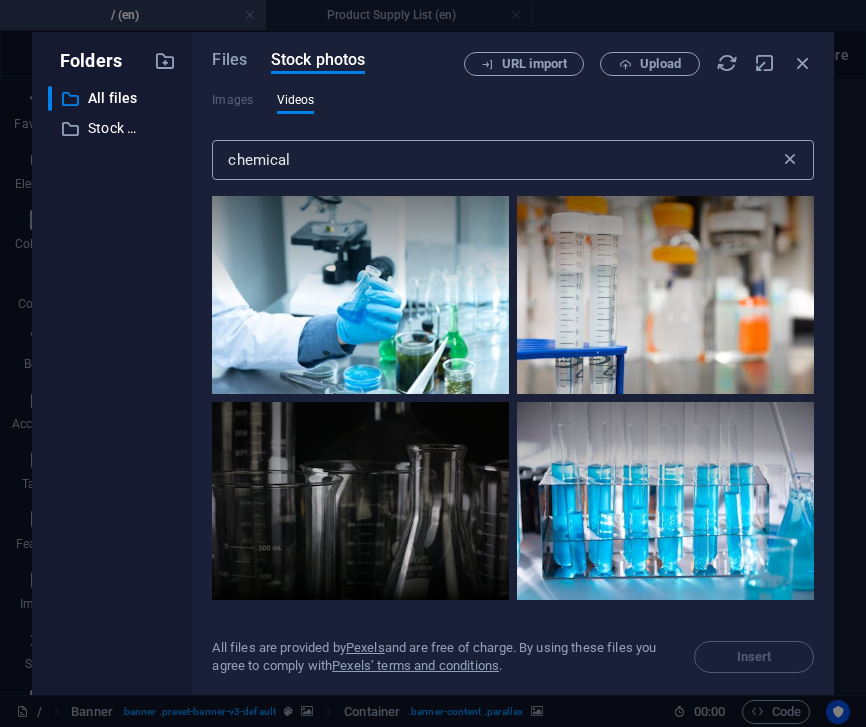 click at bounding box center (790, 160) 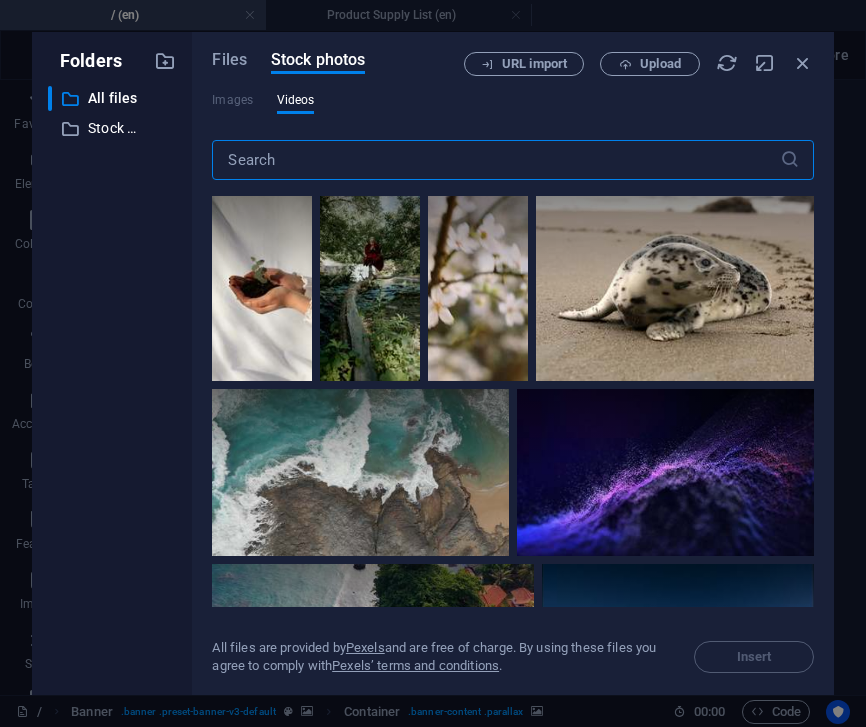 scroll, scrollTop: 6, scrollLeft: 0, axis: vertical 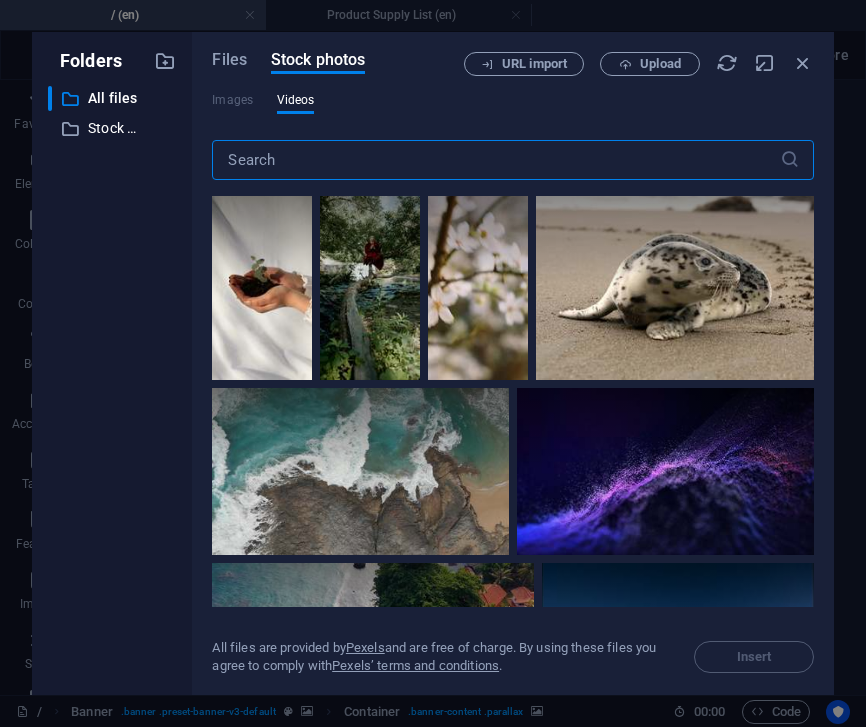 click at bounding box center (495, 160) 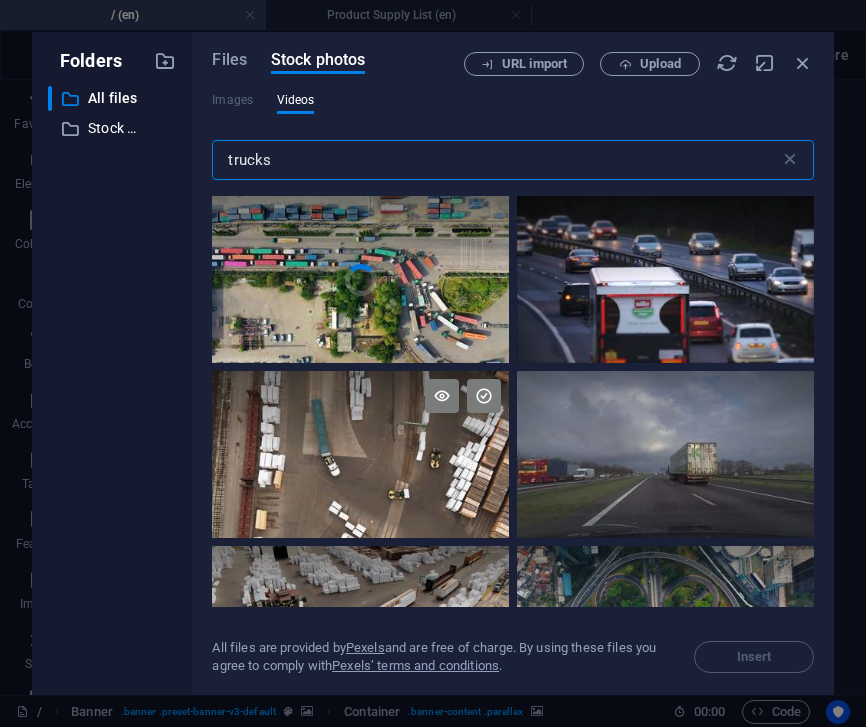 type on "trucks" 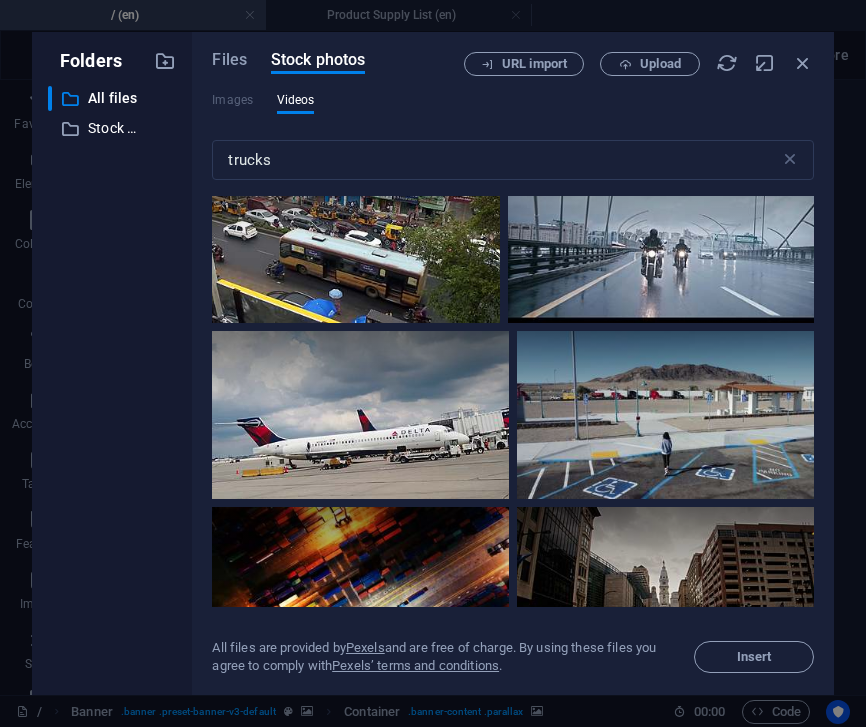 scroll, scrollTop: 6643, scrollLeft: 0, axis: vertical 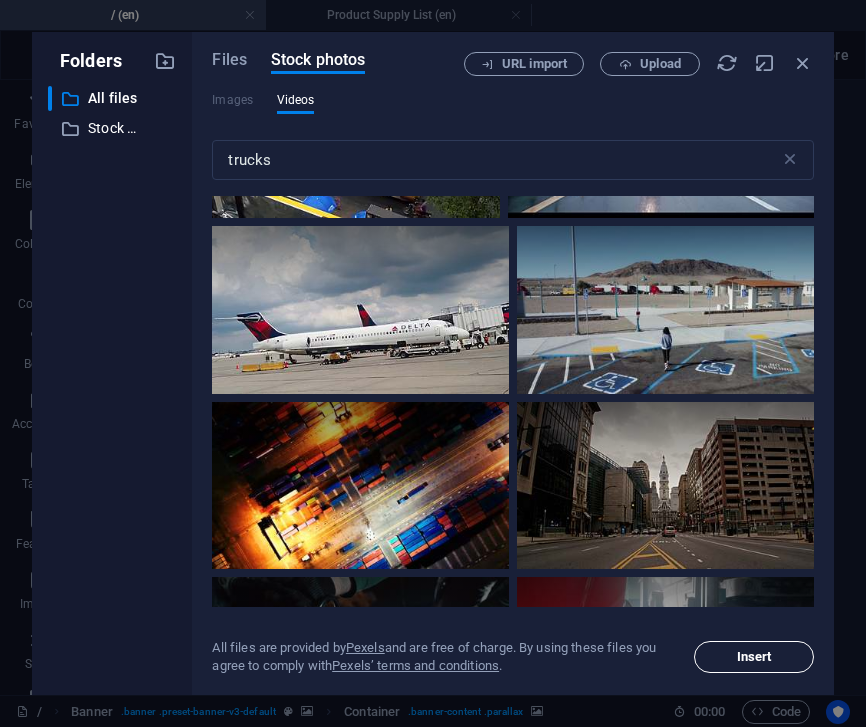 click on "Insert" at bounding box center [754, 657] 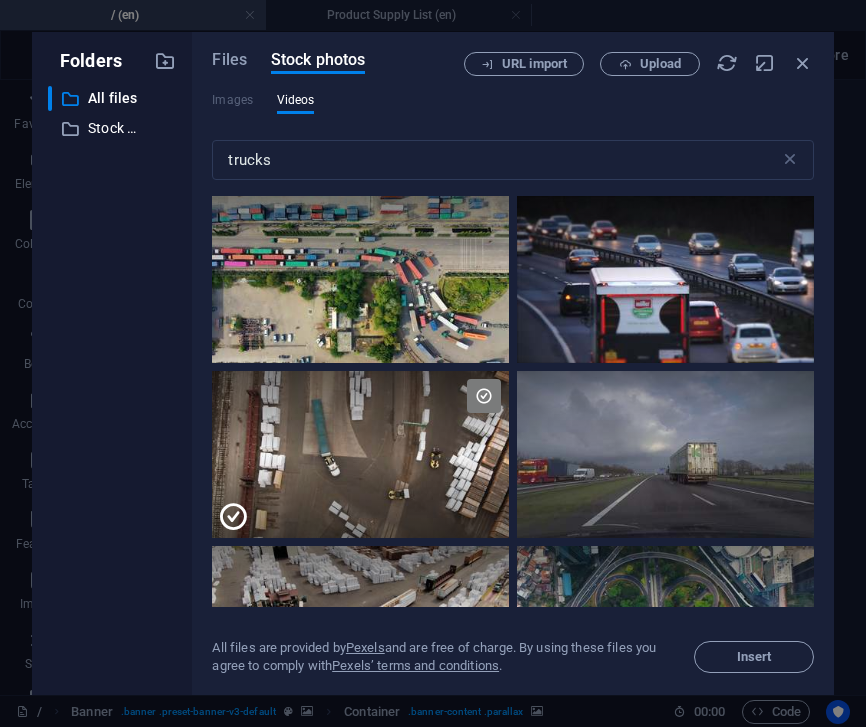 scroll, scrollTop: 0, scrollLeft: 0, axis: both 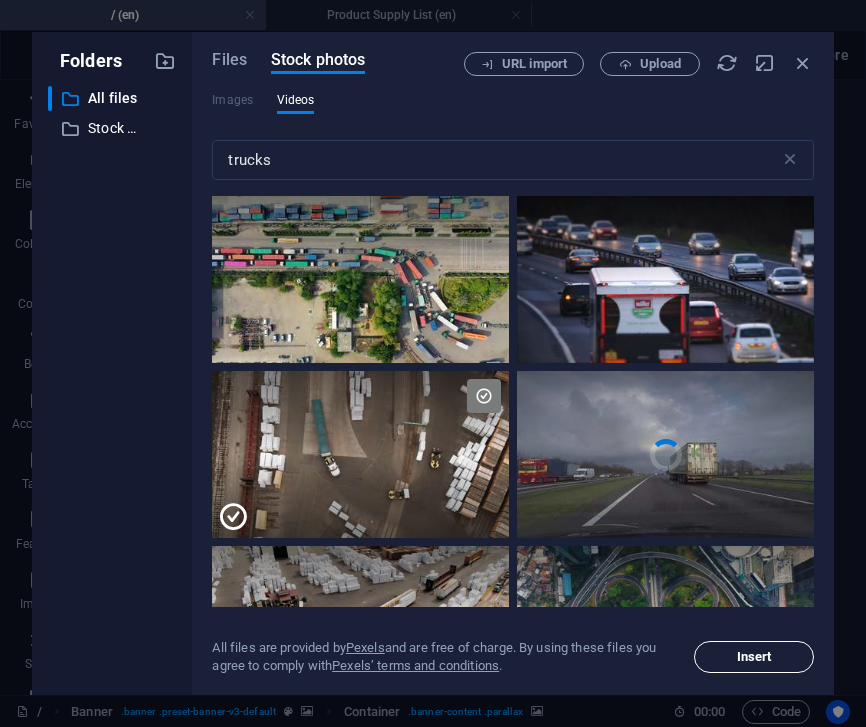 click on "Insert" at bounding box center [754, 657] 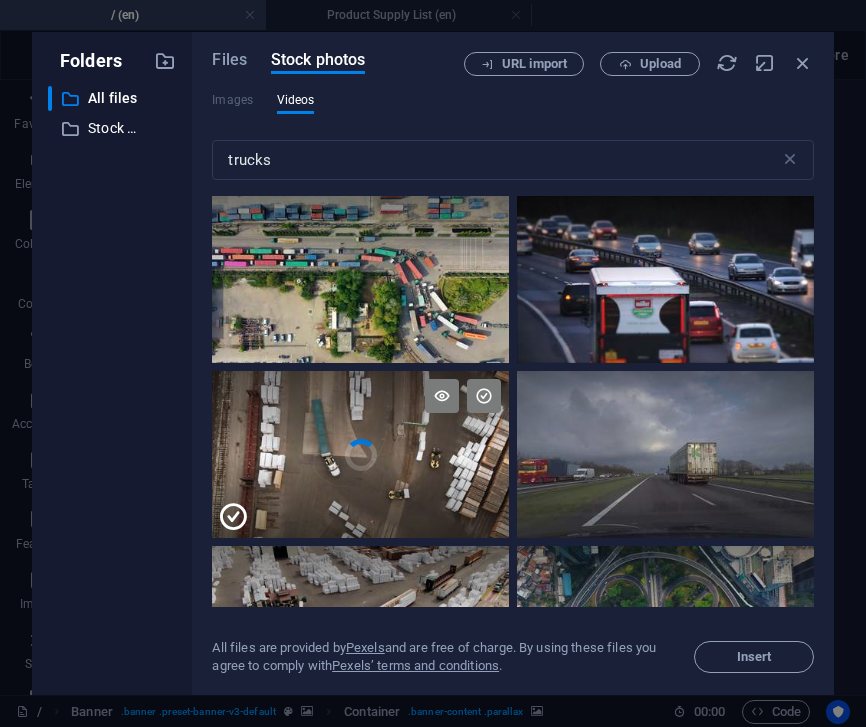 click at bounding box center [360, 413] 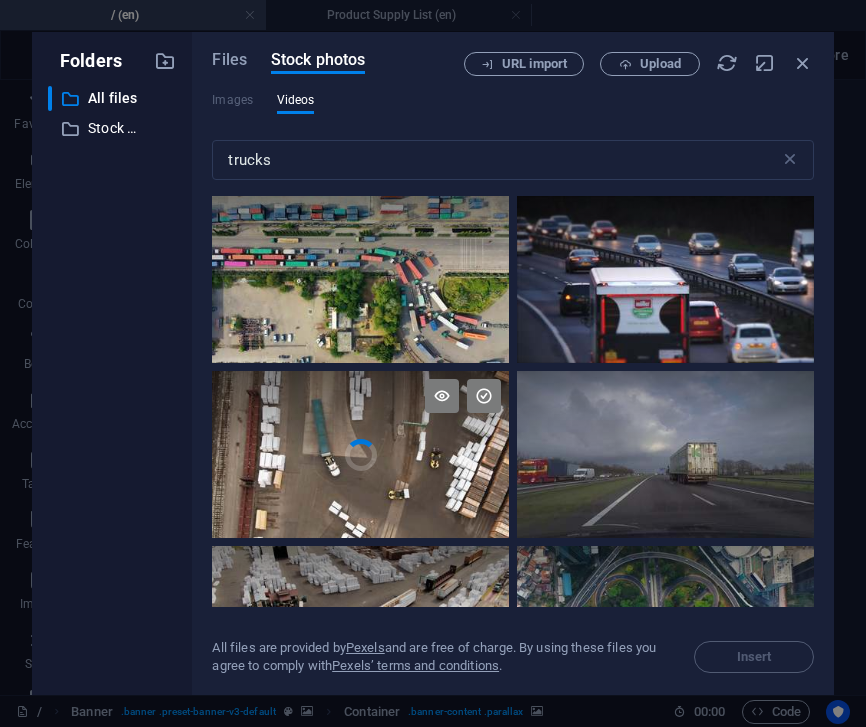 click at bounding box center [360, 413] 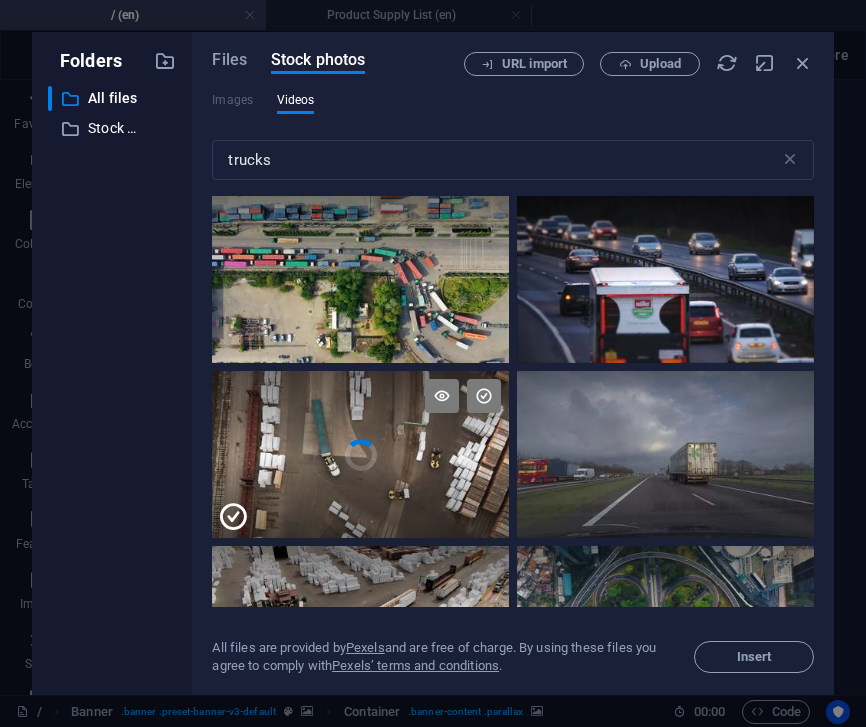 click at bounding box center [360, 413] 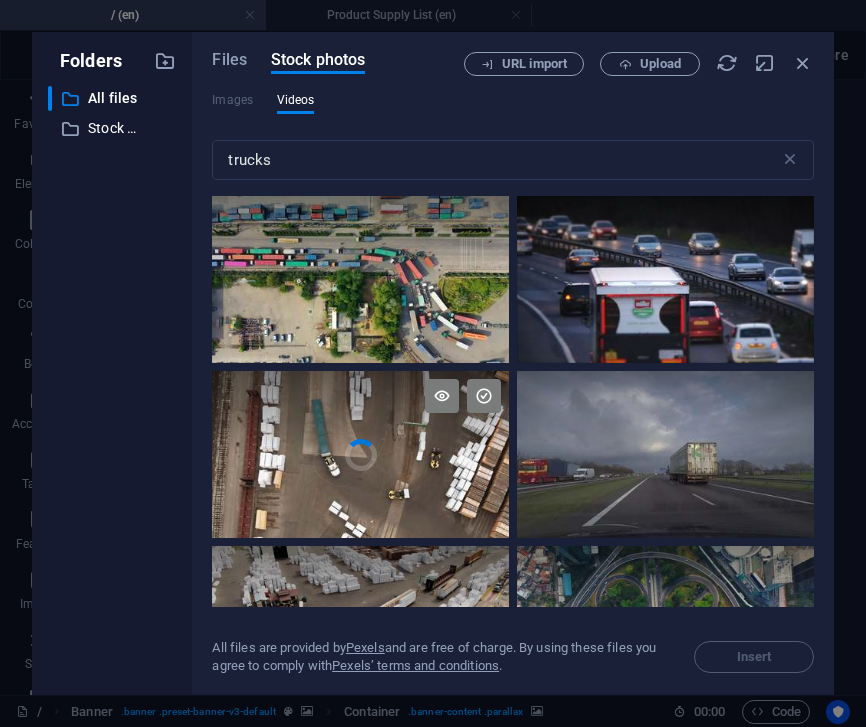 click at bounding box center (360, 413) 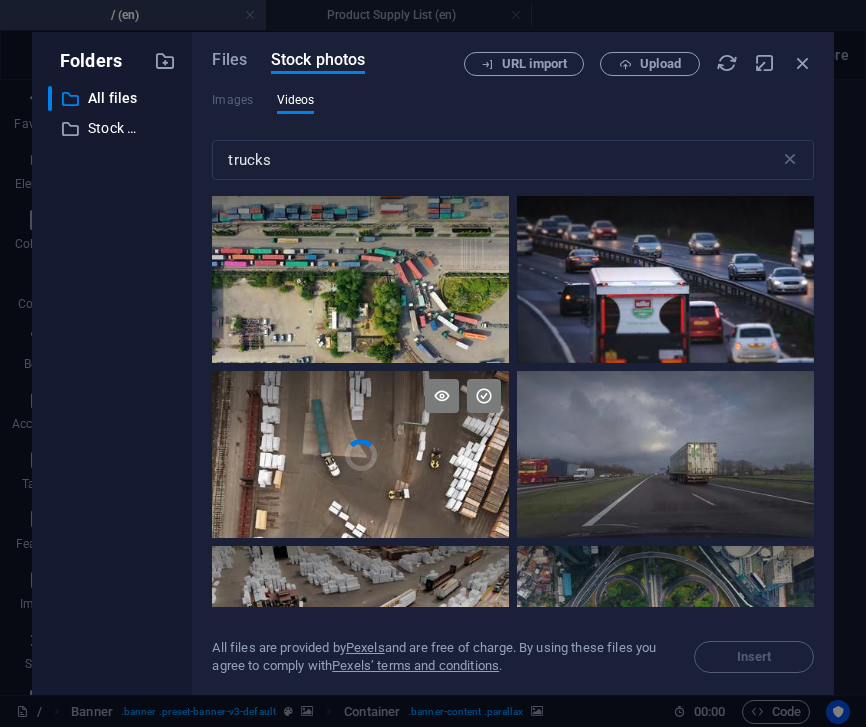click at bounding box center (360, 413) 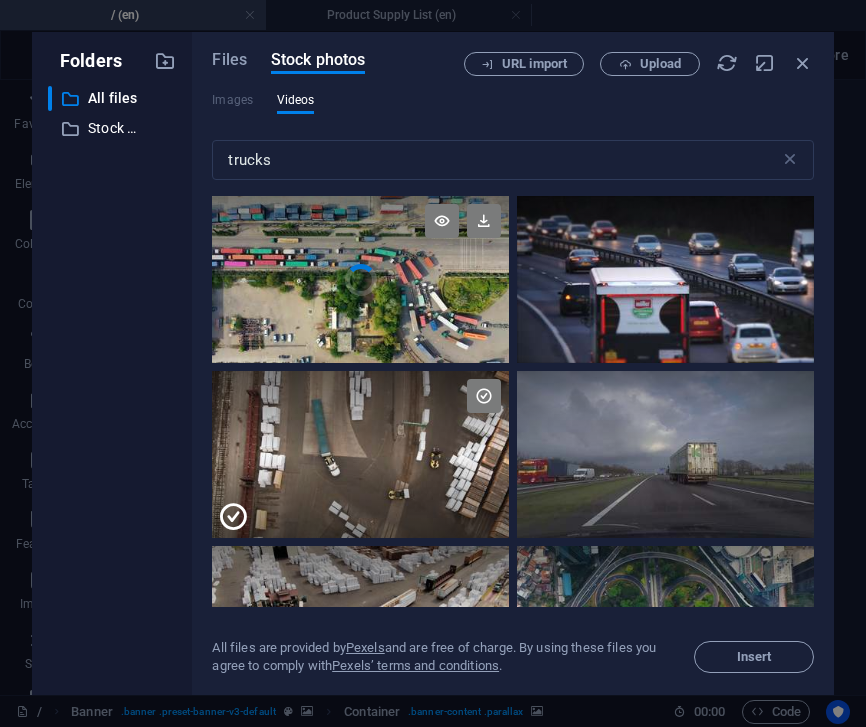 drag, startPoint x: 379, startPoint y: 458, endPoint x: 293, endPoint y: 301, distance: 179.01117 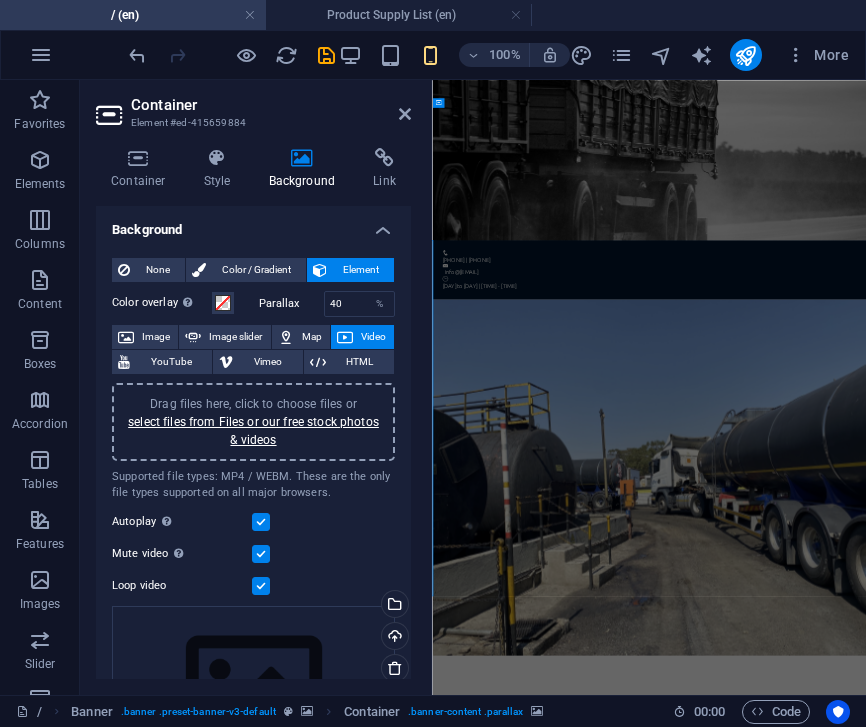 click on "Container Style Background Link Size Height Default px rem % vh vw Min. height None px rem % vh vw Width Default px rem % em vh vw Min. width None px rem % vh vw Content width Default Custom width Width Default px rem % em vh vw Min. width None px rem % vh vw Default padding Custom spacing Default content width and padding can be changed under Design. Edit design Layout (Flexbox) Alignment Determines the flex direction. Default Main axis Determine how elements should behave along the main axis inside this container (justify content). Default Side axis Control the vertical direction of the element inside of the container (align items). Default Wrap Default On Off Fill Controls the distances and direction of elements on the y-axis across several lines (align content). Default Accessibility ARIA helps assistive technologies (like screen readers) to understand the role, state, and behavior of web elements Role The ARIA role defines the purpose of an element.  None Alert Article Banner Comment Fan" at bounding box center [253, 413] 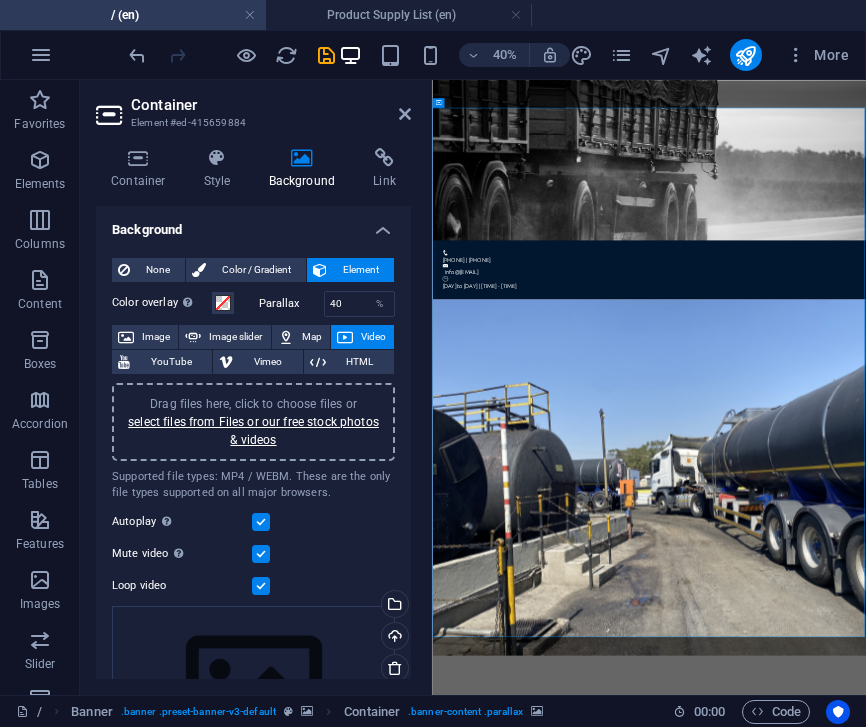 click at bounding box center (974, 1746) 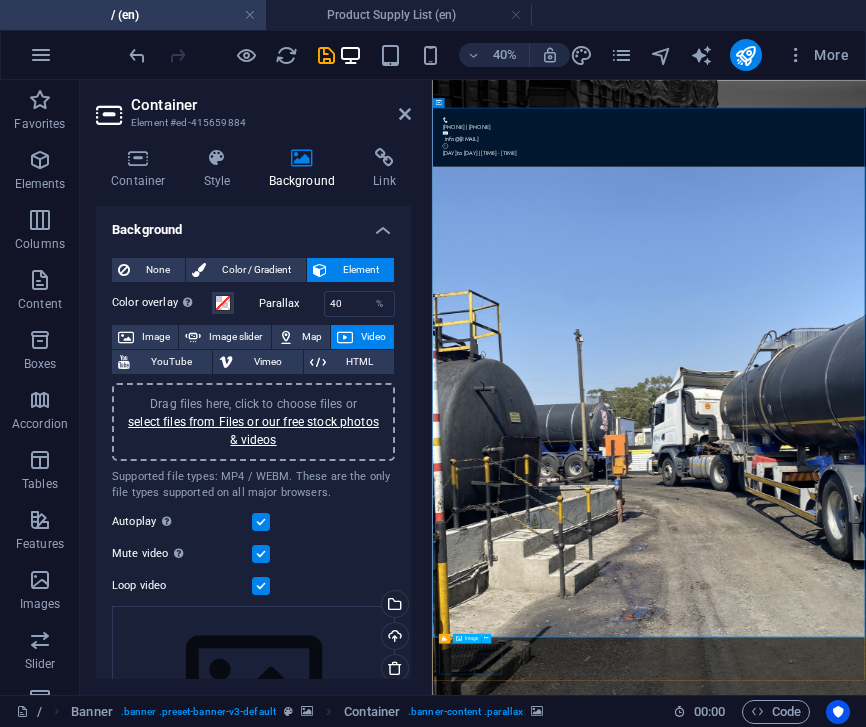 click at bounding box center [974, 5278] 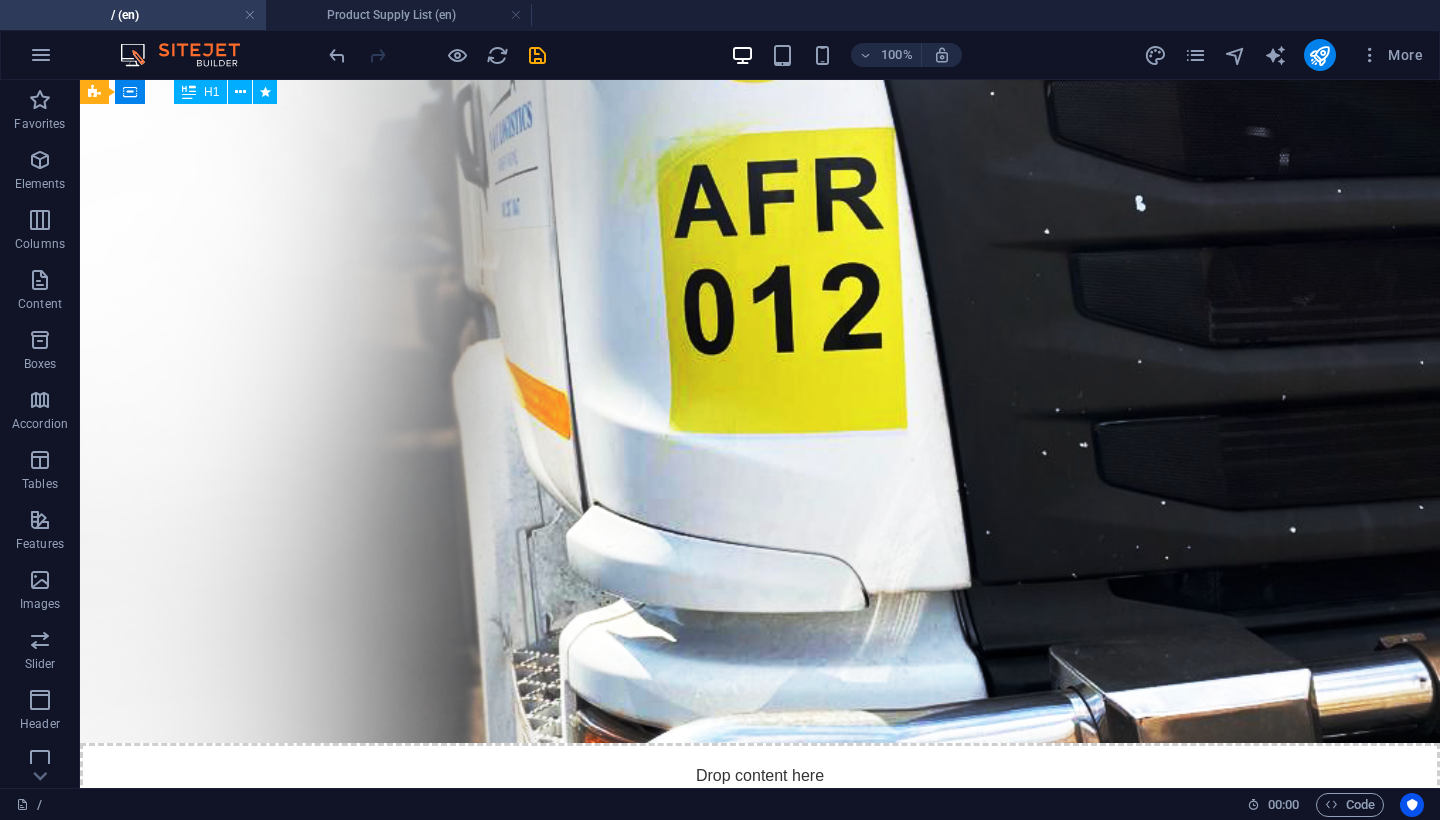 scroll, scrollTop: 7352, scrollLeft: 0, axis: vertical 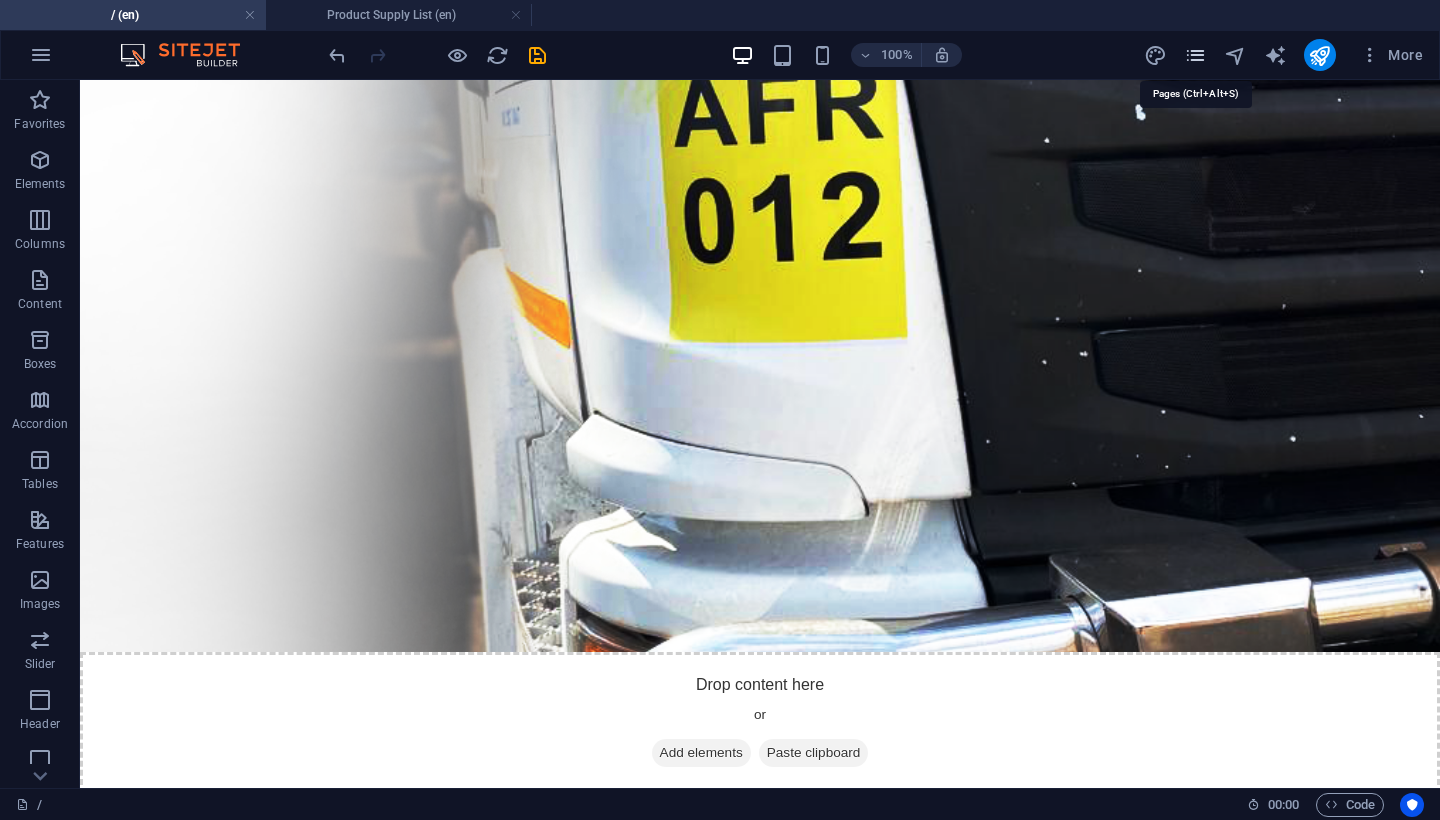 click at bounding box center (1195, 55) 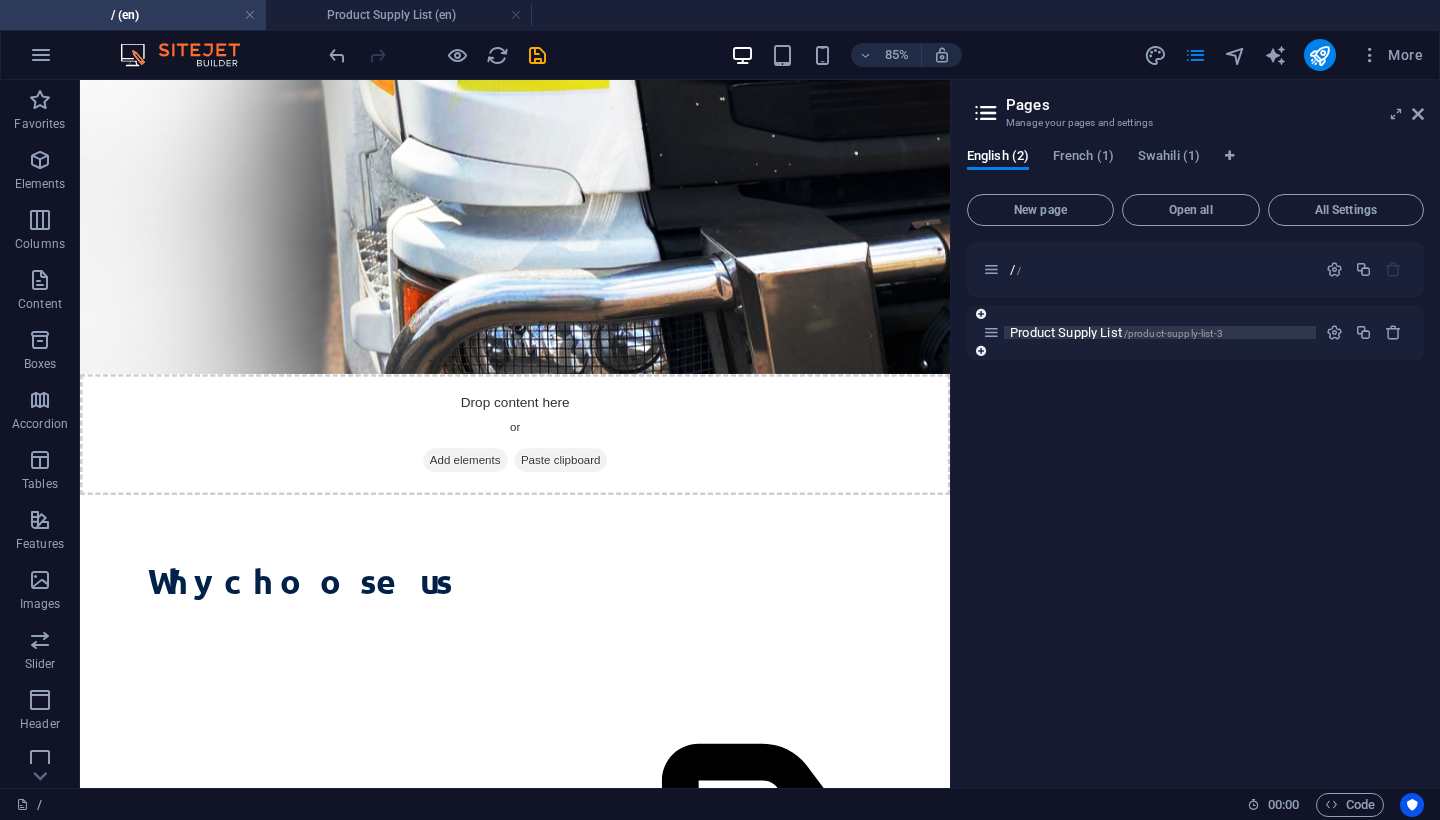 click on "Product Supply List /product-supply-list-3" at bounding box center [1116, 332] 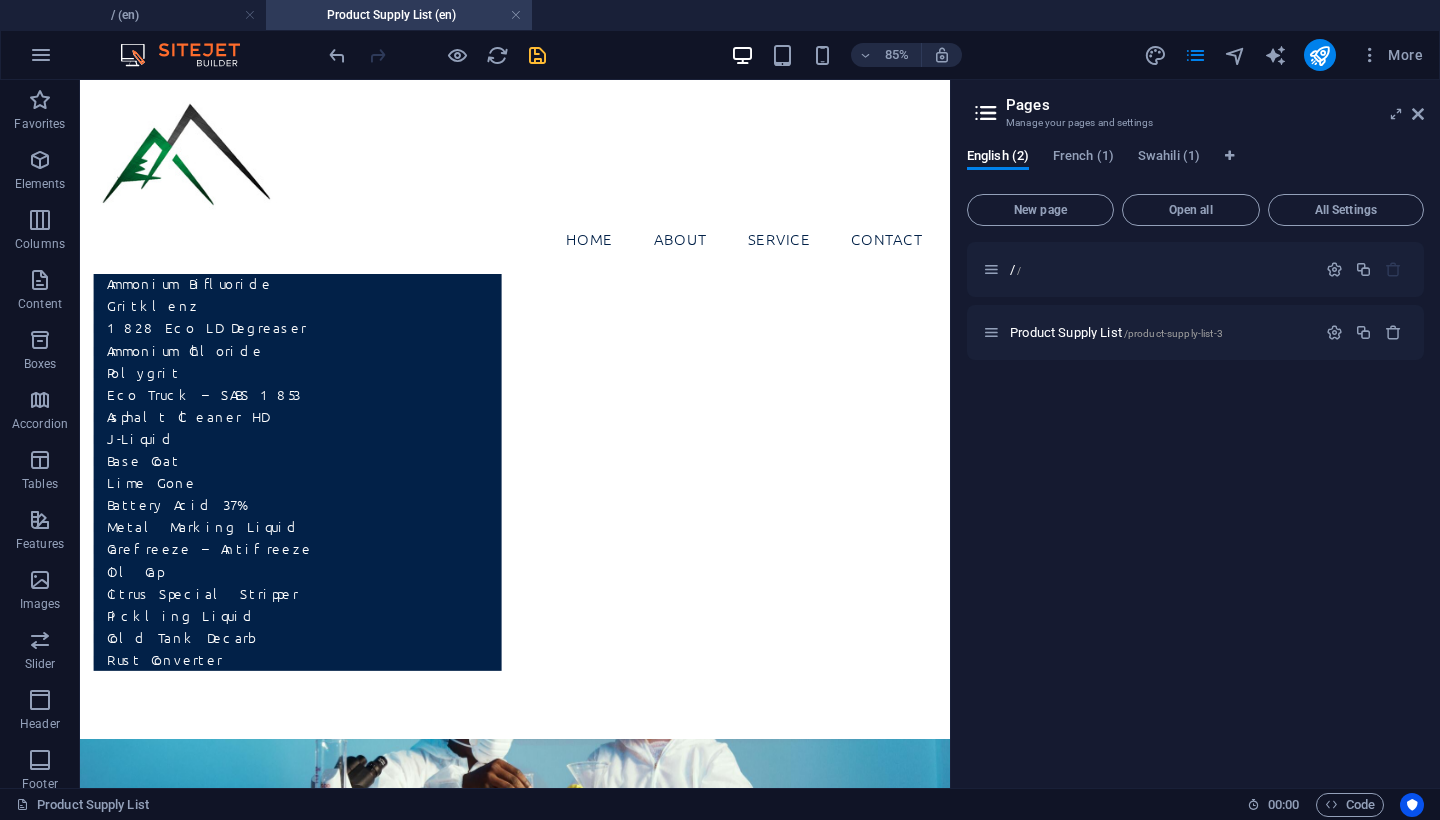 scroll, scrollTop: 4605, scrollLeft: 0, axis: vertical 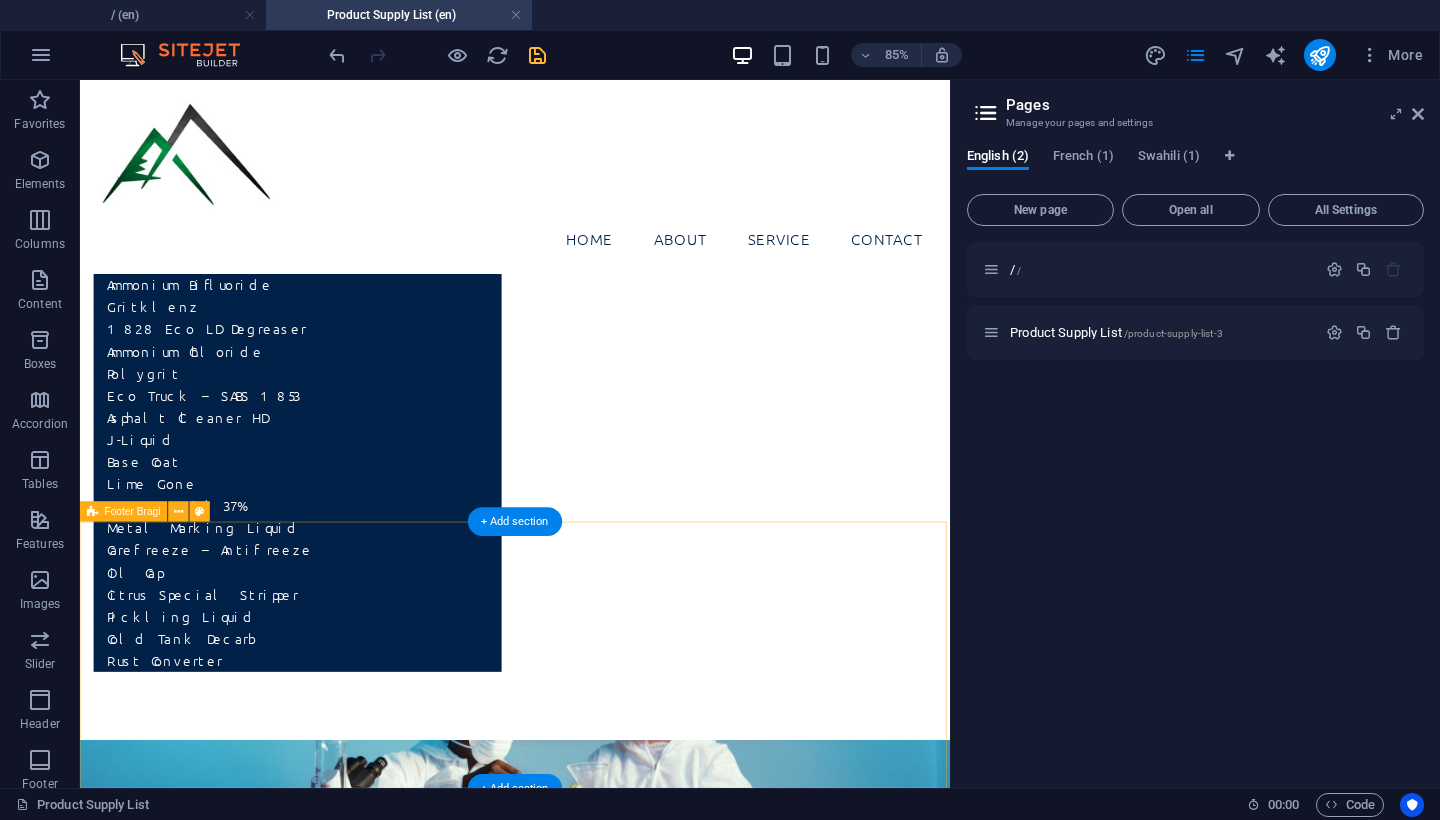 click on "GO BACK TO HOME PAGE  Get in touch Email or call us for  full product catalogue and find the right solution for your needs. +27 645478561 | +27 844137977 info@fsgglobalgroup.co.za" at bounding box center [592, 8080] 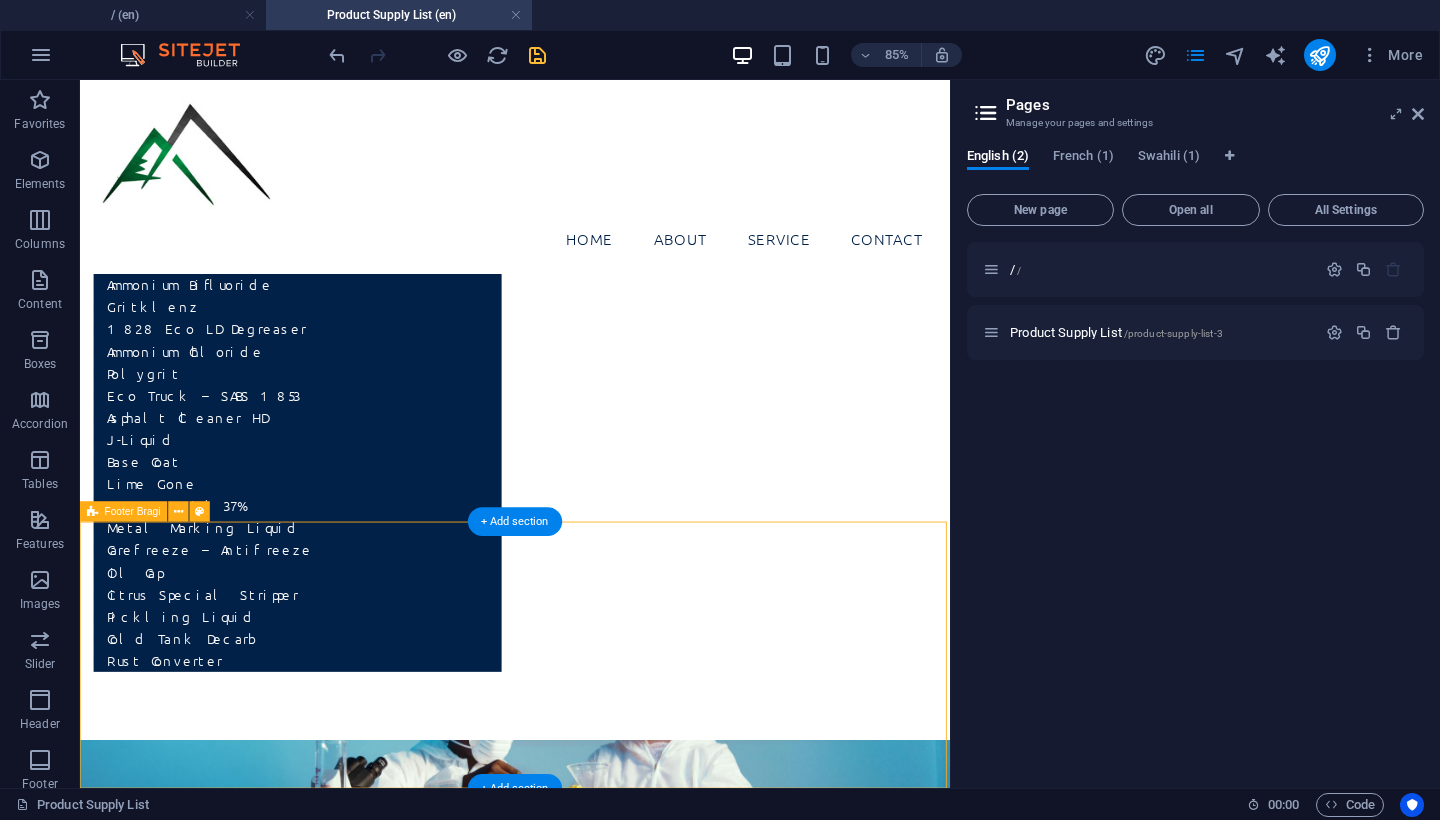 click on "GO BACK TO HOME PAGE  Get in touch Email or call us for  full product catalogue and find the right solution for your needs. +27 645478561 | +27 844137977 info@fsgglobalgroup.co.za" at bounding box center (592, 8080) 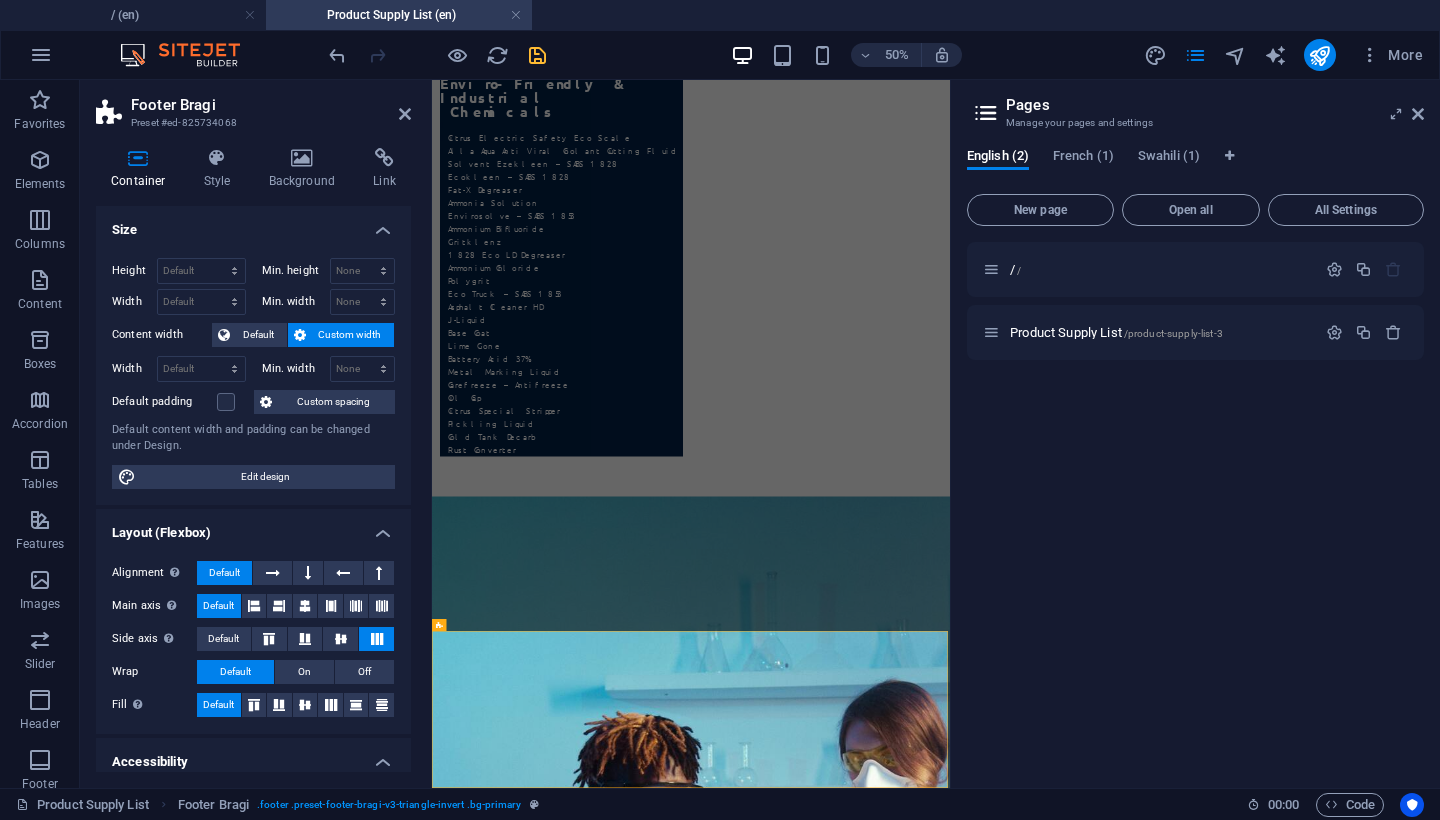 scroll, scrollTop: 4029, scrollLeft: 0, axis: vertical 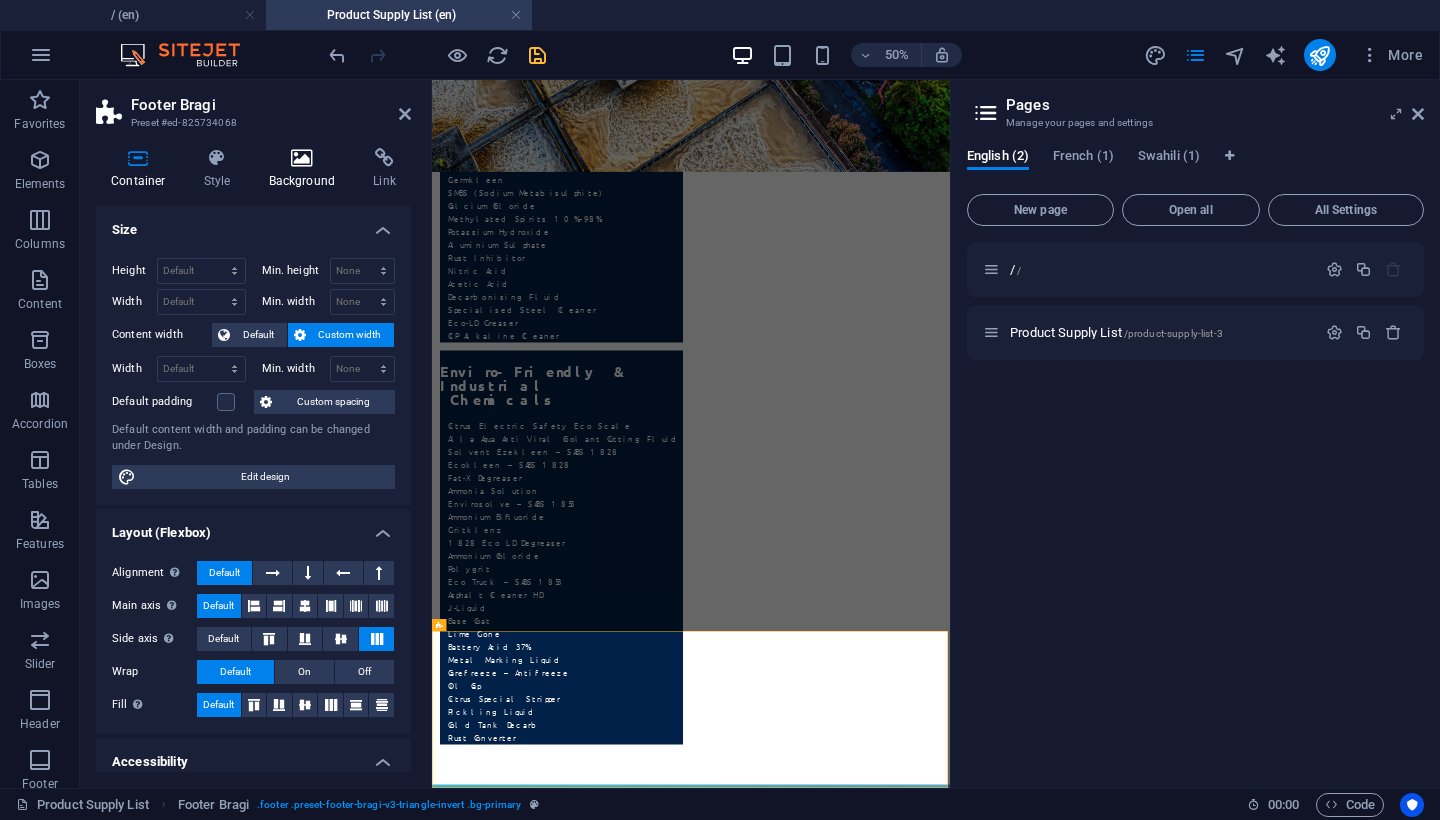 click on "Background" at bounding box center [306, 169] 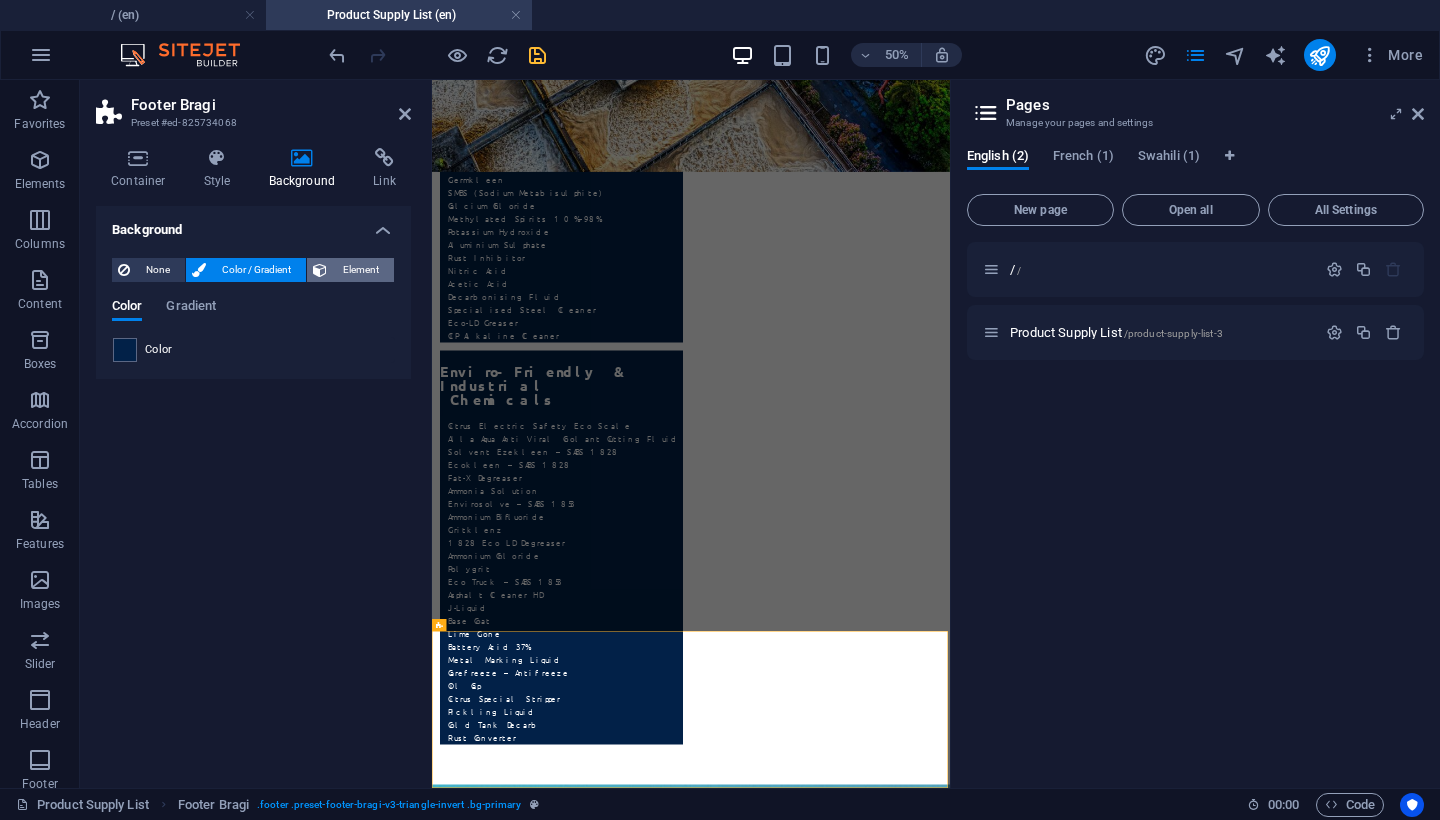 click on "Element" at bounding box center (360, 270) 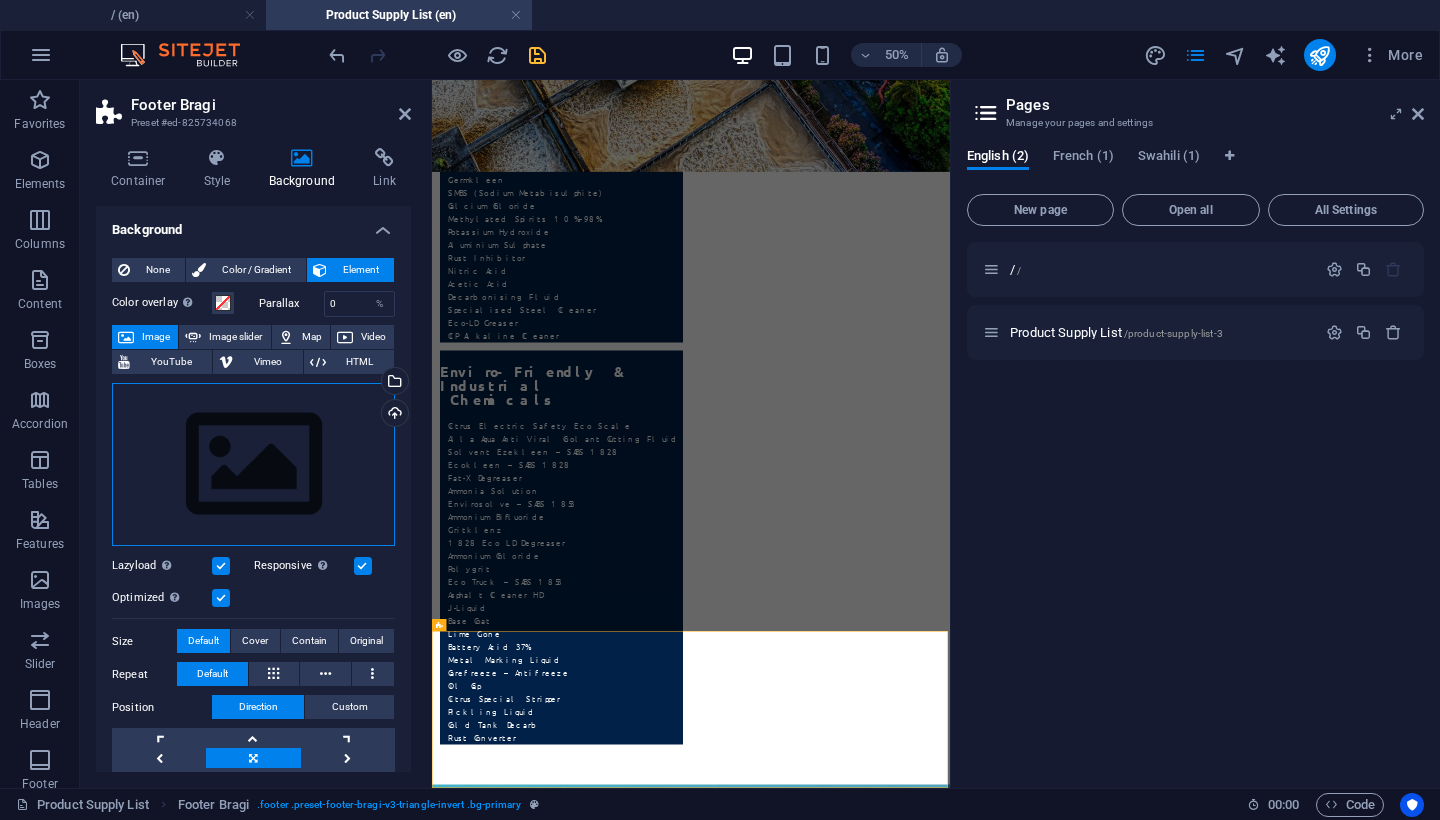 click on "Drag files here, click to choose files or select files from Files or our free stock photos & videos" at bounding box center [253, 465] 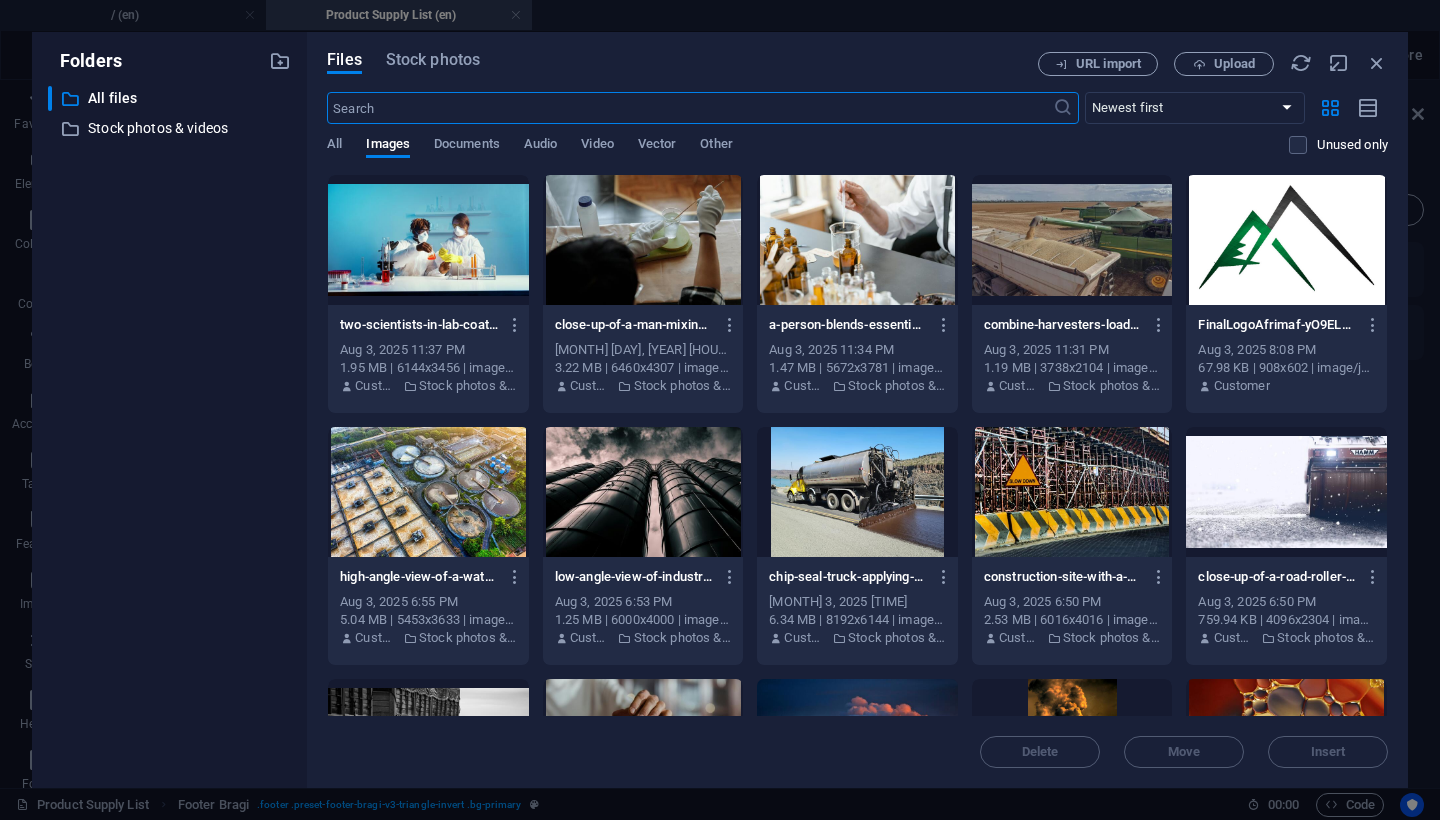 scroll, scrollTop: 0, scrollLeft: 0, axis: both 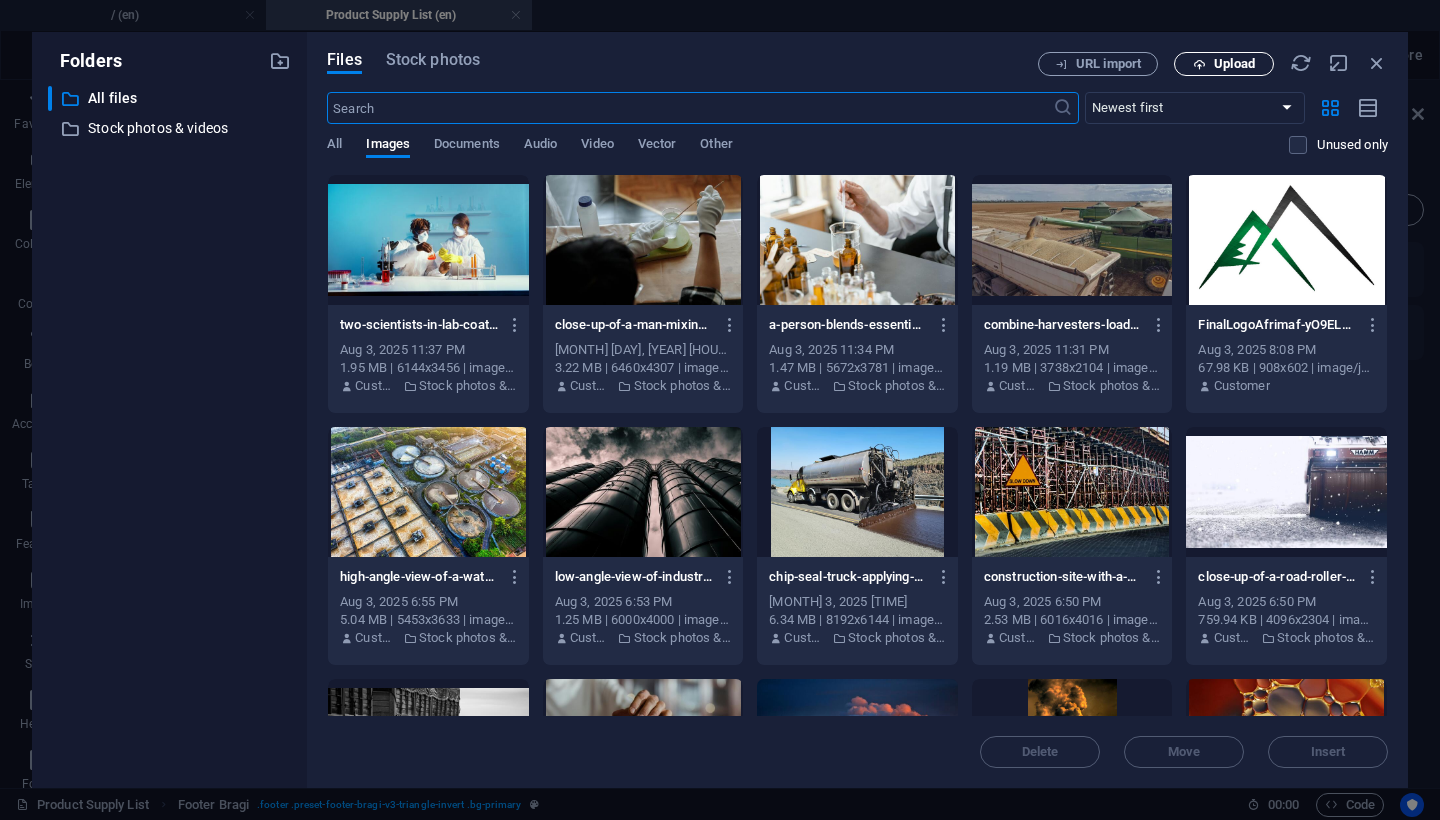 click on "Upload" at bounding box center [1234, 64] 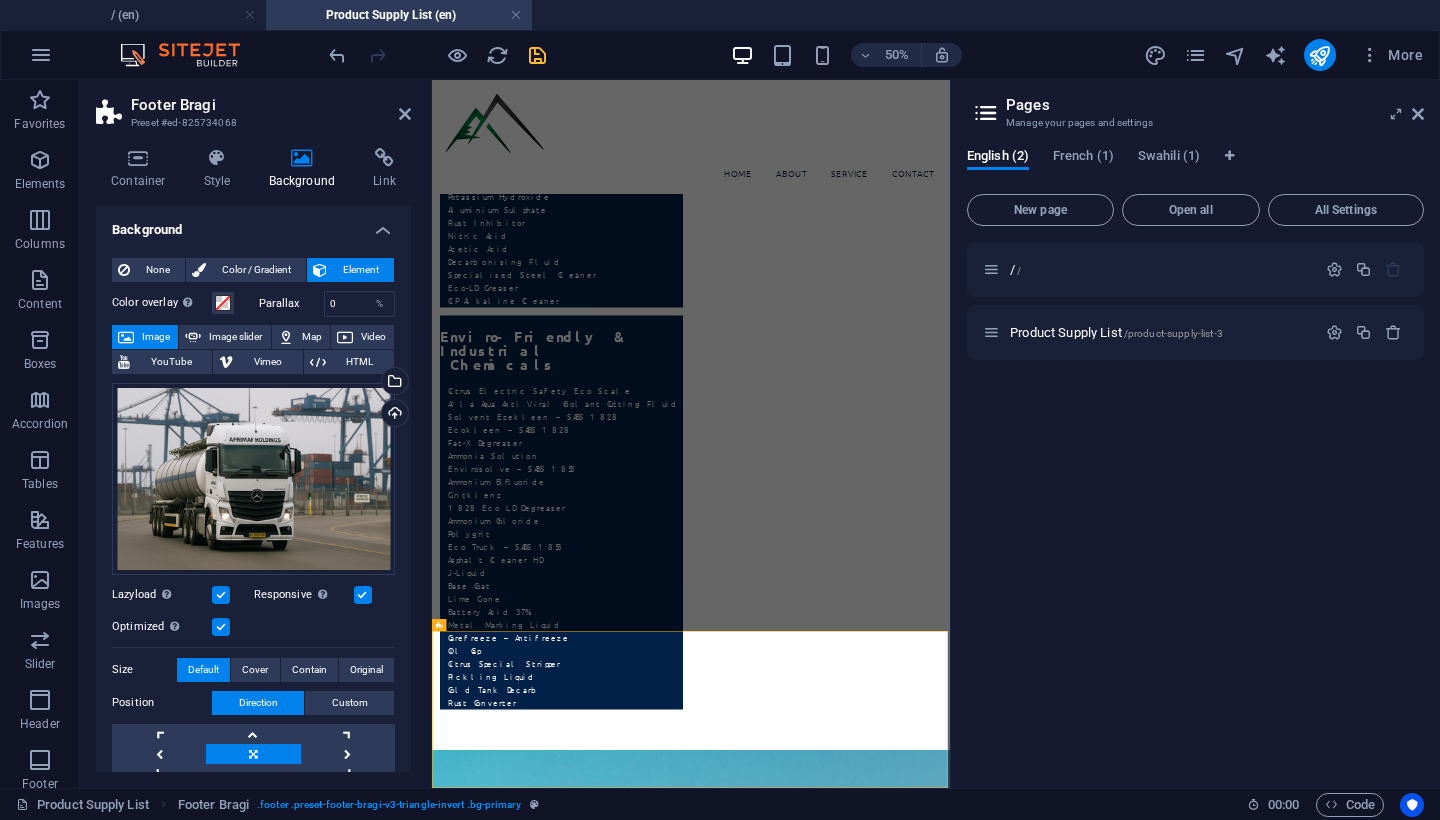 scroll, scrollTop: 4029, scrollLeft: 0, axis: vertical 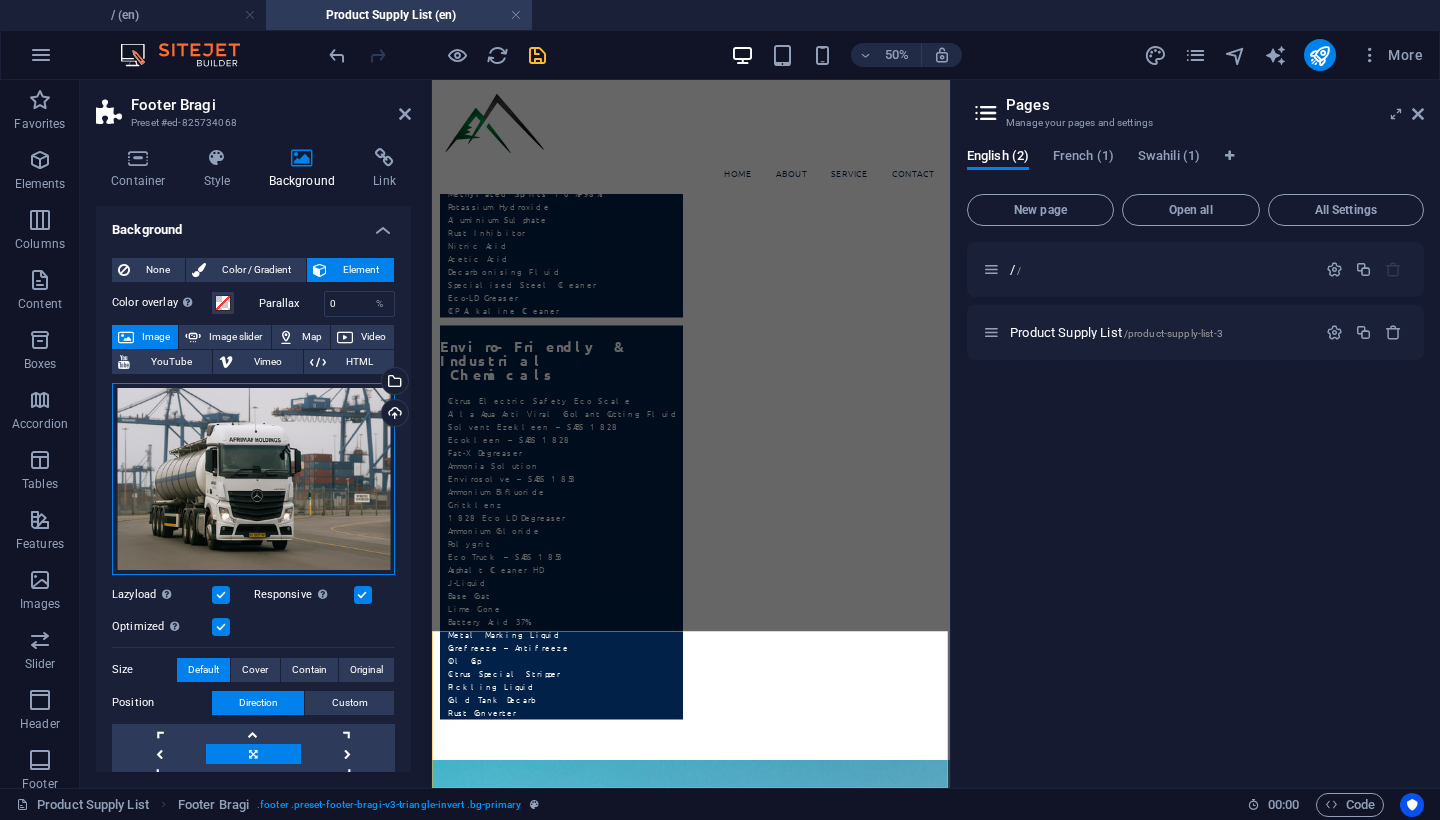 click on "Drag files here, click to choose files or select files from Files or our free stock photos & videos" at bounding box center (253, 479) 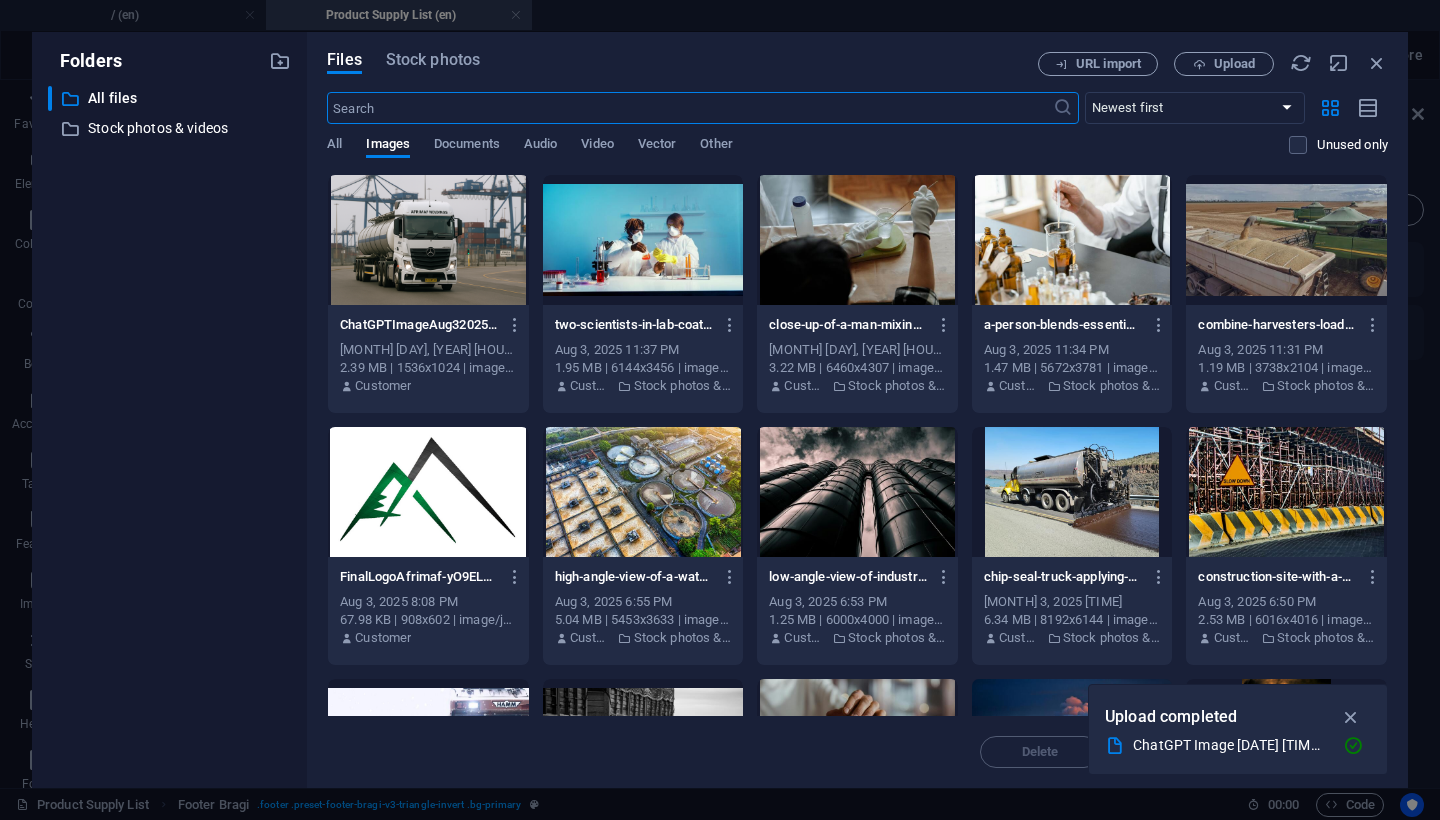 scroll, scrollTop: 0, scrollLeft: 0, axis: both 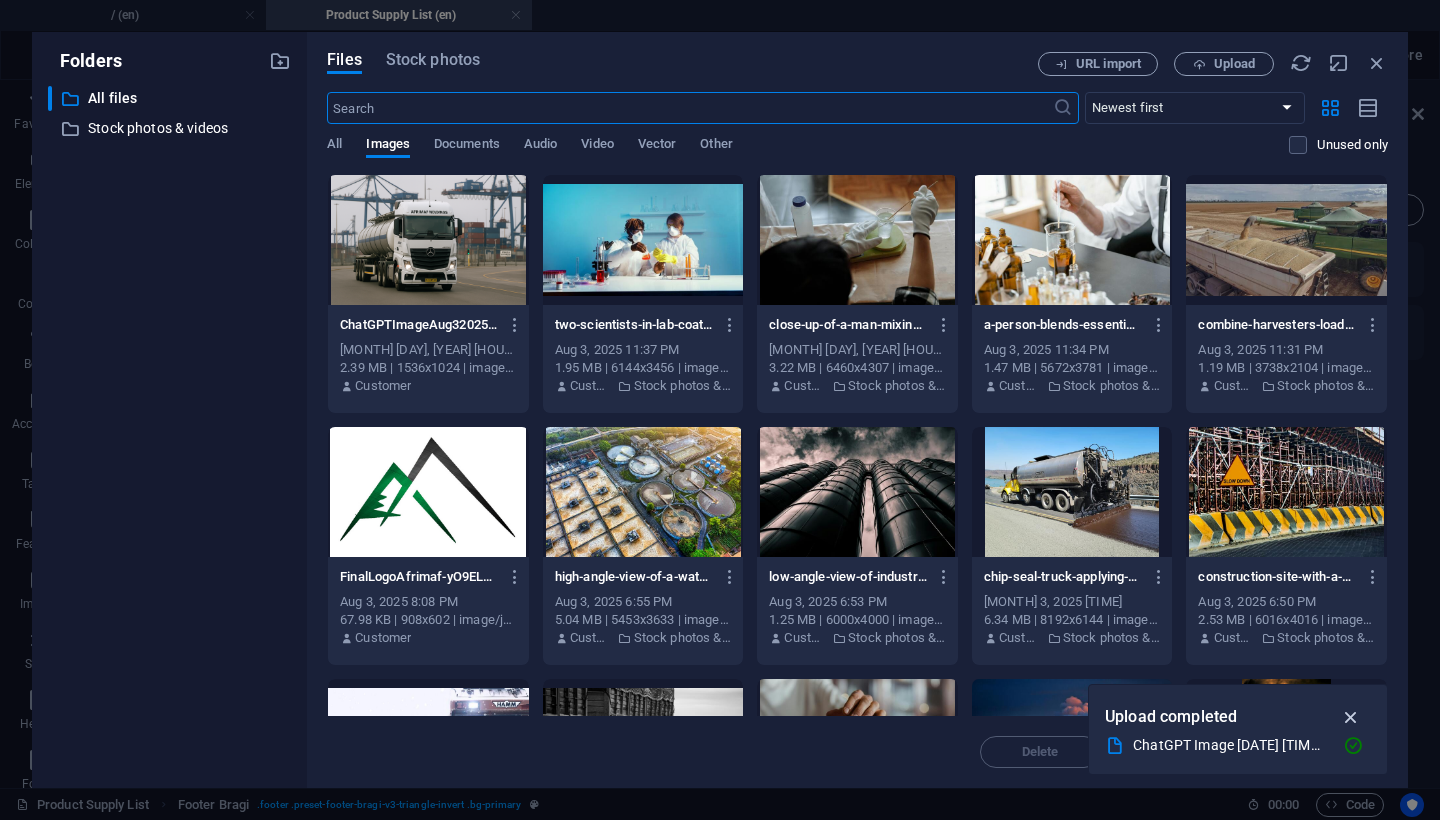 click at bounding box center (1351, 717) 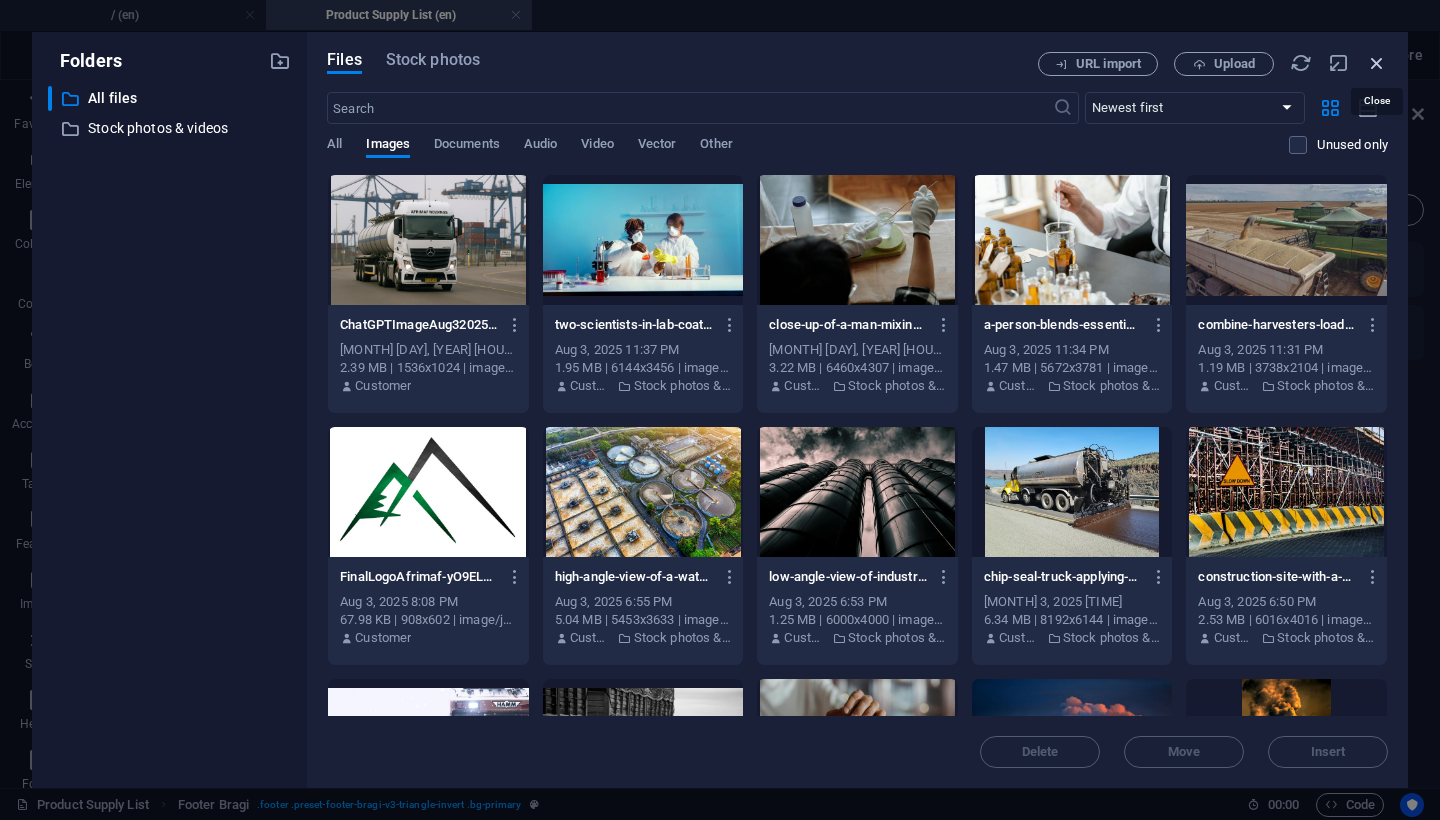 click at bounding box center (1377, 63) 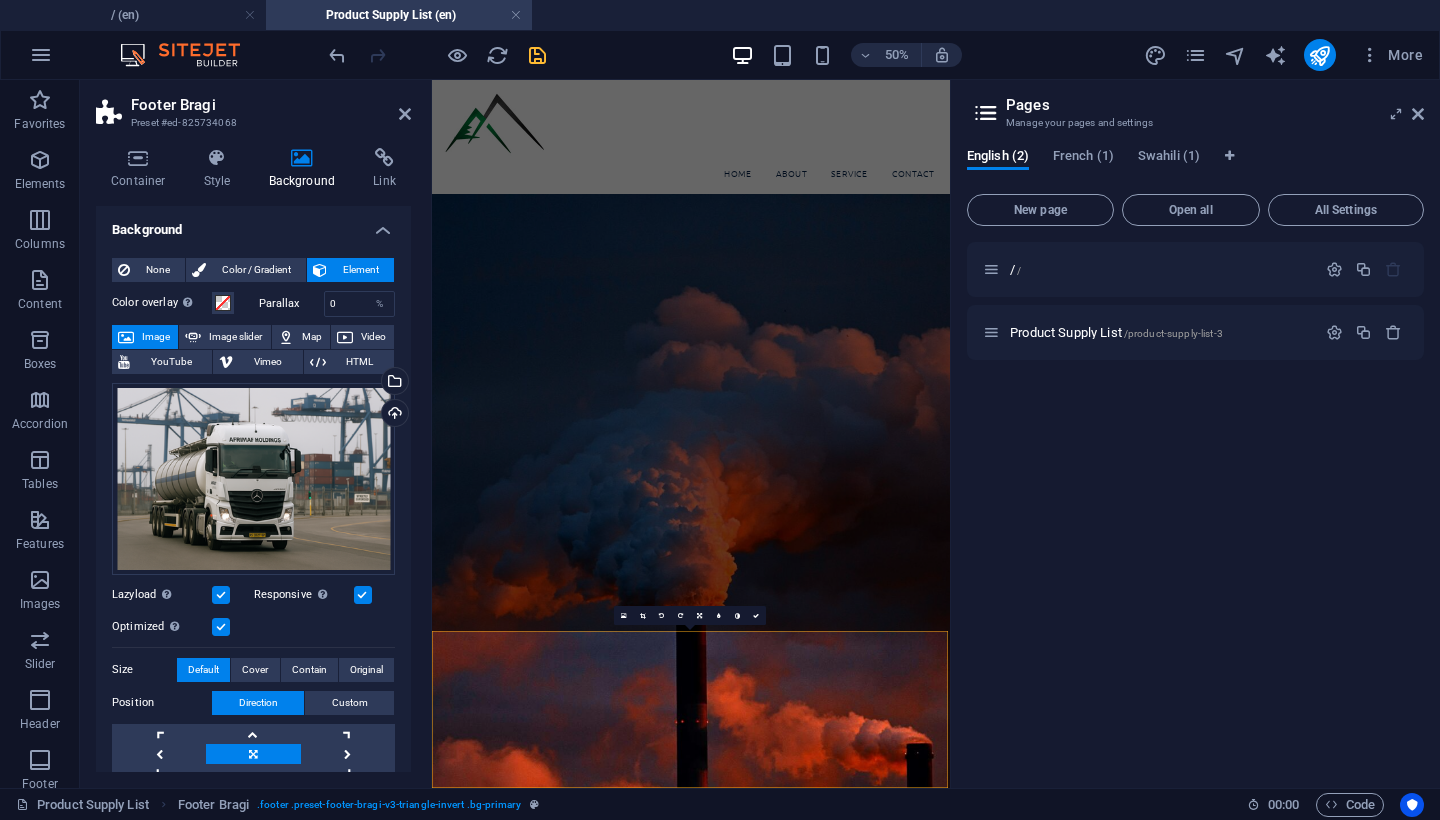 scroll, scrollTop: 4029, scrollLeft: 0, axis: vertical 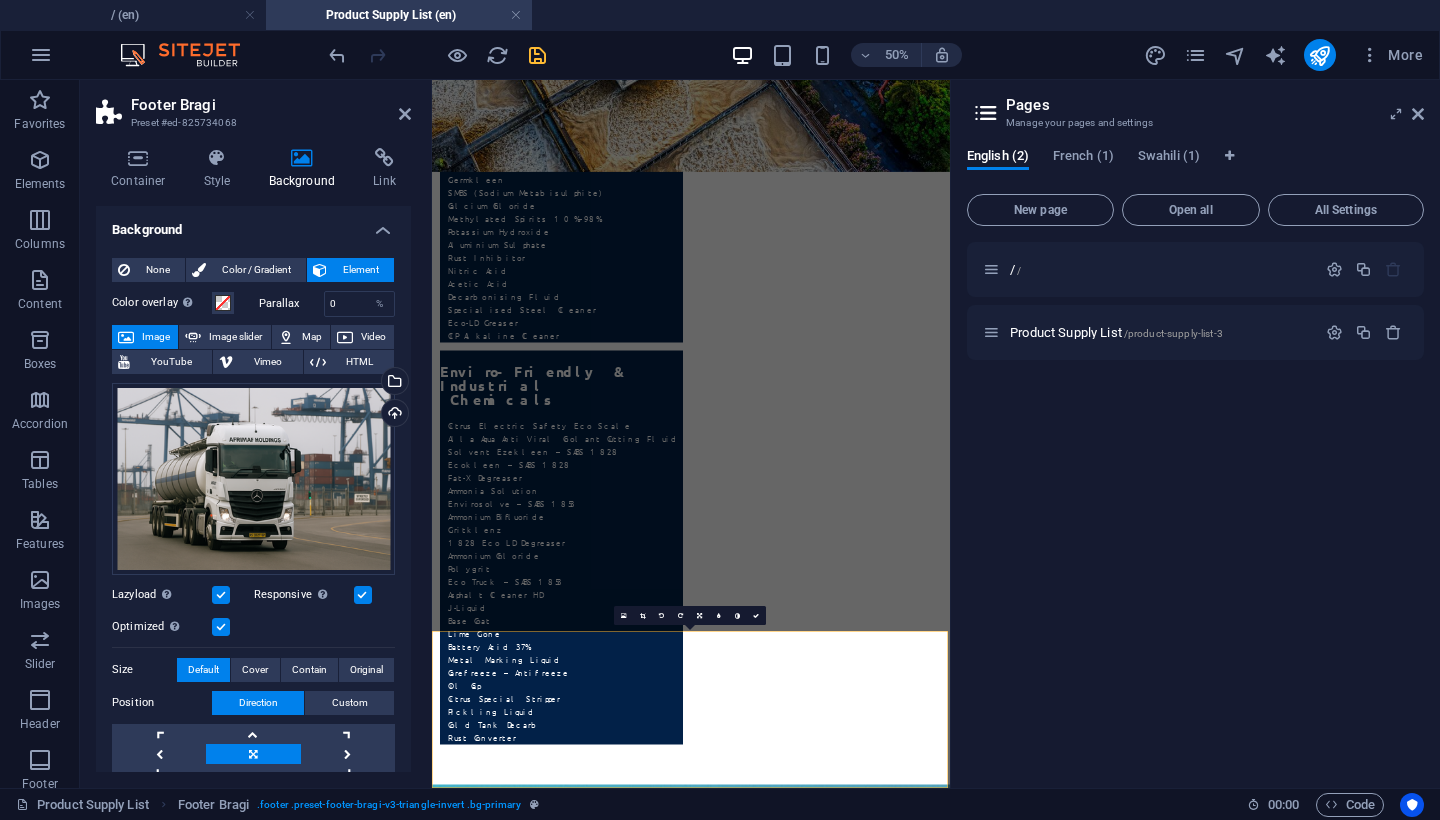 click at bounding box center (950, 8987) 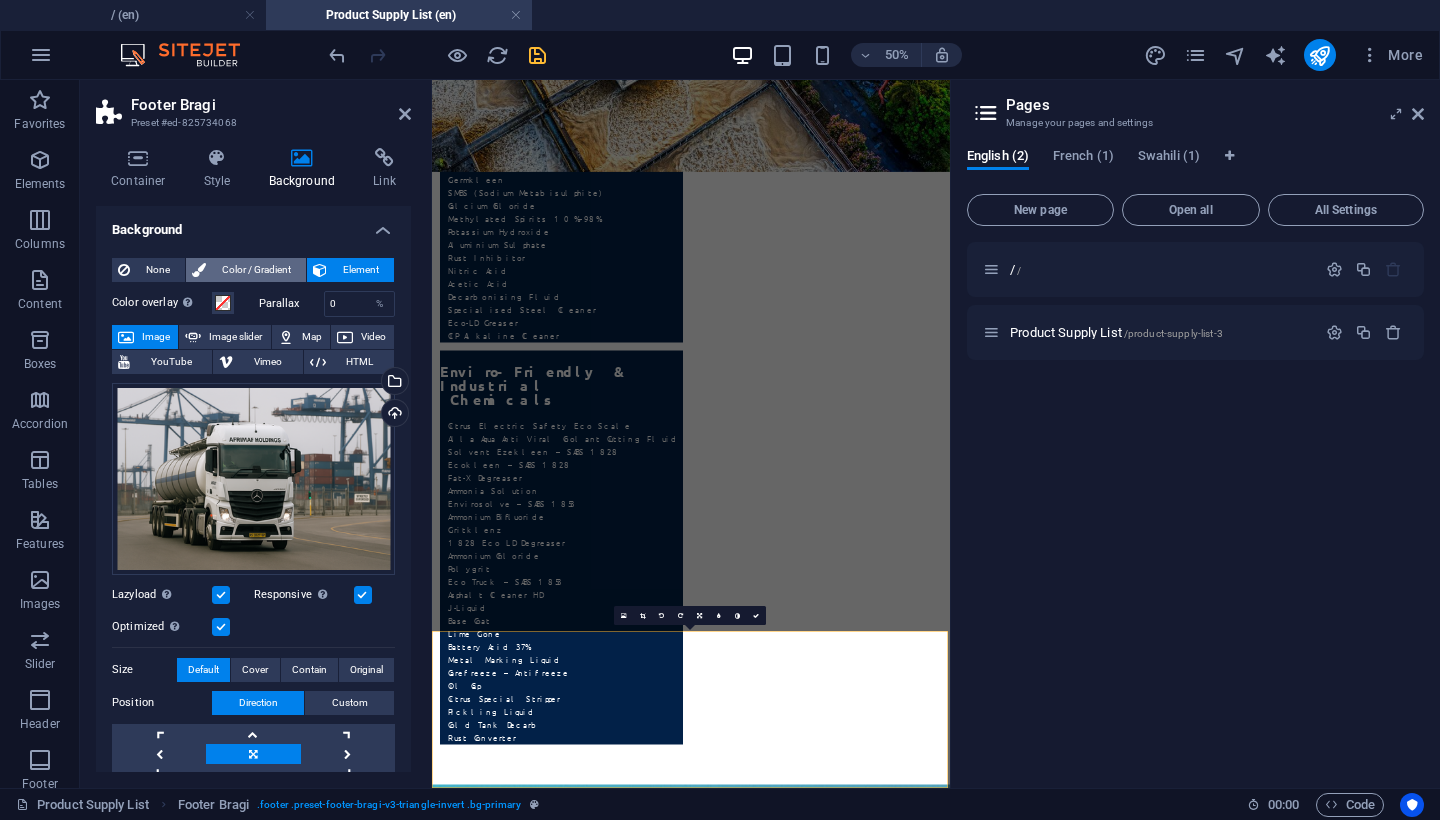 click on "Color / Gradient" at bounding box center (256, 270) 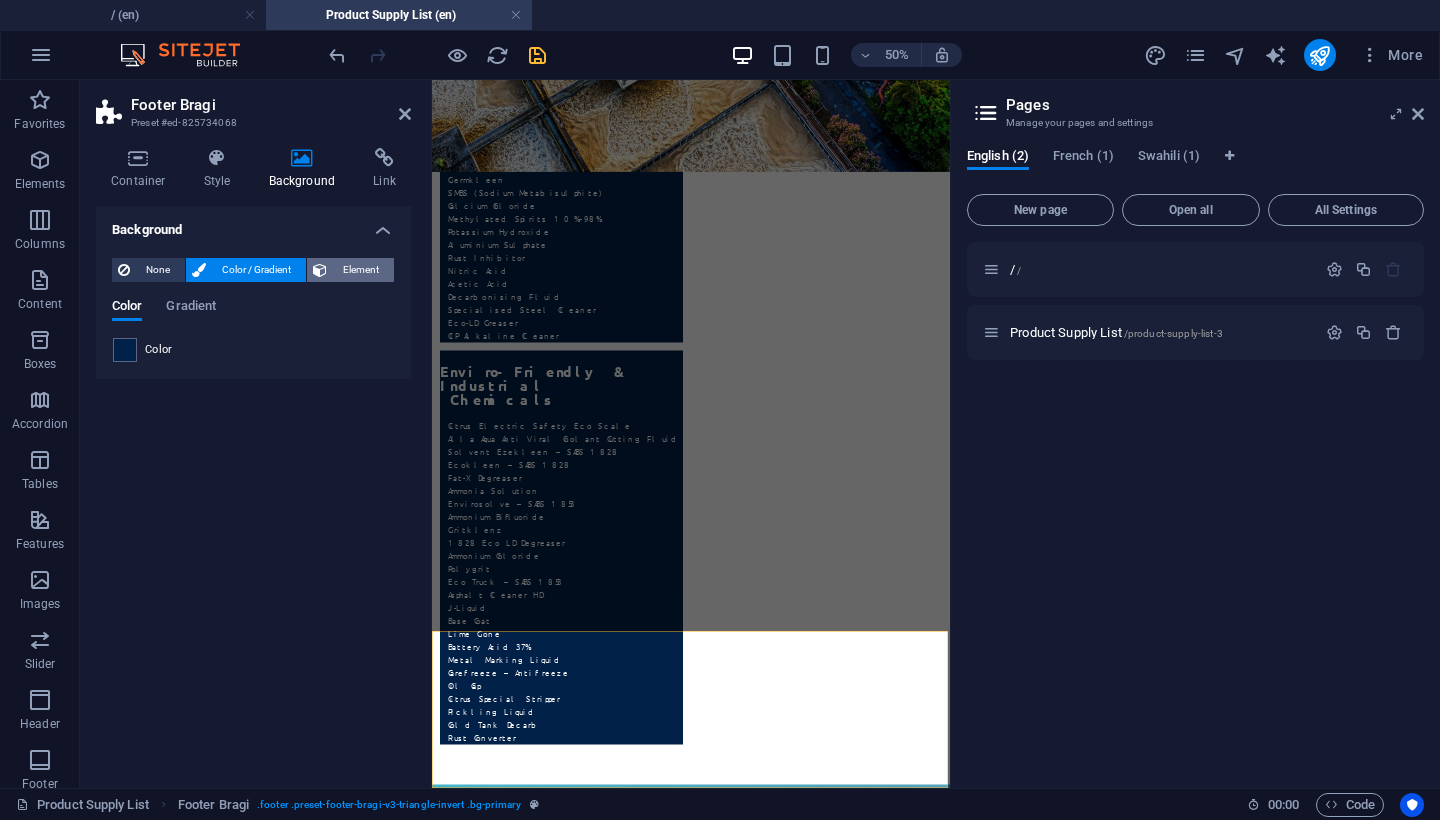 click on "Element" at bounding box center (360, 270) 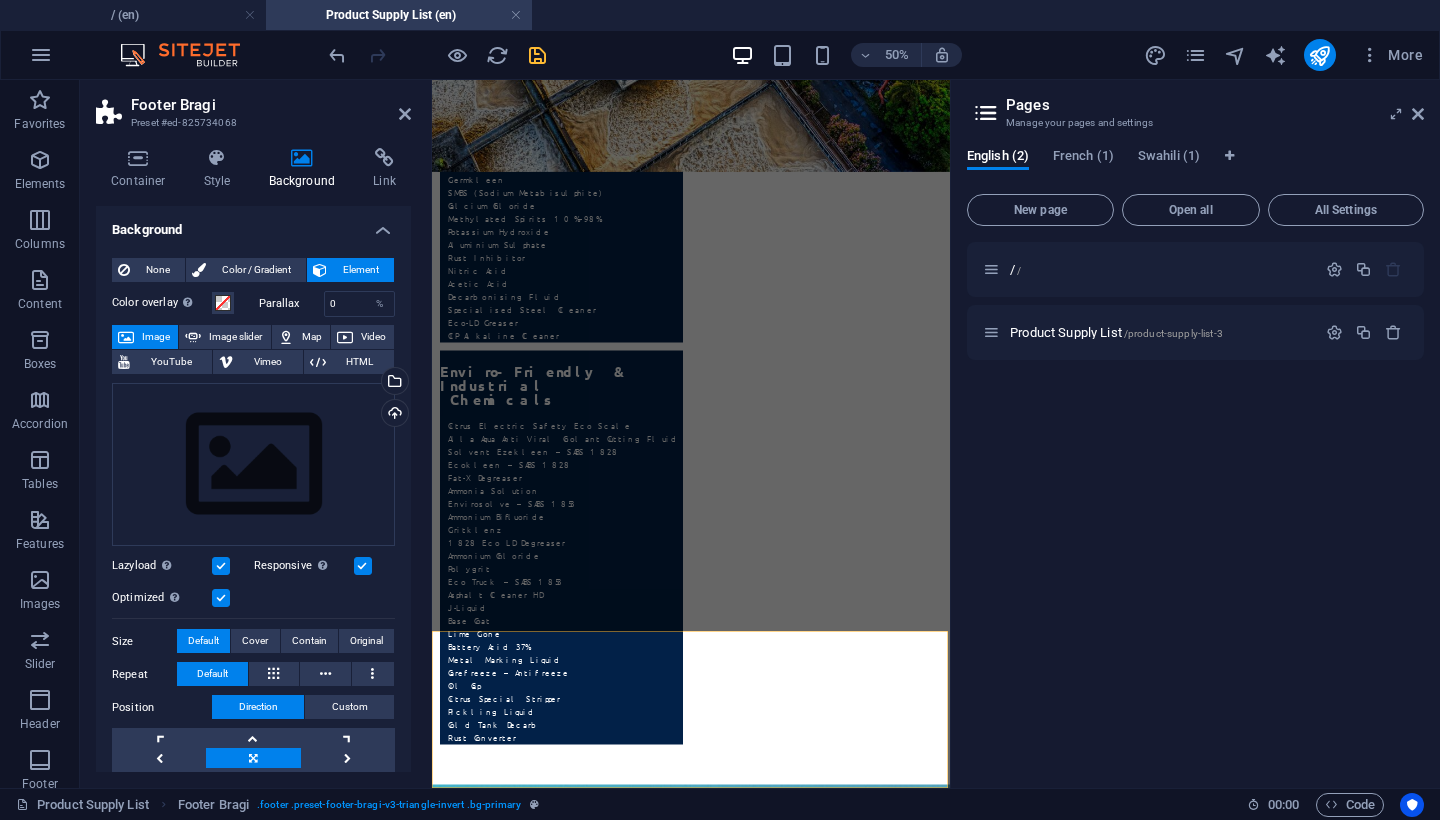 click at bounding box center [950, 8987] 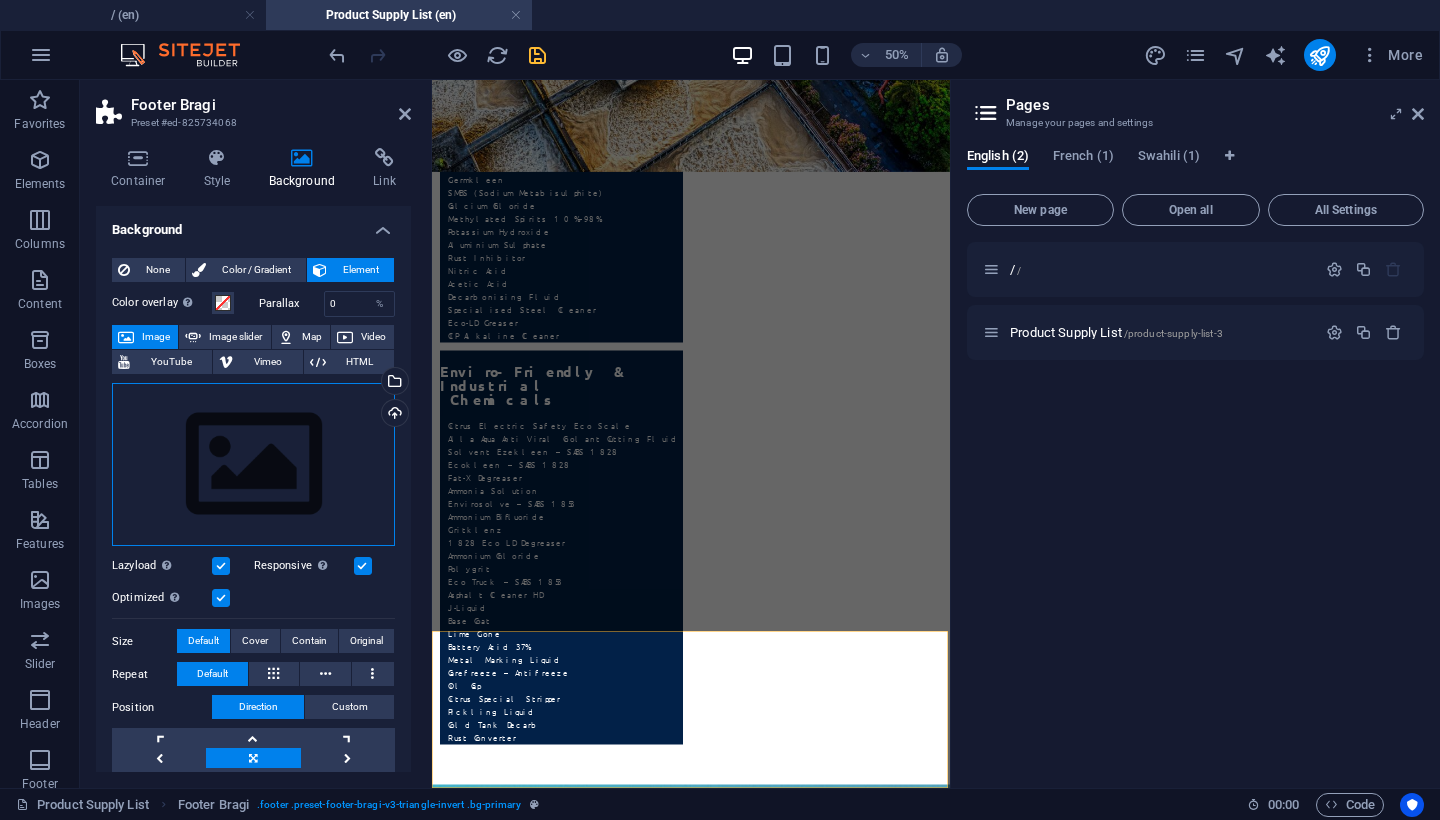 click on "Drag files here, click to choose files or select files from Files or our free stock photos & videos" at bounding box center [253, 465] 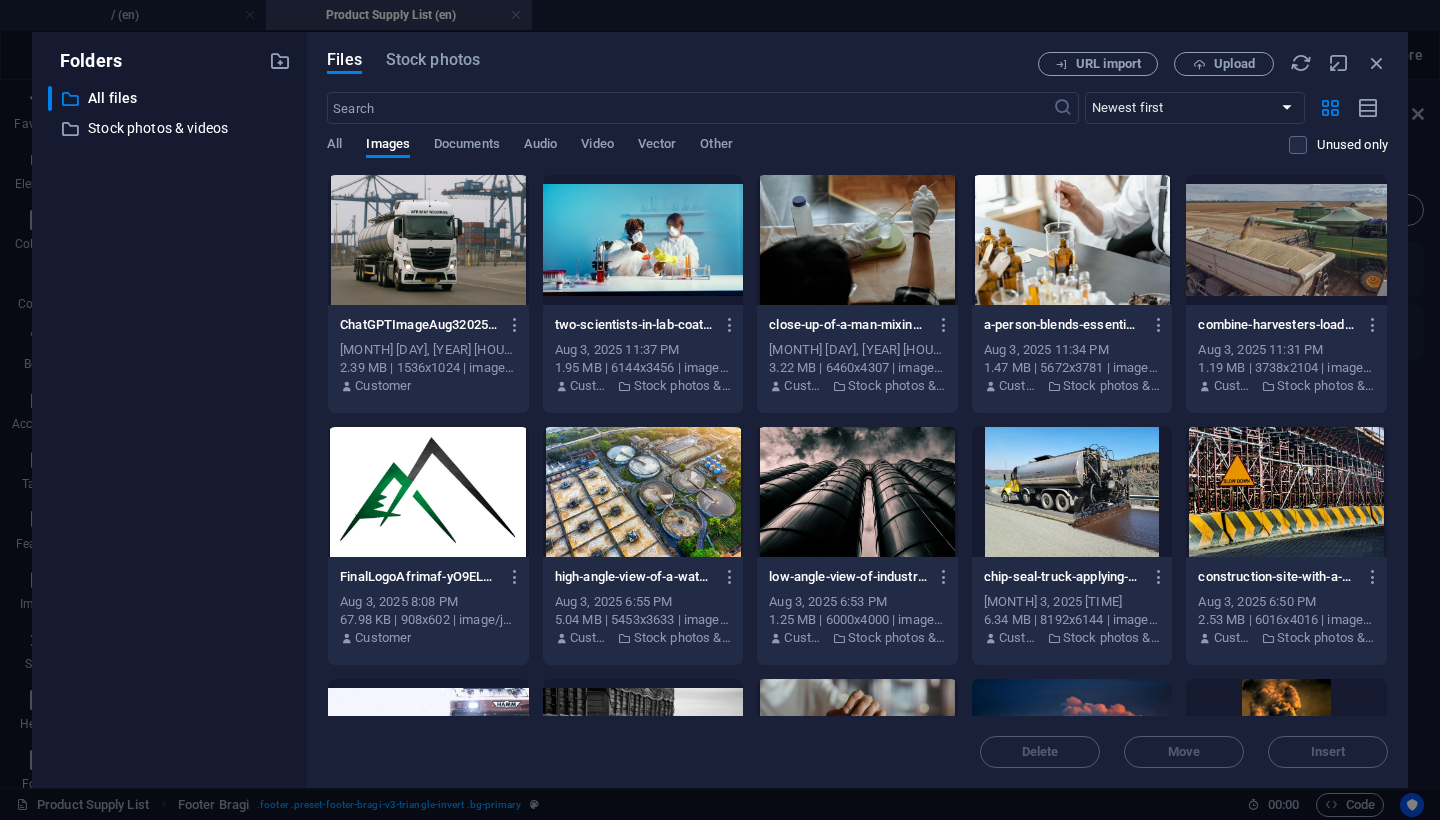 scroll, scrollTop: 0, scrollLeft: 0, axis: both 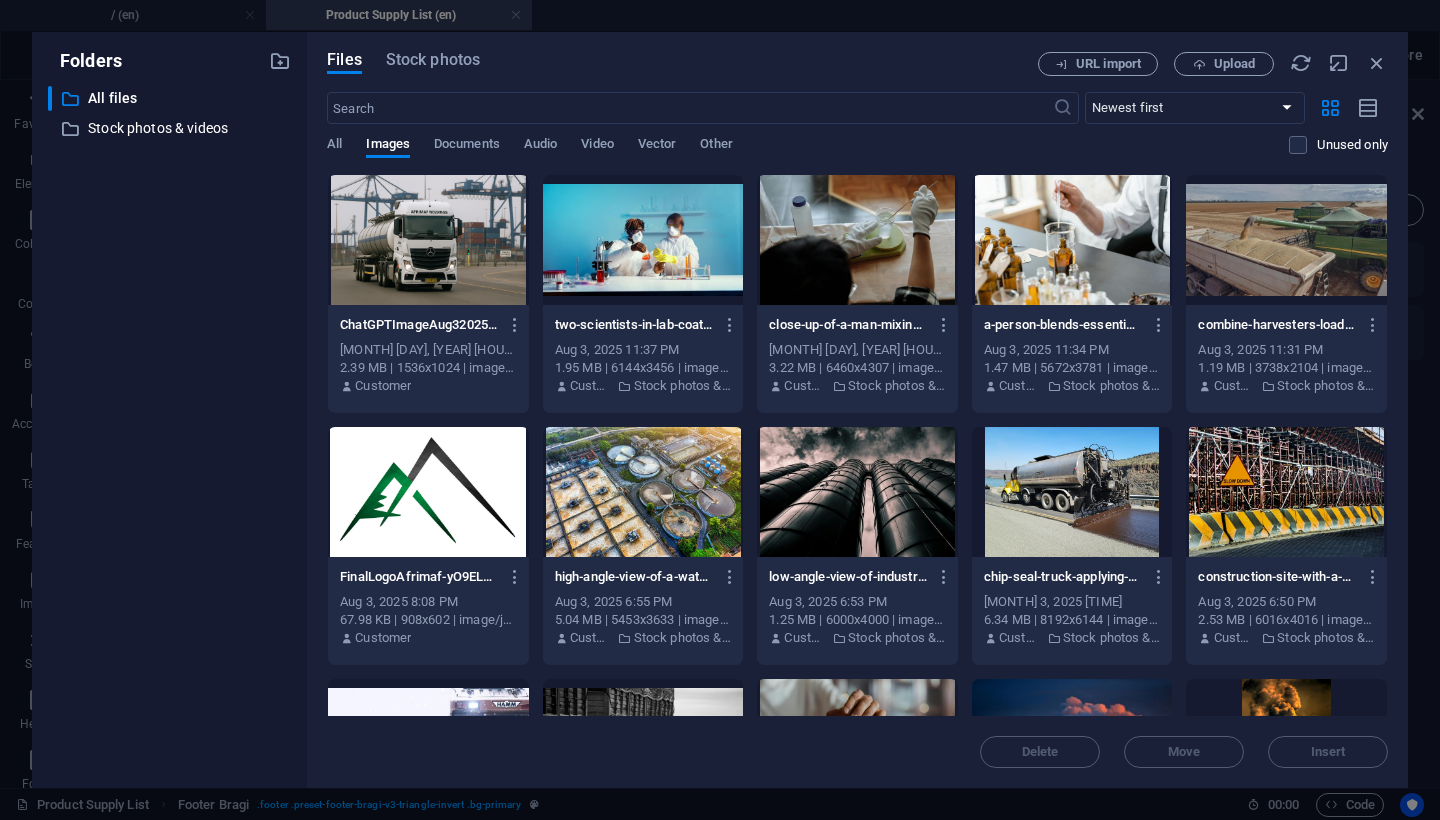 click at bounding box center (428, 240) 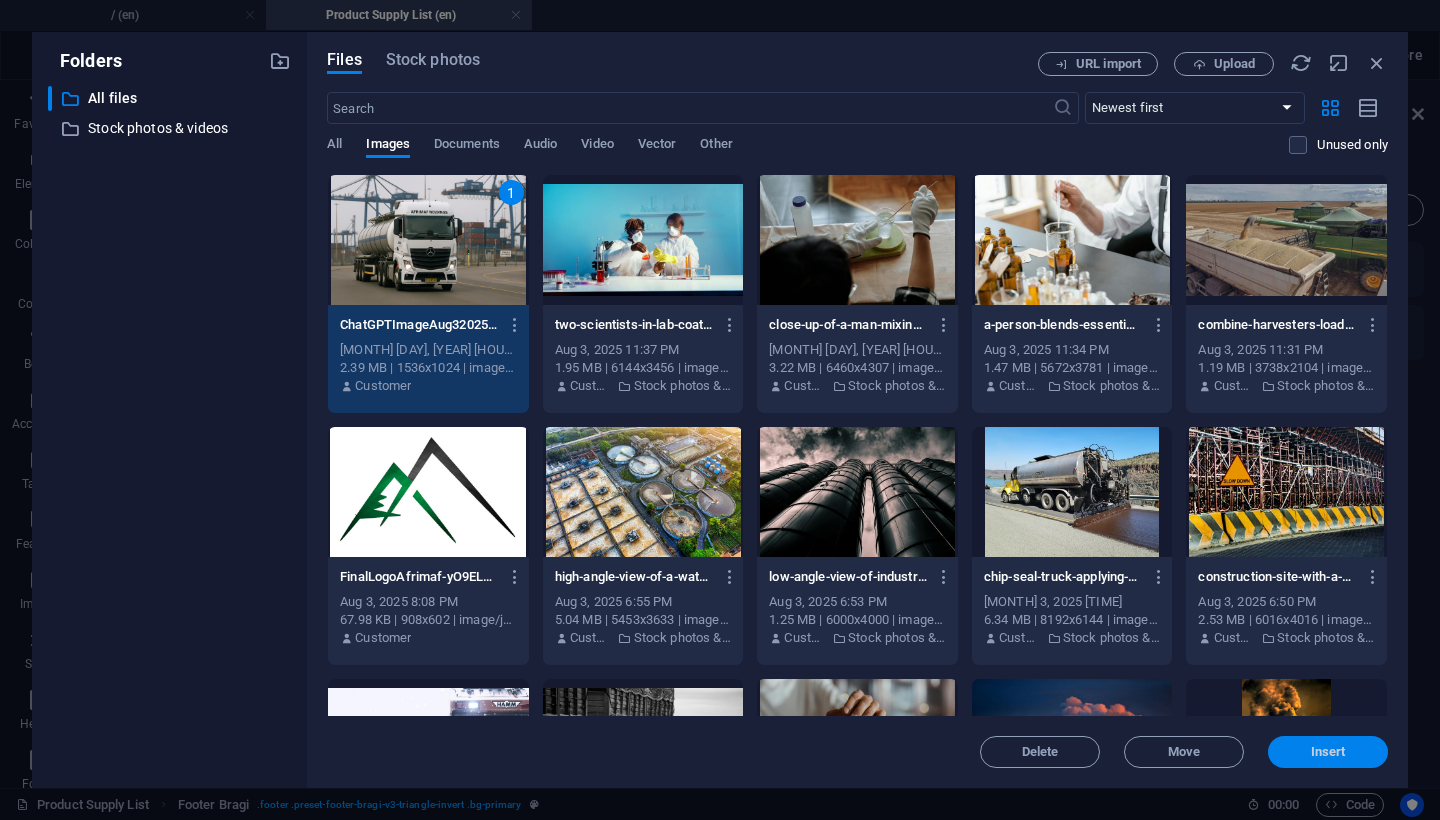 click on "Insert" at bounding box center (1328, 752) 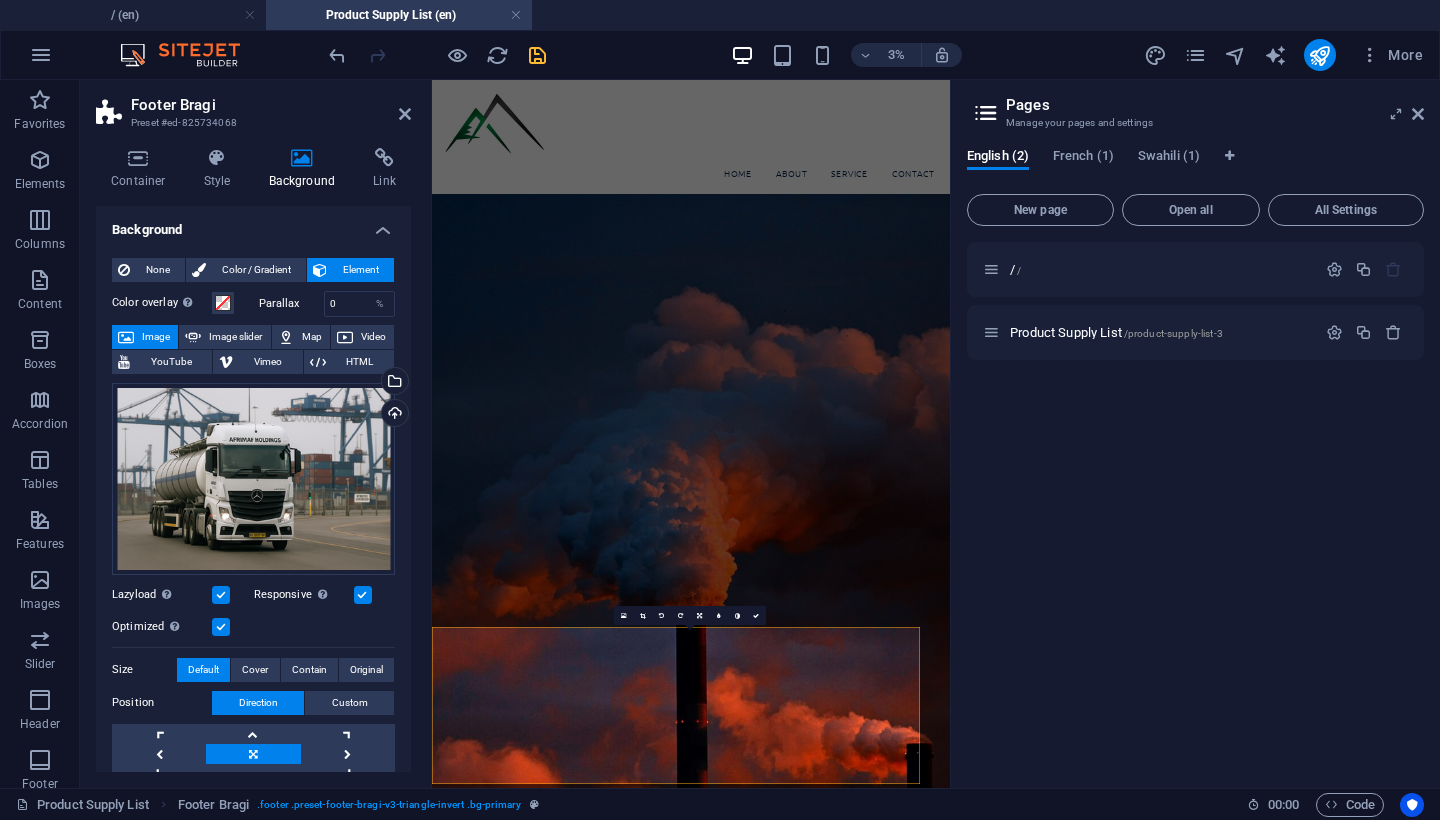 scroll, scrollTop: 4029, scrollLeft: 0, axis: vertical 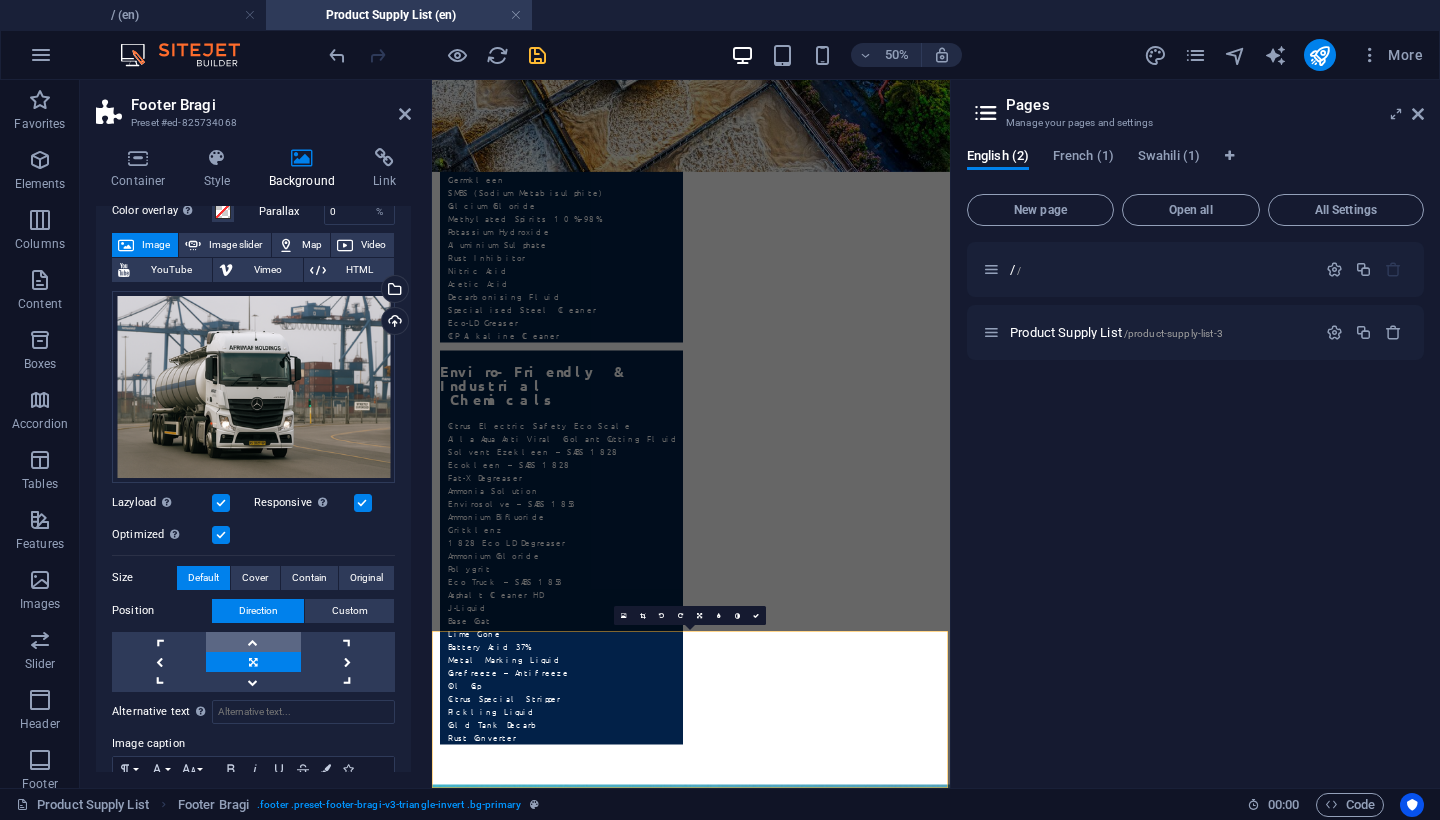 click at bounding box center (253, 642) 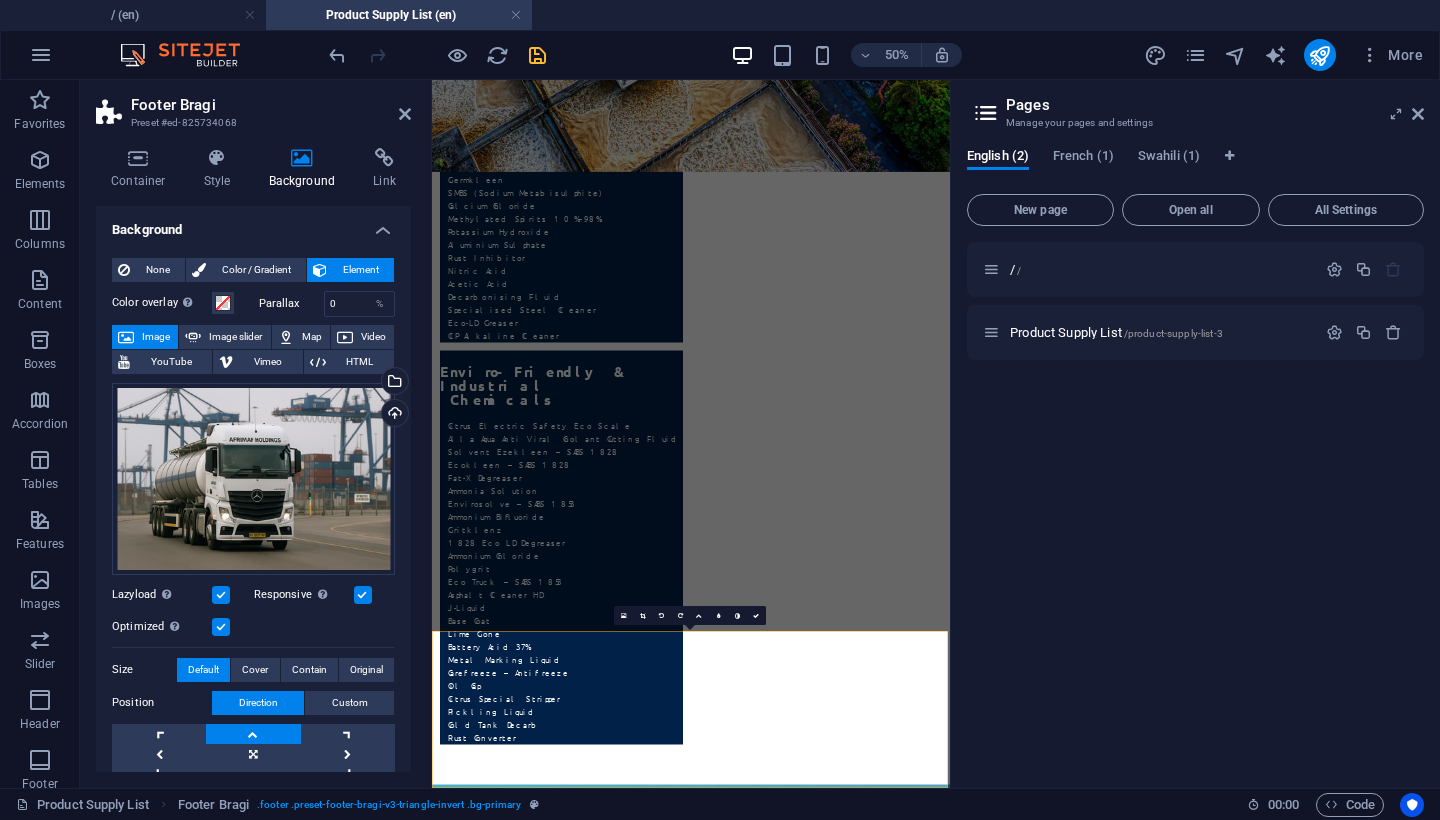 scroll, scrollTop: 0, scrollLeft: 0, axis: both 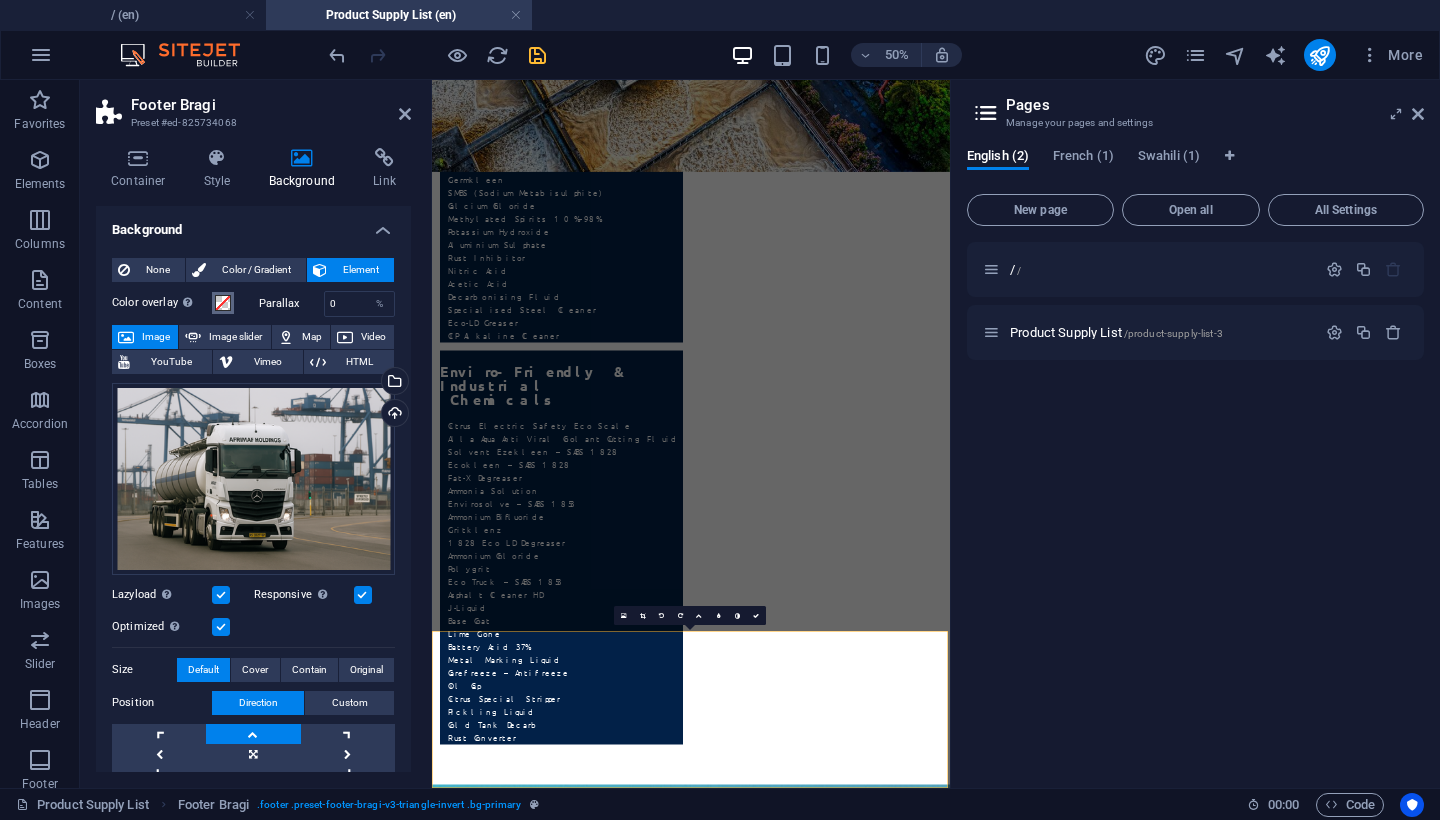 click at bounding box center [223, 303] 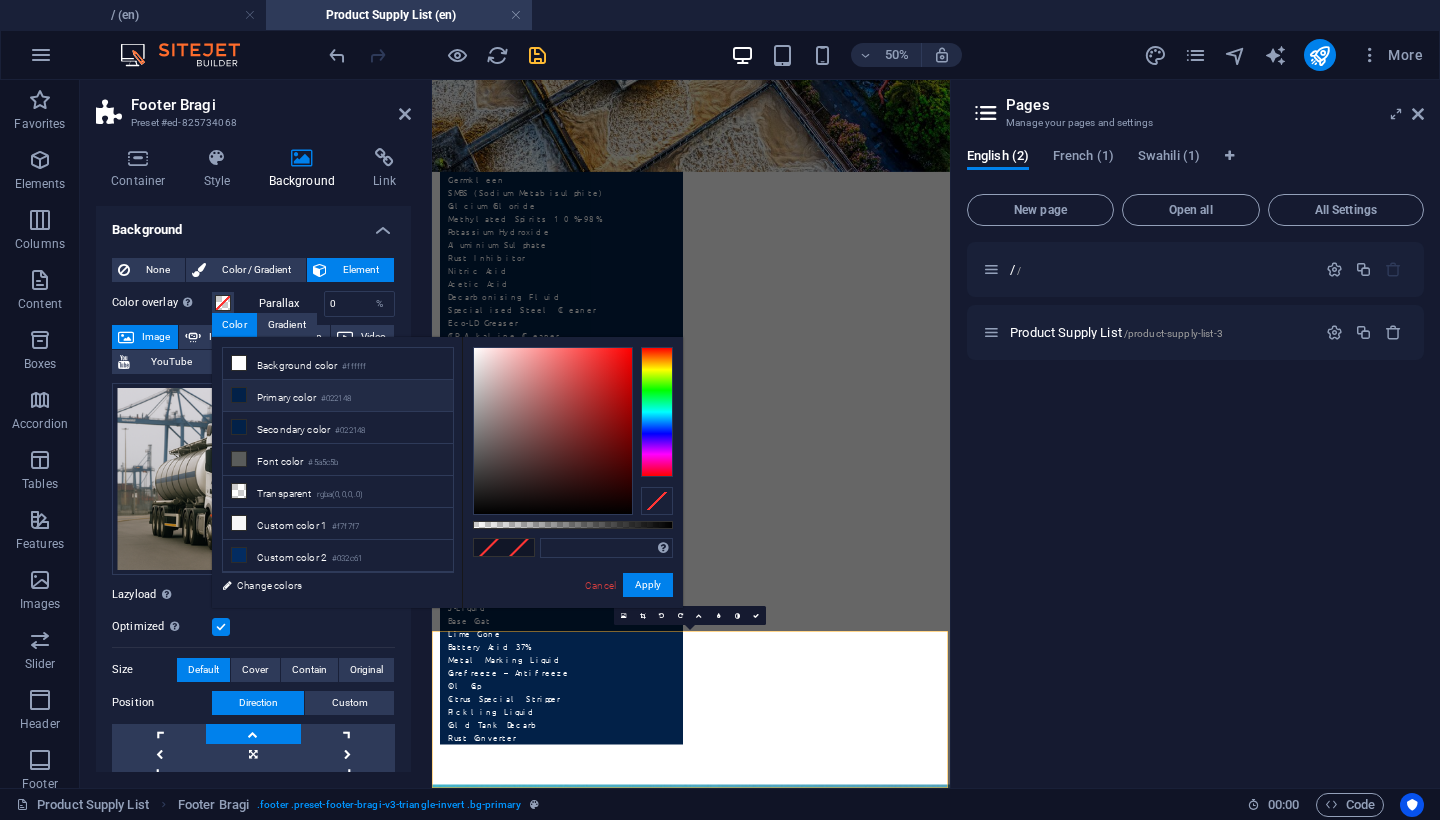click on "Primary color
#022148" at bounding box center (338, 396) 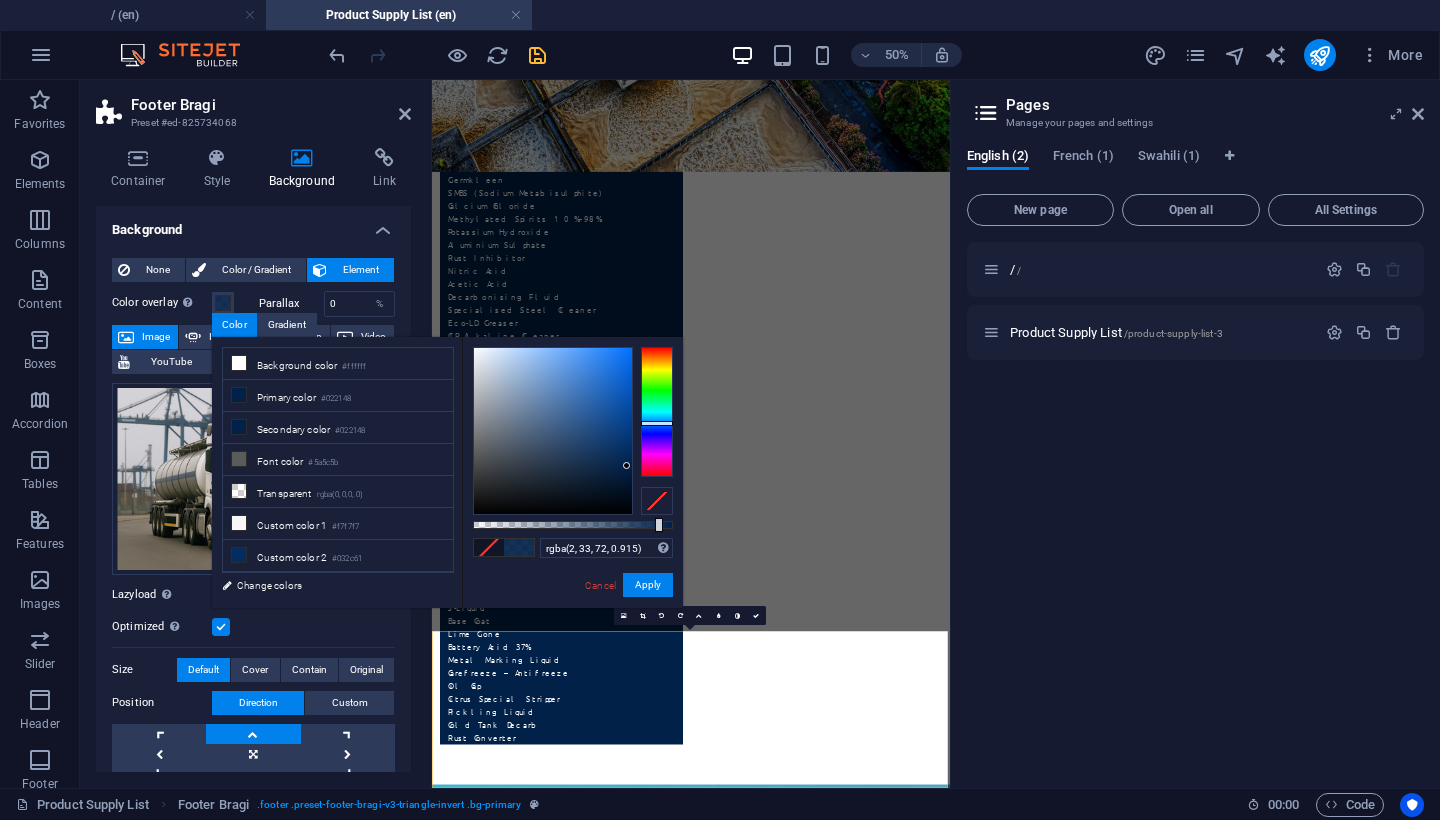 type on "rgba(2, 33, 72, 0.91)" 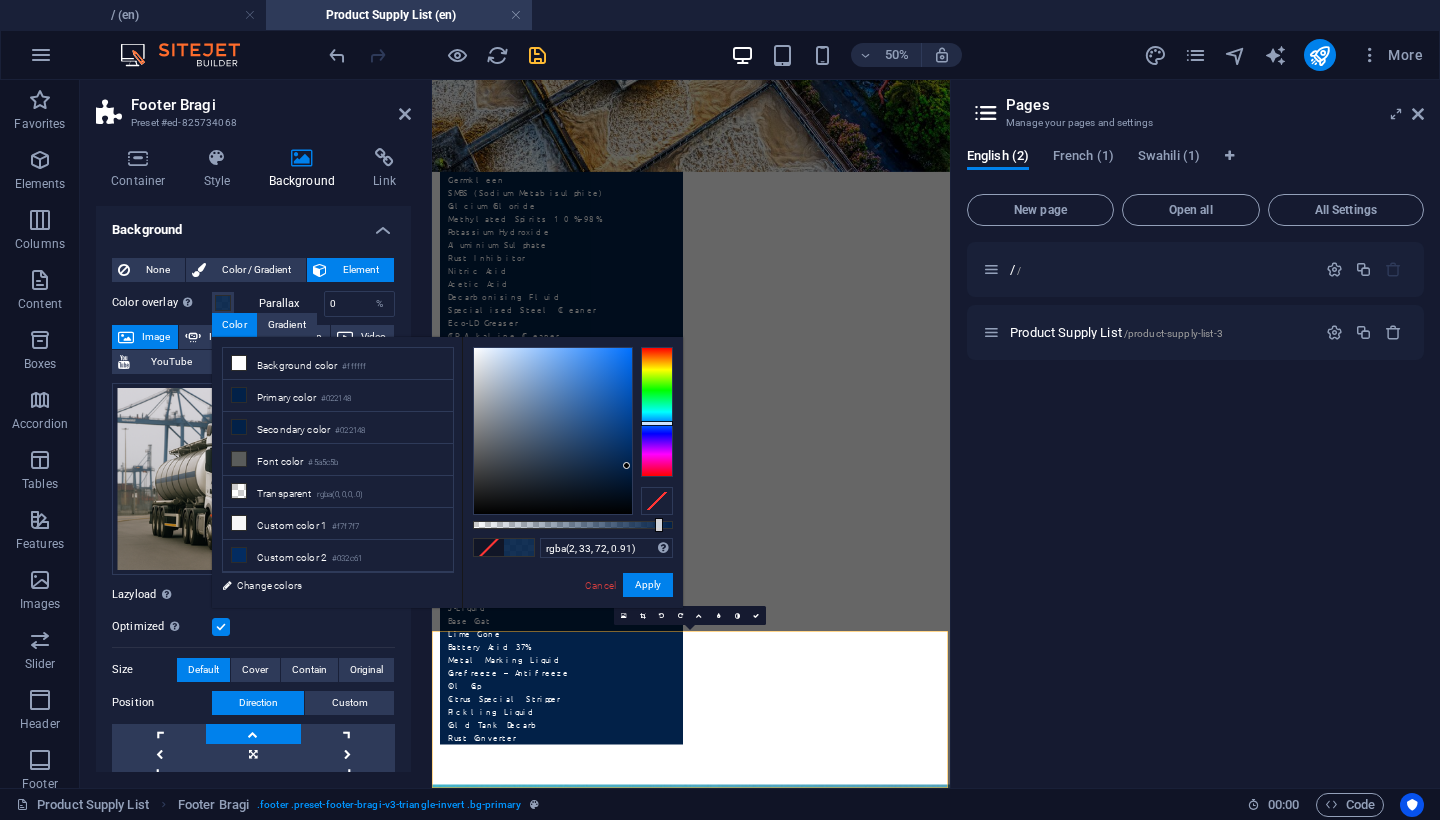 drag, startPoint x: 674, startPoint y: 523, endPoint x: 655, endPoint y: 526, distance: 19.235384 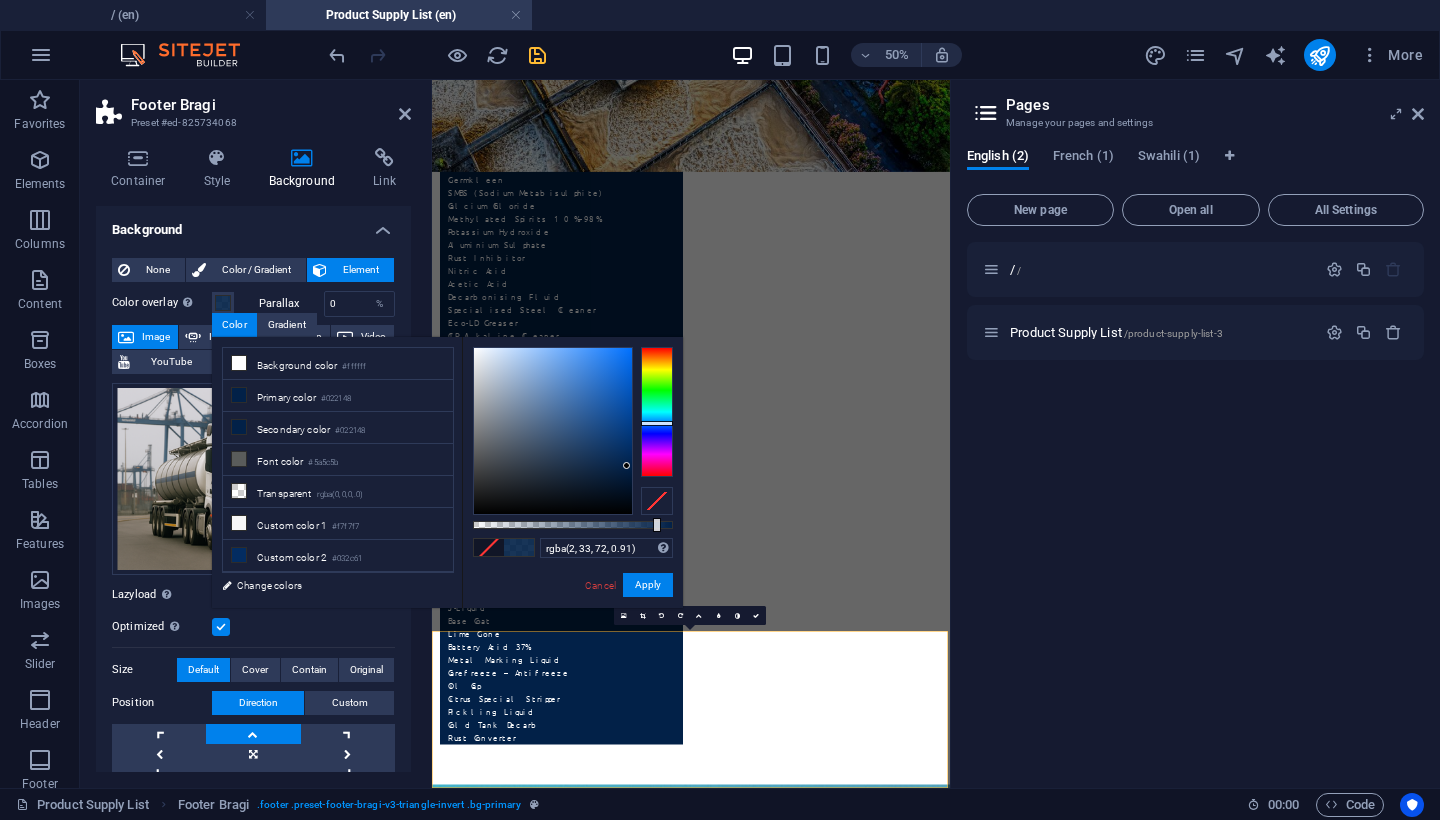 click on "/ / Product Supply List /product-supply-list-3" at bounding box center [1195, 507] 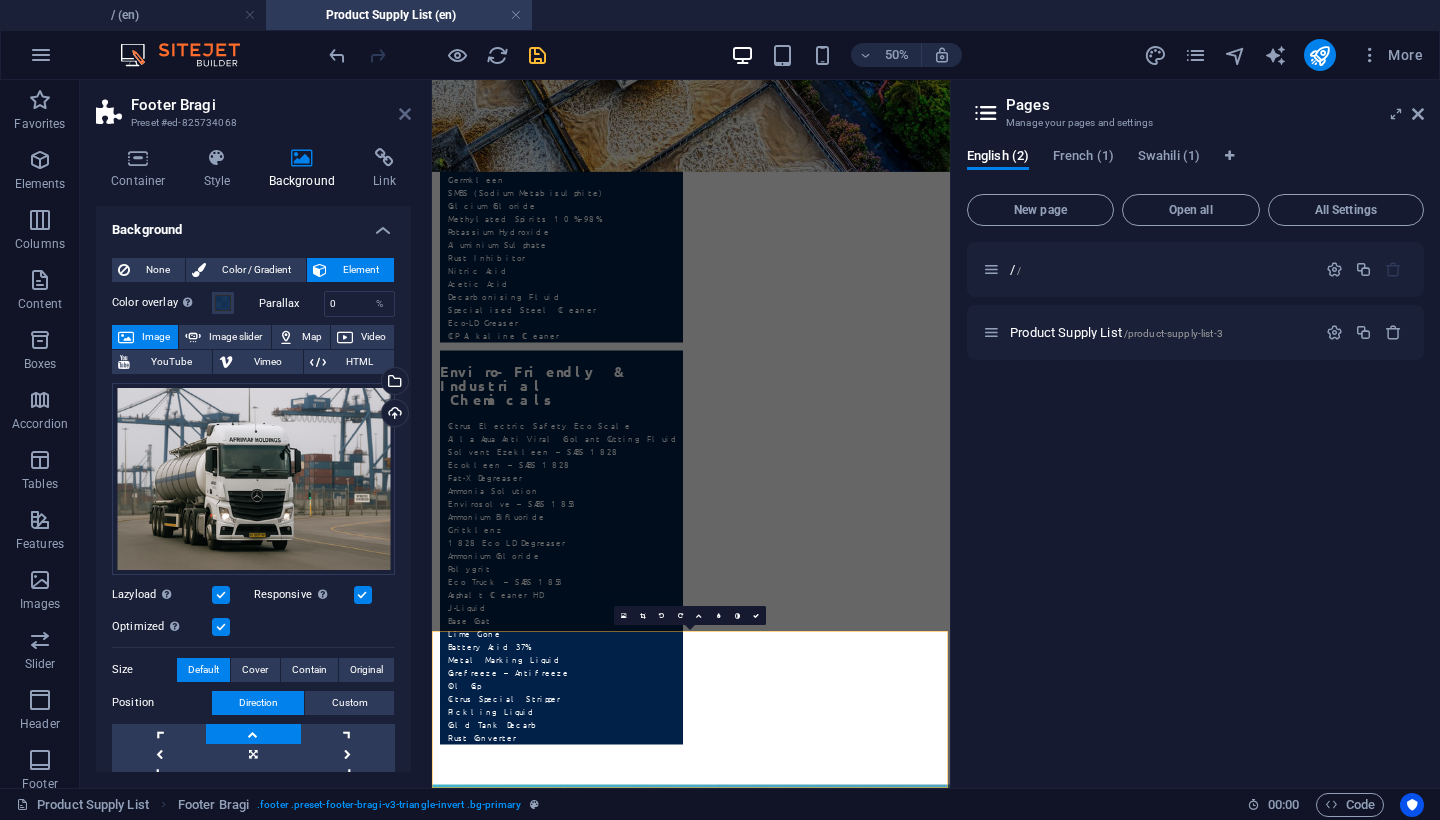 click at bounding box center (405, 114) 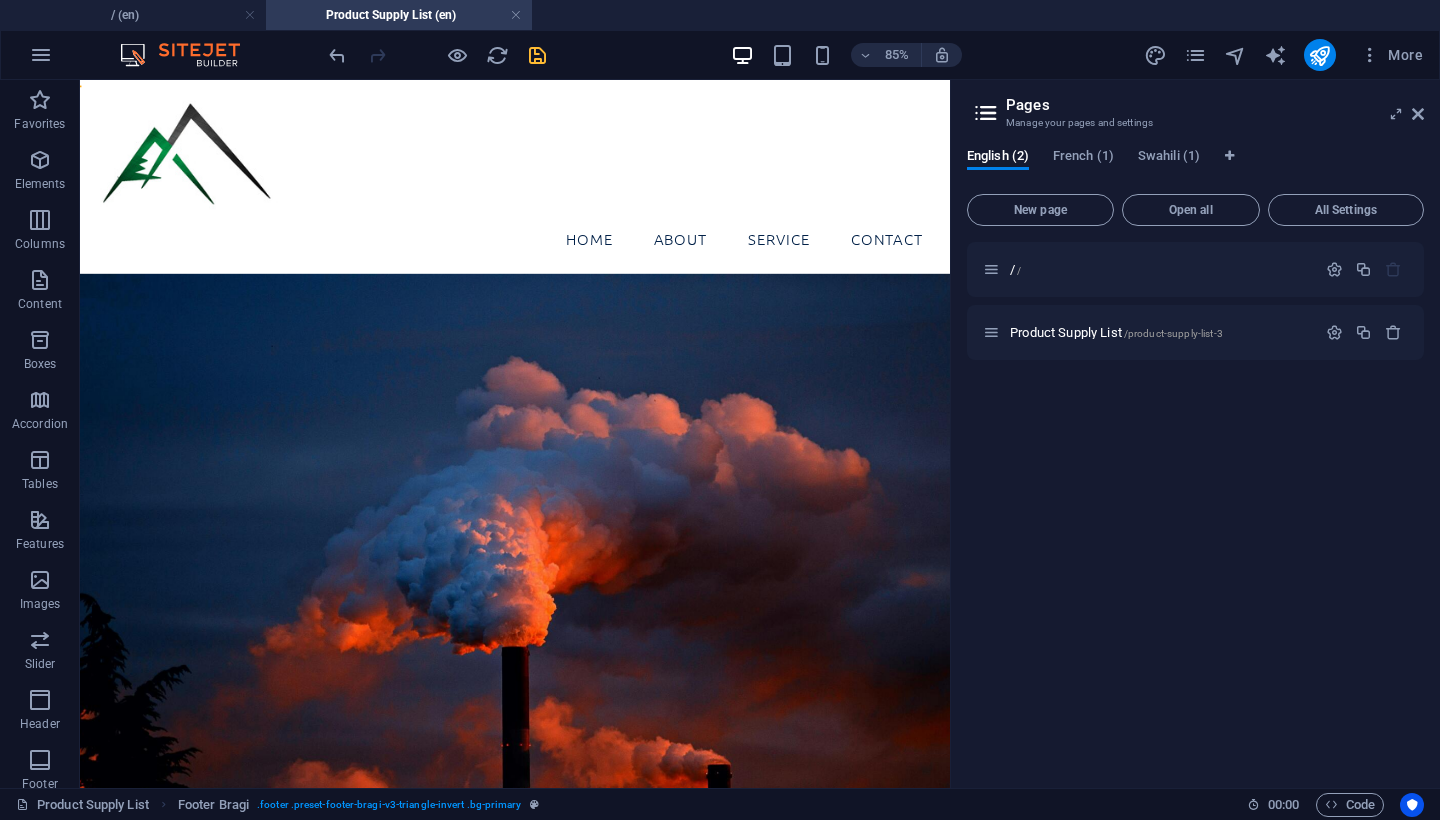 scroll, scrollTop: 0, scrollLeft: 0, axis: both 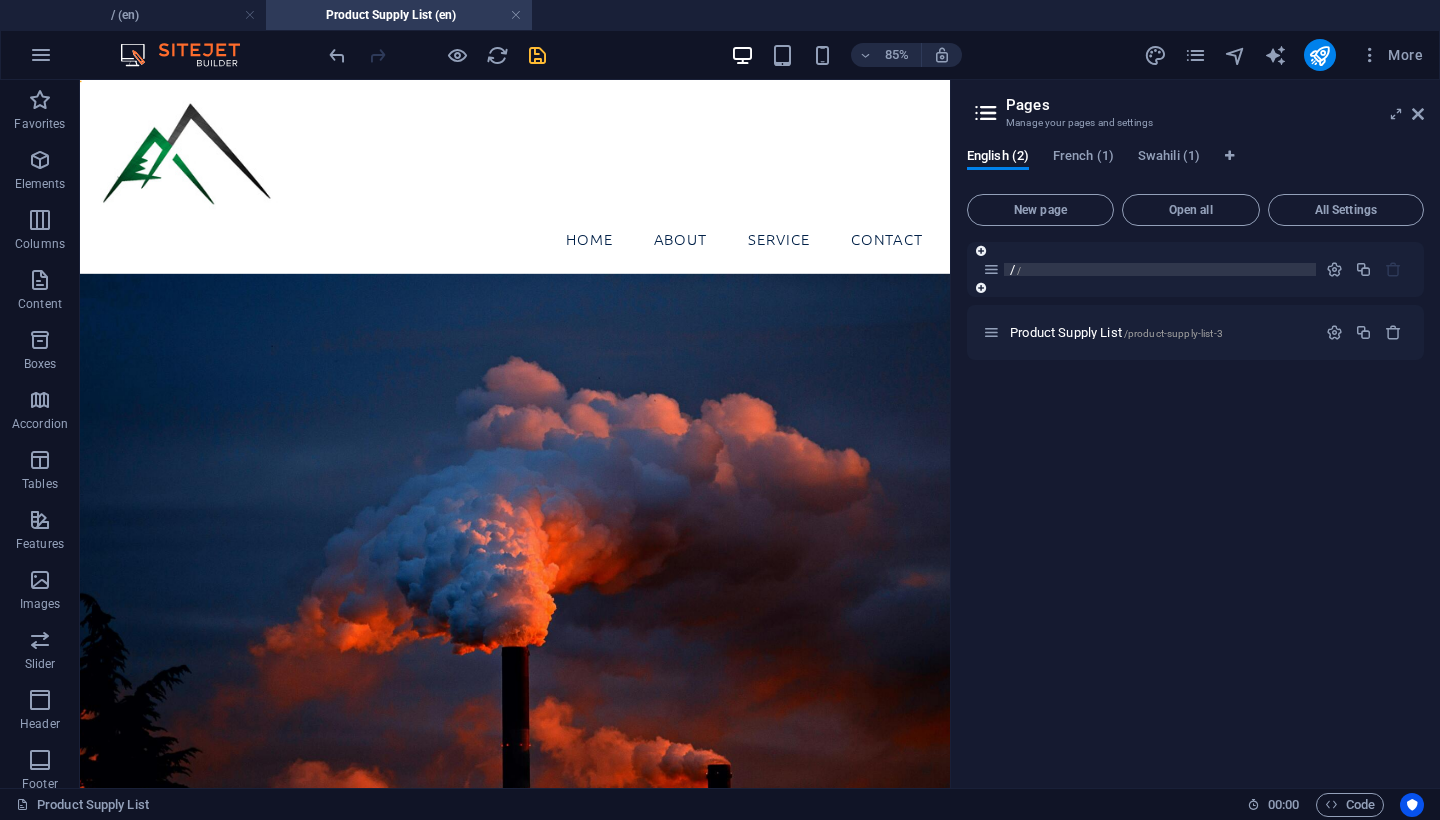 click on "/ /" at bounding box center [1160, 269] 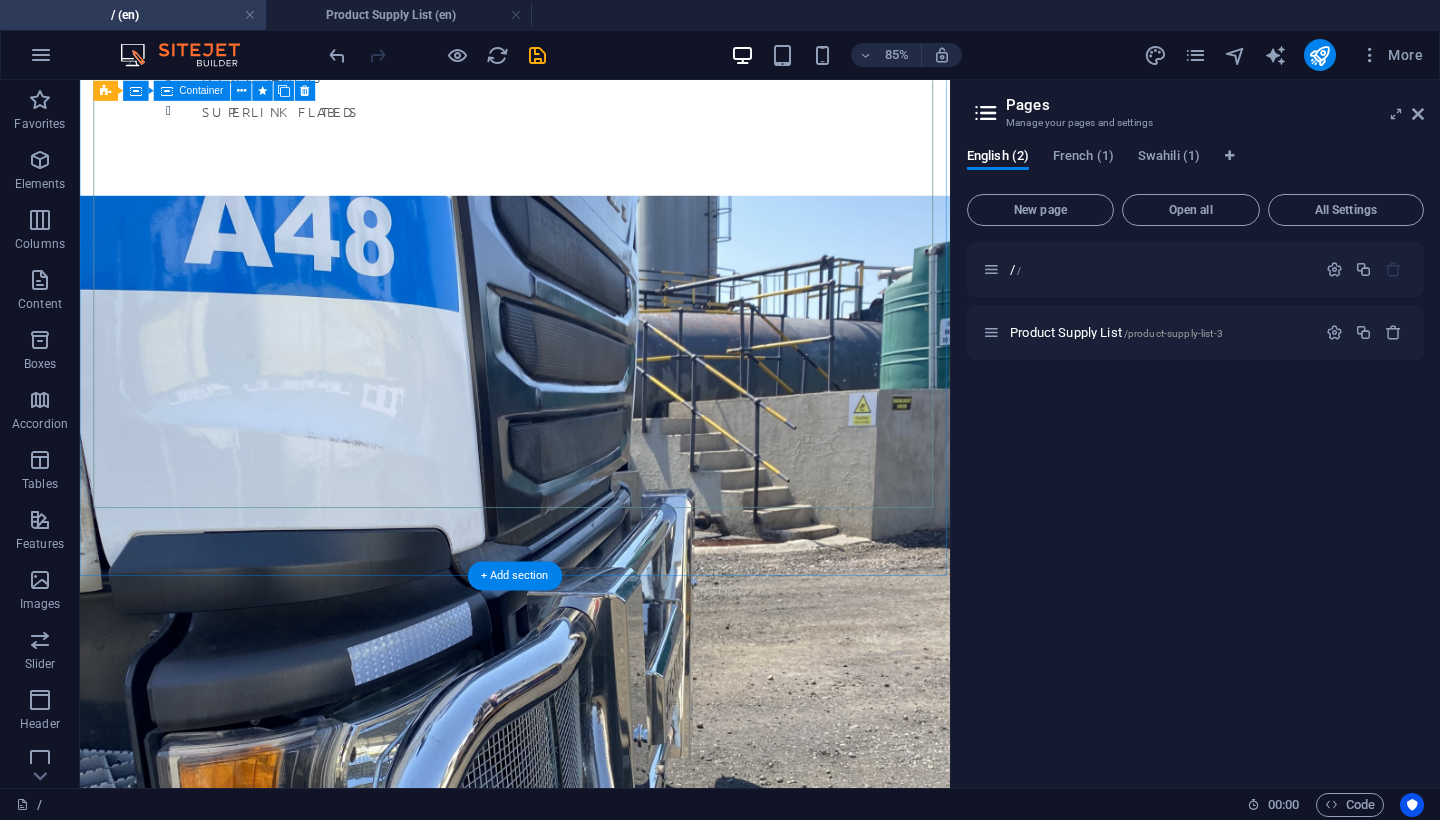 scroll, scrollTop: 6142, scrollLeft: 0, axis: vertical 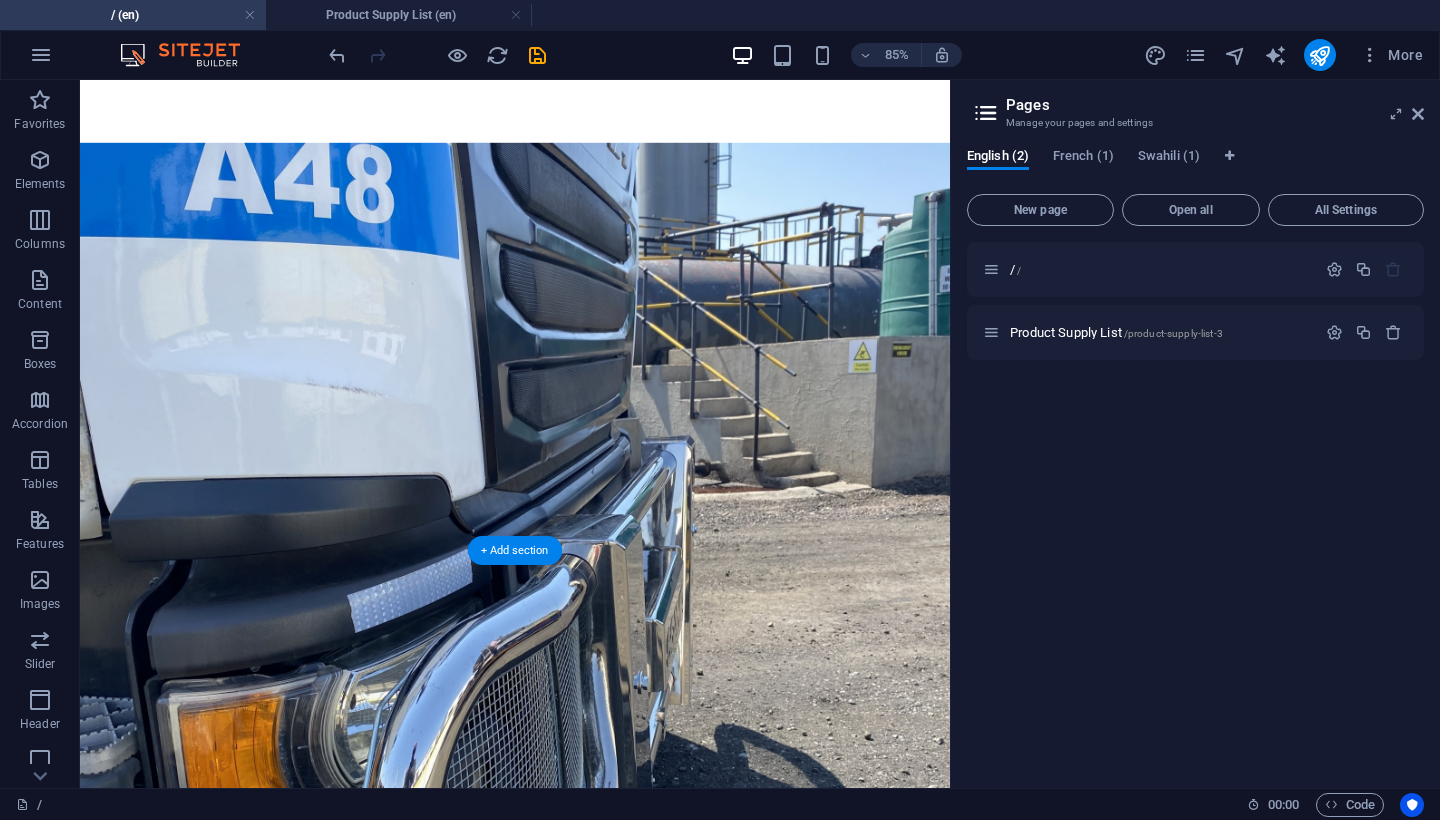 click at bounding box center (592, 22003) 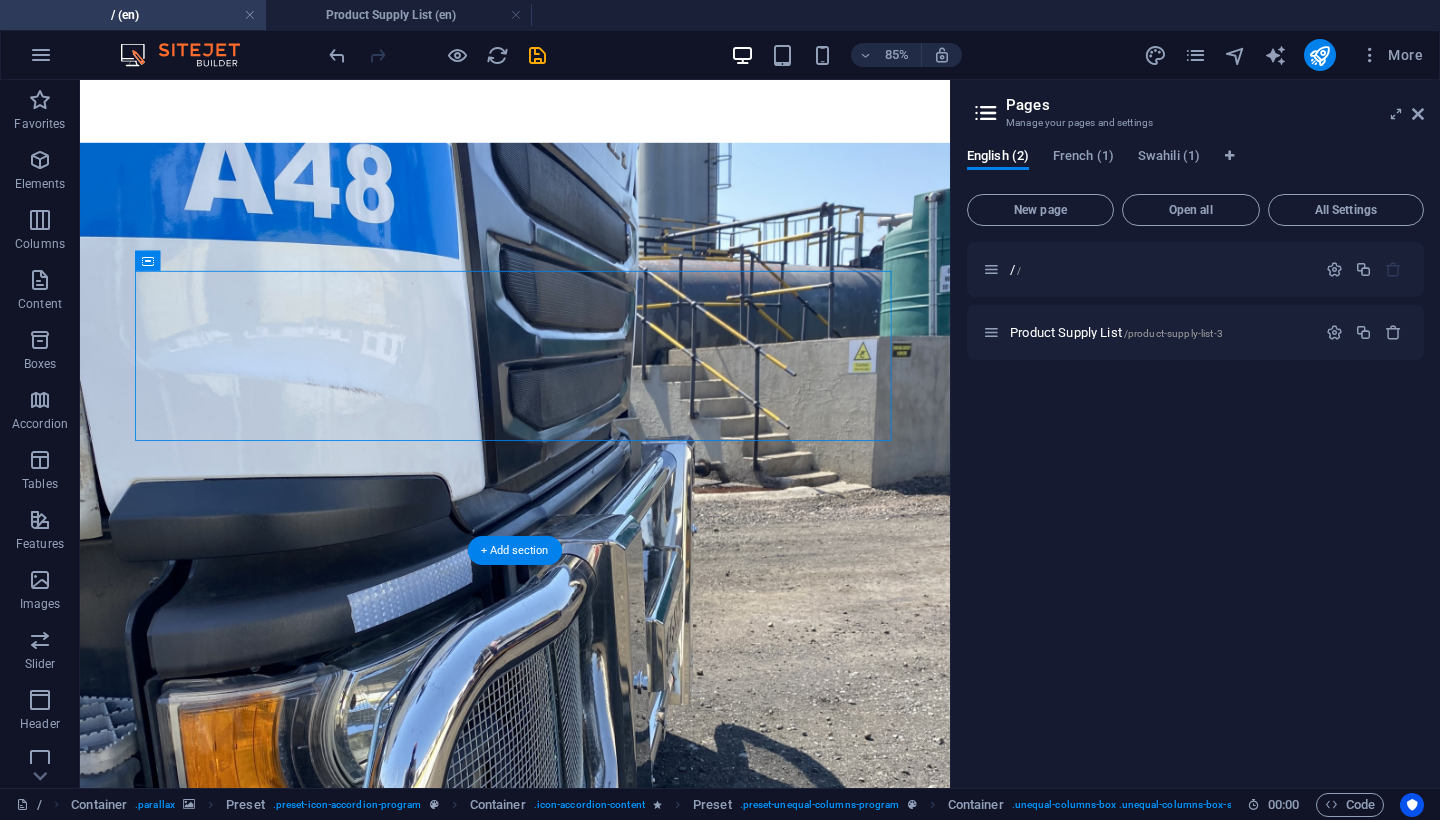 click at bounding box center [592, 22003] 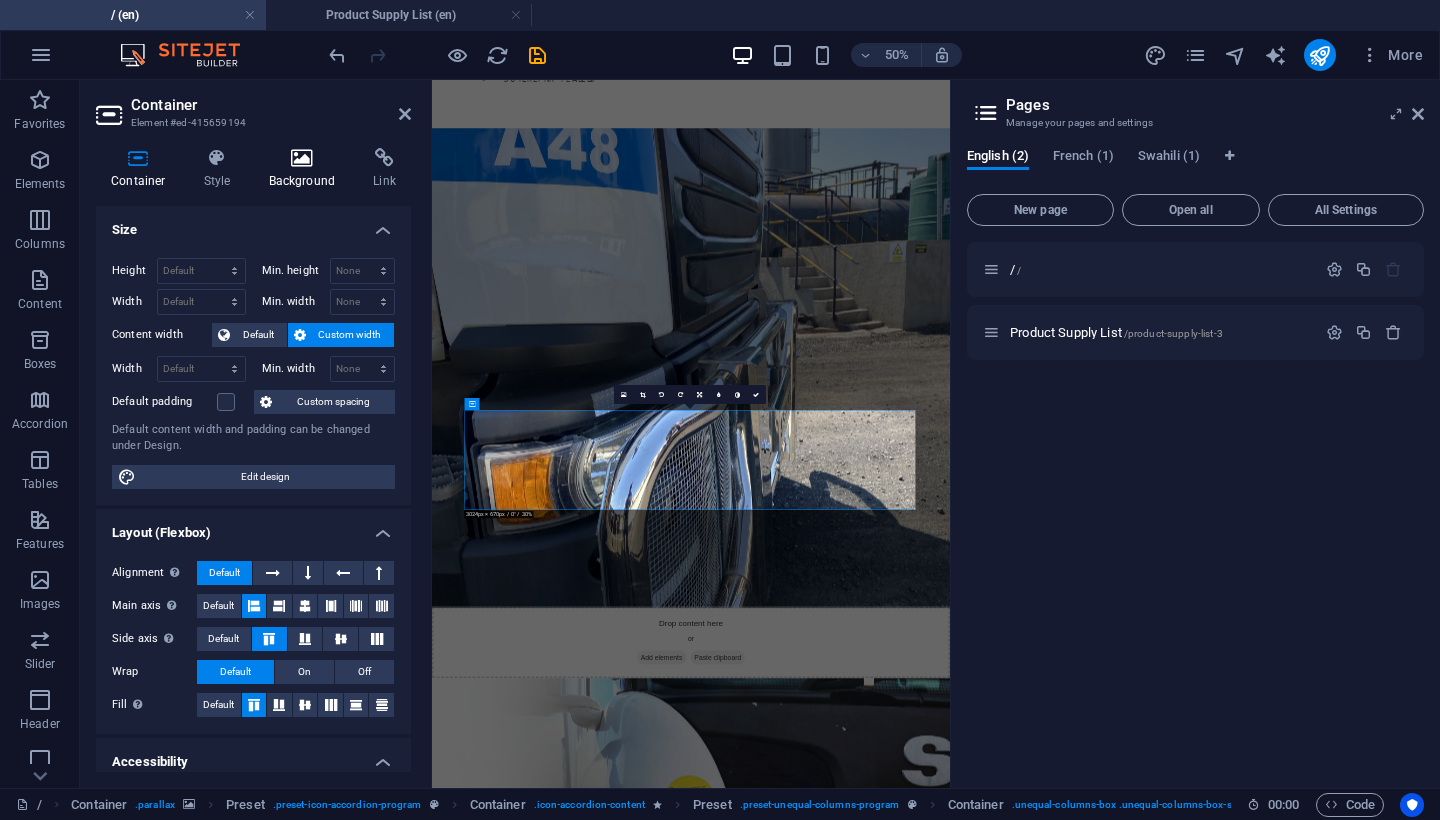 click on "Background" at bounding box center (306, 169) 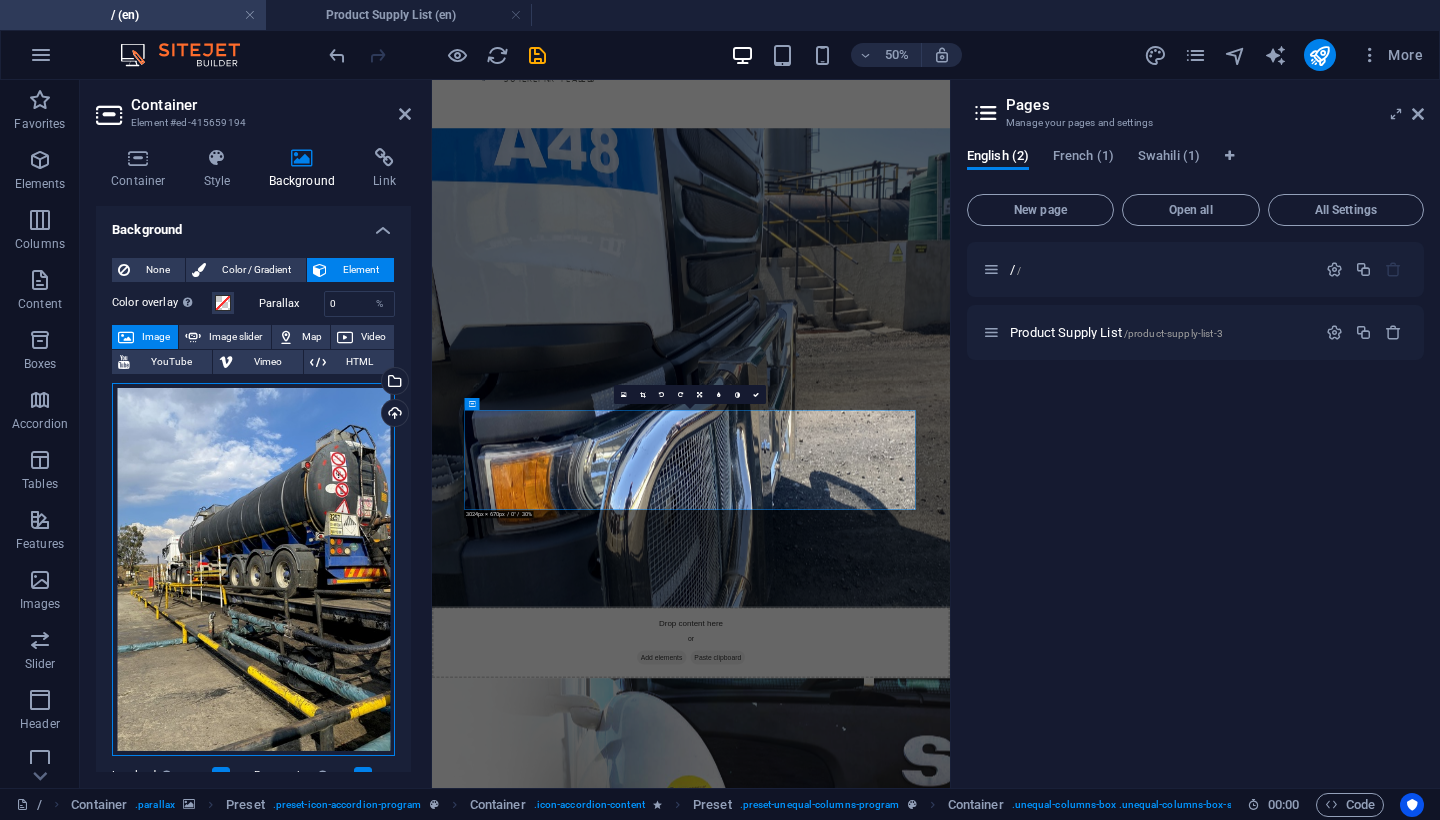 click on "Drag files here, click to choose files or select files from Files or our free stock photos & videos" at bounding box center [253, 570] 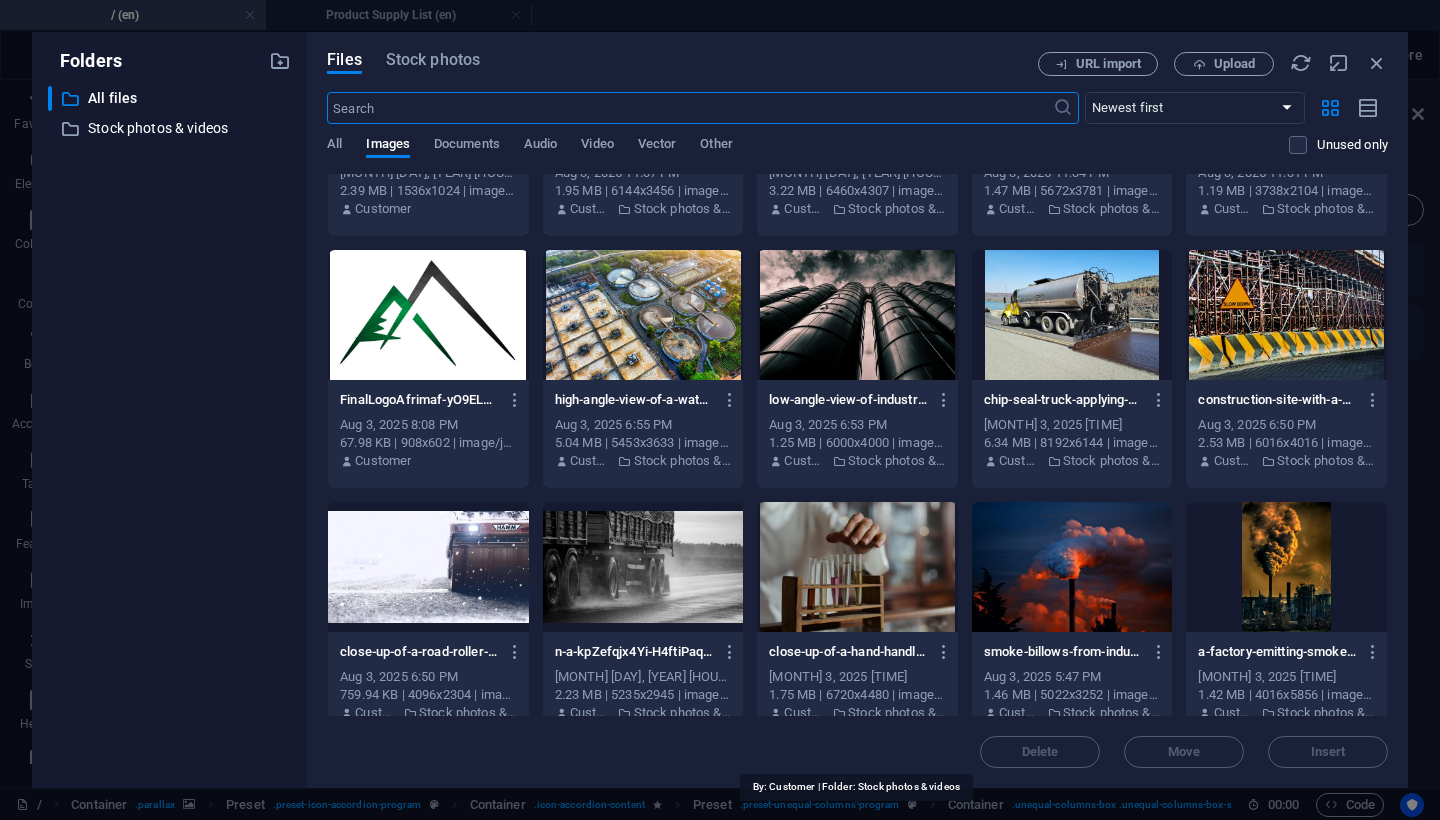 scroll, scrollTop: 0, scrollLeft: 0, axis: both 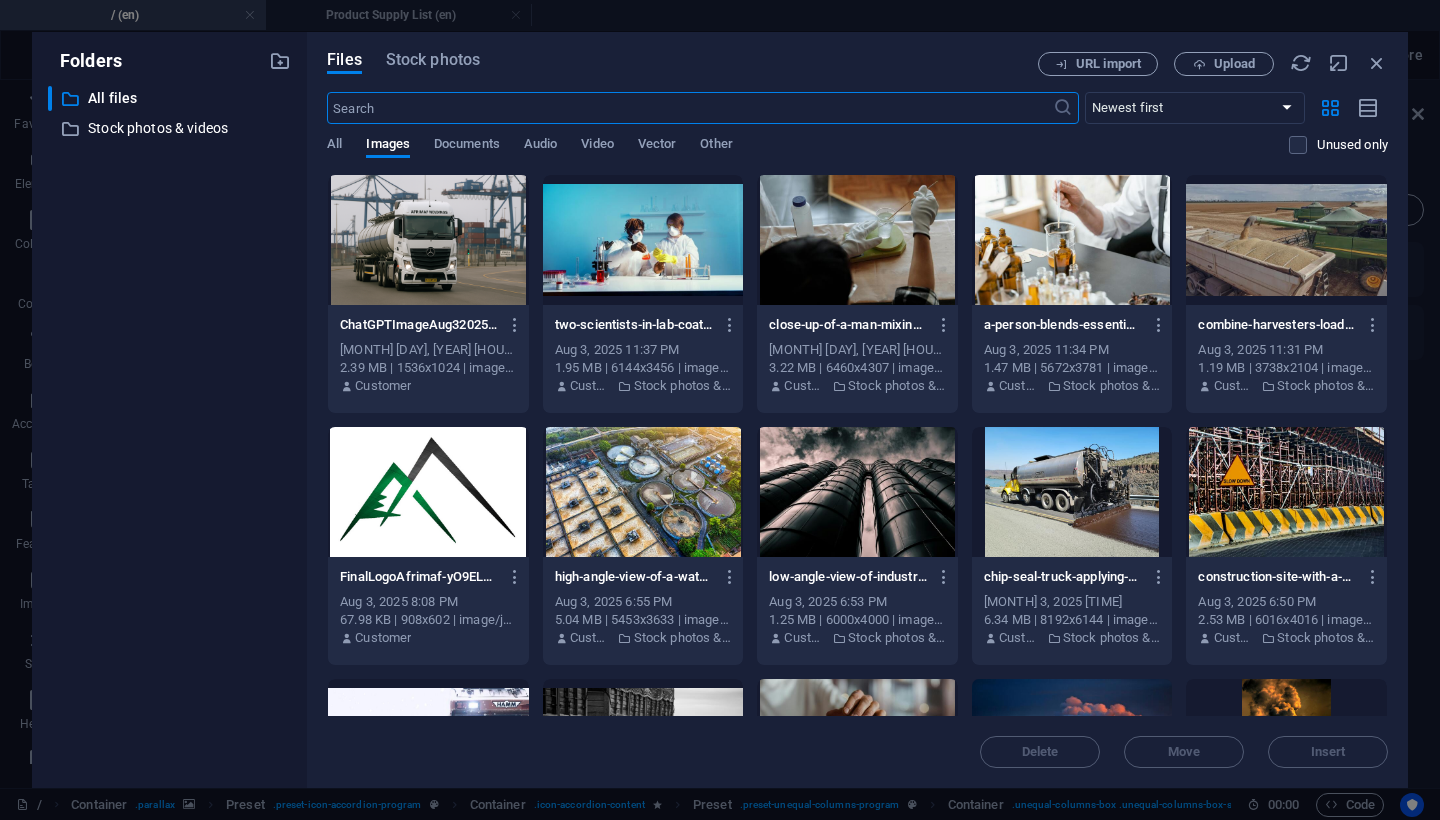 click at bounding box center [428, 240] 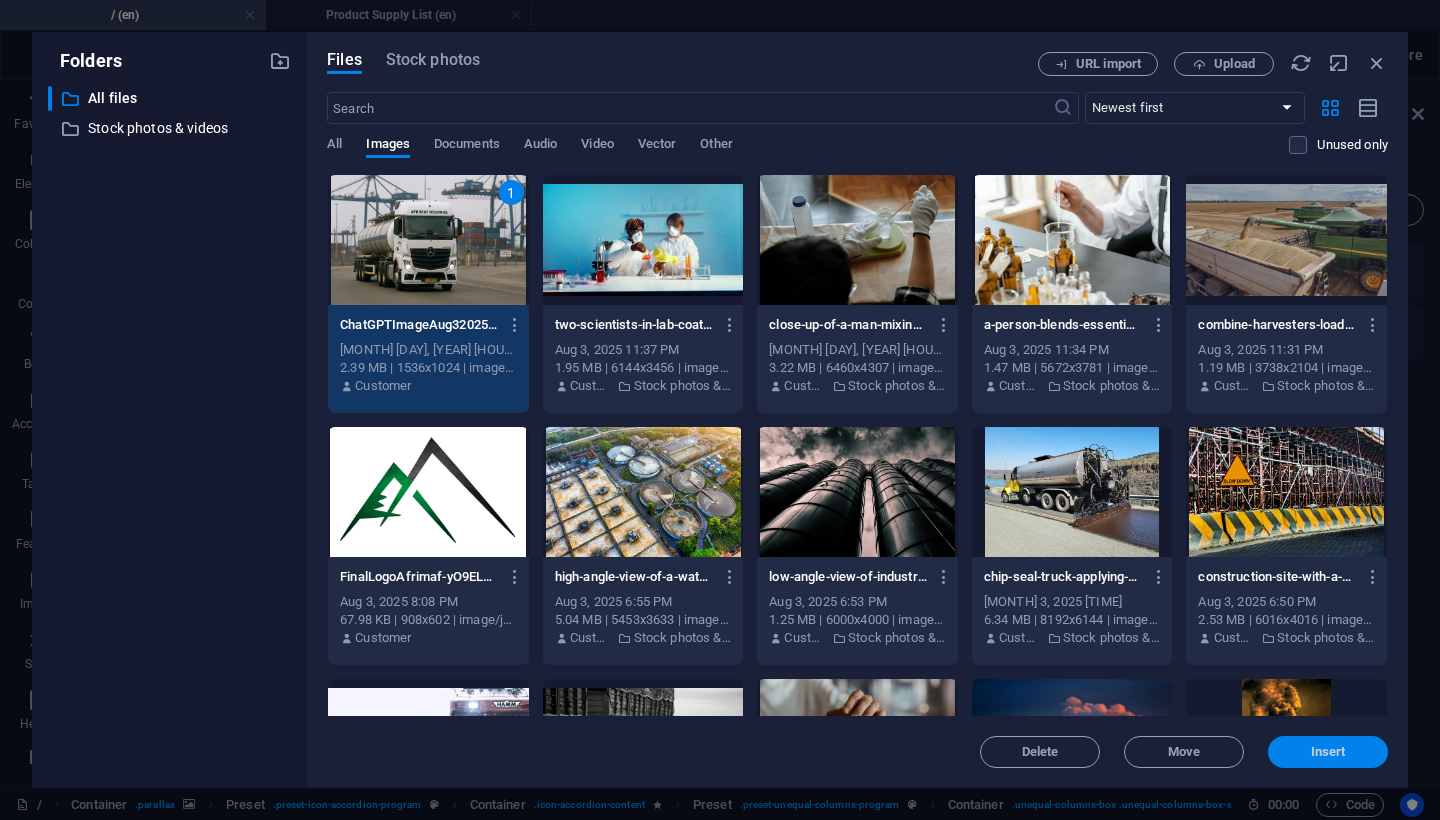 click on "Insert" at bounding box center [1328, 752] 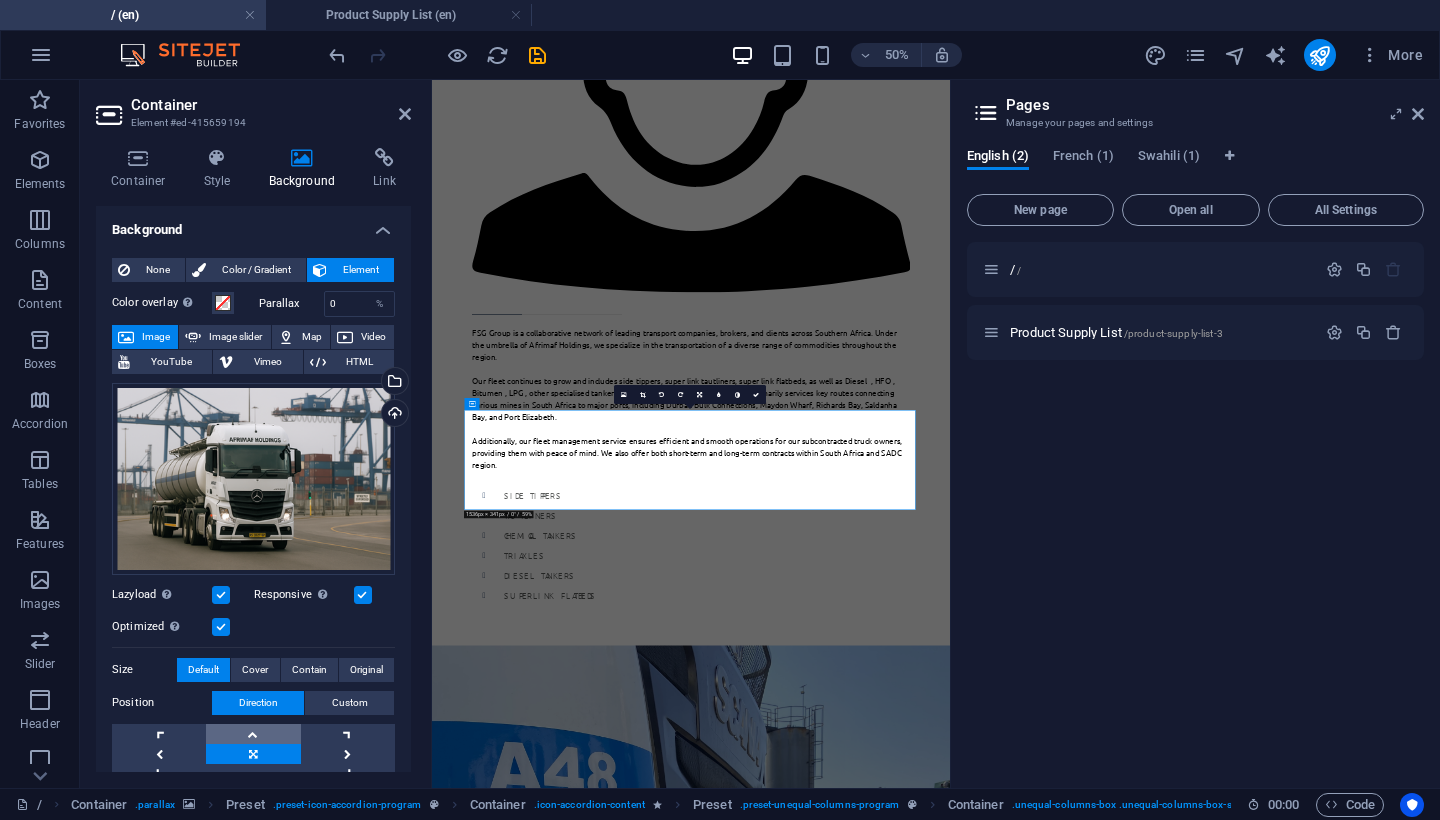 click at bounding box center [253, 734] 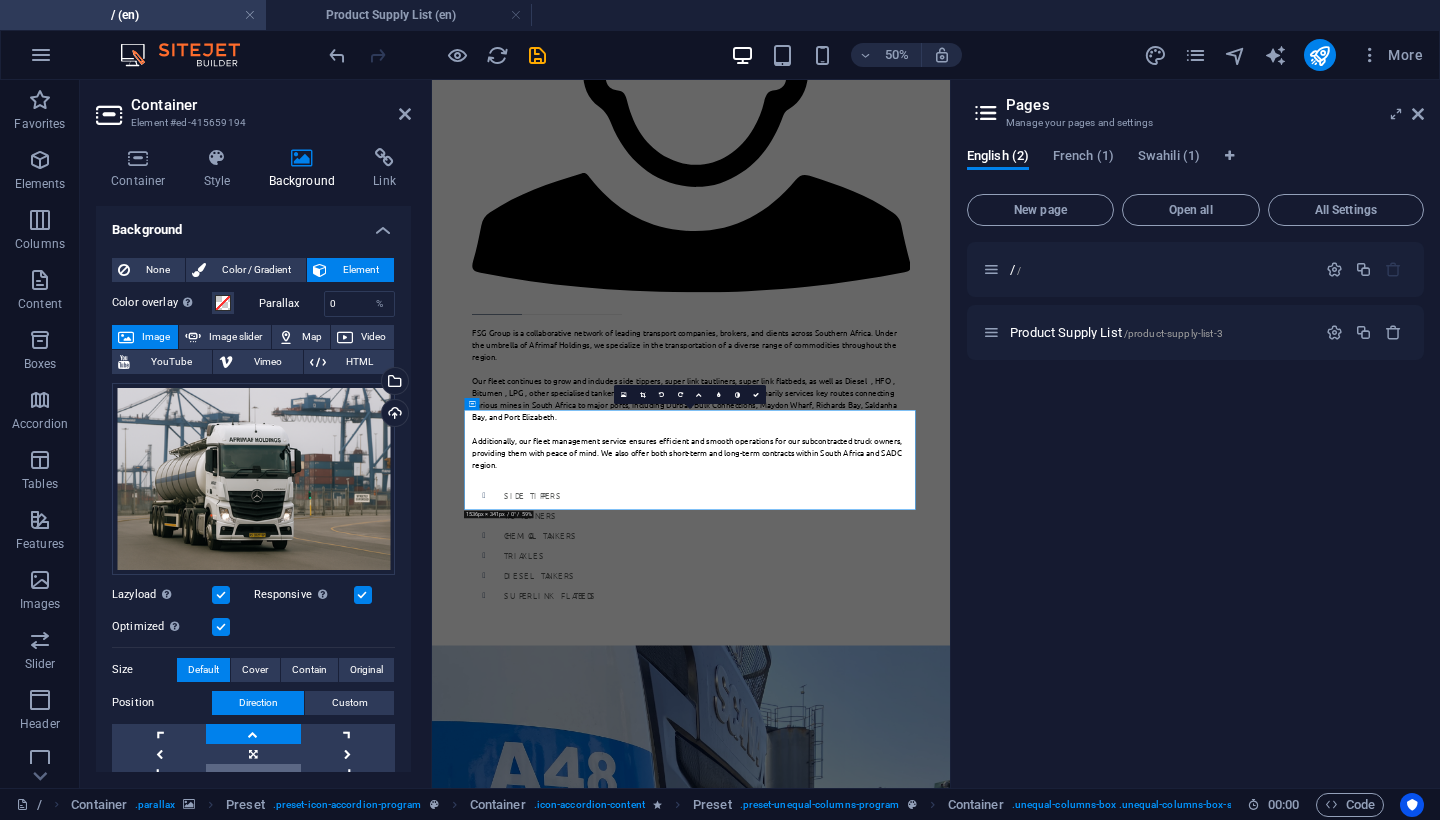 click at bounding box center [253, 774] 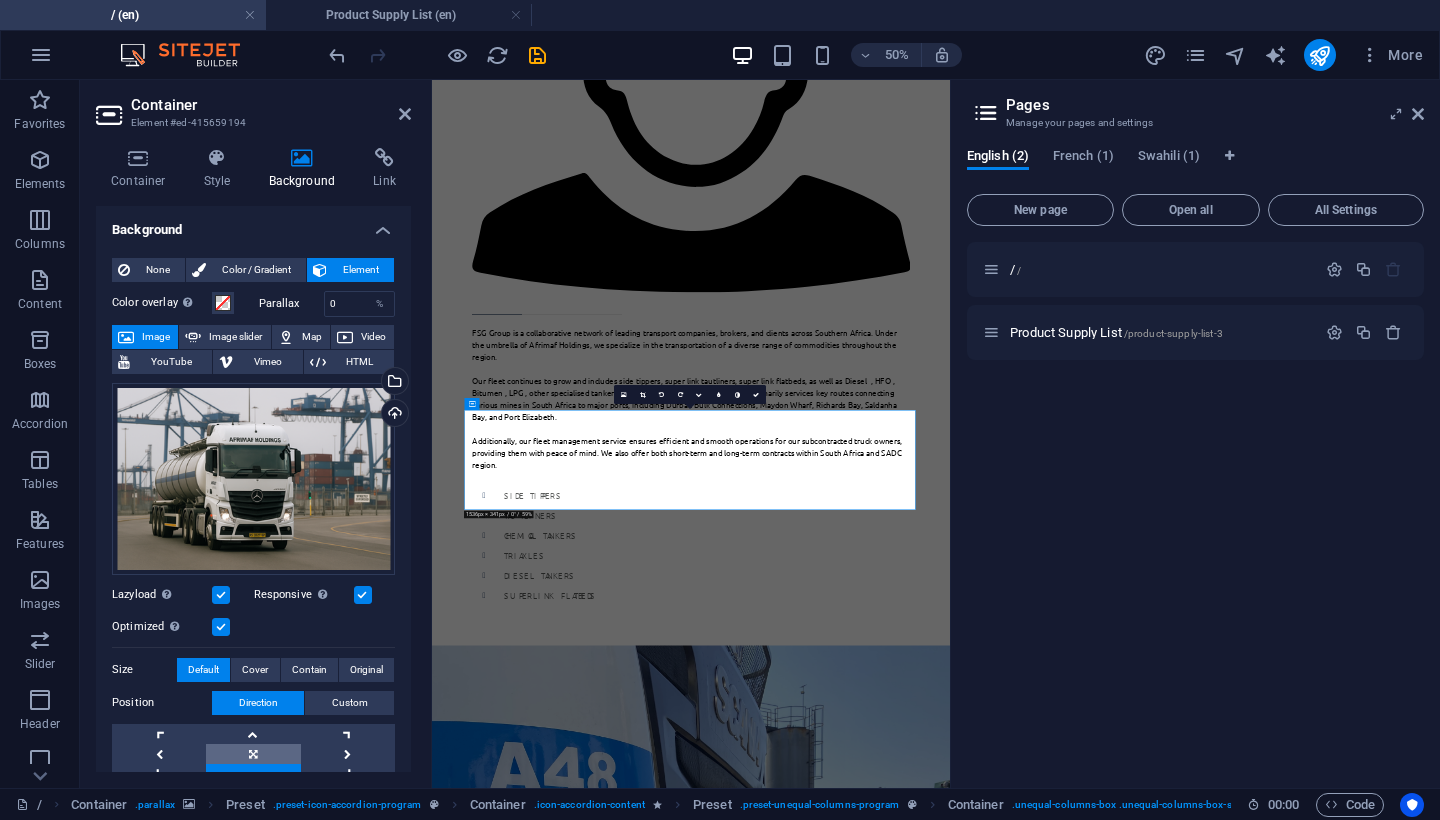 click at bounding box center [253, 754] 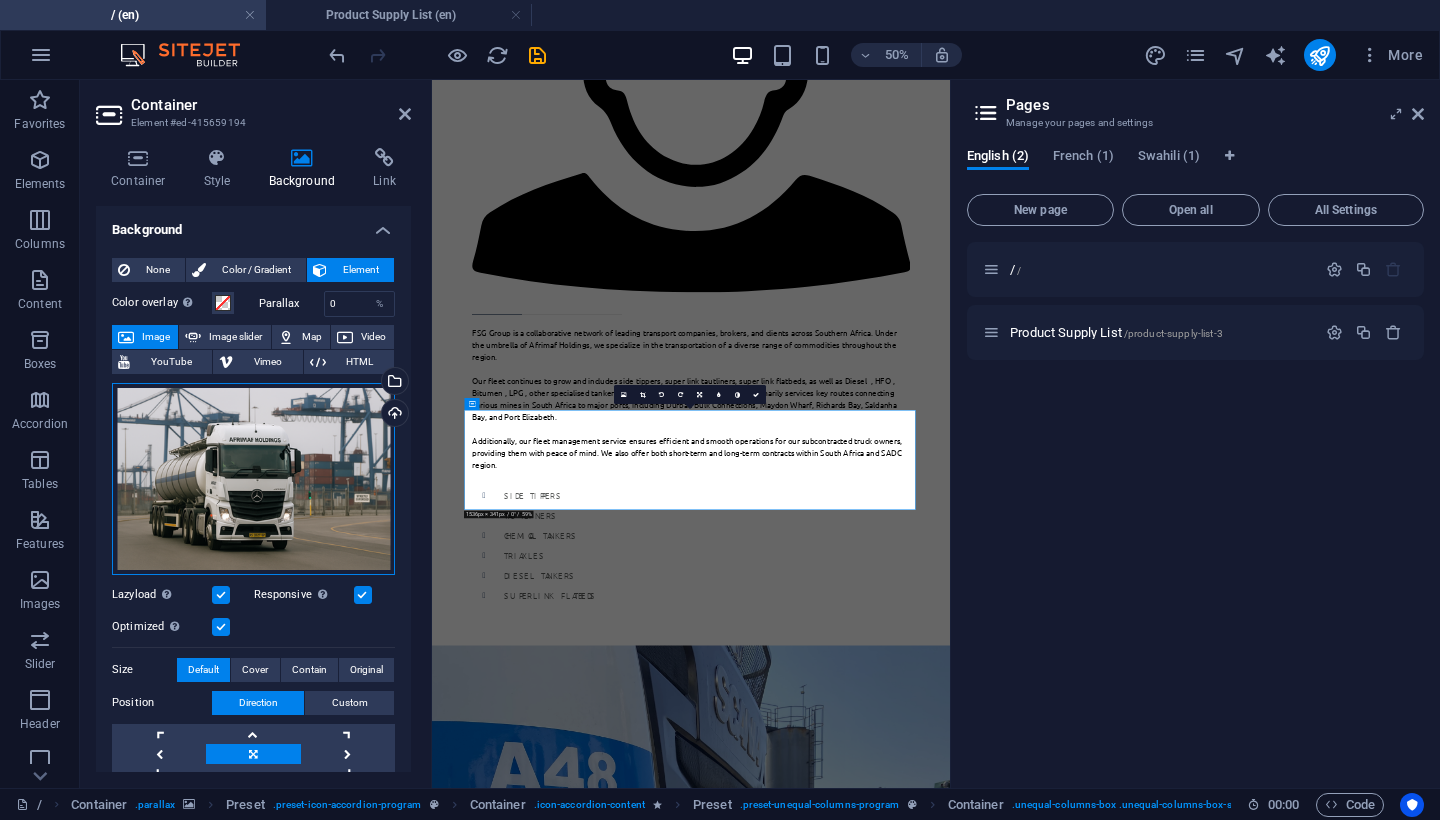 click on "Drag files here, click to choose files or select files from Files or our free stock photos & videos" at bounding box center [253, 479] 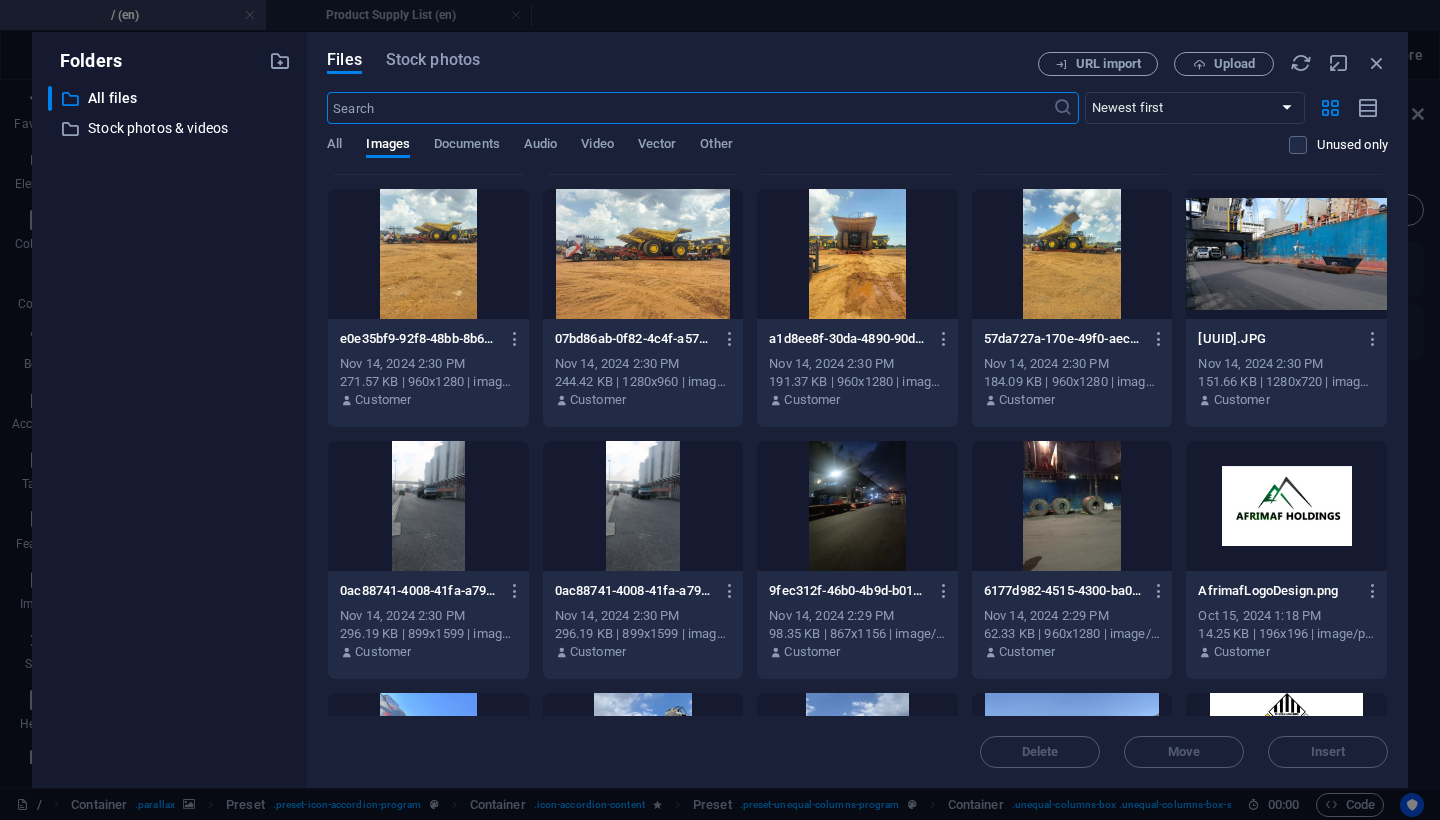 scroll, scrollTop: 2499, scrollLeft: 0, axis: vertical 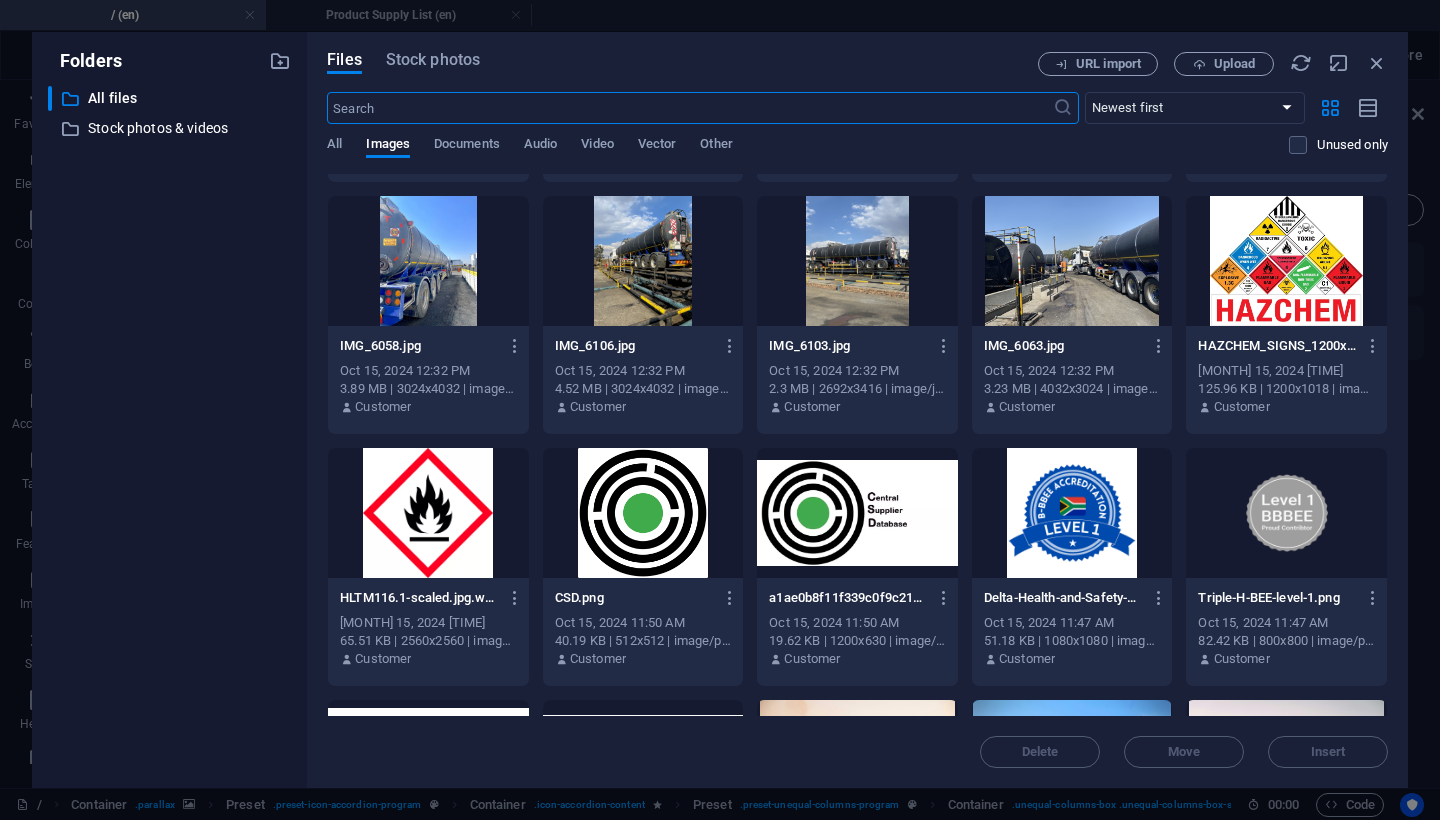 click at bounding box center (1072, 261) 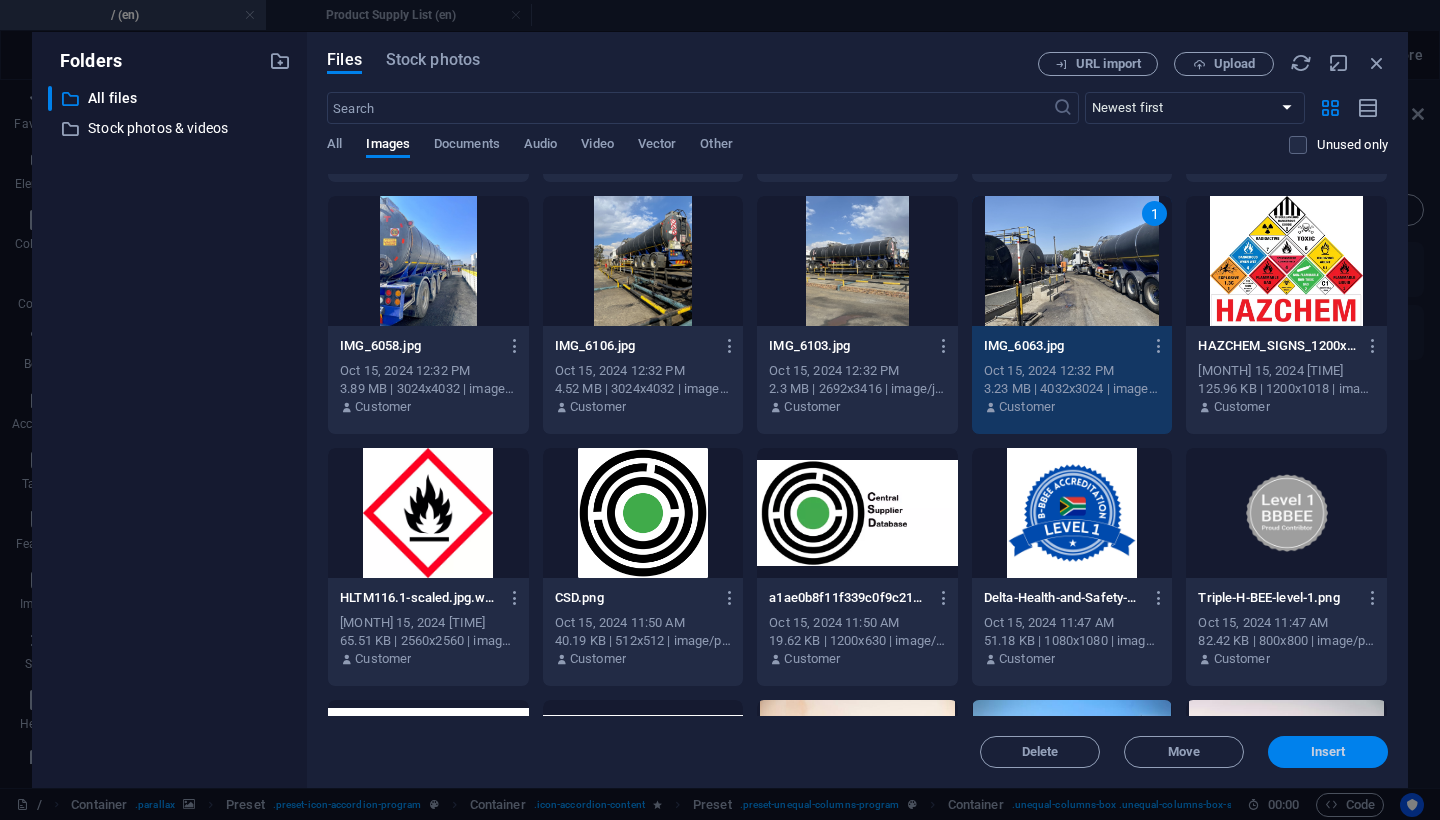 click on "Insert" at bounding box center (1328, 752) 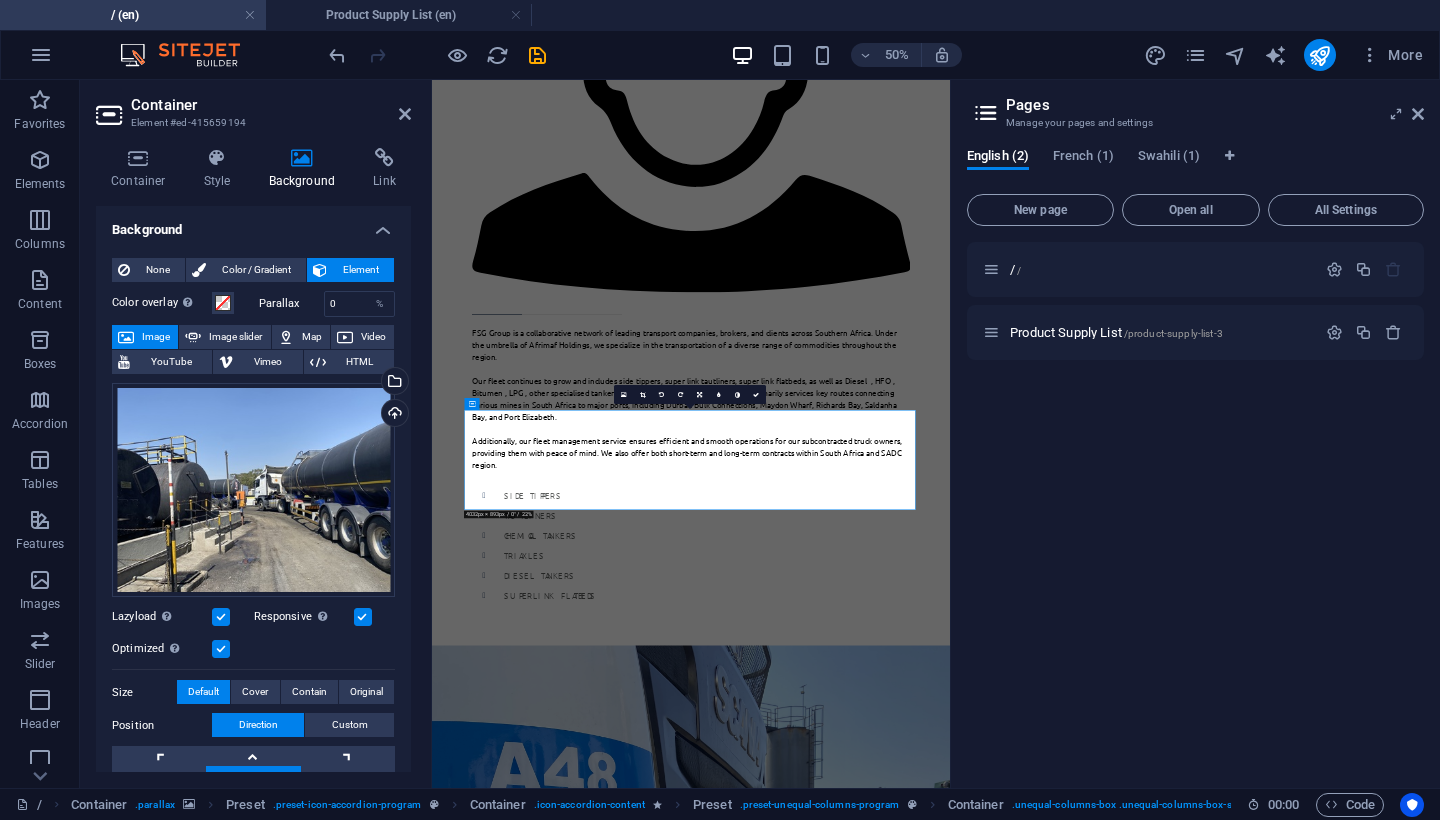 click on "Container Element #ed-415659194
Container Style Background Link Size Height Default px rem % vh vw Min. height None px rem % vh vw Width Default px rem % em vh vw Min. width None px rem % vh vw Content width Default Custom width Width Default px rem % em vh vw Min. width None px rem % vh vw Default padding Custom spacing Default content width and padding can be changed under Design. Edit design Layout (Flexbox) Alignment Determines the flex direction. Default Main axis Determine how elements should behave along the main axis inside this container (justify content). Default Side axis Control the vertical direction of the element inside of the container (align items). Default Wrap Default On Off Fill Controls the distances and direction of elements on the y-axis across several lines (align content). Default Accessibility ARIA helps assistive technologies (like screen readers) to understand the role, state, and behavior of web elements Role The ARIA role defines the purpose of an element.  None" at bounding box center [256, 434] 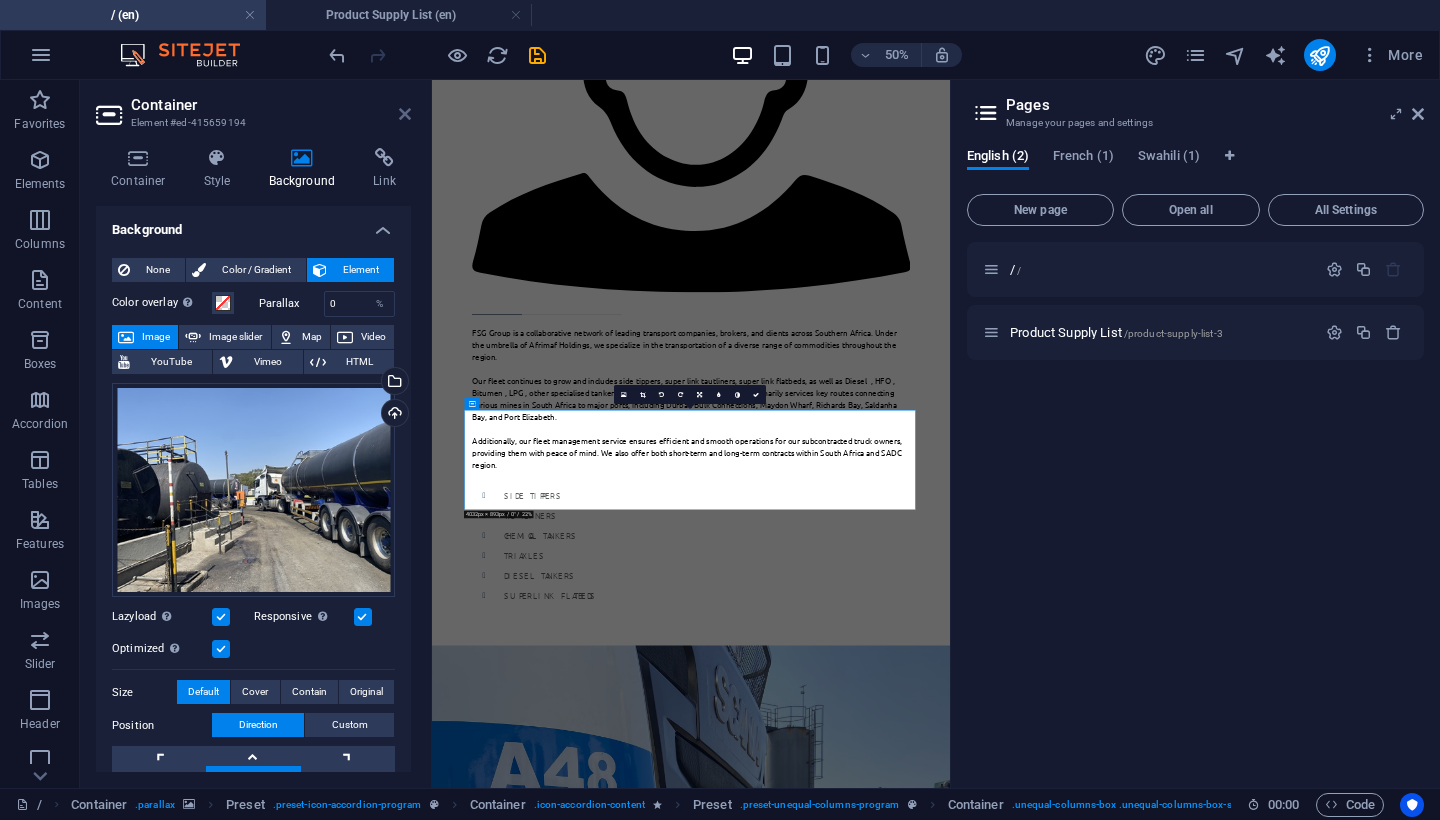 drag, startPoint x: 407, startPoint y: 116, endPoint x: 391, endPoint y: 66, distance: 52.49762 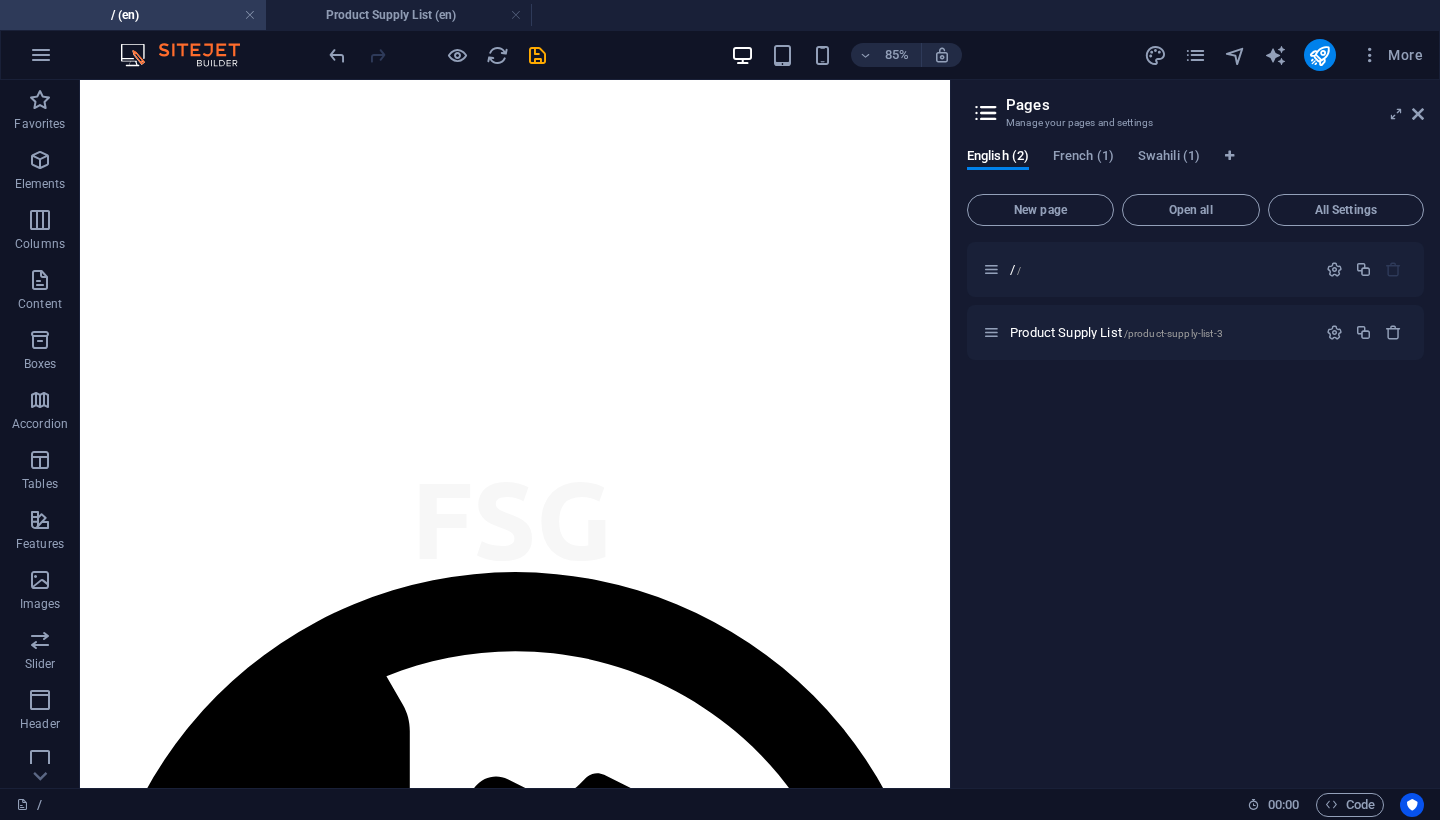scroll, scrollTop: 1332, scrollLeft: 0, axis: vertical 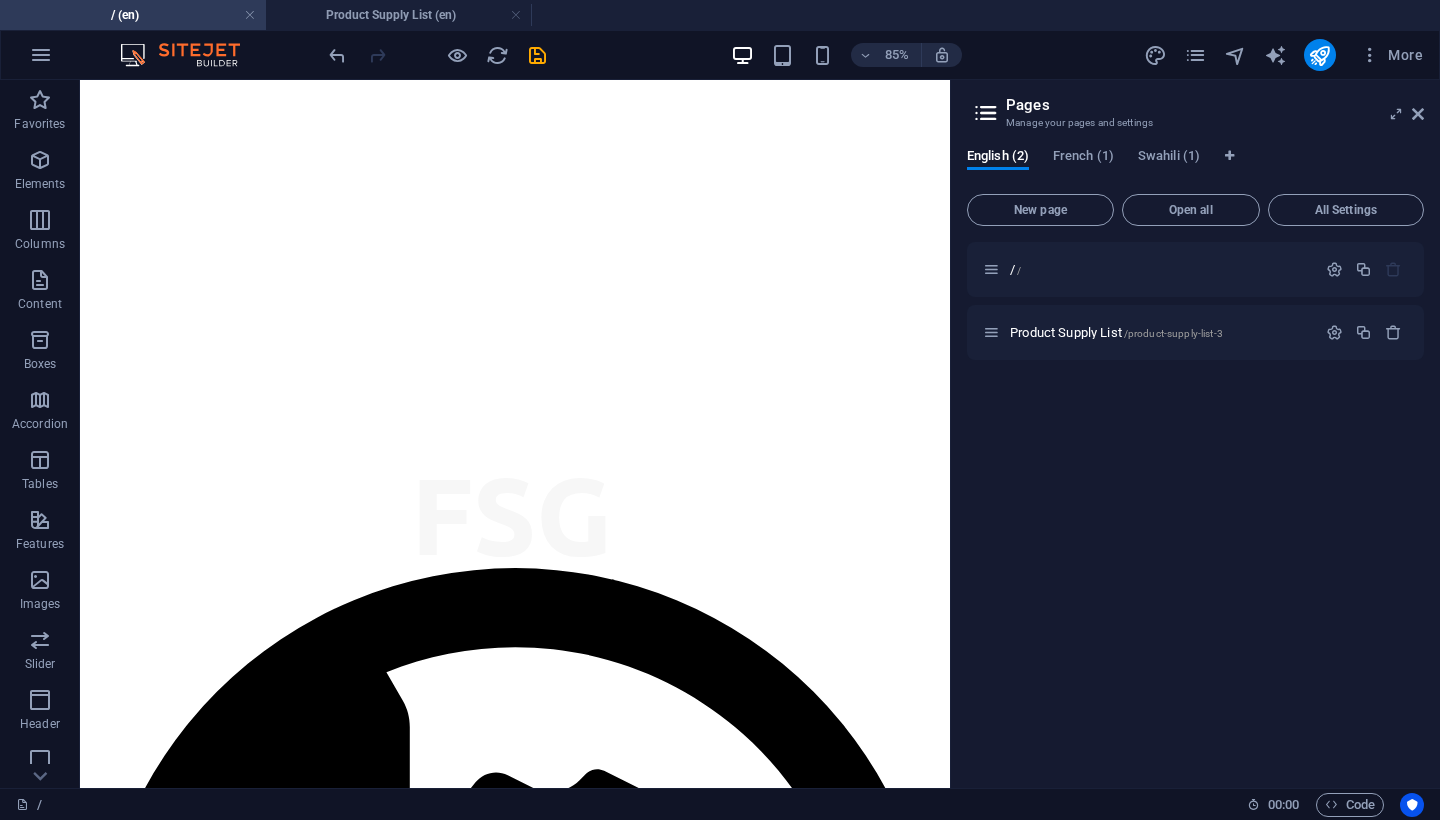 click at bounding box center [592, 5442] 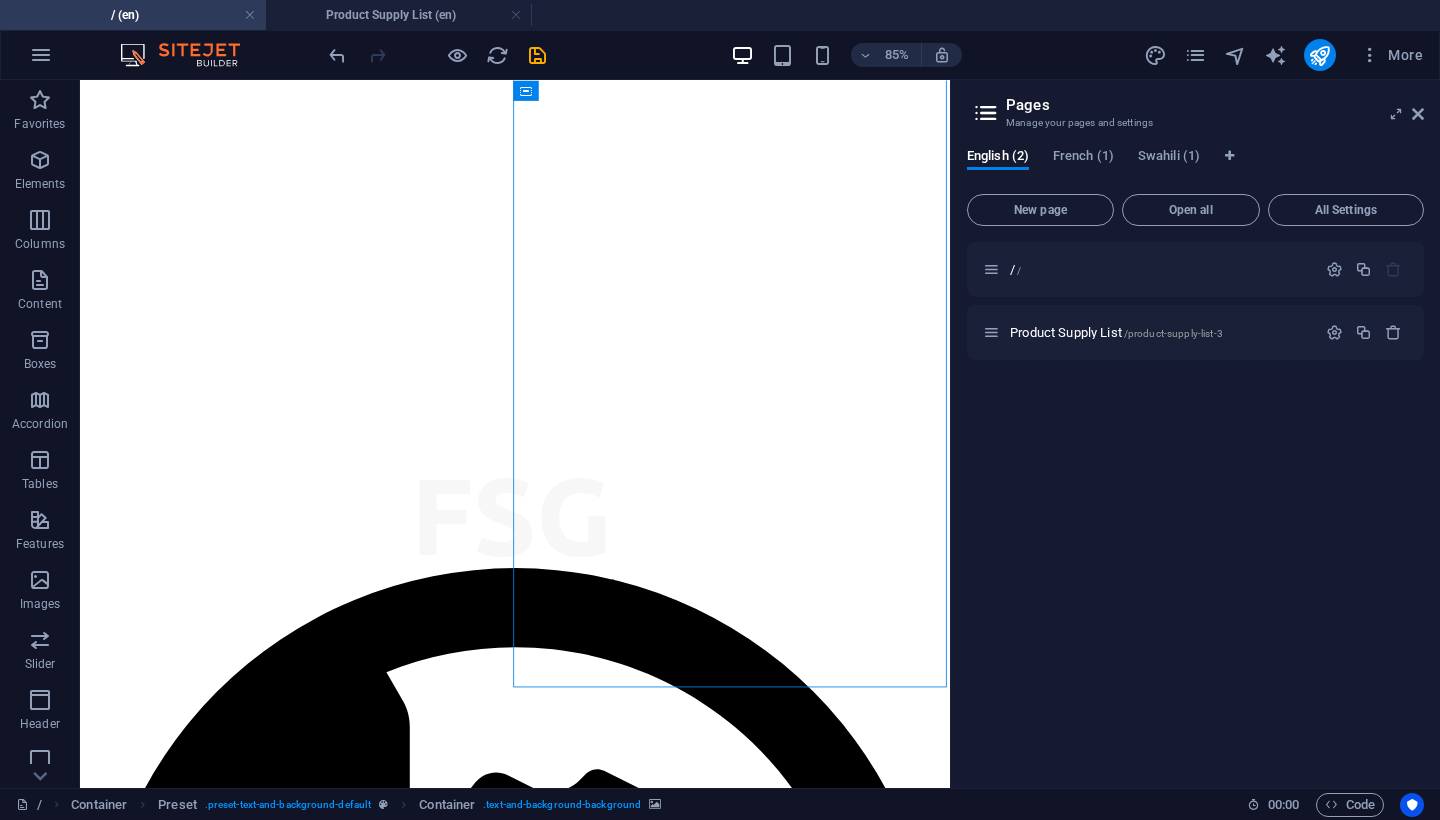 click at bounding box center (592, 5442) 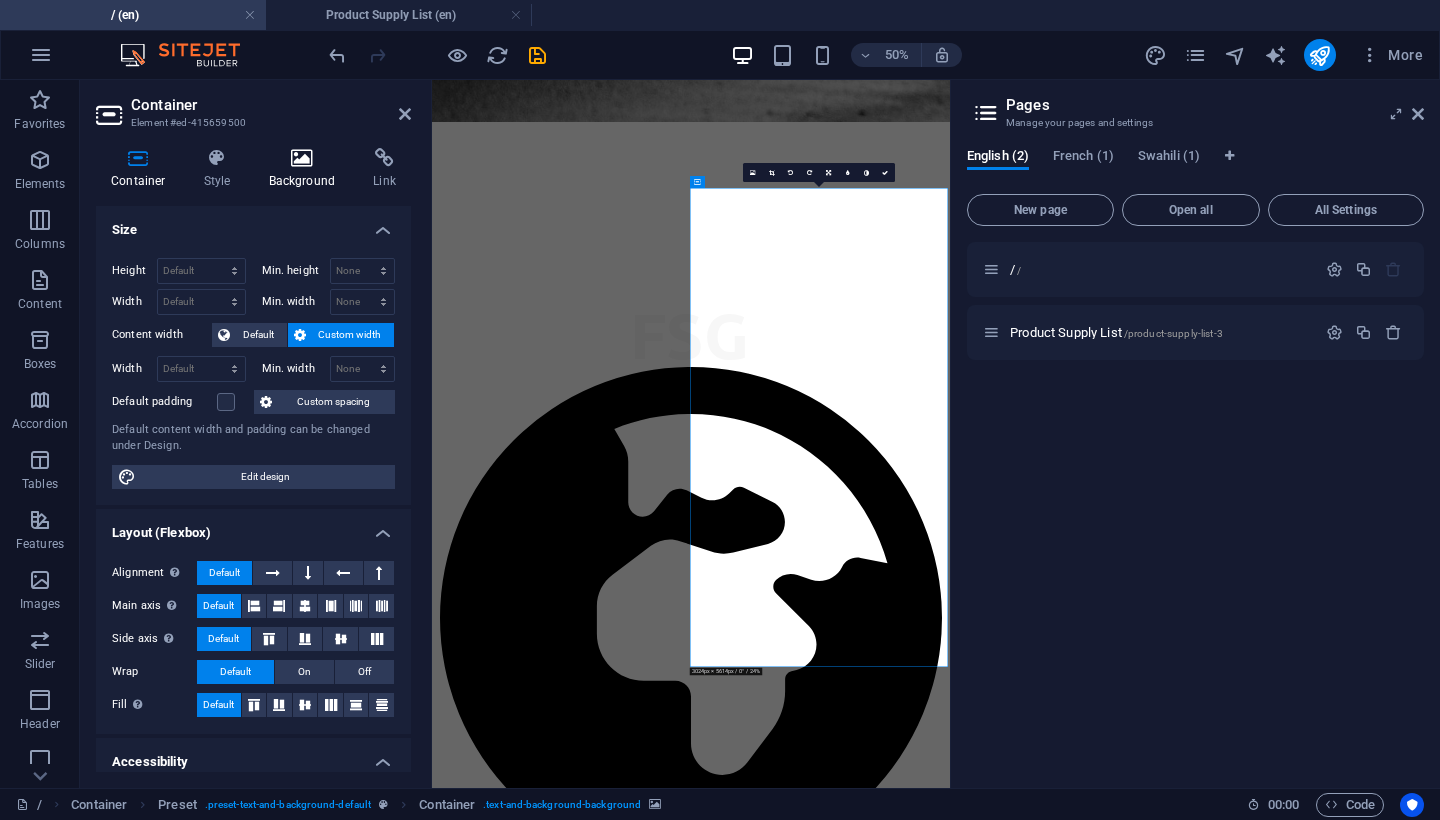 click at bounding box center [302, 158] 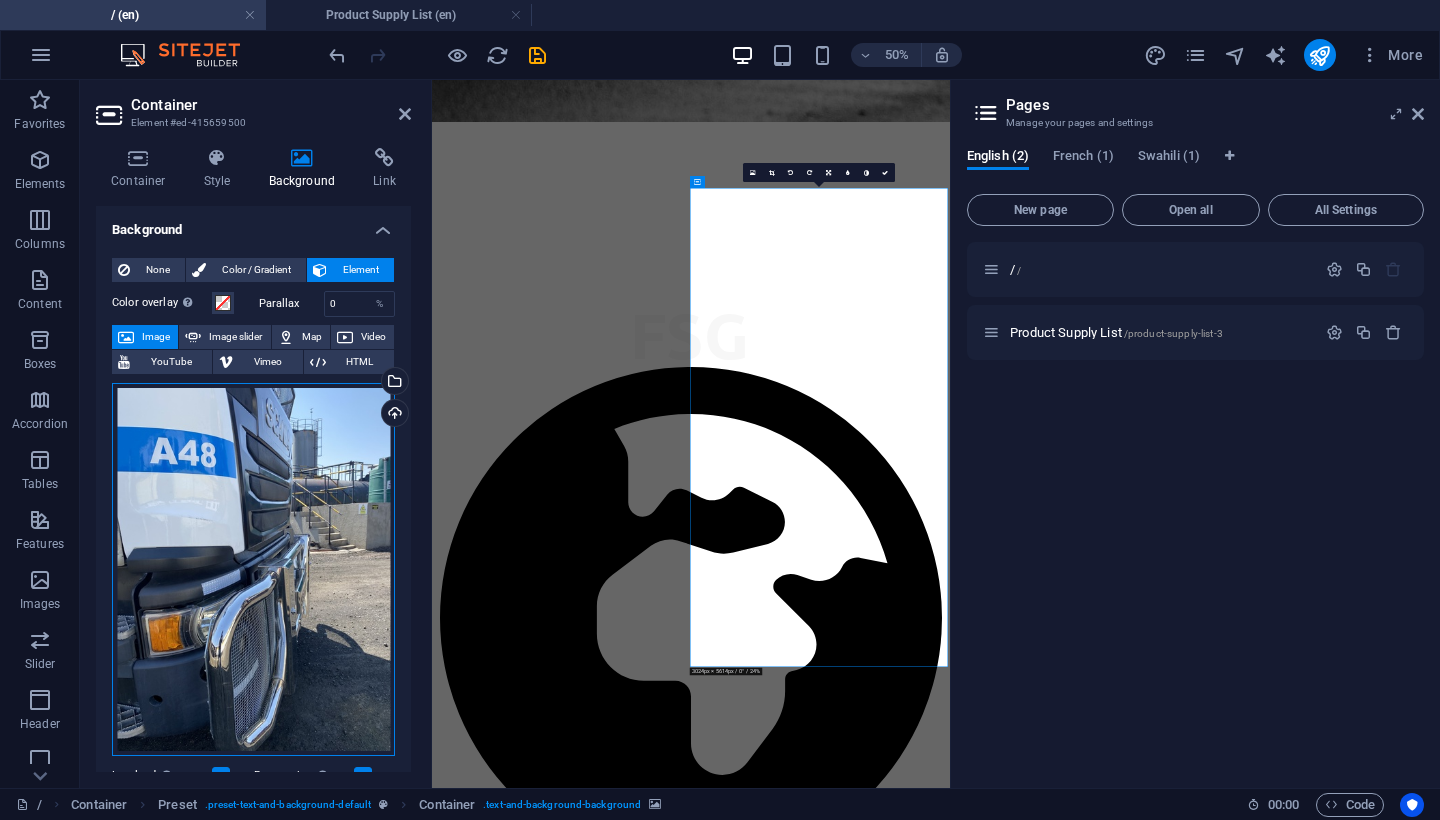 click on "Drag files here, click to choose files or select files from Files or our free stock photos & videos" at bounding box center (253, 570) 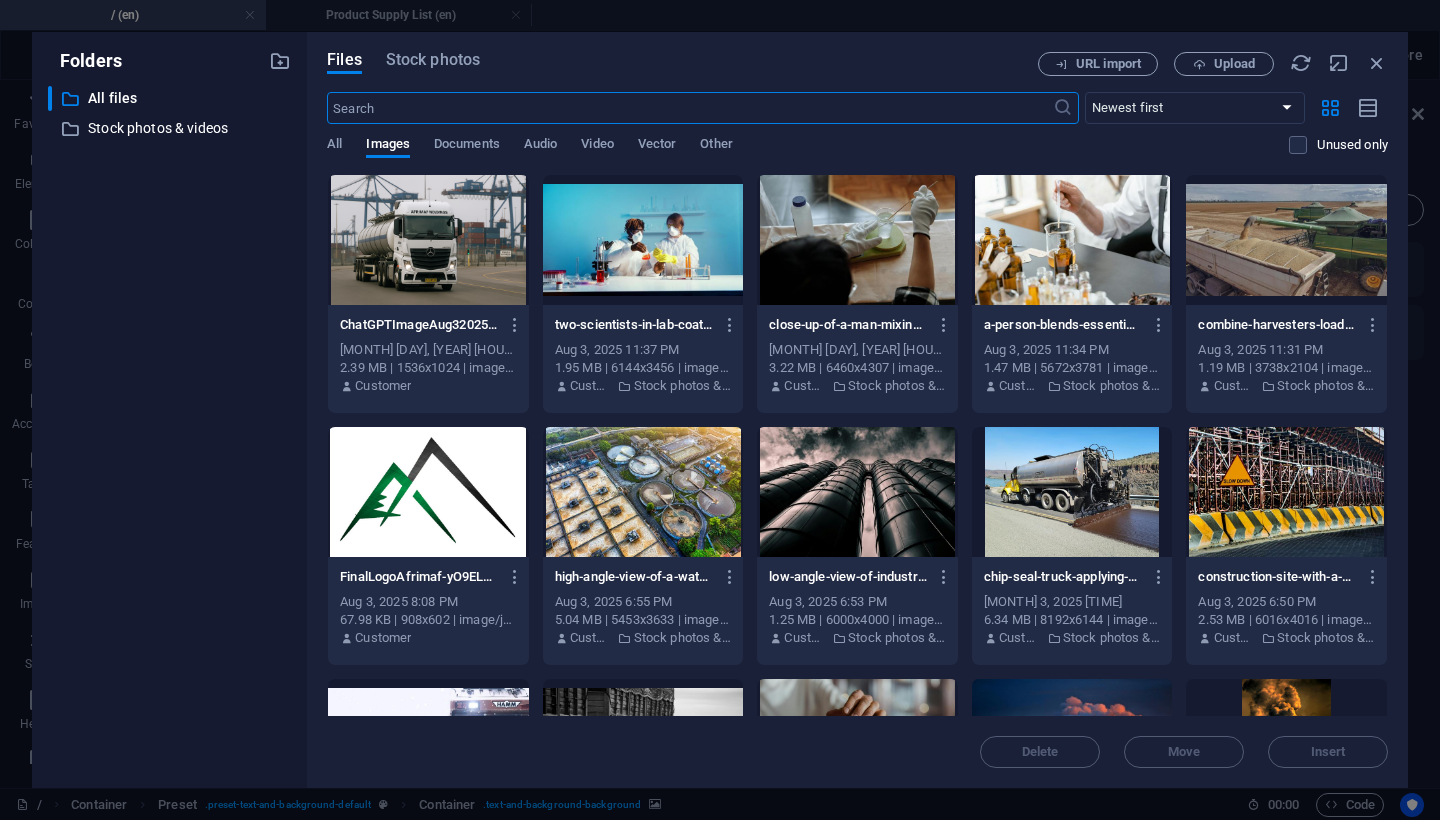 click at bounding box center [428, 240] 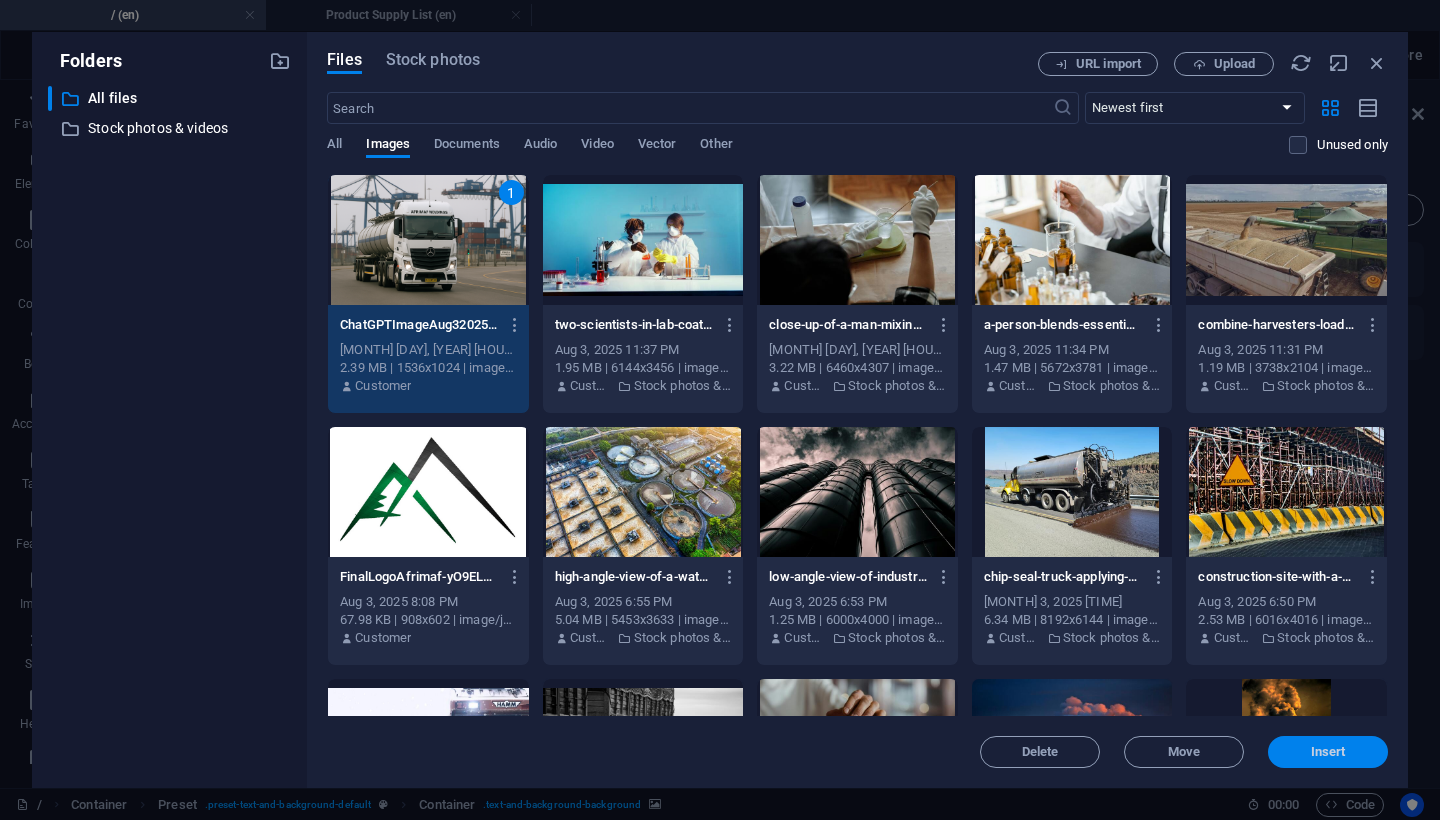 click on "Insert" at bounding box center (1328, 752) 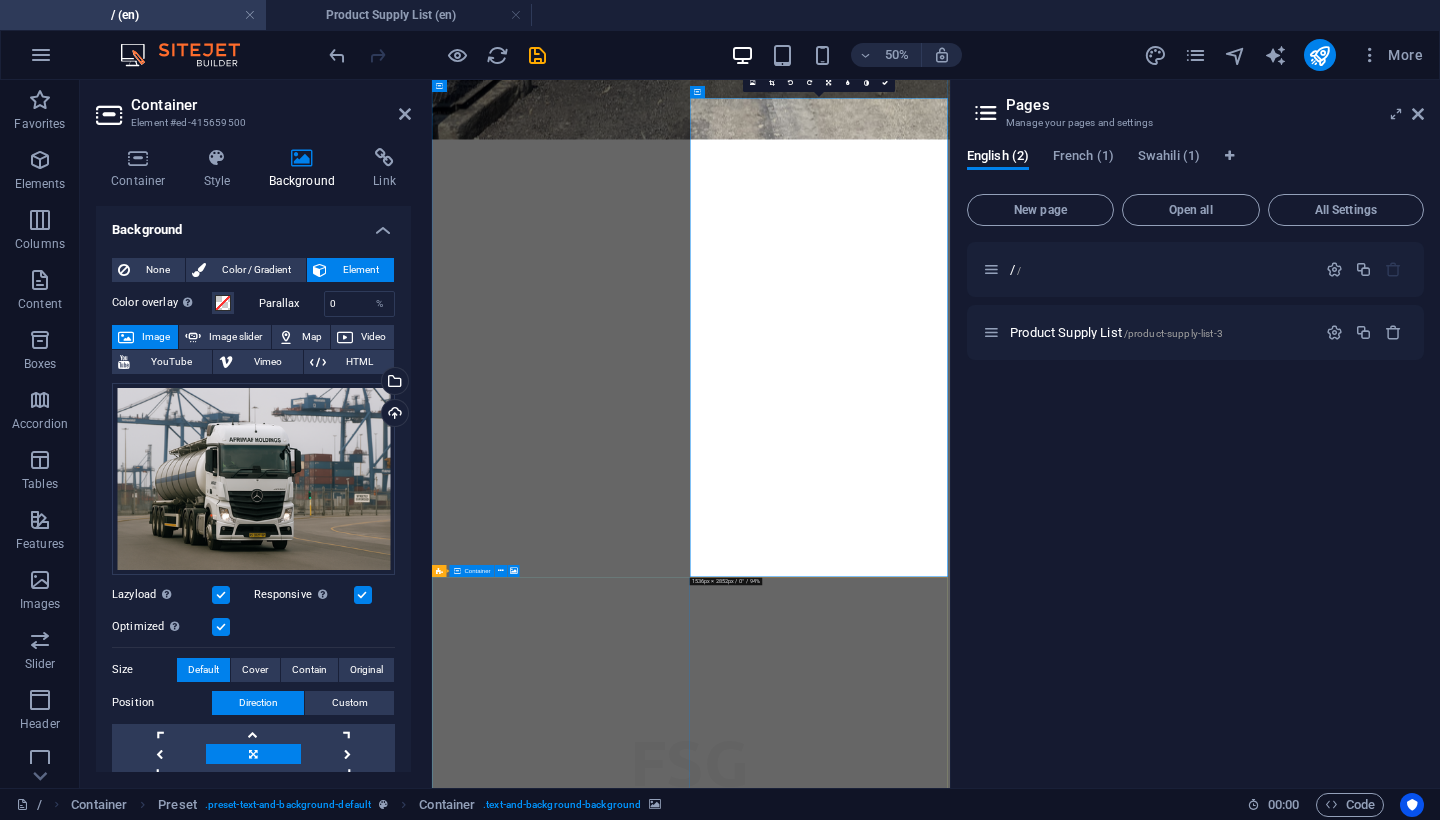 scroll, scrollTop: 1512, scrollLeft: 0, axis: vertical 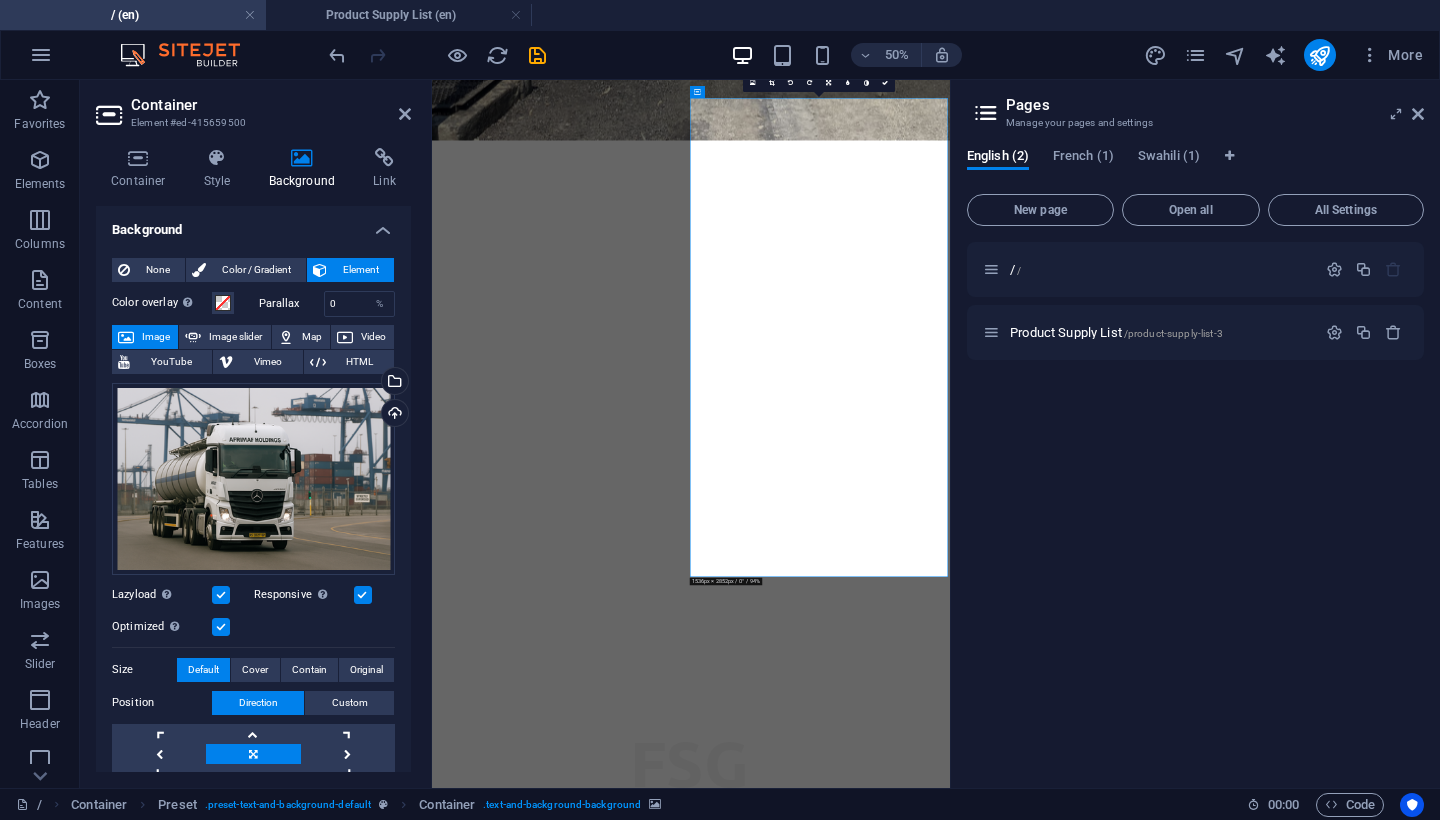 click on "Container Element #ed-415659500" at bounding box center (253, 106) 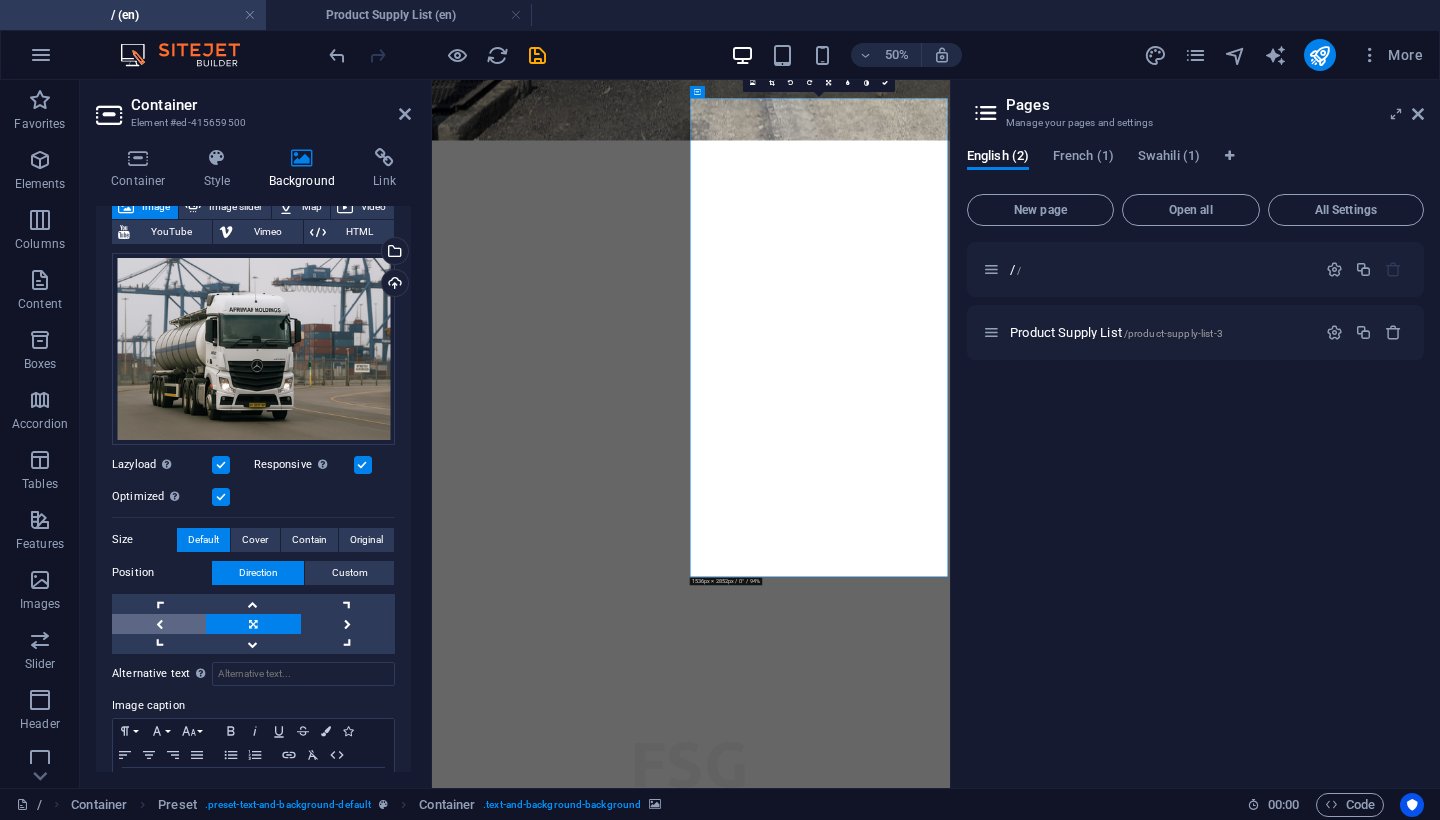 scroll, scrollTop: 131, scrollLeft: 0, axis: vertical 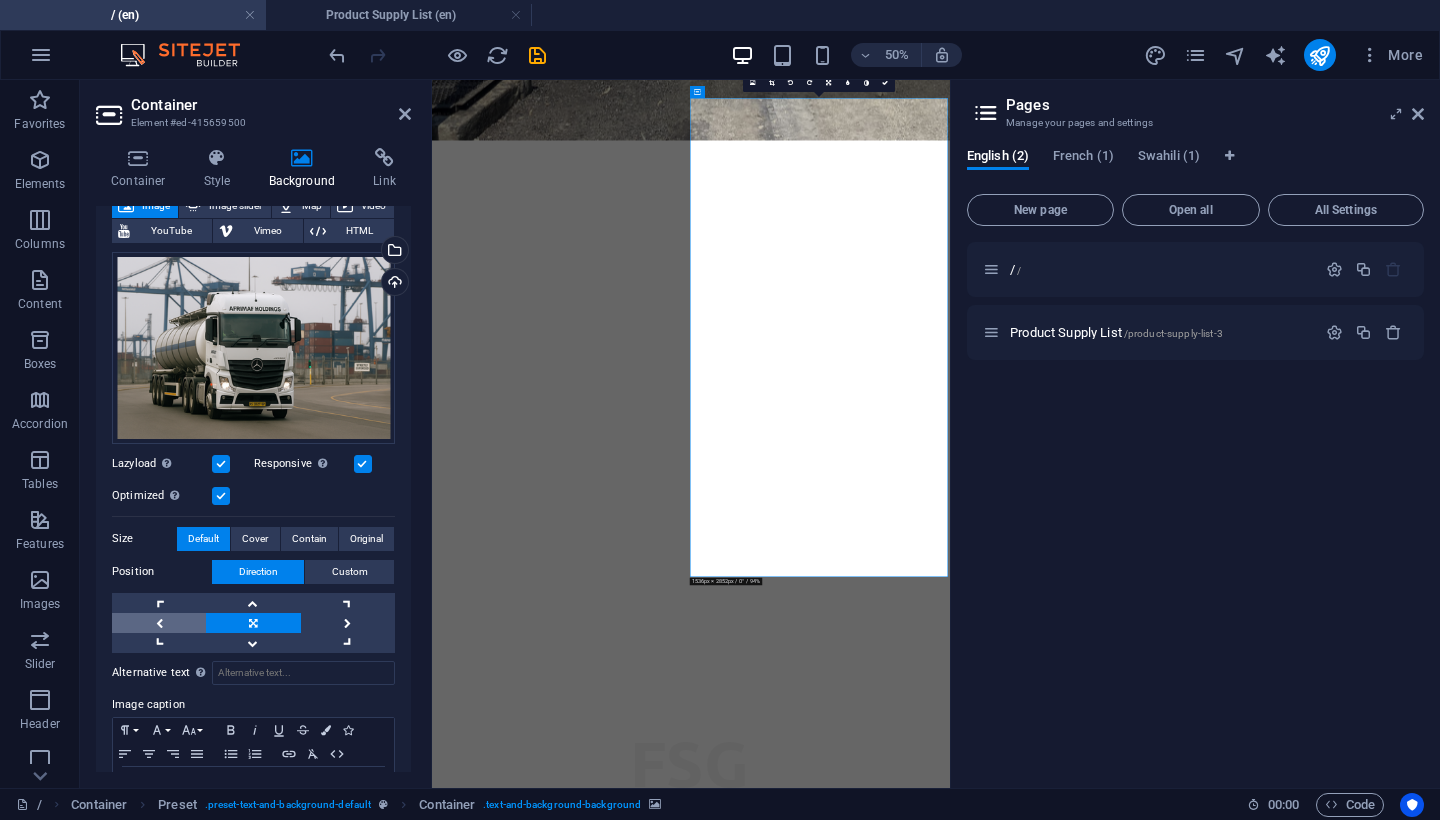 click at bounding box center [159, 623] 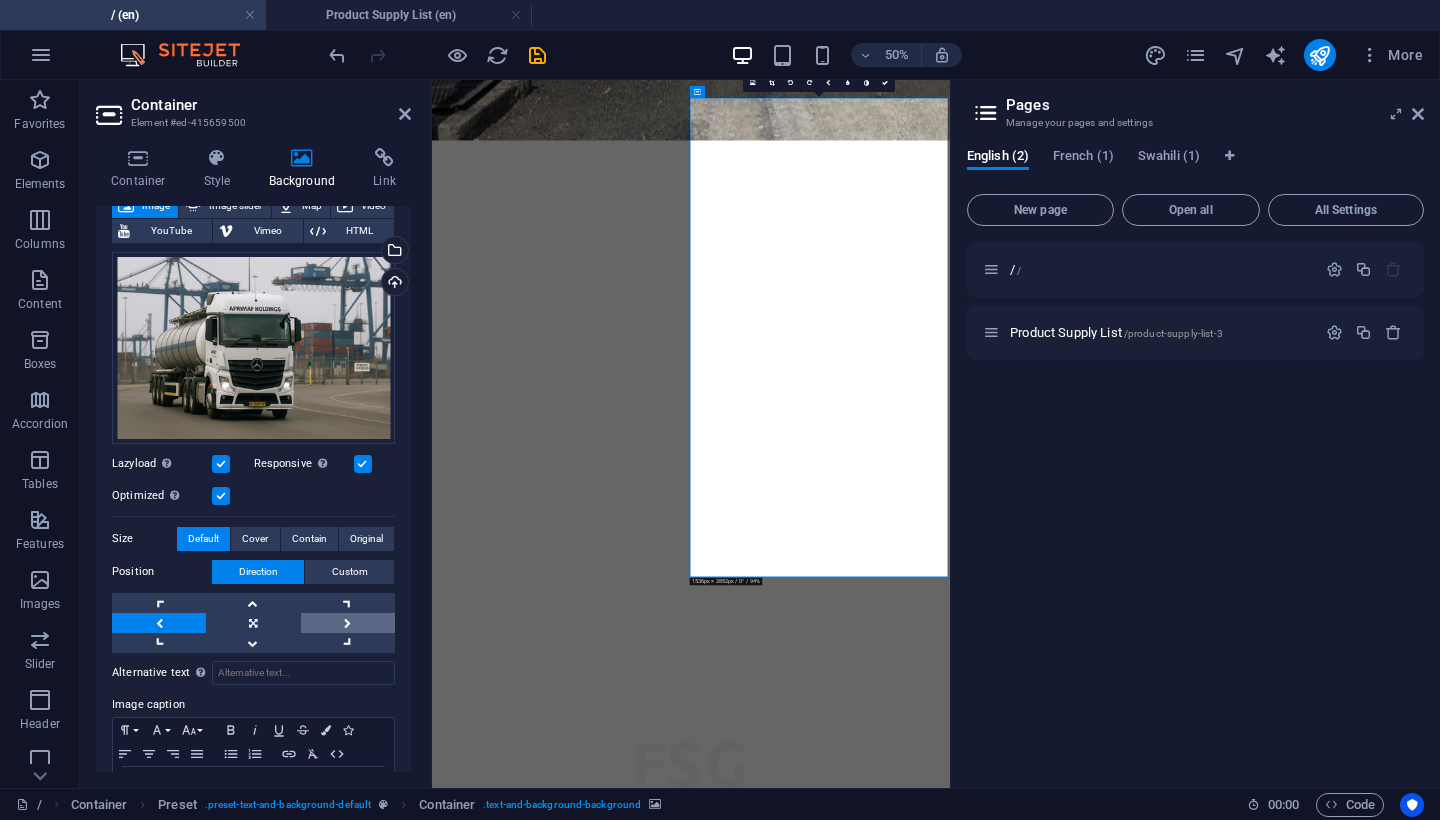 click at bounding box center [348, 623] 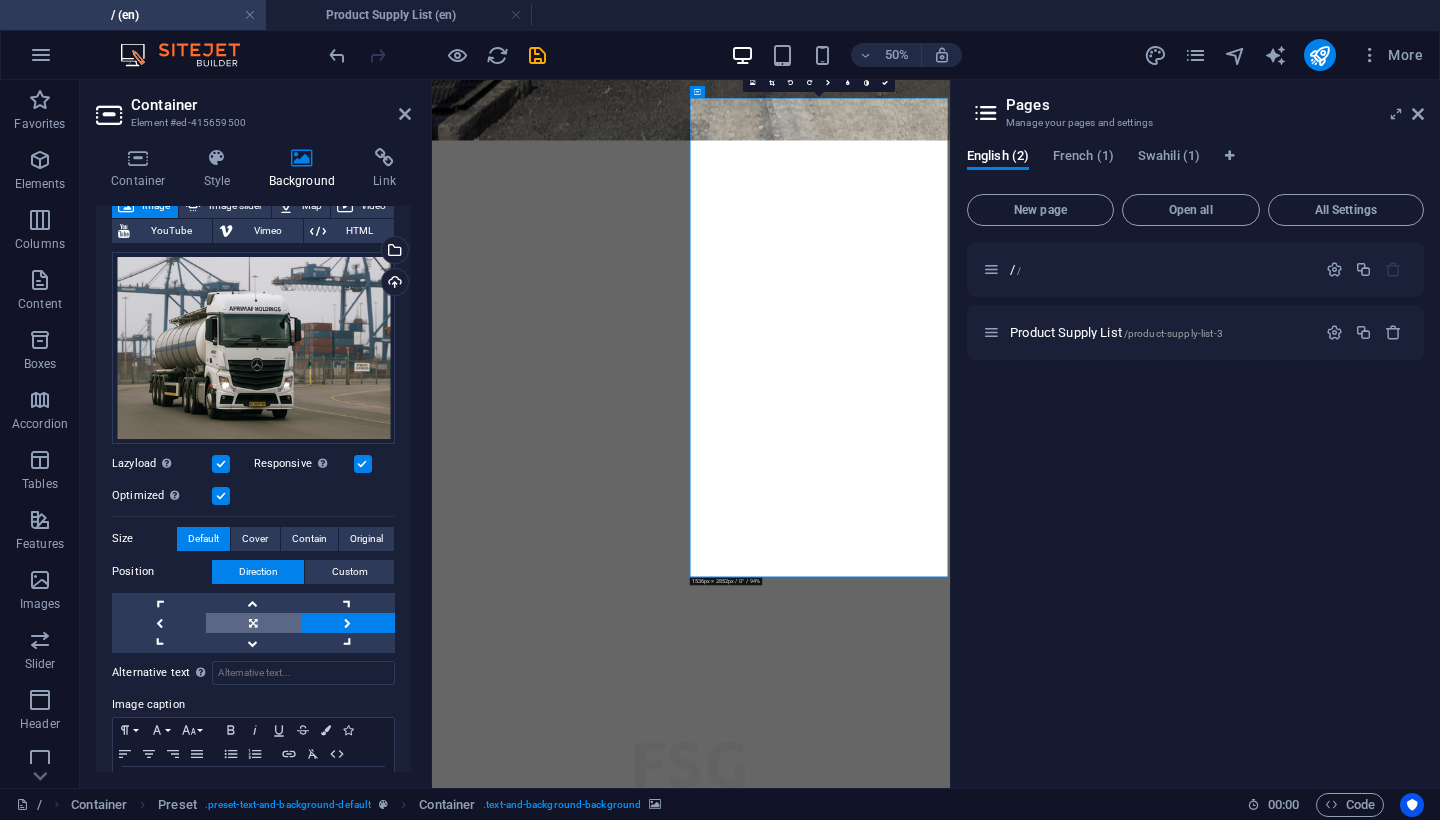 click at bounding box center (253, 623) 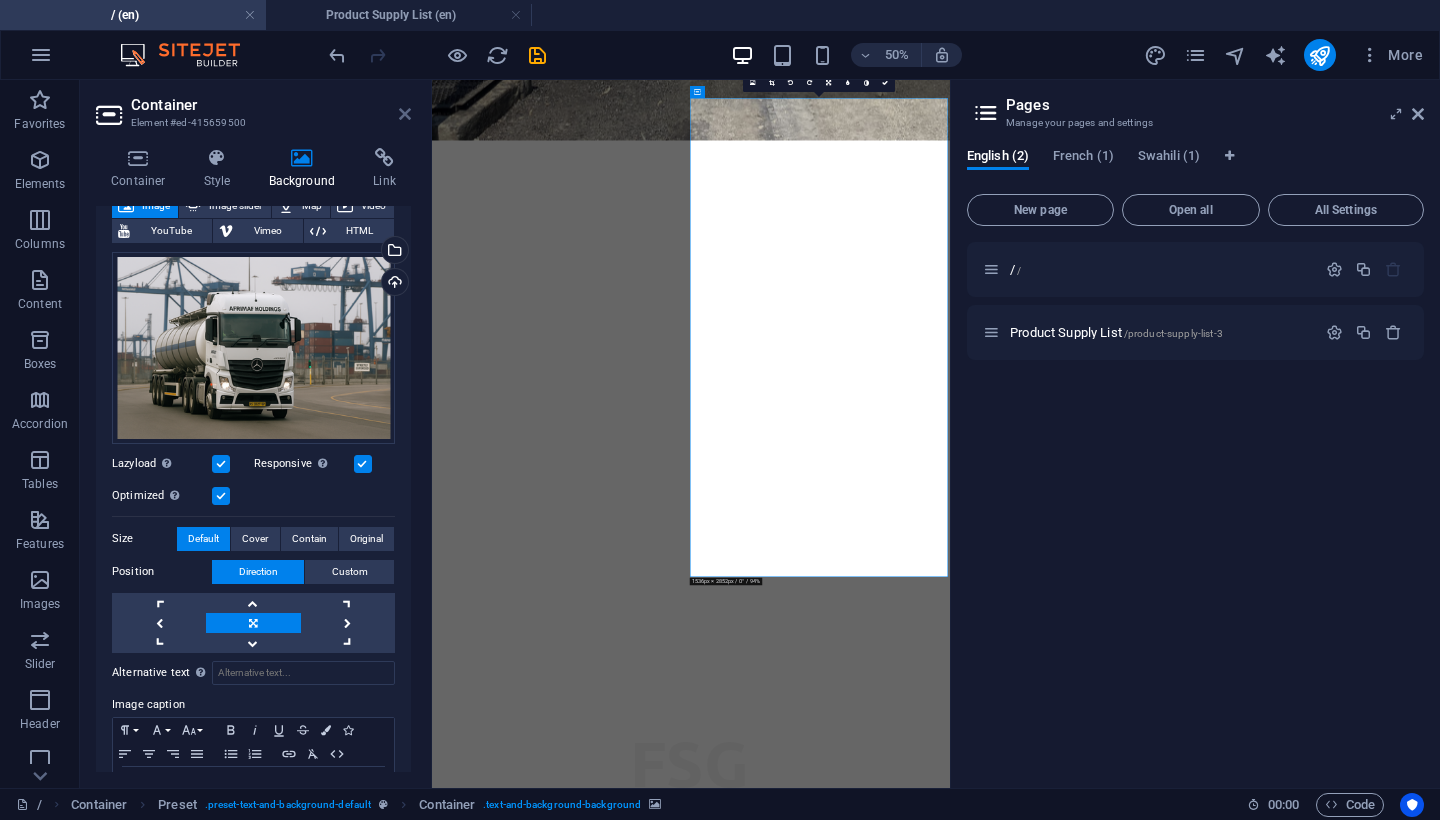click at bounding box center [405, 114] 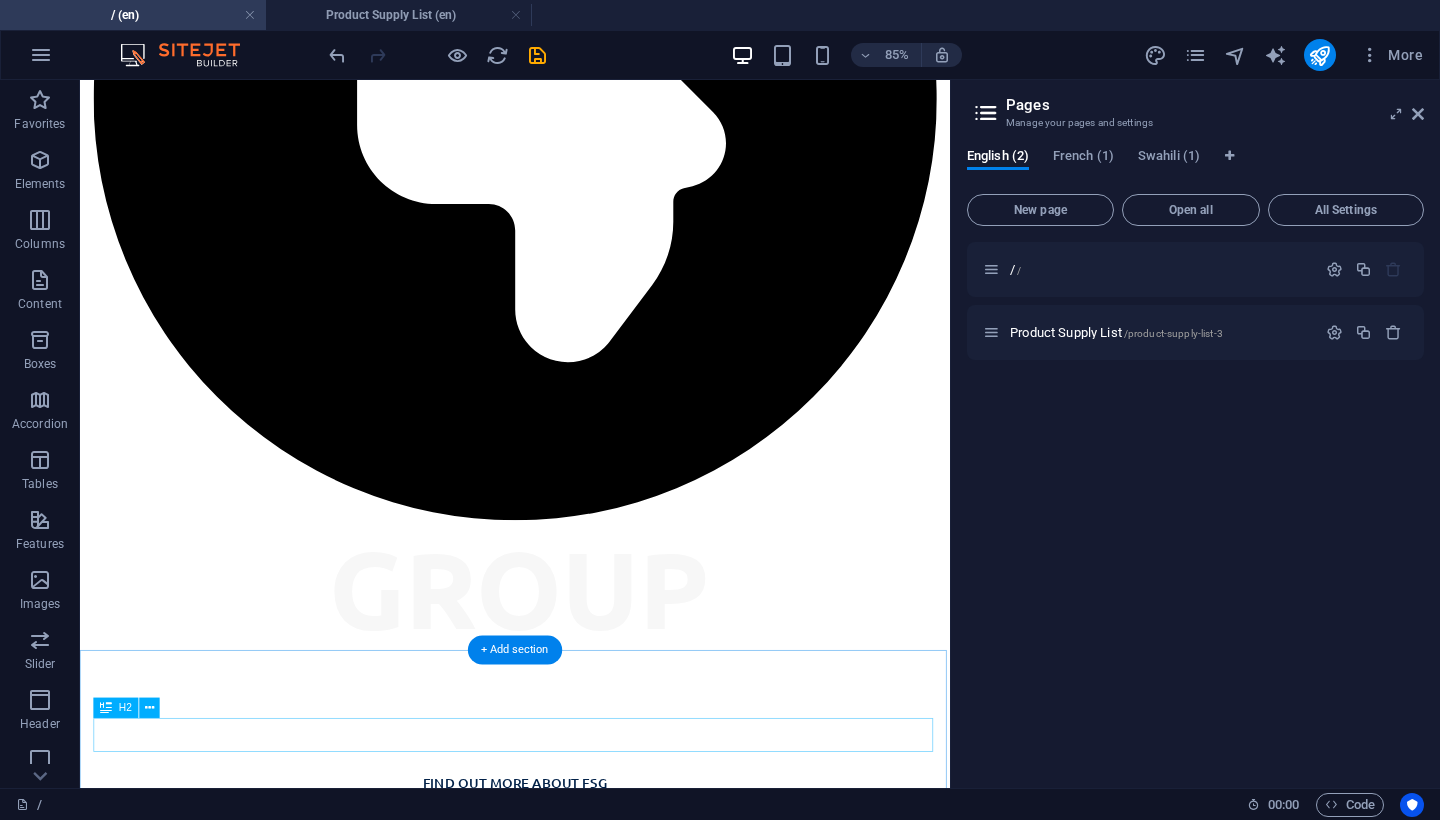 scroll, scrollTop: 2383, scrollLeft: 0, axis: vertical 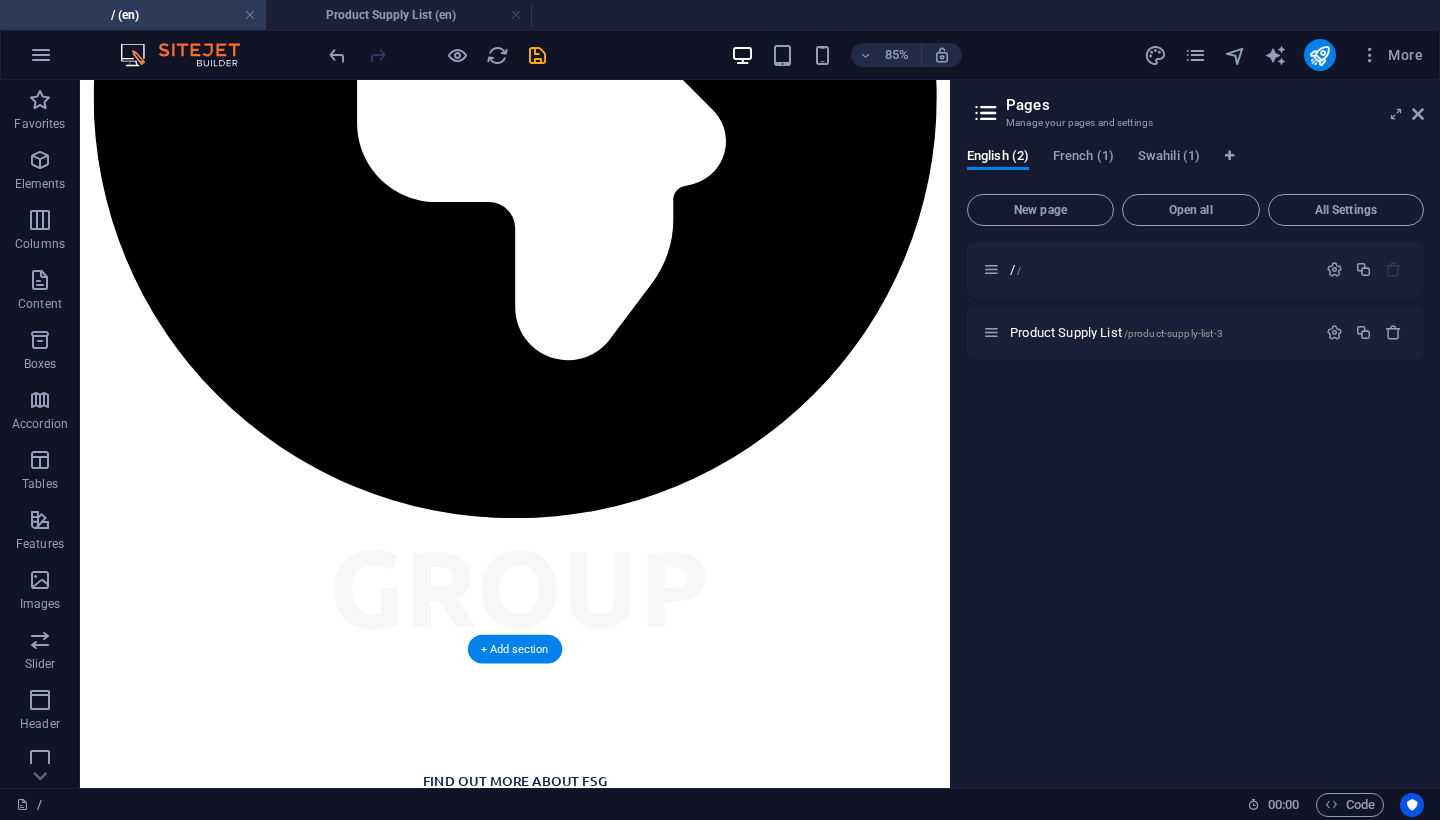 click at bounding box center (592, 5515) 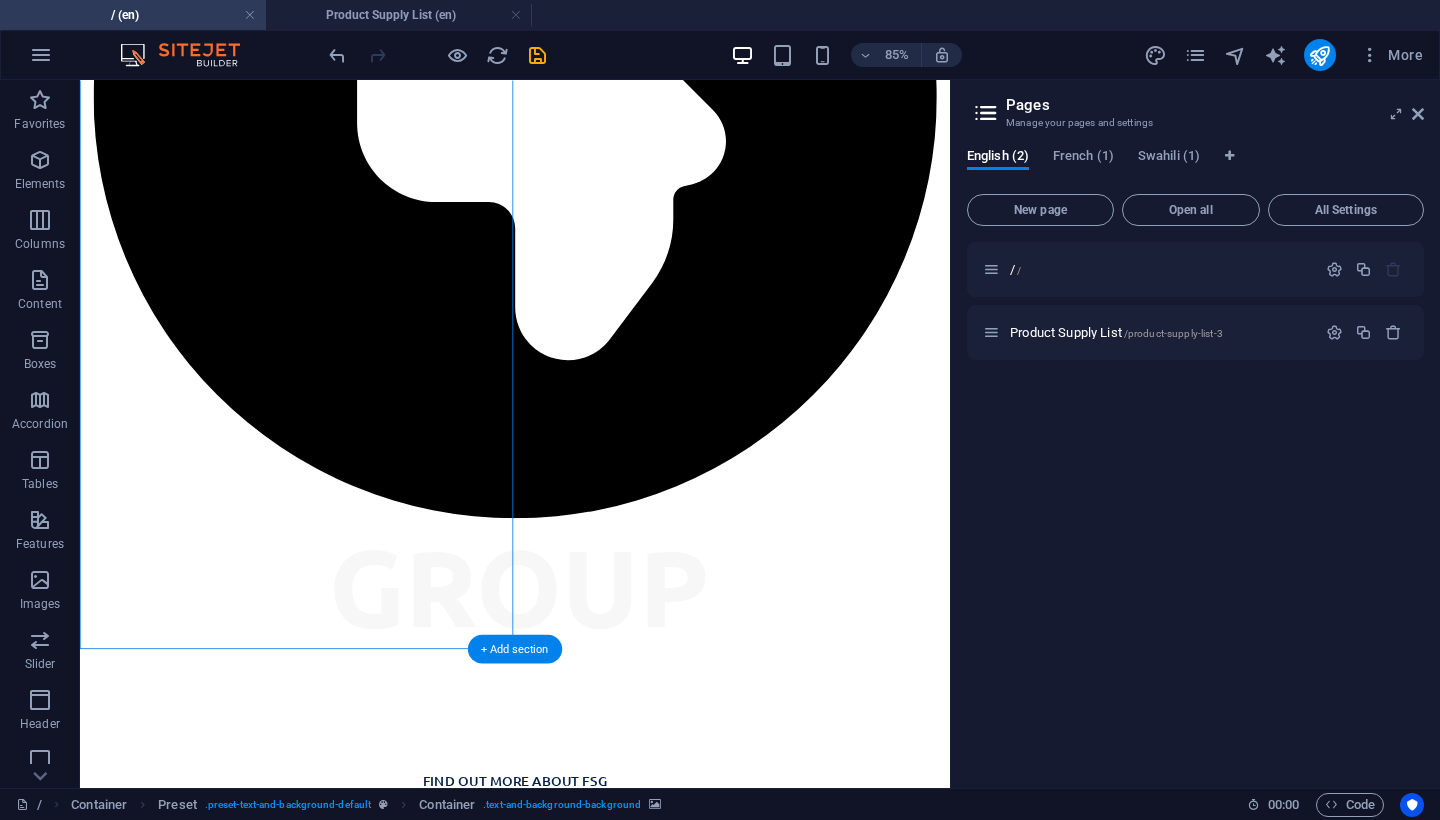 click at bounding box center (592, 5515) 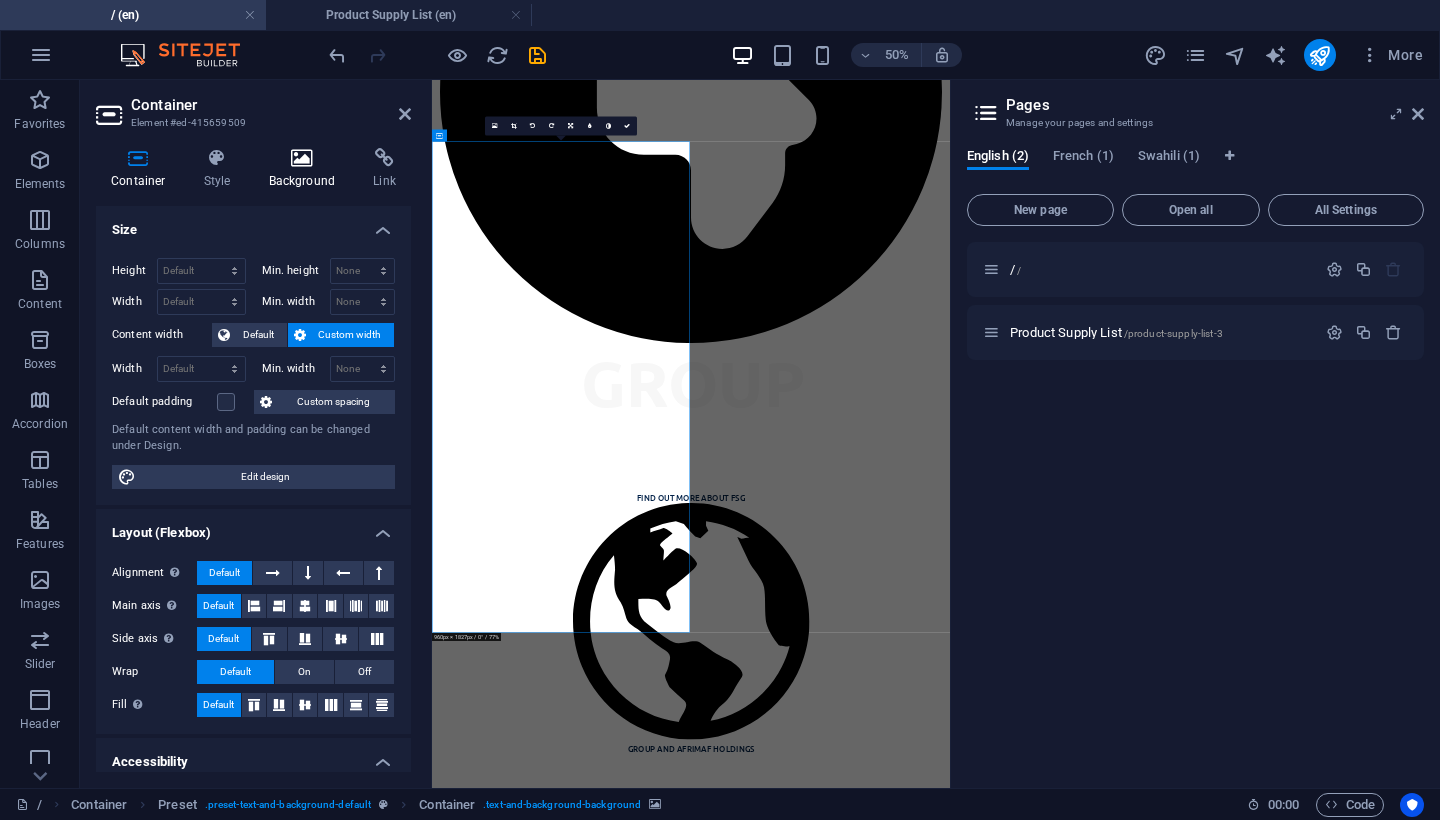 click on "Background" at bounding box center (306, 169) 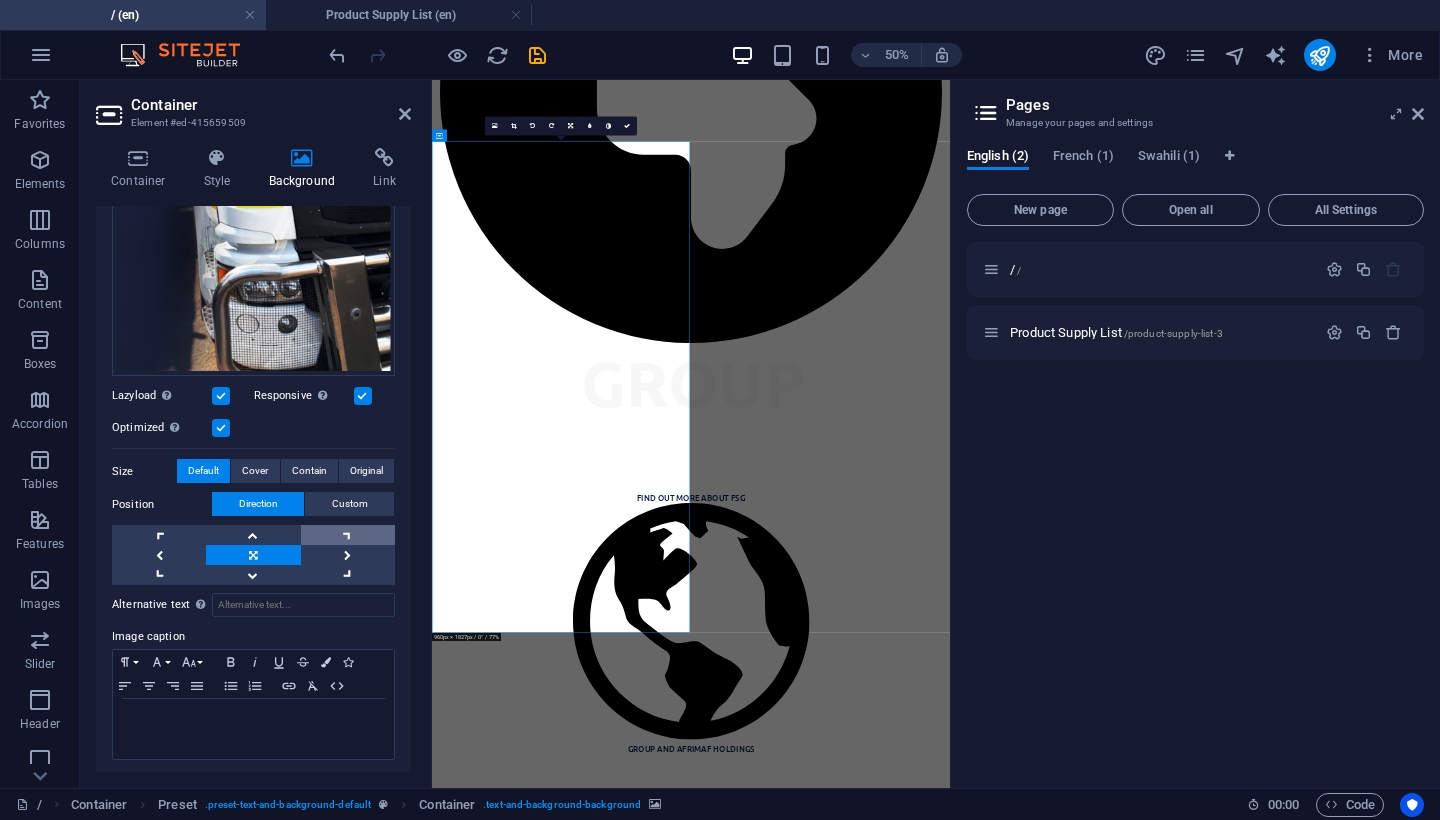 scroll, scrollTop: 379, scrollLeft: 0, axis: vertical 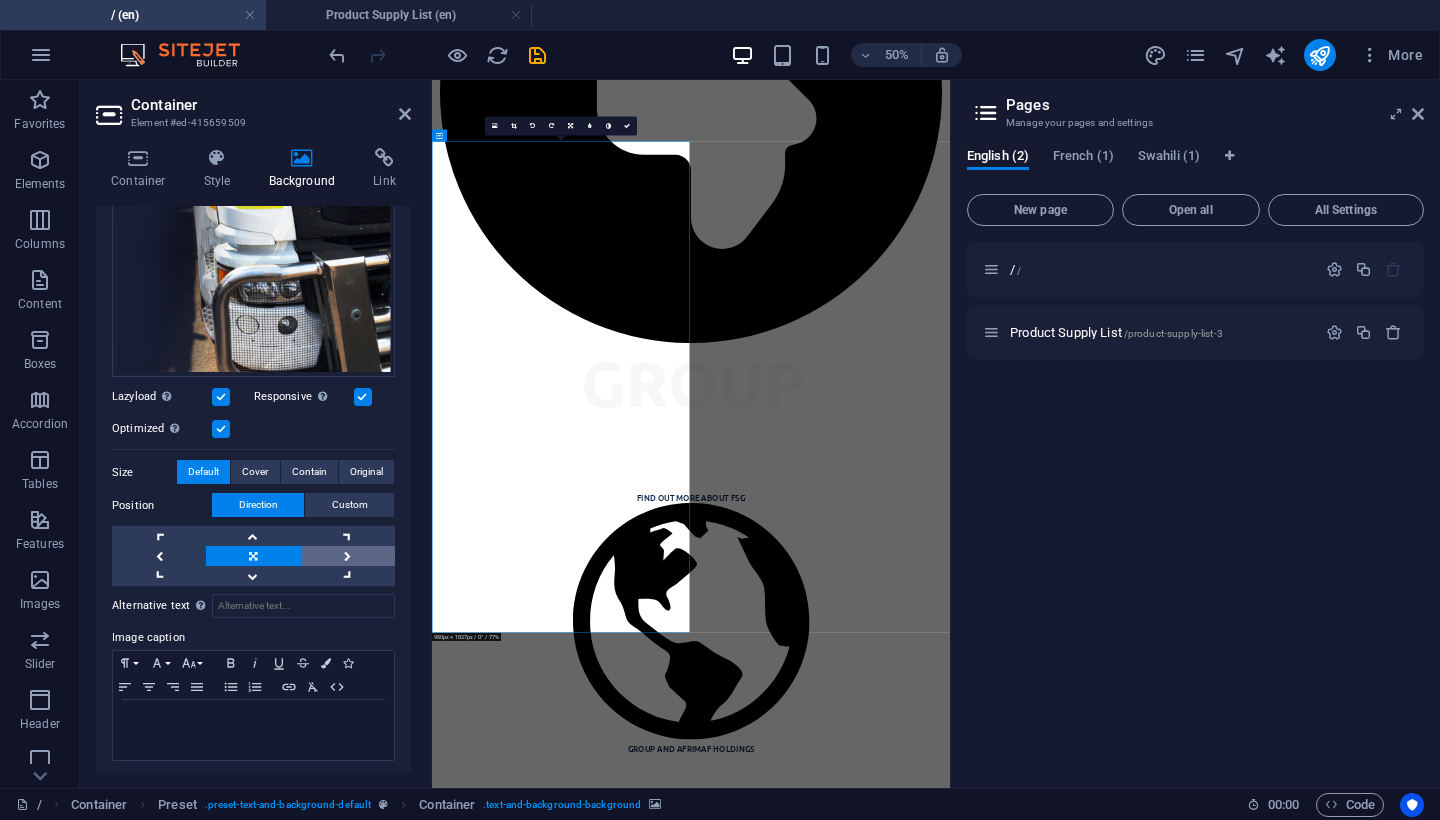 click at bounding box center [348, 556] 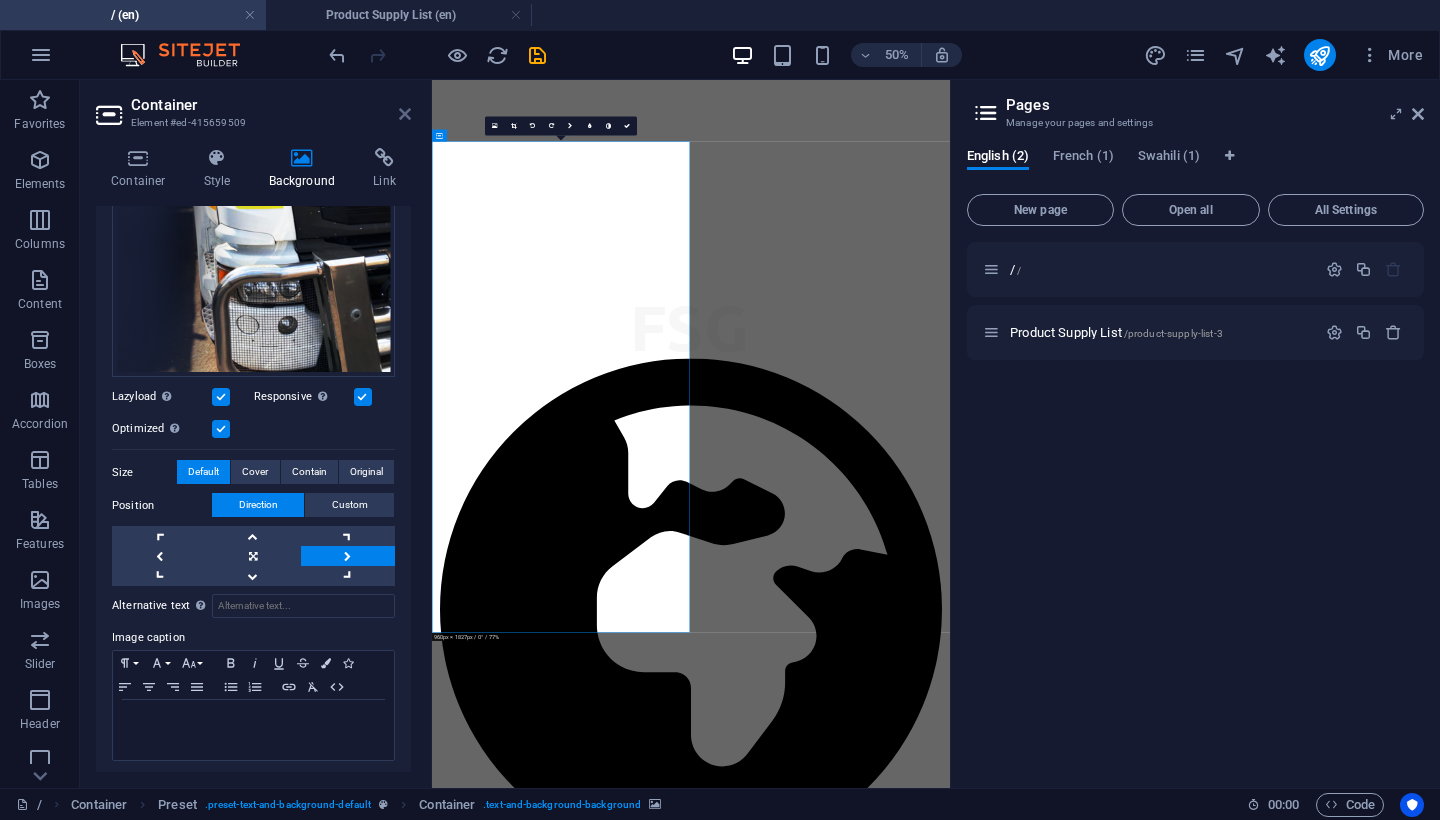 click at bounding box center (405, 114) 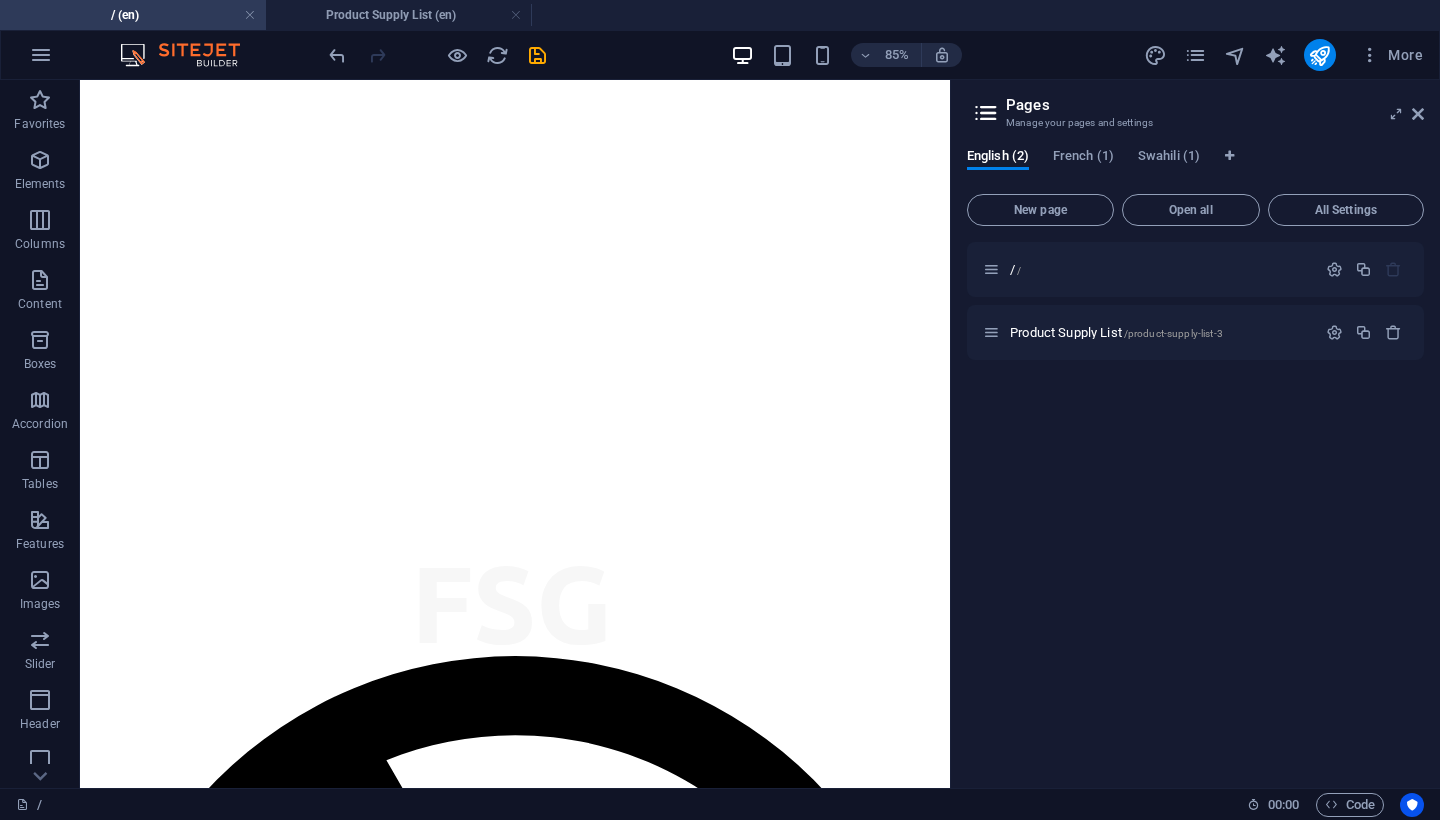 scroll, scrollTop: 1289, scrollLeft: 0, axis: vertical 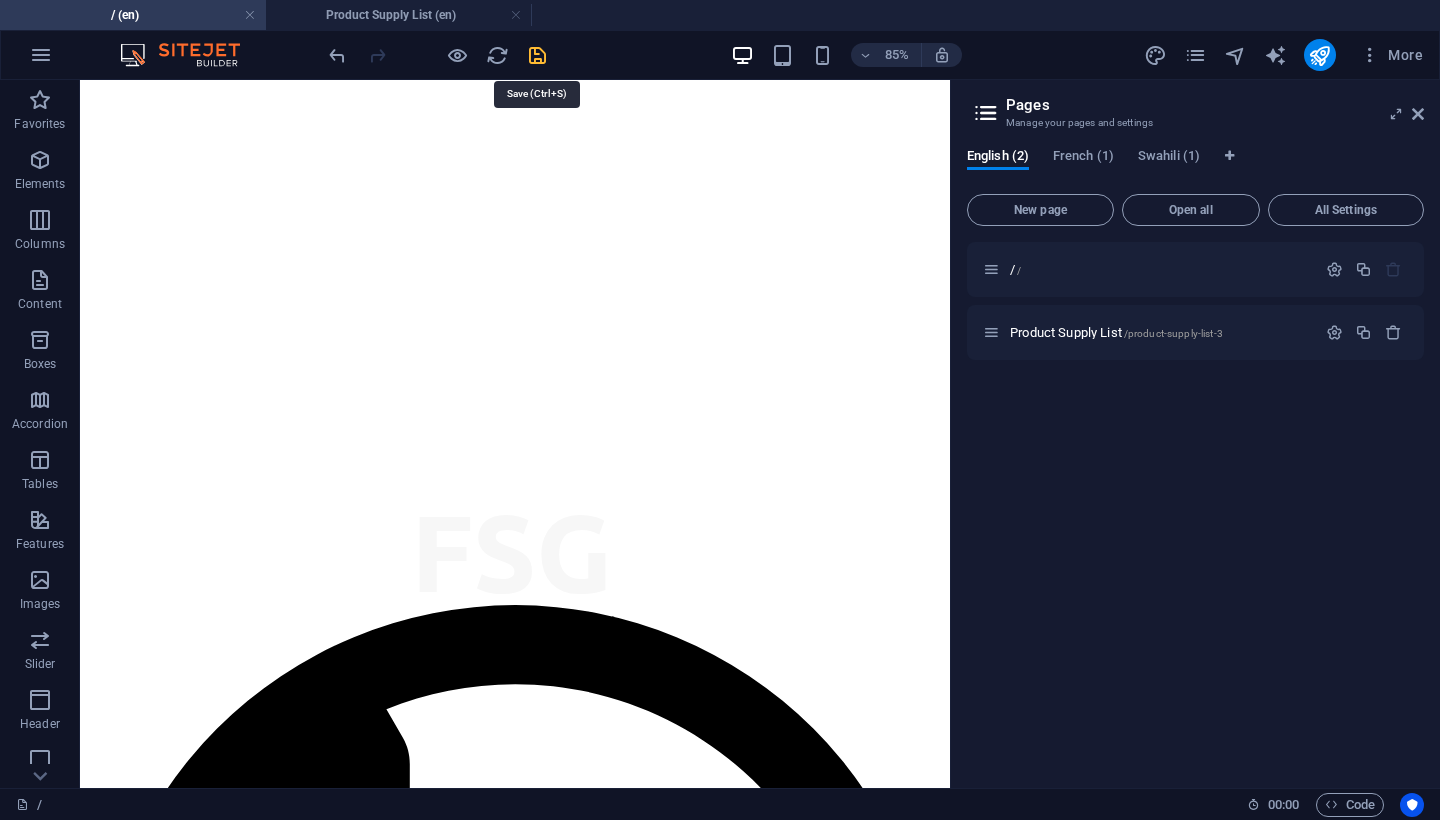 click at bounding box center [537, 55] 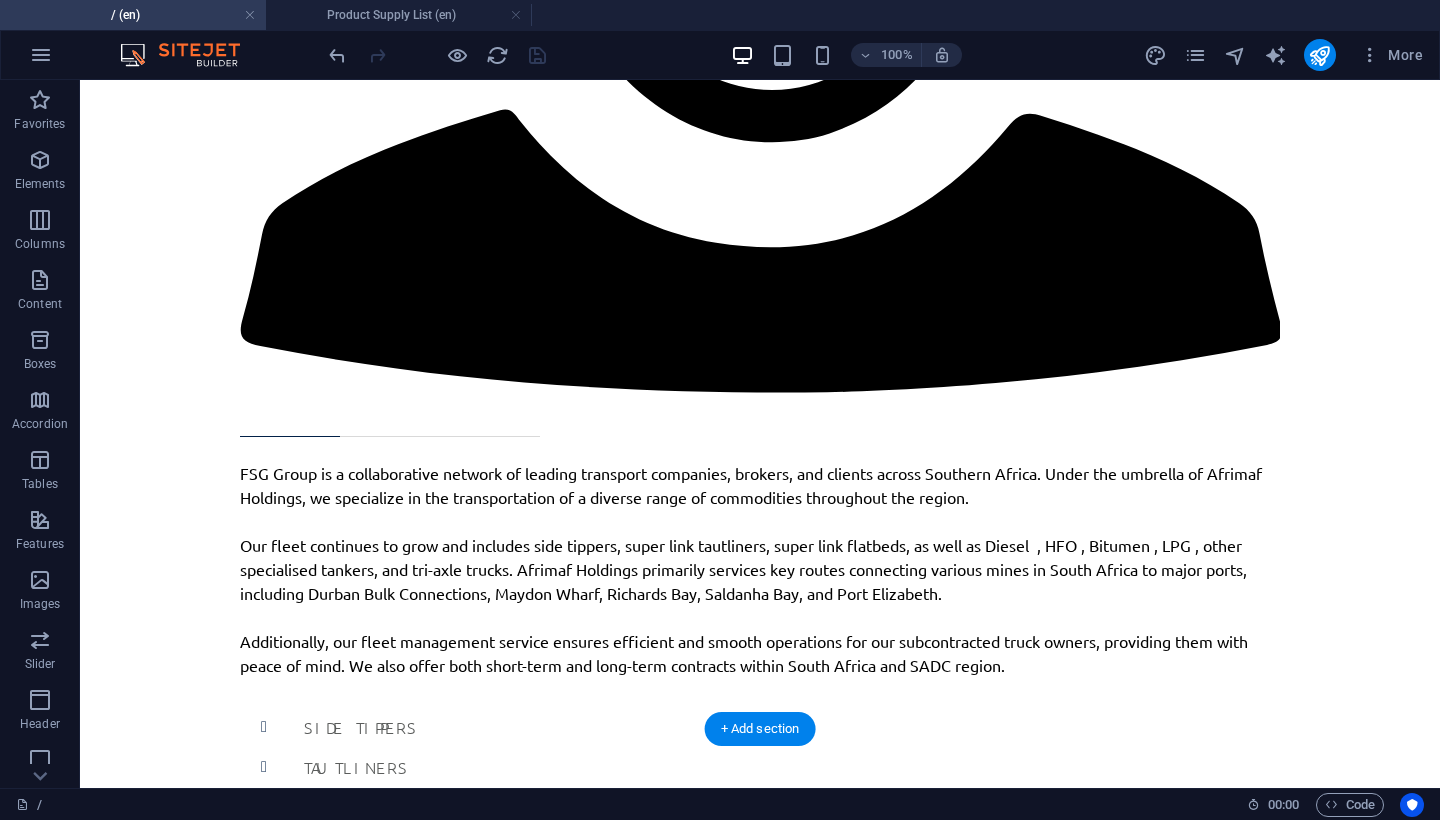 scroll, scrollTop: 5252, scrollLeft: 0, axis: vertical 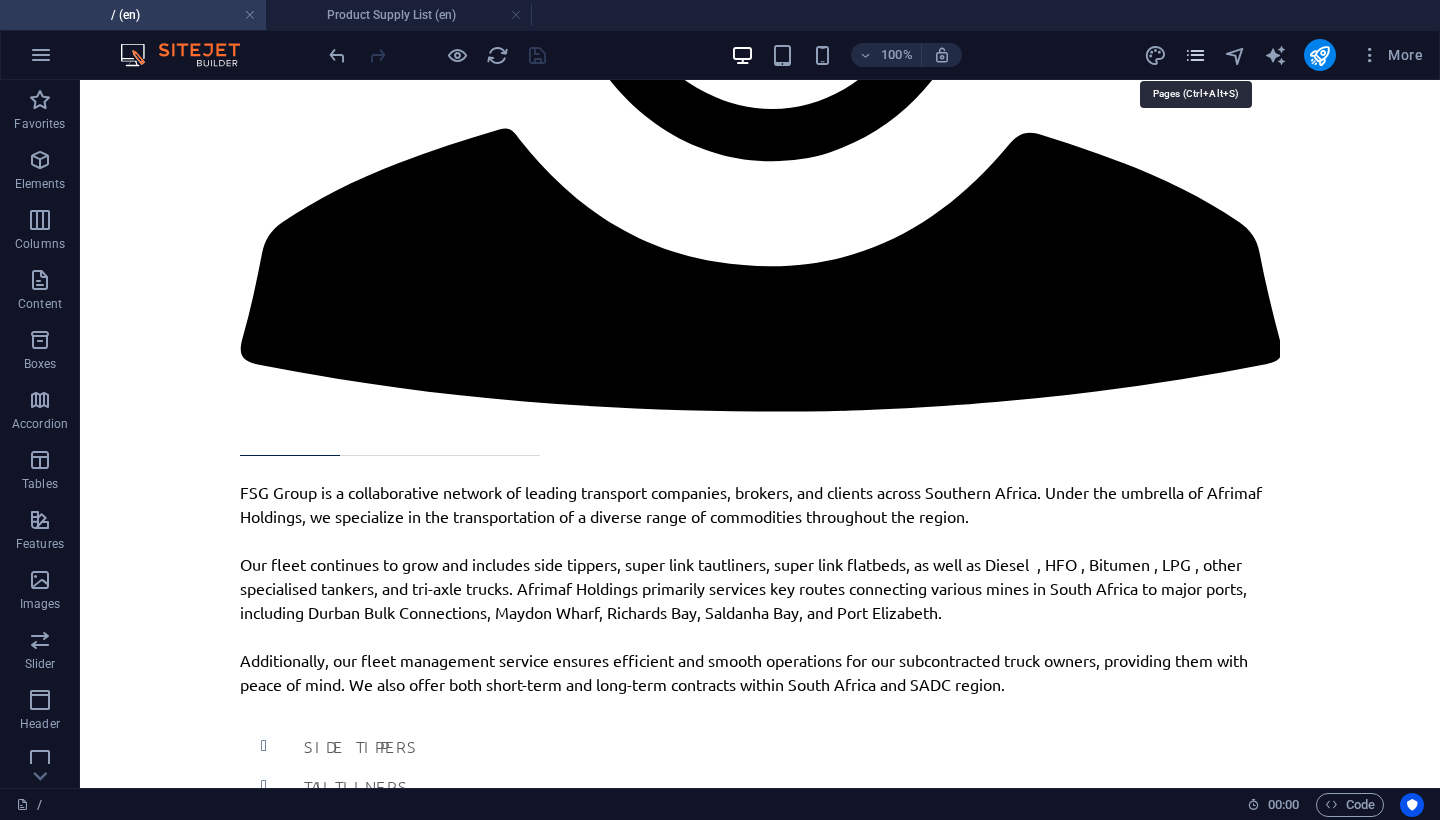 click at bounding box center [1195, 55] 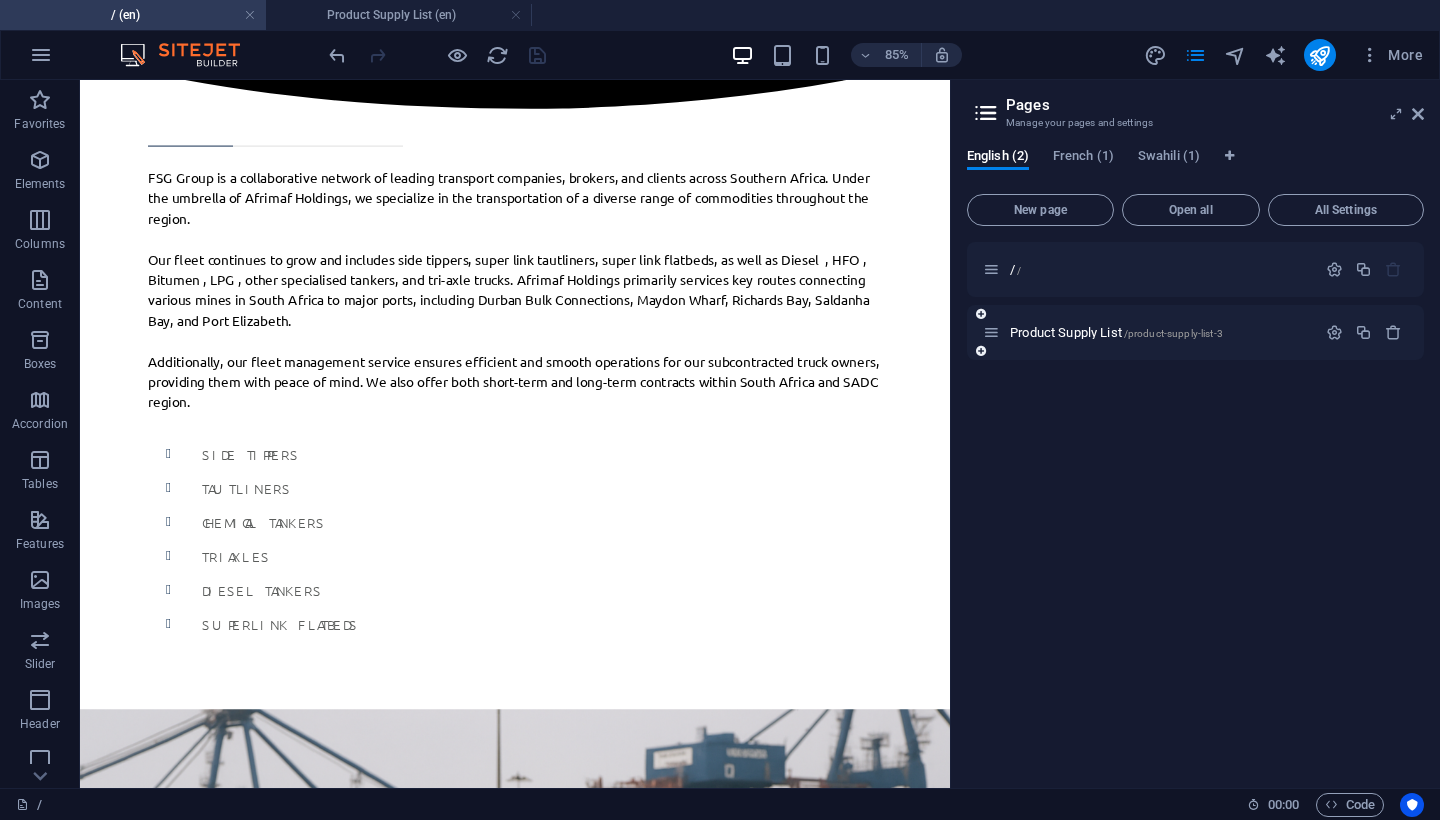 click on "Product Supply List /product-supply-list-3" at bounding box center [1149, 332] 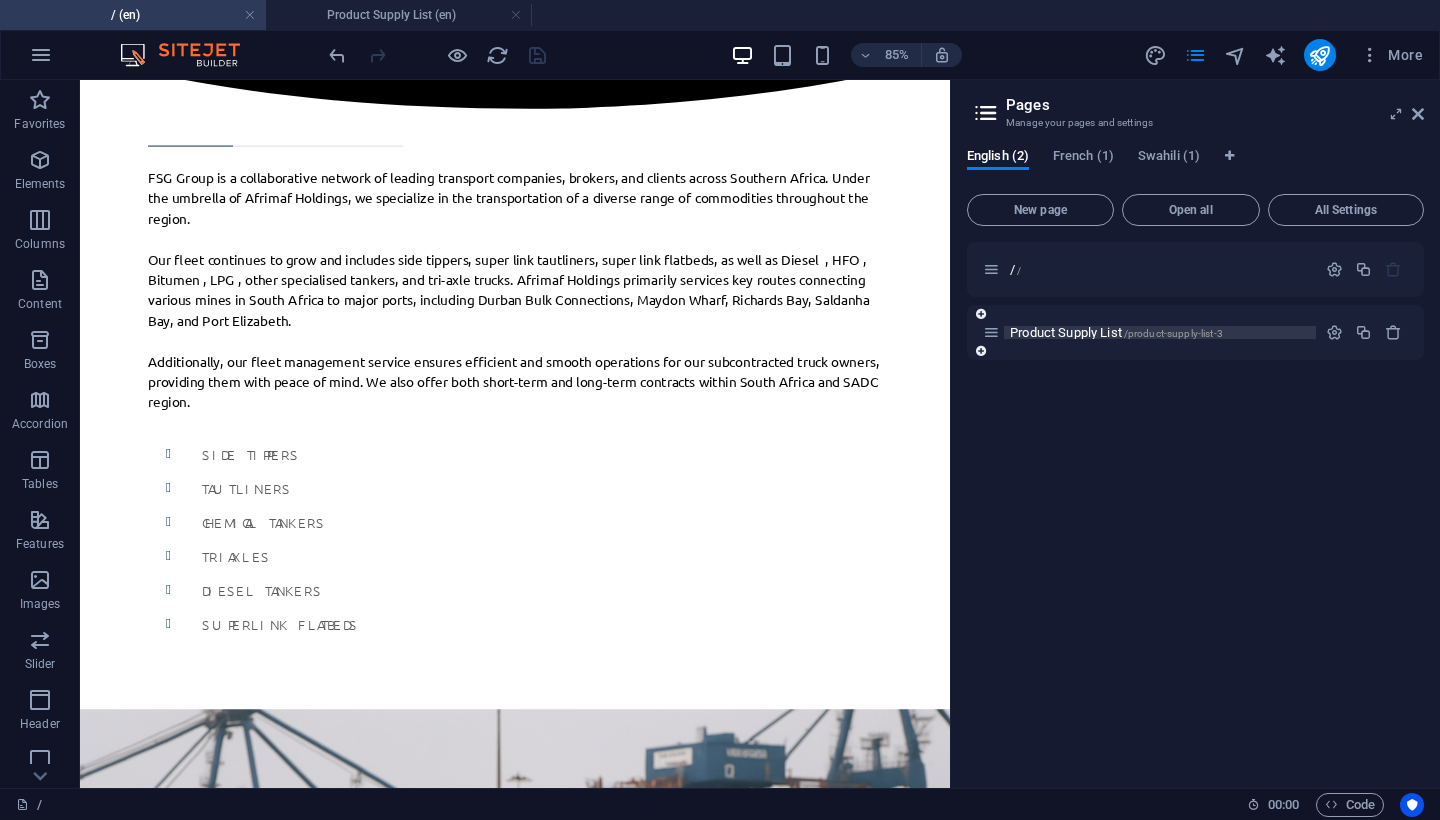click on "Product Supply List /product-supply-list-3" at bounding box center [1116, 332] 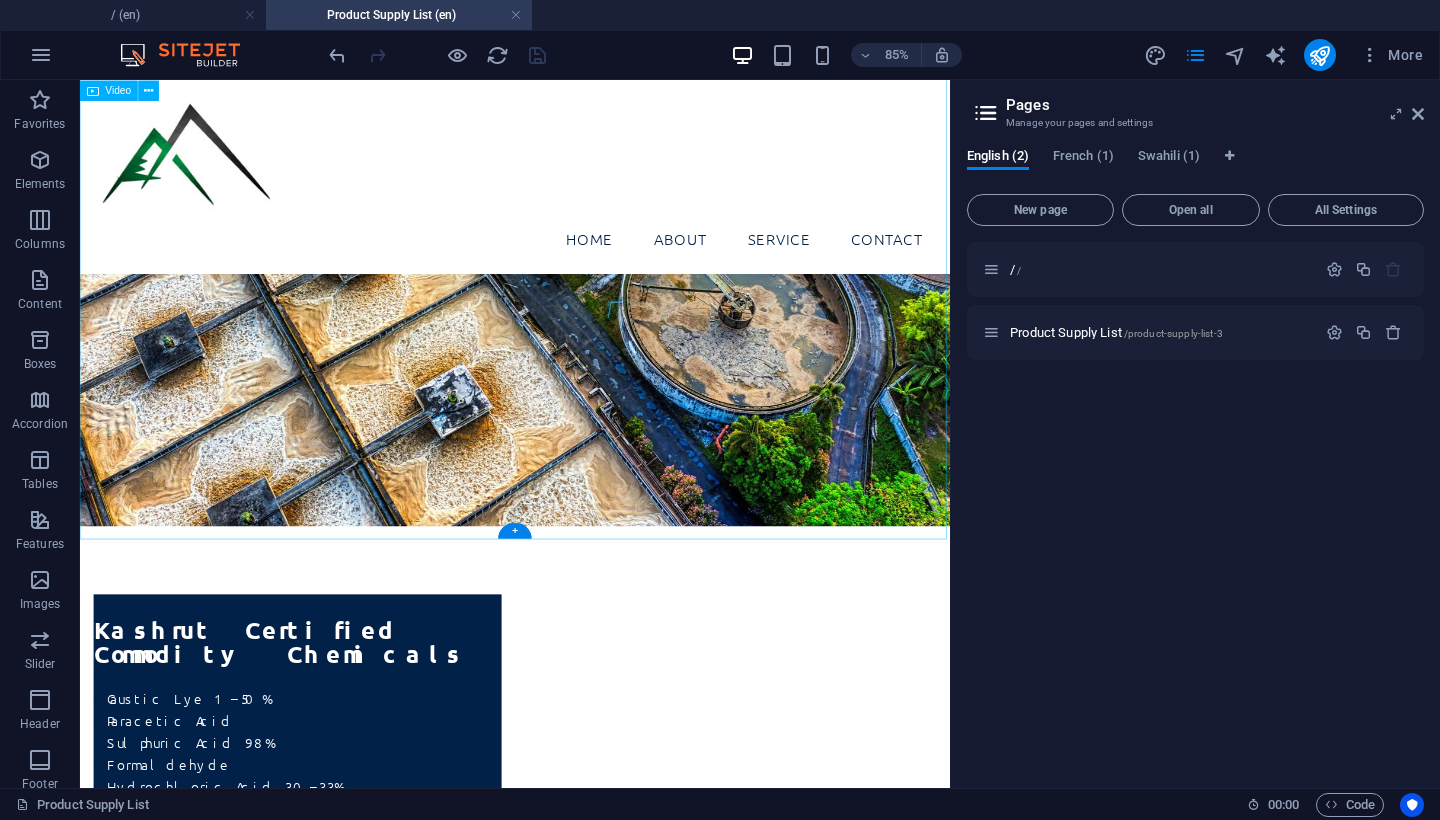scroll, scrollTop: 3054, scrollLeft: 0, axis: vertical 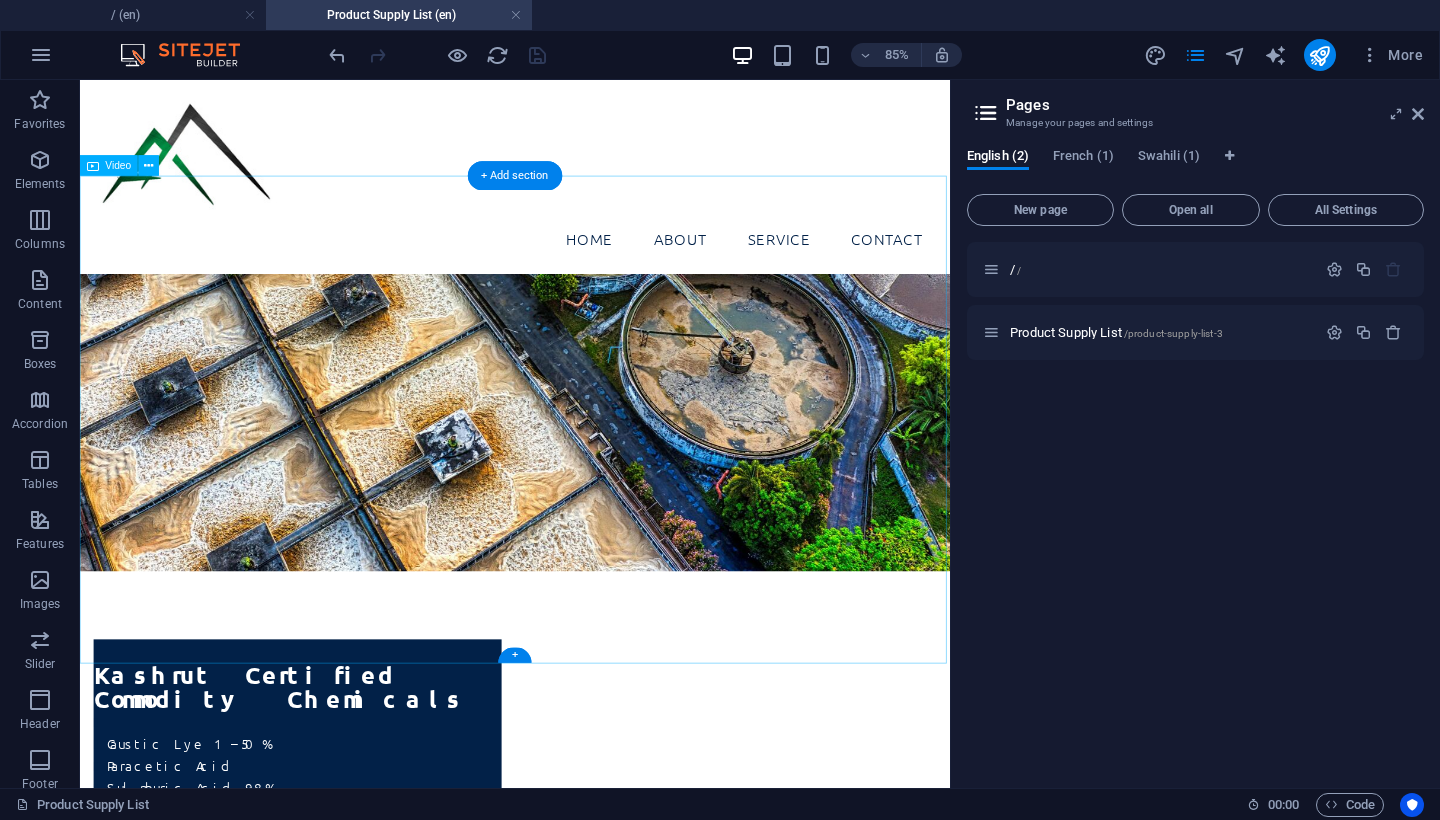 click at bounding box center [592, 5471] 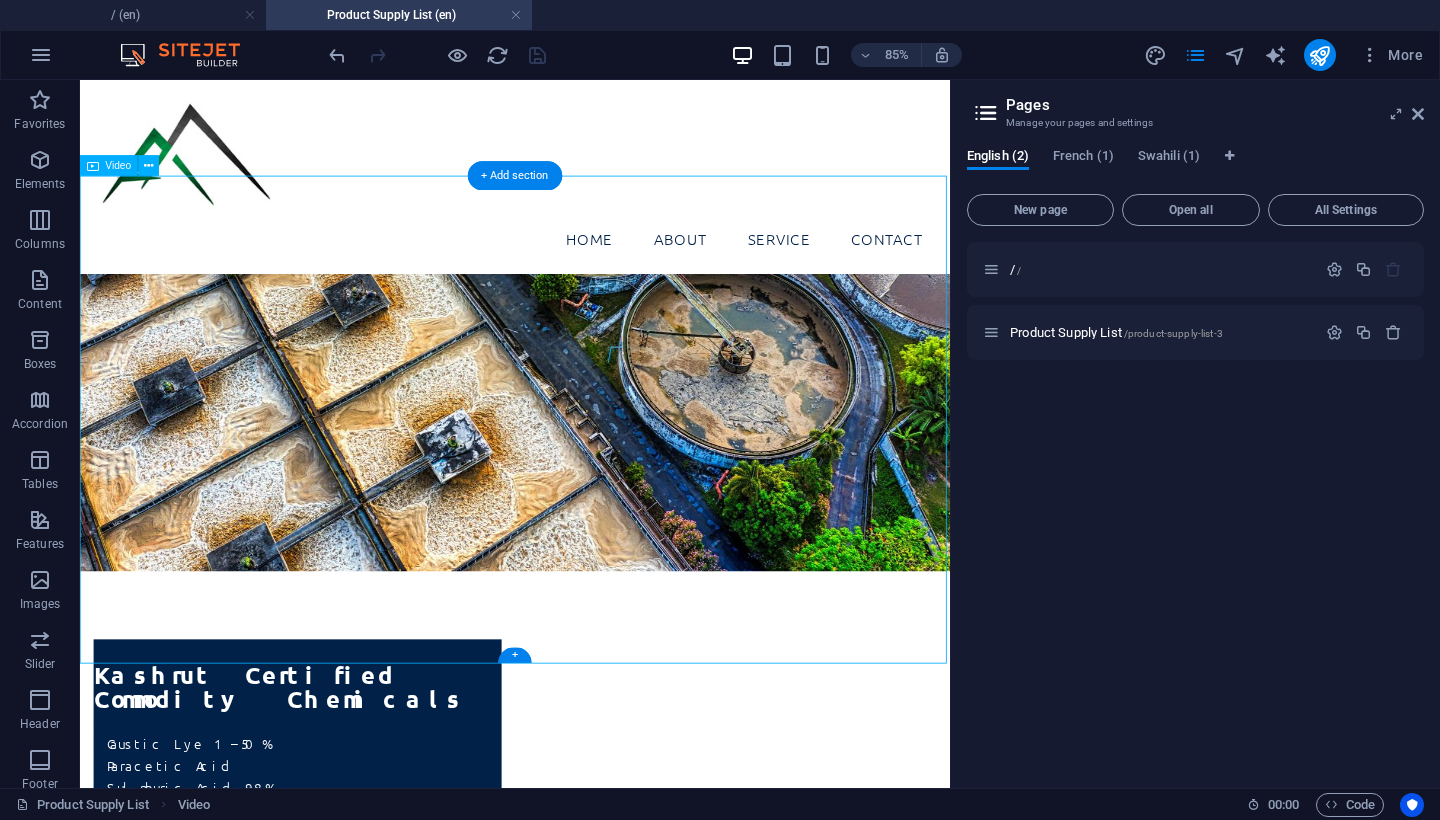 click at bounding box center (592, 5471) 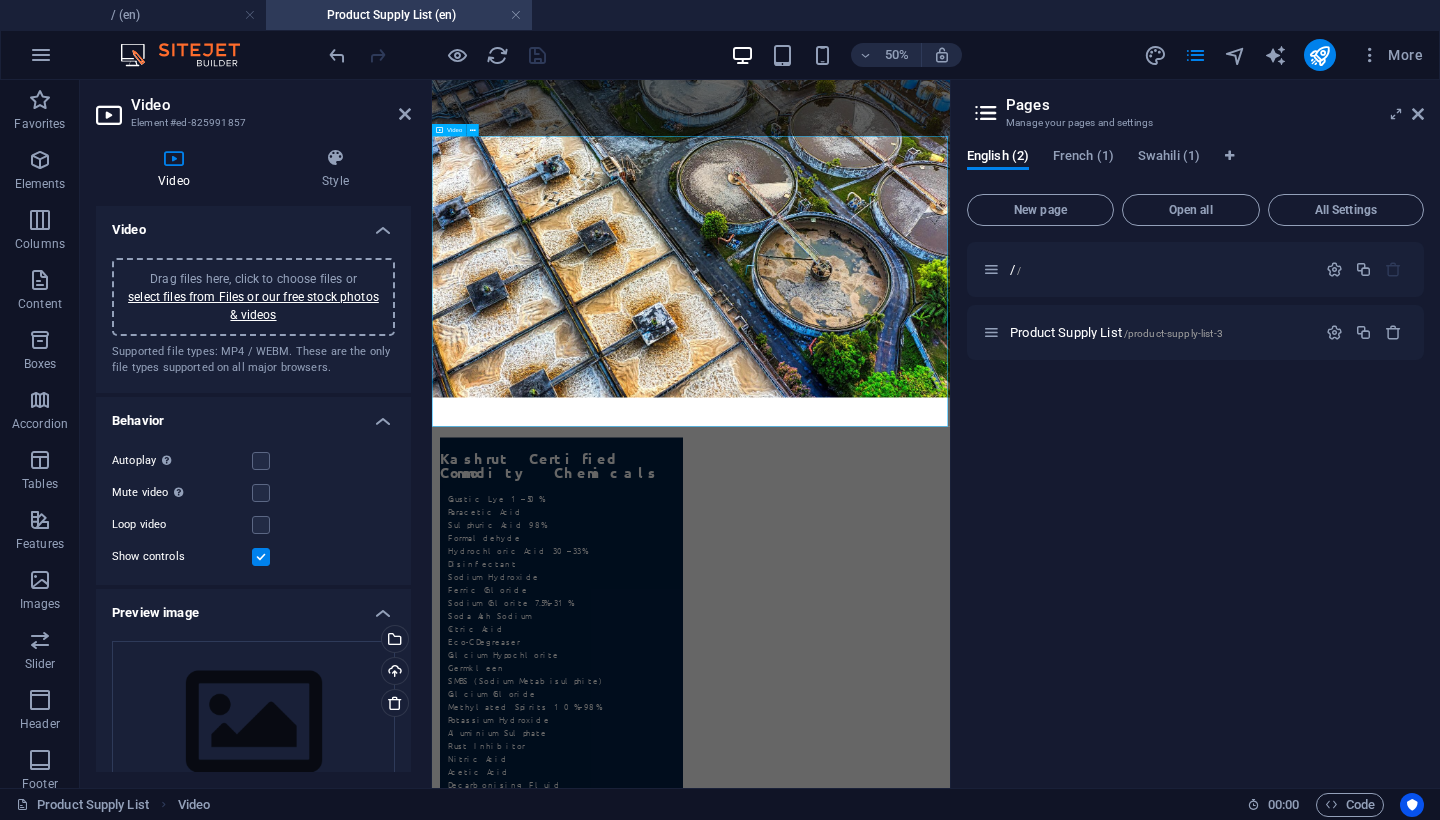 click at bounding box center (950, 5532) 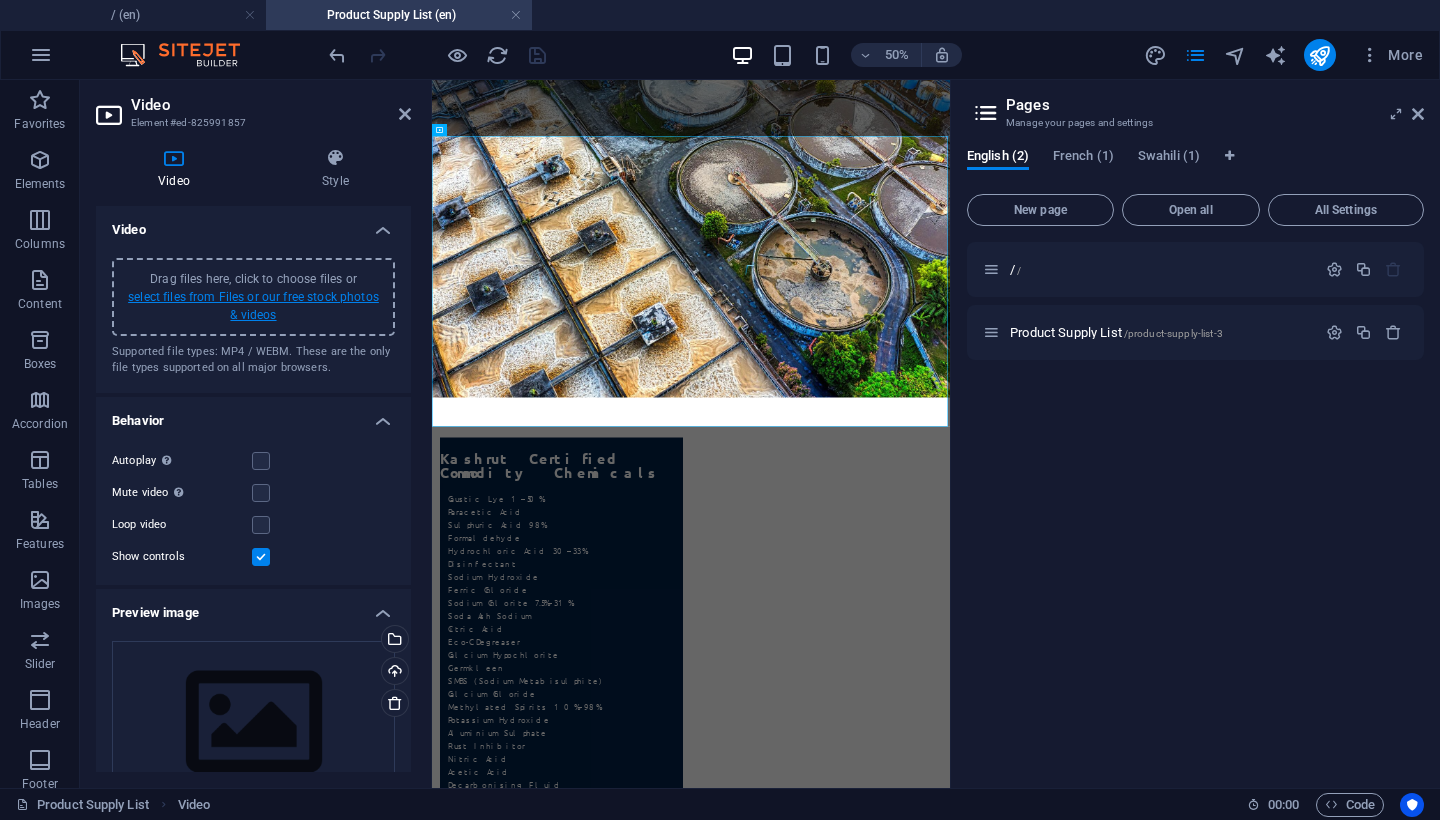 click on "select files from Files or our free stock photos & videos" at bounding box center (253, 306) 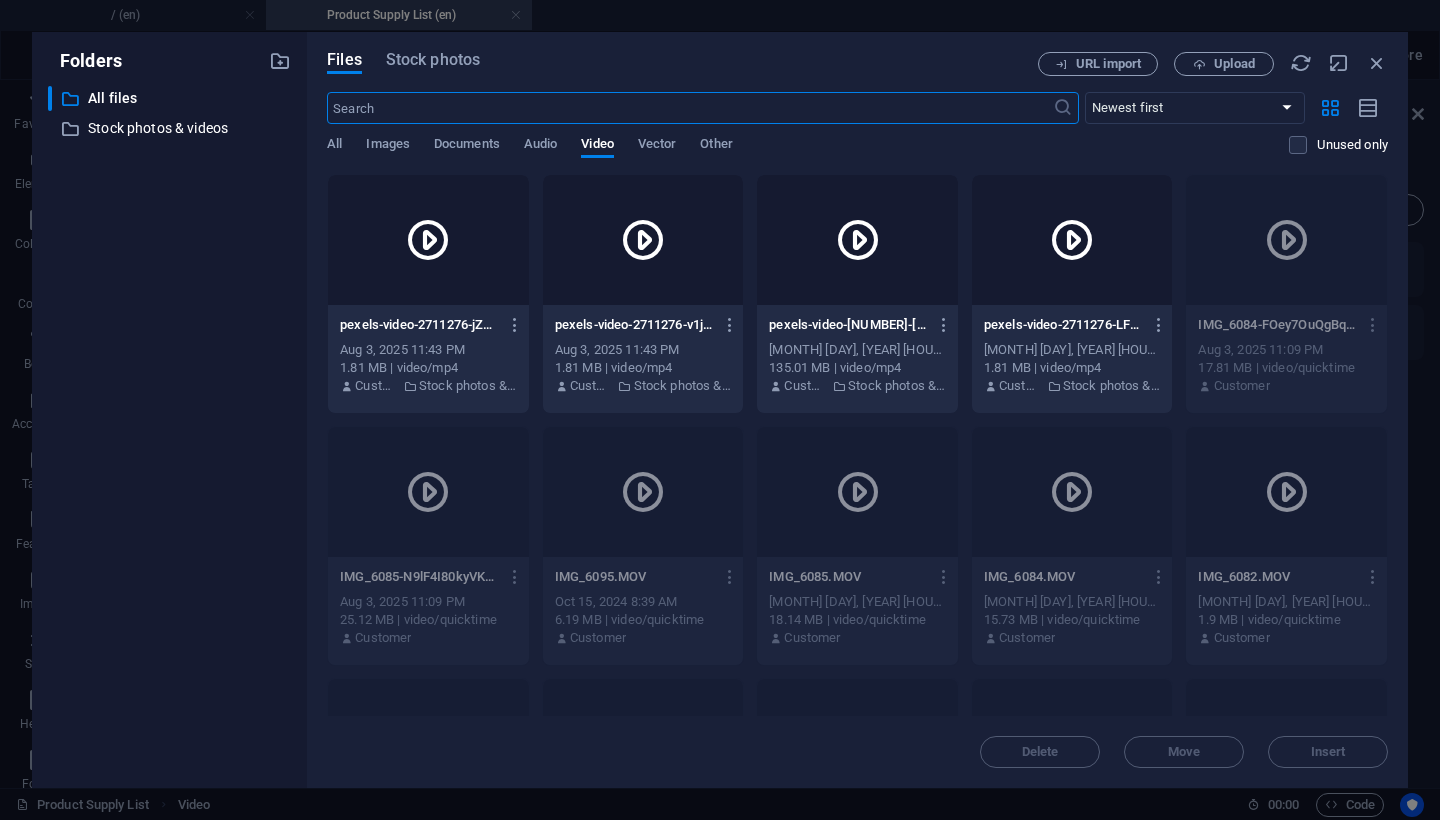 scroll, scrollTop: 0, scrollLeft: 0, axis: both 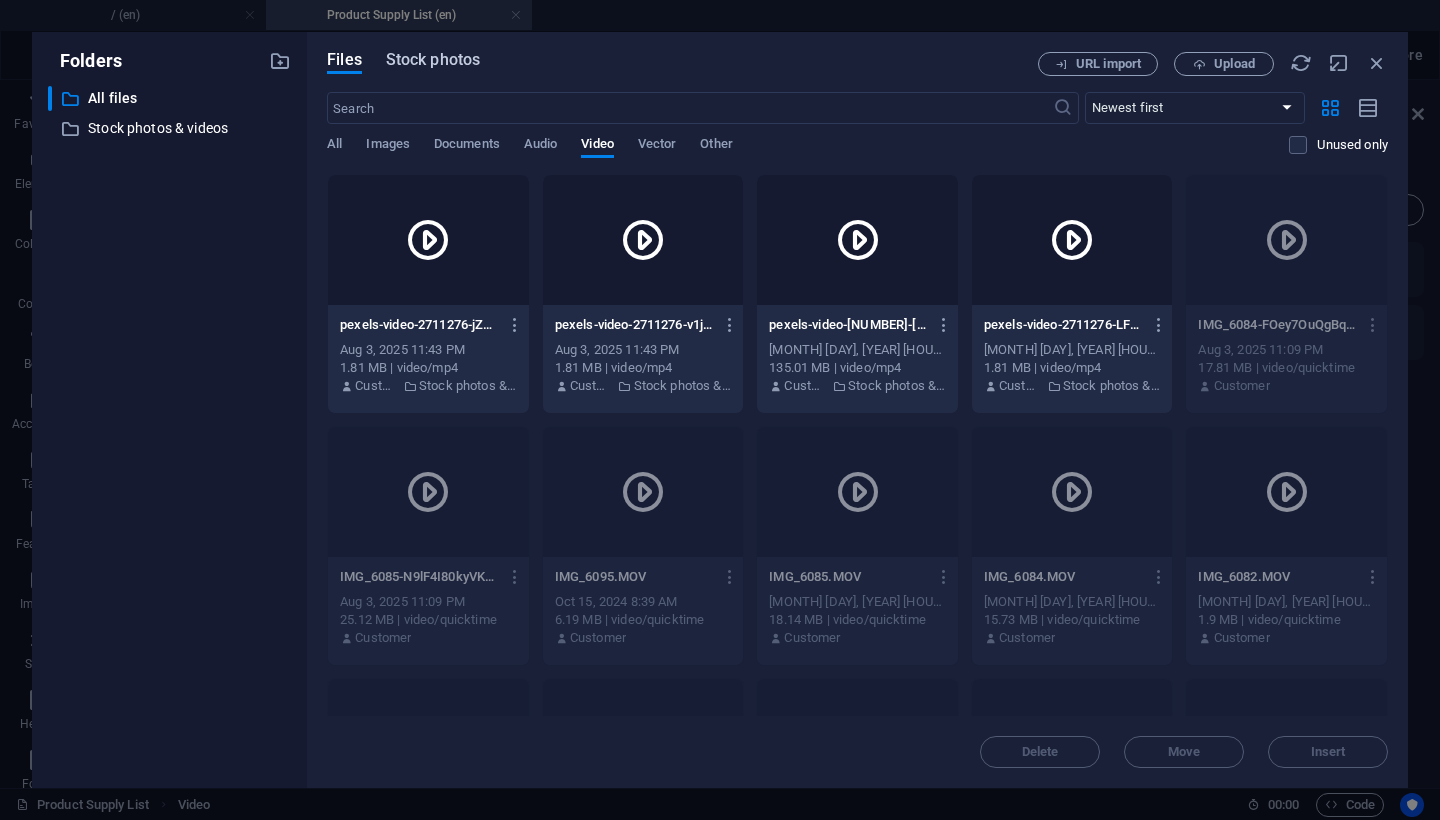 click on "Stock photos" at bounding box center [433, 60] 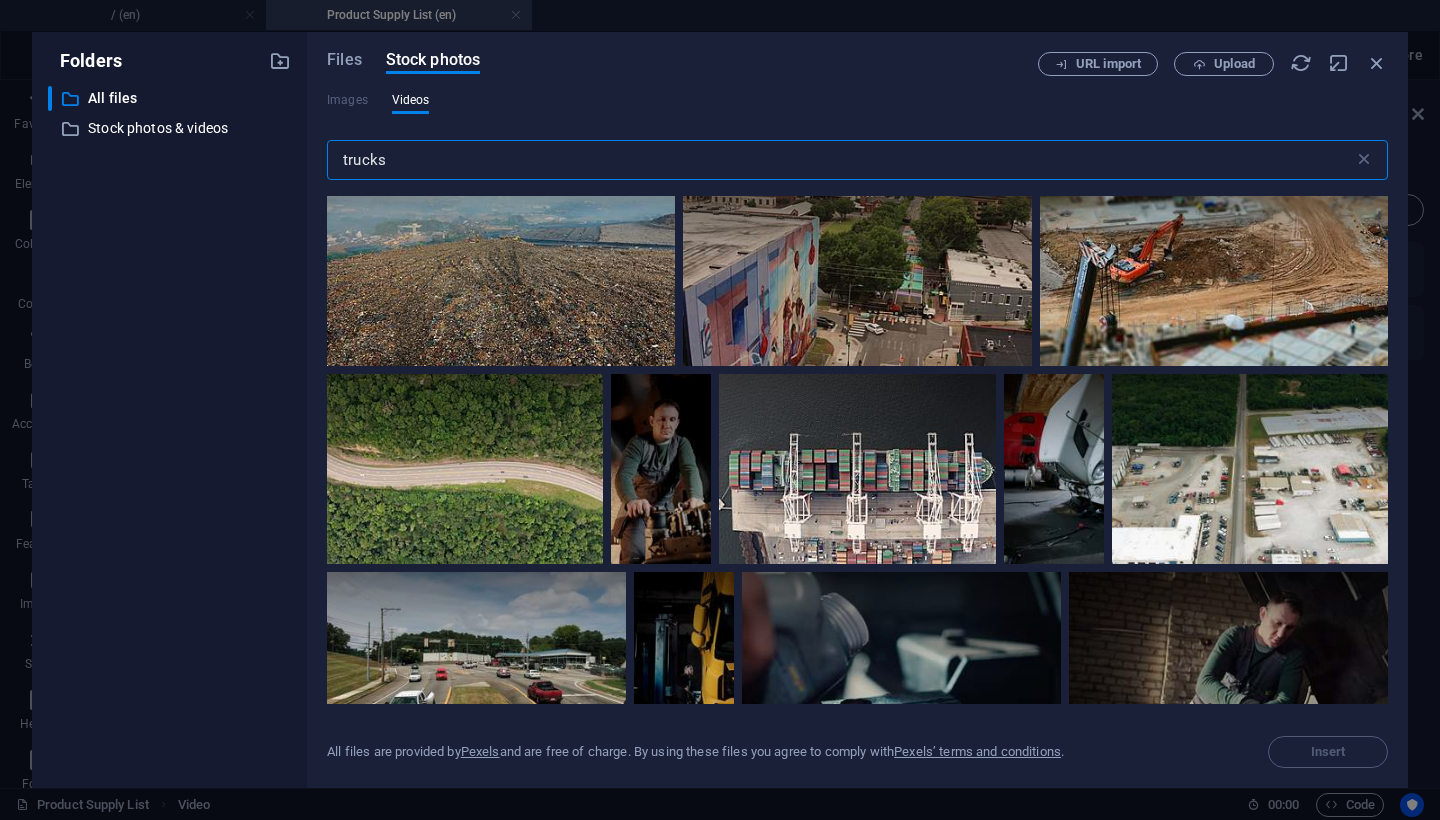 scroll, scrollTop: 5596, scrollLeft: 0, axis: vertical 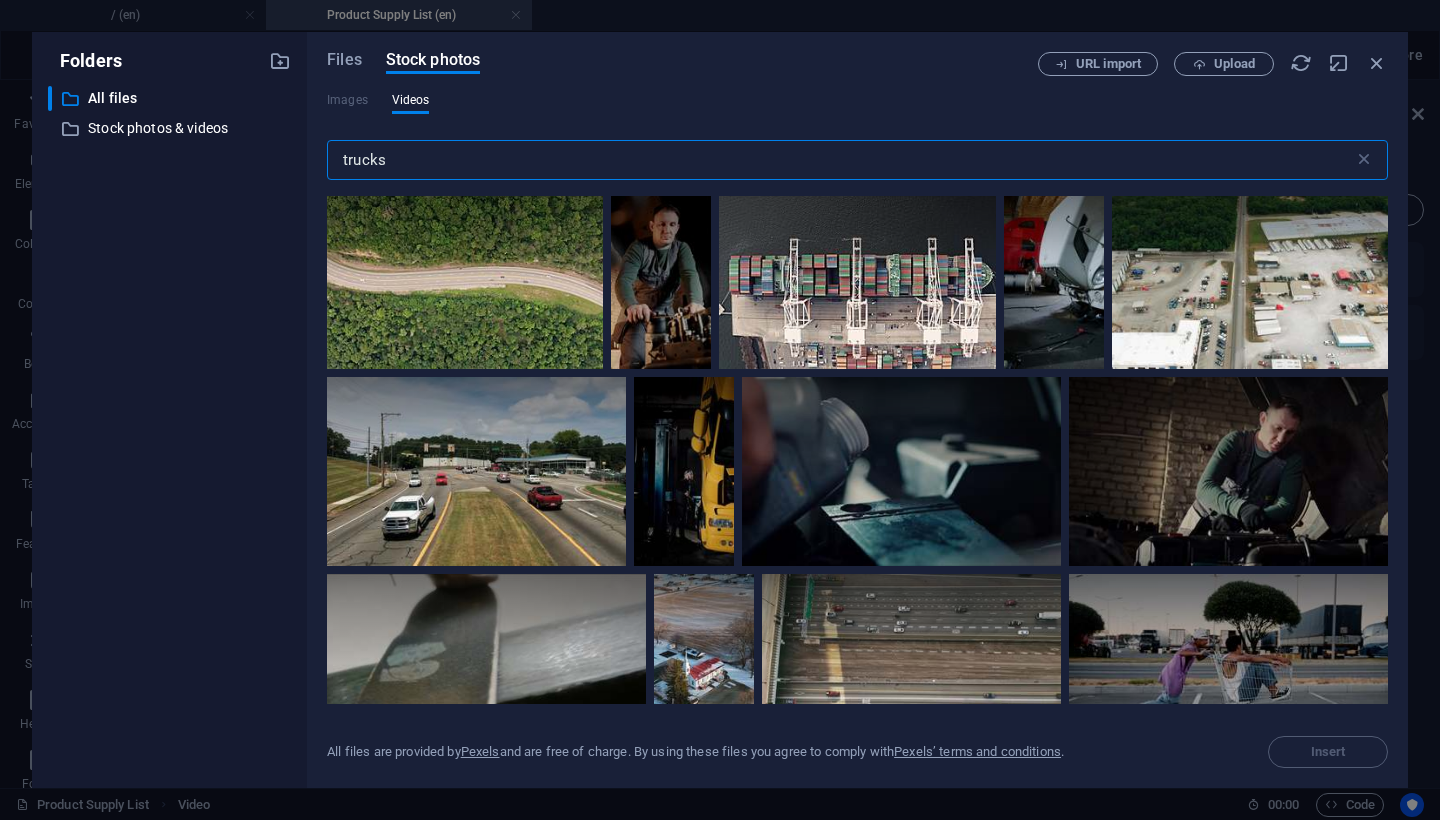 click on "trucks" at bounding box center [840, 160] 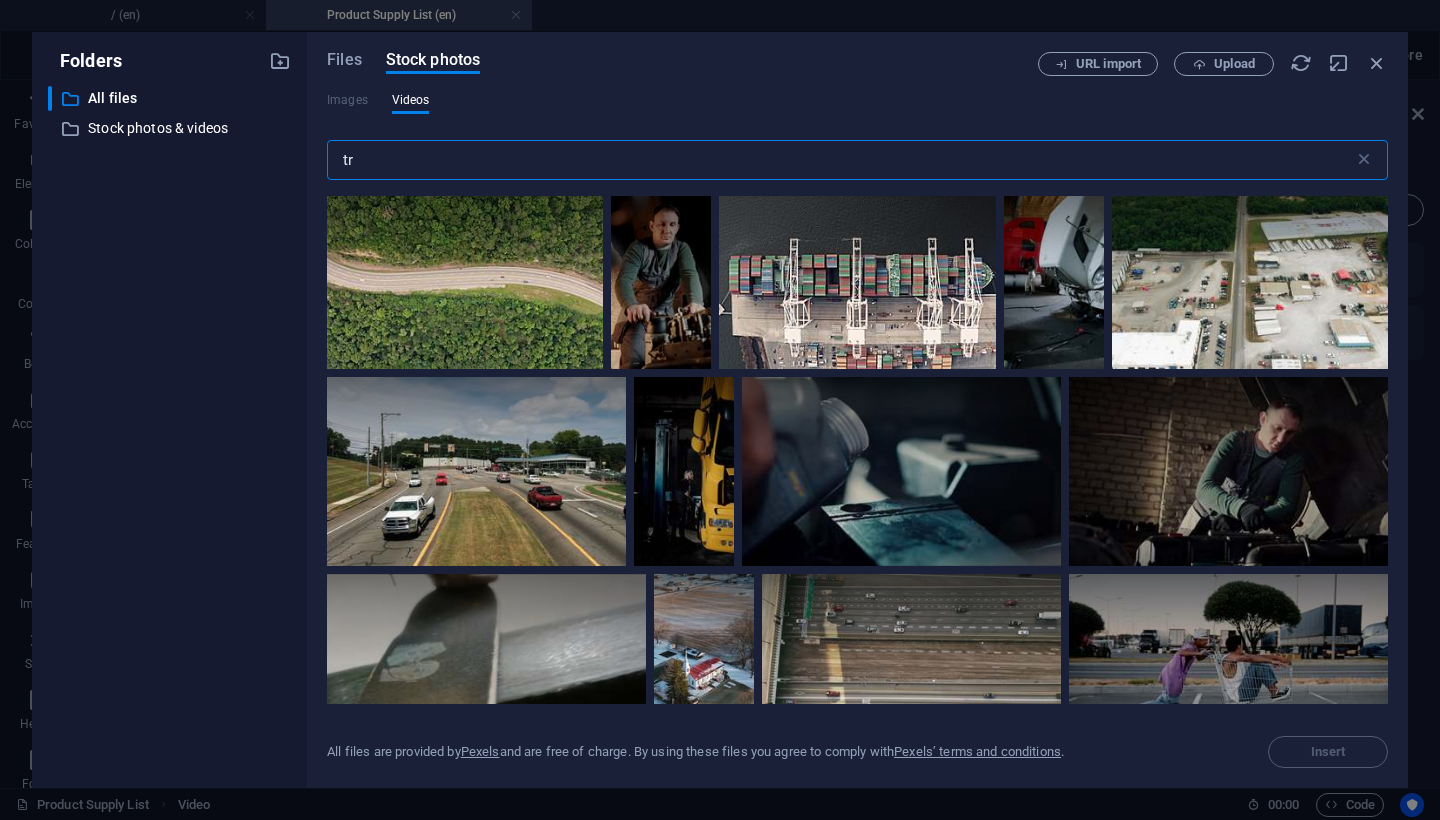 type on "t" 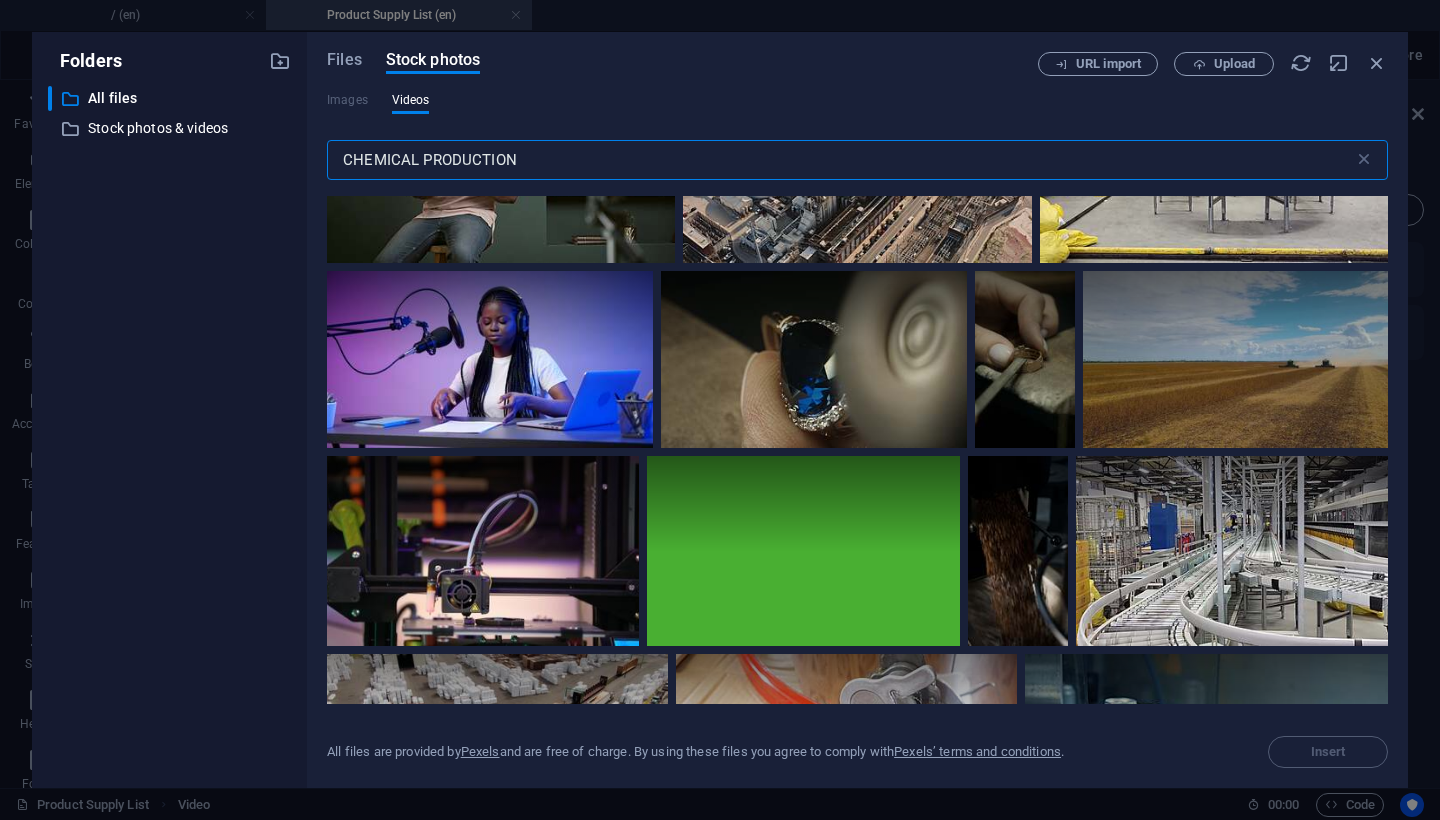 scroll, scrollTop: 4475, scrollLeft: 0, axis: vertical 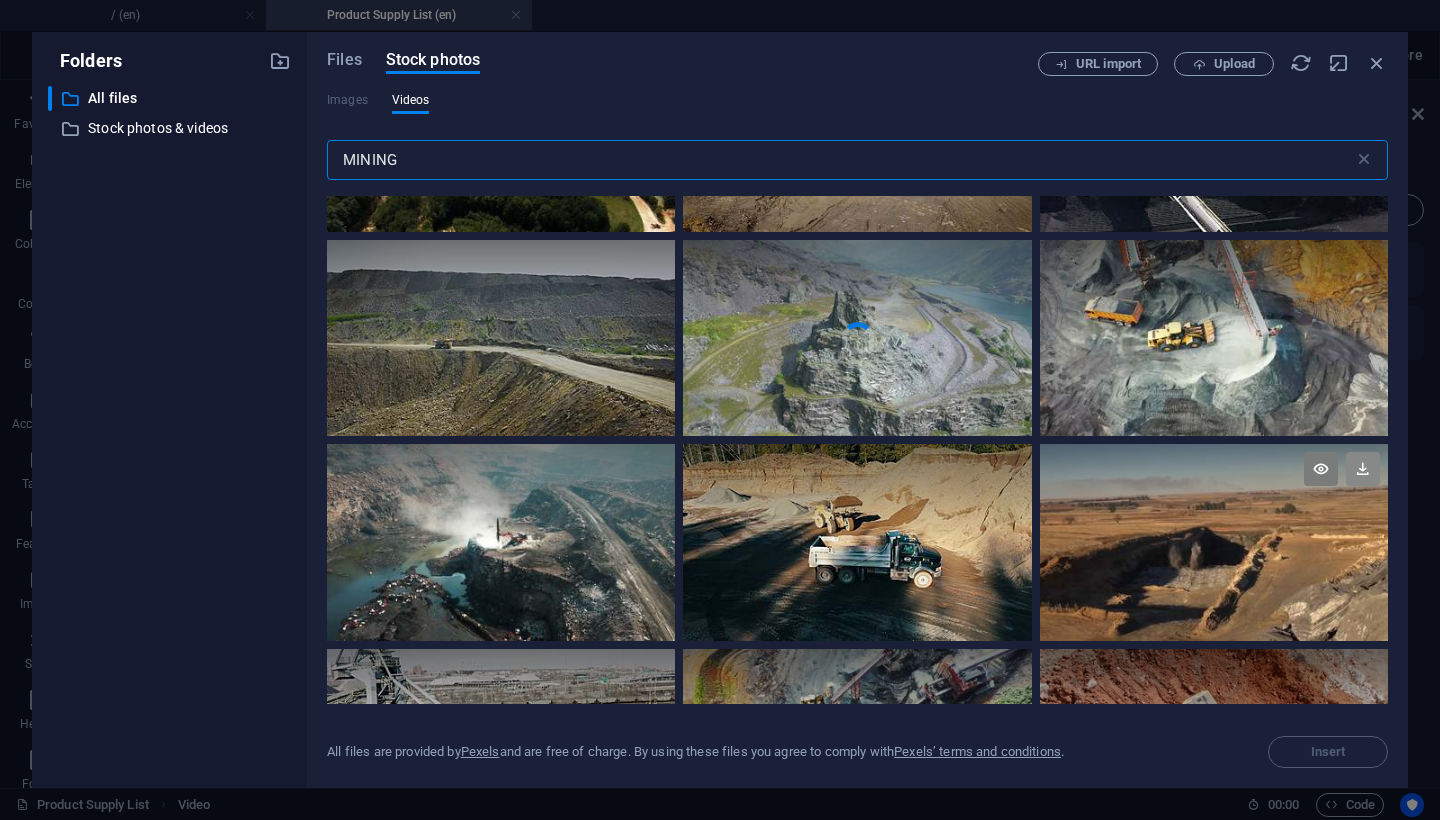 type on "MINING" 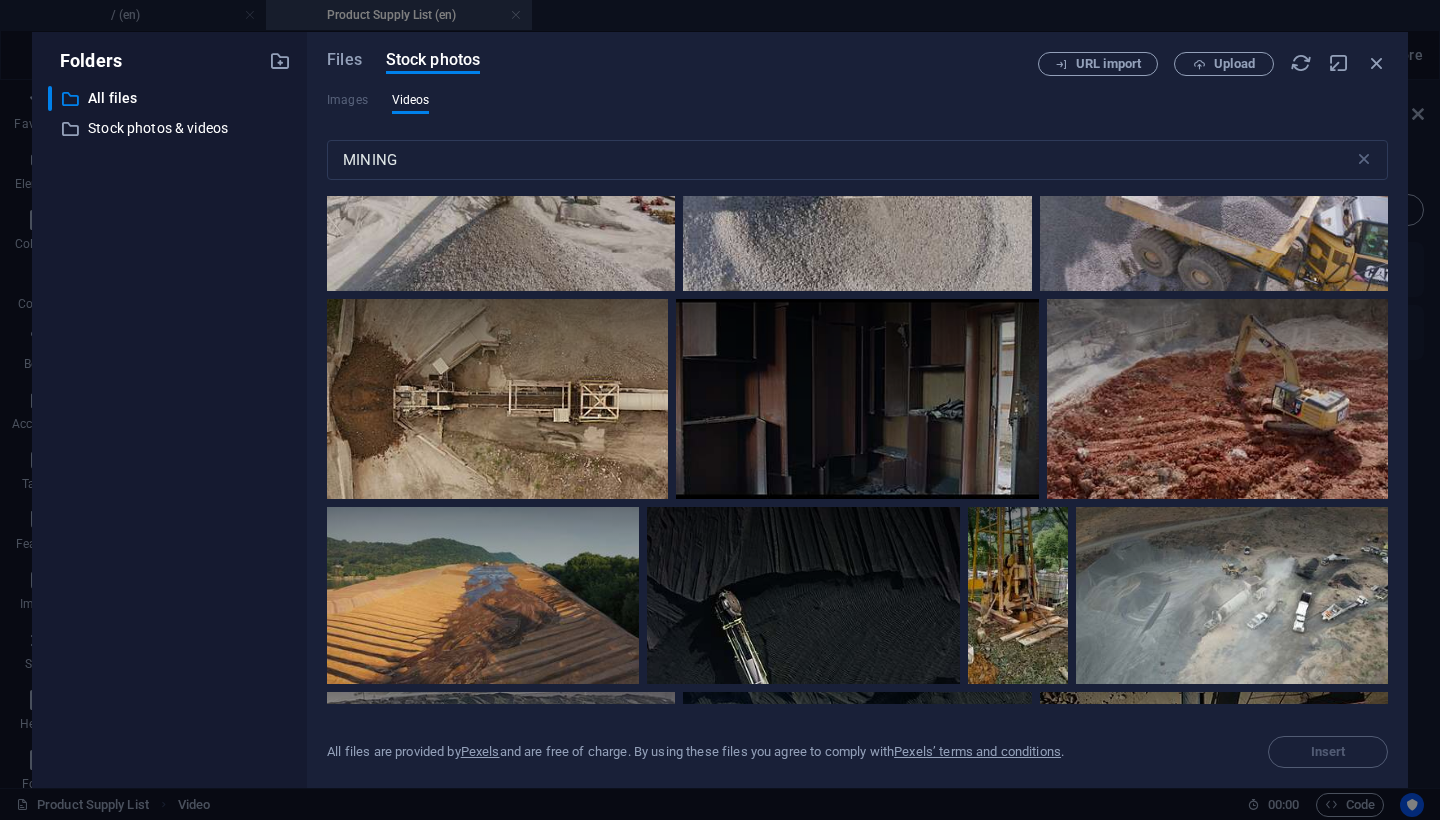 scroll, scrollTop: 1788, scrollLeft: 0, axis: vertical 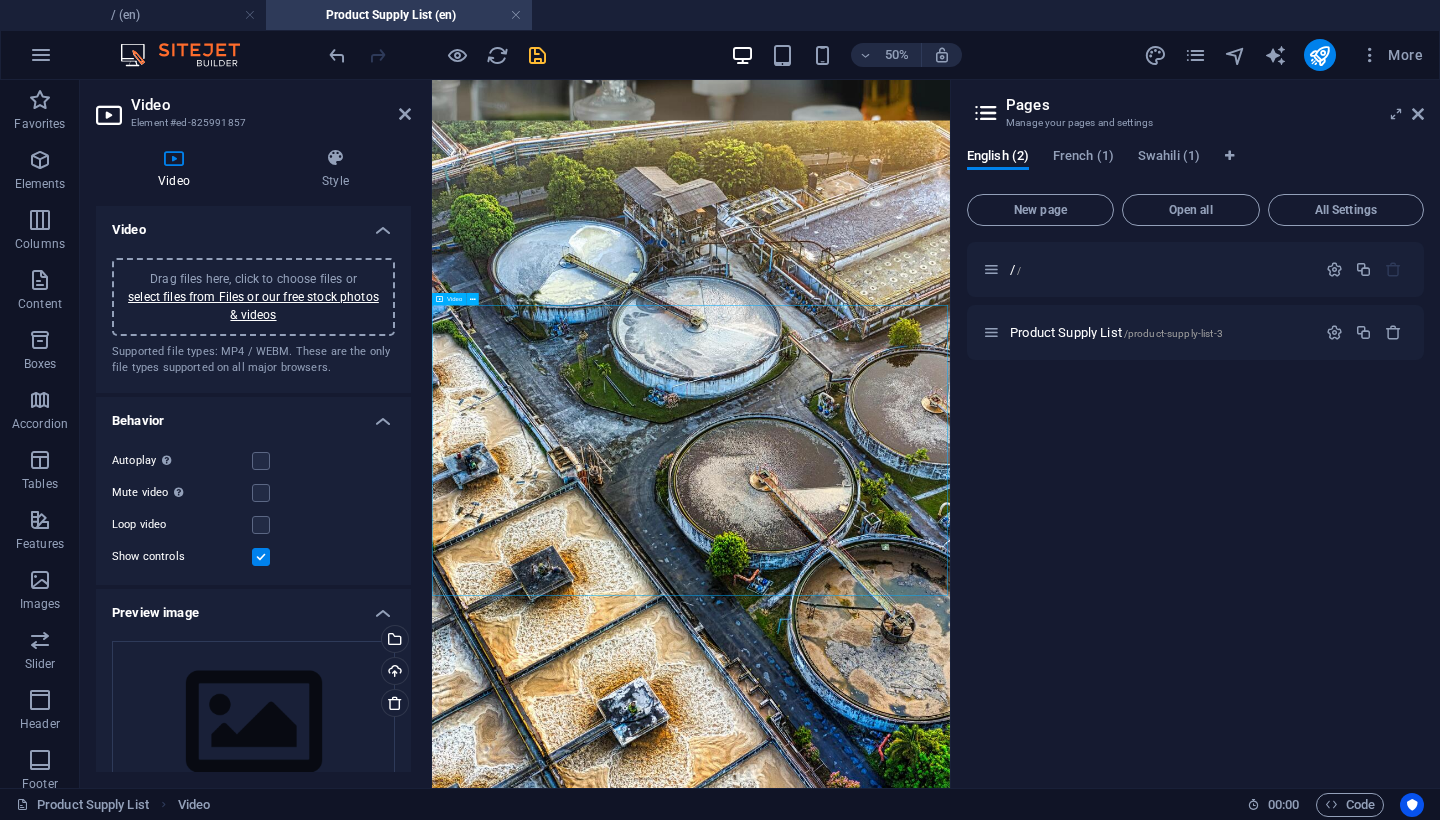 click at bounding box center (950, 5870) 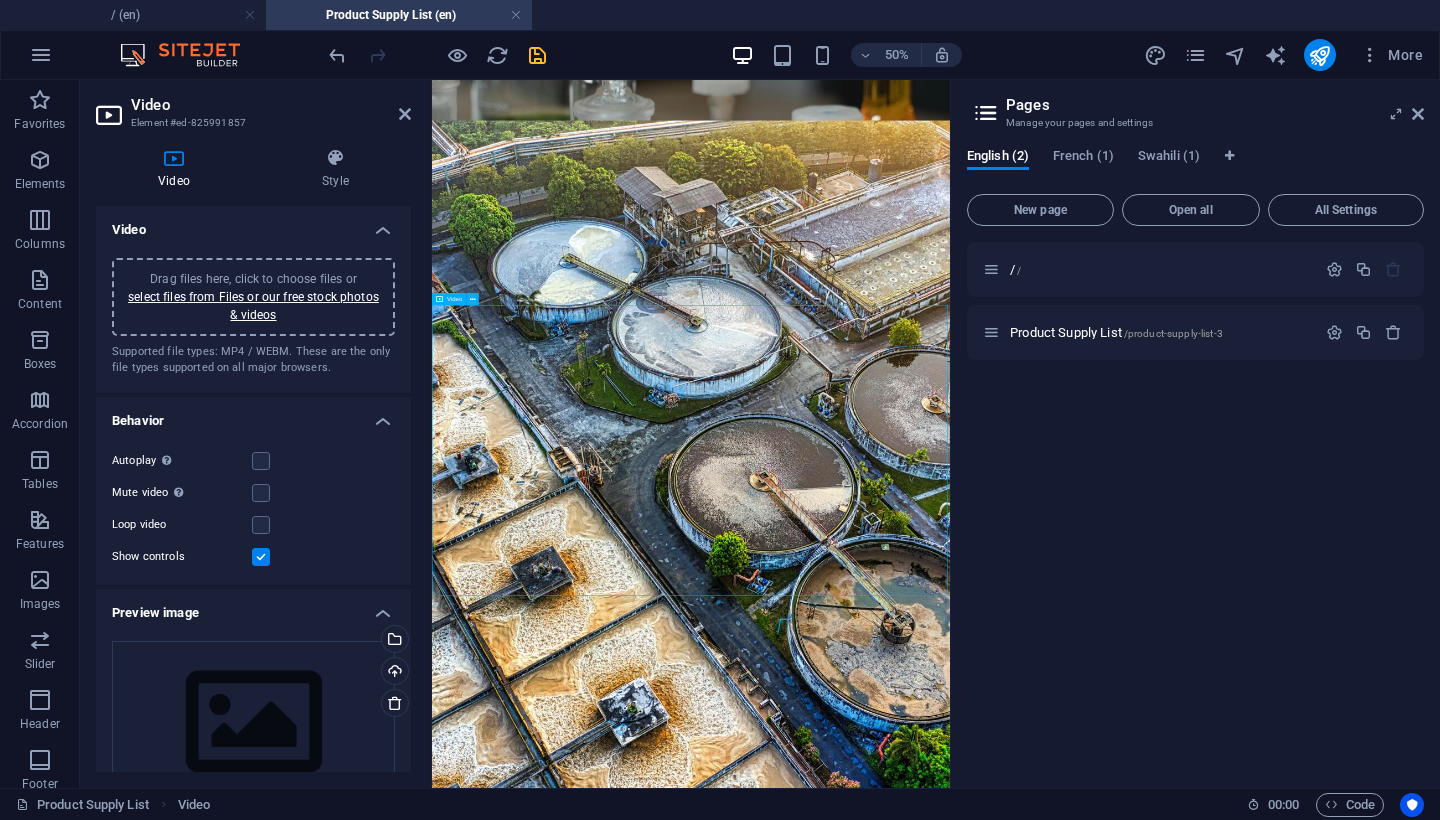 click at bounding box center (950, 5870) 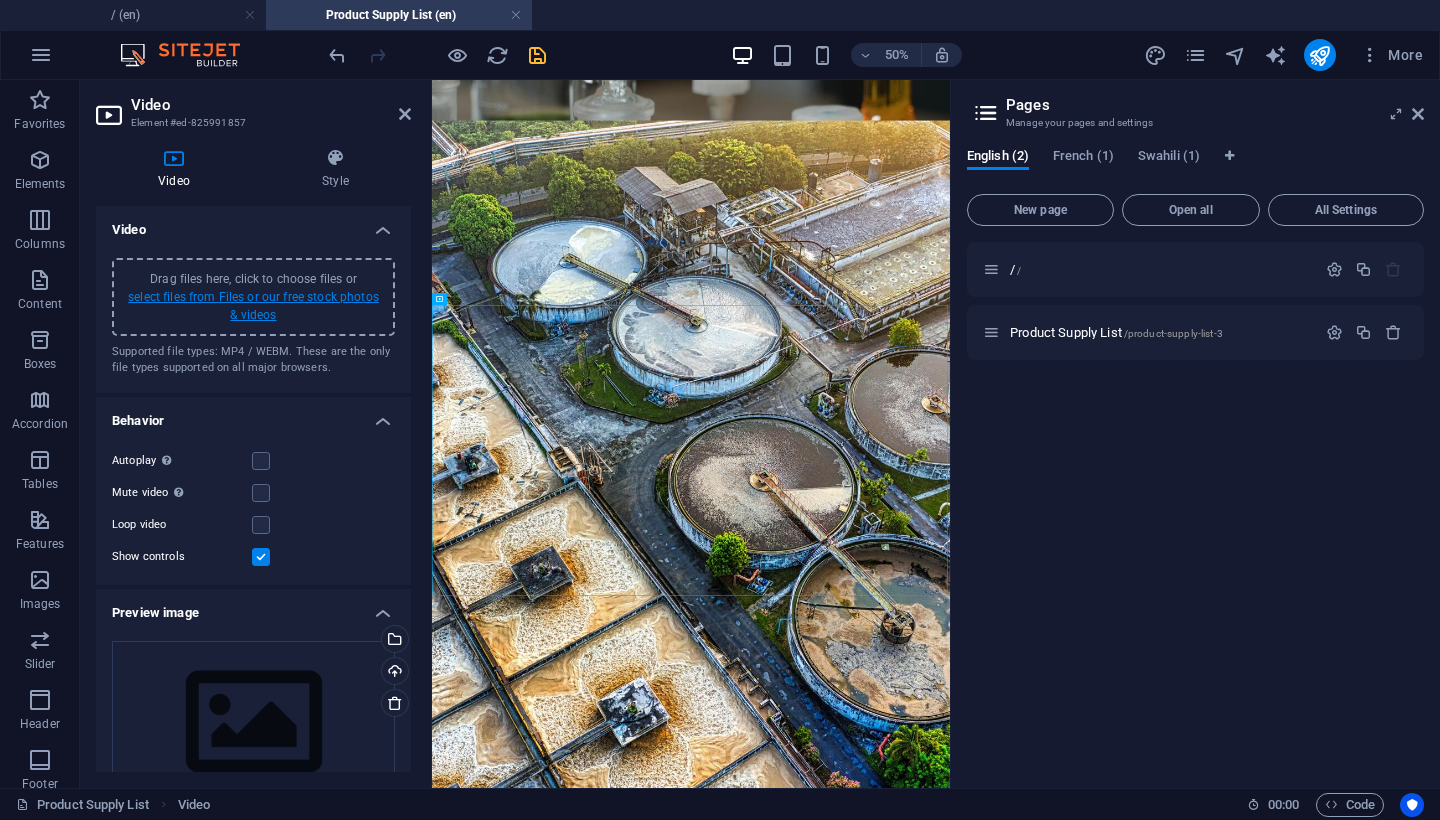 click on "select files from Files or our free stock photos & videos" at bounding box center [253, 306] 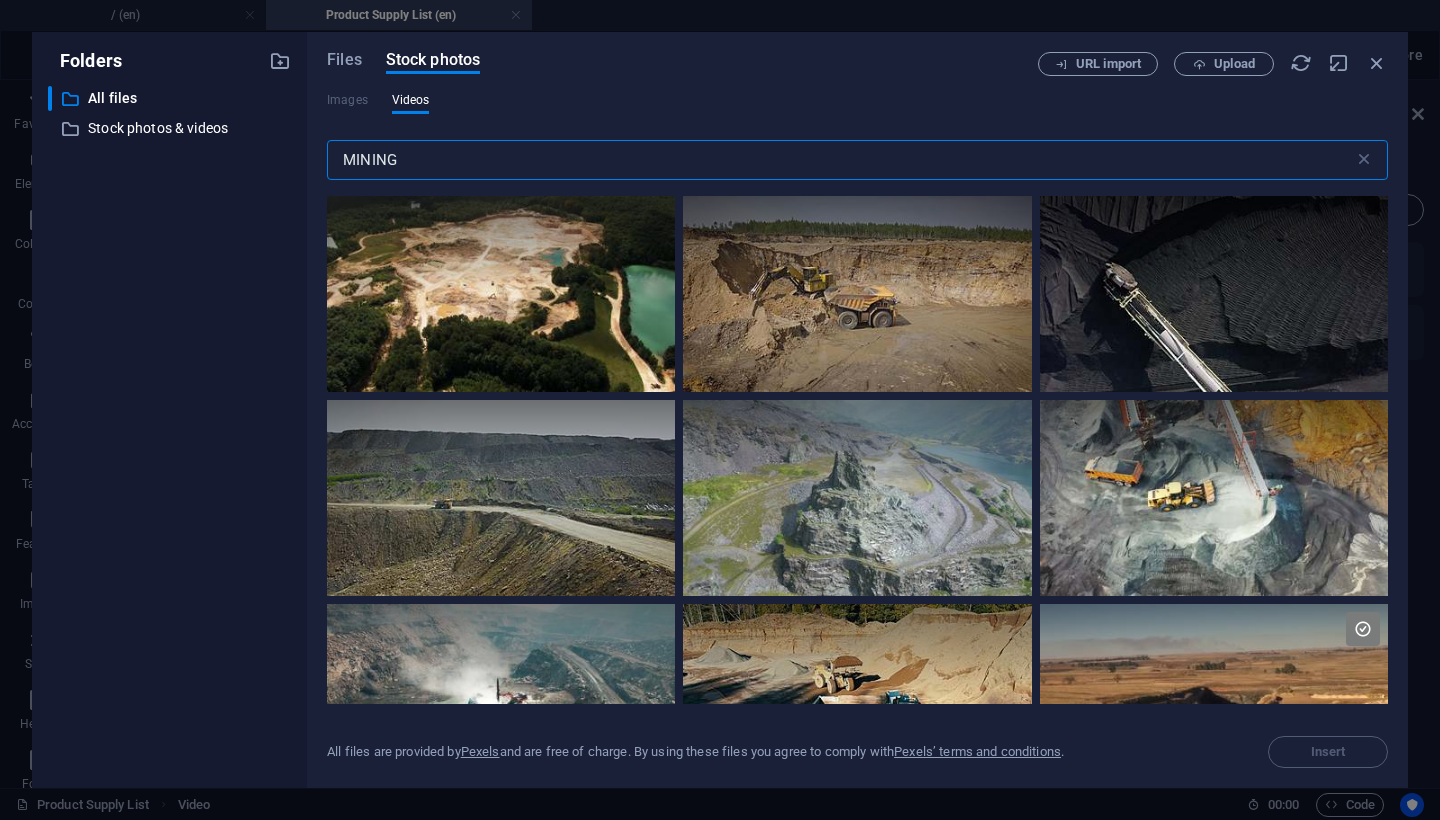 scroll, scrollTop: 0, scrollLeft: 0, axis: both 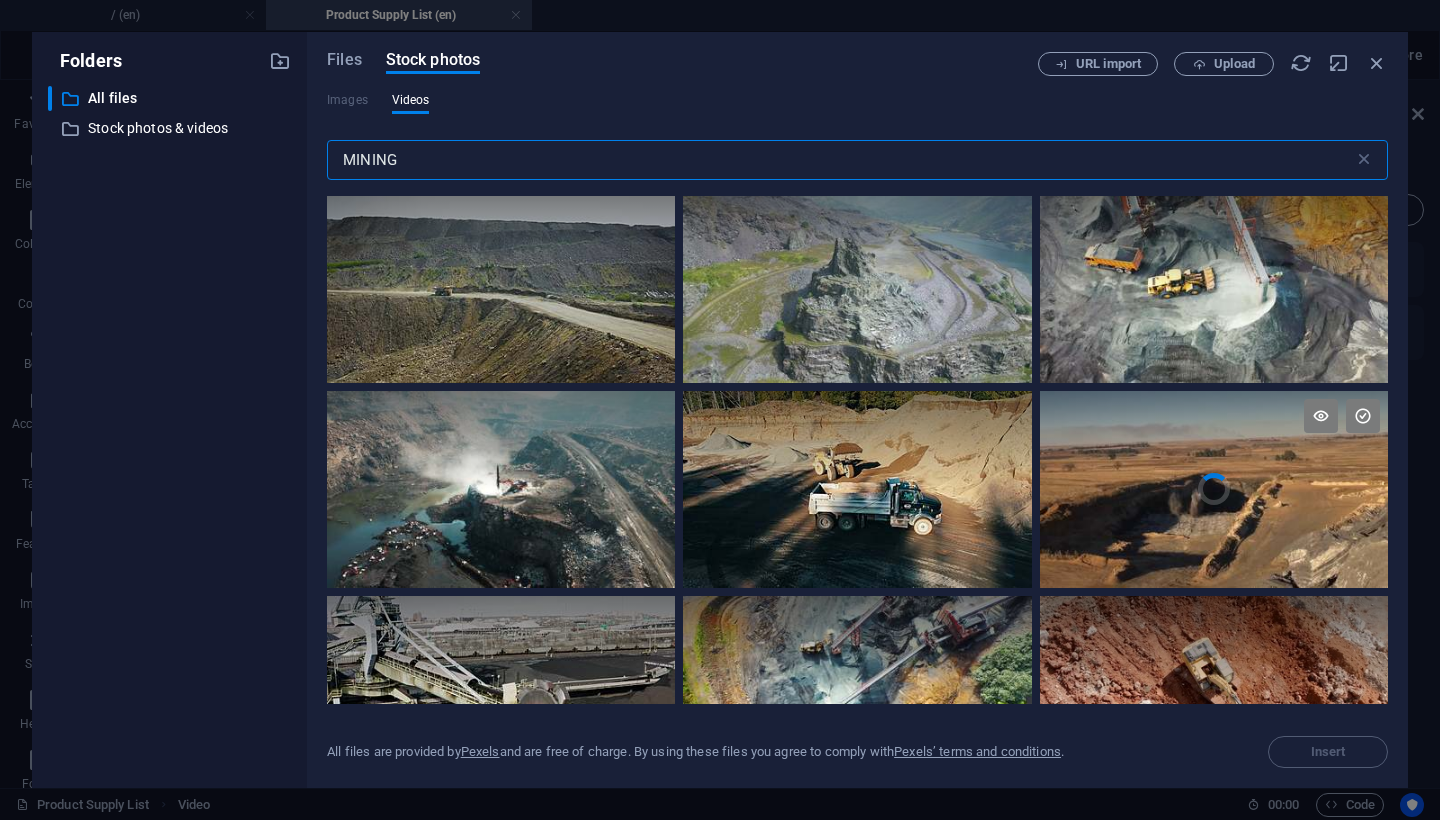 click at bounding box center [1214, 440] 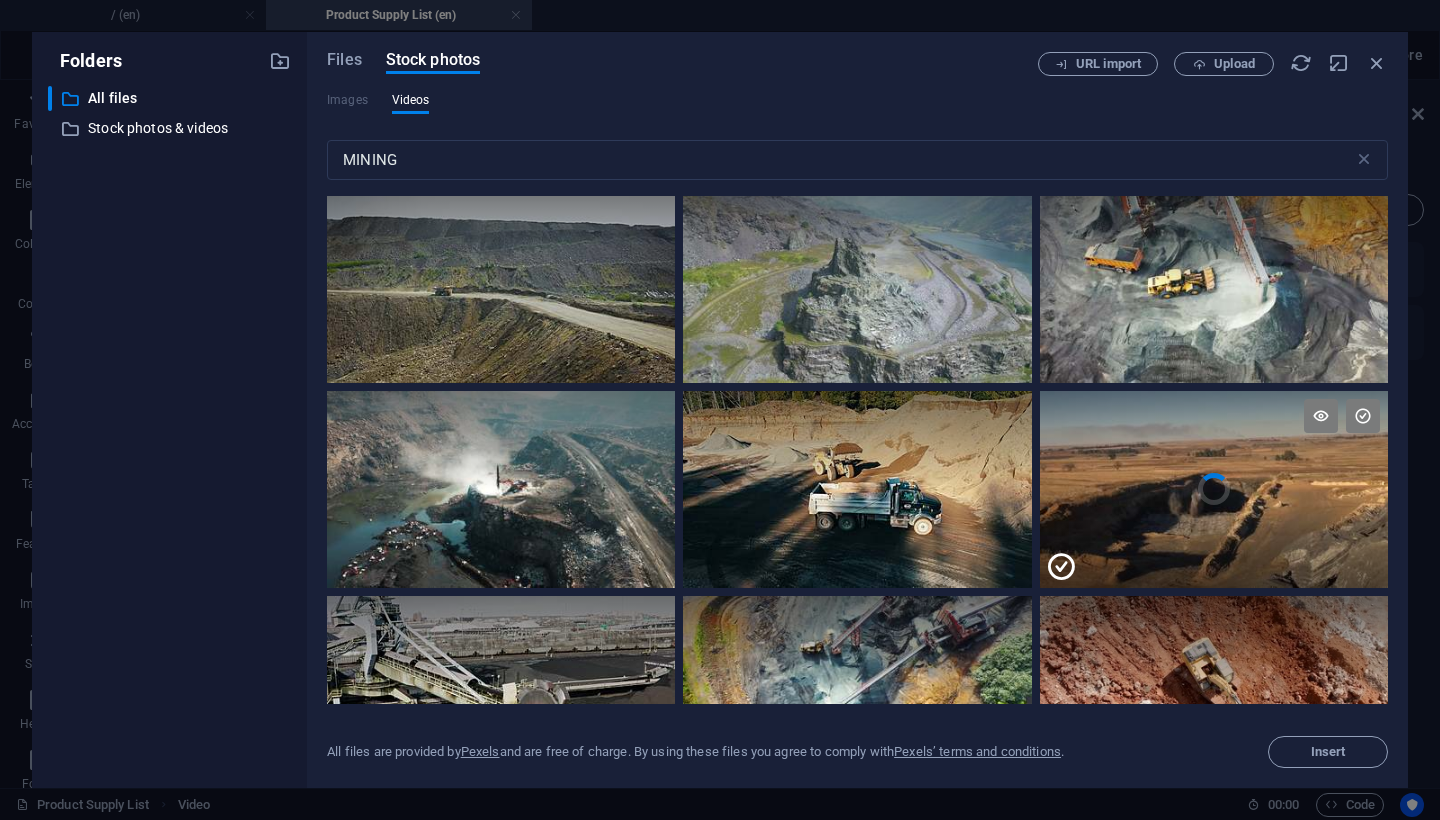 click at bounding box center (1214, 440) 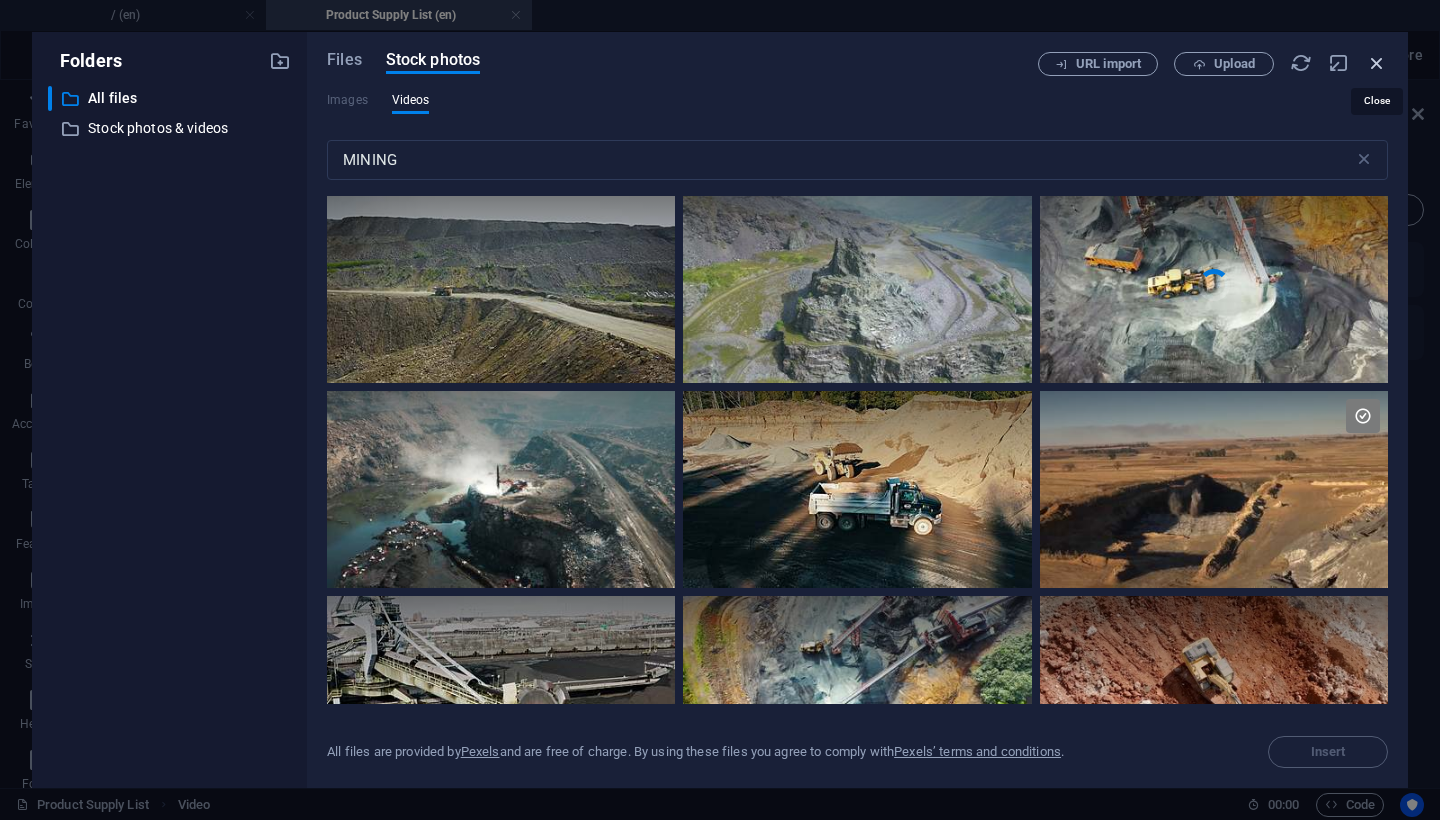 click at bounding box center [1377, 63] 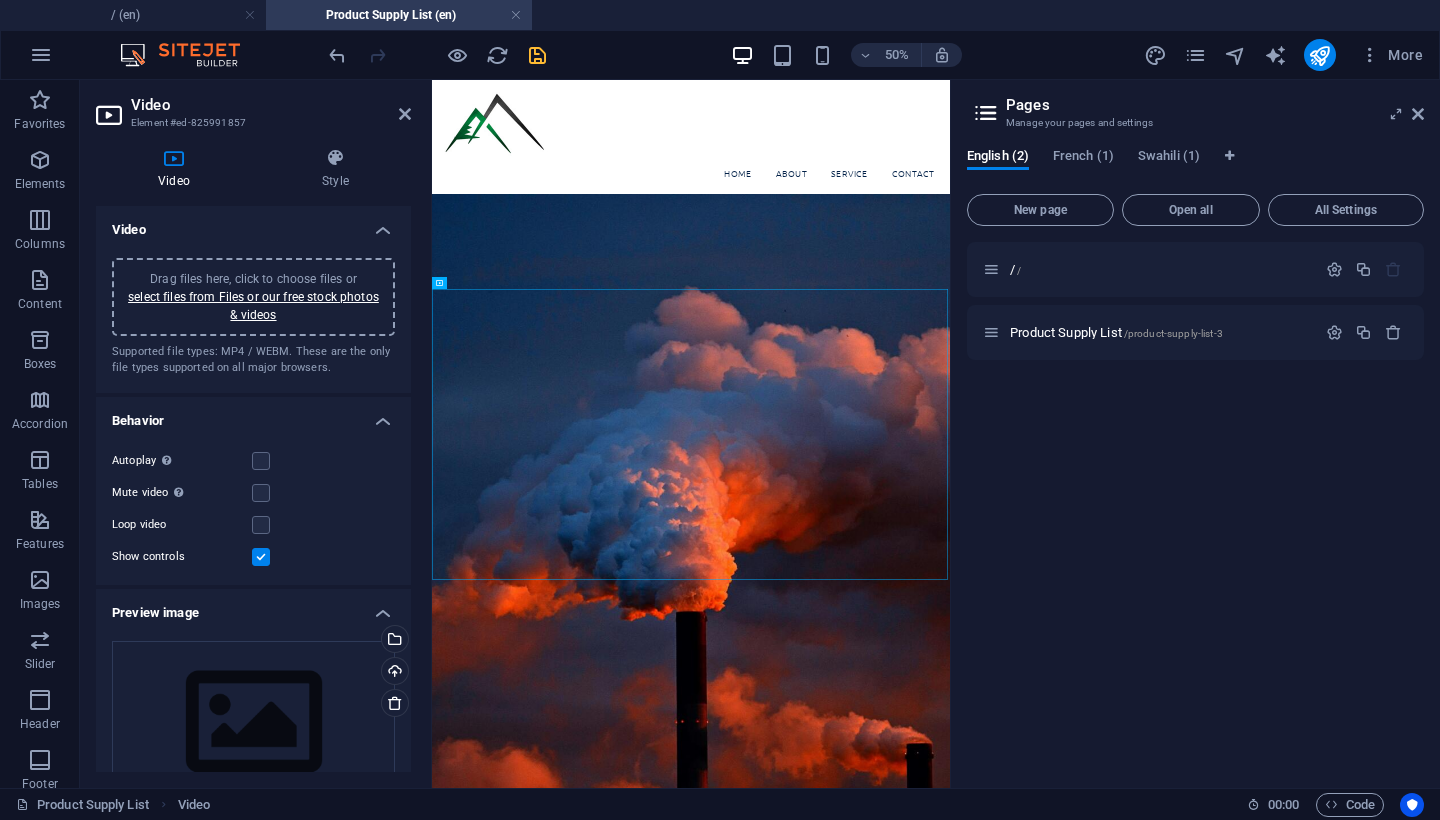 scroll, scrollTop: 2748, scrollLeft: 0, axis: vertical 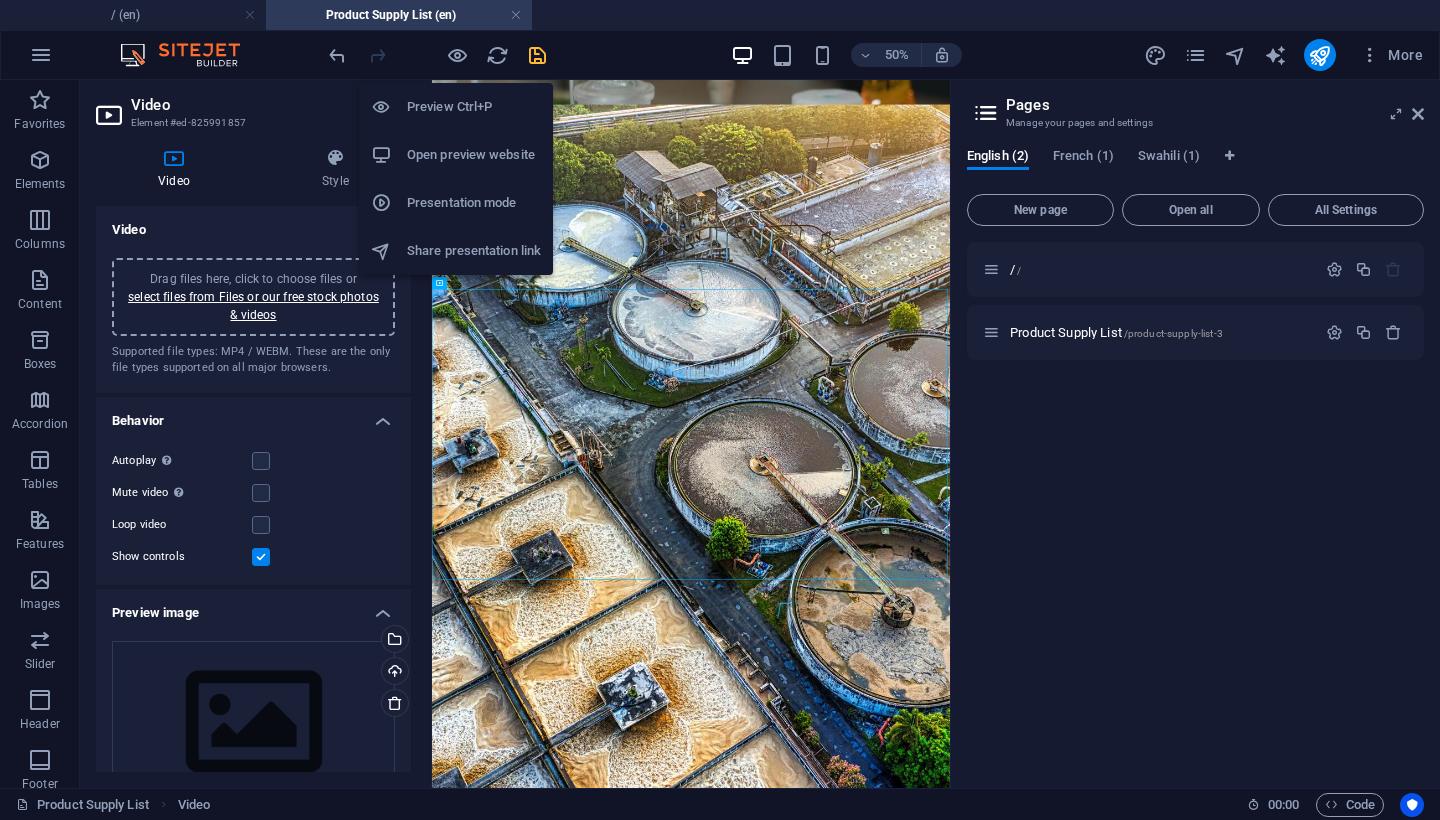 click on "Open preview website" at bounding box center [474, 155] 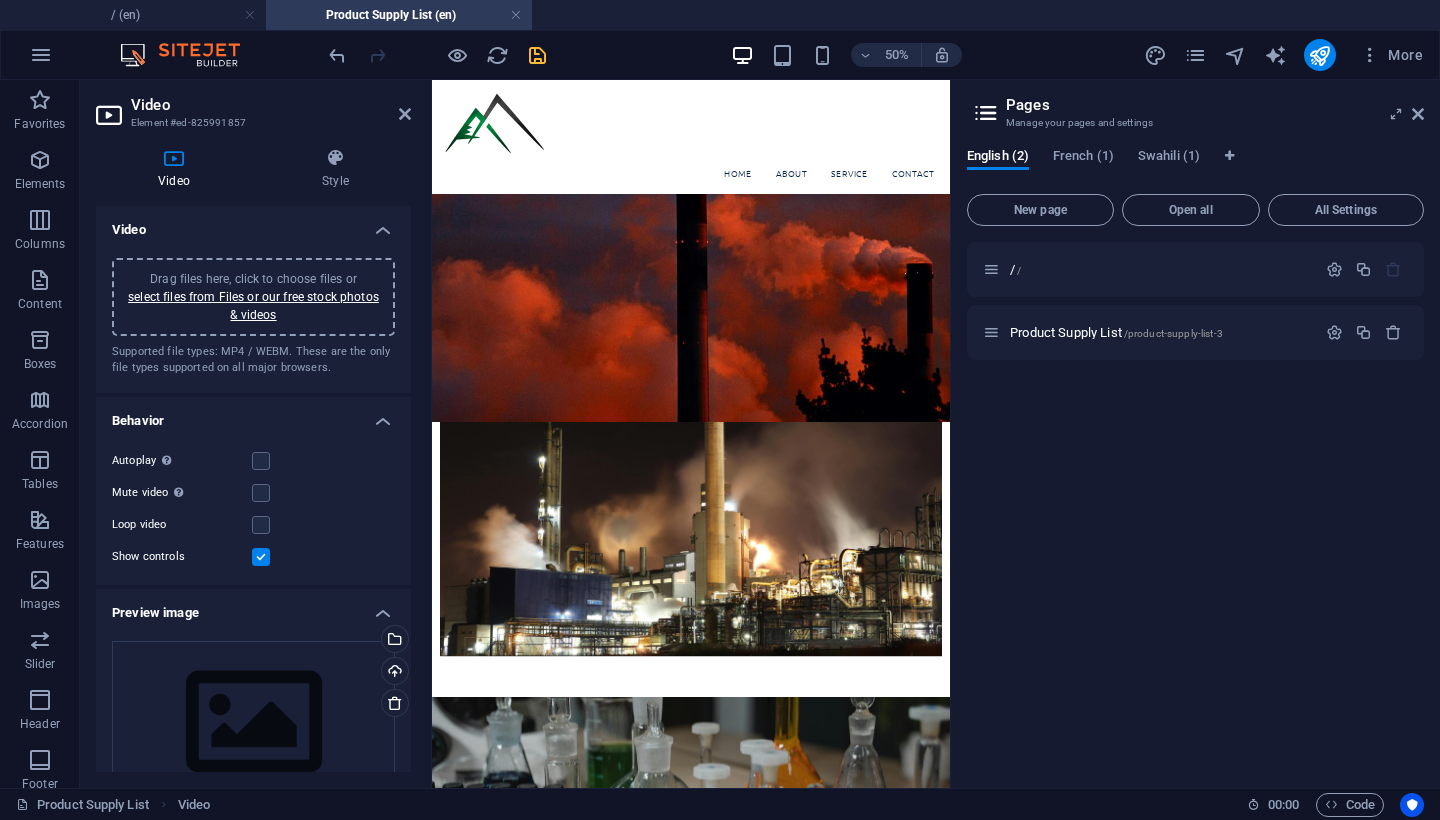 scroll, scrollTop: 837, scrollLeft: 0, axis: vertical 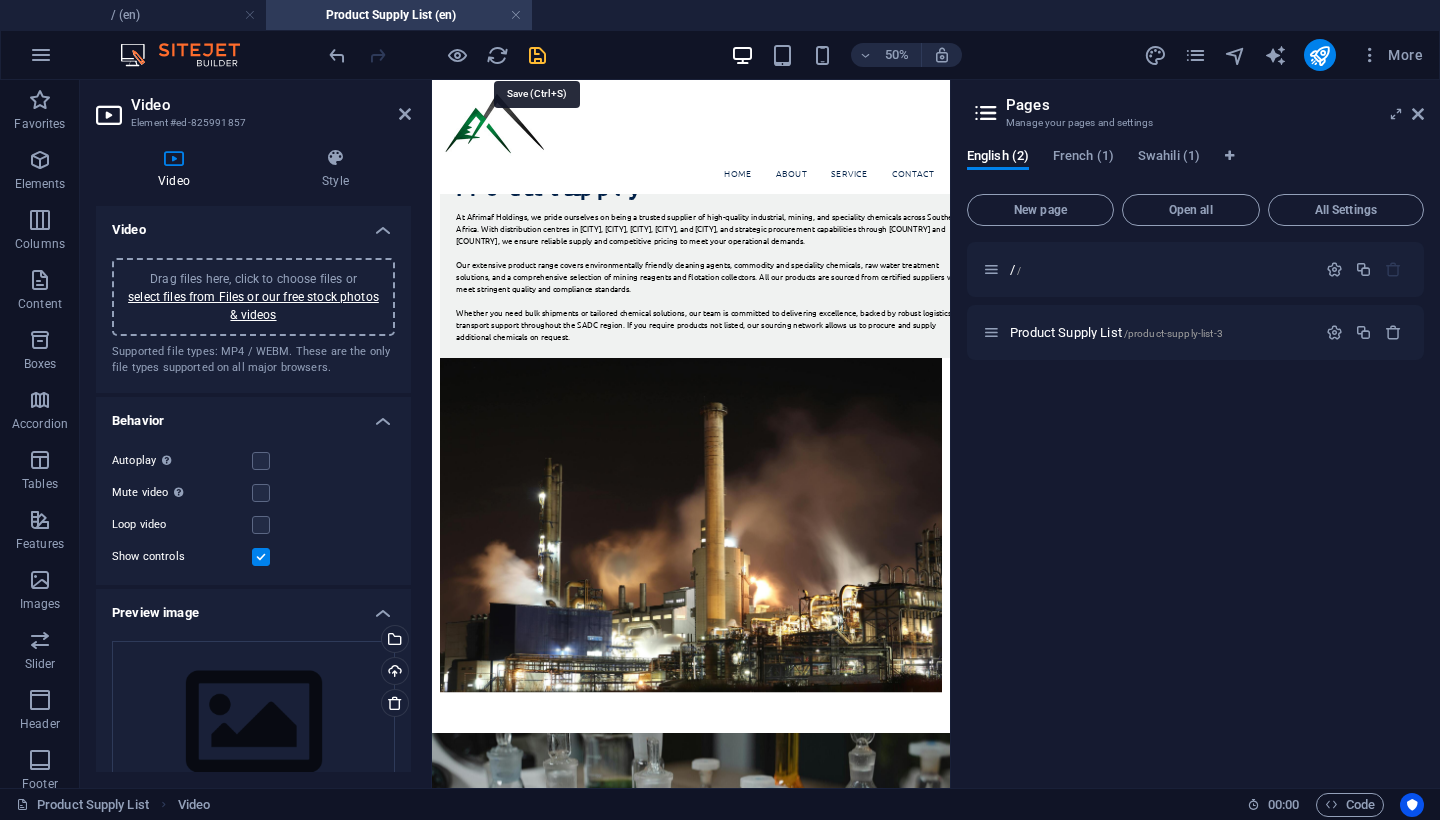 click at bounding box center [537, 55] 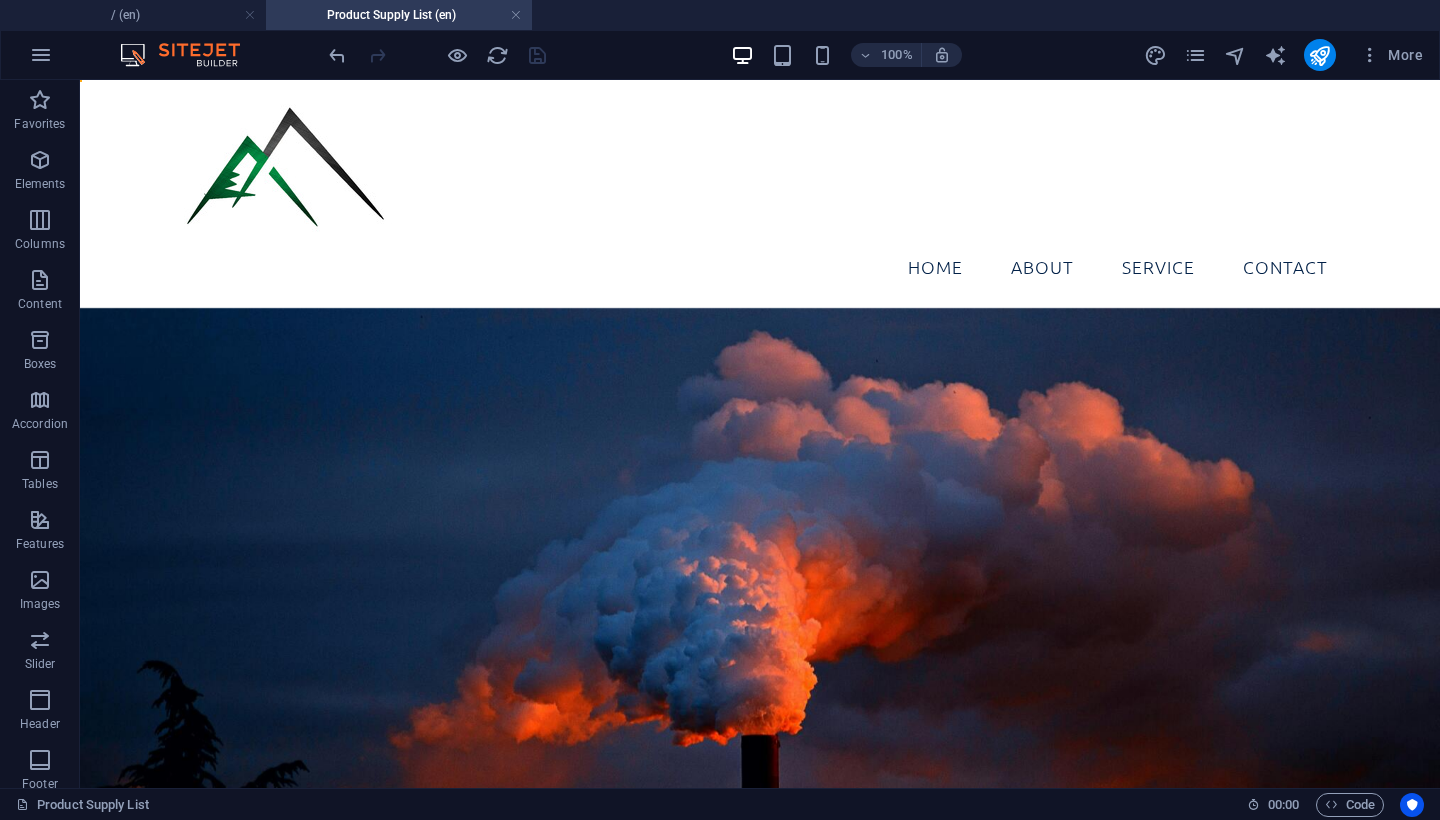 scroll, scrollTop: 0, scrollLeft: 0, axis: both 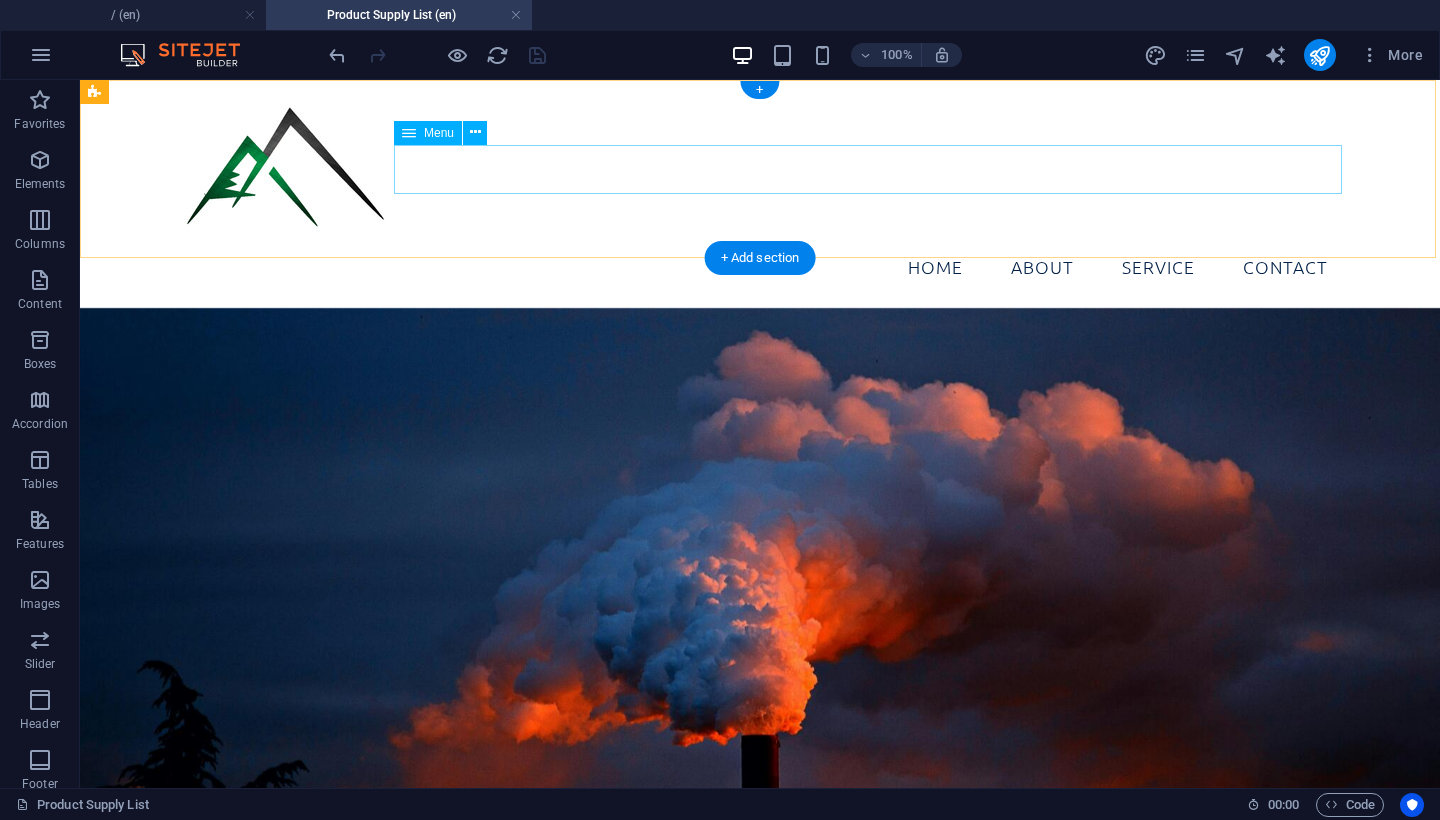 click on "Home About Service Contact" at bounding box center (760, 267) 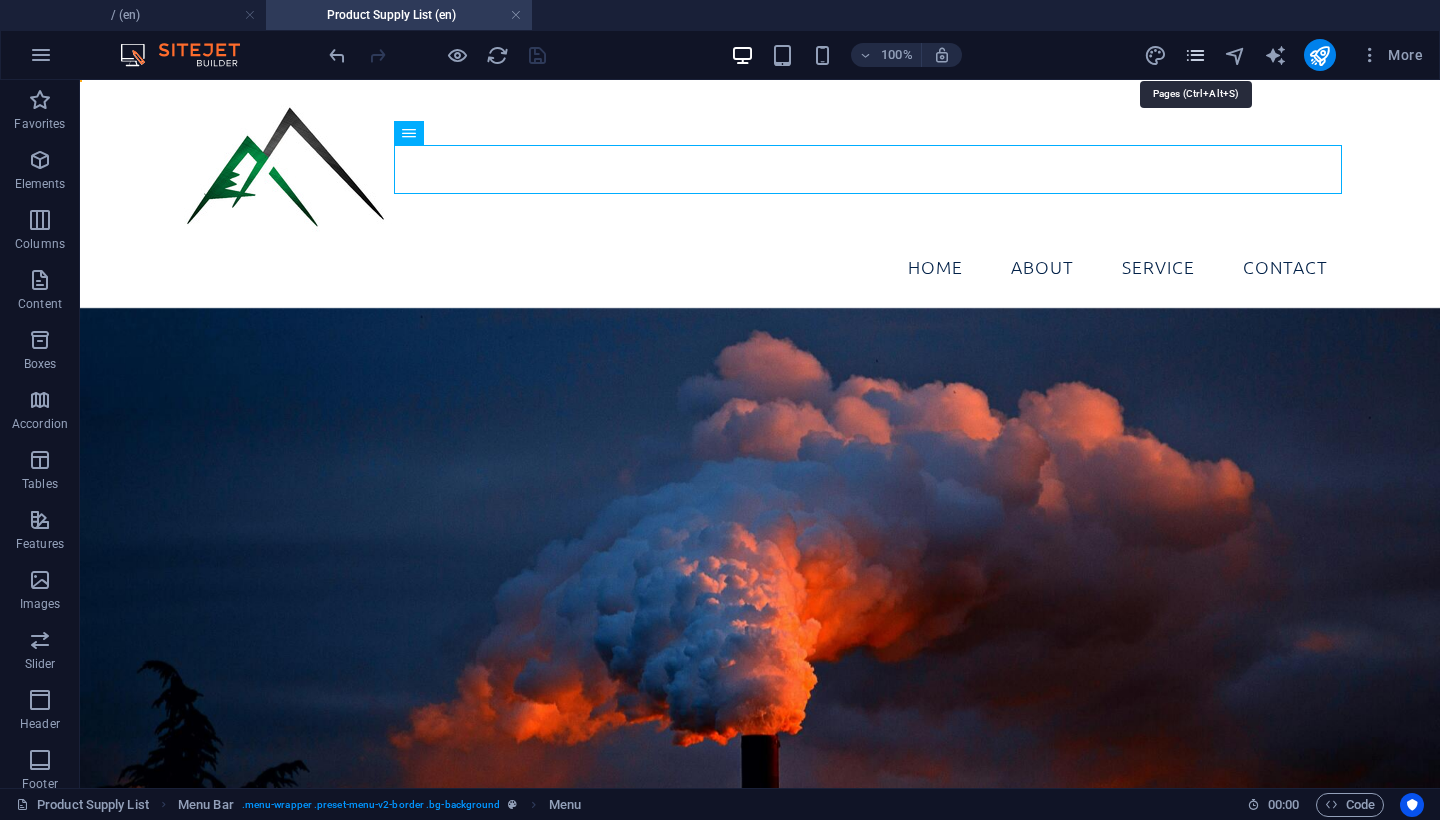 click at bounding box center (1195, 55) 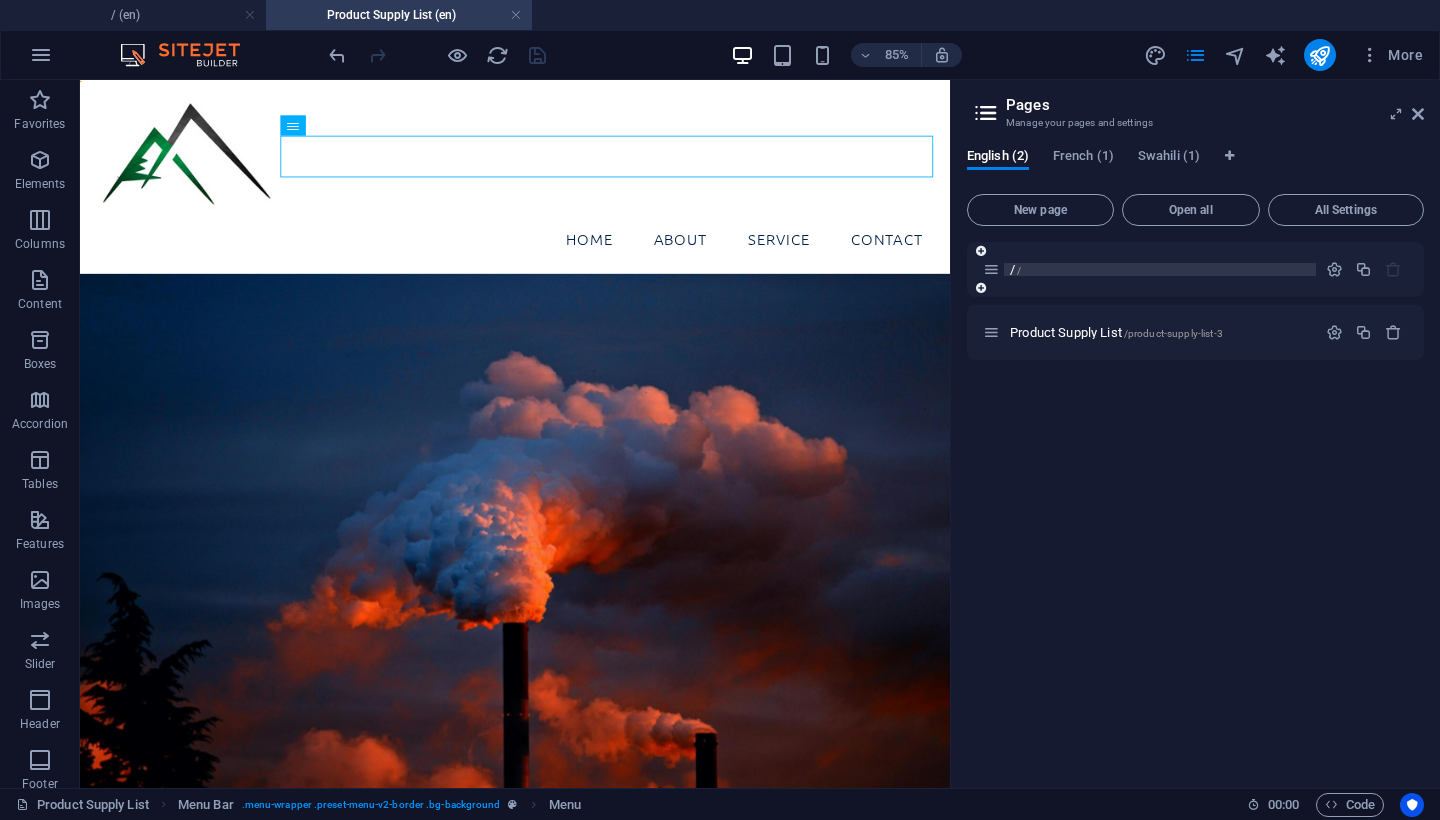 click on "/ /" at bounding box center (1160, 269) 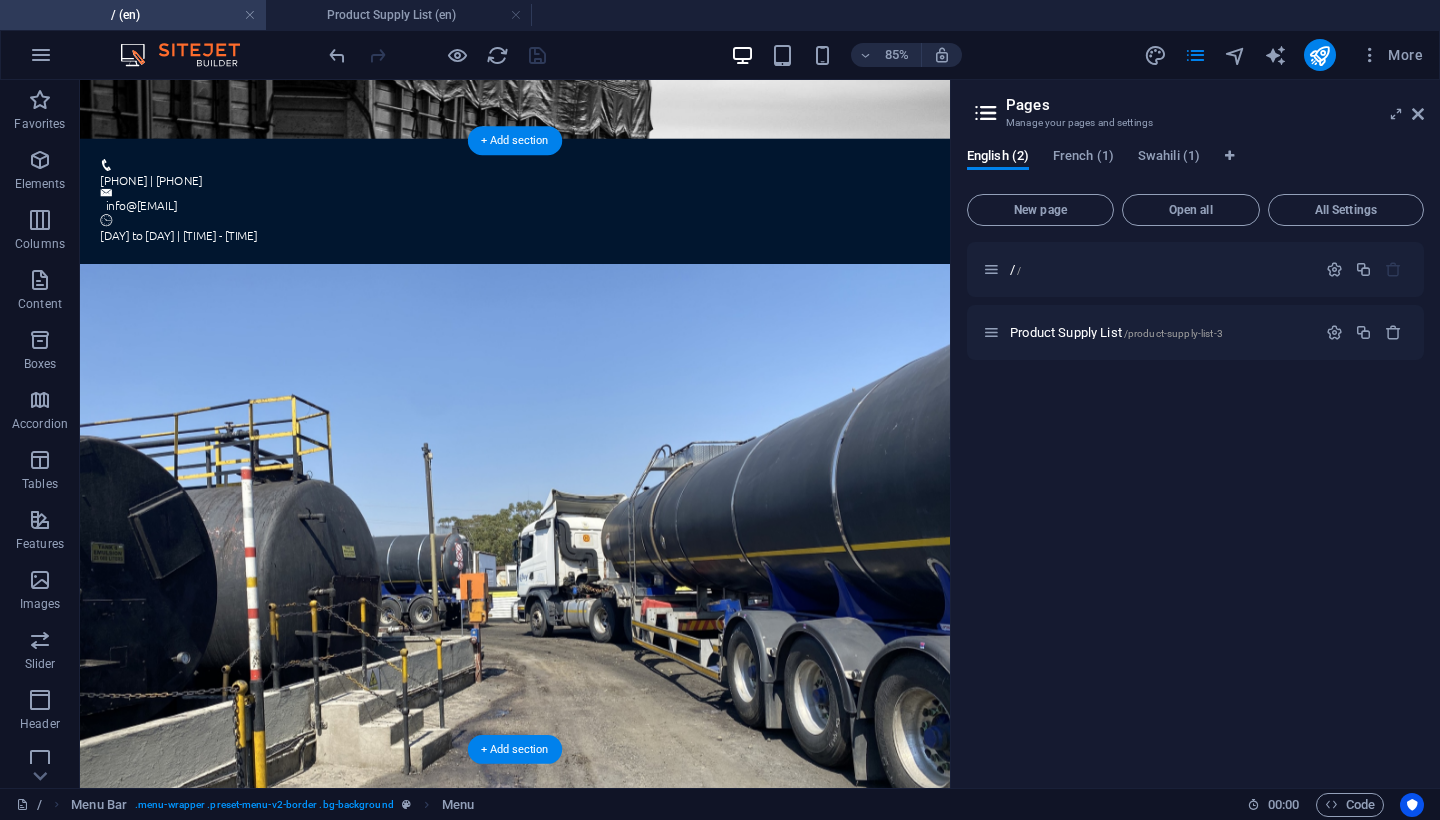 scroll, scrollTop: 0, scrollLeft: 0, axis: both 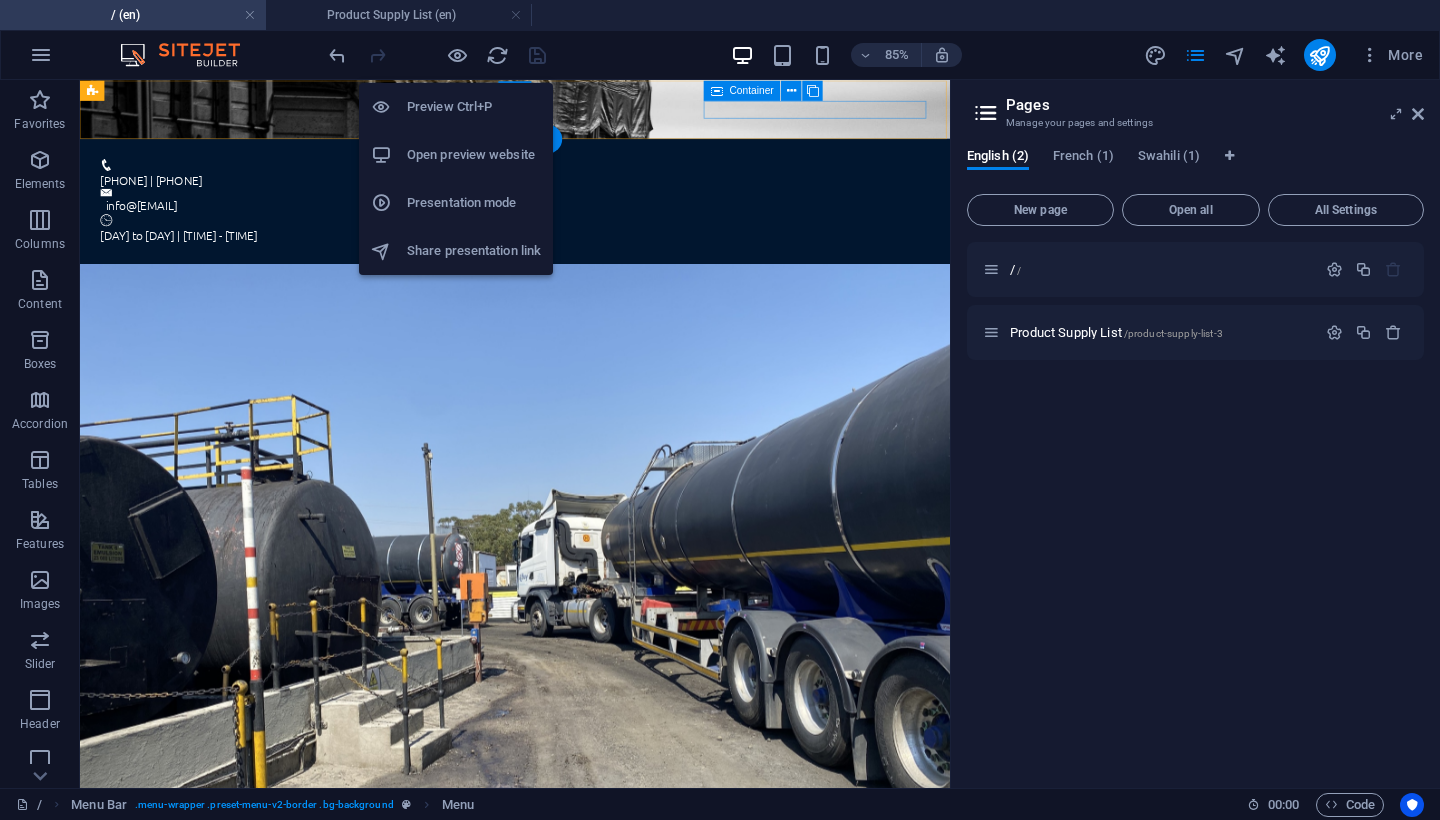 click on "Open preview website" at bounding box center [474, 155] 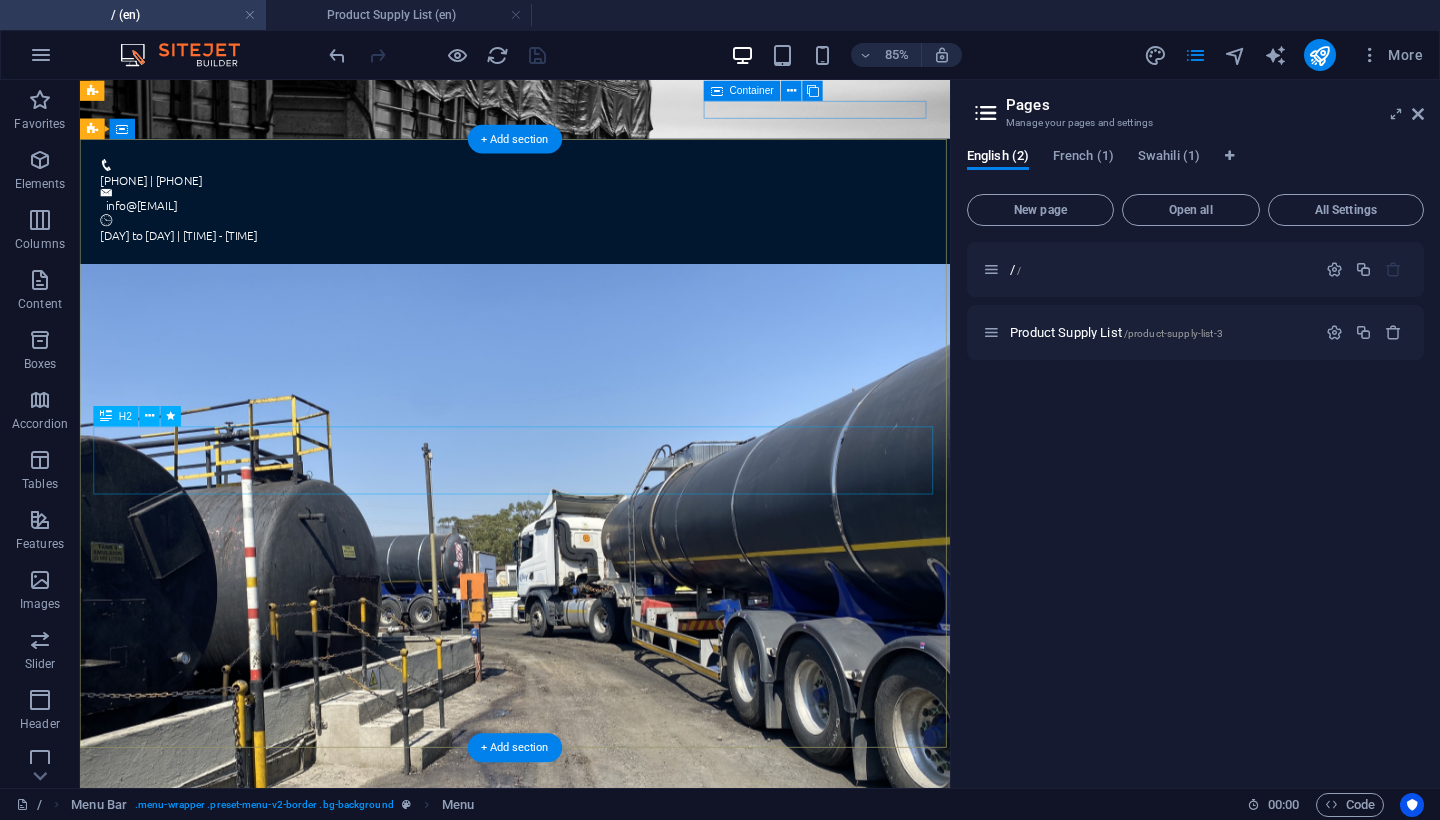 scroll, scrollTop: 0, scrollLeft: 0, axis: both 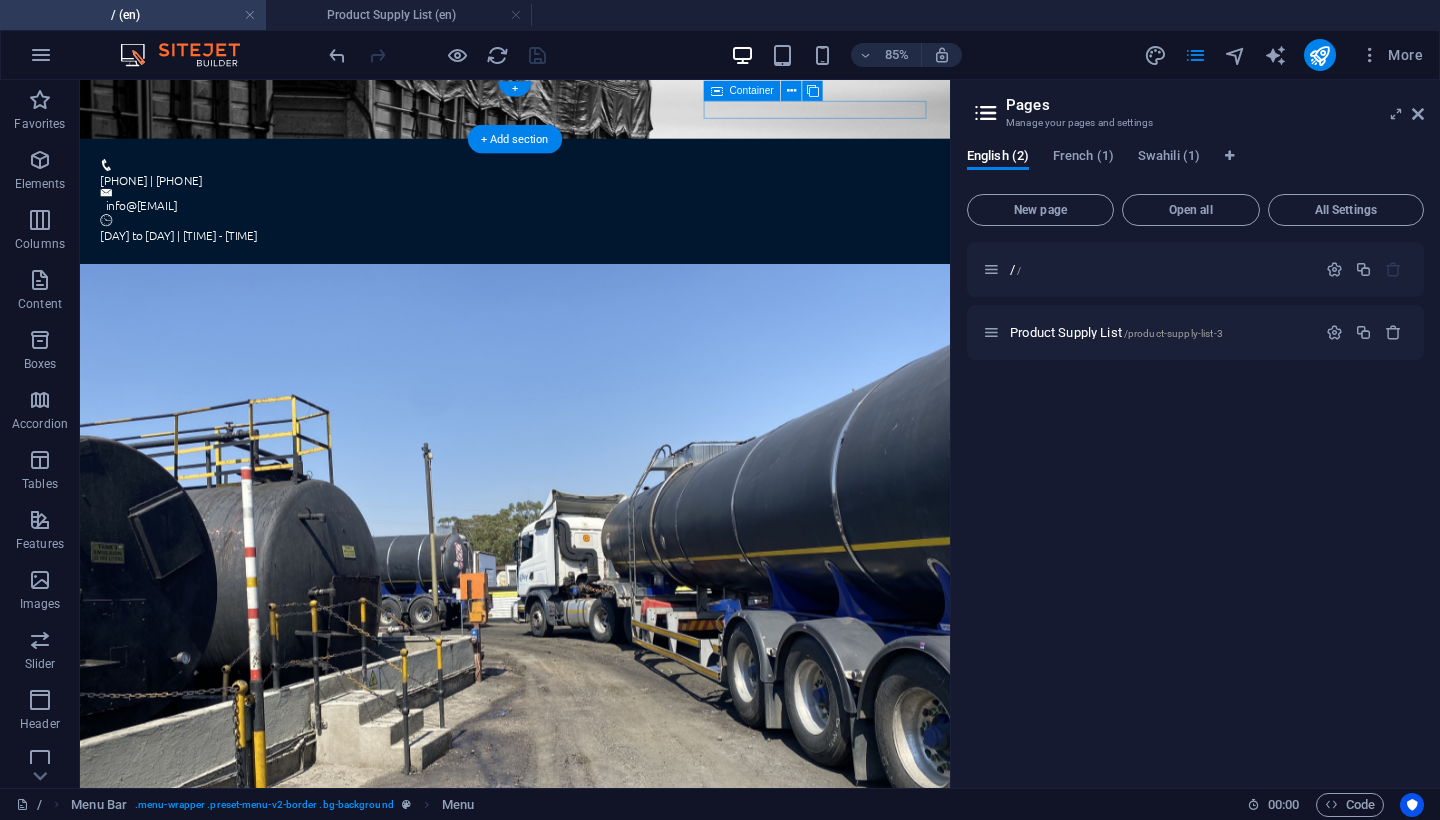 click at bounding box center (592, 114) 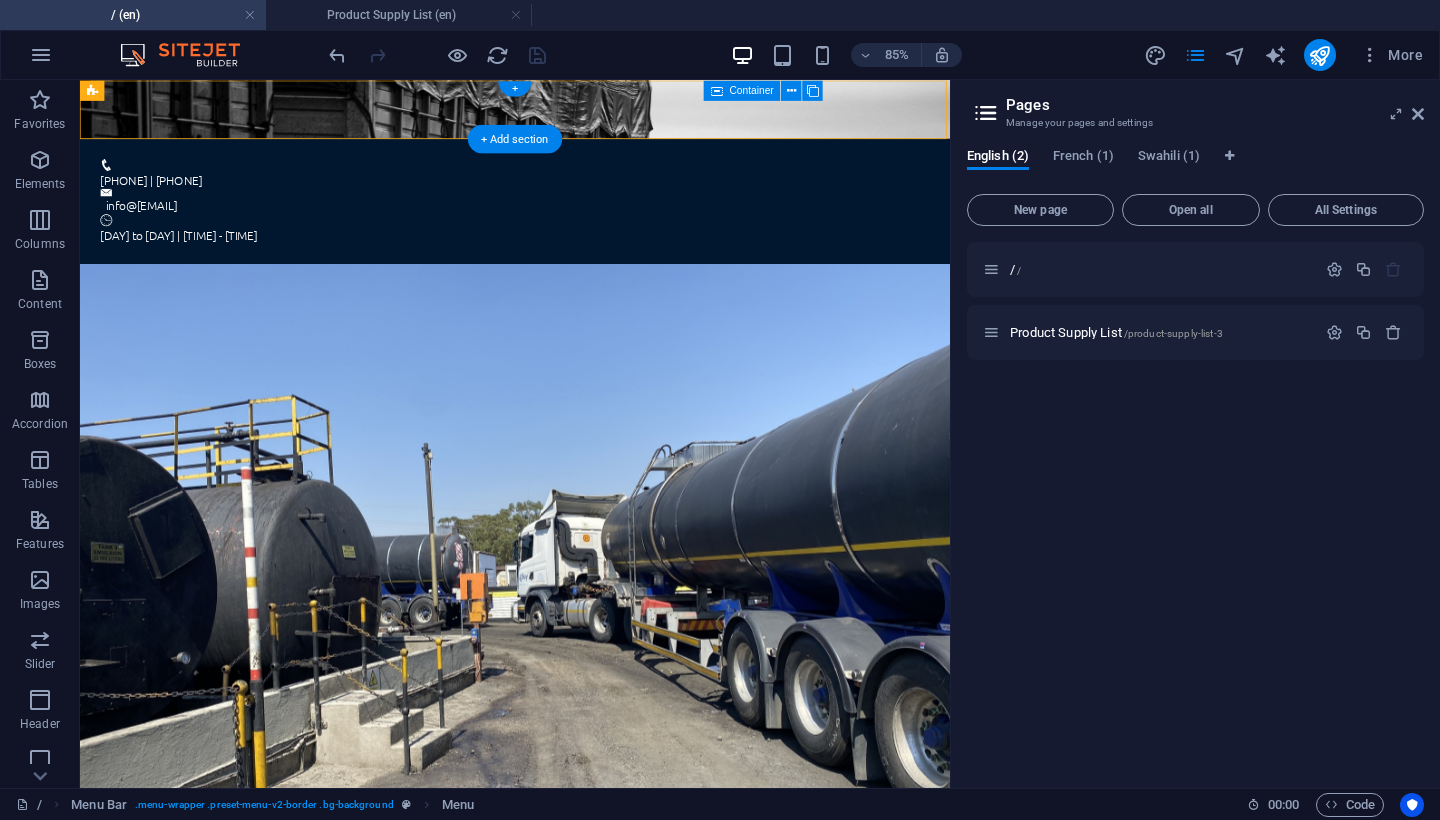 click at bounding box center (592, 114) 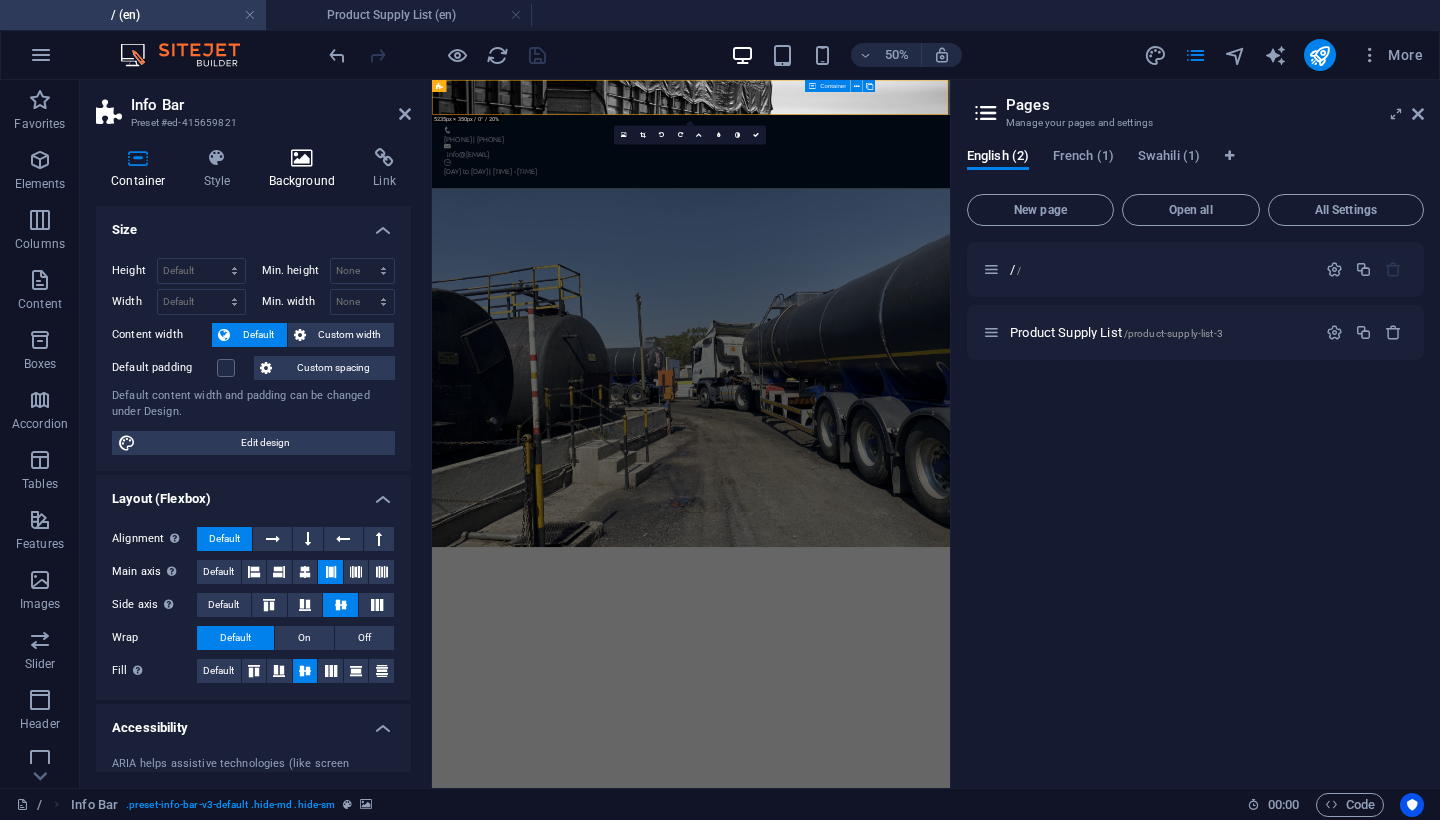 click at bounding box center (302, 158) 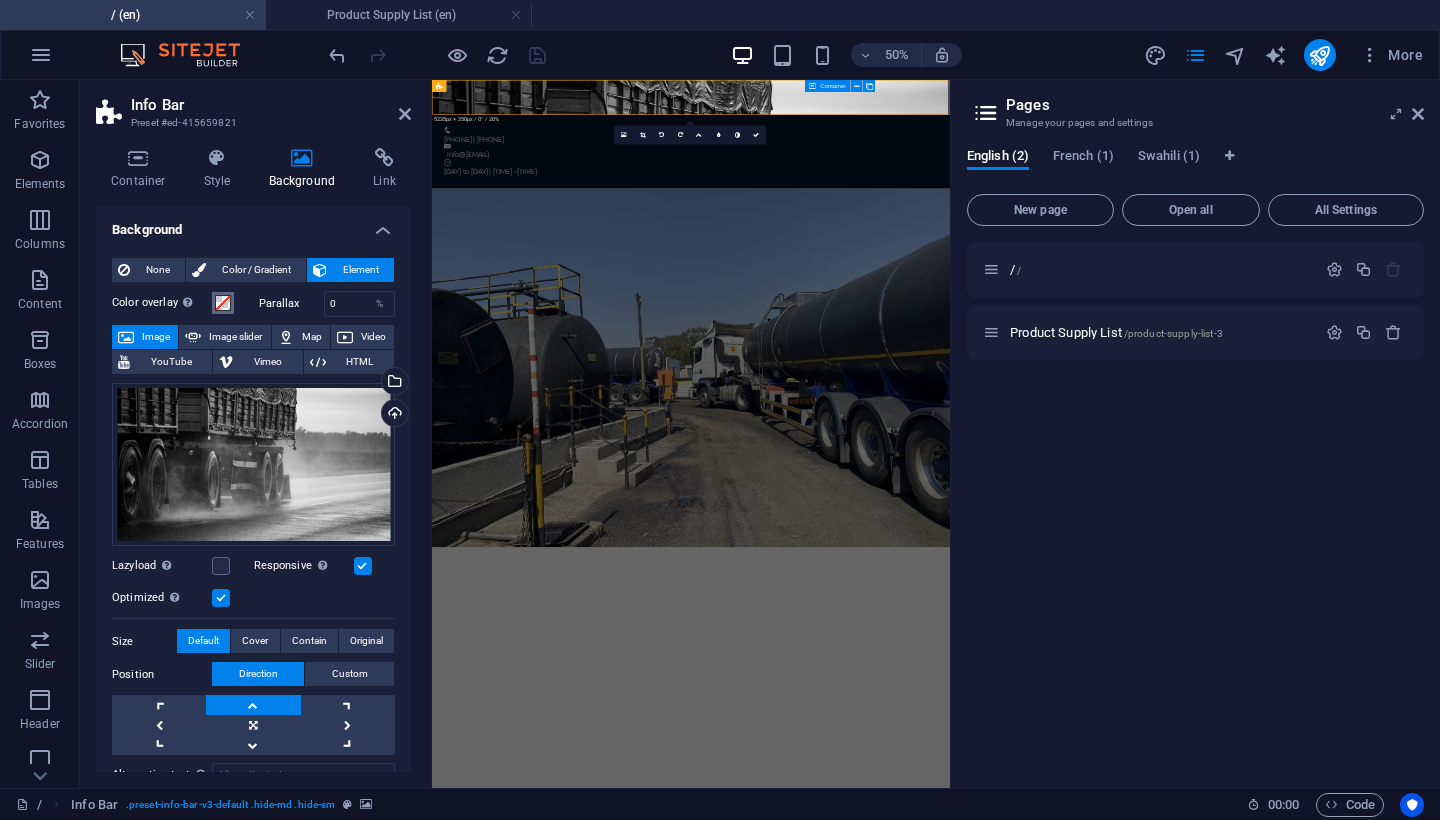 click at bounding box center [223, 303] 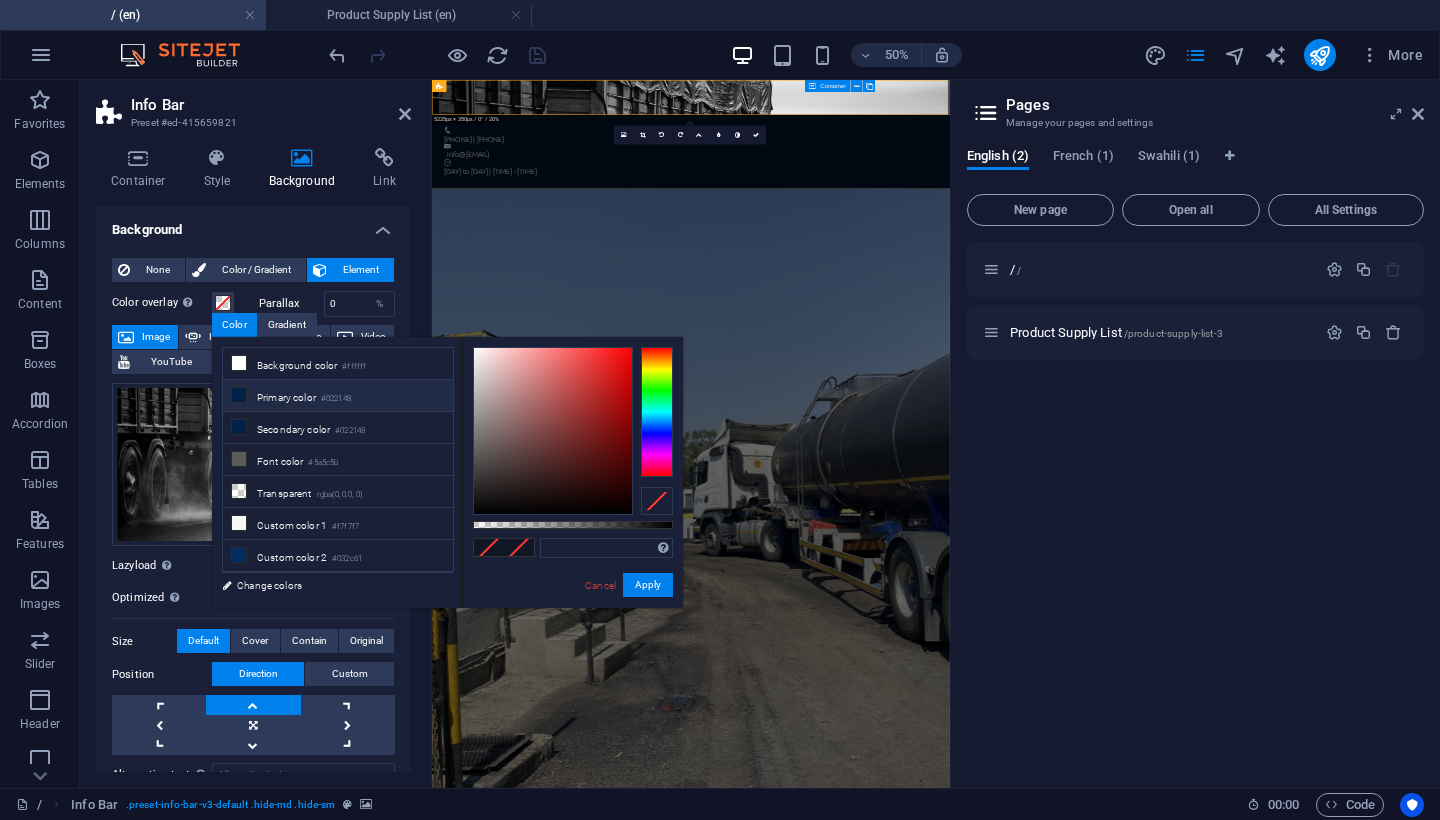 click on "#022148" at bounding box center [336, 399] 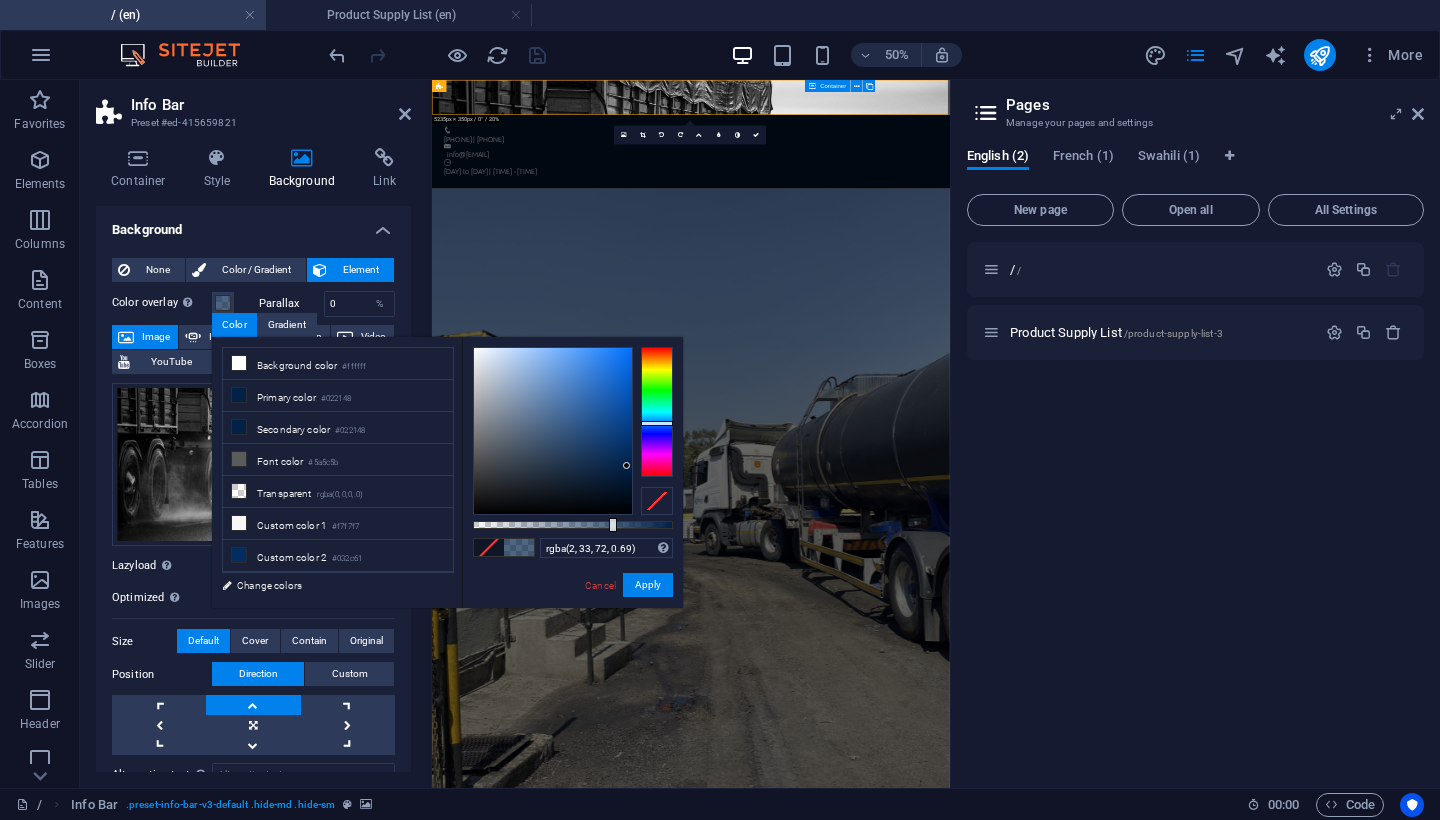 type on "rgba(2, 33, 72, 0.685)" 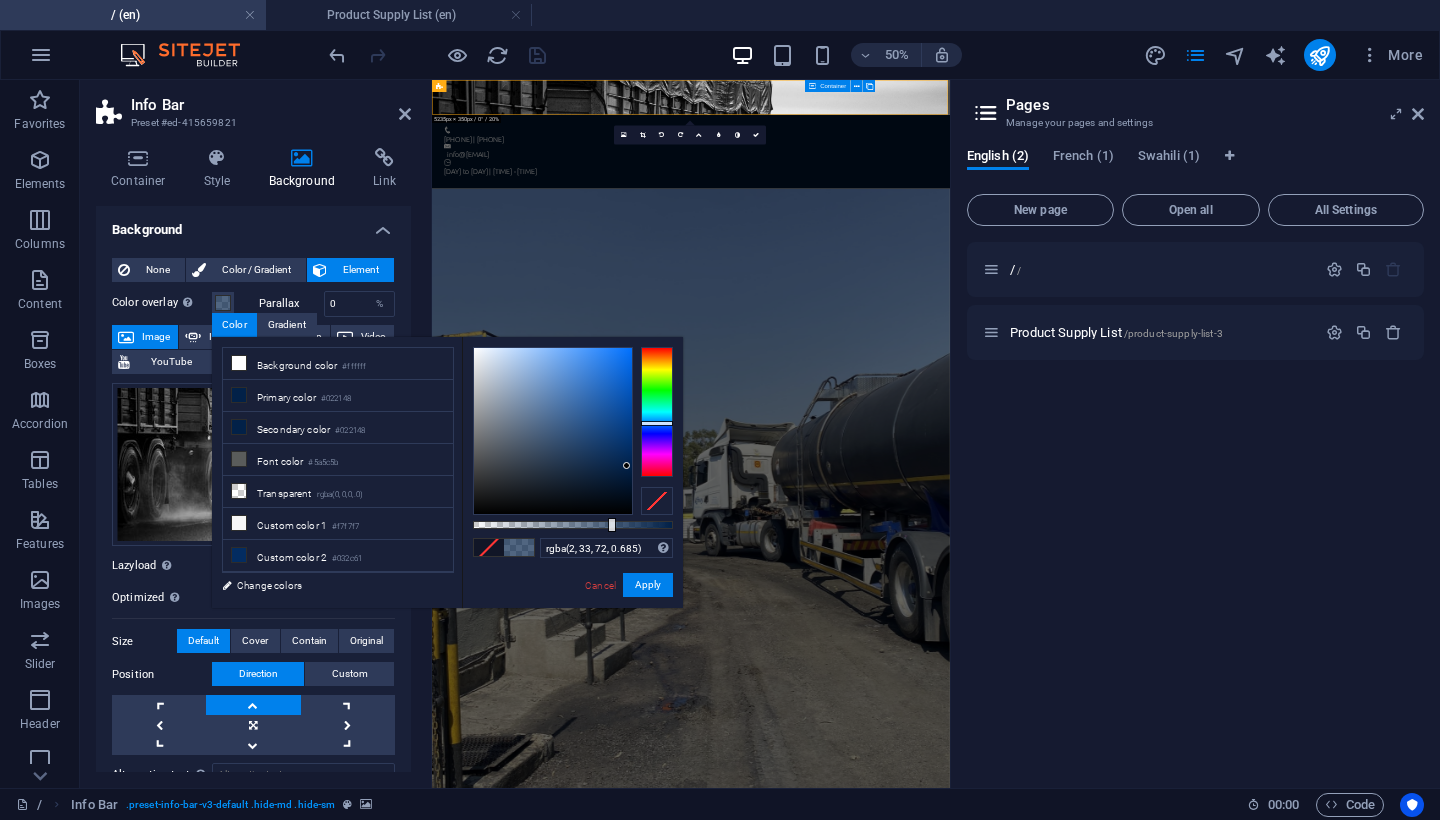 drag, startPoint x: 673, startPoint y: 528, endPoint x: 610, endPoint y: 527, distance: 63.007935 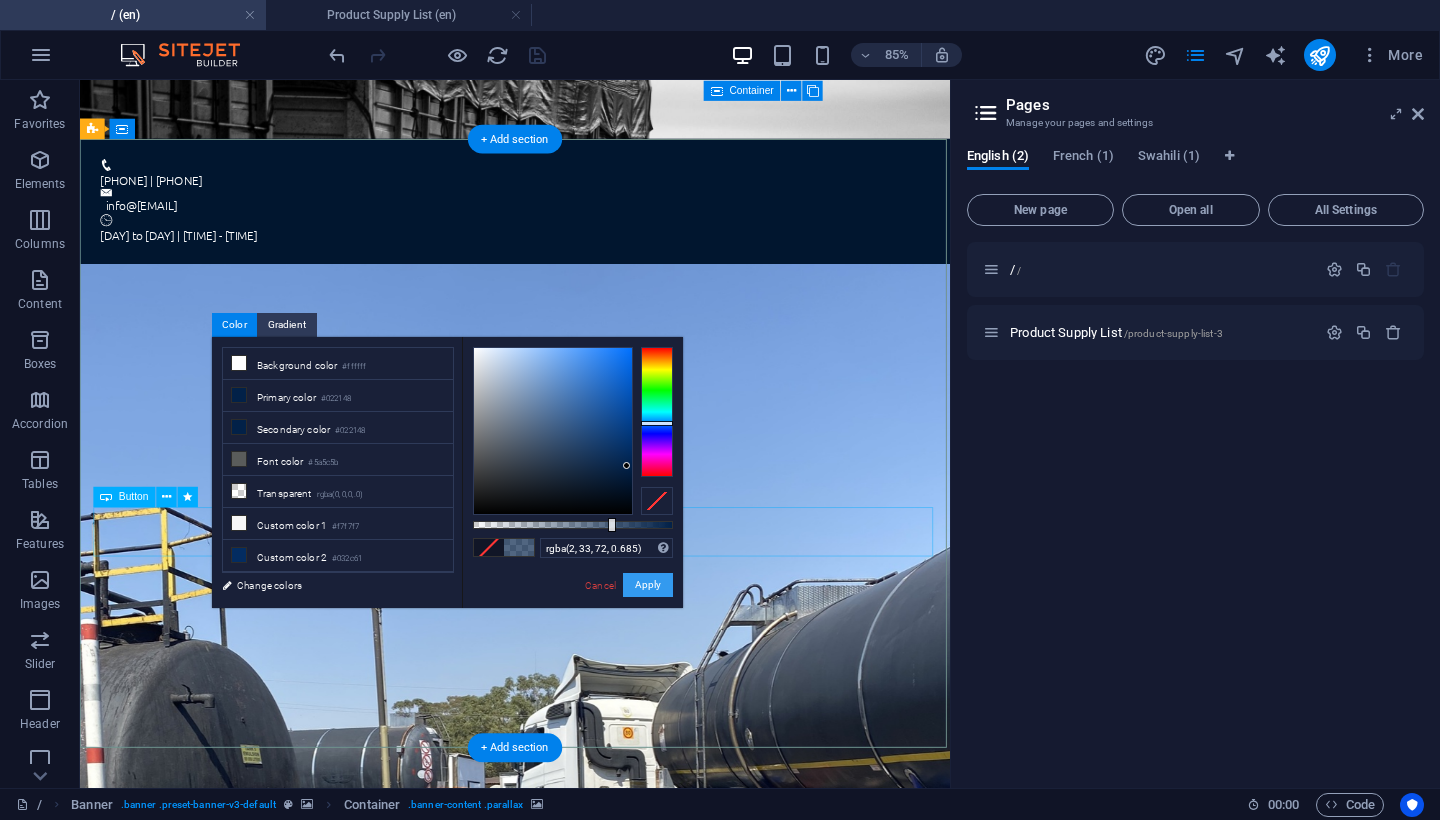 click on "Apply" at bounding box center (648, 585) 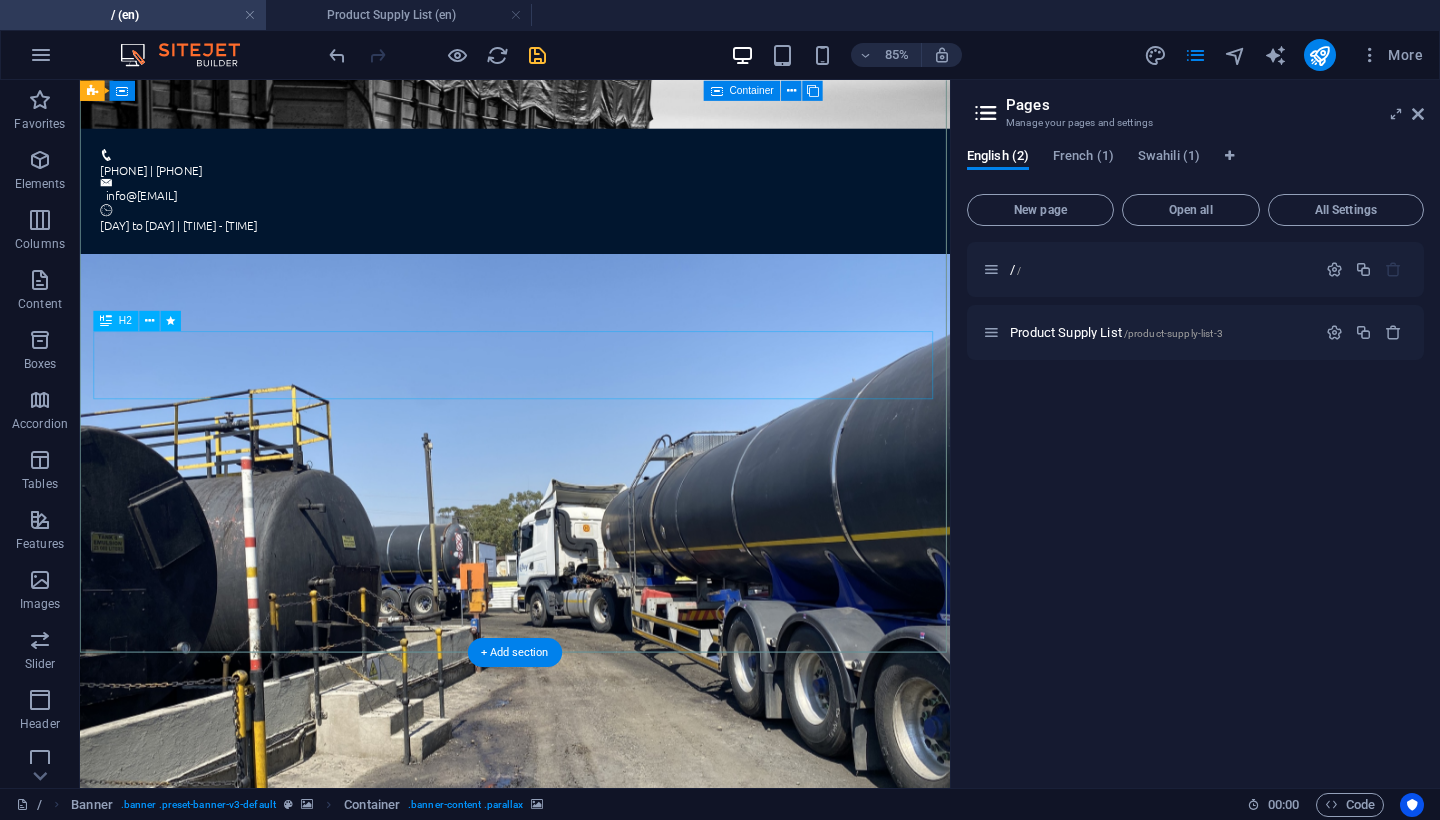 scroll, scrollTop: 0, scrollLeft: 0, axis: both 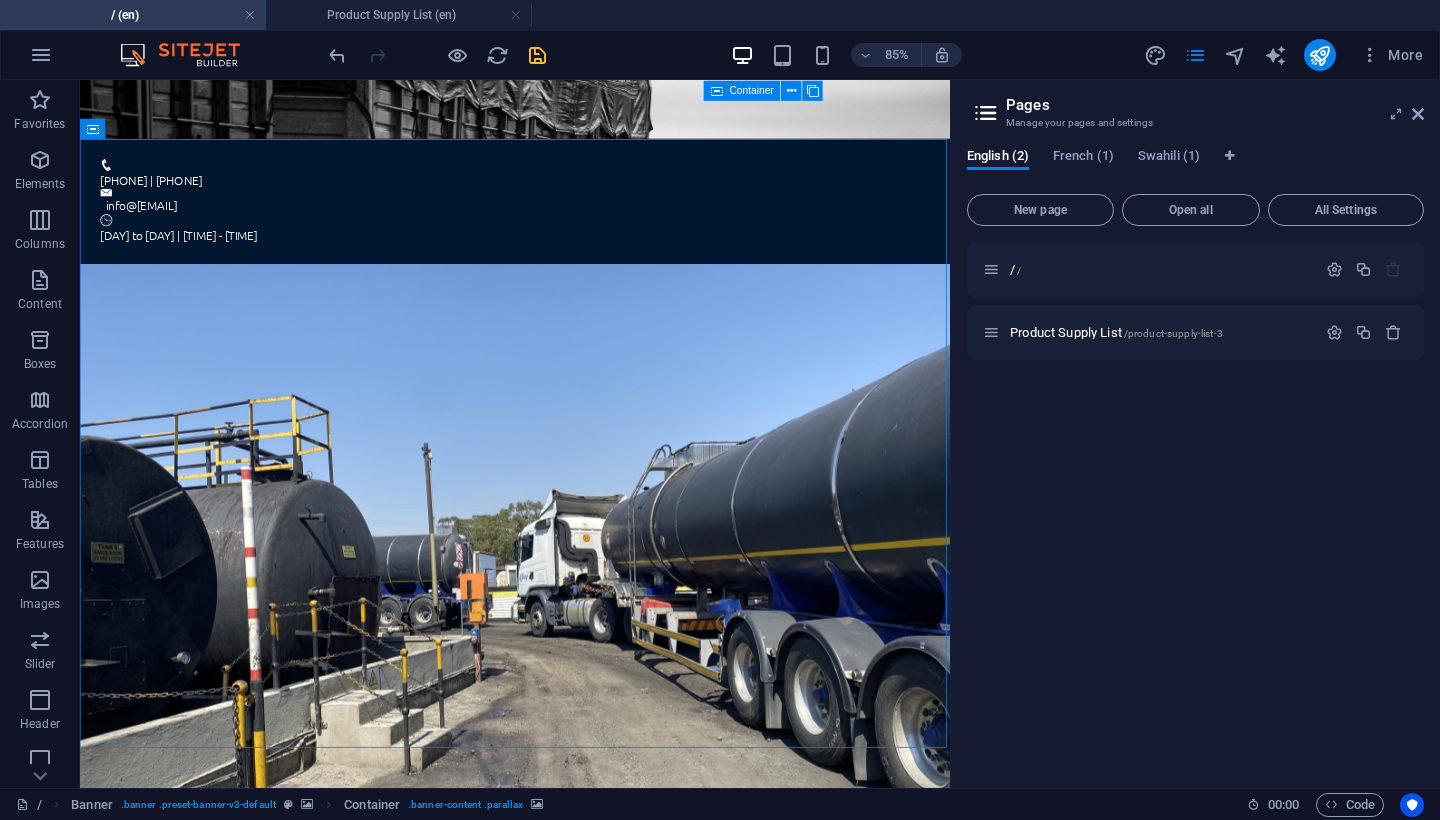 click at bounding box center [537, 55] 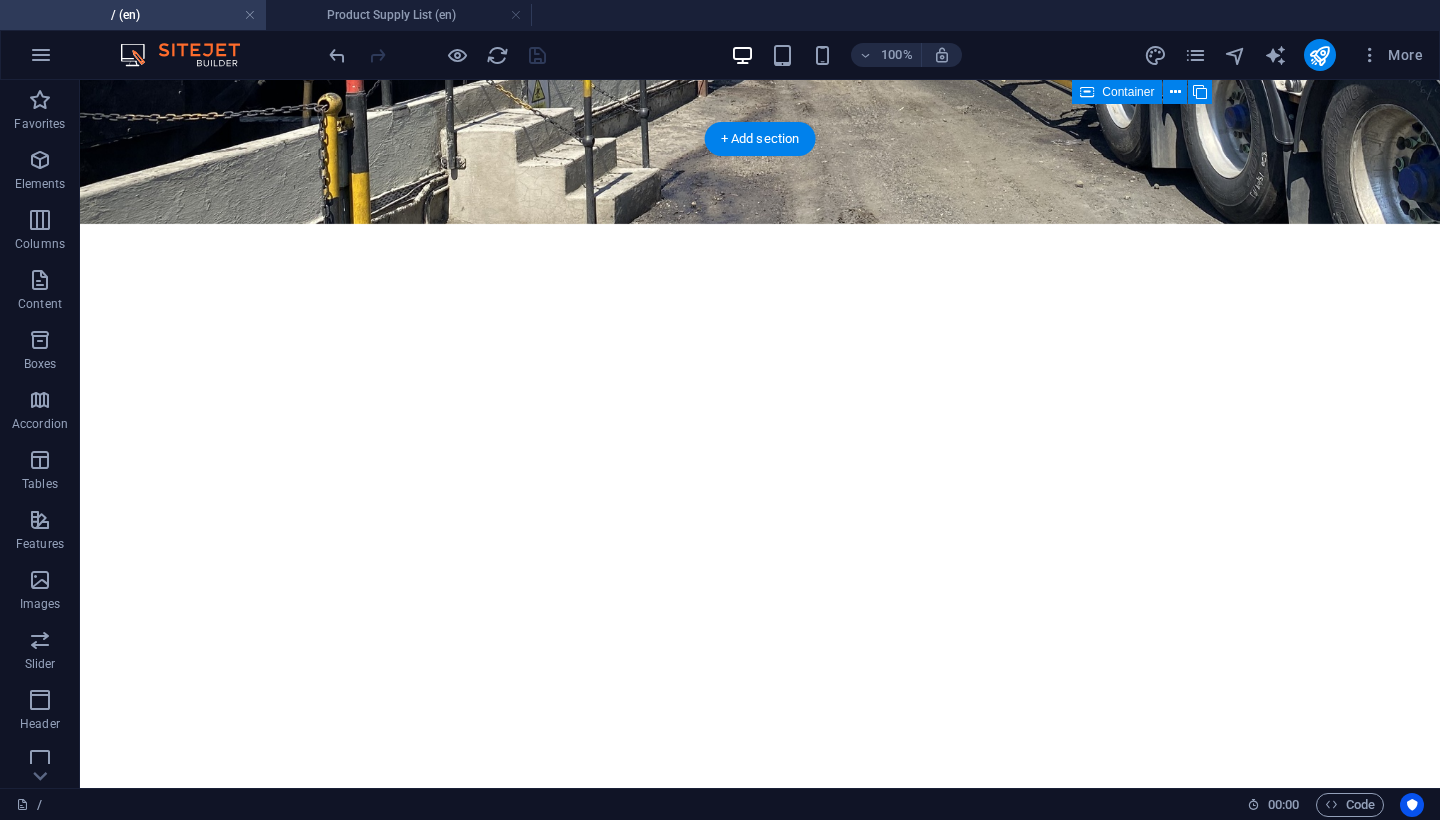 scroll, scrollTop: 67, scrollLeft: 0, axis: vertical 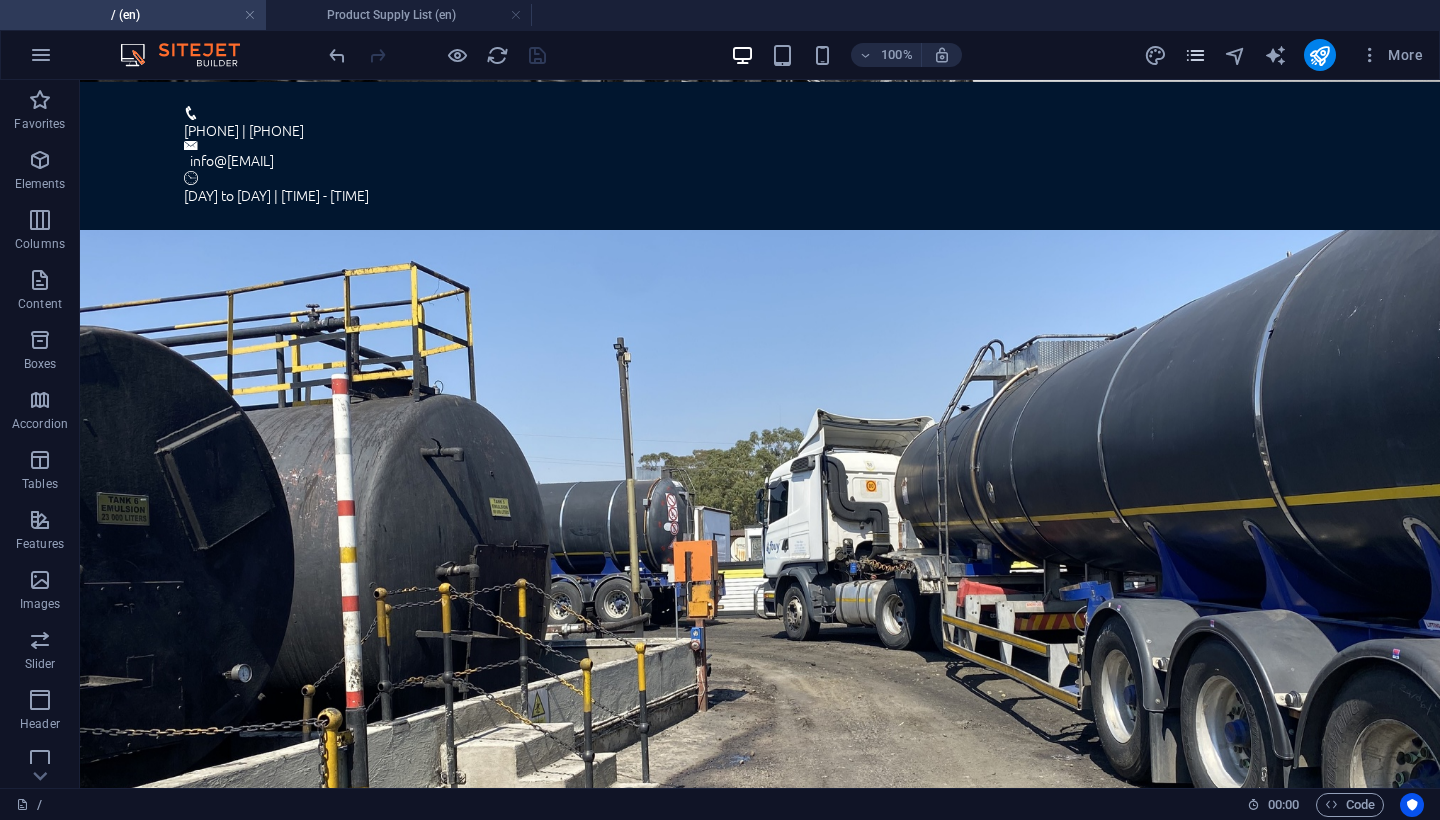 click at bounding box center (1195, 55) 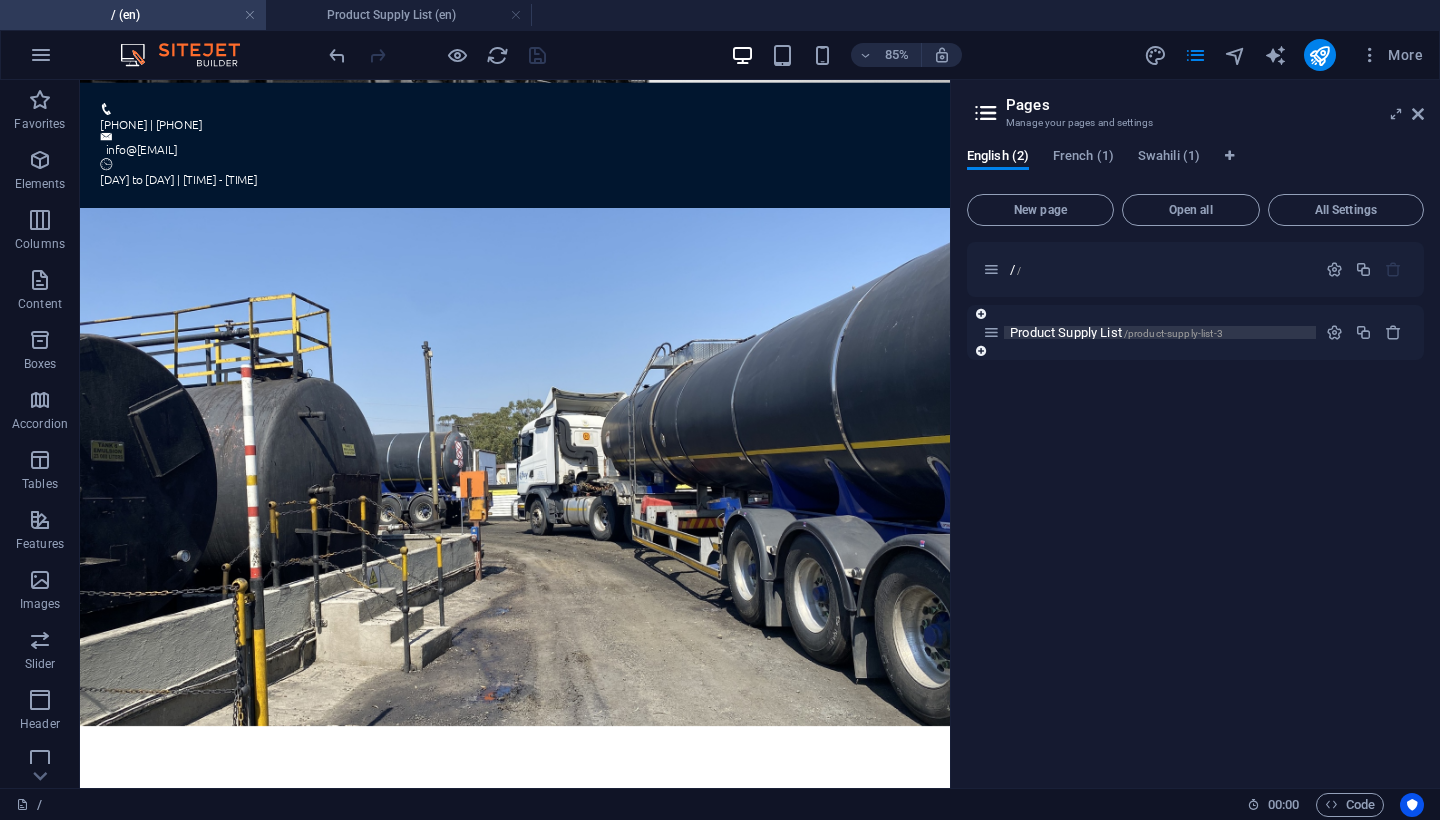click on "Product Supply List /product-supply-list-3" at bounding box center [1116, 332] 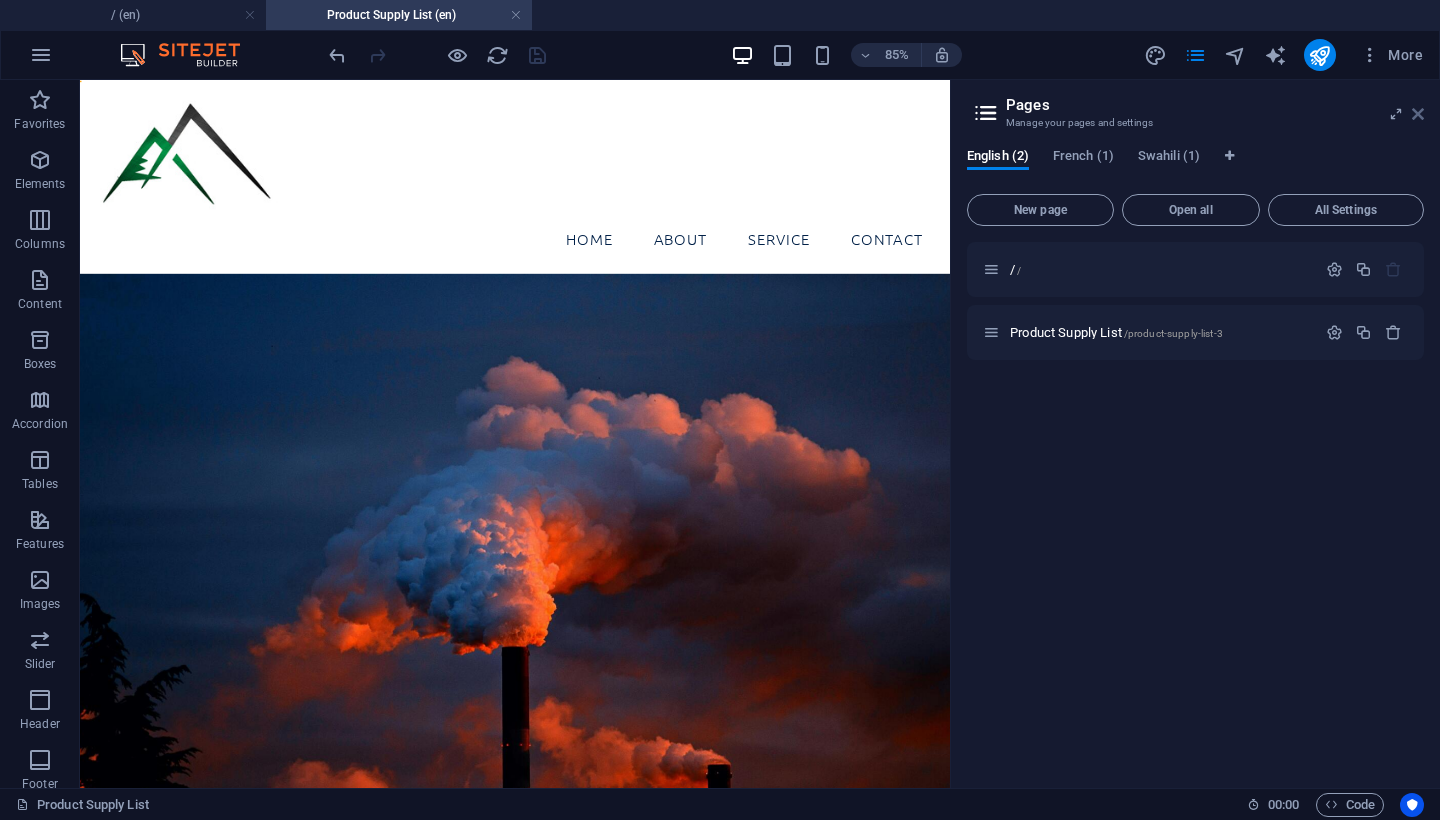 click at bounding box center [1418, 114] 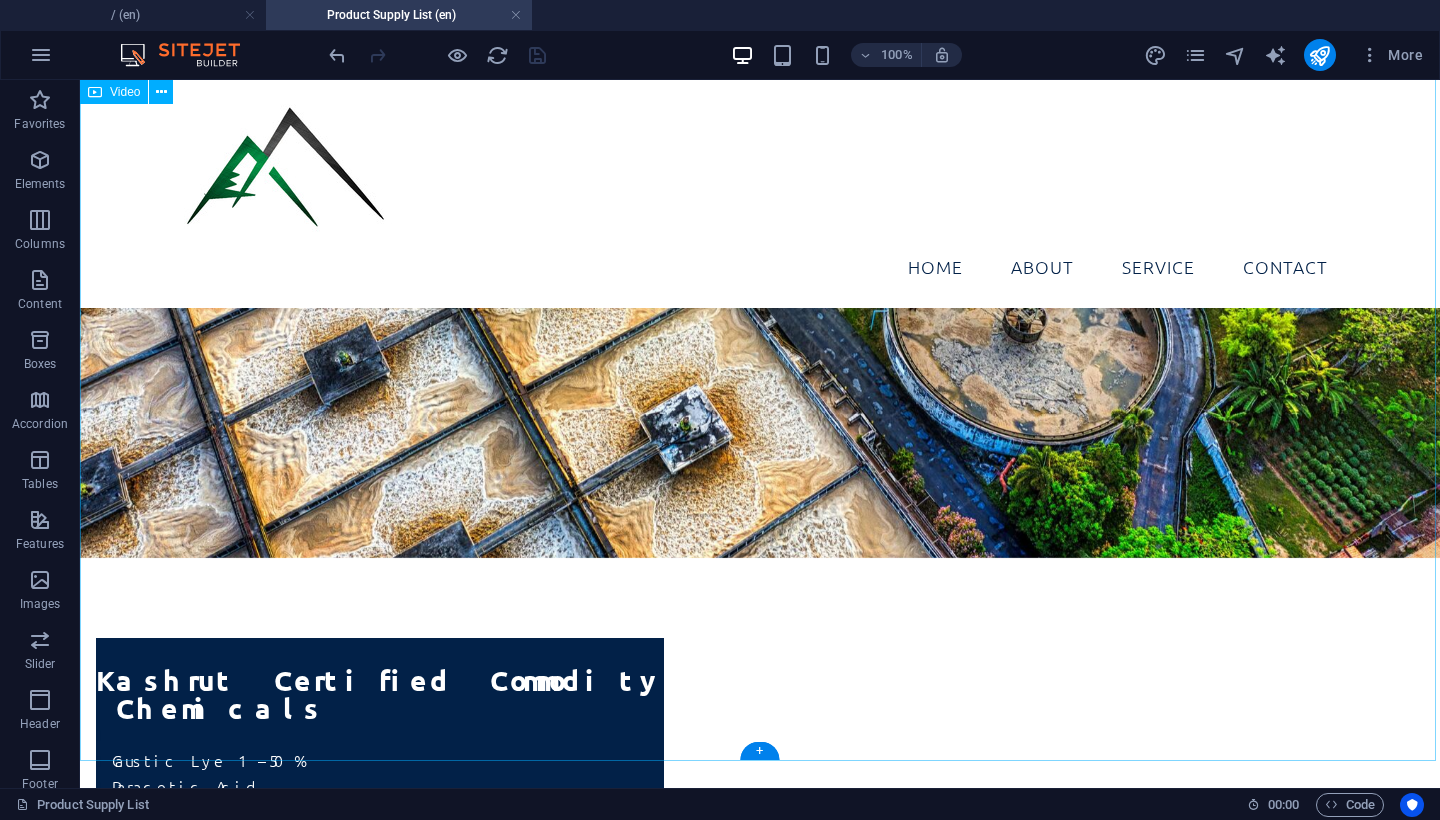 scroll, scrollTop: 3167, scrollLeft: 0, axis: vertical 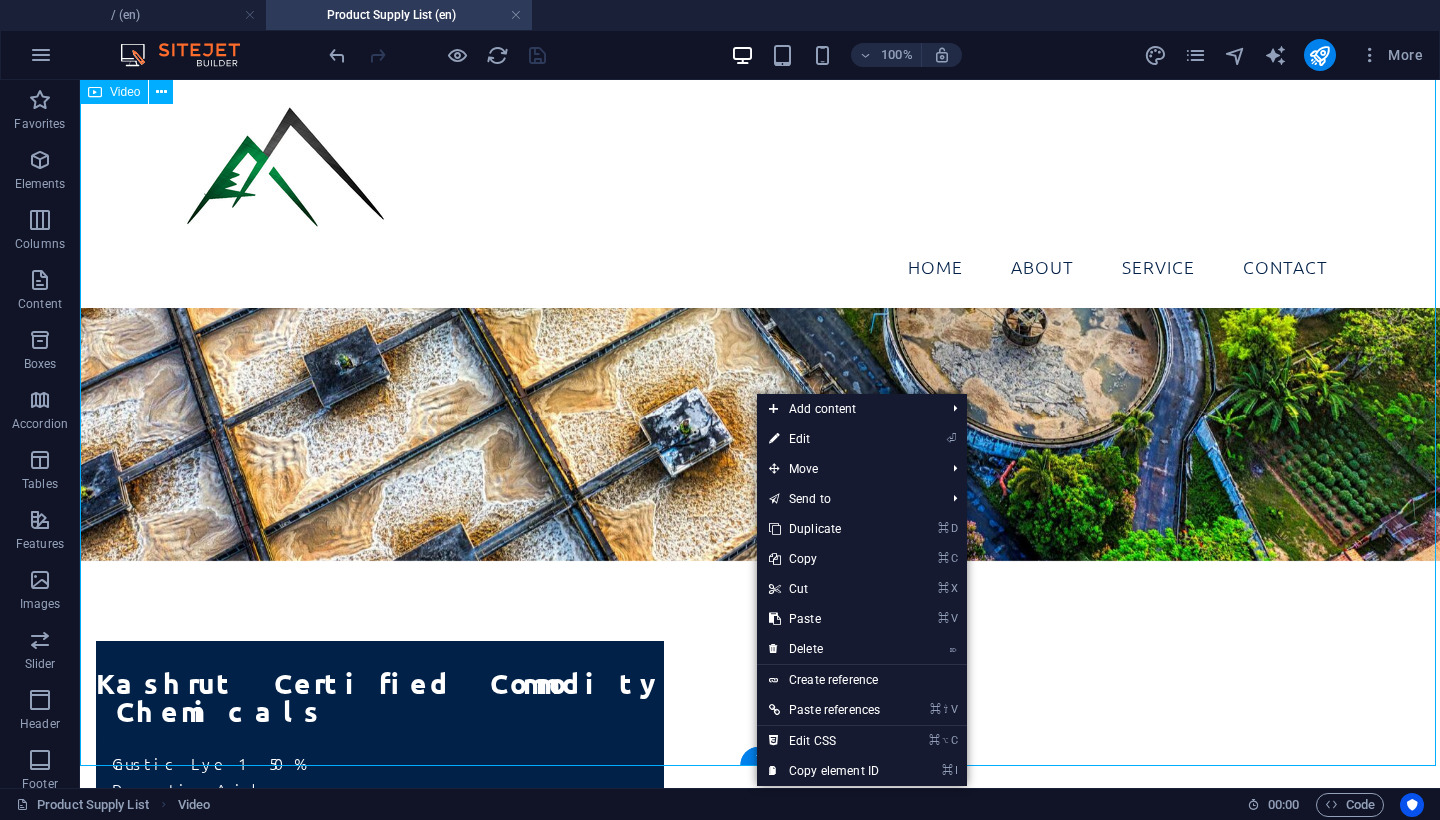 click at bounding box center [760, 5407] 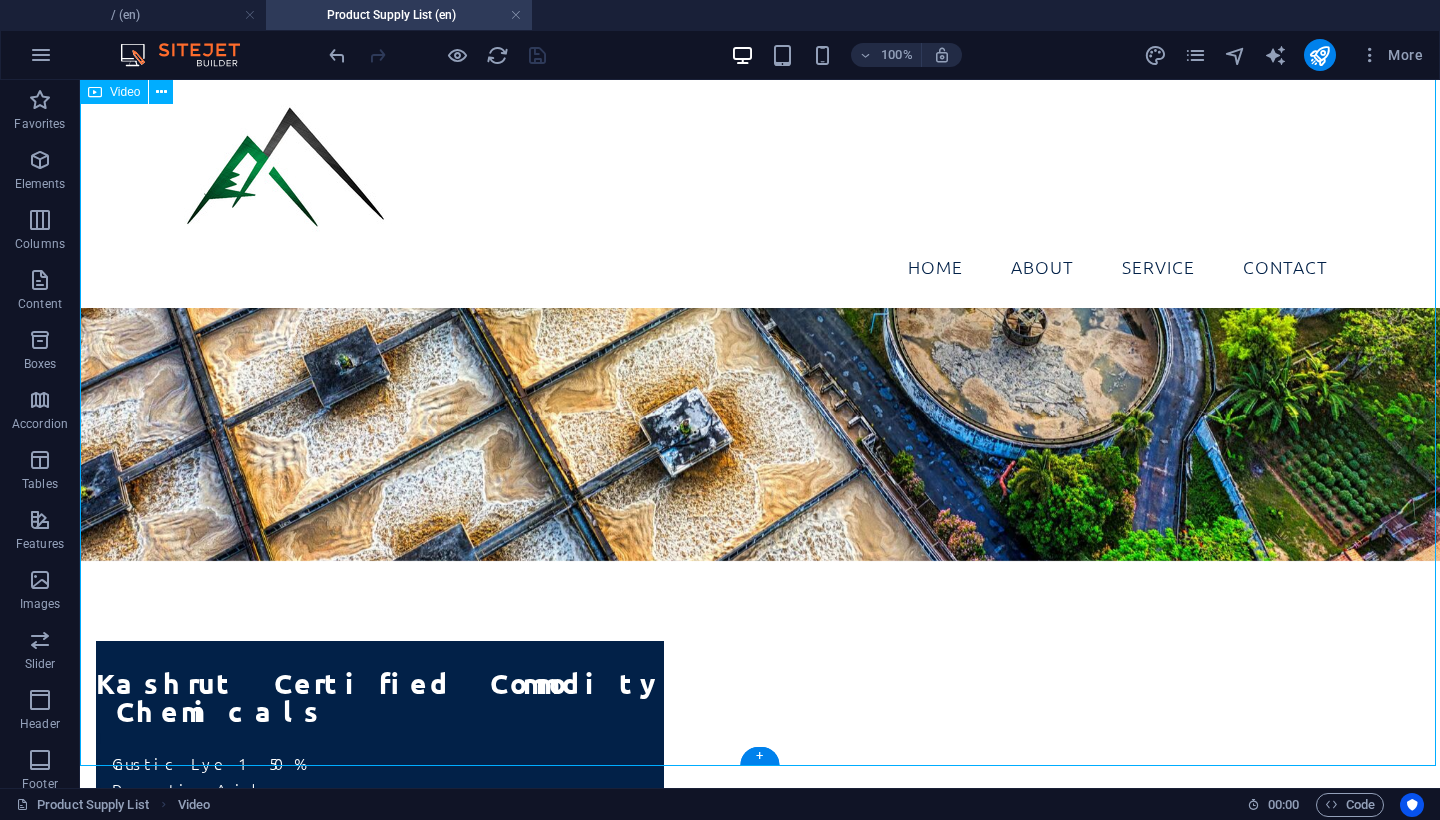 click at bounding box center (760, 5407) 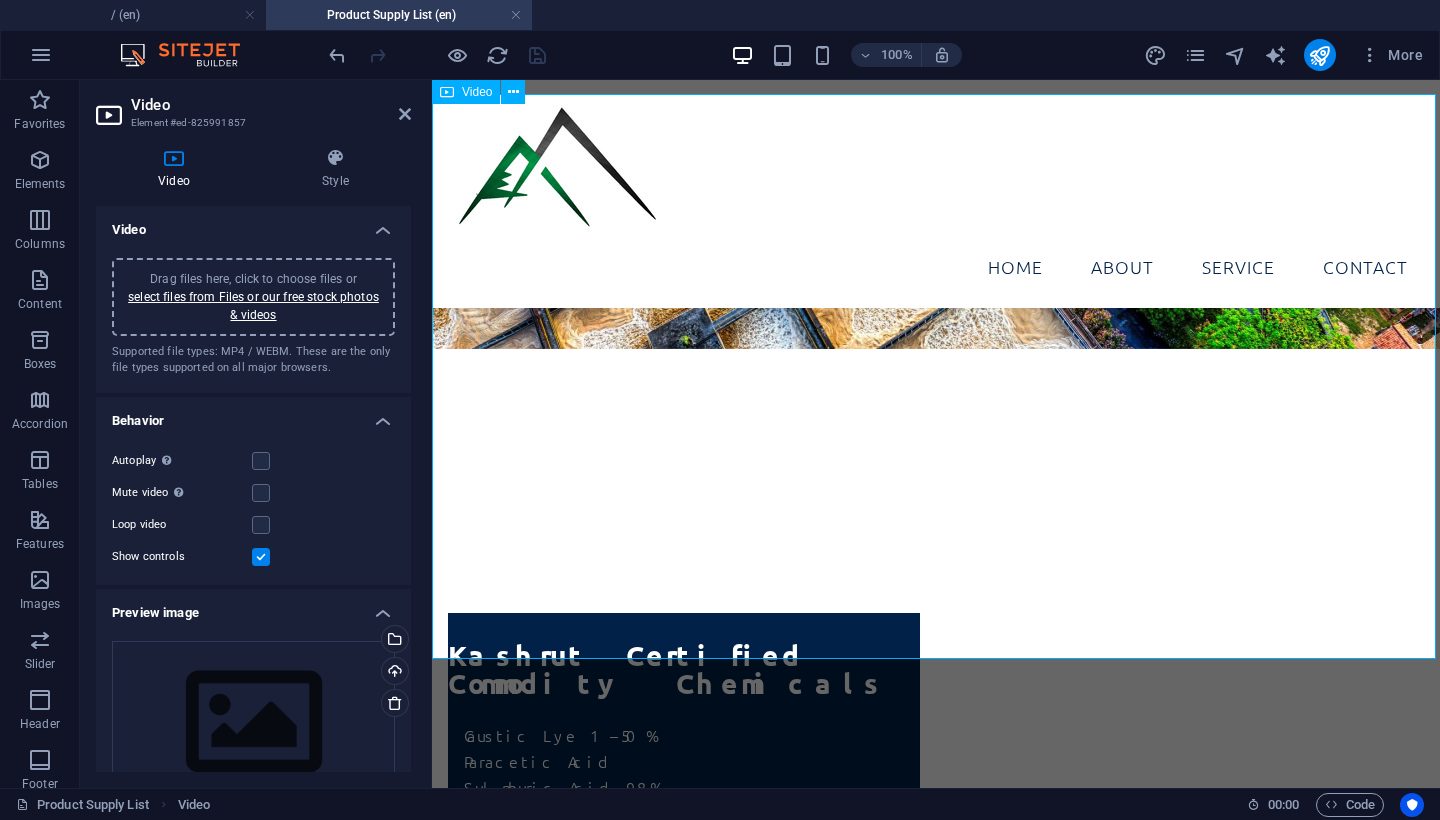 scroll, scrollTop: 3176, scrollLeft: 0, axis: vertical 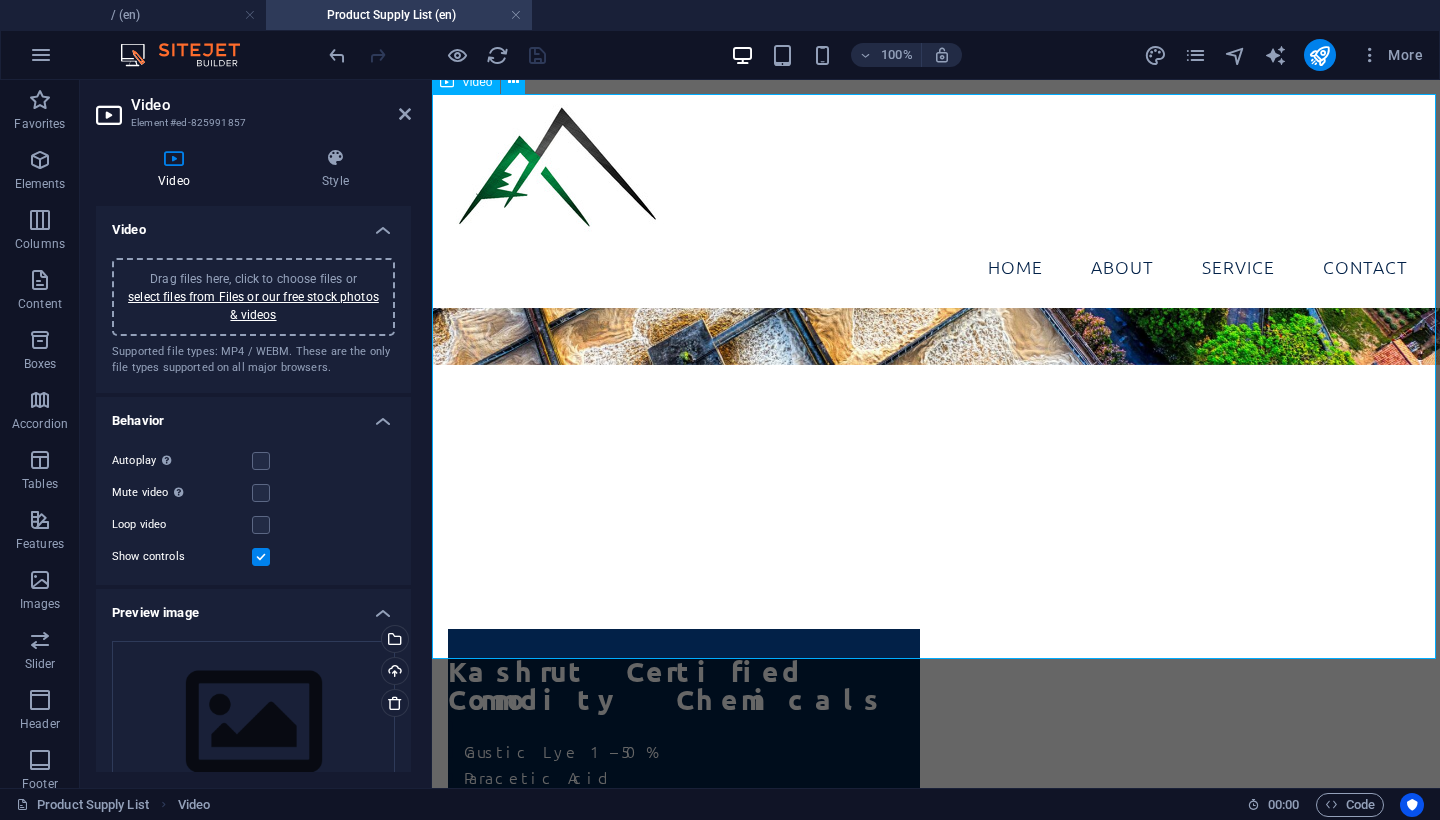 click at bounding box center [936, 5383] 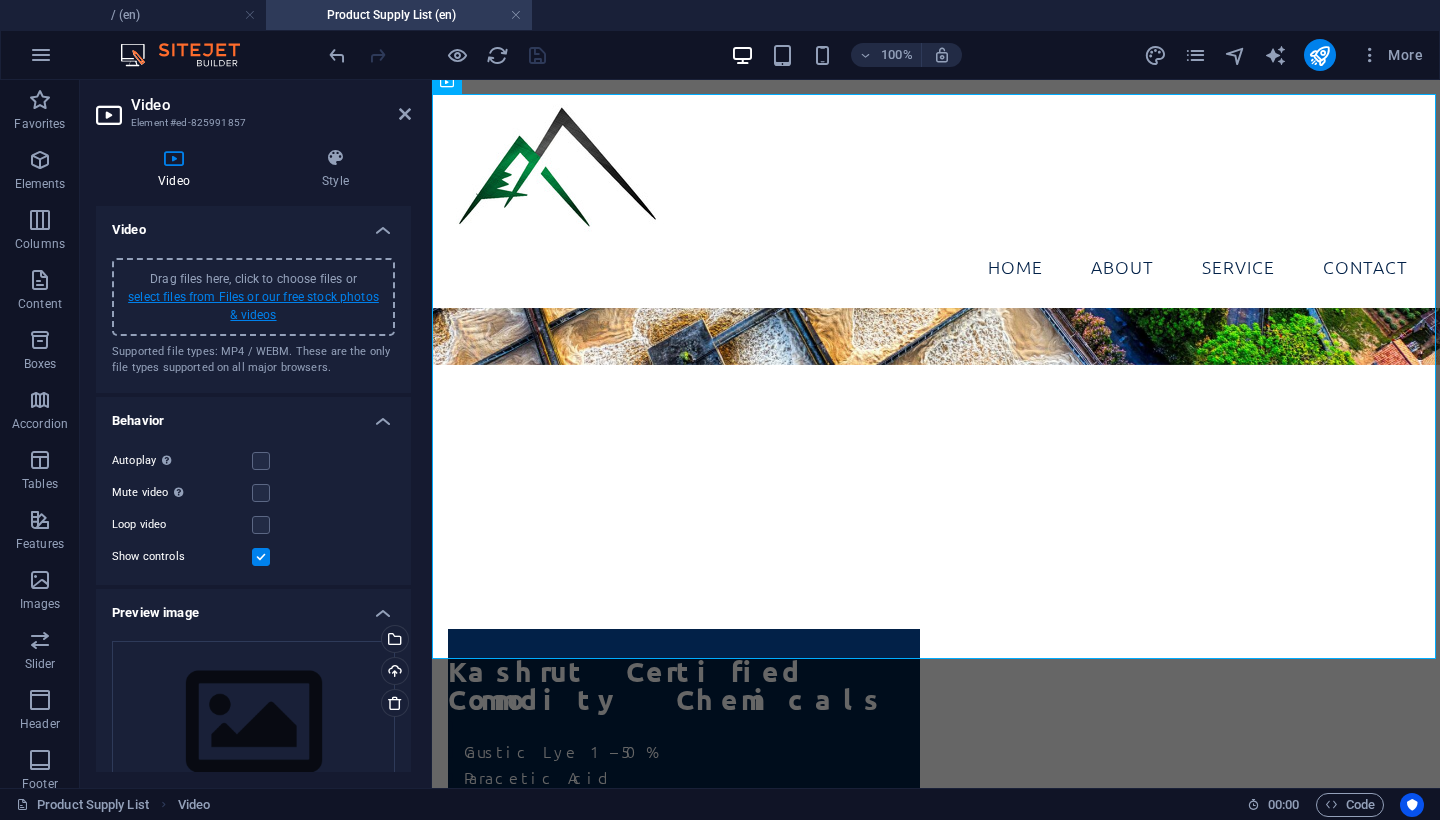 click on "select files from Files or our free stock photos & videos" at bounding box center (253, 306) 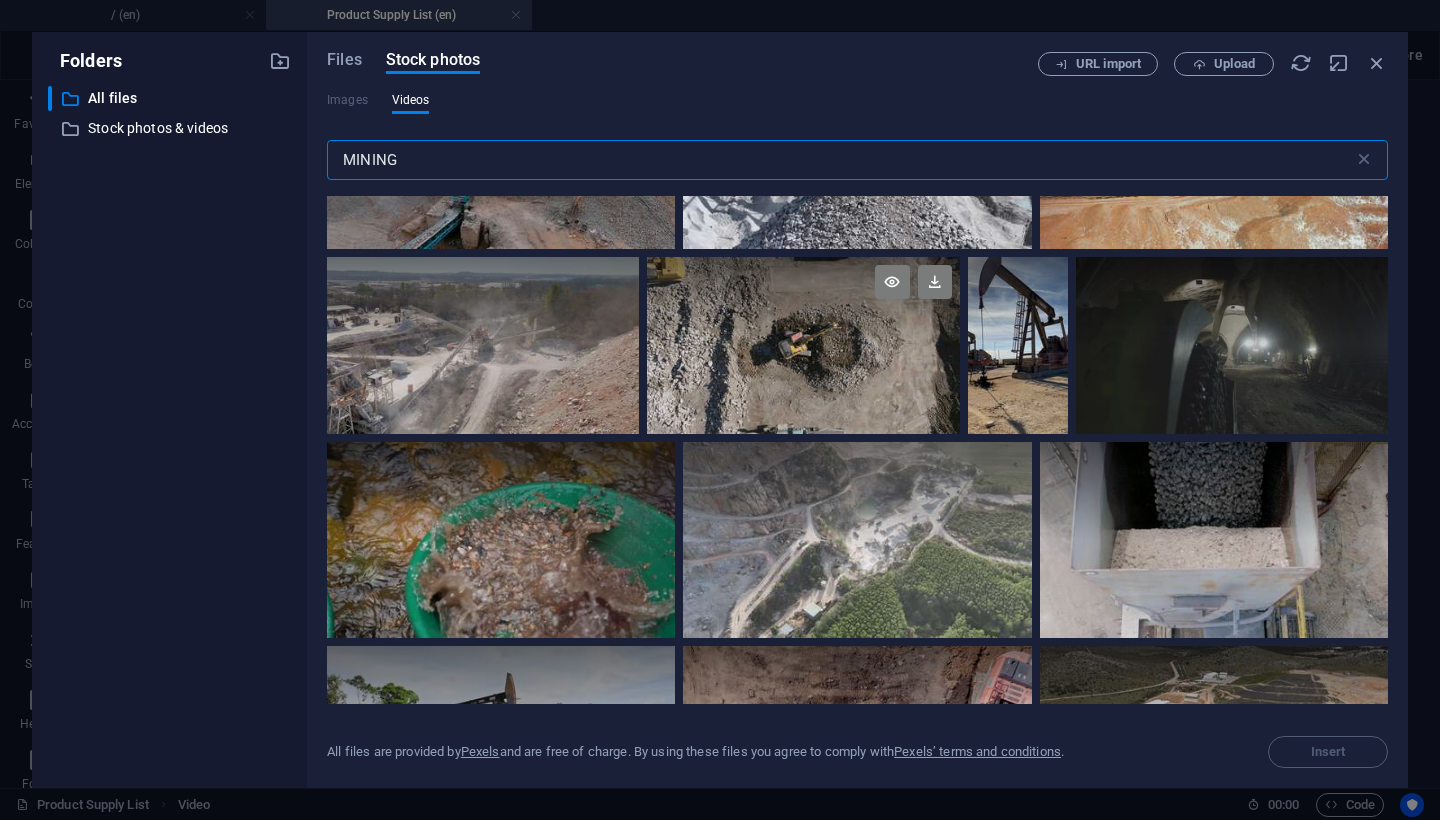 scroll, scrollTop: 4971, scrollLeft: 0, axis: vertical 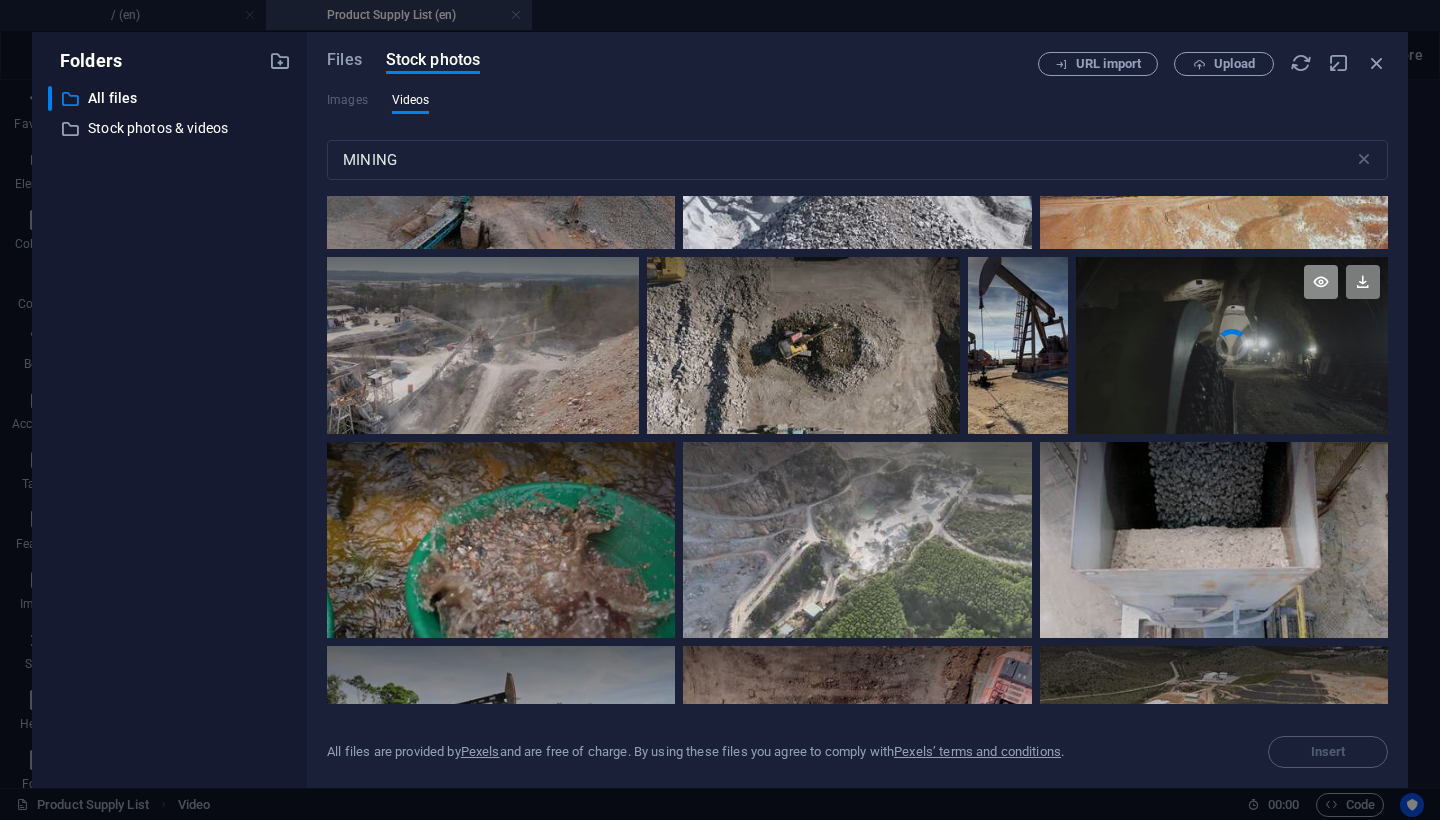 click at bounding box center [1321, 282] 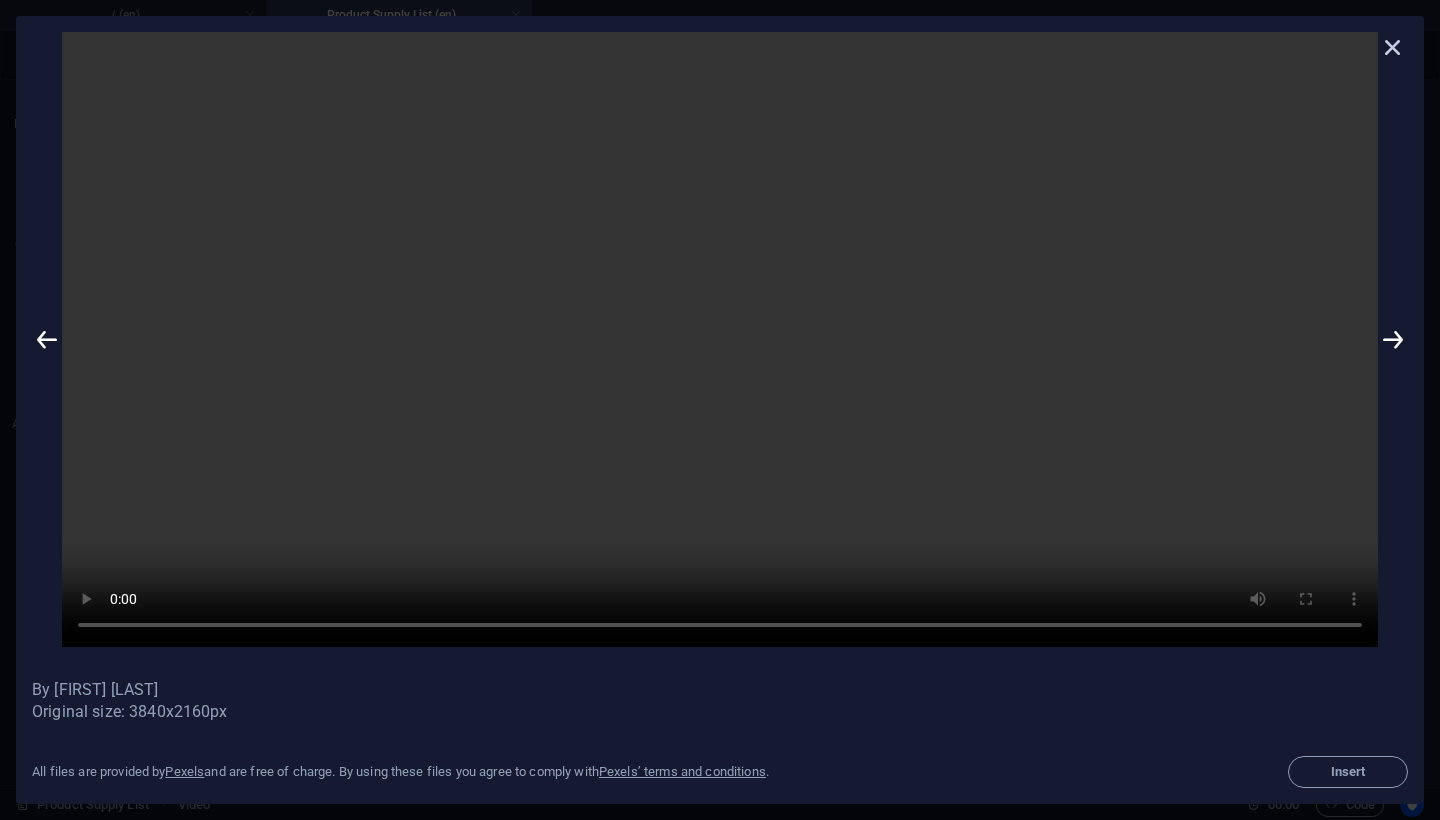 click at bounding box center [1393, 47] 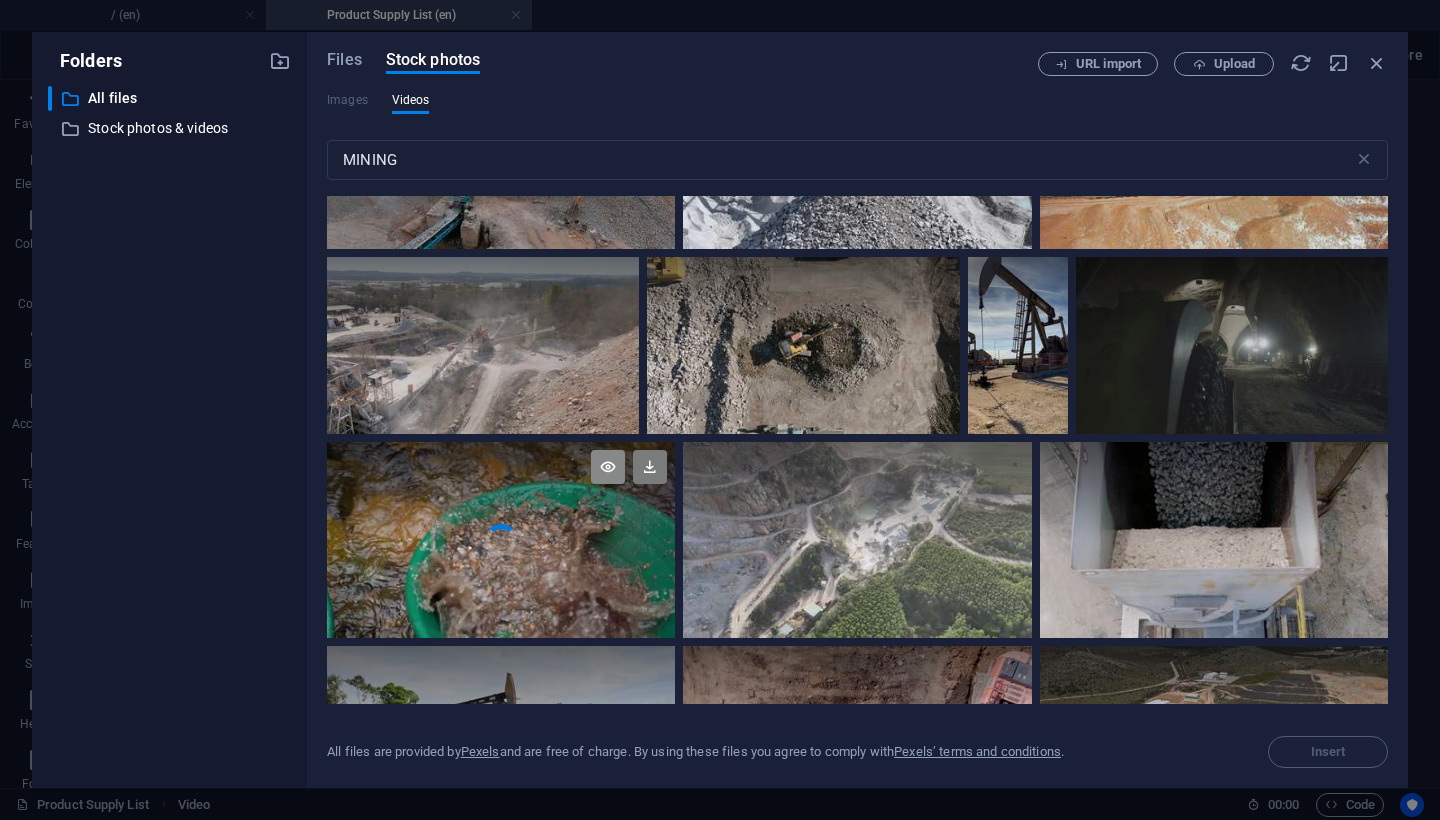 click at bounding box center (608, 467) 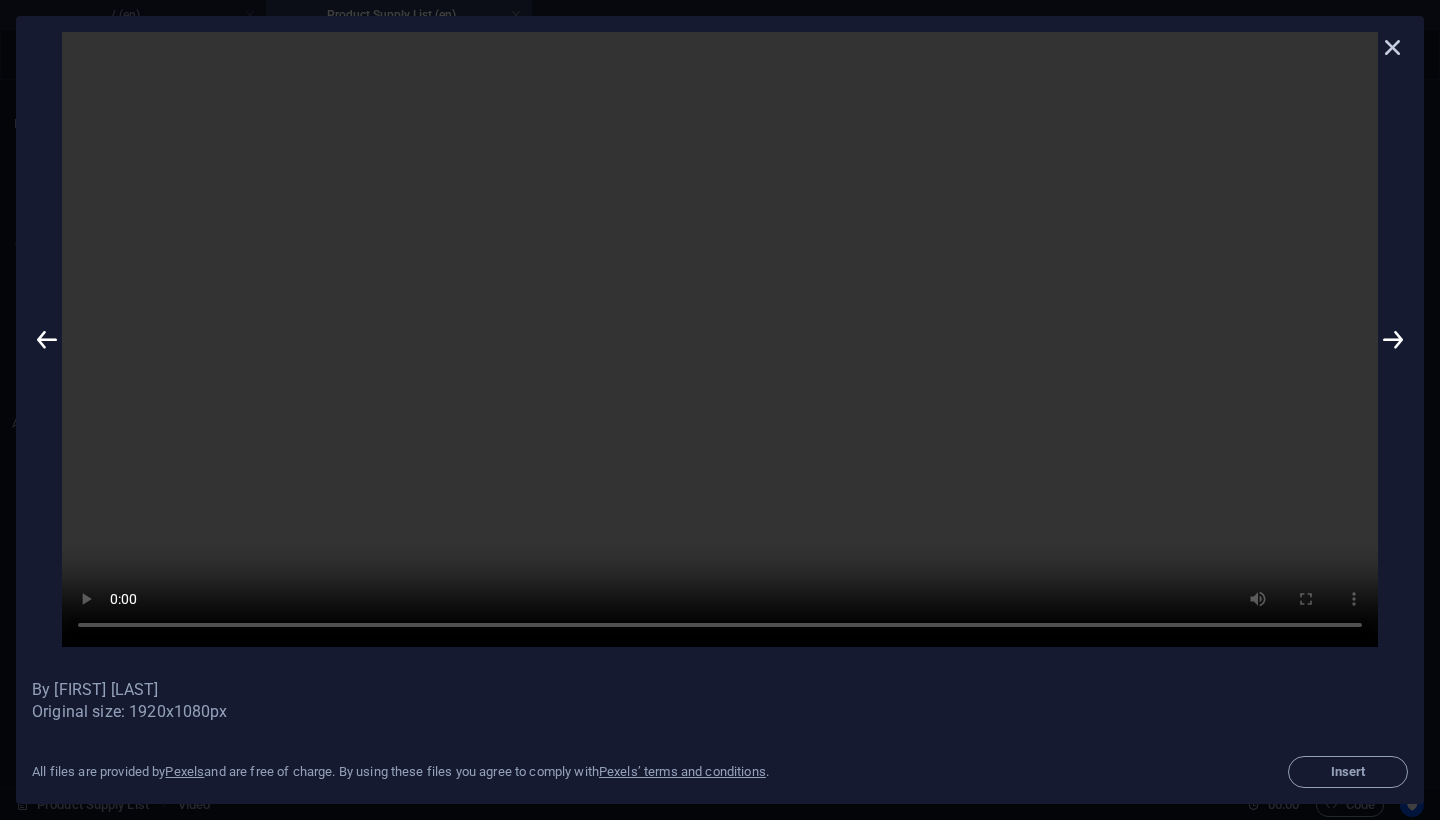 click at bounding box center [1393, 47] 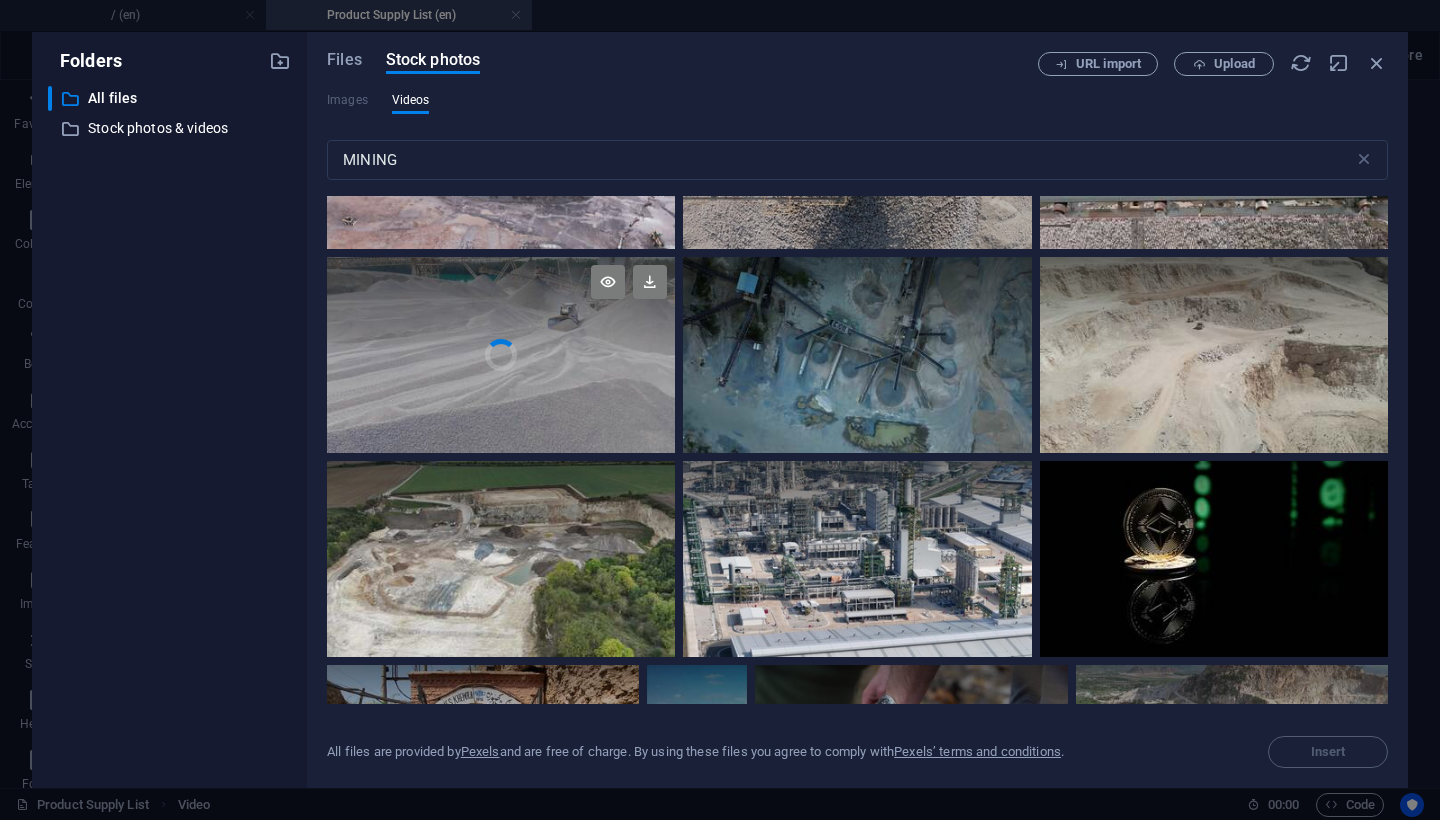 scroll, scrollTop: 7107, scrollLeft: 0, axis: vertical 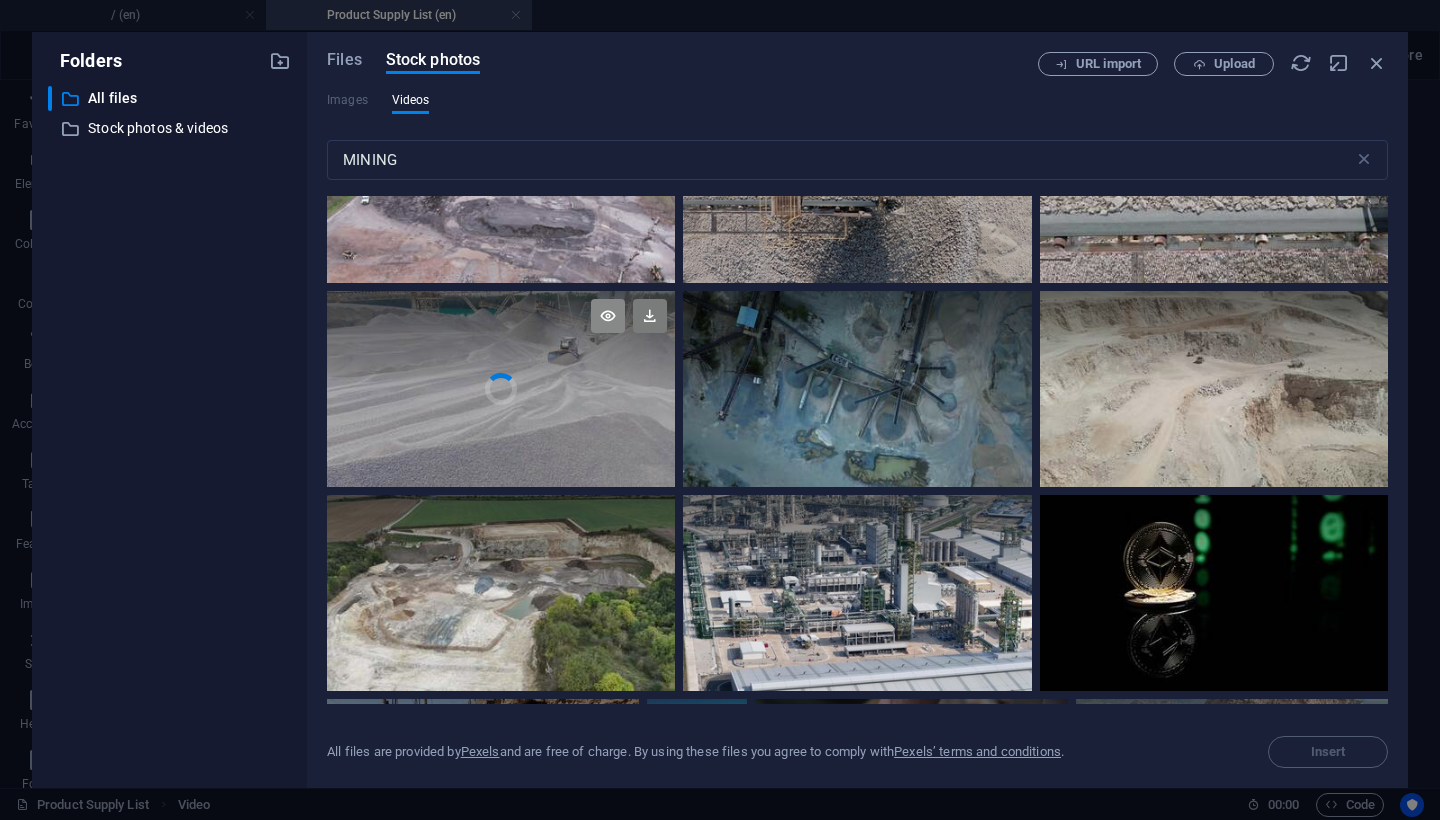 click at bounding box center [608, 316] 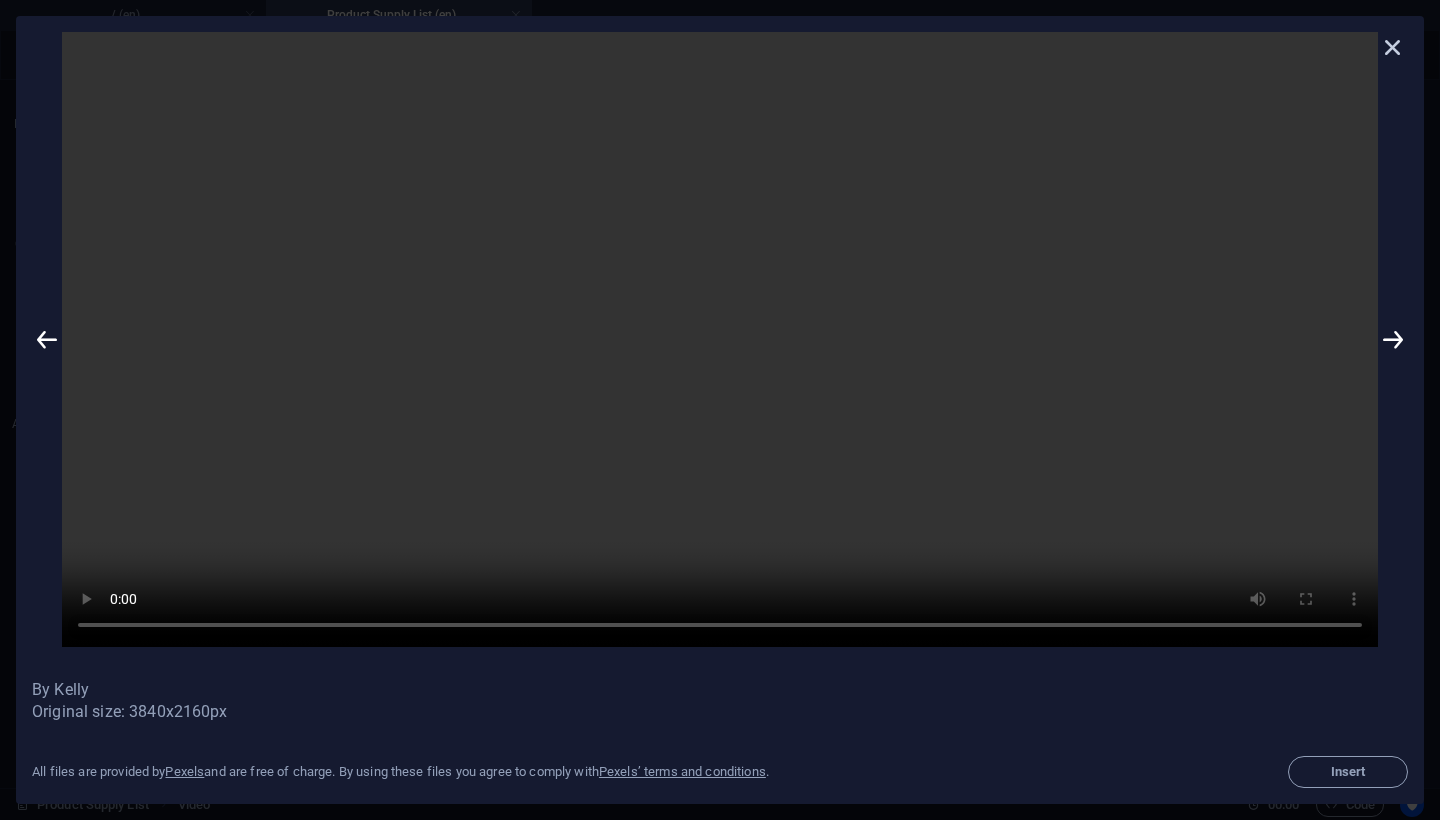 click at bounding box center [1393, 47] 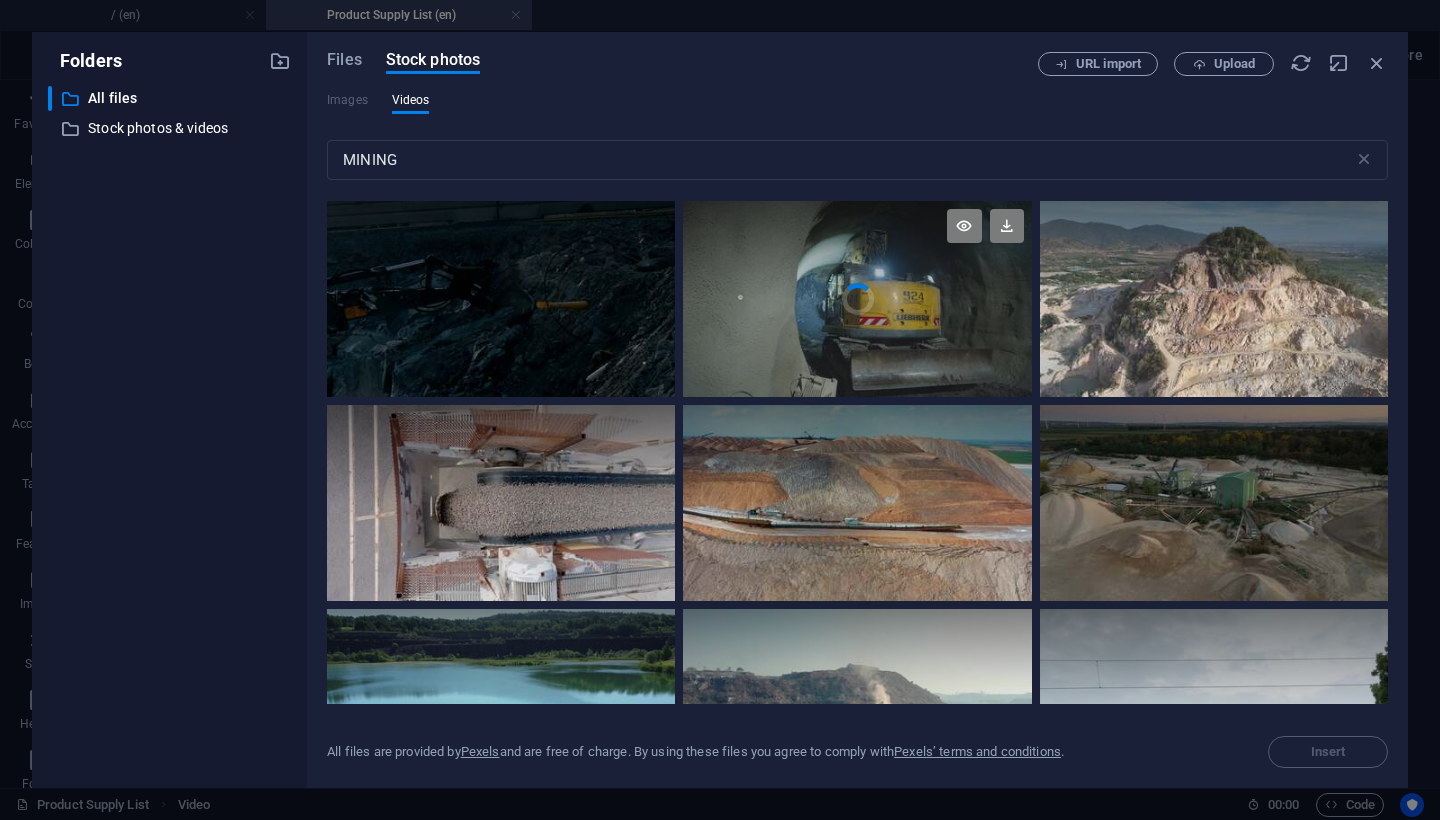 scroll, scrollTop: 8203, scrollLeft: 0, axis: vertical 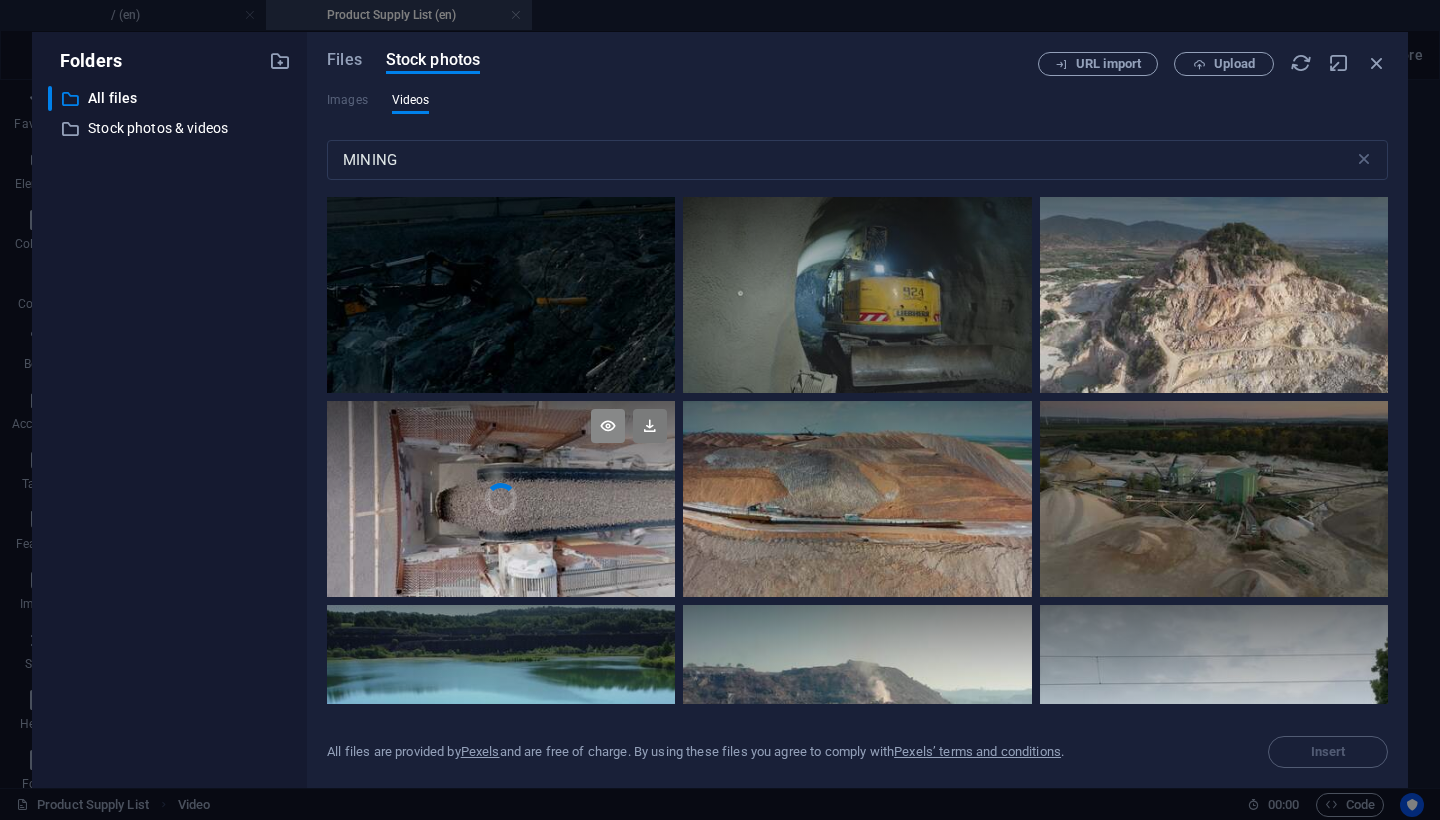 click at bounding box center (608, 426) 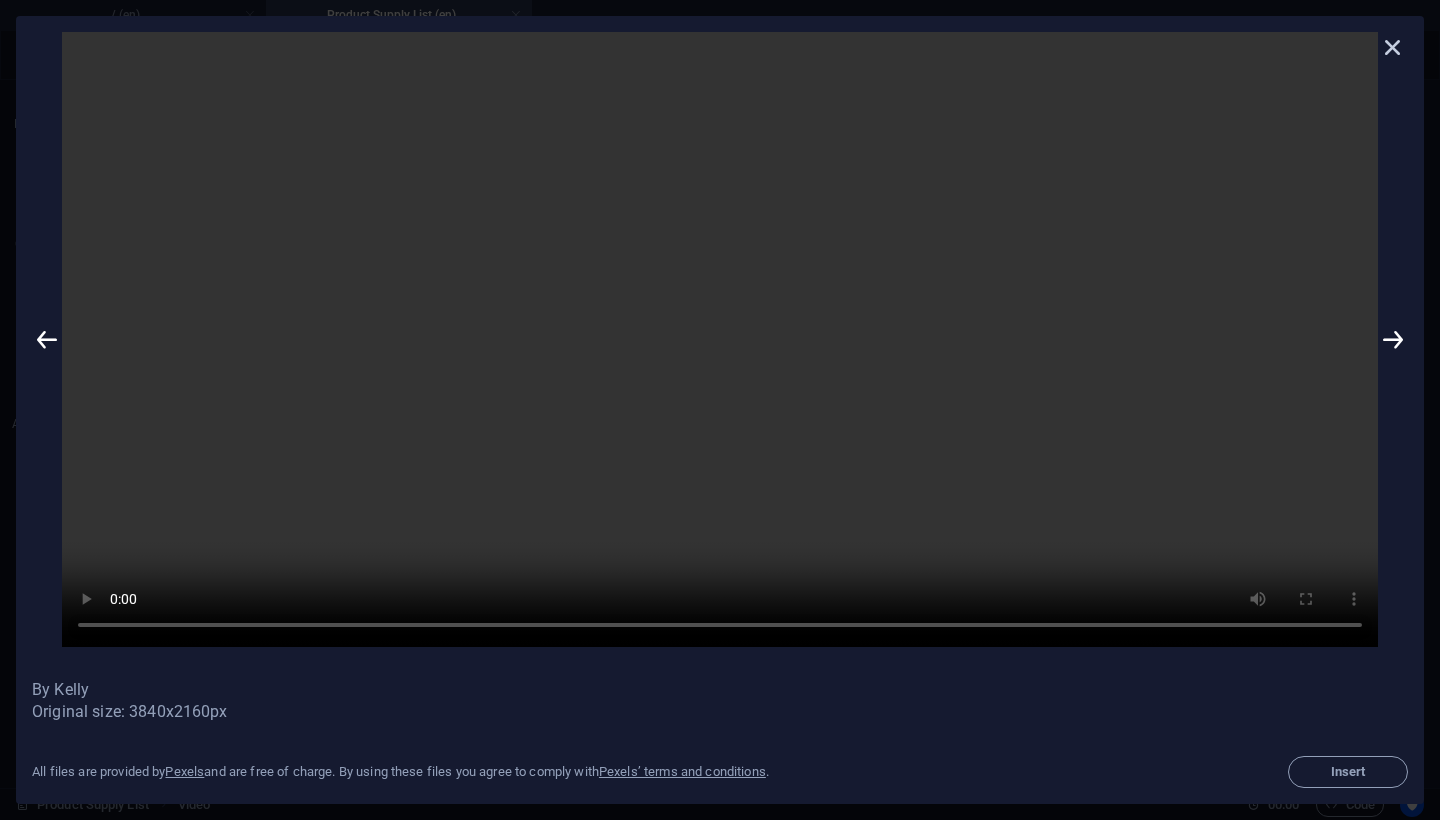 click at bounding box center (1393, 47) 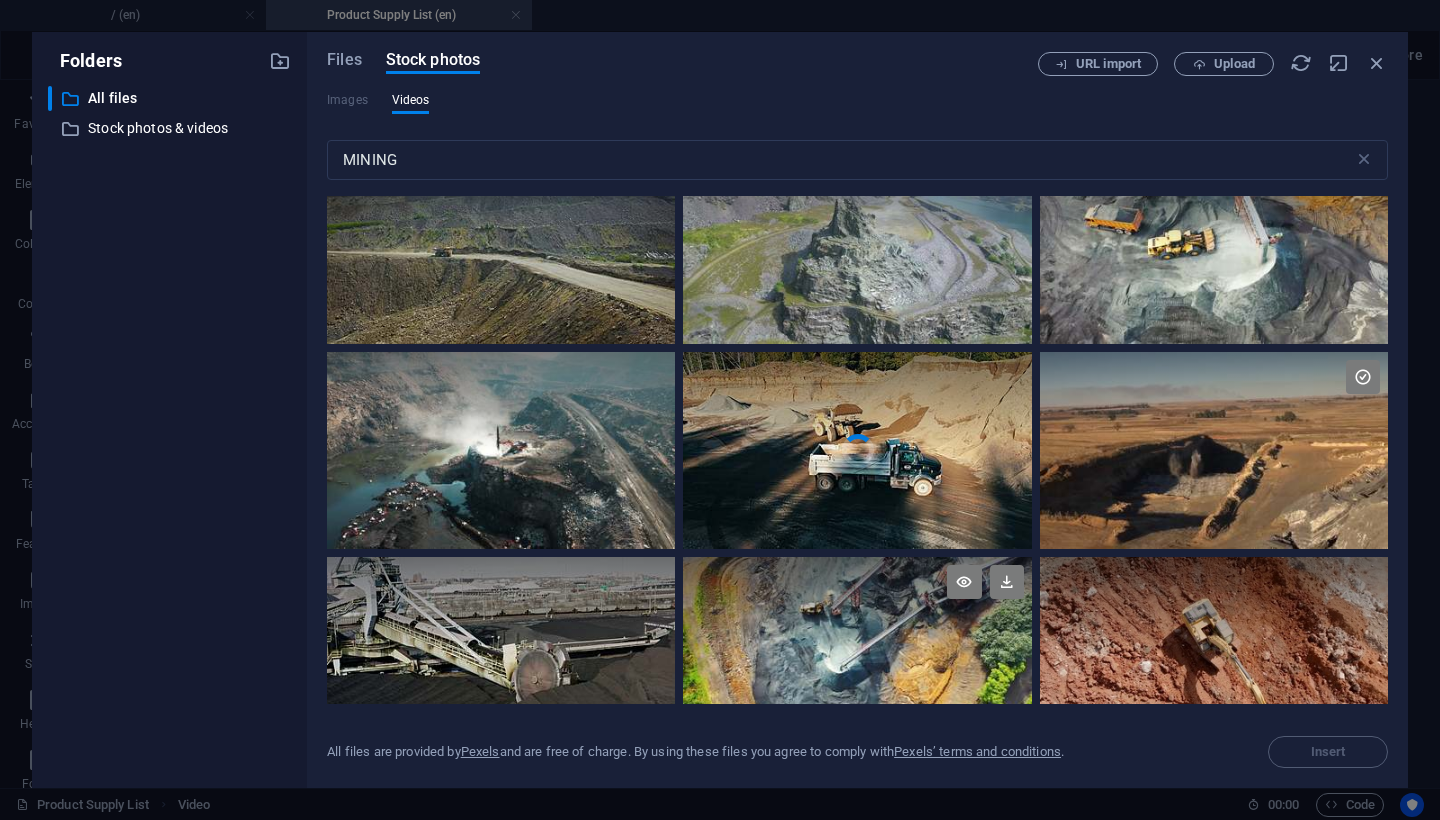 scroll, scrollTop: 233, scrollLeft: 0, axis: vertical 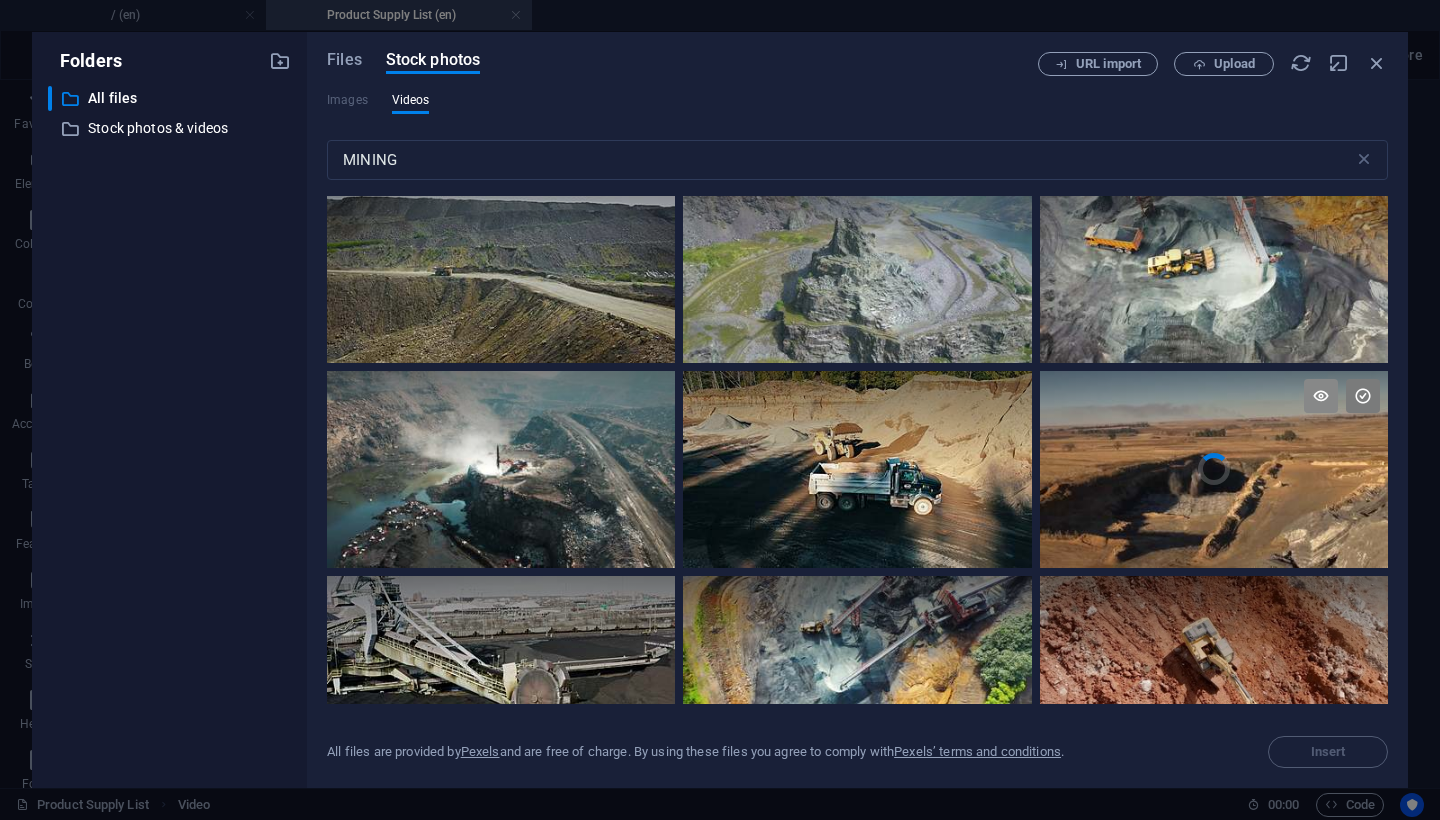 click at bounding box center (1321, 396) 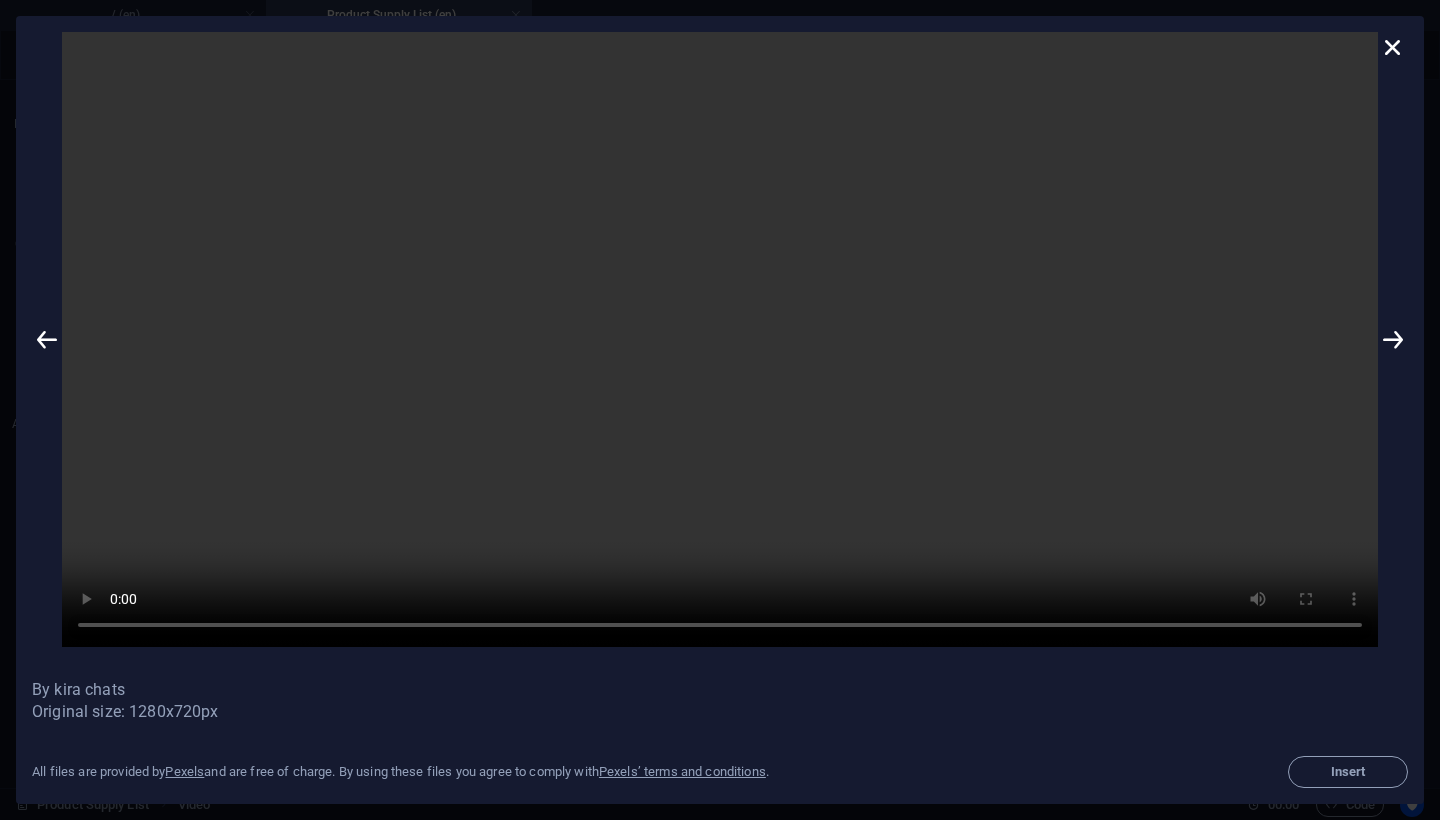 click on "Your browser does not support the video tag." at bounding box center [720, 339] 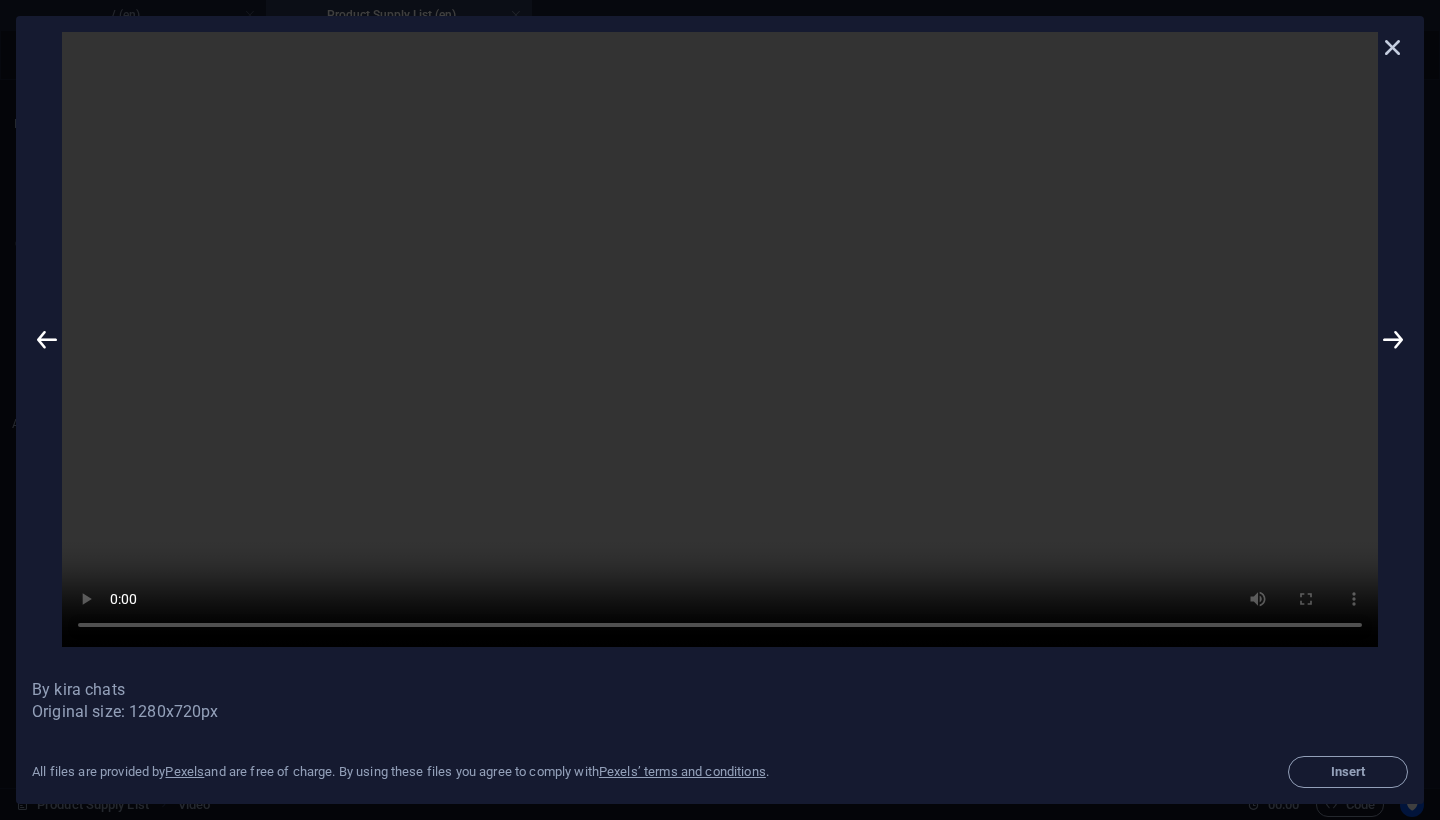 click at bounding box center [1393, 47] 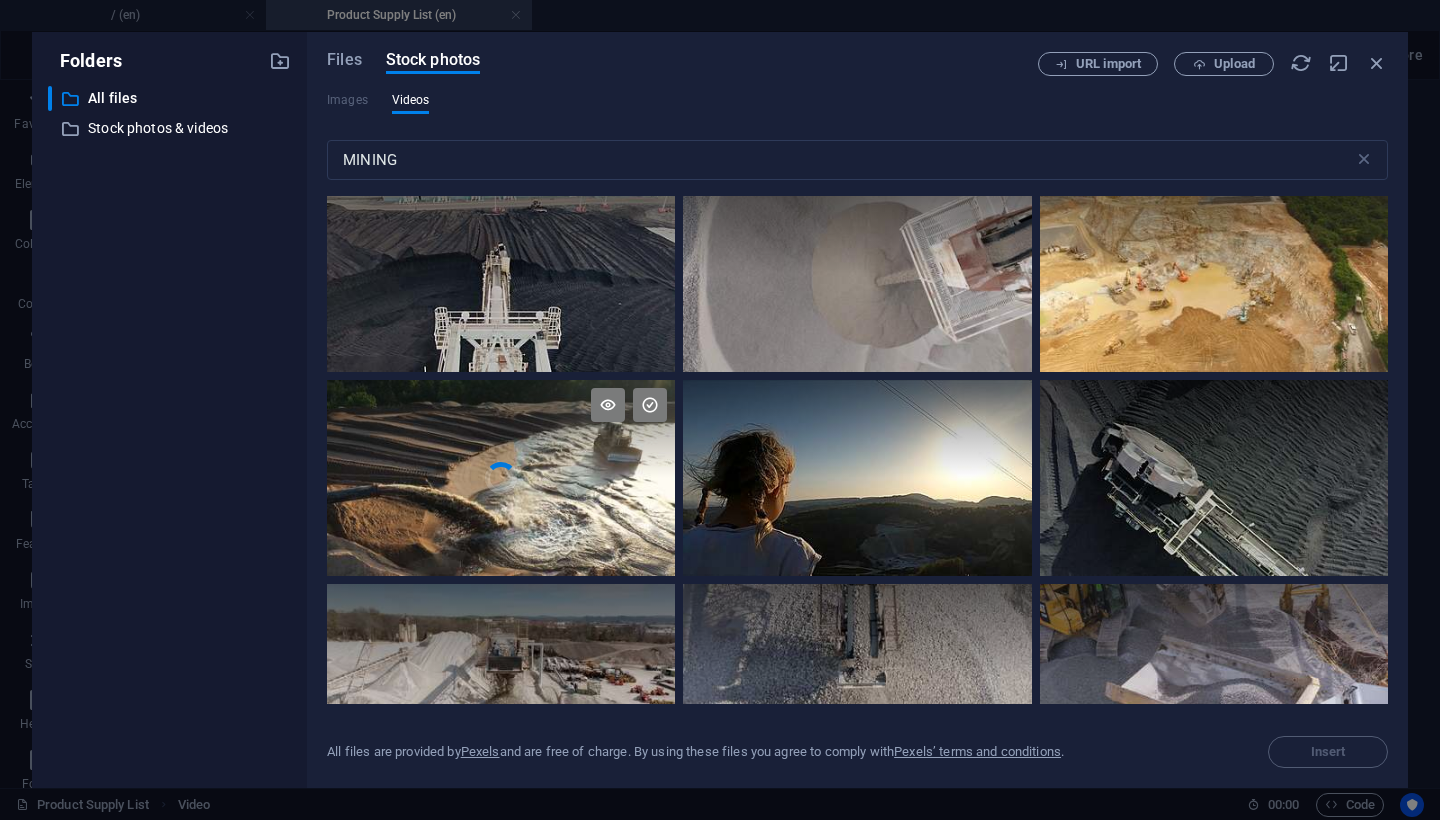 scroll, scrollTop: 1378, scrollLeft: 0, axis: vertical 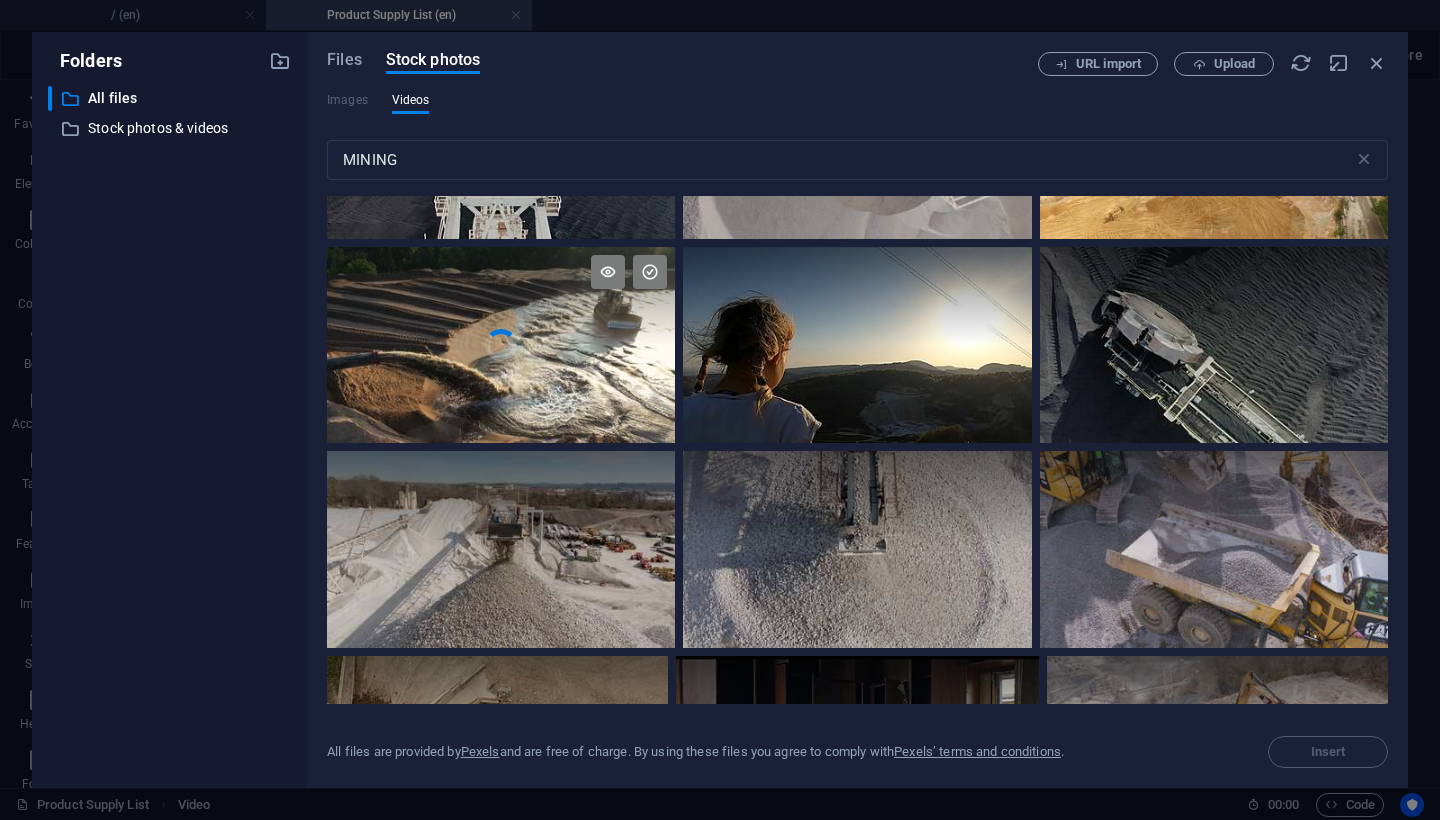 click at bounding box center [501, 296] 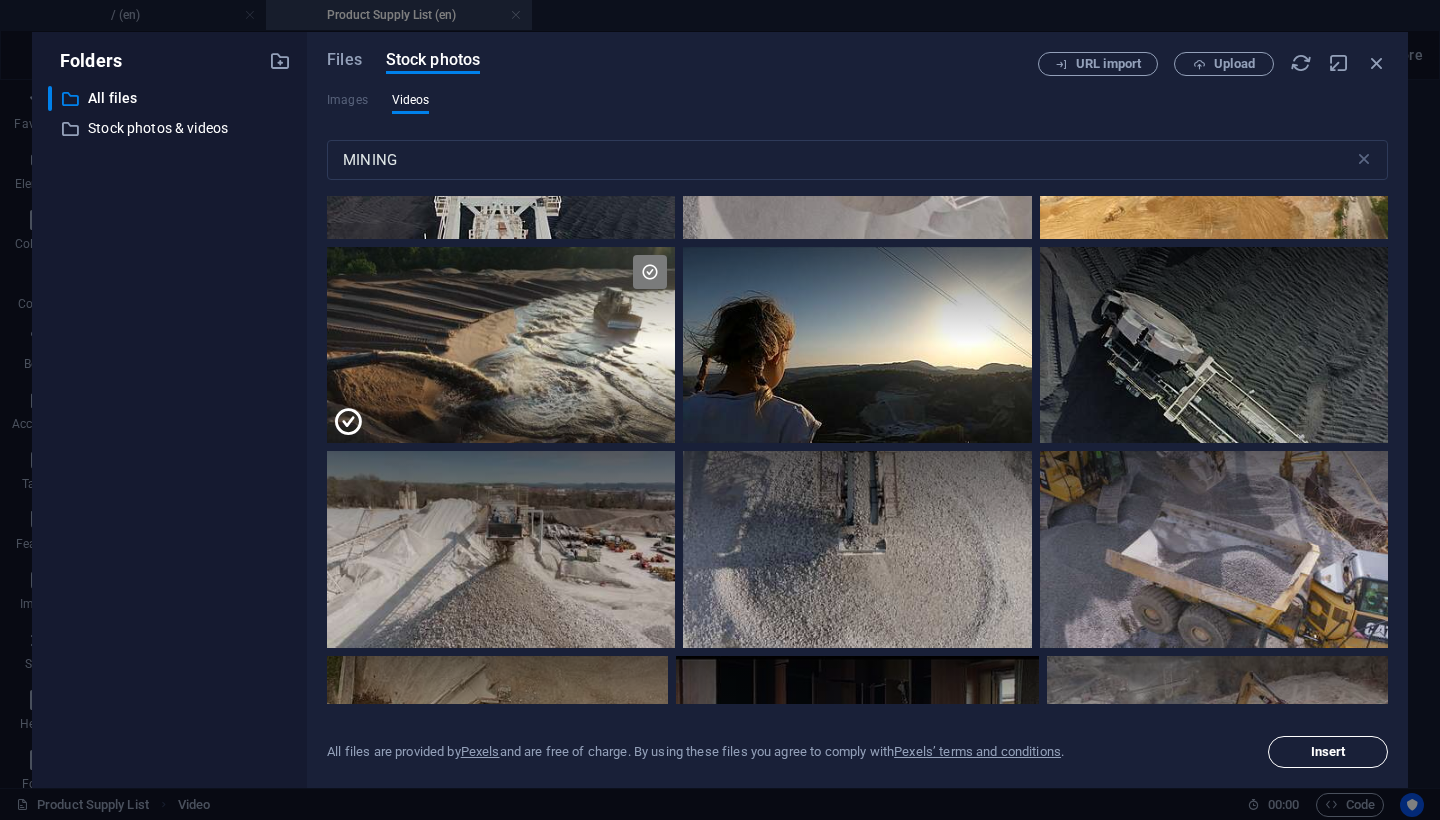 click on "Insert" at bounding box center [1328, 752] 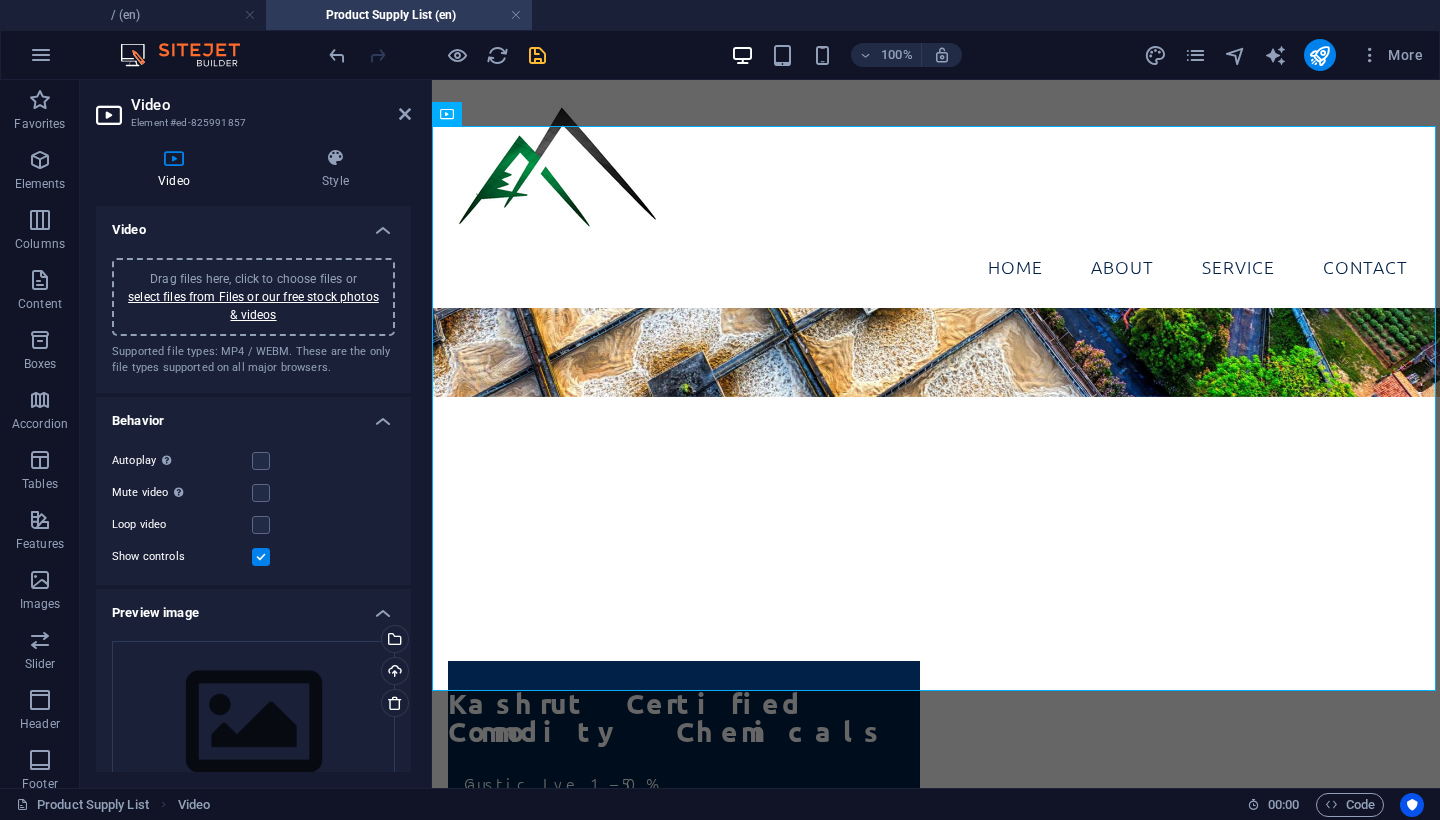 scroll, scrollTop: 3127, scrollLeft: 0, axis: vertical 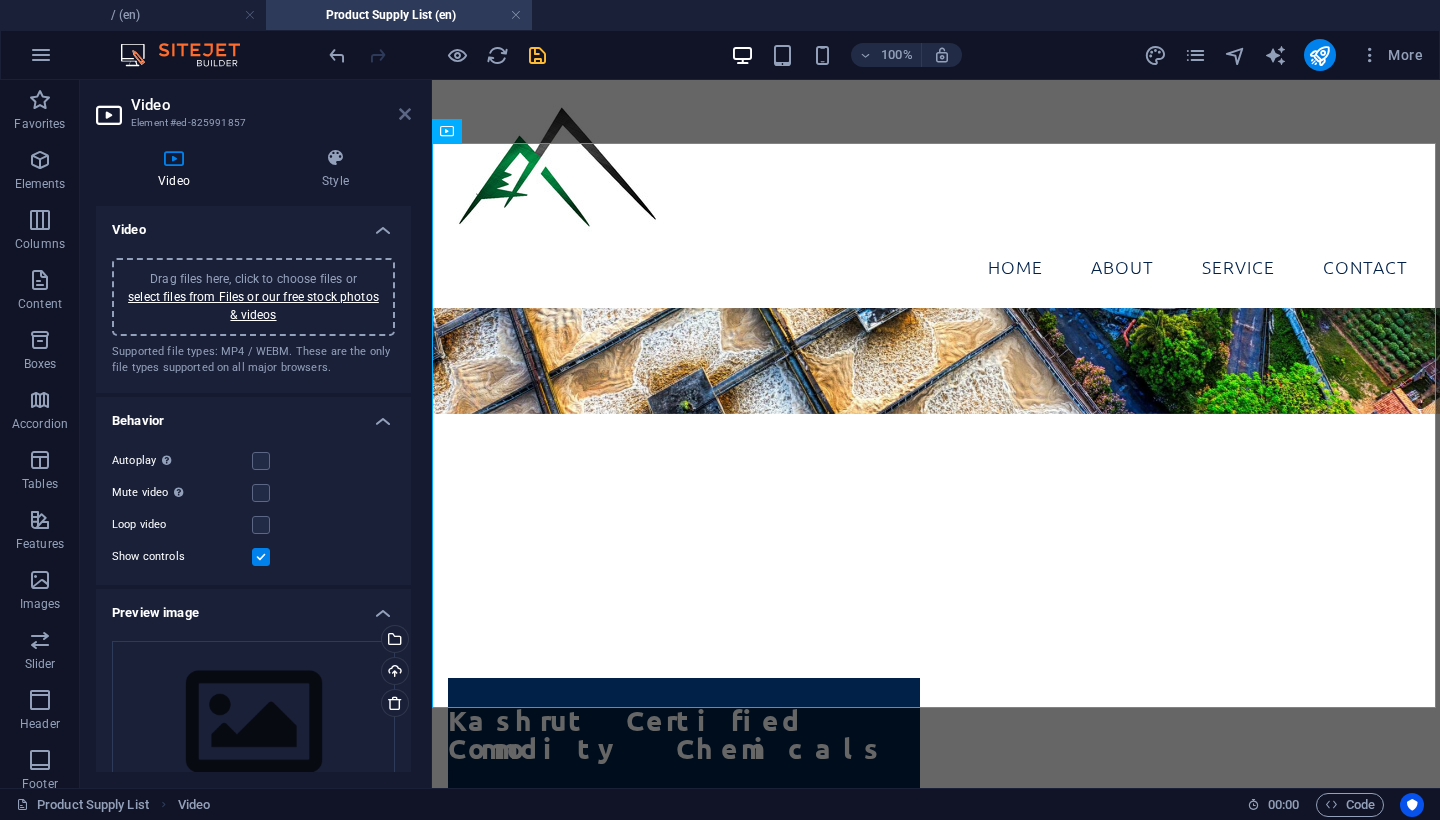 click at bounding box center [405, 114] 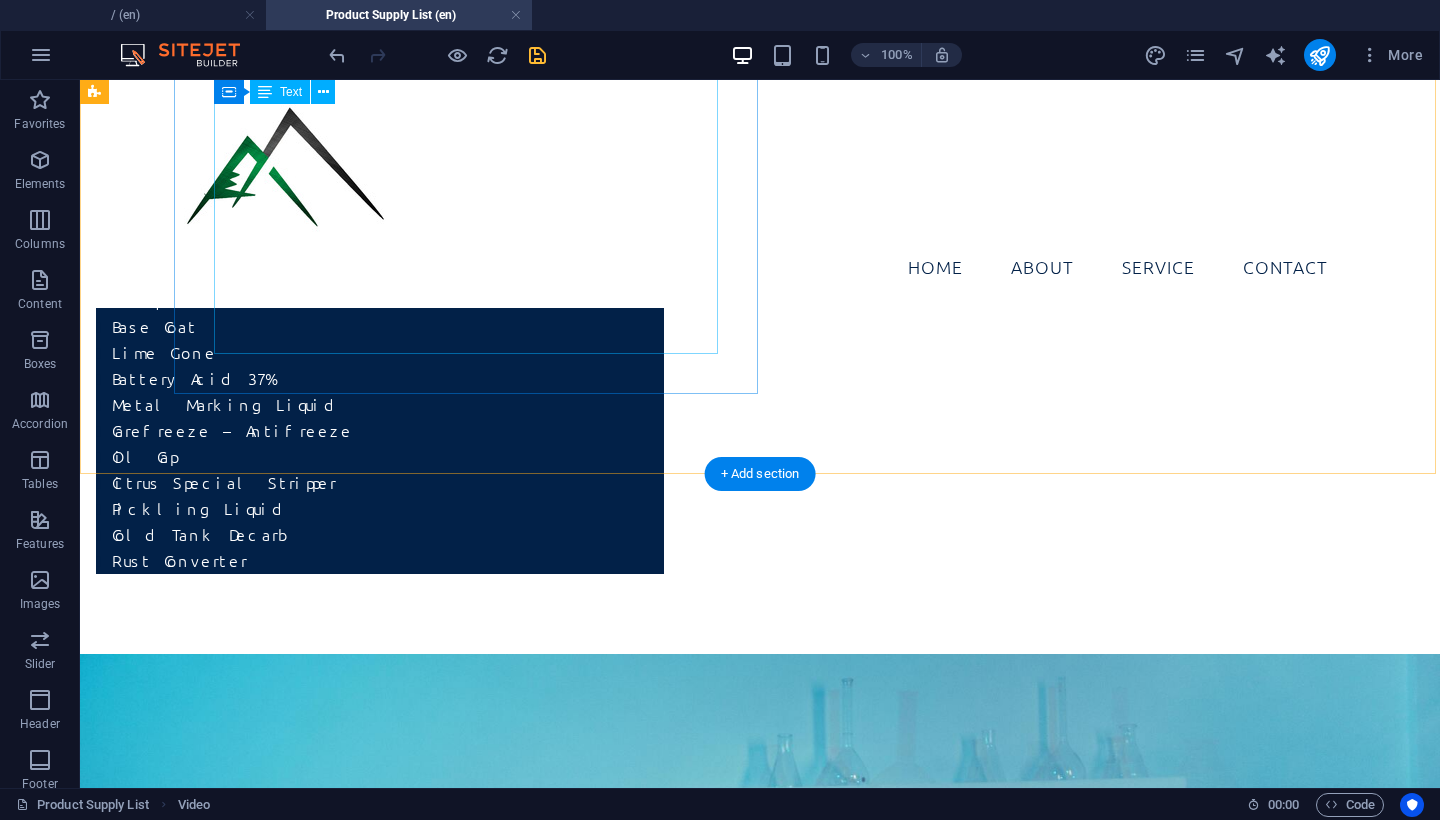 scroll, scrollTop: 4795, scrollLeft: 0, axis: vertical 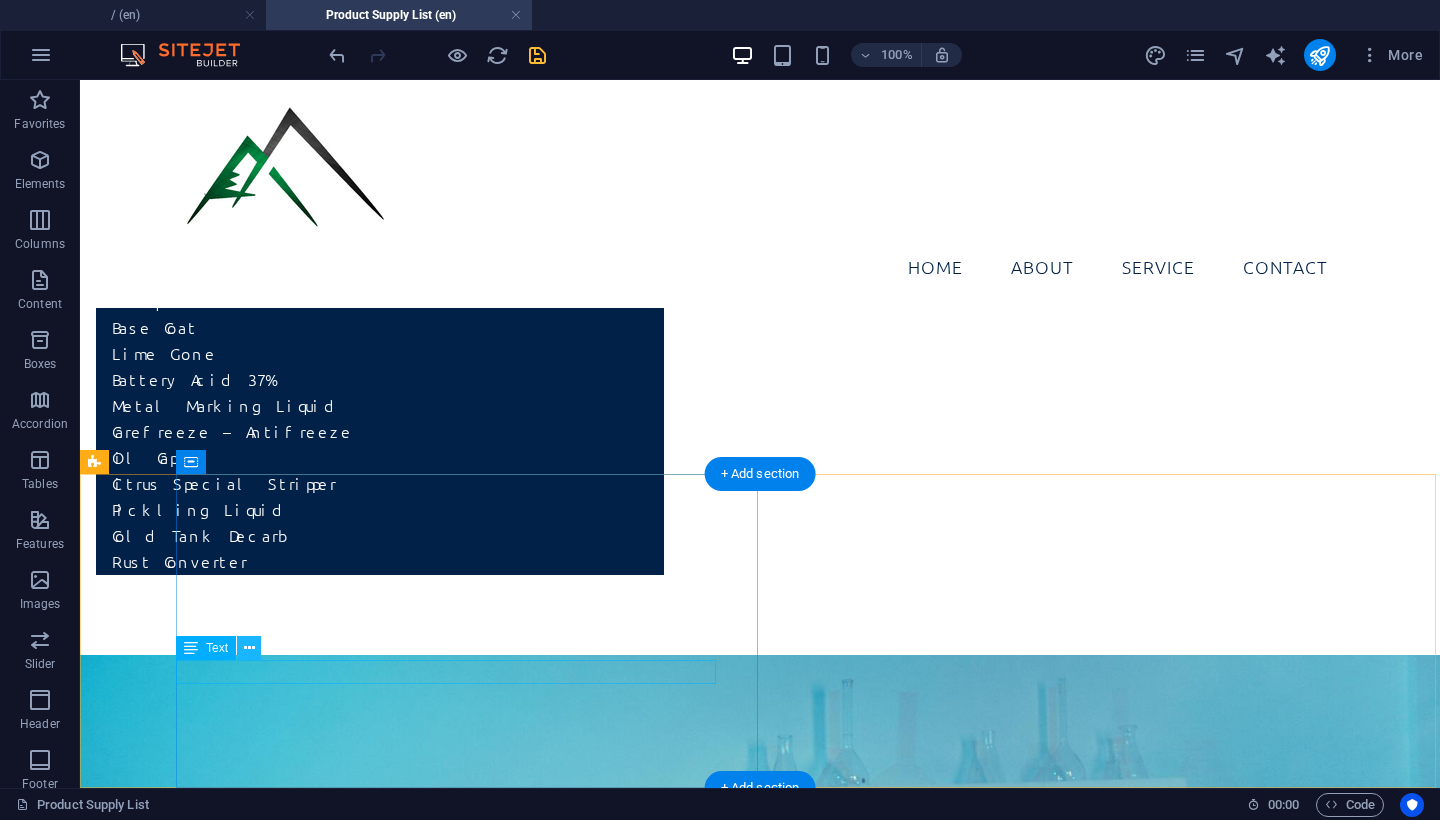 click at bounding box center (249, 648) 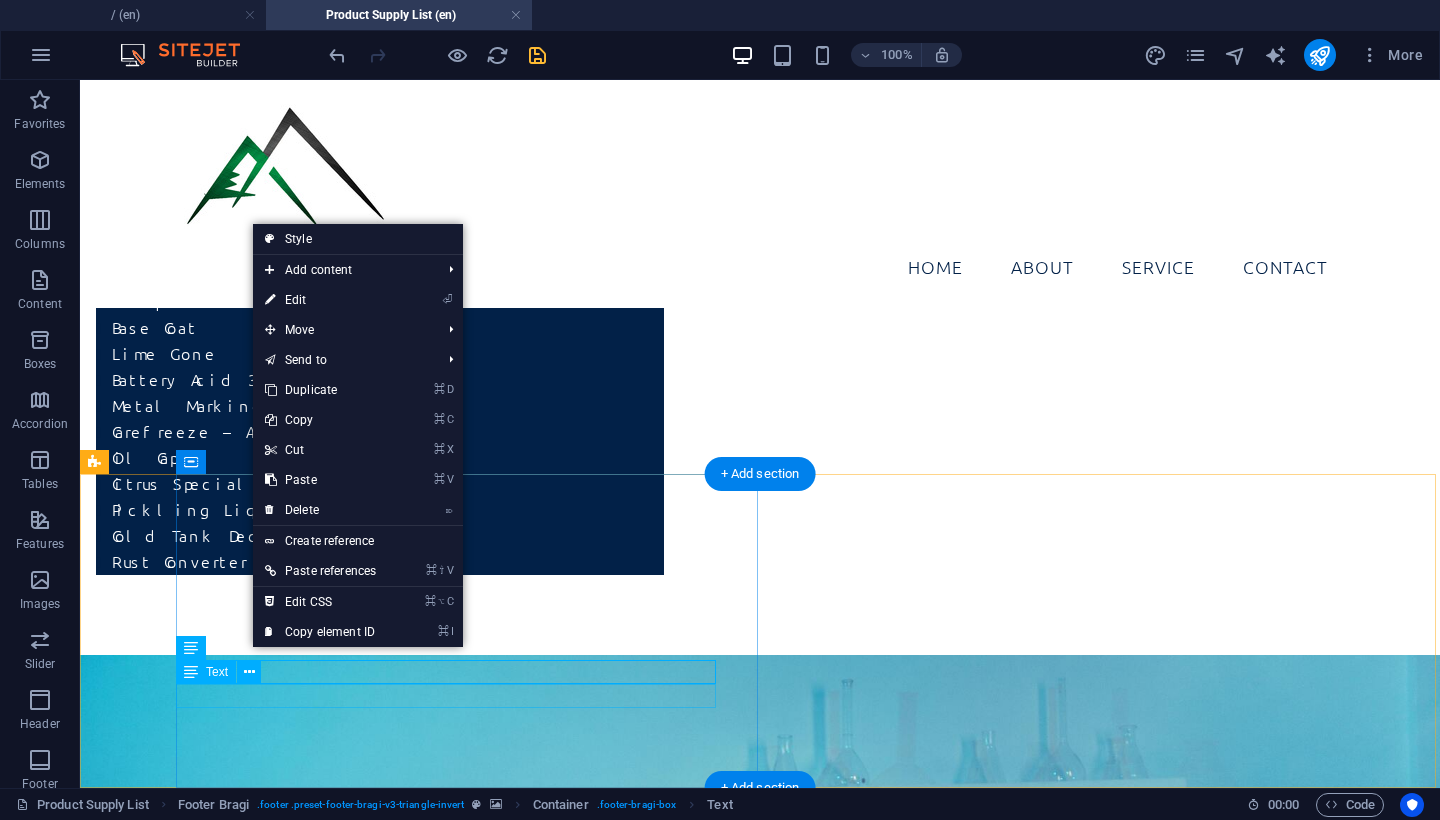 click on "[EMAIL]" at bounding box center (800, 8219) 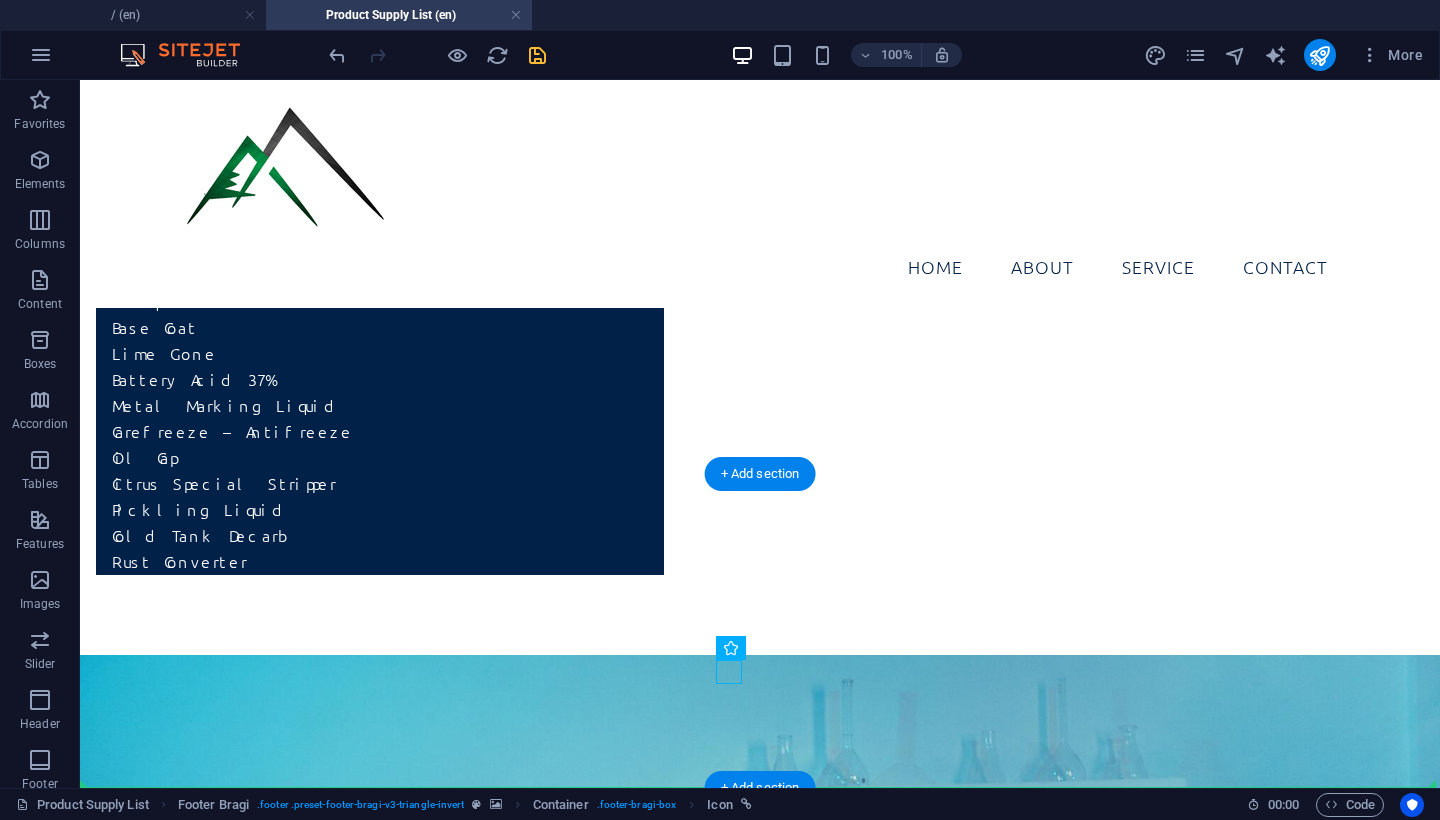 drag, startPoint x: 723, startPoint y: 670, endPoint x: 173, endPoint y: 674, distance: 550.0145 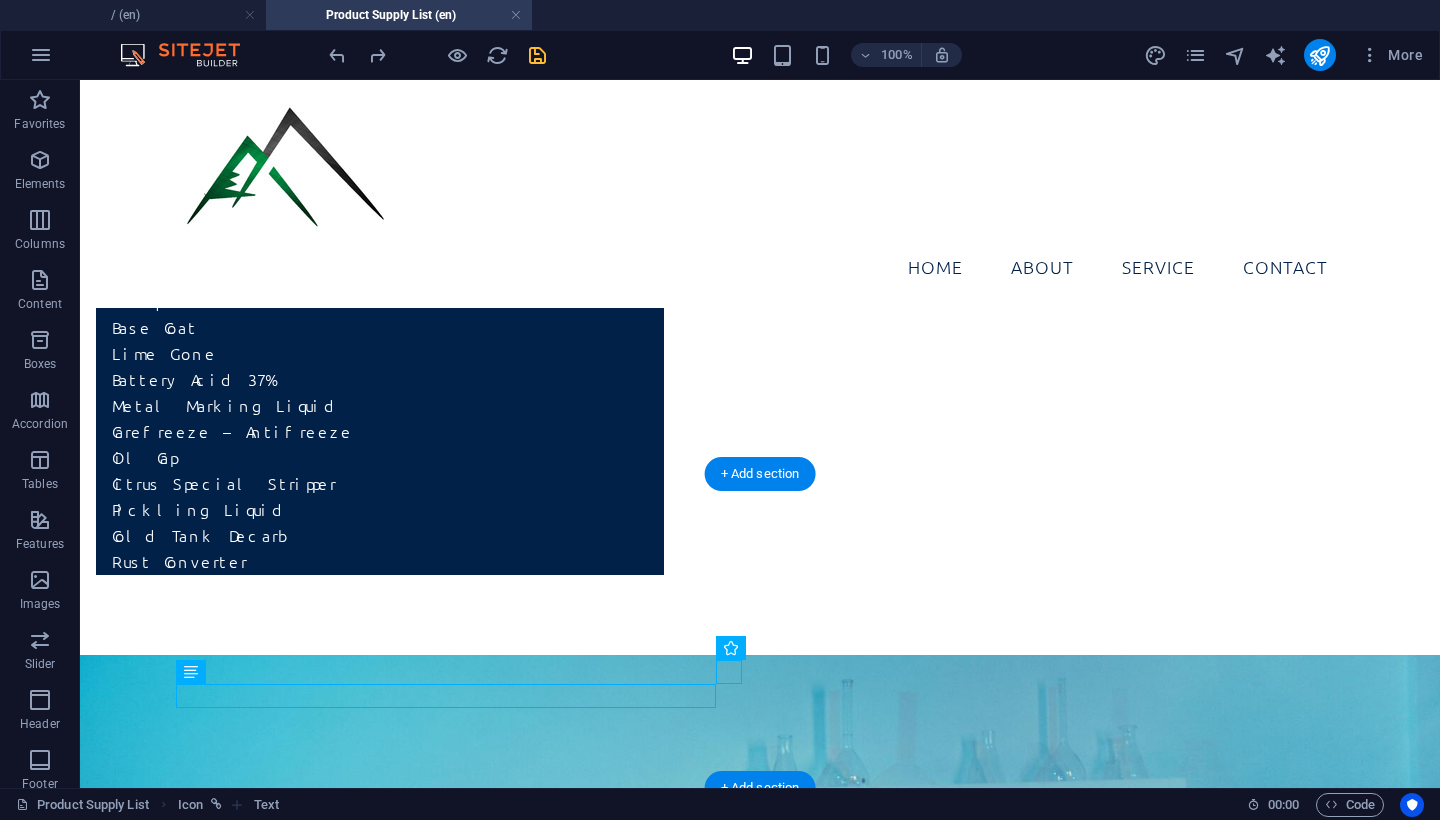 click at bounding box center (760, 7816) 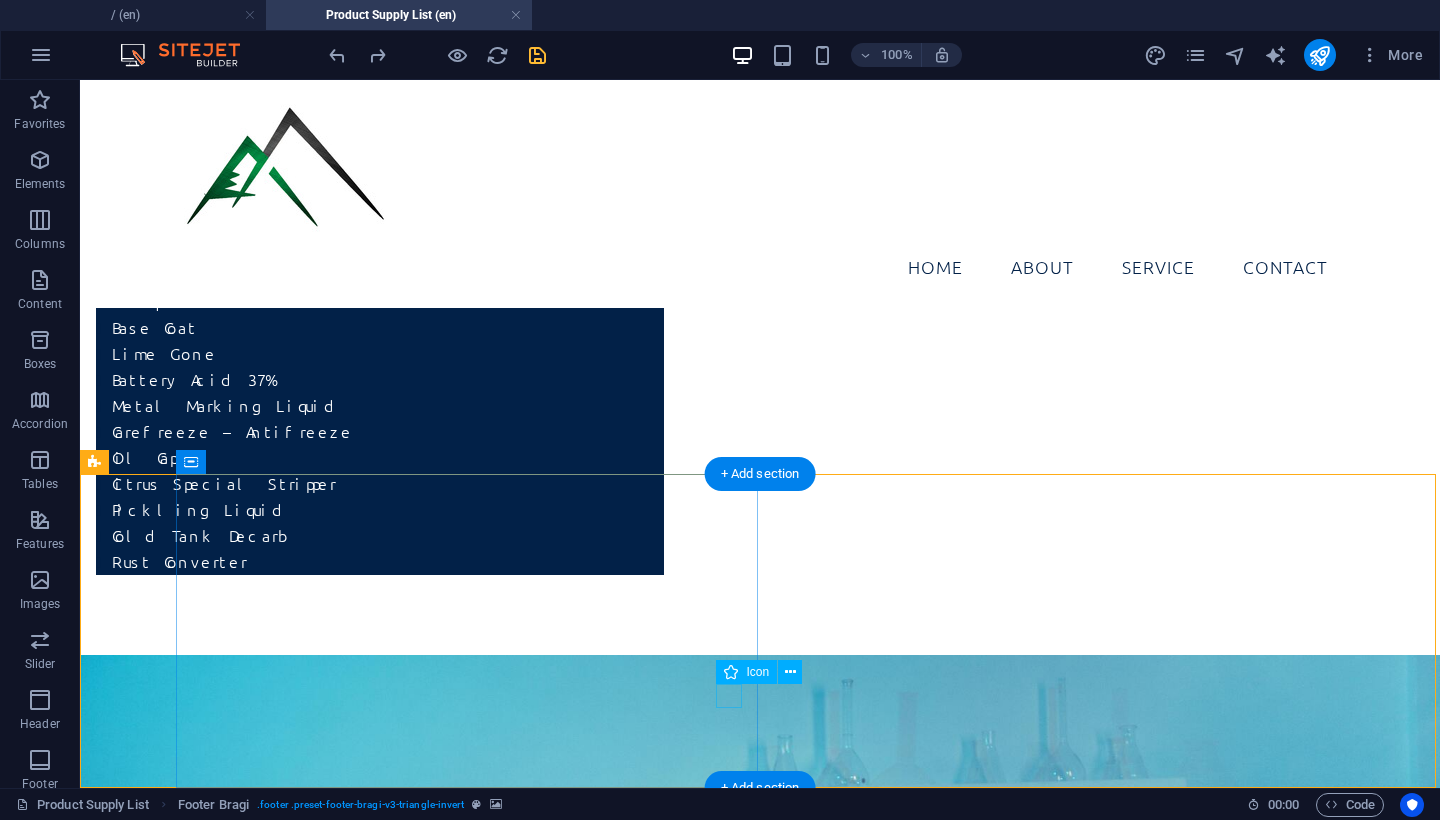 click at bounding box center [800, 8243] 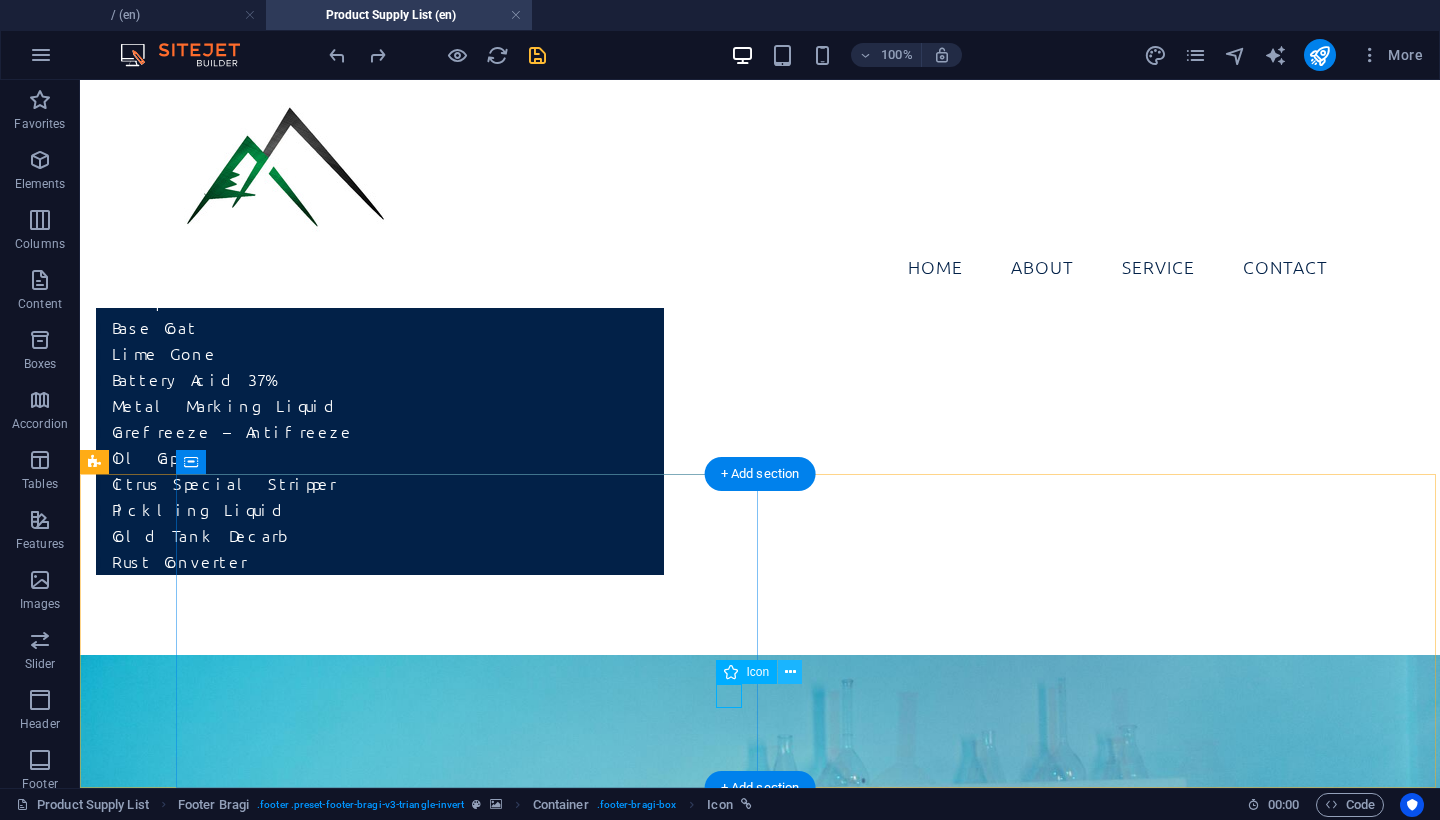 click at bounding box center (790, 672) 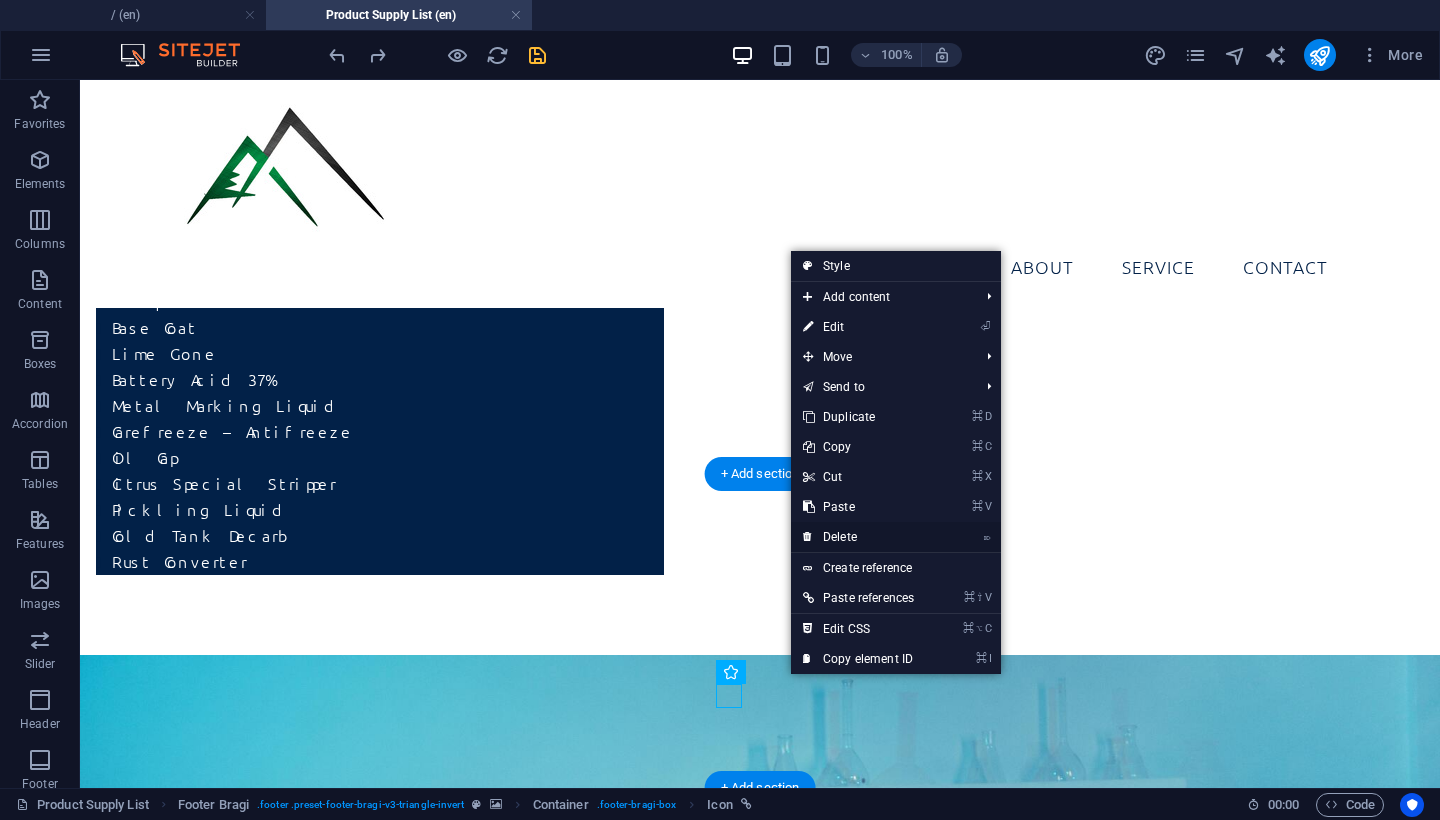 click on "⌦  Delete" at bounding box center (858, 537) 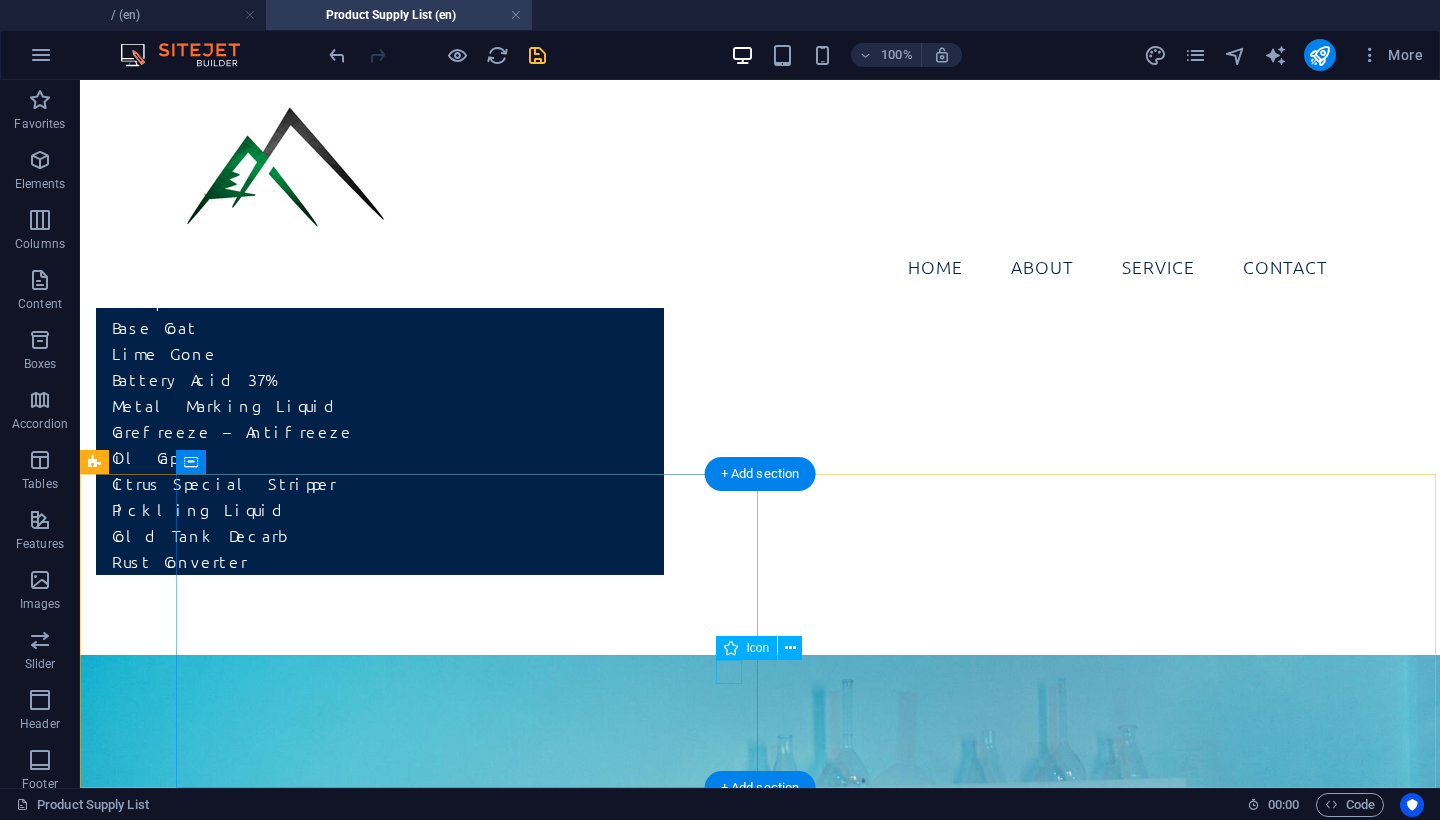 click at bounding box center (800, 8195) 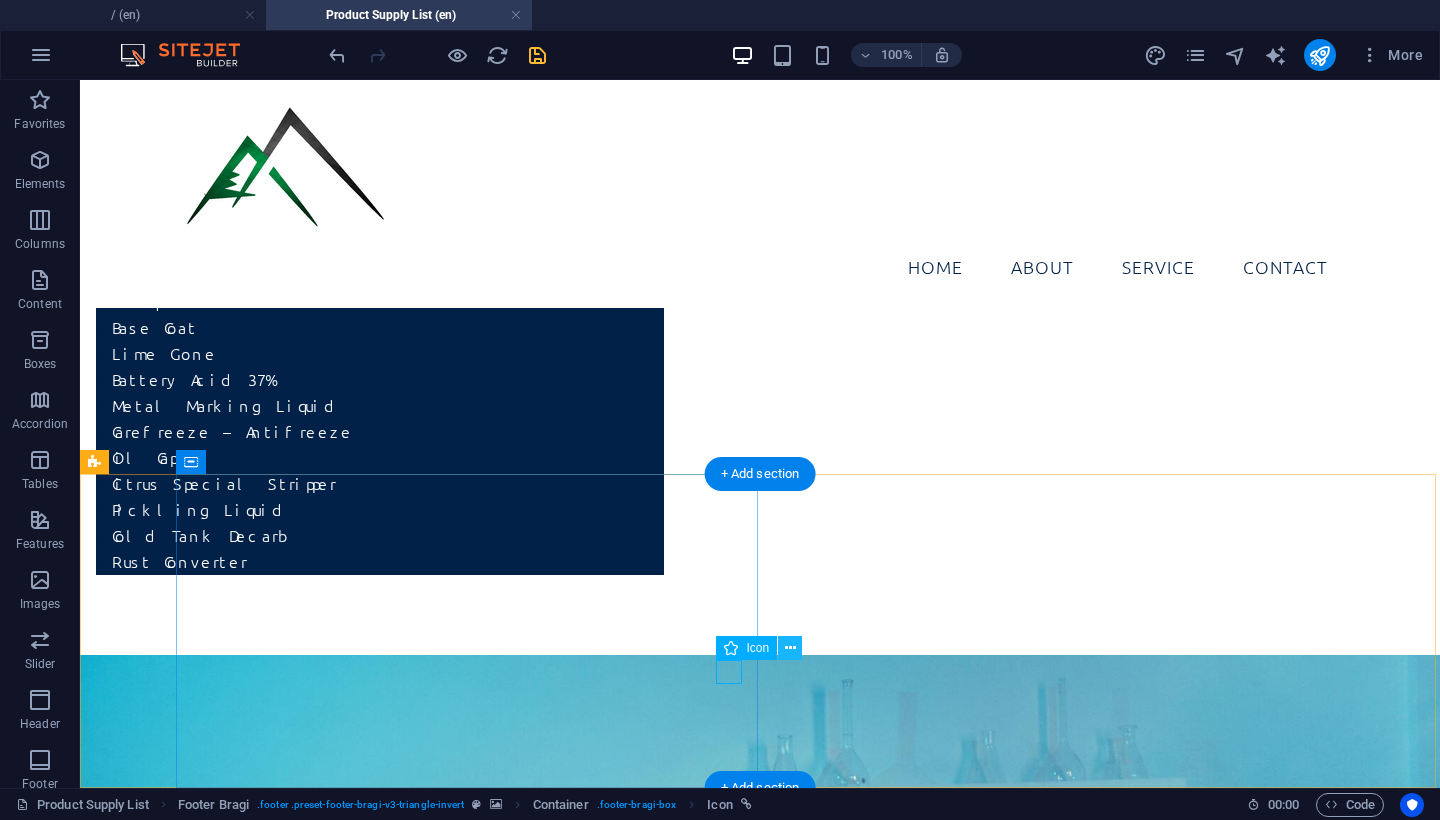 click at bounding box center [790, 648] 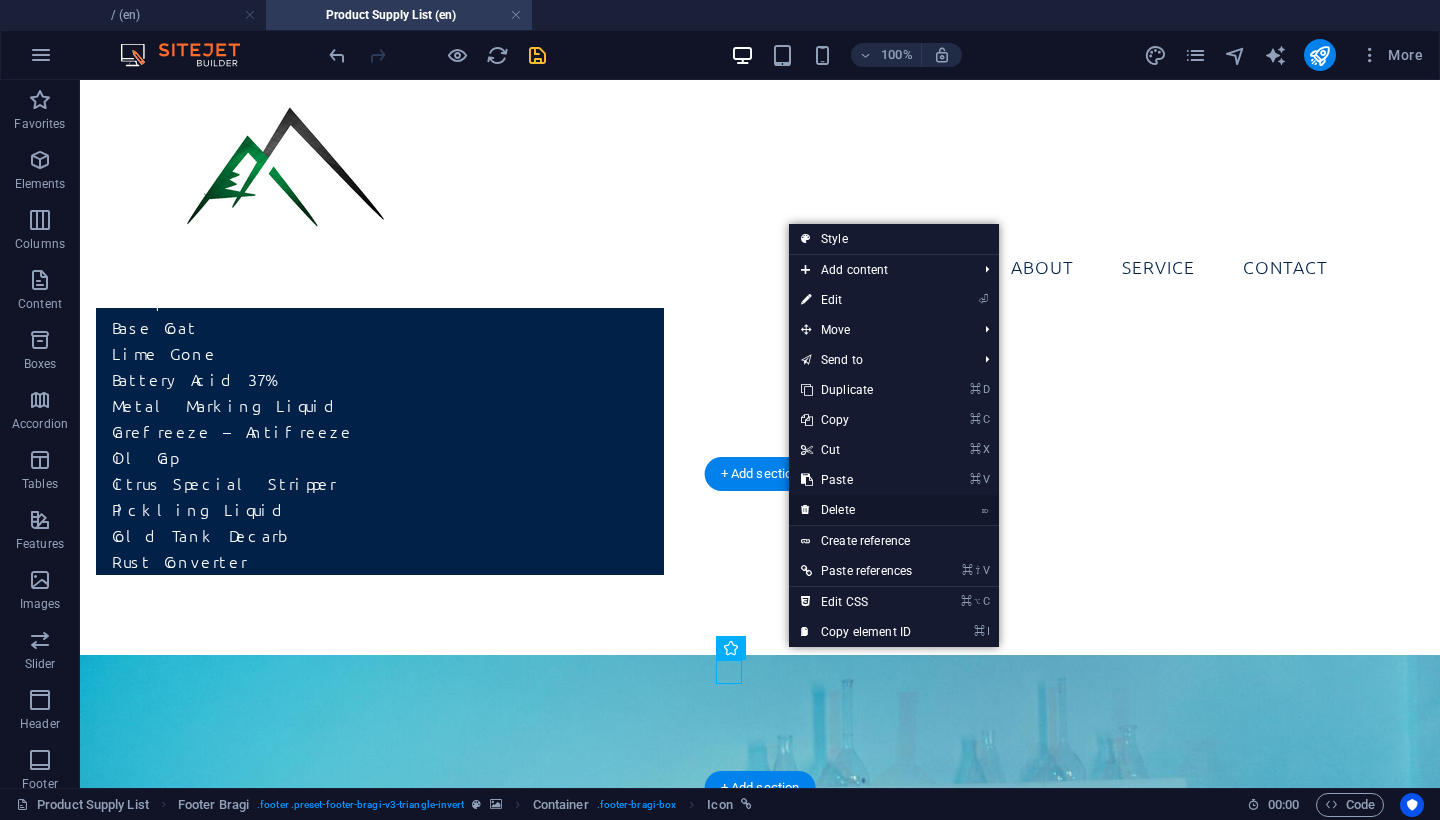 click on "⌦  Delete" at bounding box center [856, 510] 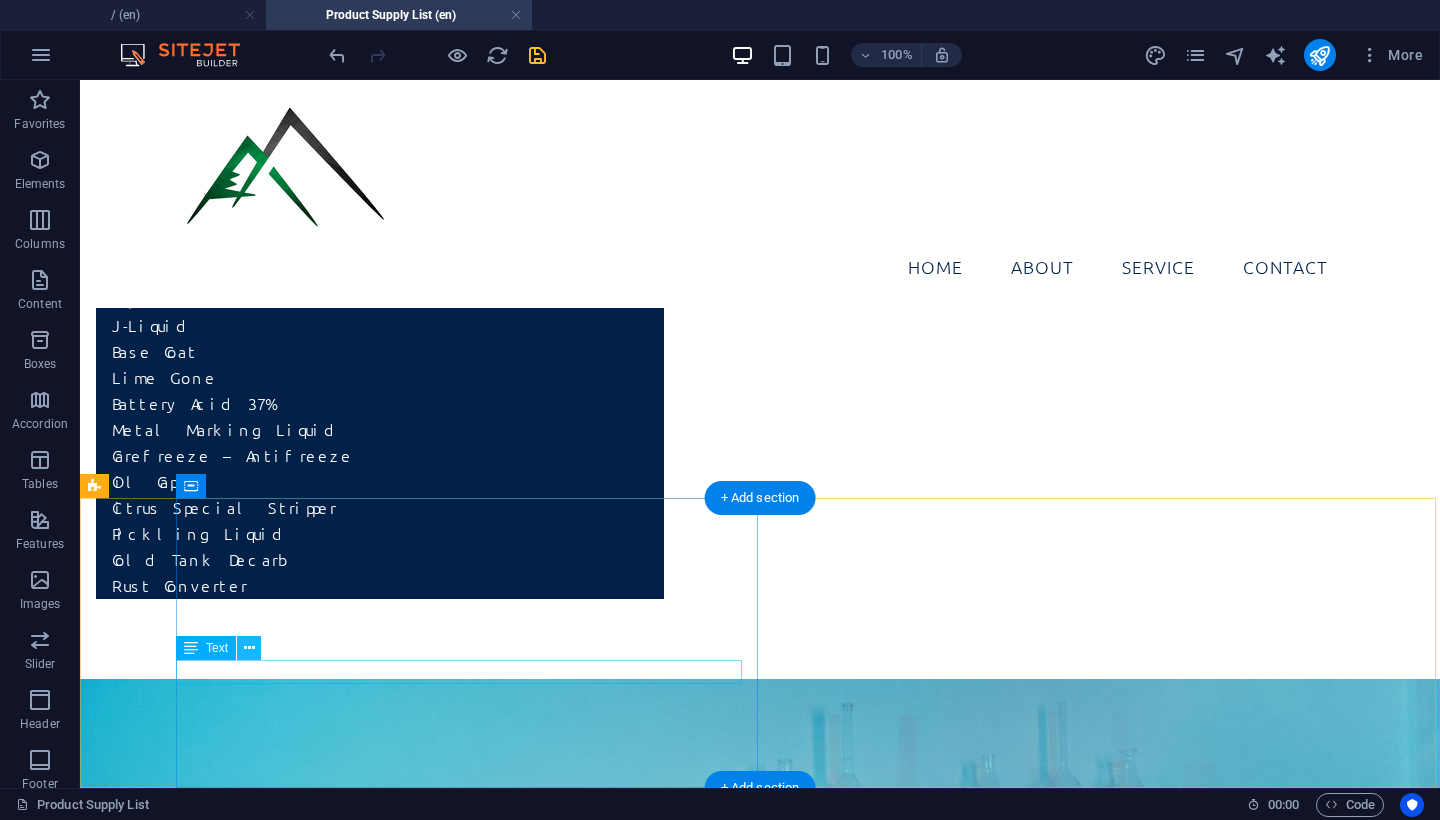 click at bounding box center [249, 648] 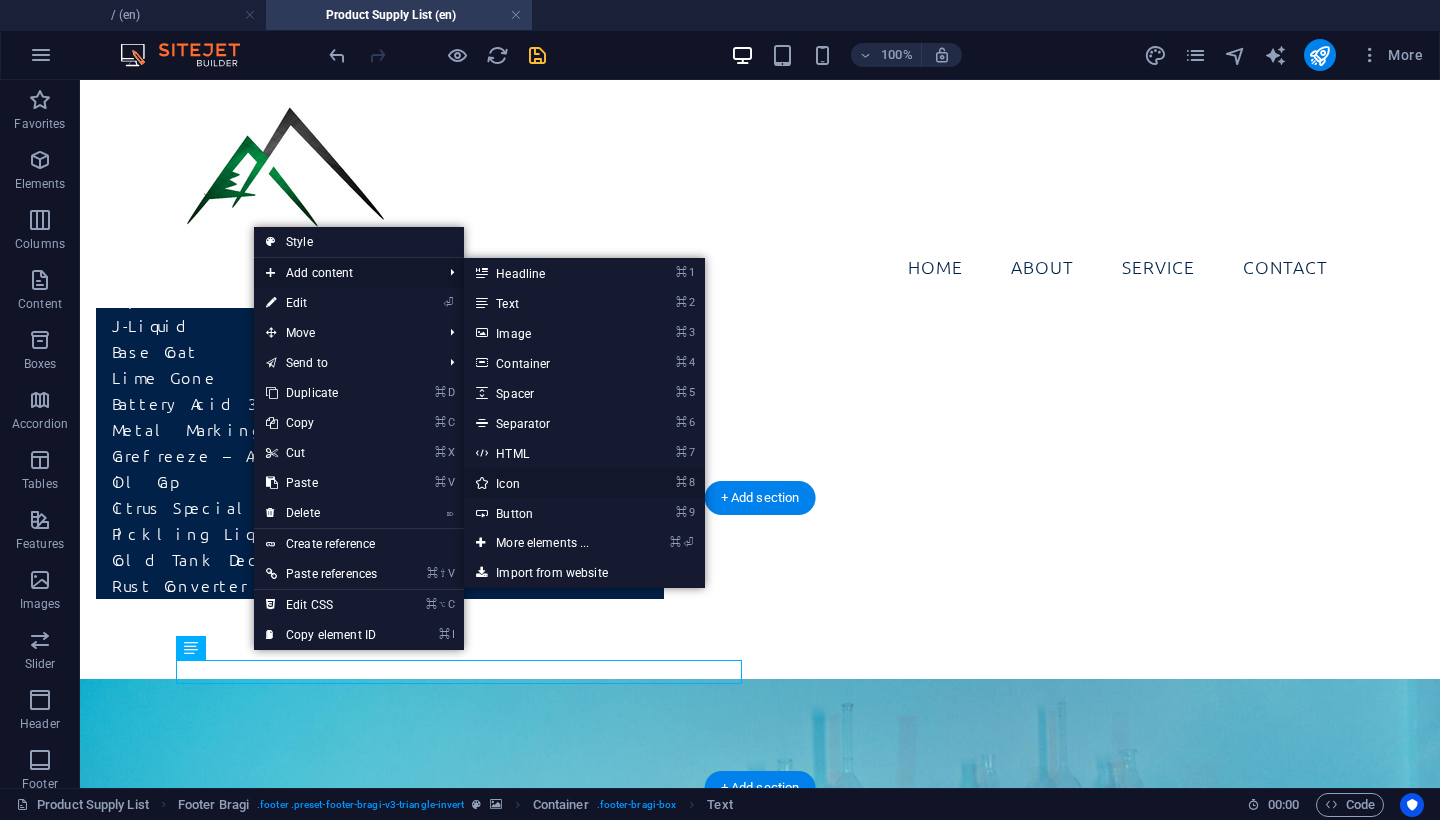click on "⌘ 8  Icon" at bounding box center [546, 483] 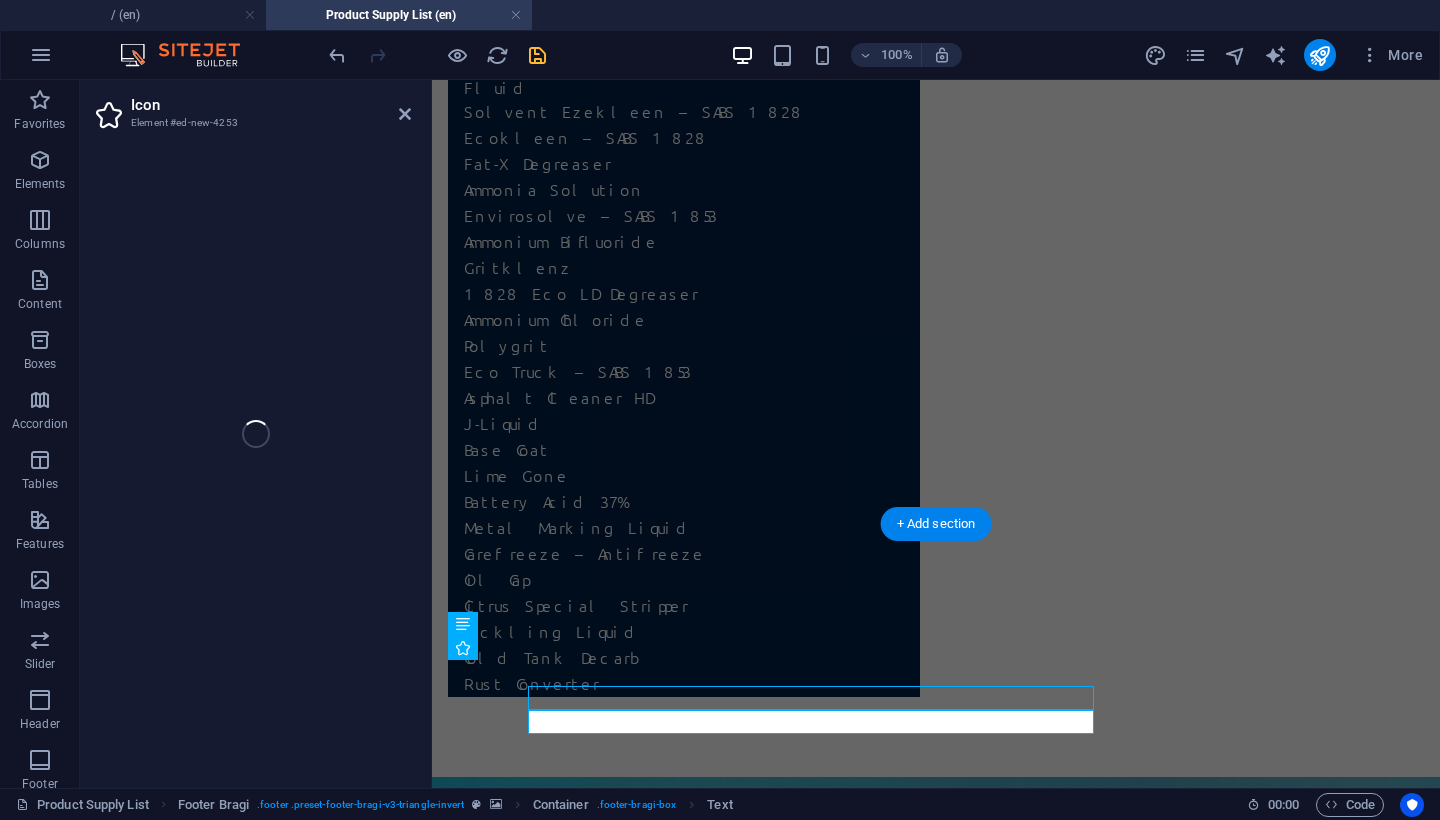 select on "xMidYMid" 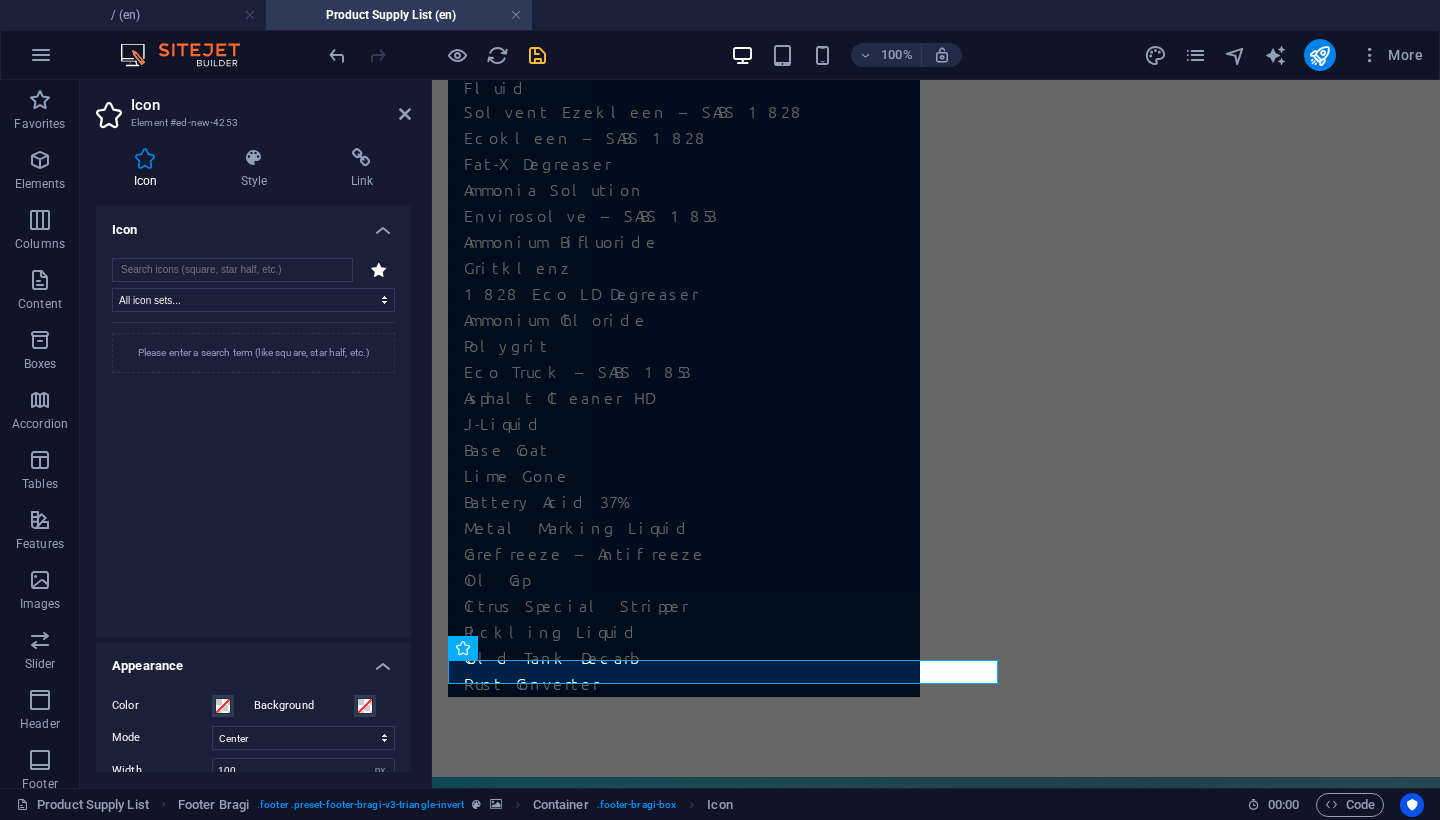 scroll, scrollTop: 4745, scrollLeft: 0, axis: vertical 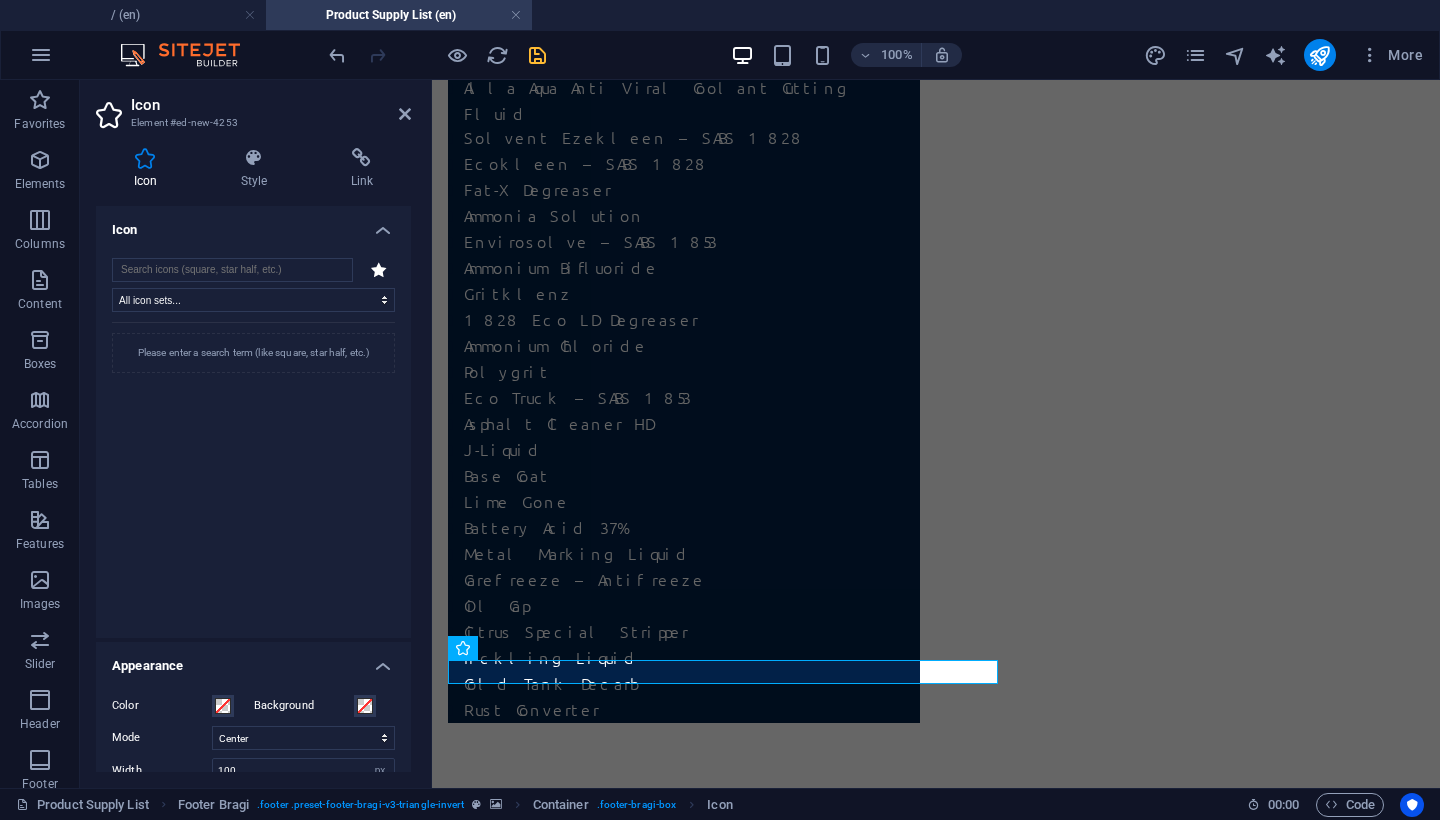 click 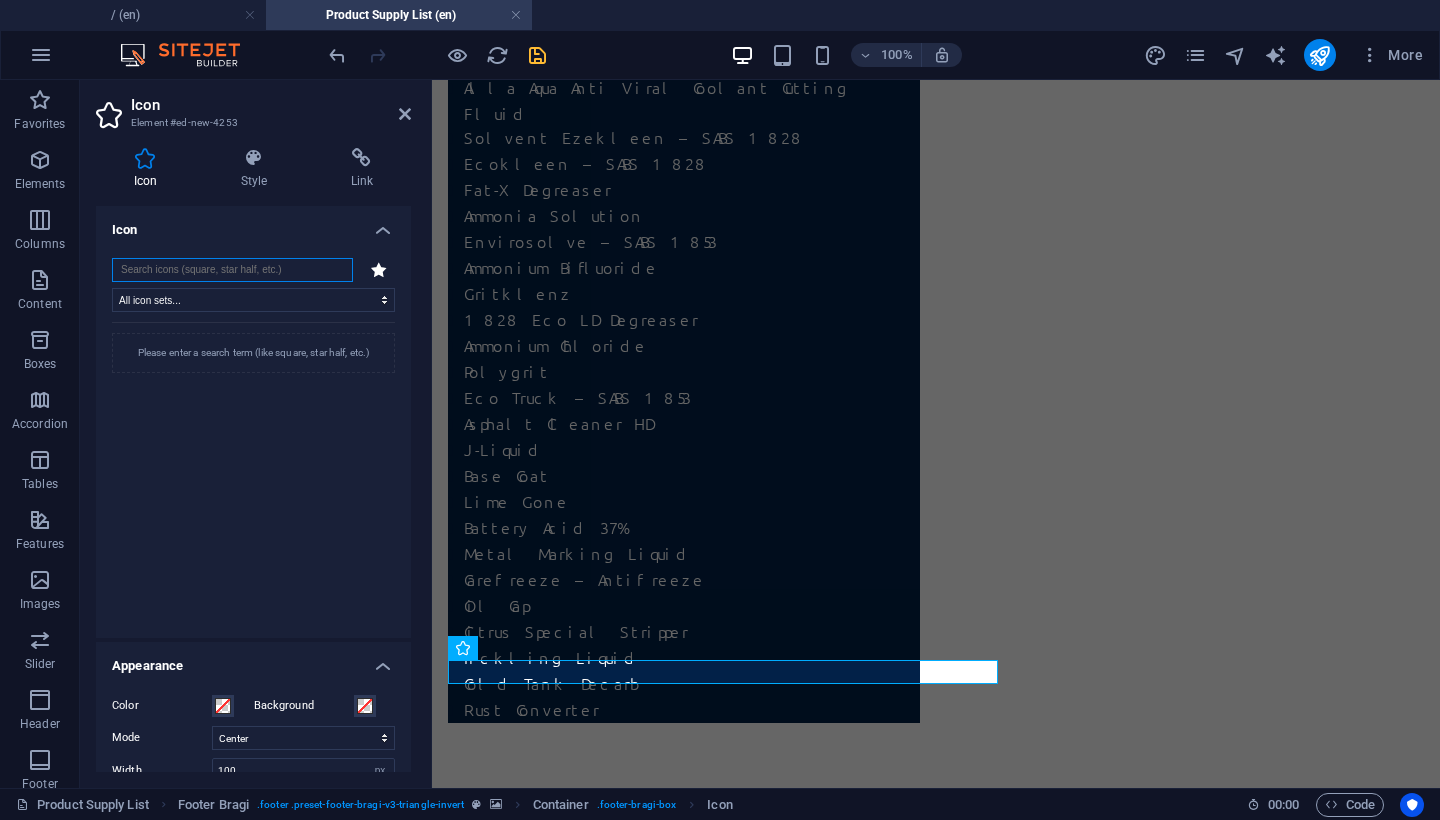 click at bounding box center (232, 270) 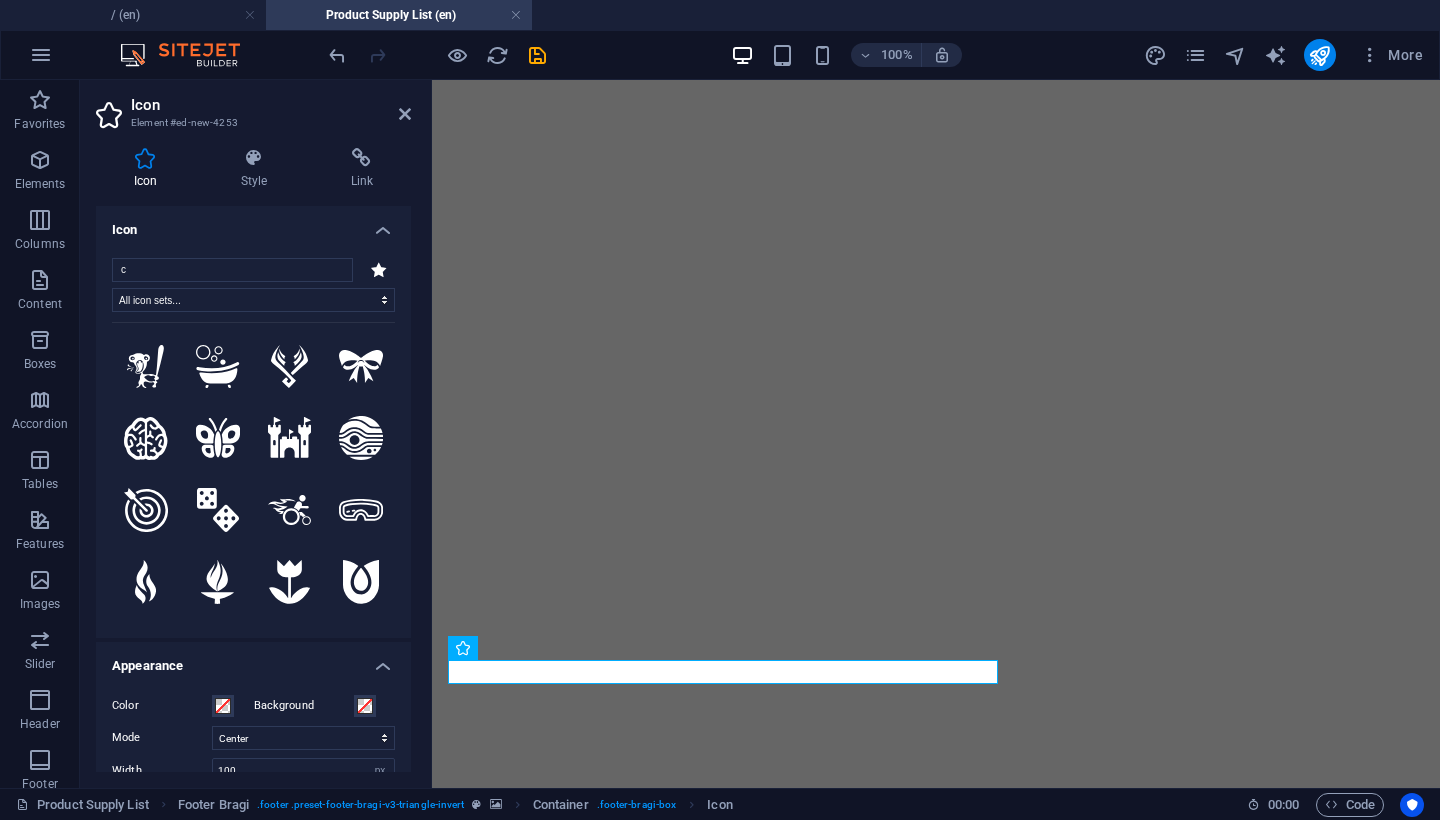 select on "xMidYMid" 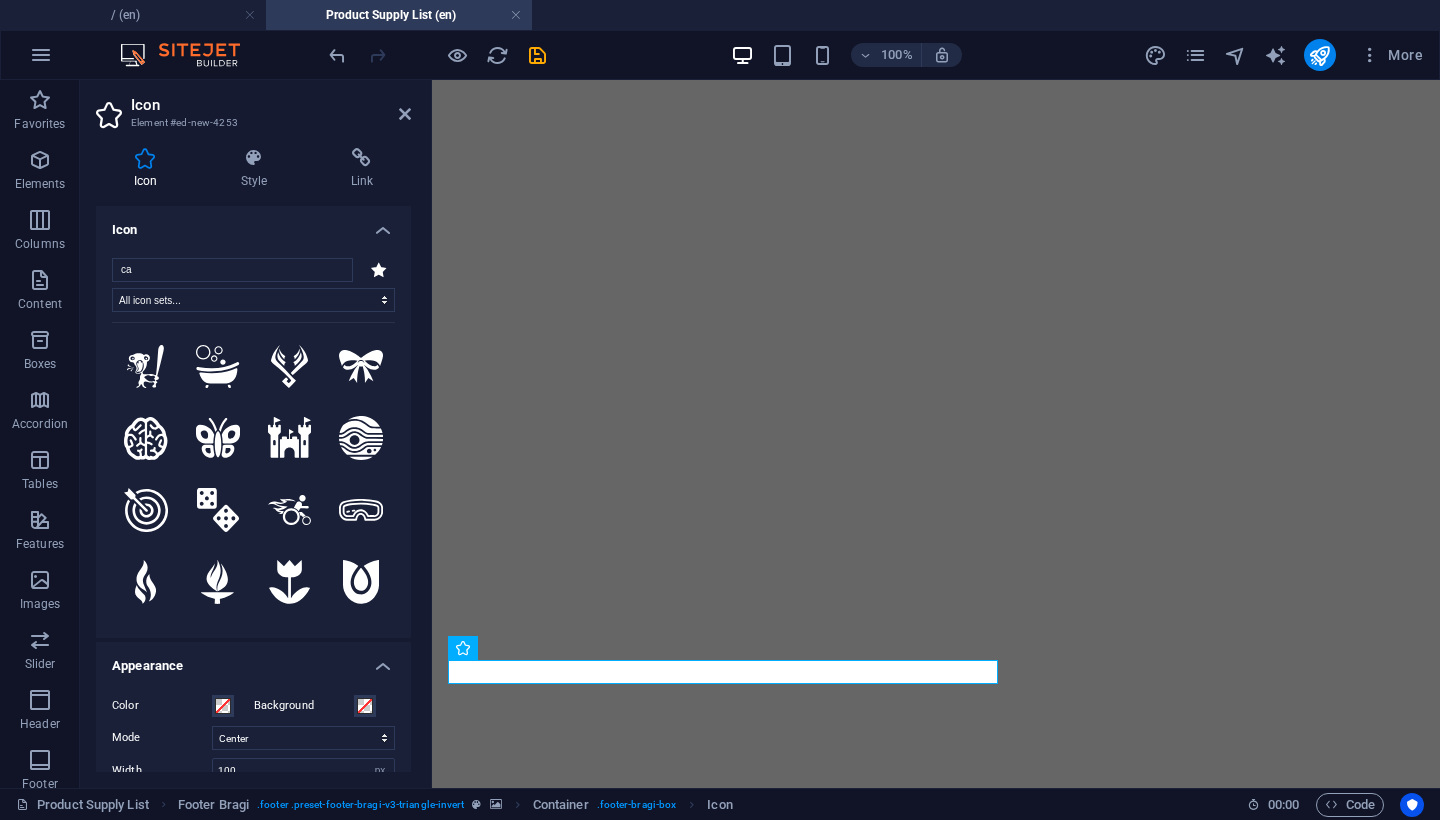 scroll, scrollTop: 0, scrollLeft: 0, axis: both 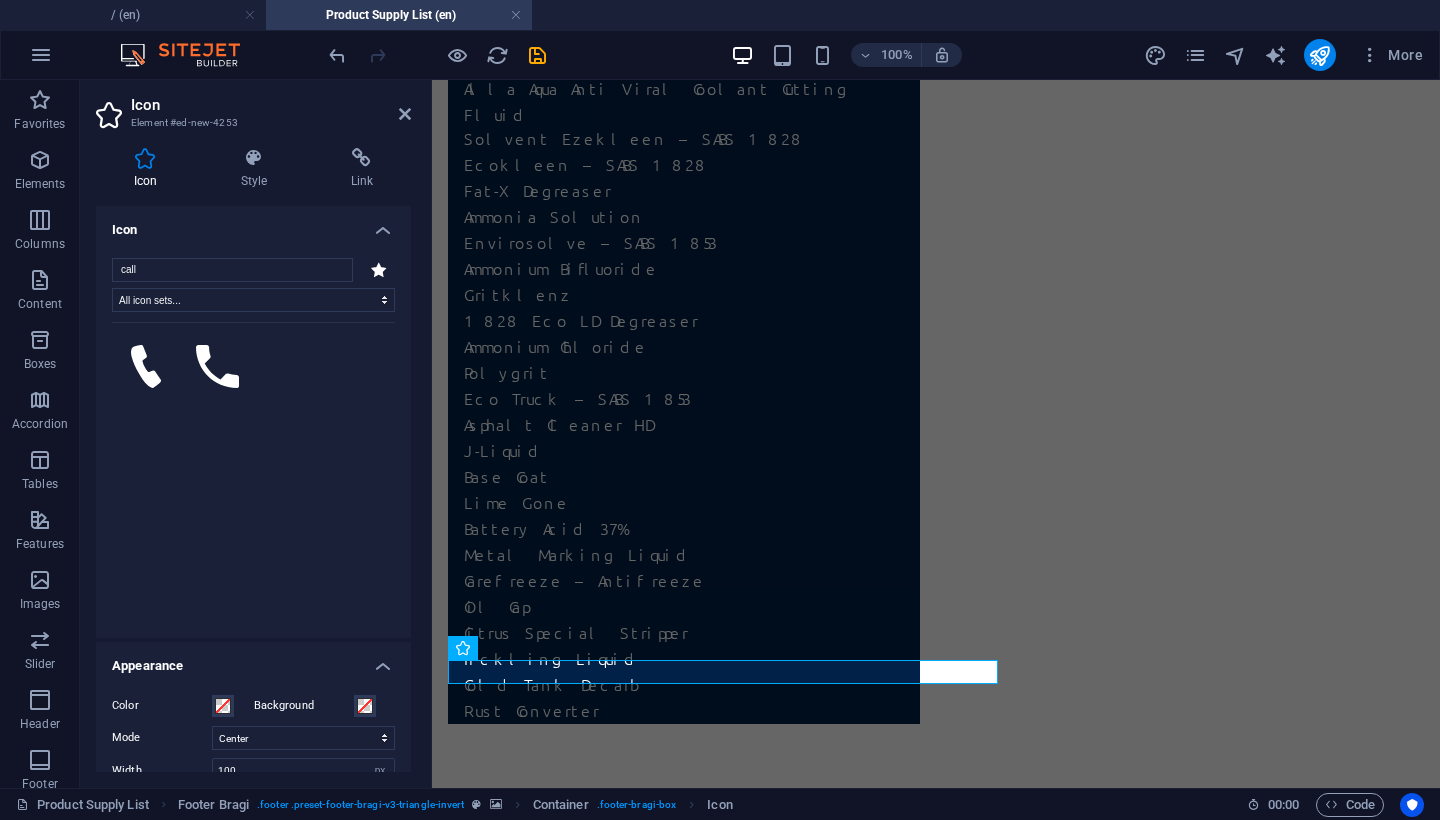 type on "call" 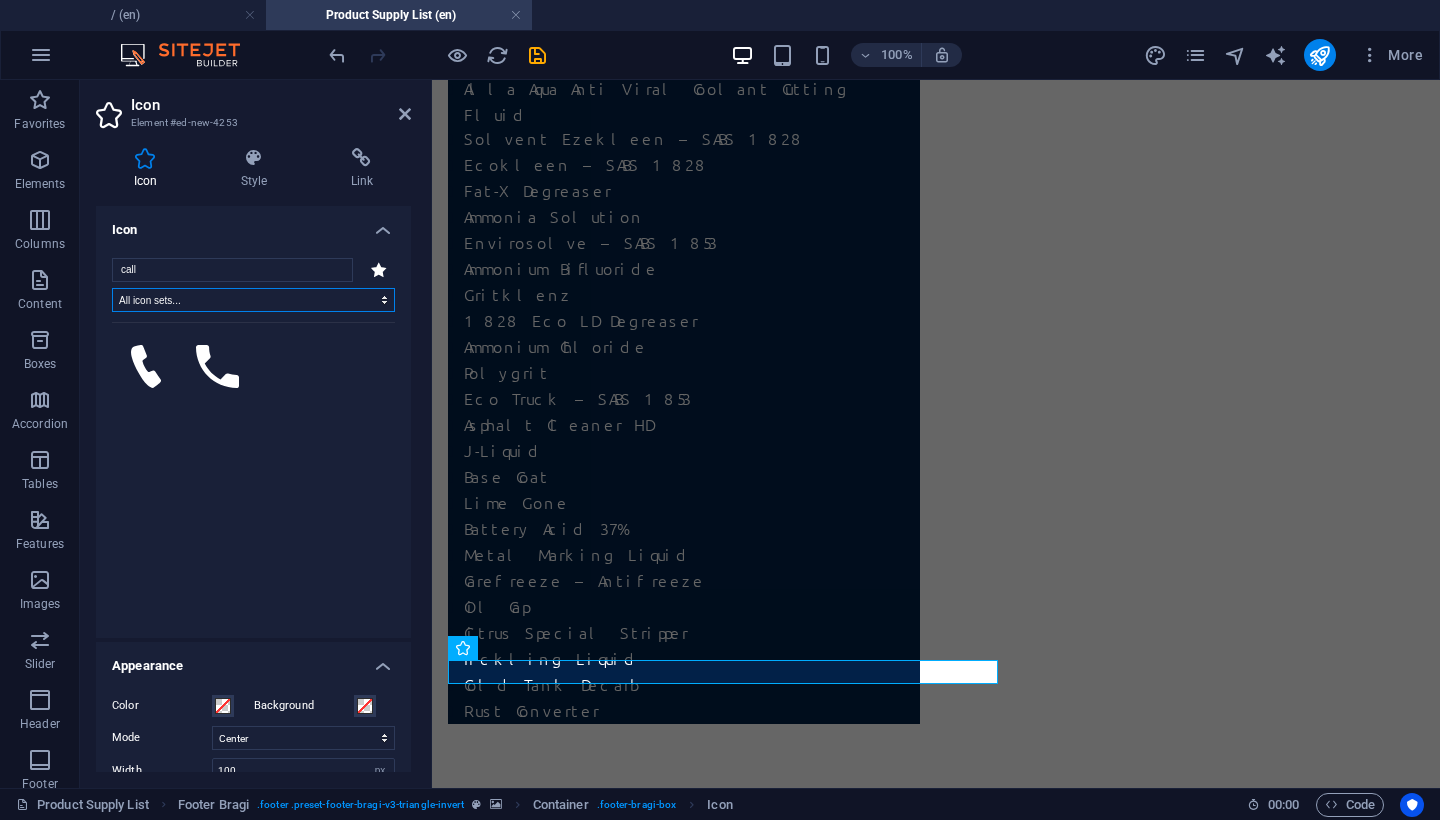 select on "font-awesome-sharp-solid" 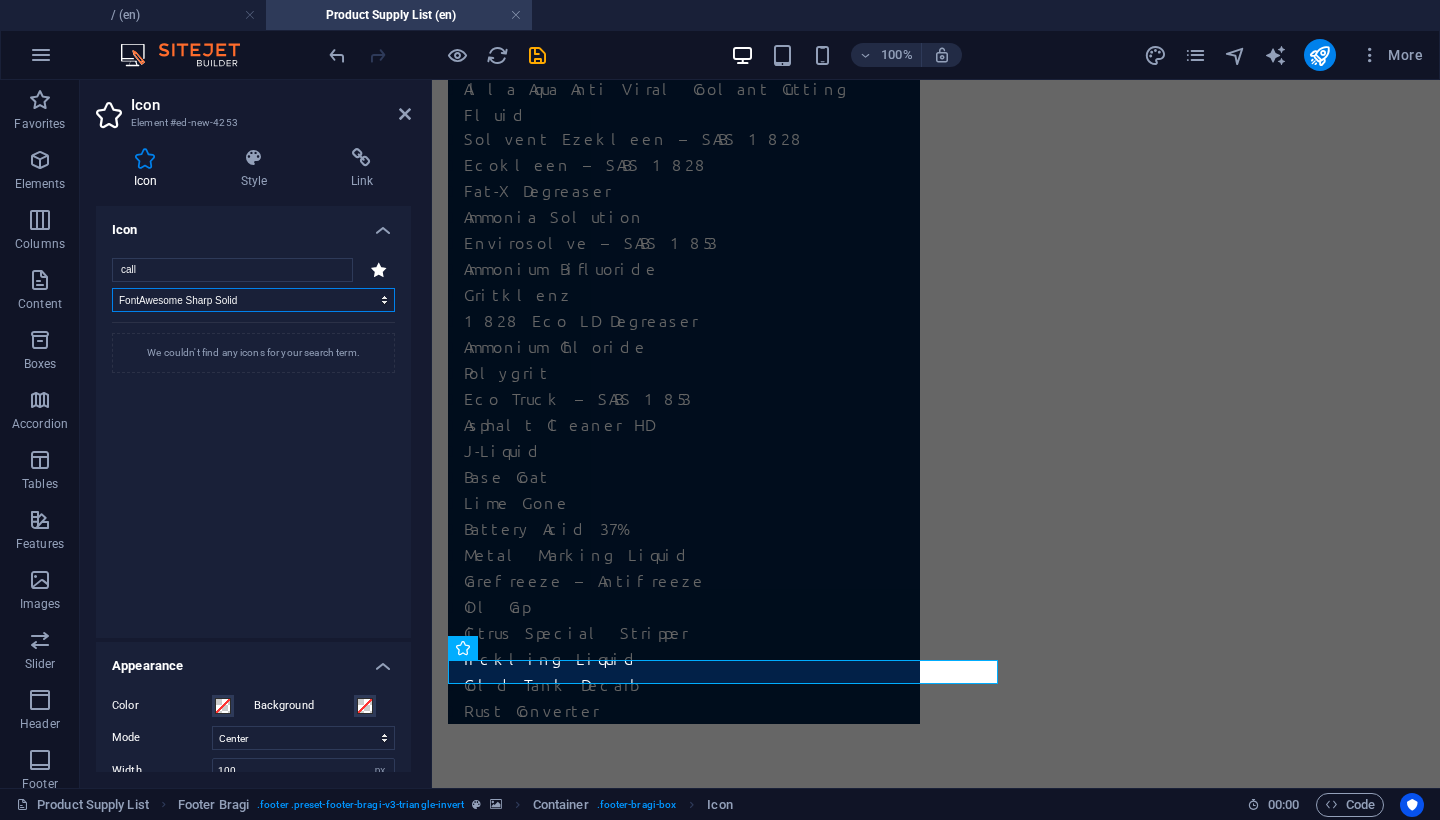 select 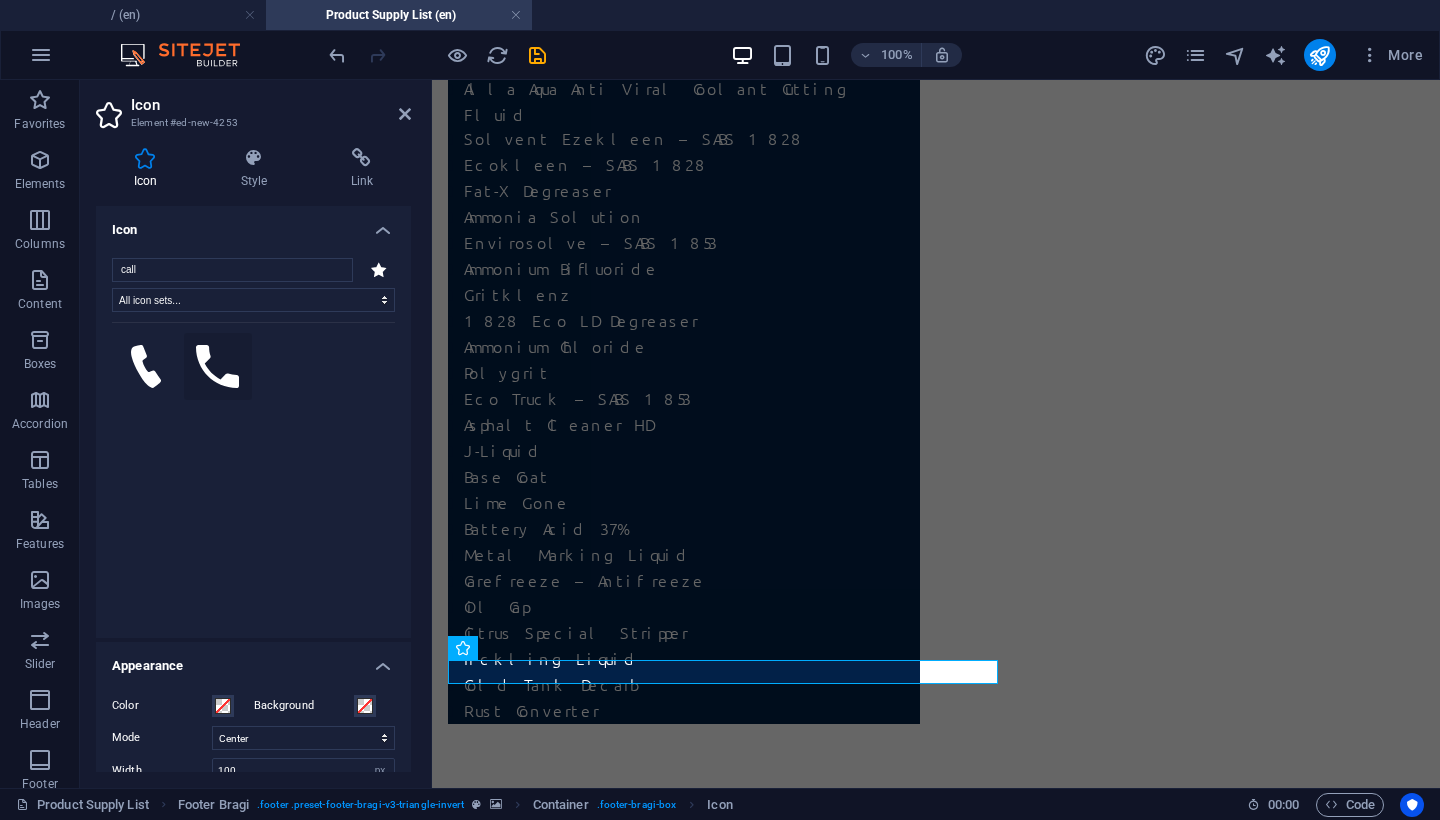 click at bounding box center [218, 367] 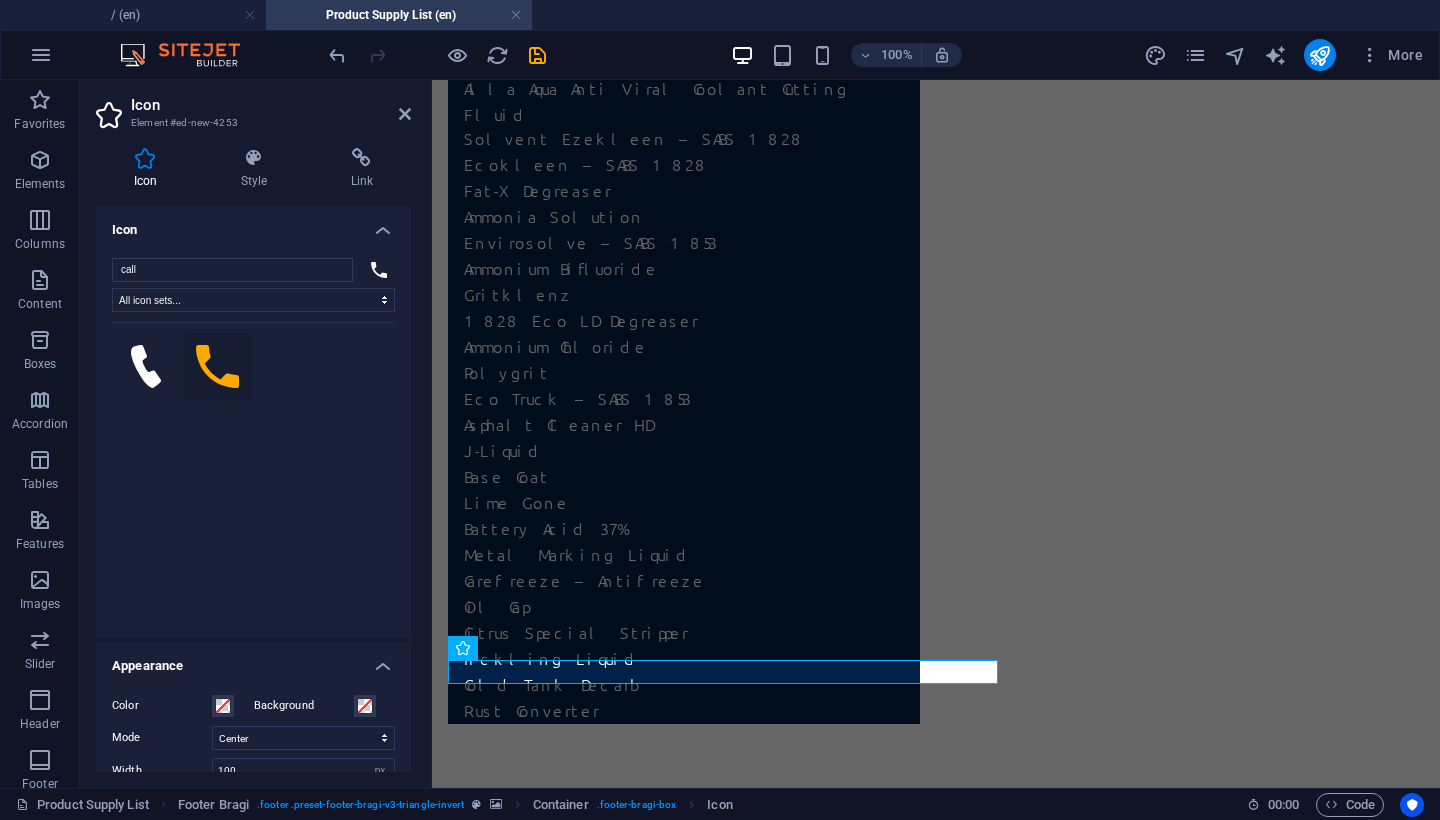 click at bounding box center [936, 5666] 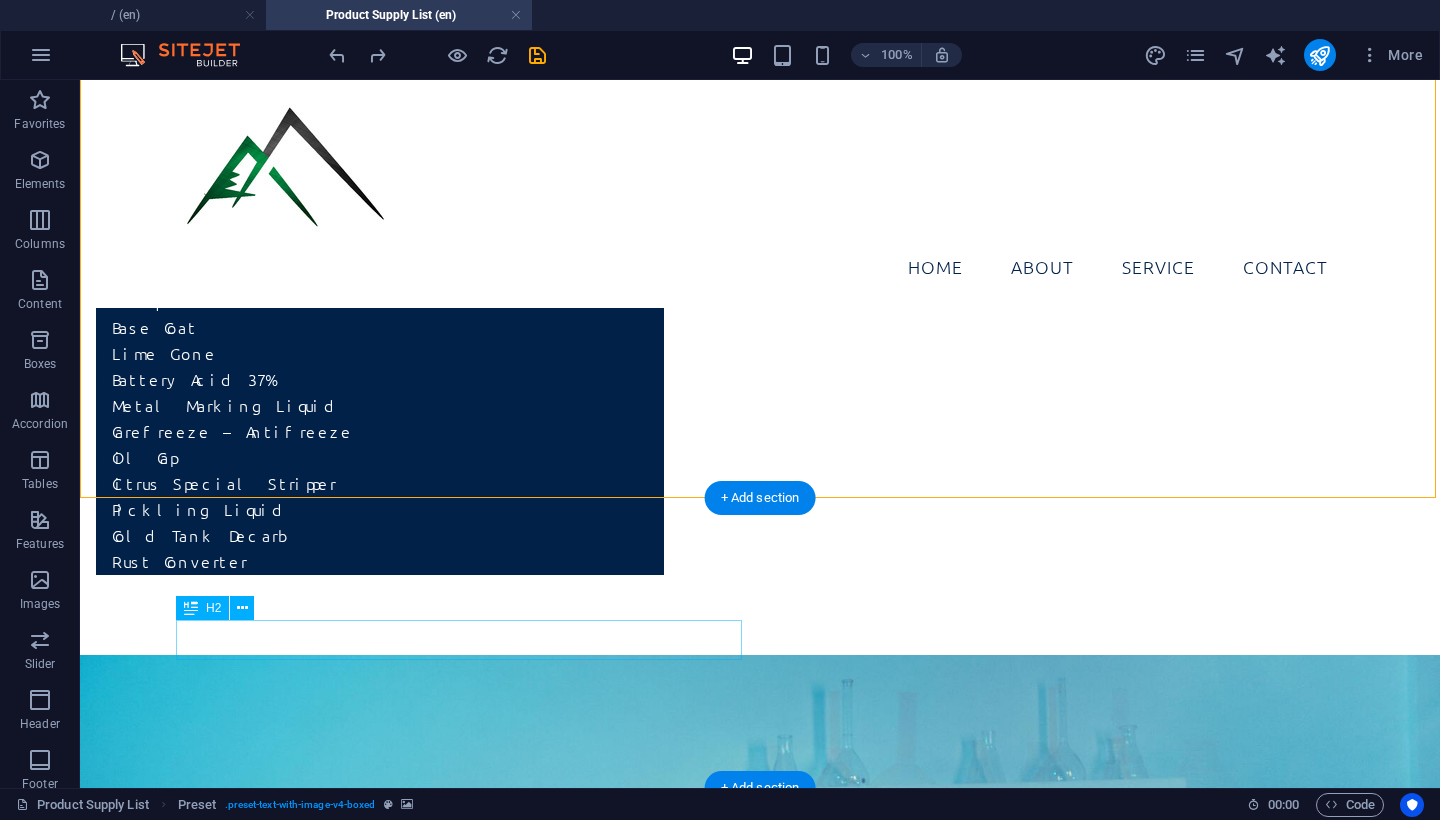scroll, scrollTop: 4771, scrollLeft: 0, axis: vertical 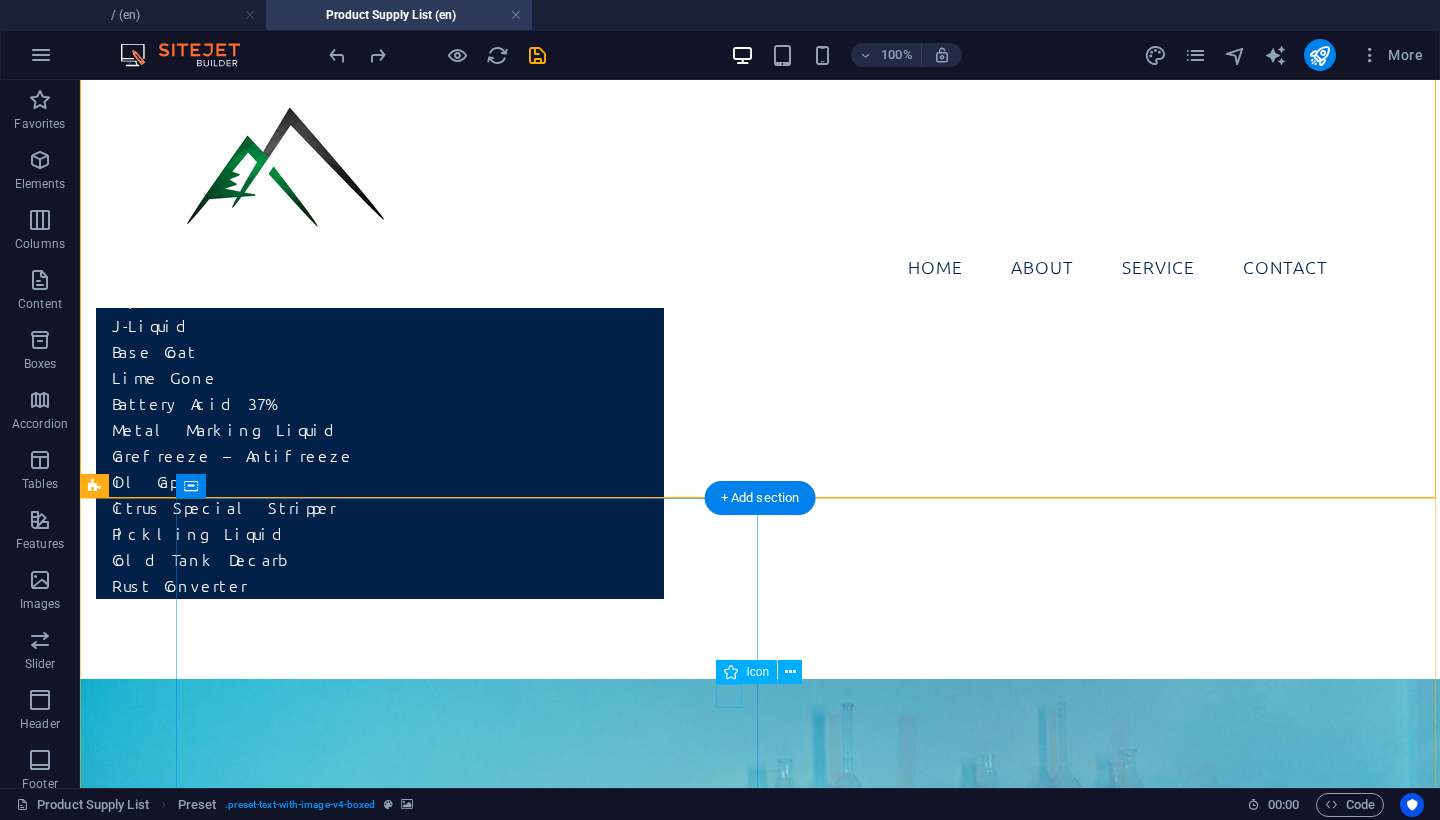click at bounding box center [800, 8219] 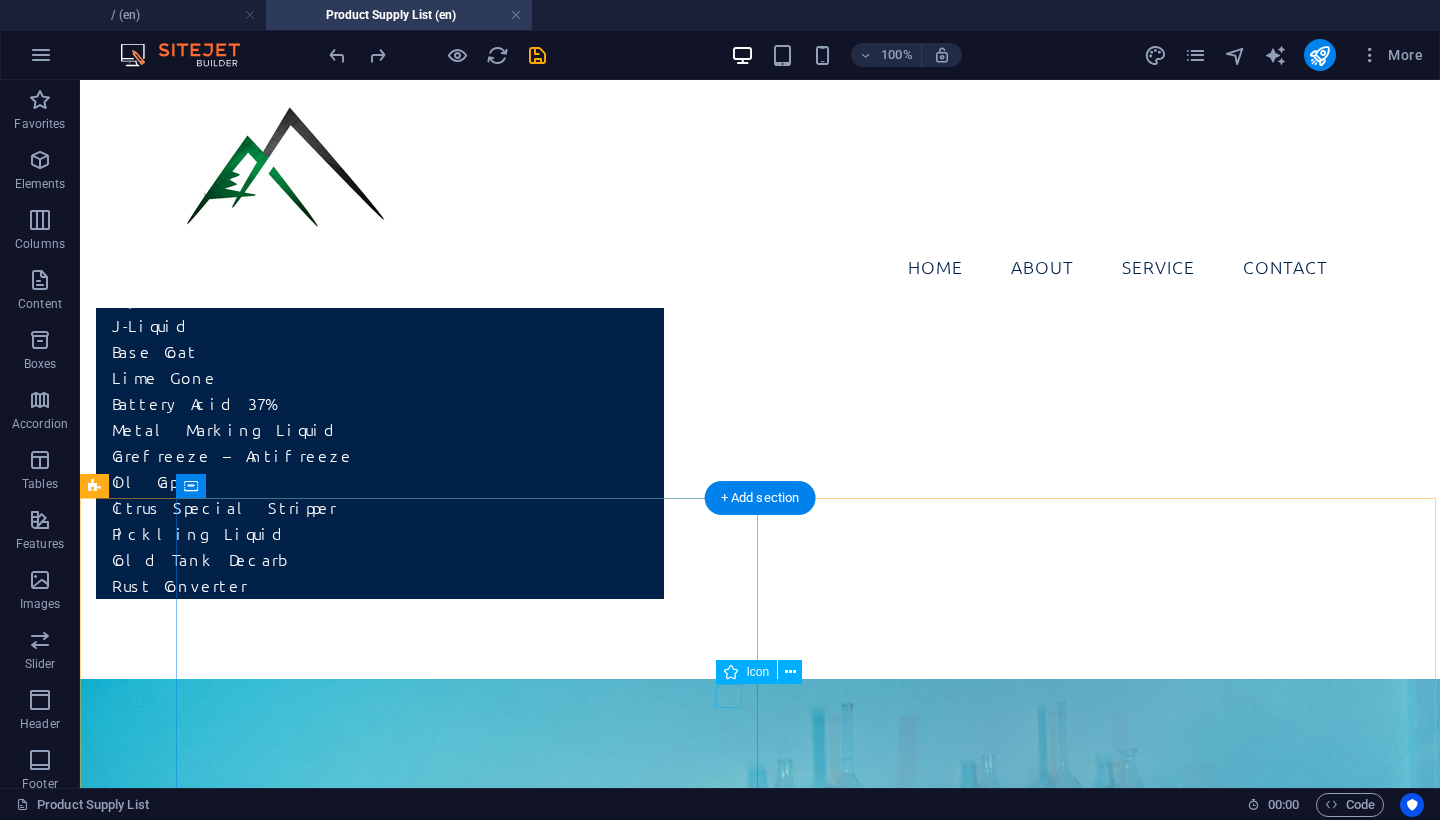 click at bounding box center [800, 8219] 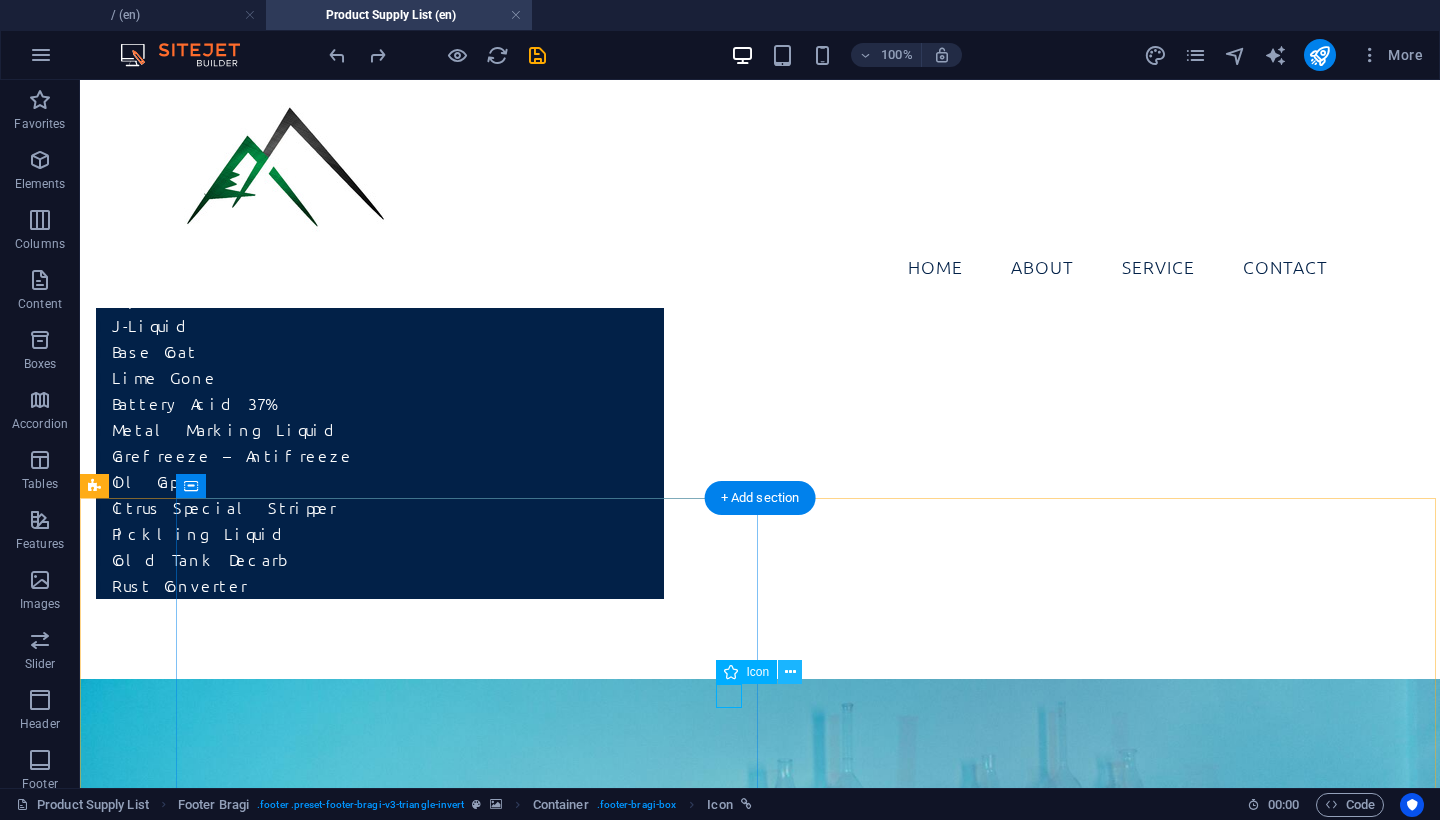 click at bounding box center (790, 672) 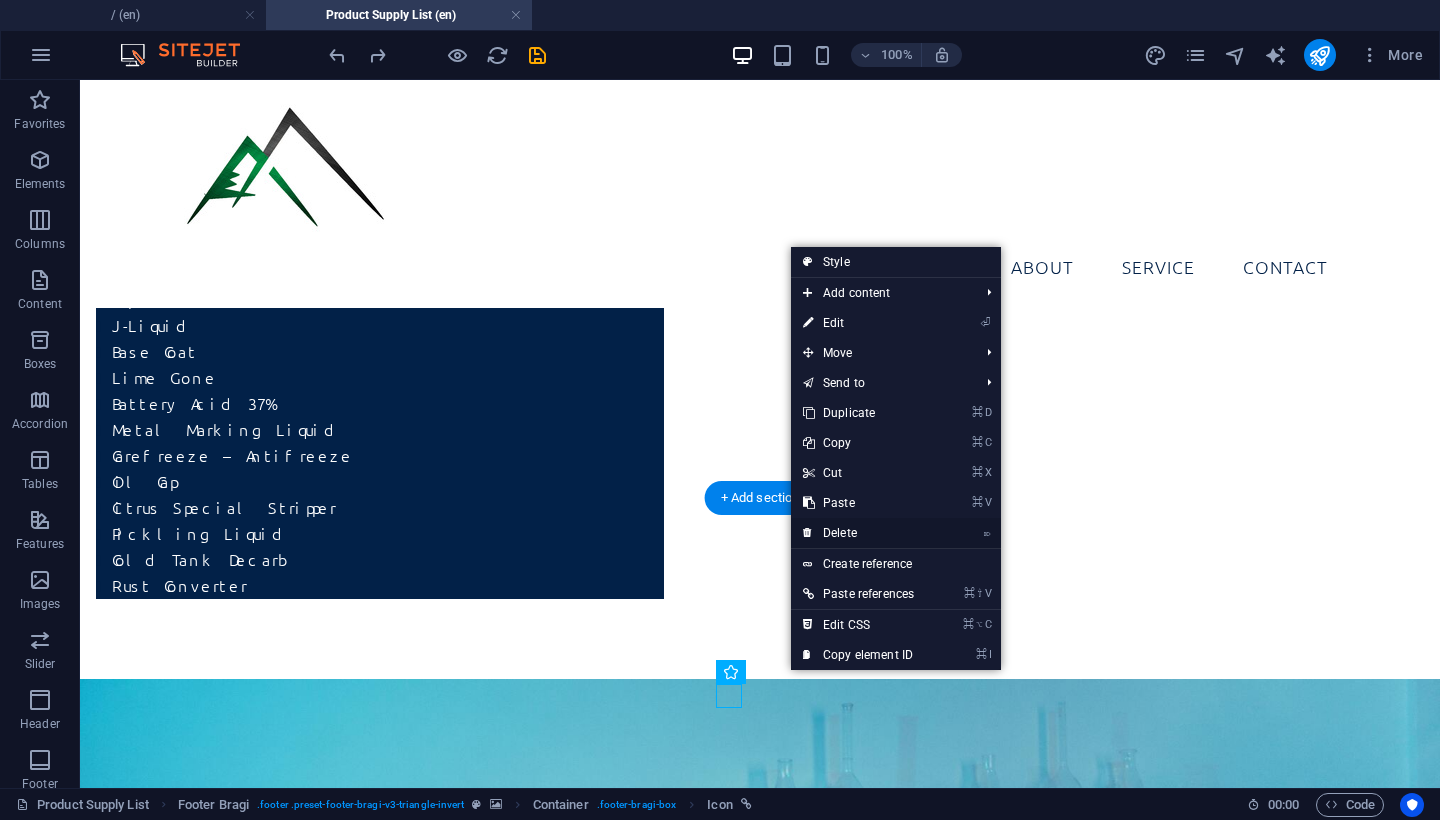 click on "⌦  Delete" at bounding box center [858, 533] 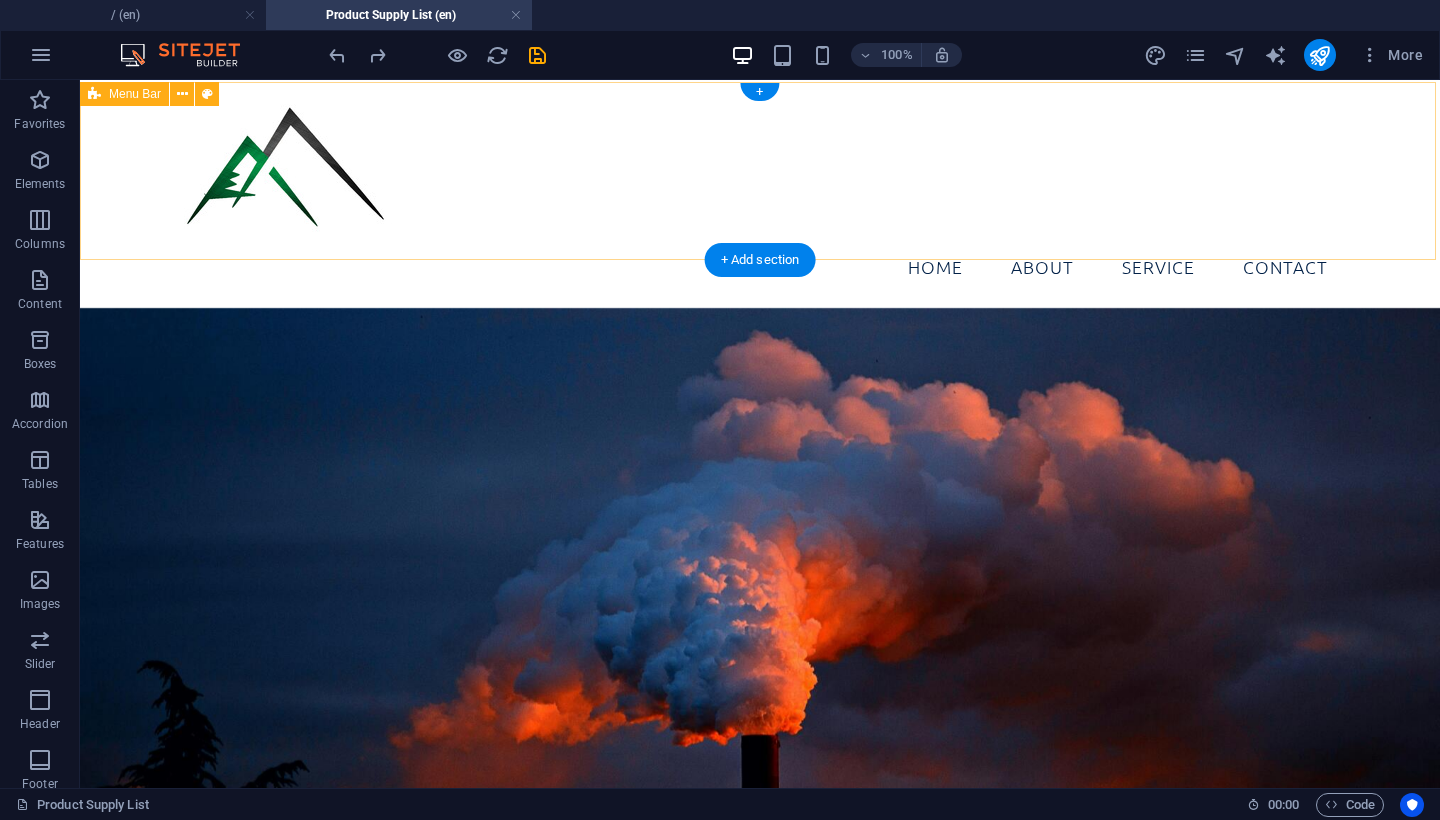 scroll, scrollTop: 0, scrollLeft: 0, axis: both 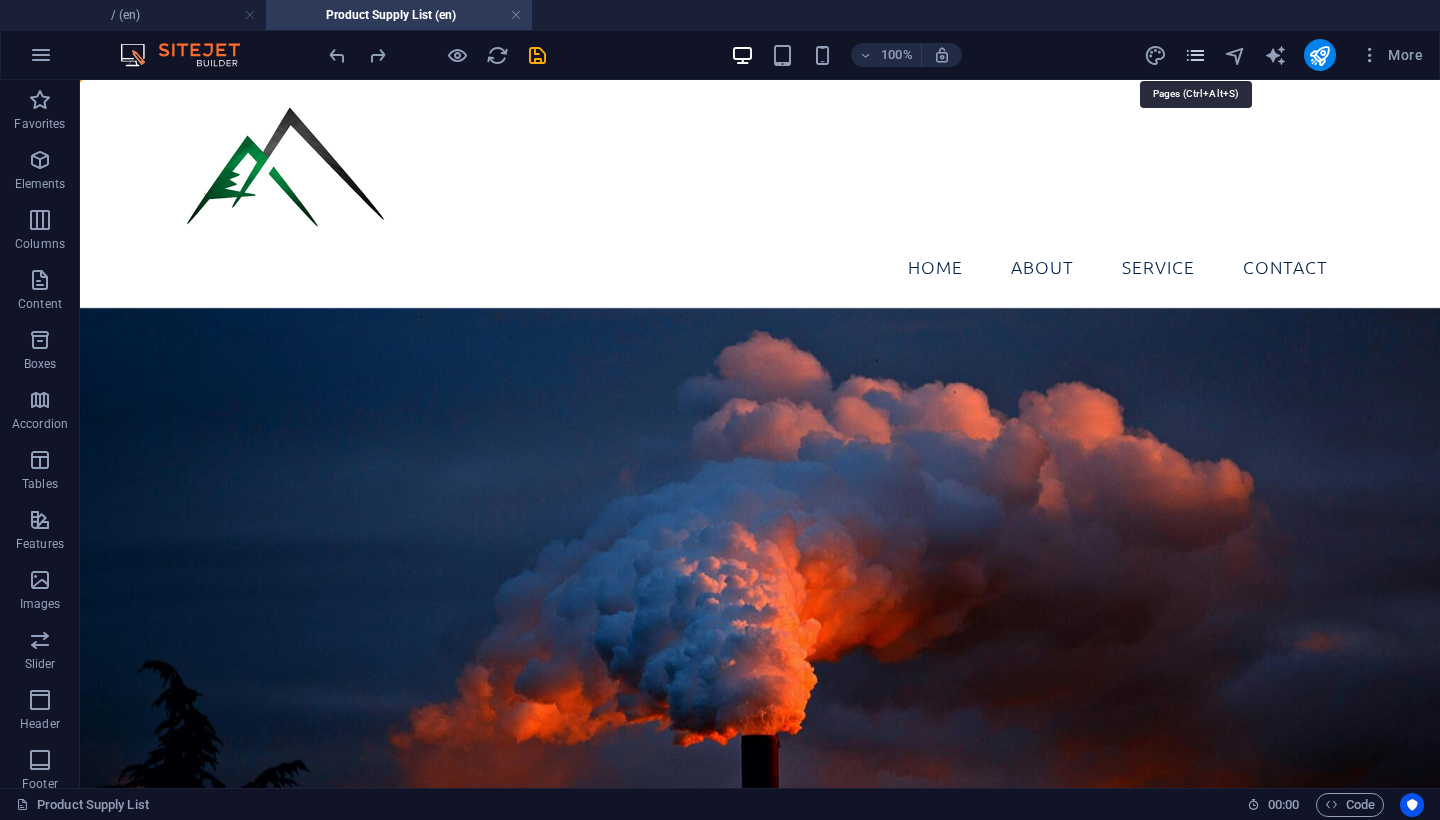 click at bounding box center [1195, 55] 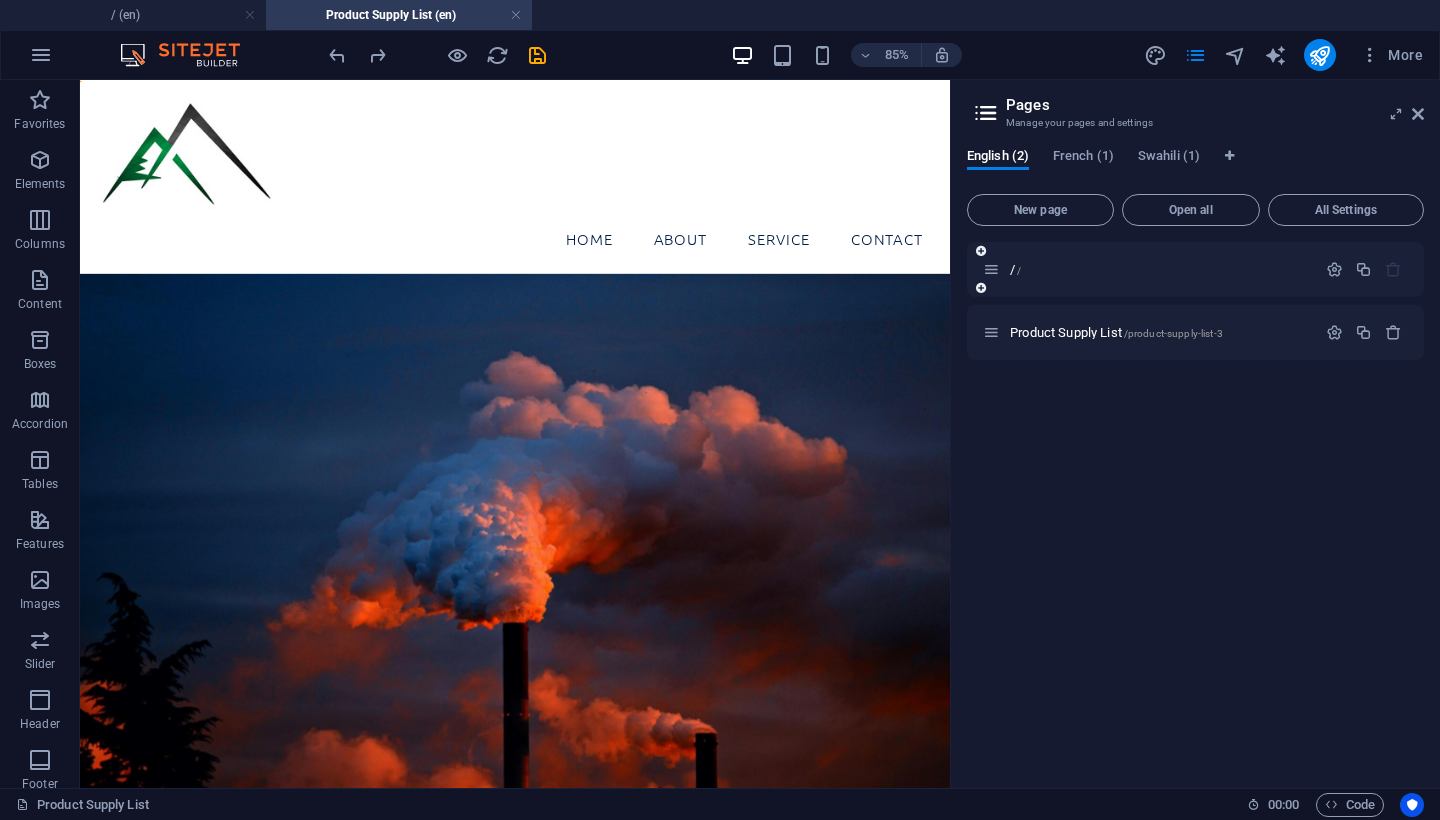 click on "/ /" at bounding box center (1149, 269) 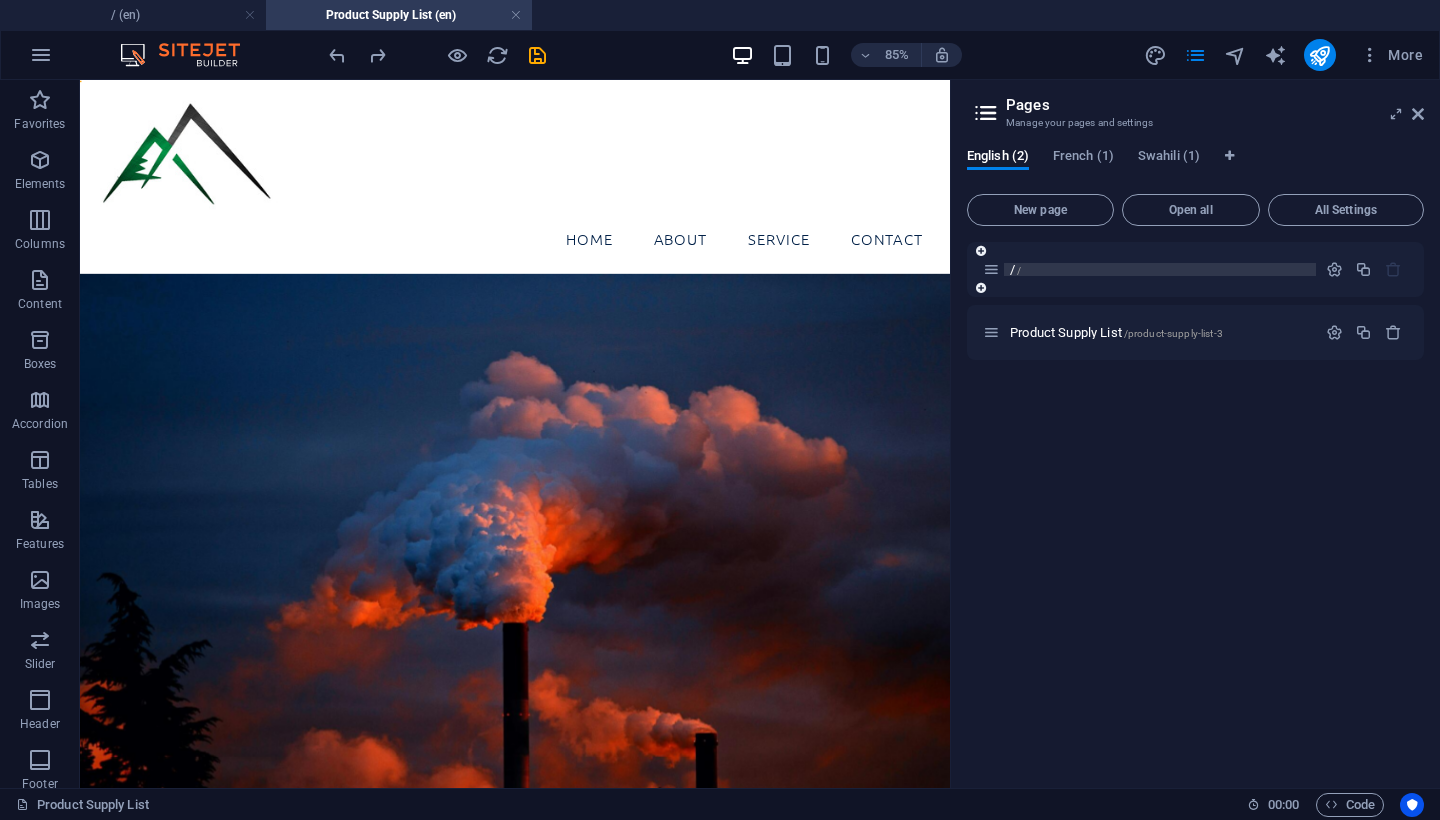 click on "/" at bounding box center [1019, 270] 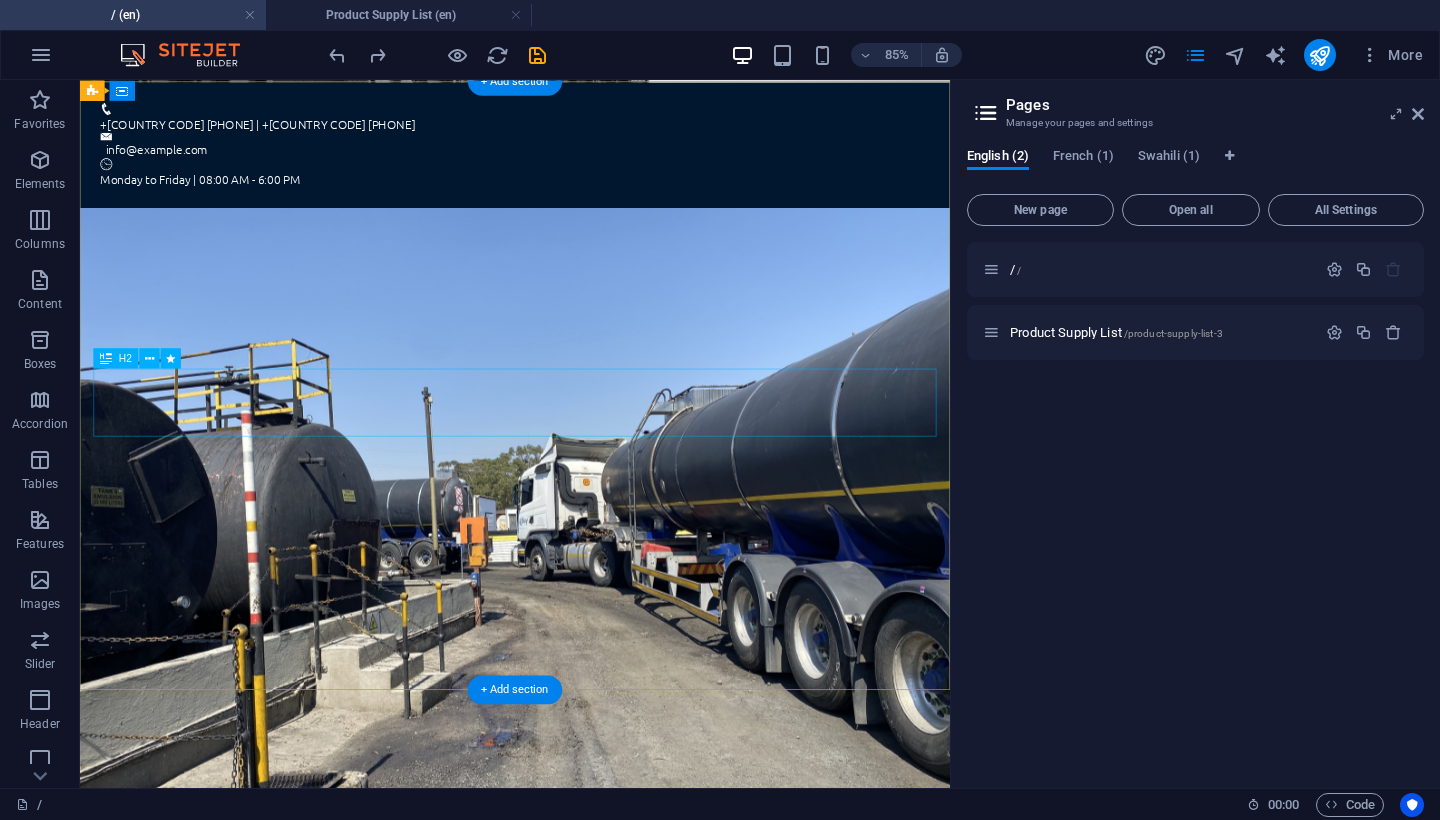 scroll, scrollTop: 239, scrollLeft: 0, axis: vertical 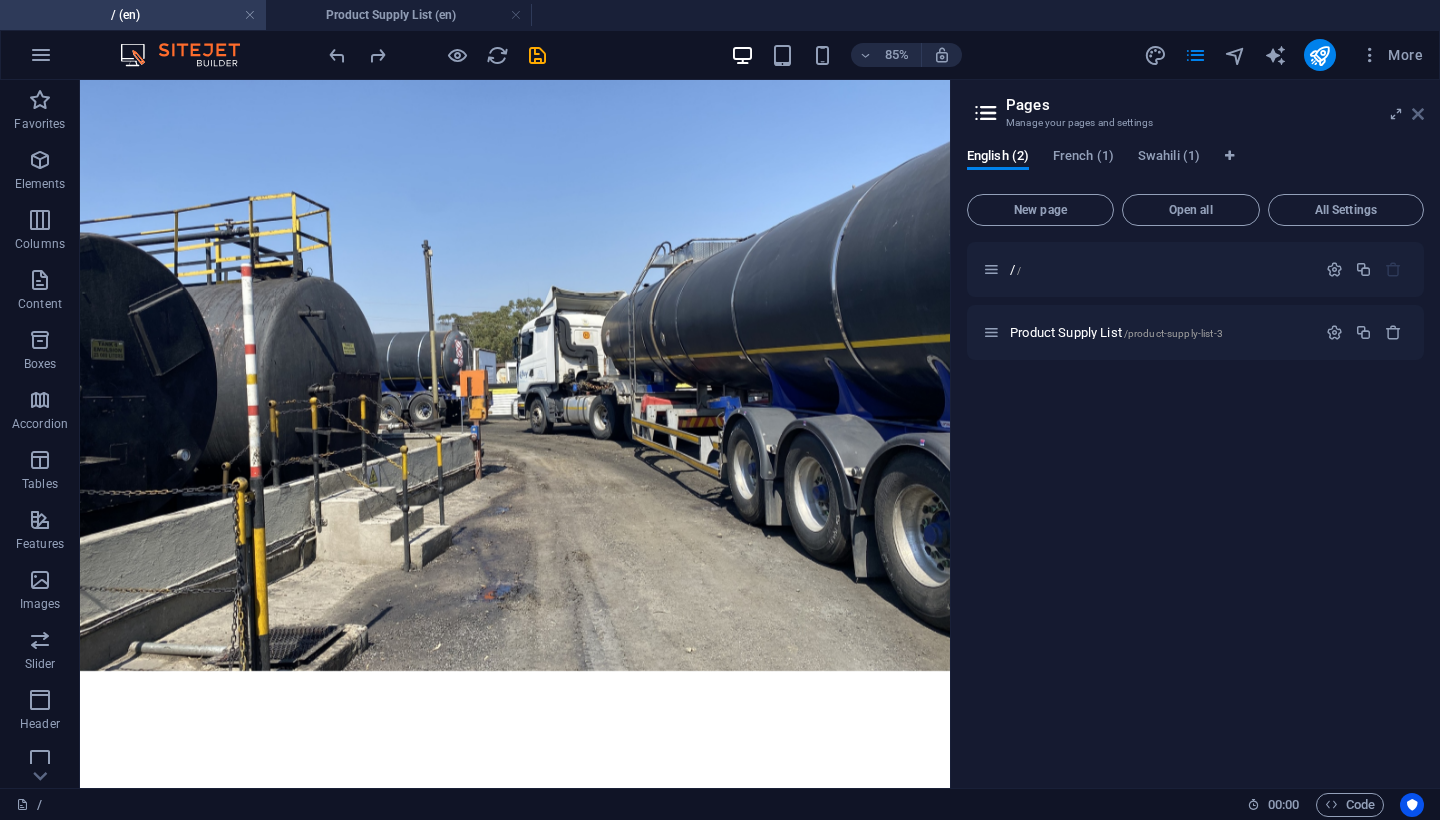 click at bounding box center (1418, 114) 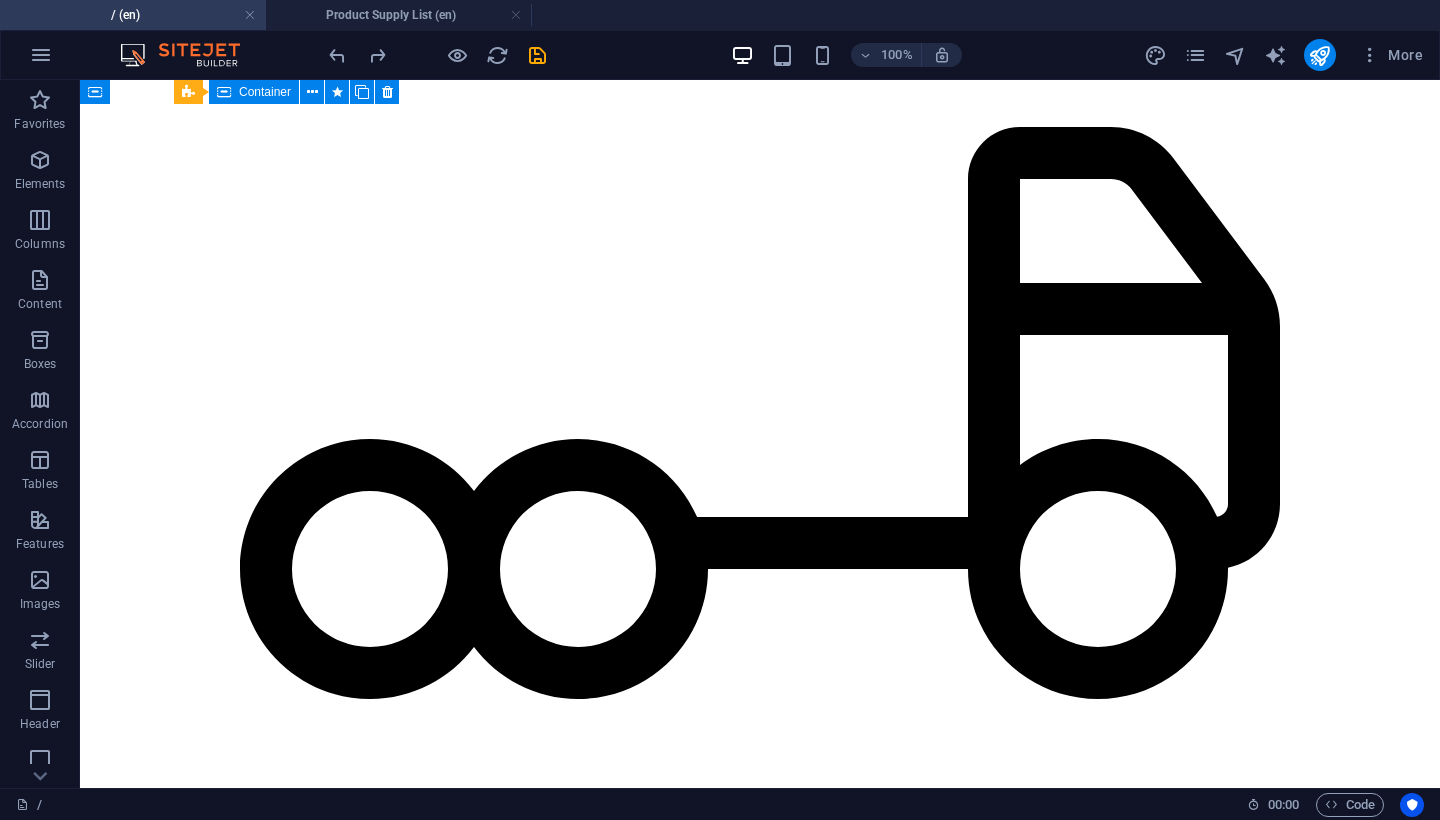 scroll, scrollTop: 8363, scrollLeft: 0, axis: vertical 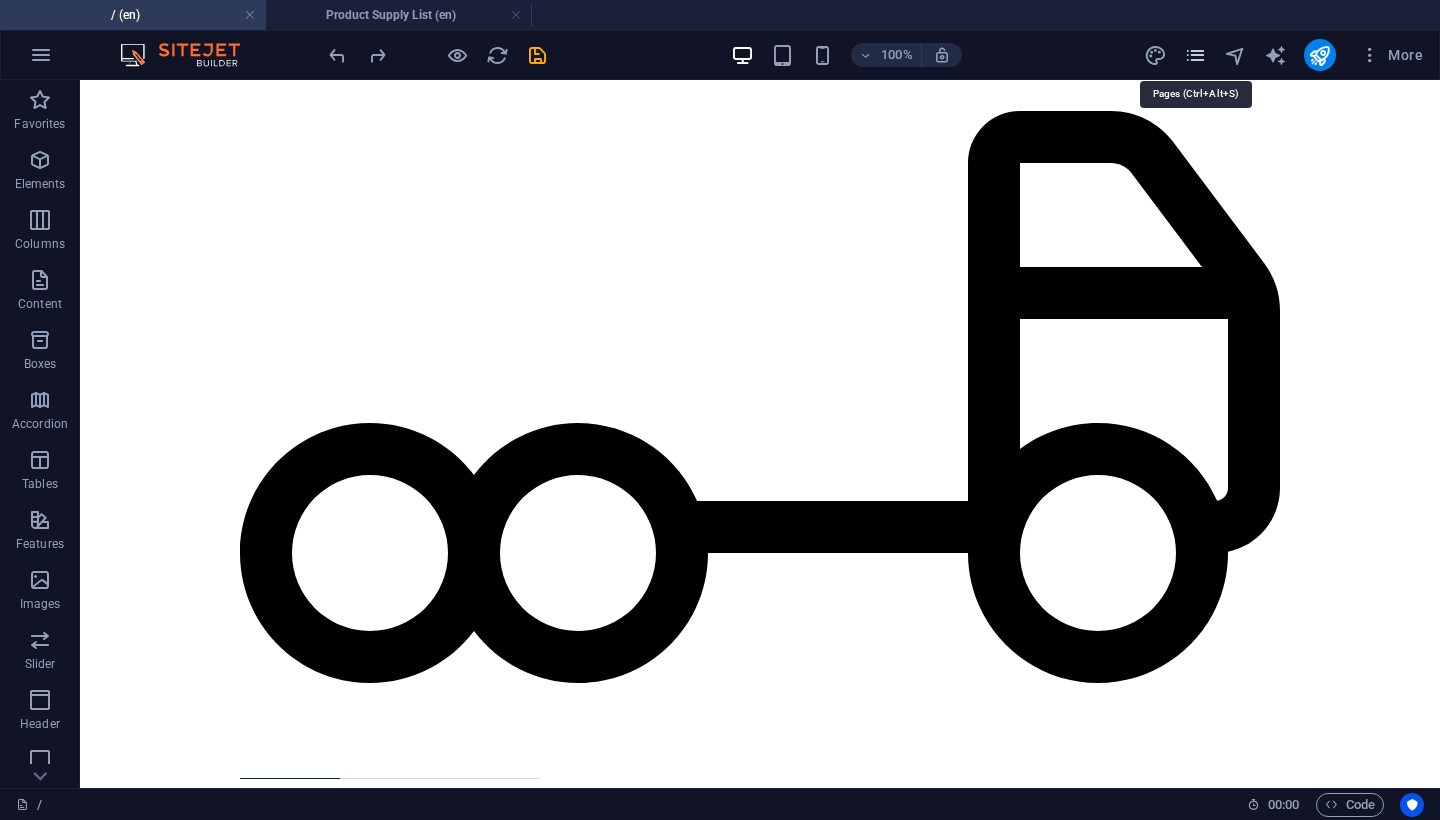 click at bounding box center (1195, 55) 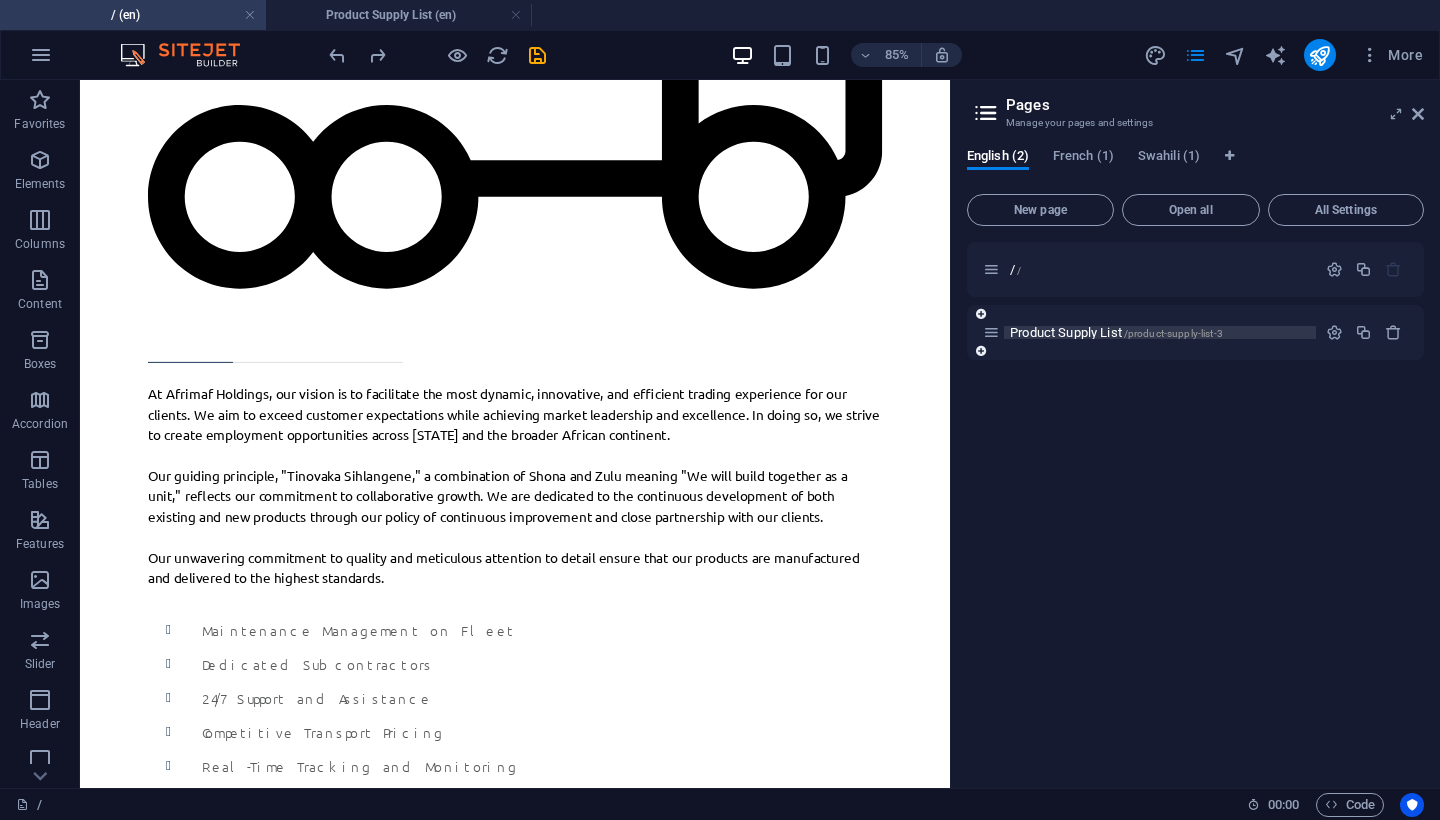 click on "Product Supply List /product-supply-list-3" at bounding box center (1116, 332) 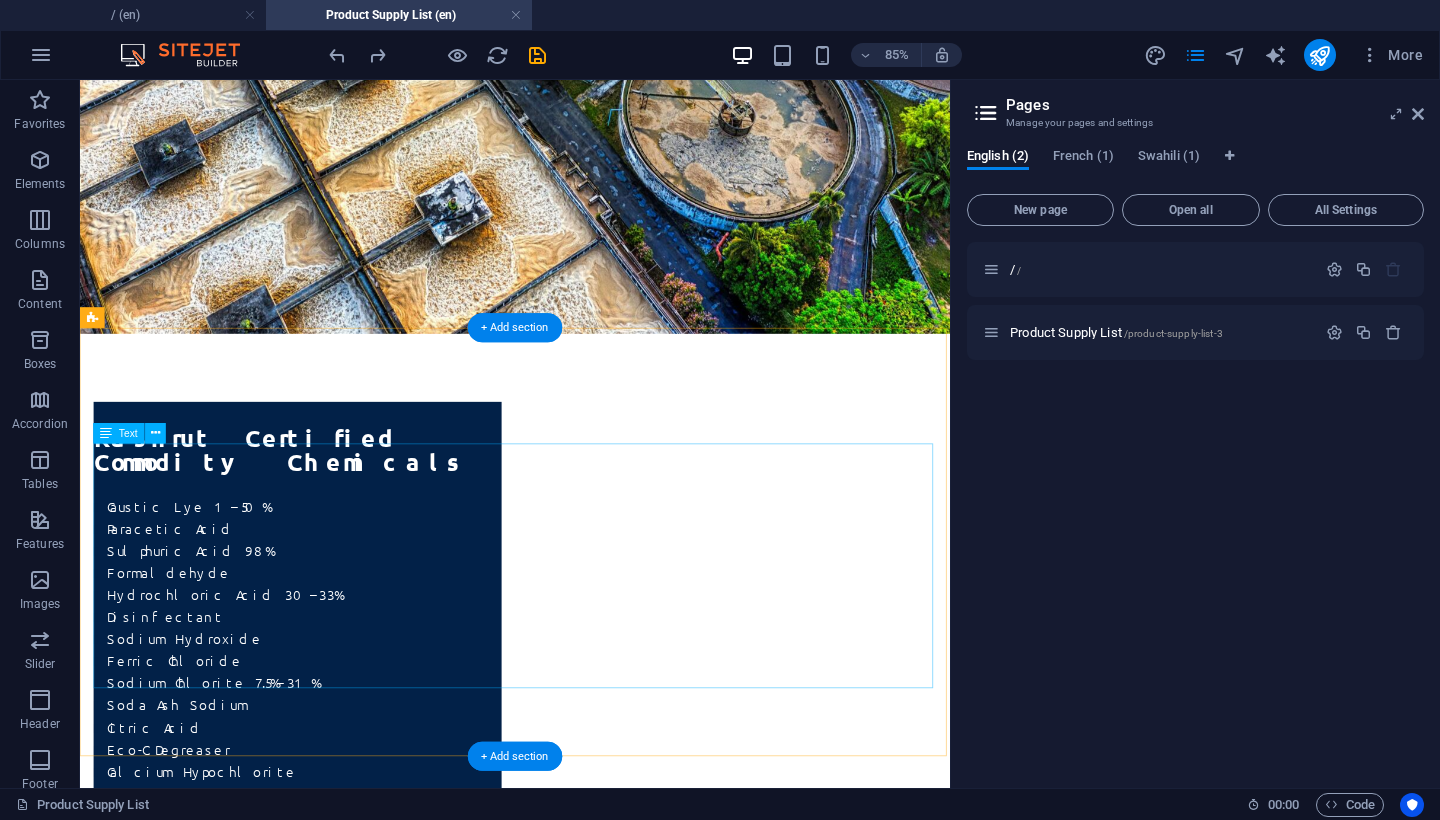 scroll, scrollTop: 3524, scrollLeft: 0, axis: vertical 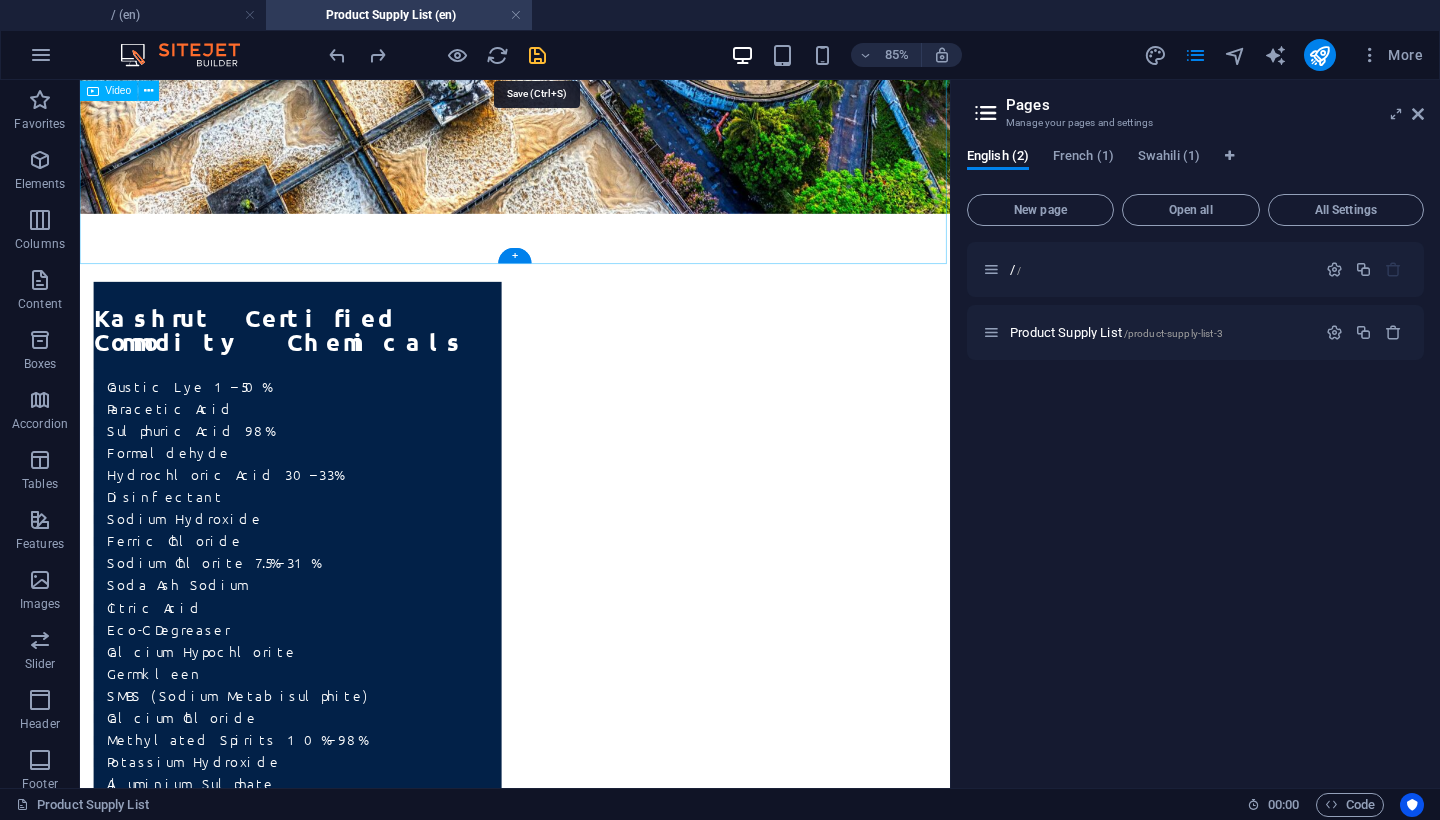 click at bounding box center (537, 55) 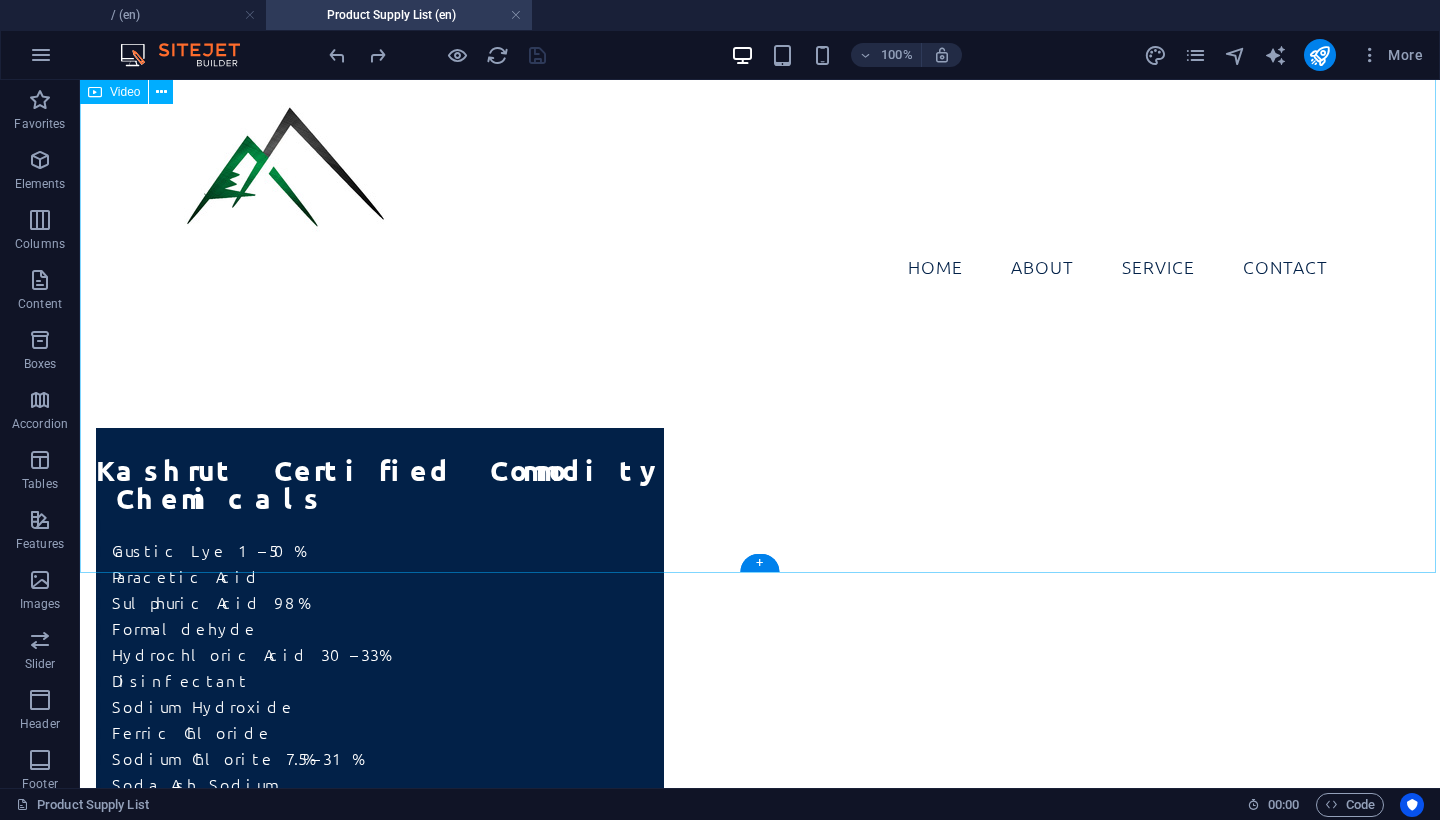 scroll, scrollTop: 3321, scrollLeft: 0, axis: vertical 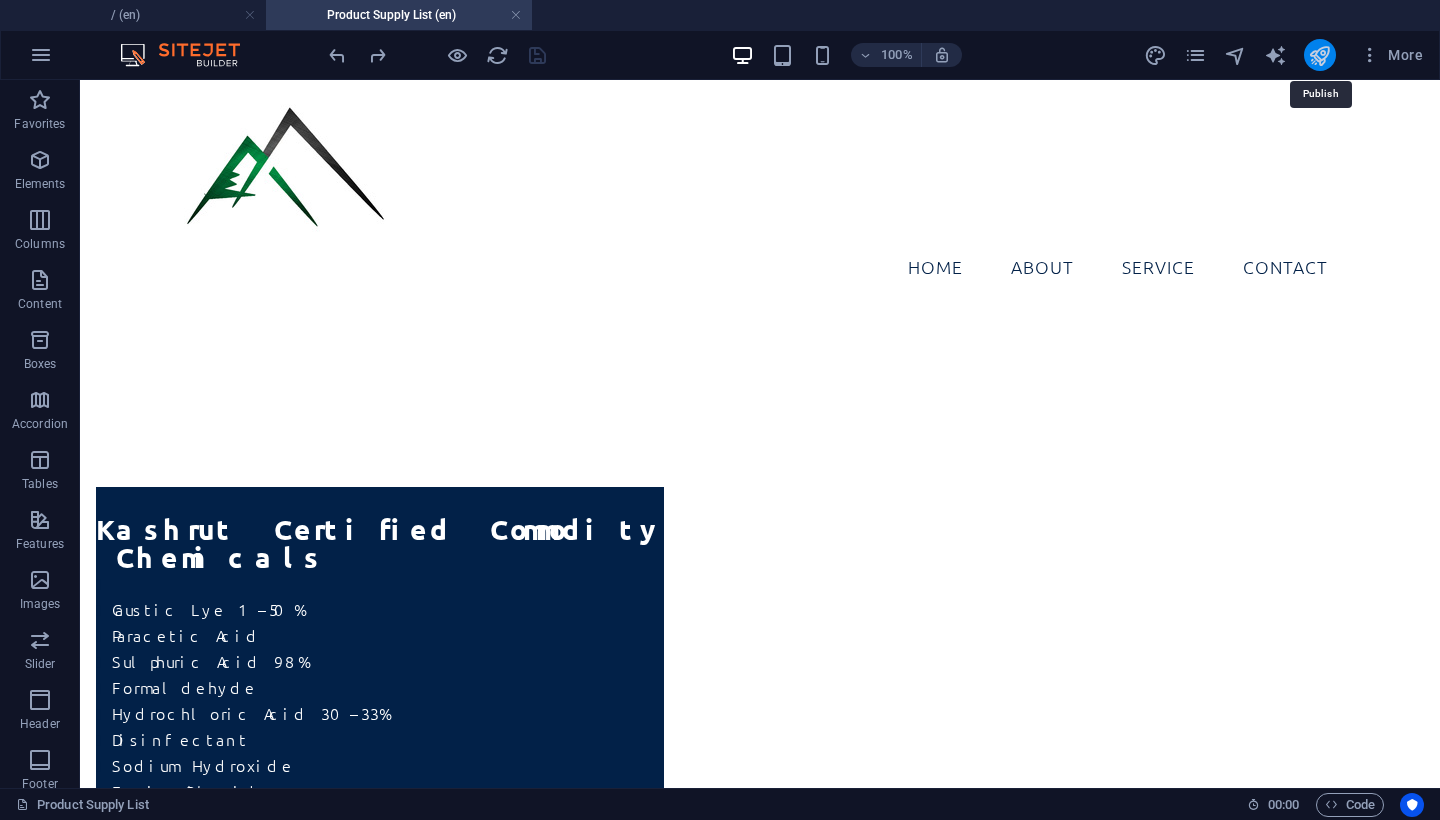 click at bounding box center (1319, 55) 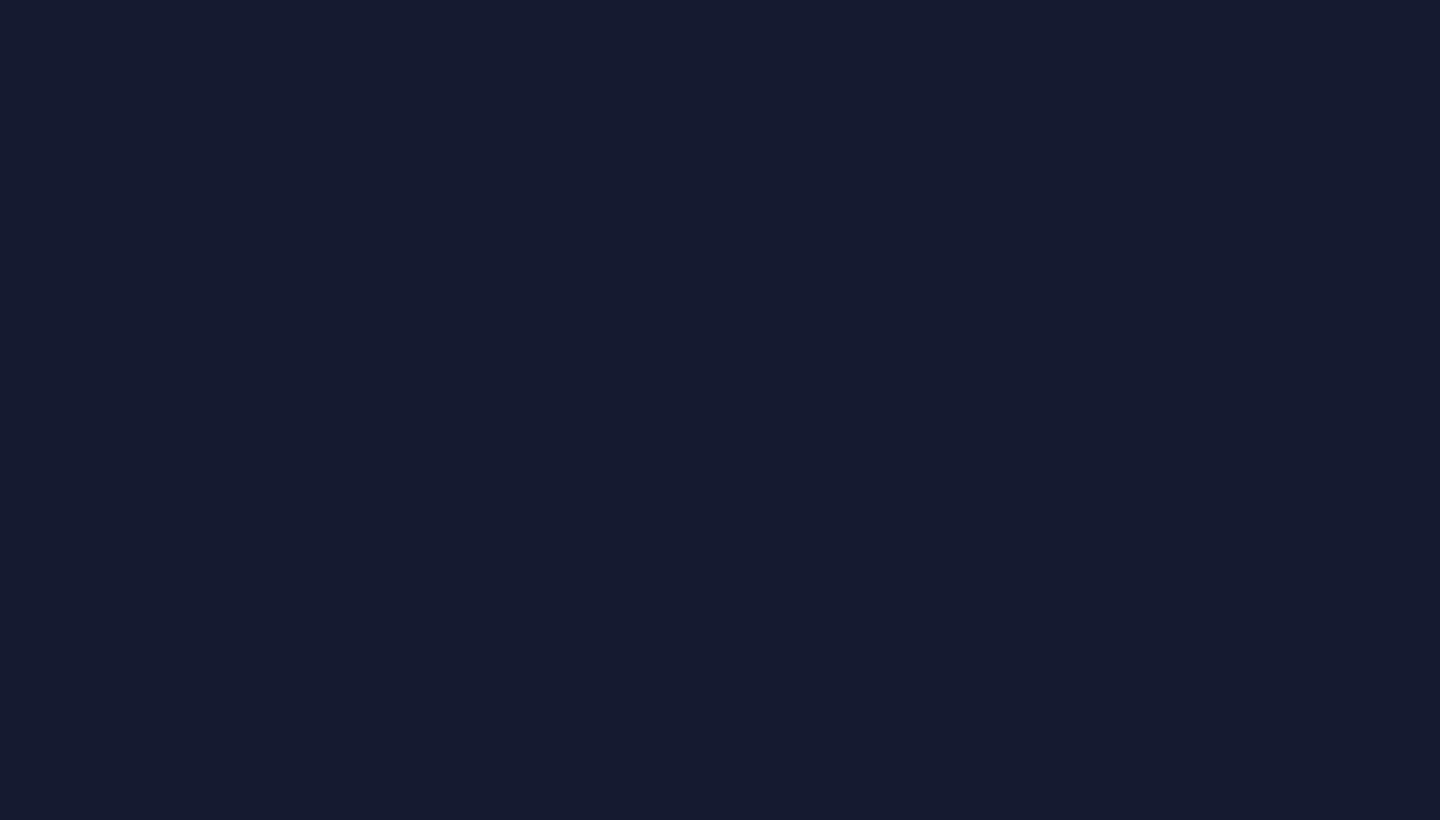scroll, scrollTop: 0, scrollLeft: 0, axis: both 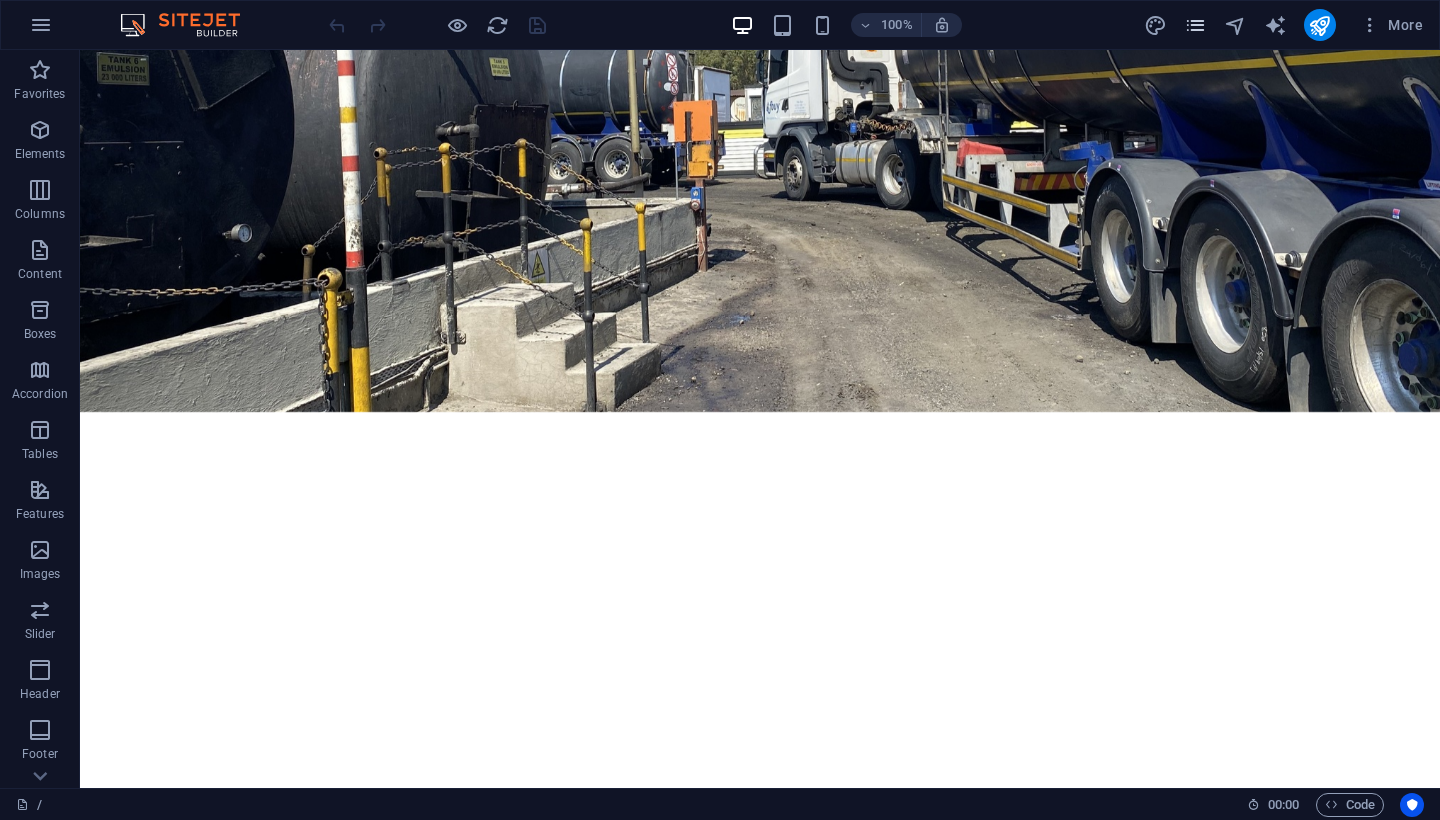 click at bounding box center (1195, 25) 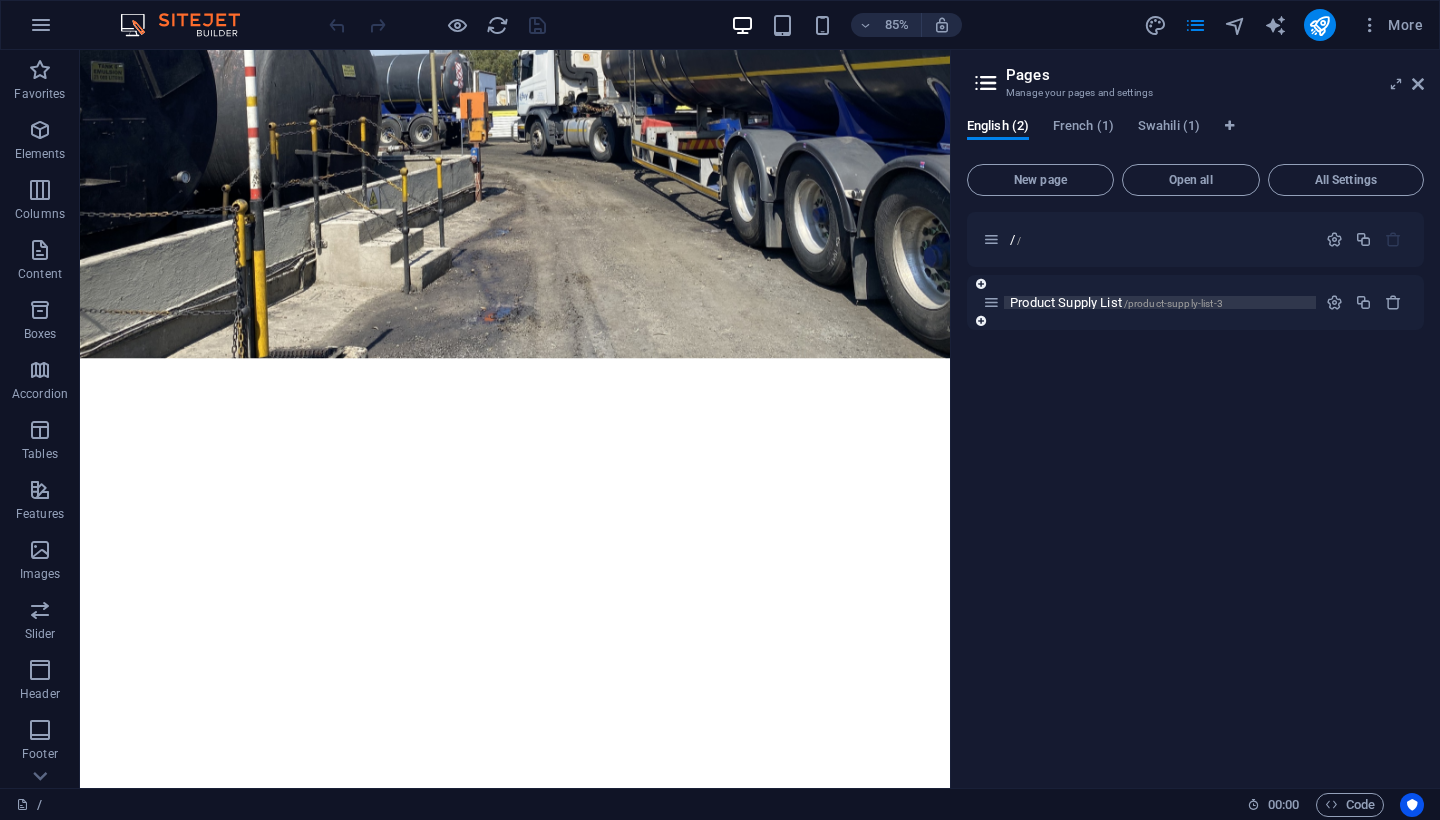 click on "Product Supply List /product-supply-list-3" at bounding box center (1116, 302) 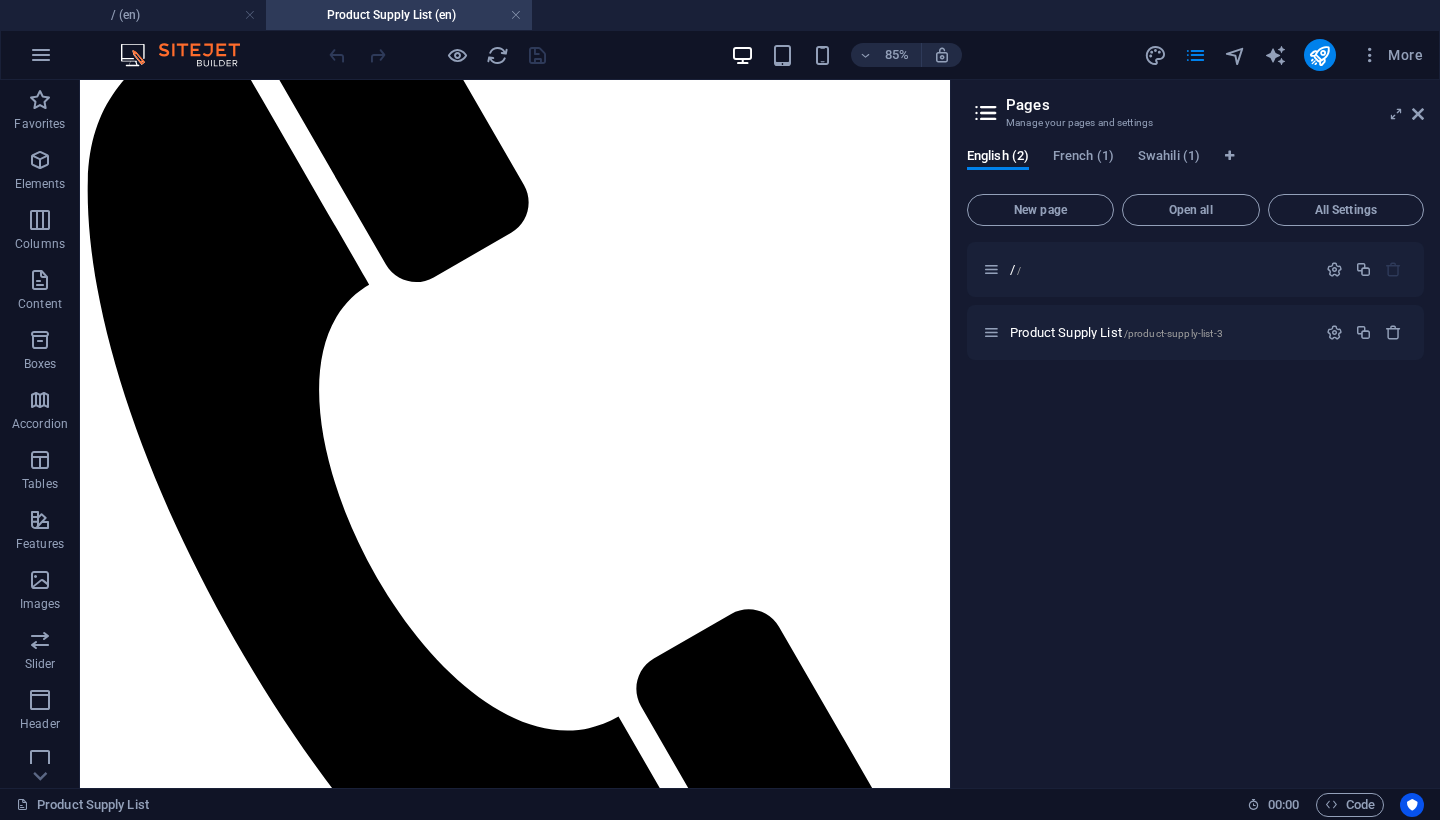 scroll, scrollTop: 0, scrollLeft: 0, axis: both 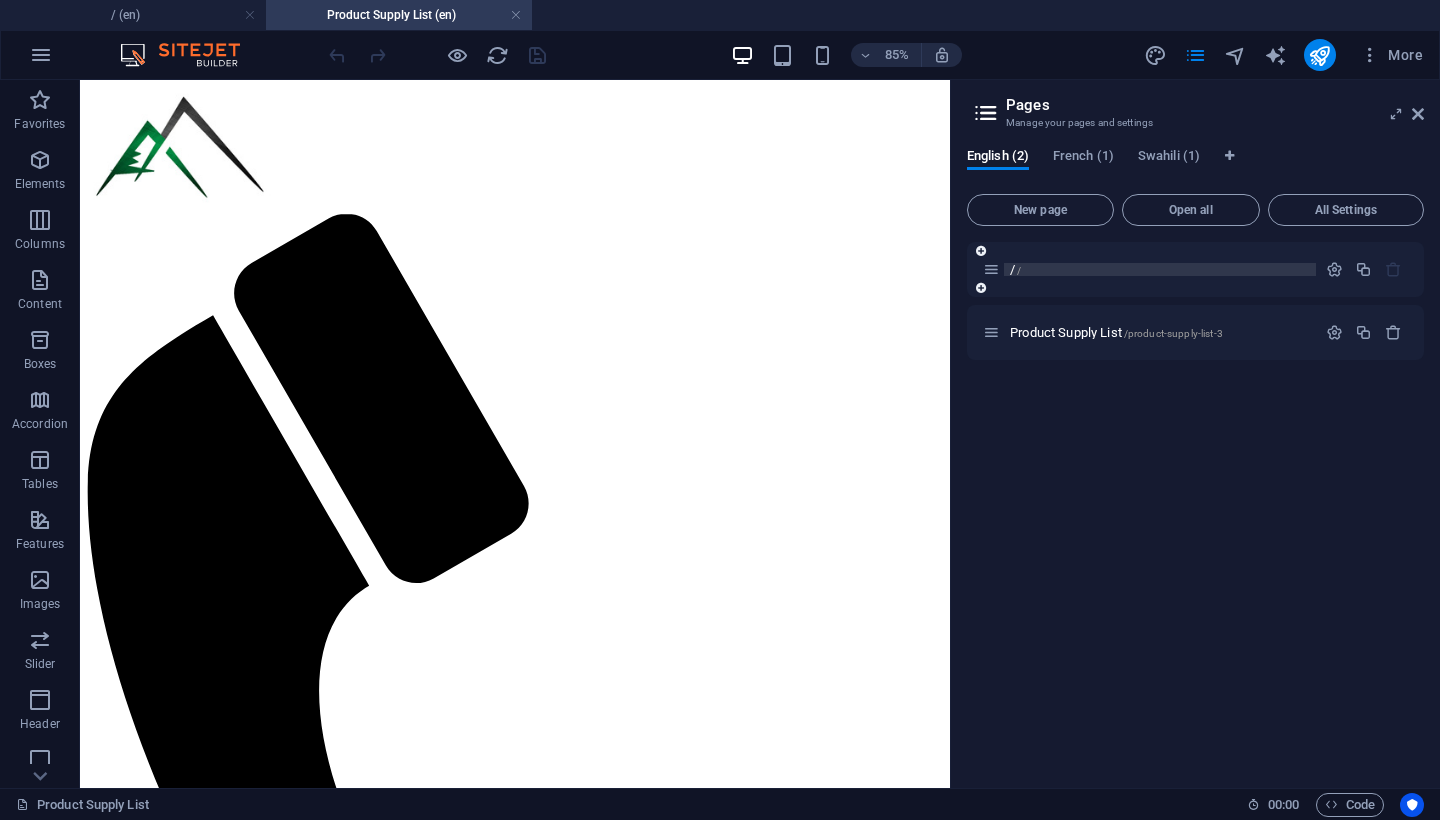 click on "/" at bounding box center [1019, 270] 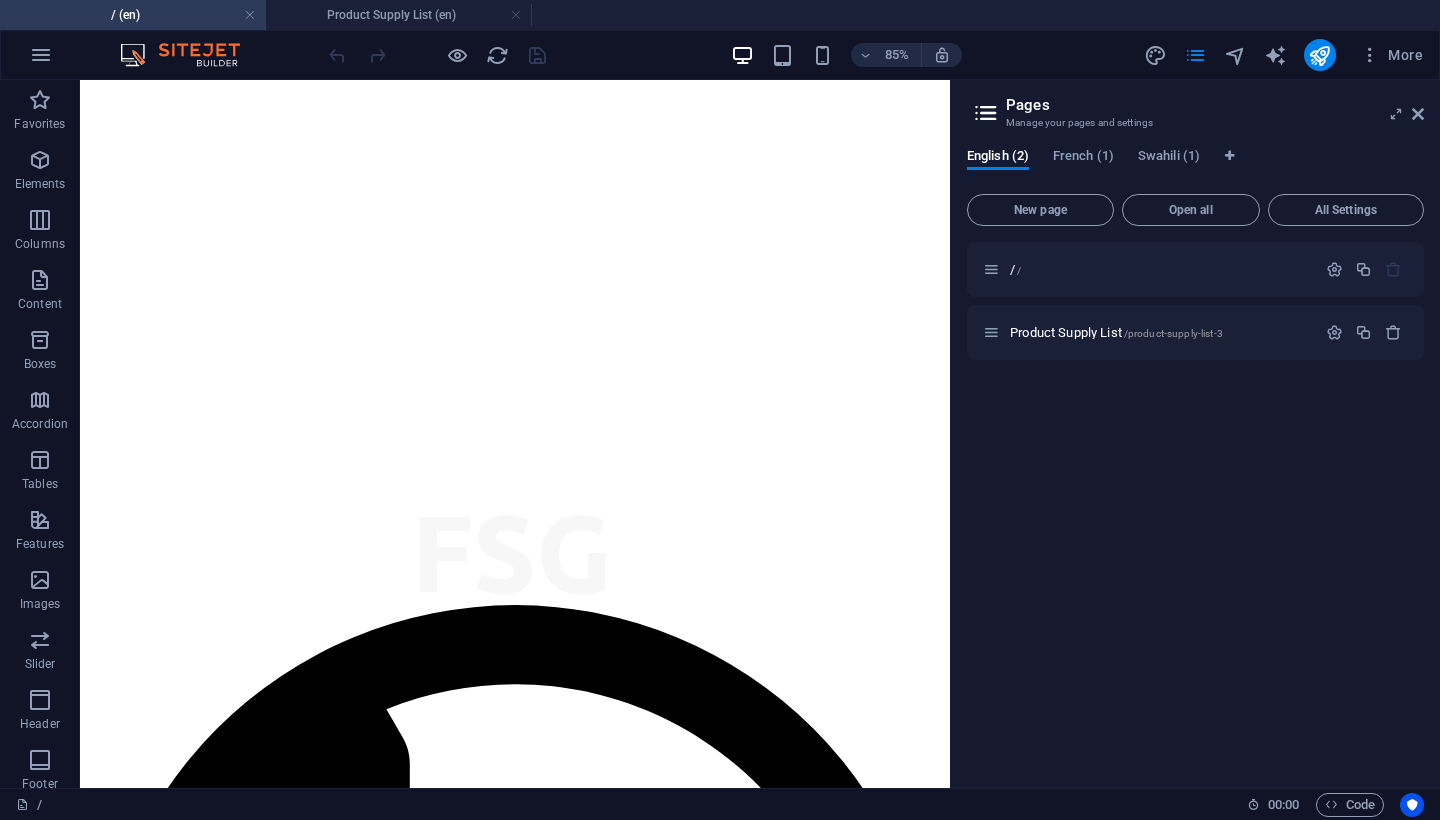 scroll, scrollTop: 1282, scrollLeft: 0, axis: vertical 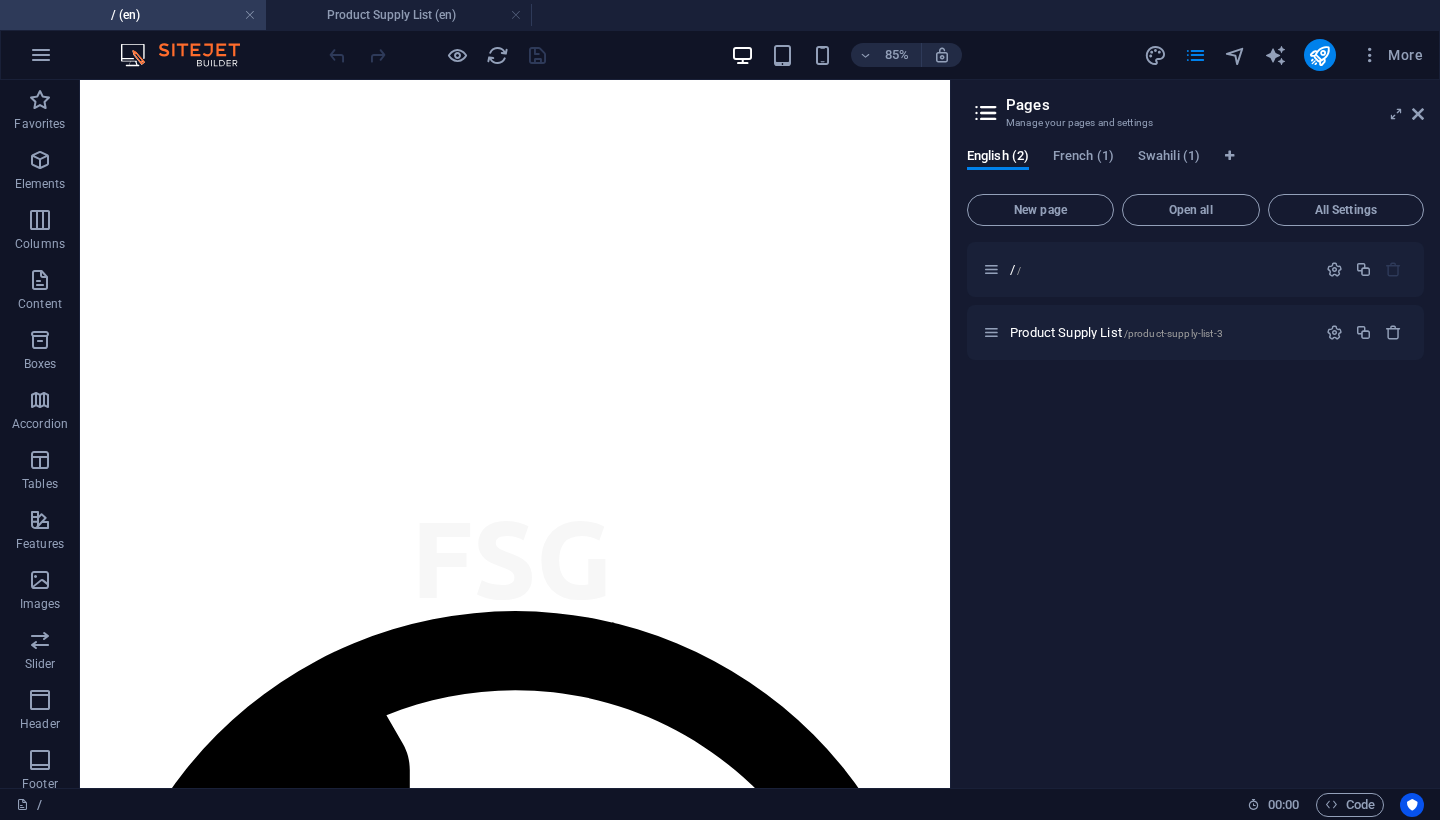 click at bounding box center [592, 5492] 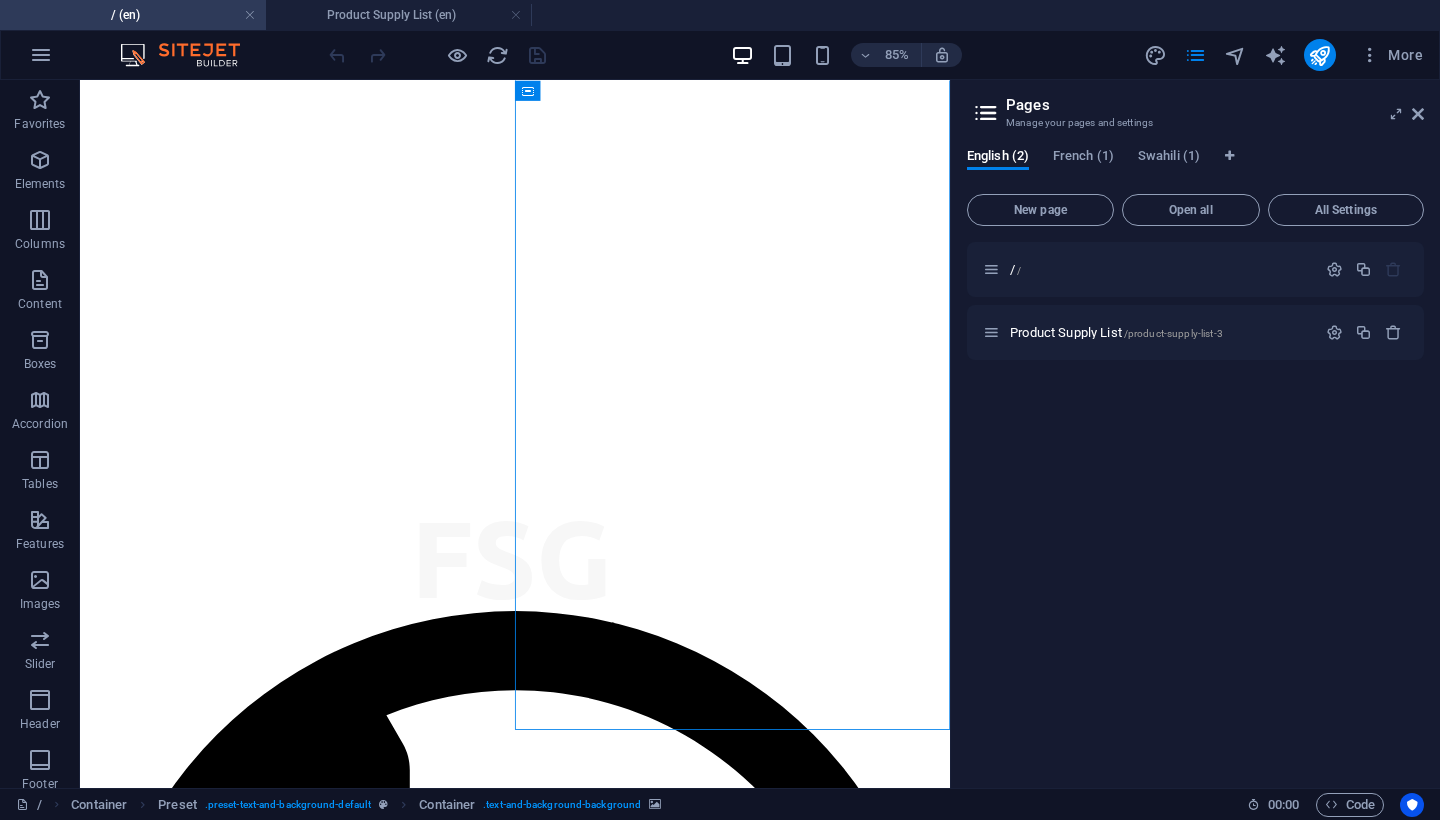 click at bounding box center [592, 5492] 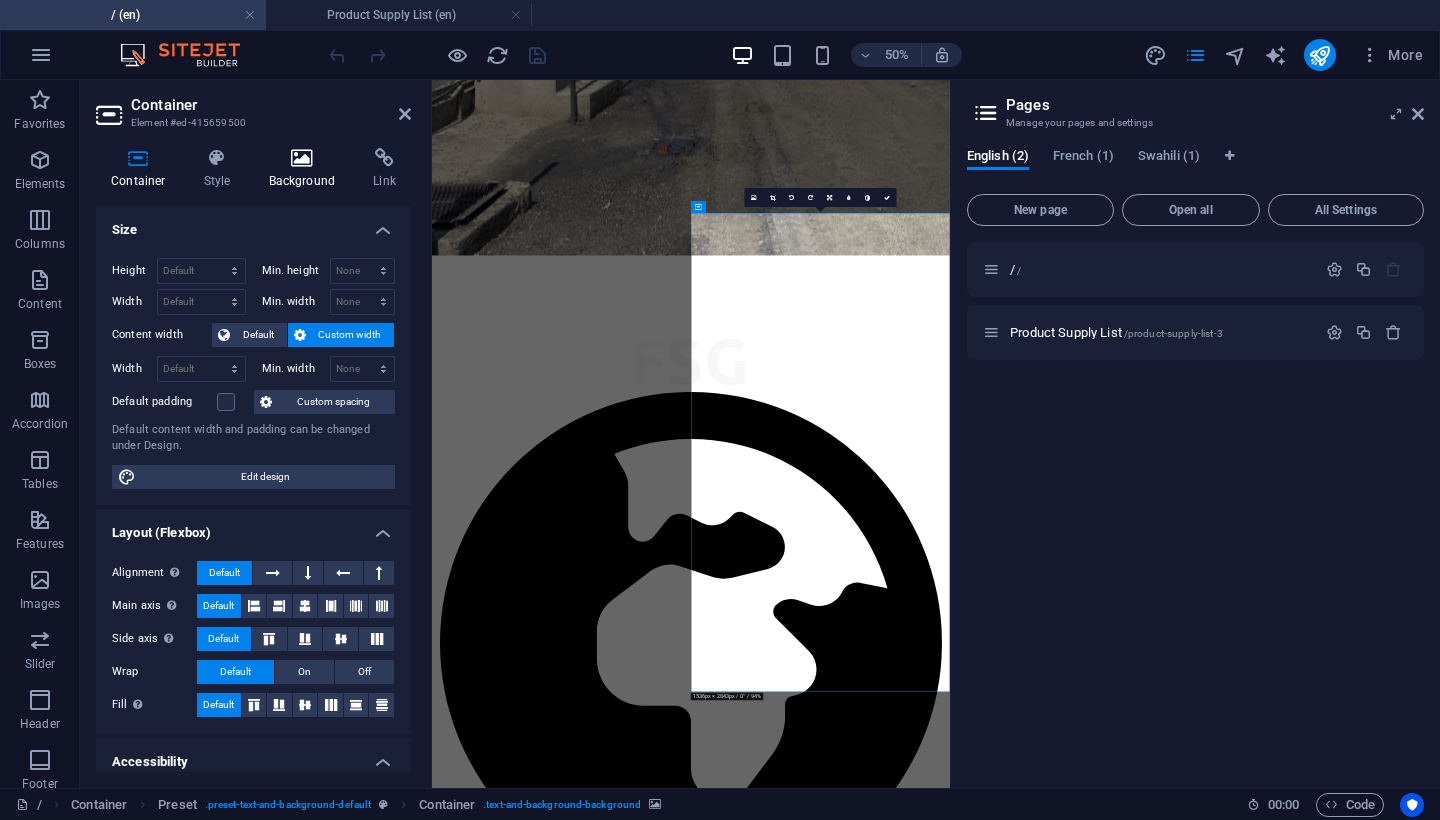 click on "Background" at bounding box center (306, 169) 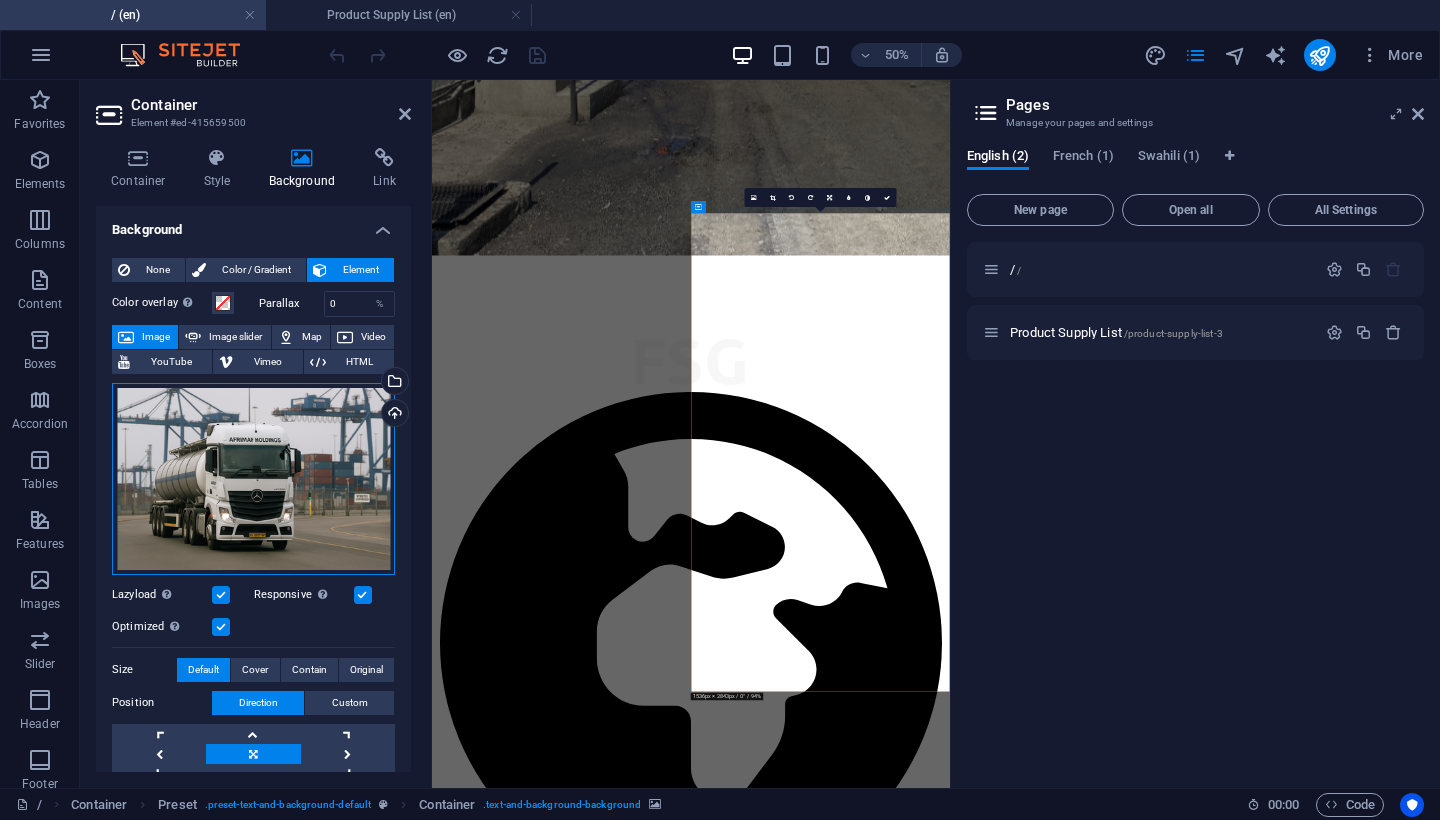 click on "Drag files here, click to choose files or select files from Files or our free stock photos & videos" at bounding box center [253, 479] 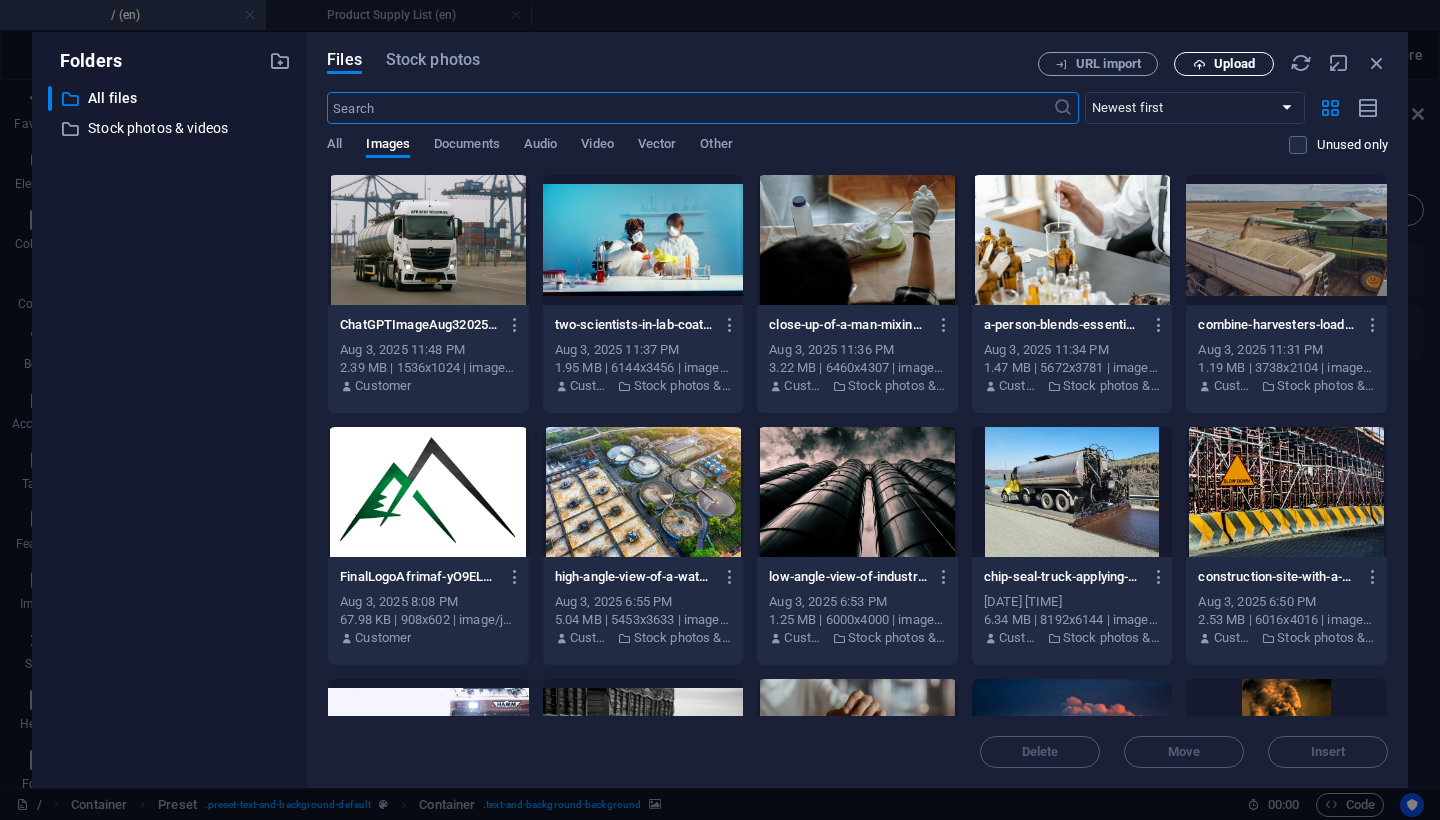 click on "Upload" at bounding box center (1234, 64) 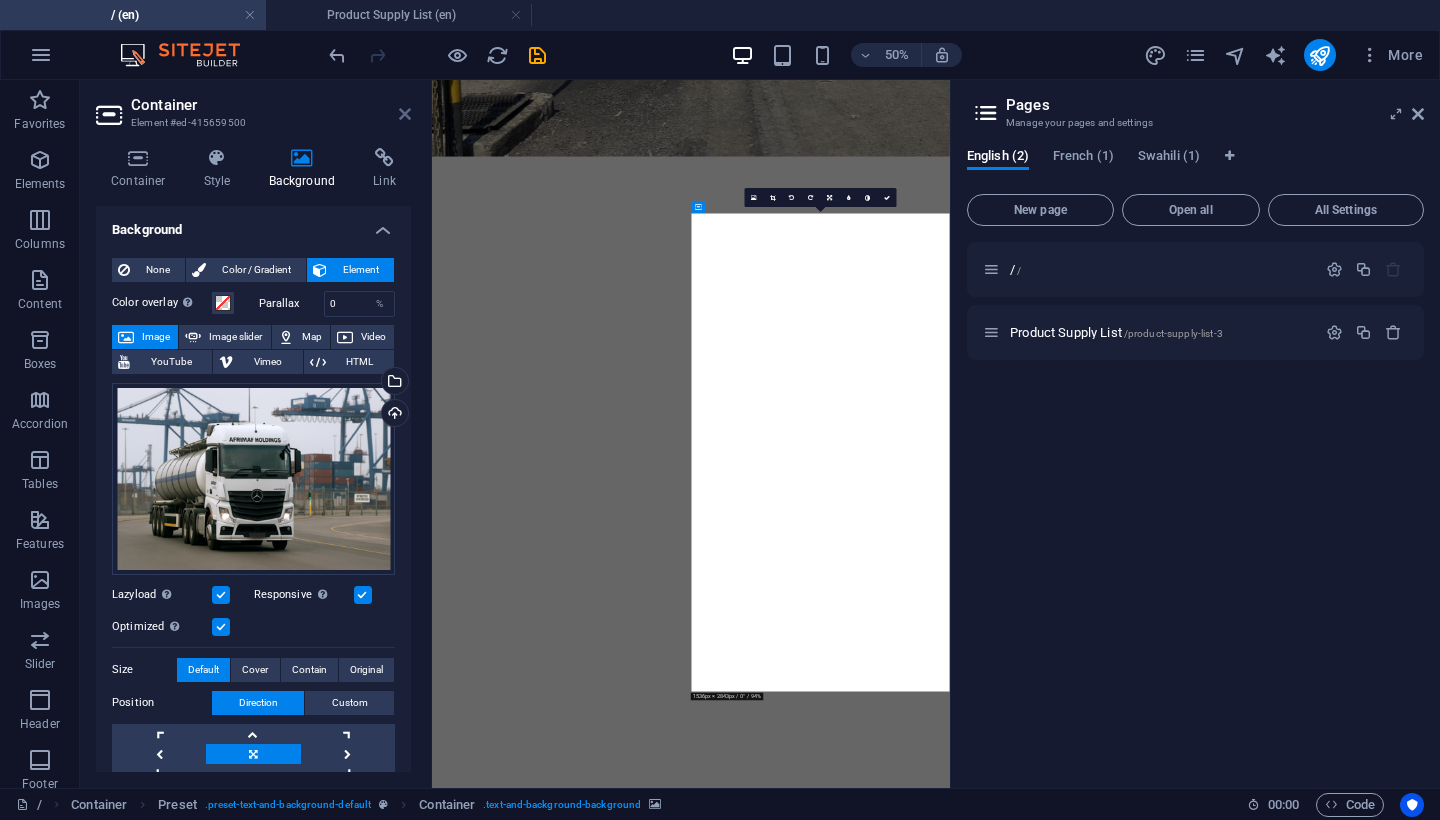 click at bounding box center (405, 114) 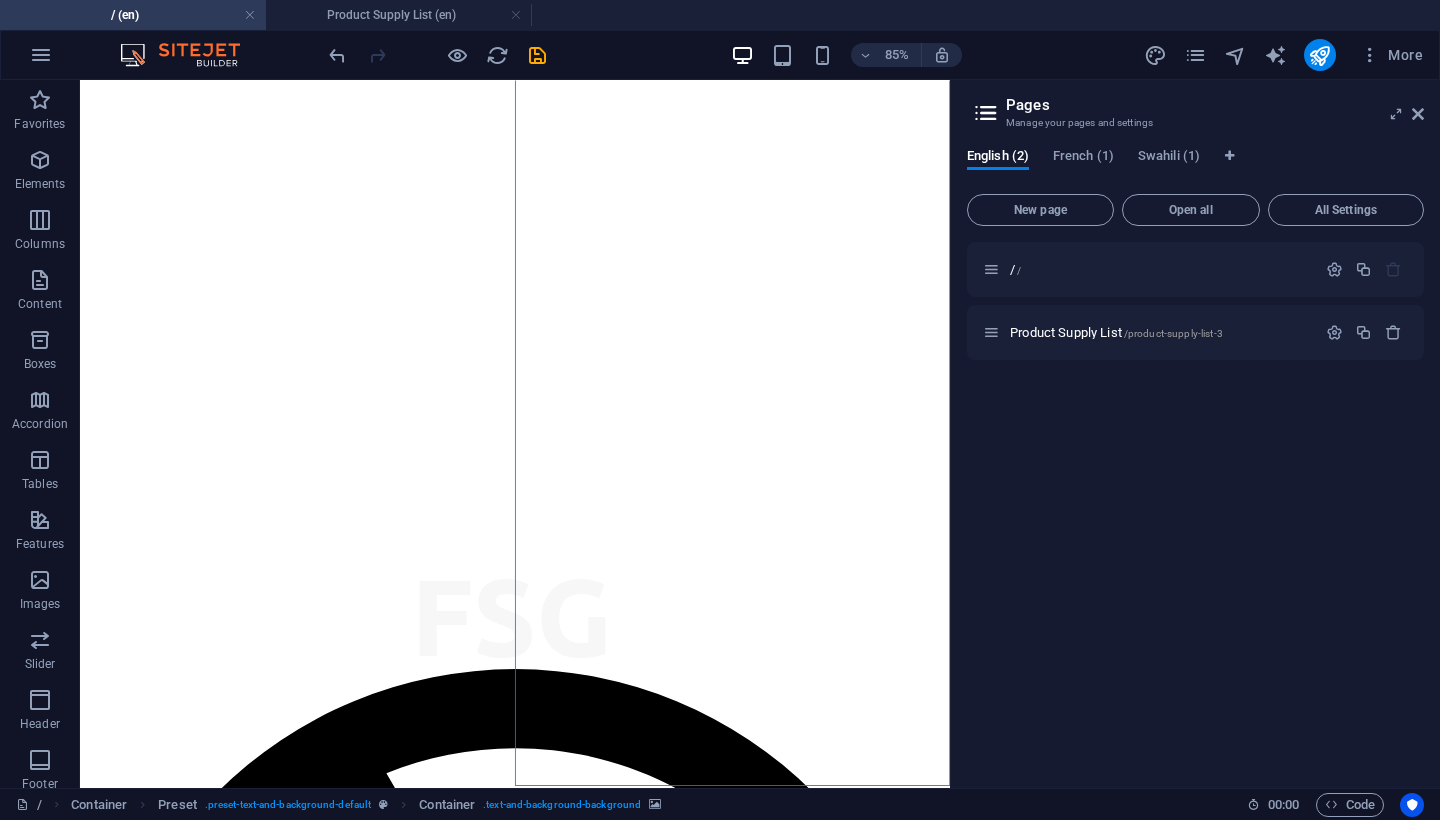 scroll, scrollTop: 1211, scrollLeft: 0, axis: vertical 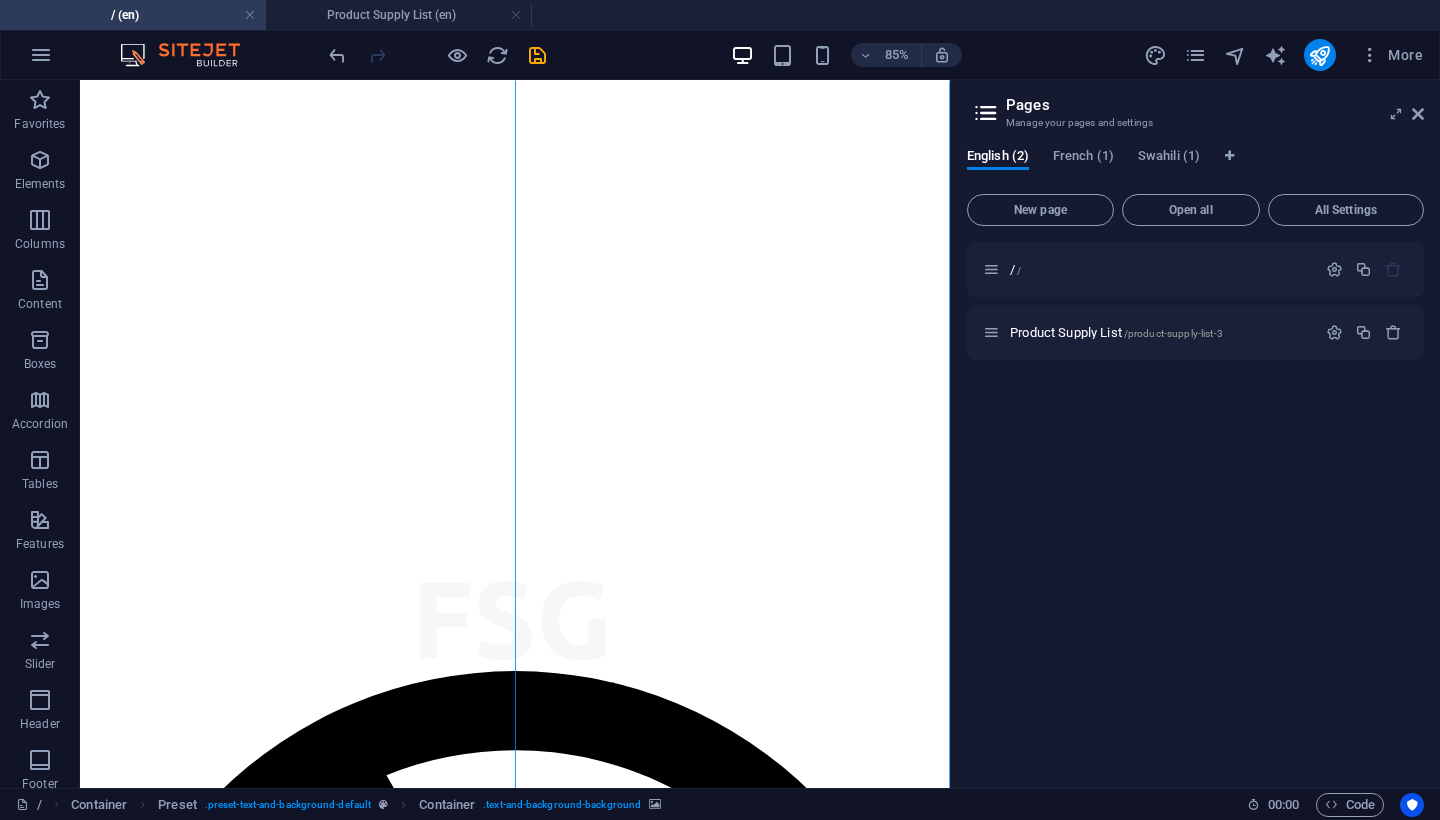click at bounding box center (592, 5563) 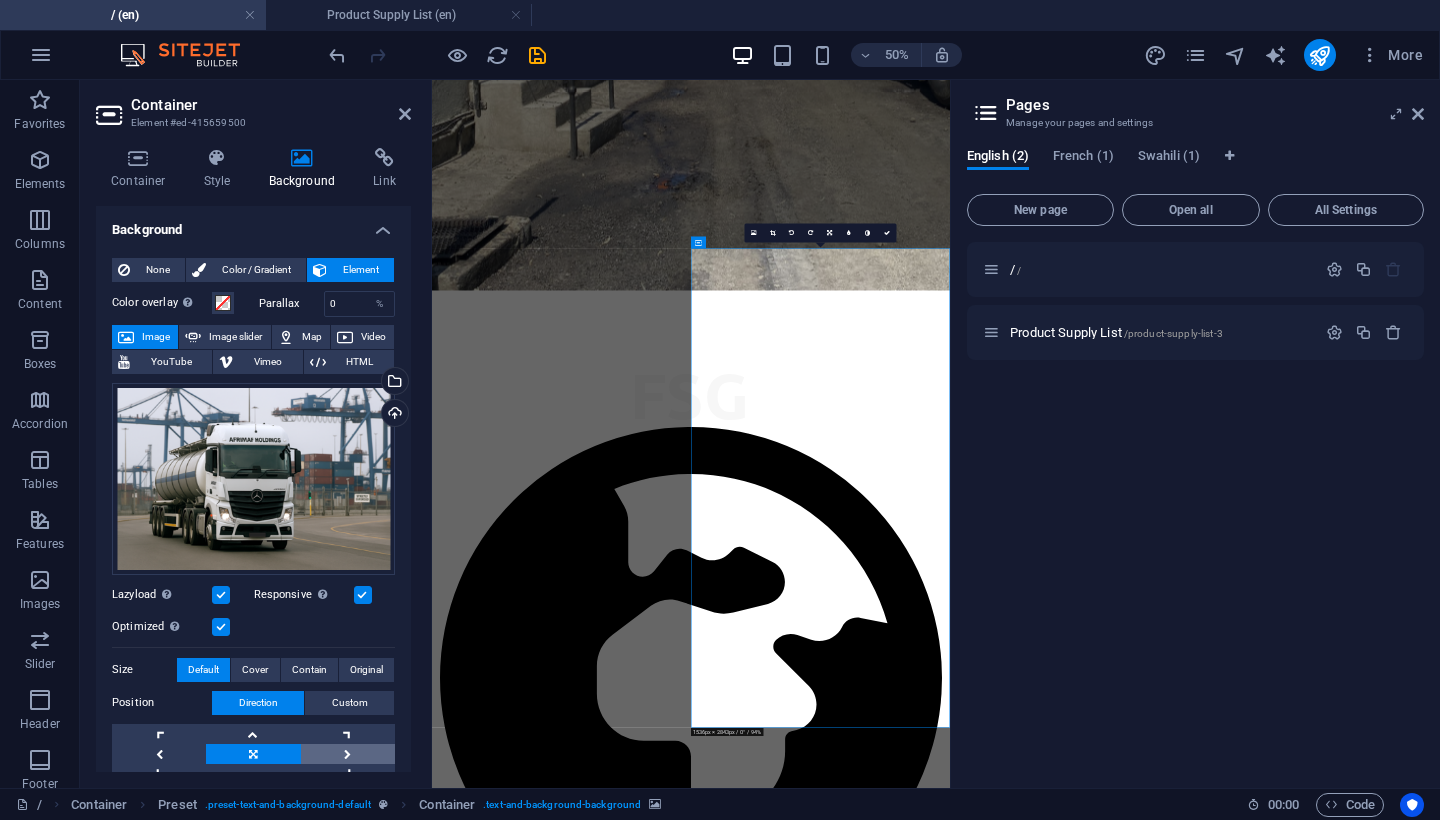 click at bounding box center (348, 754) 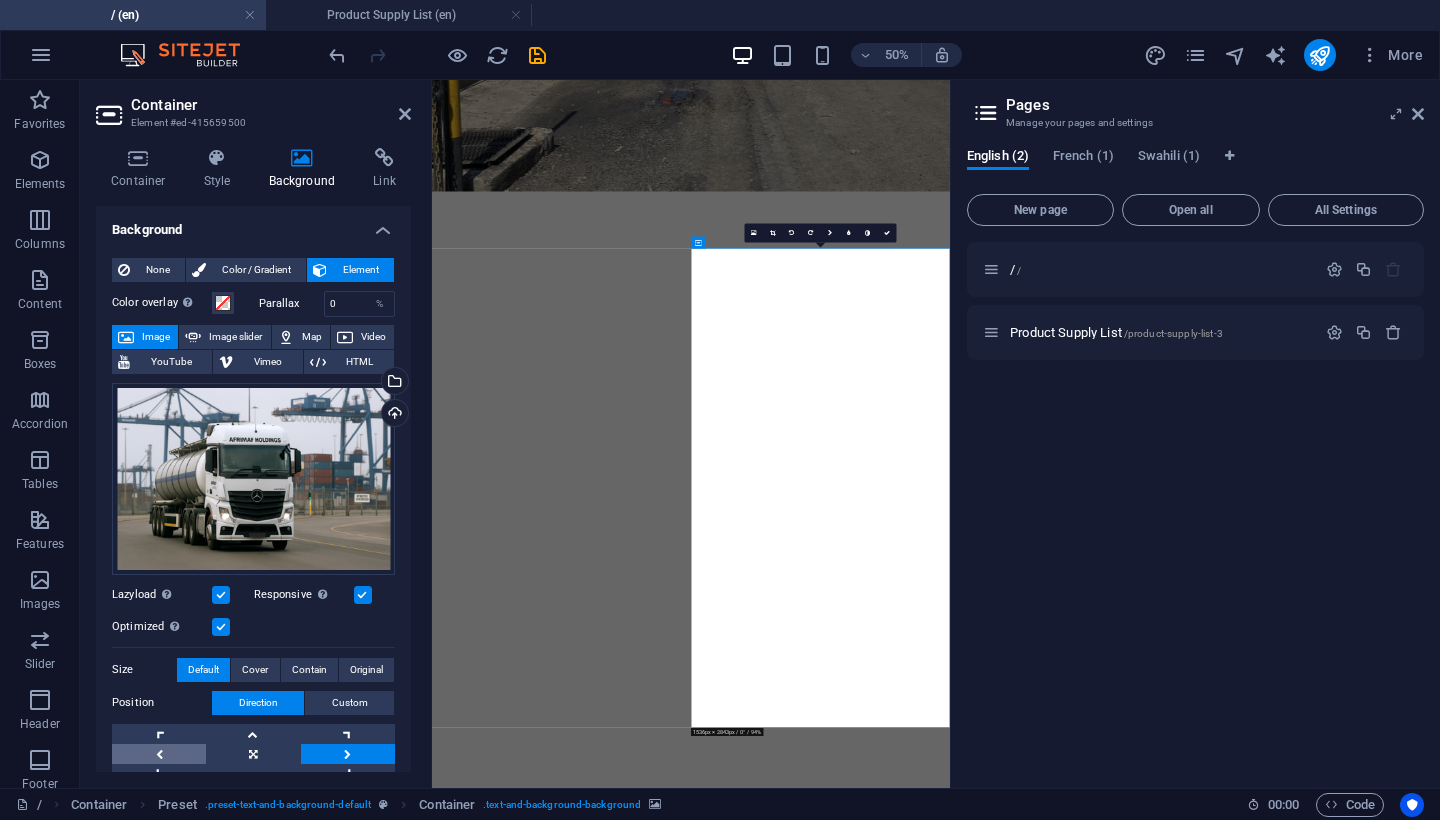 click at bounding box center [159, 754] 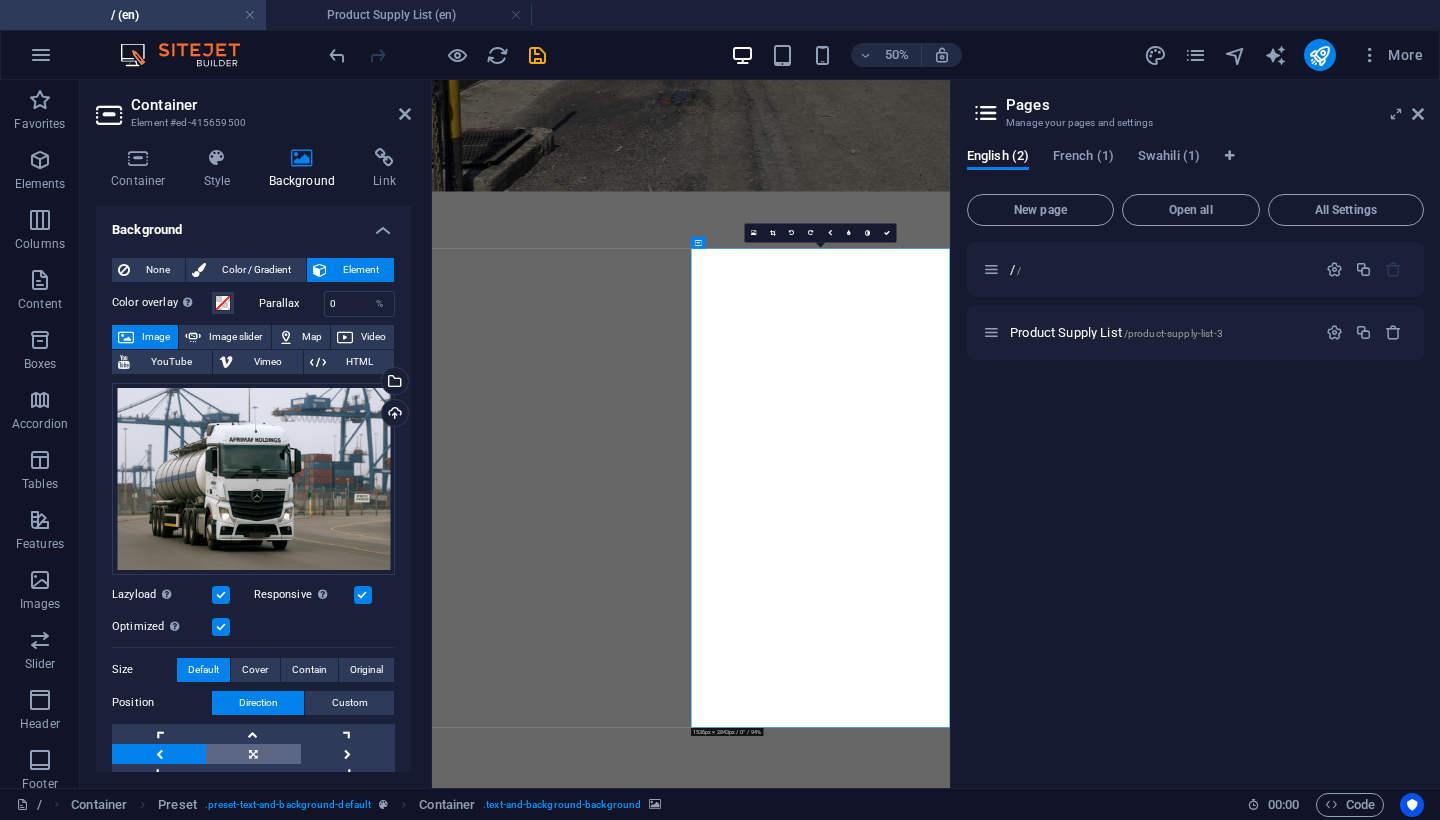 click at bounding box center [253, 754] 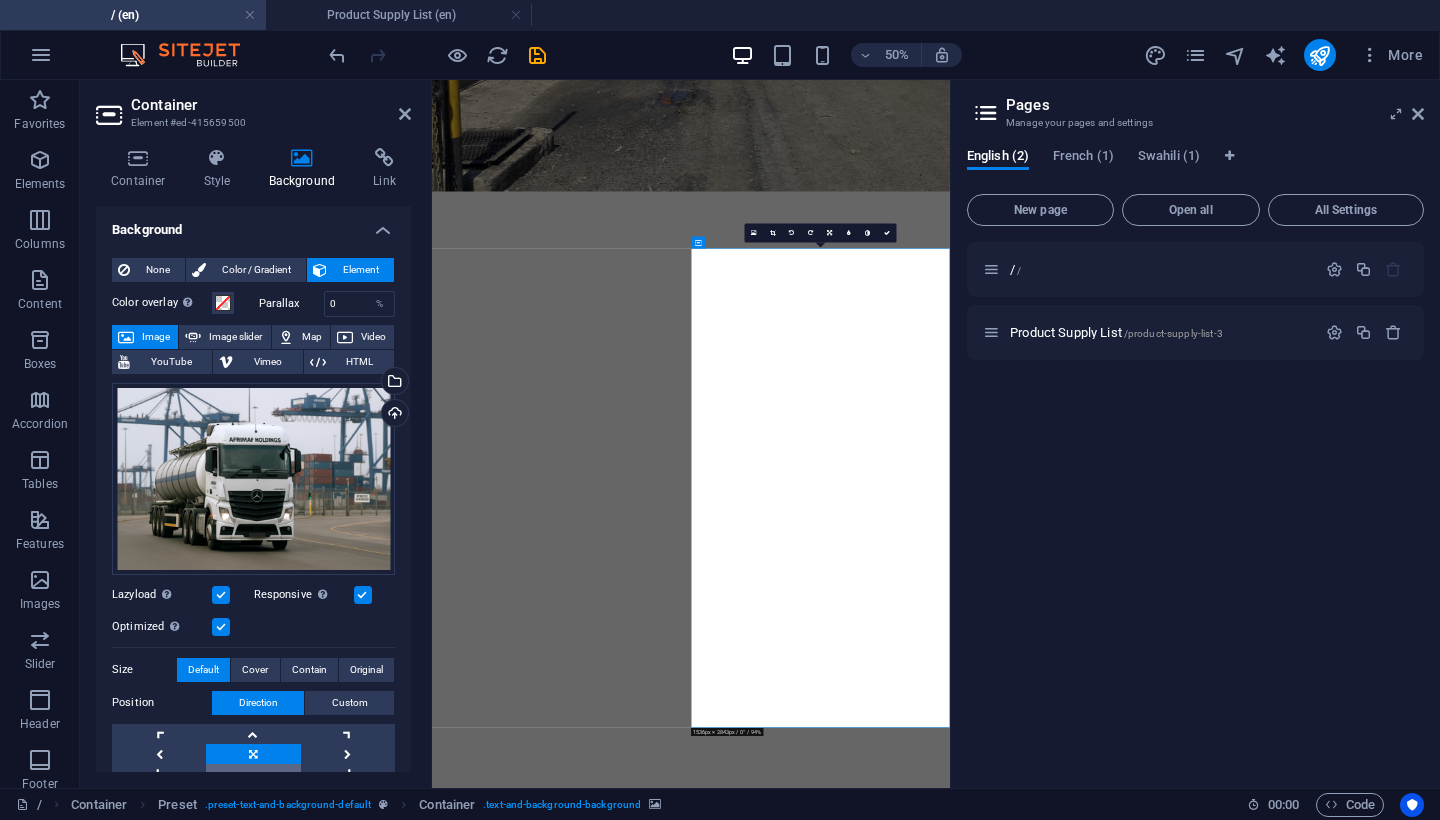click at bounding box center [253, 774] 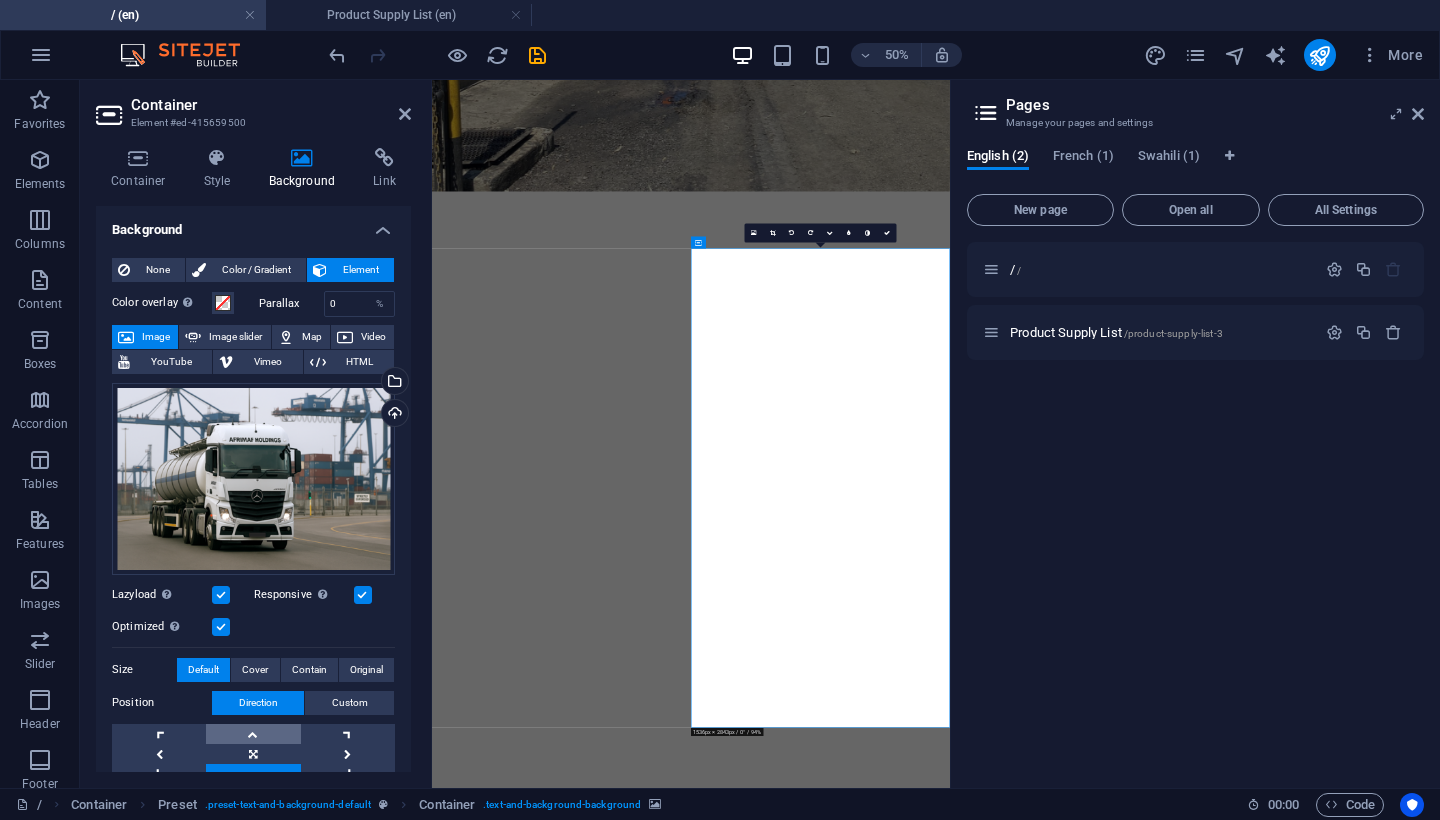 click at bounding box center (253, 734) 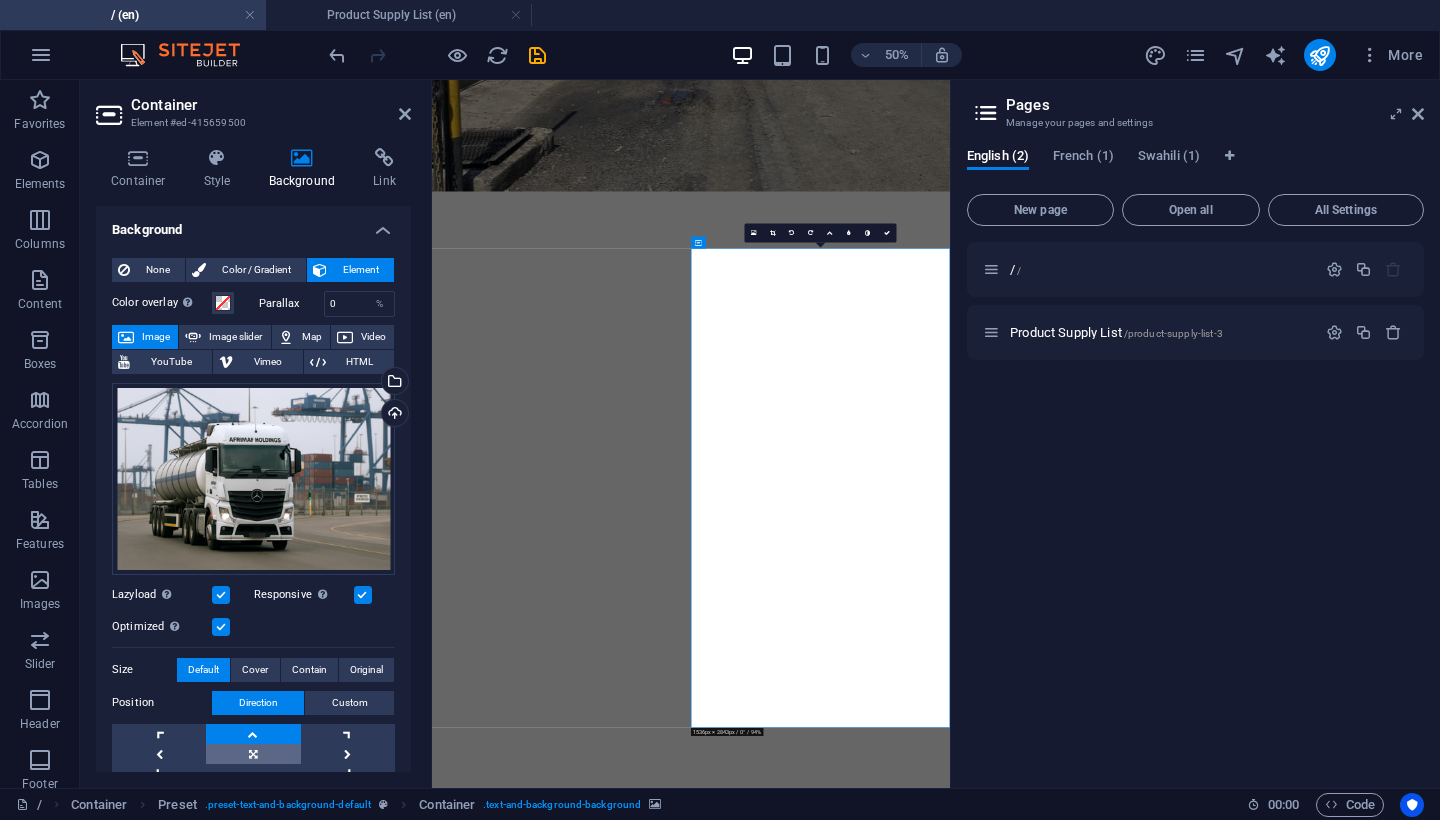 click at bounding box center (253, 754) 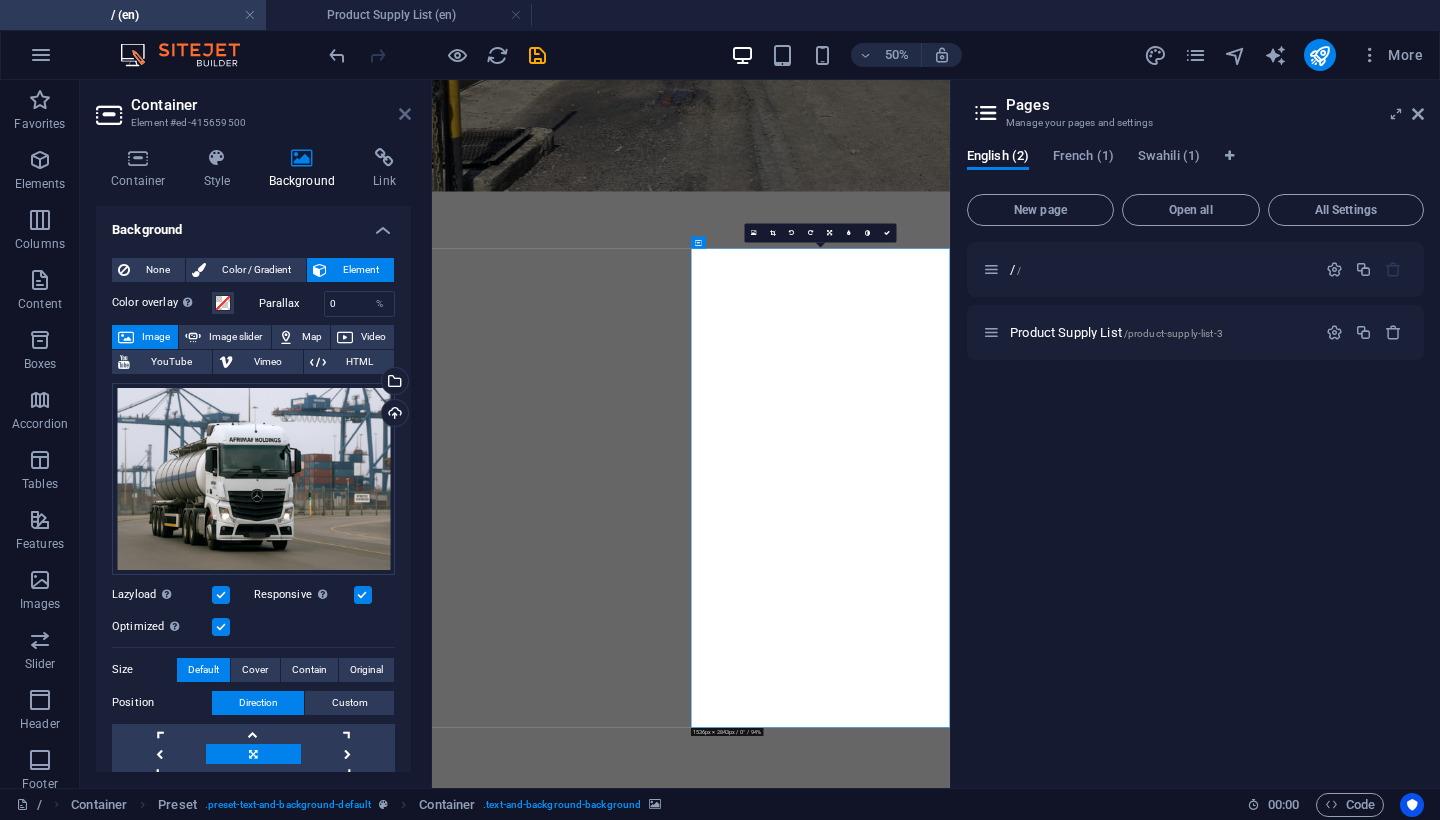 click at bounding box center [405, 114] 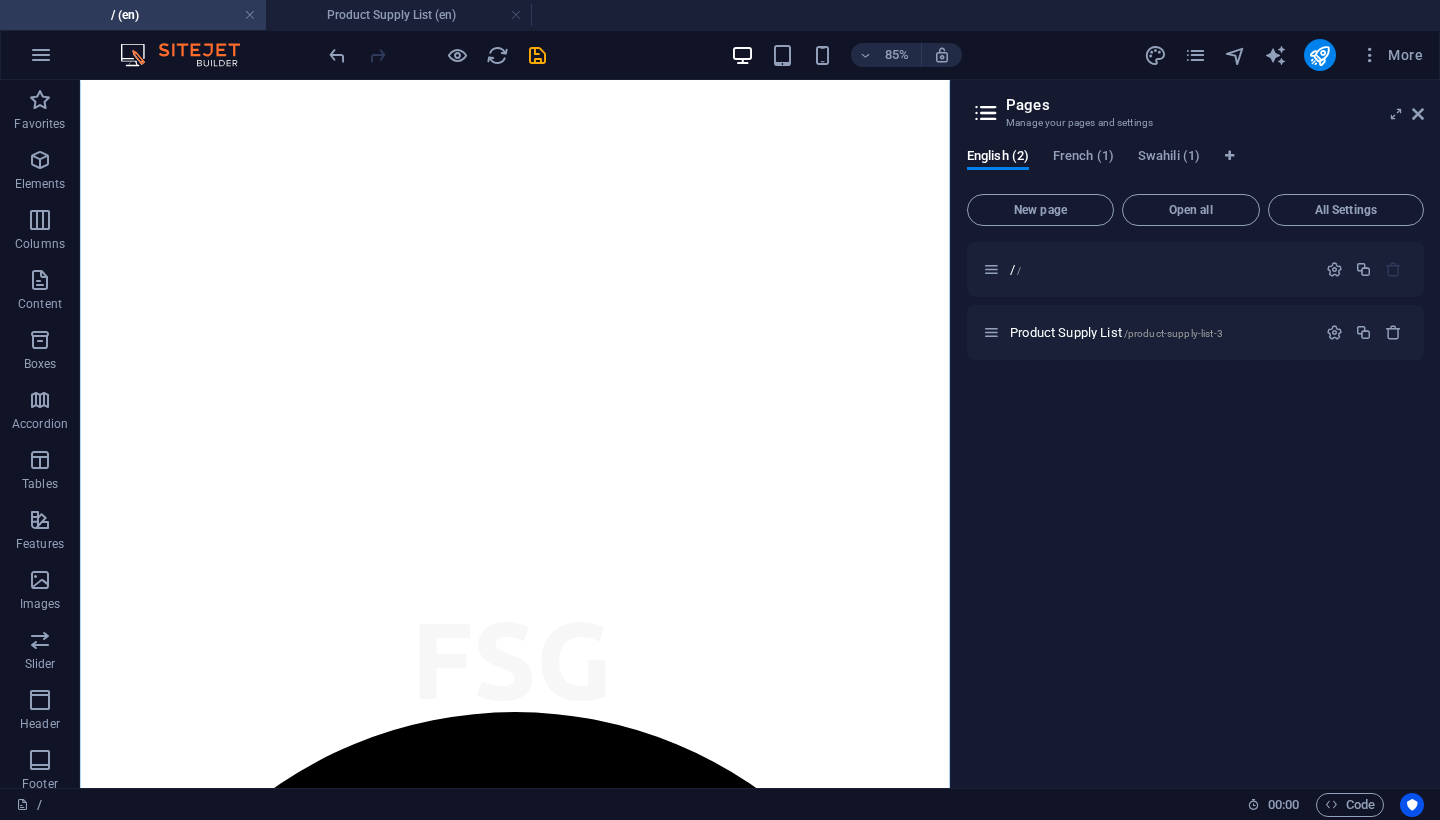 scroll, scrollTop: 1181, scrollLeft: 0, axis: vertical 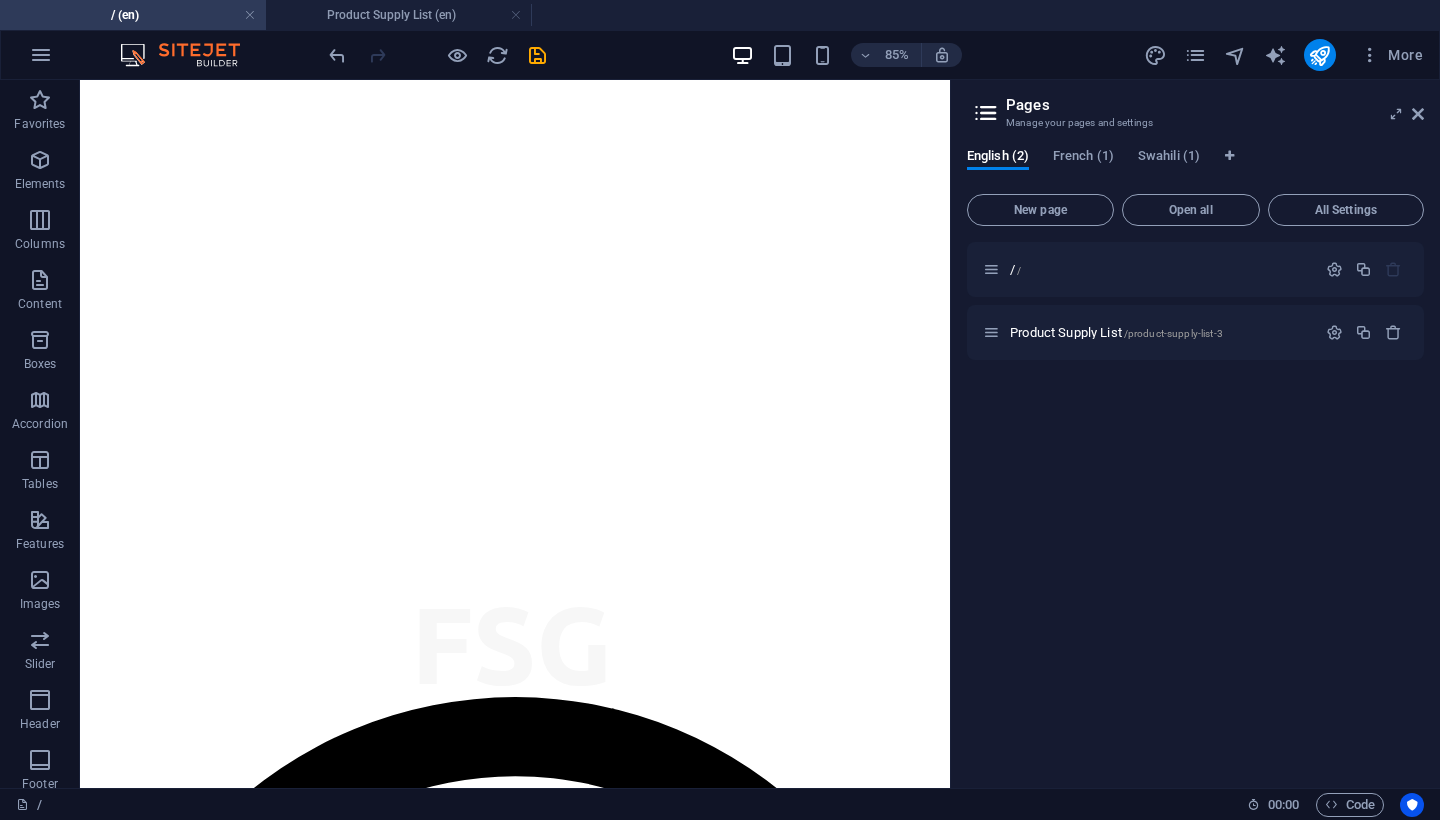 click at bounding box center [592, 5593] 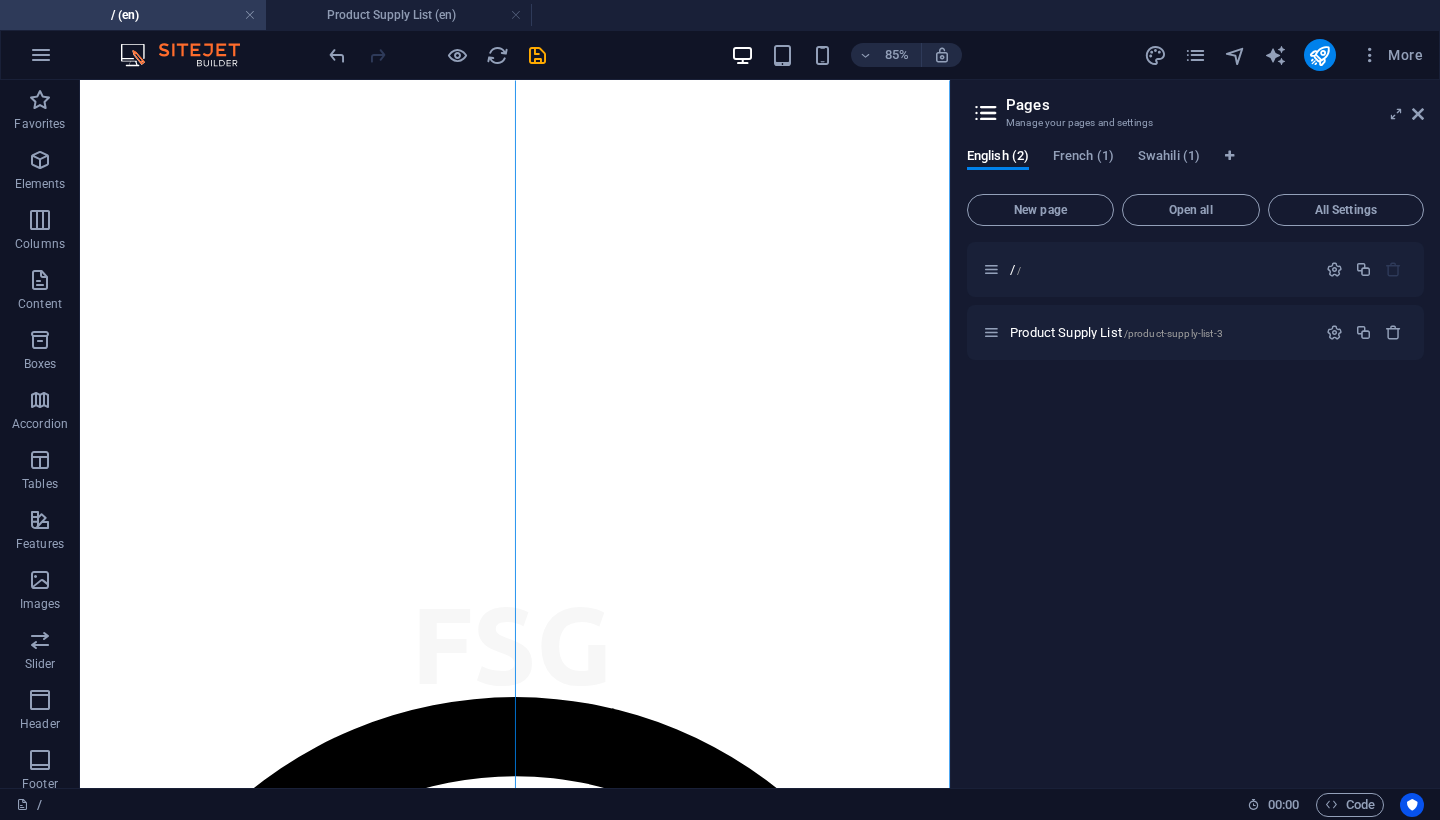 click at bounding box center [592, 5593] 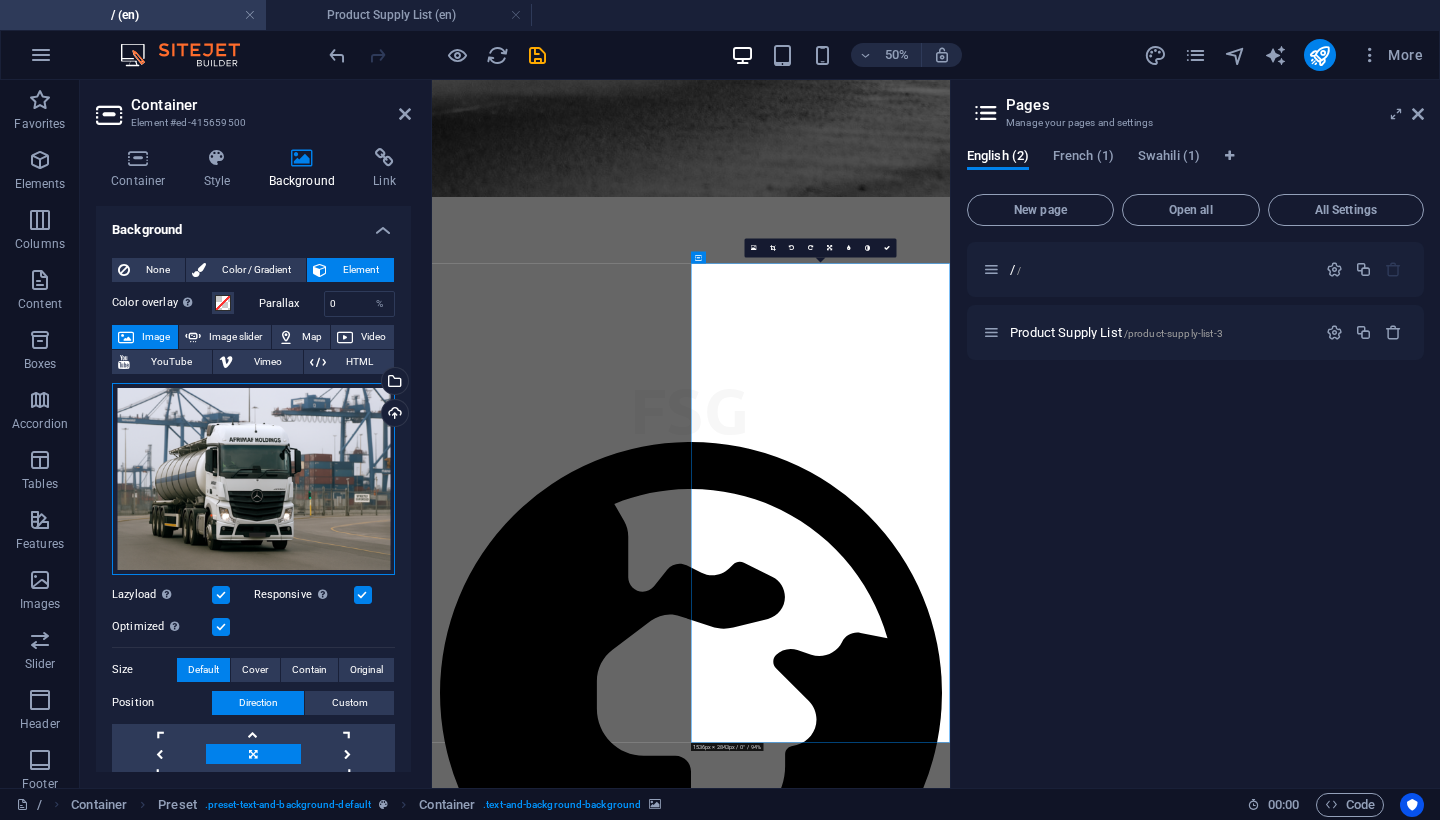 click on "Drag files here, click to choose files or select files from Files or our free stock photos & videos" at bounding box center (253, 479) 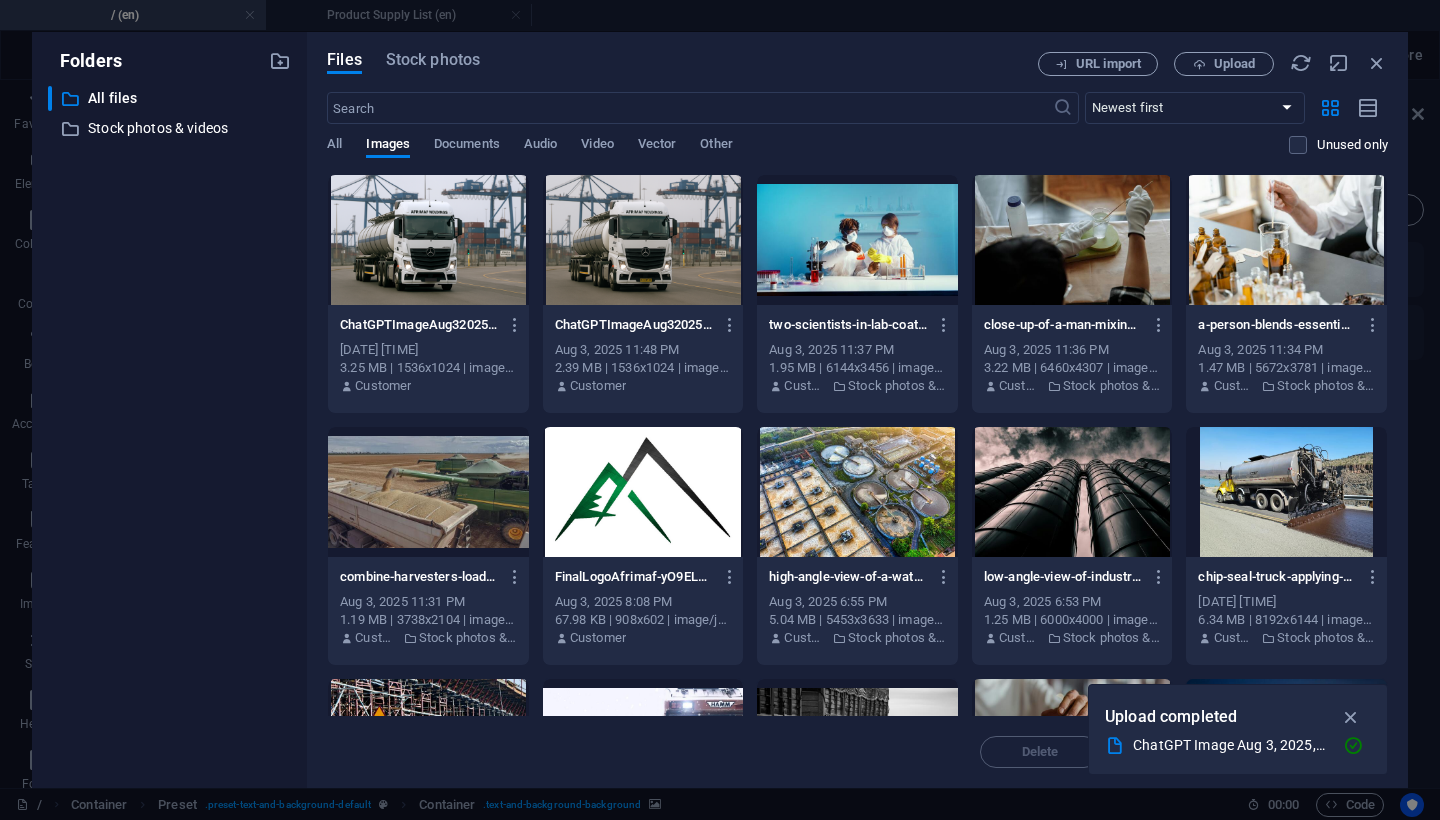 click at bounding box center [643, 240] 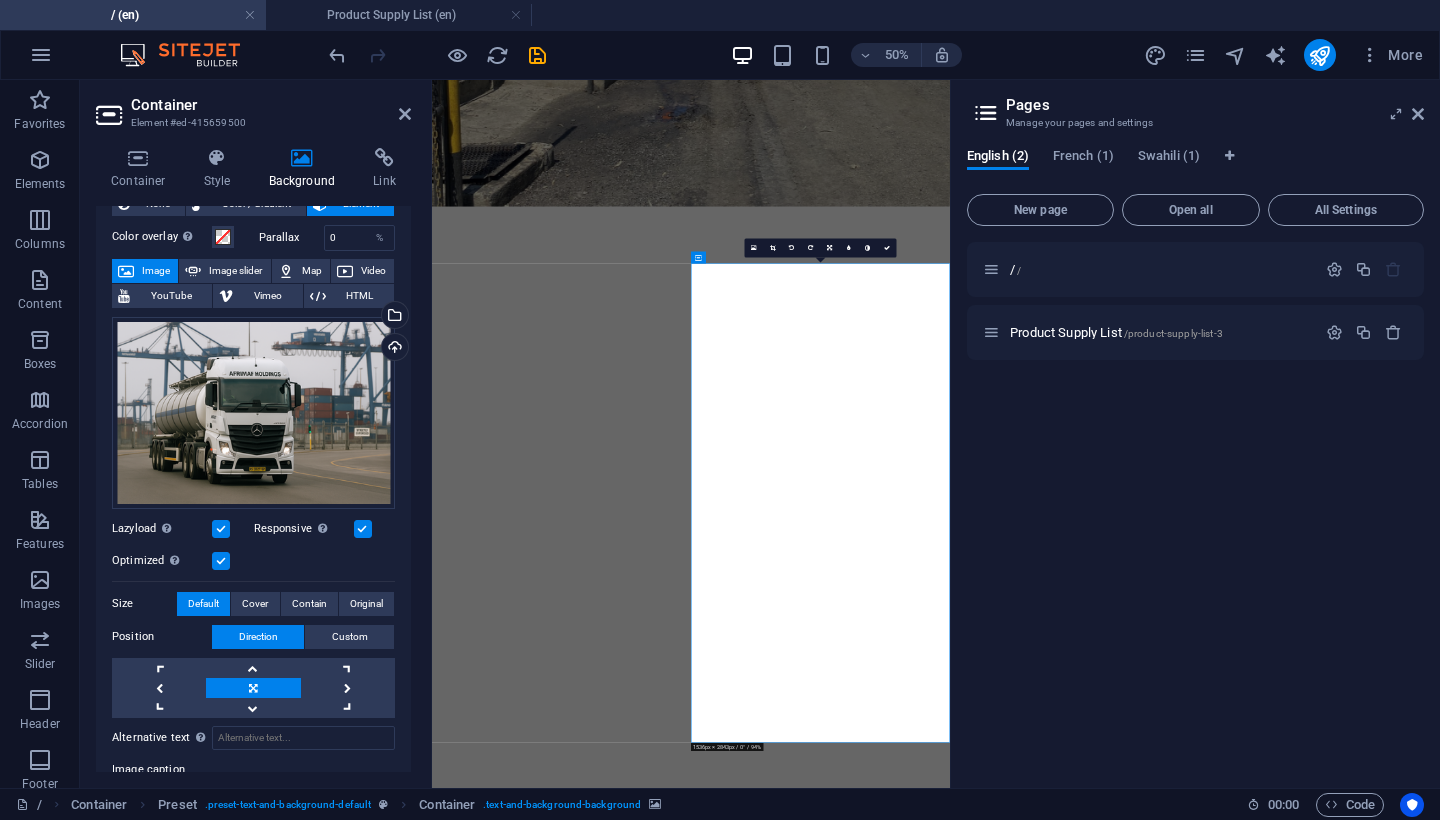scroll, scrollTop: 68, scrollLeft: 0, axis: vertical 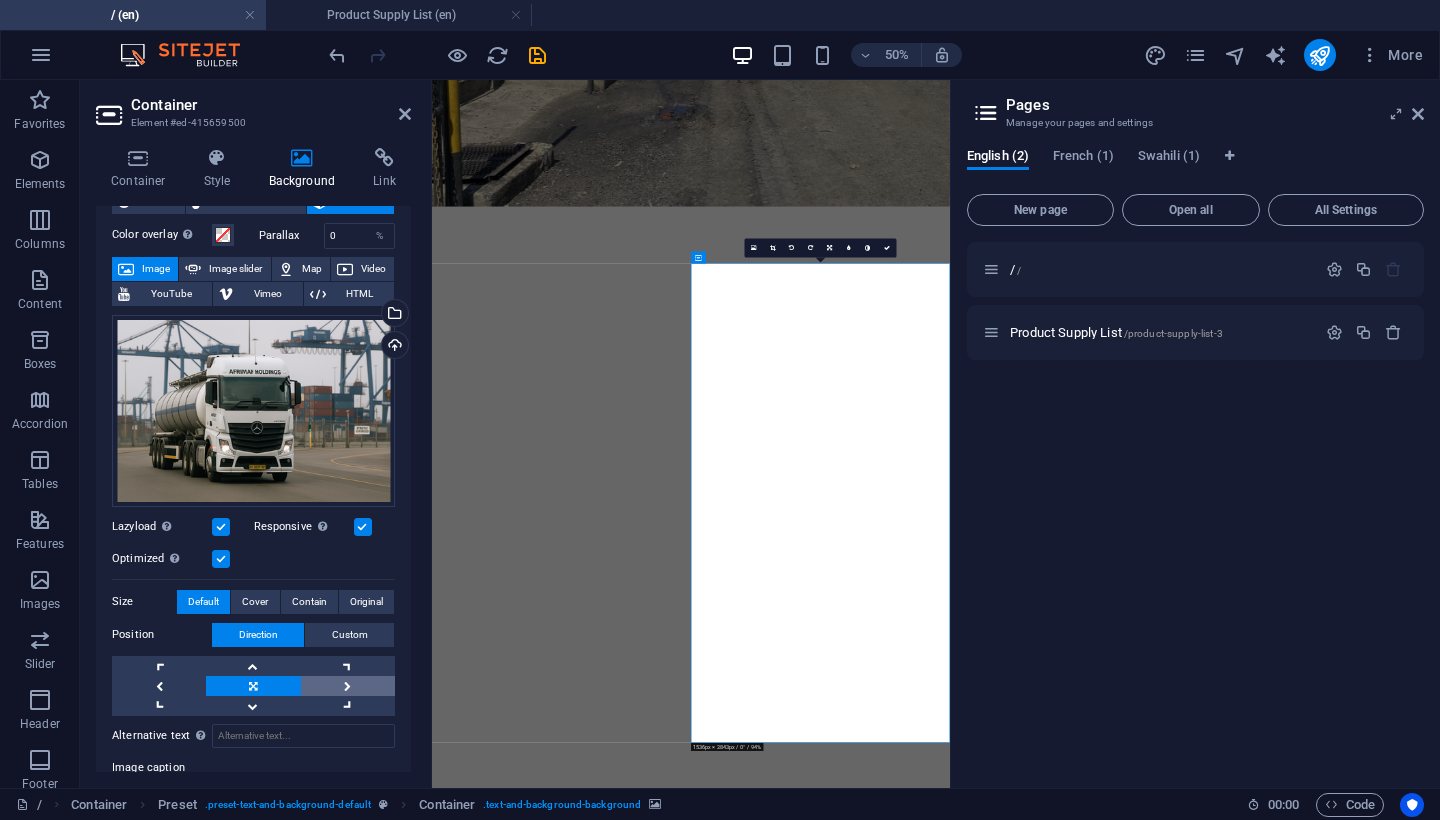 click at bounding box center (348, 686) 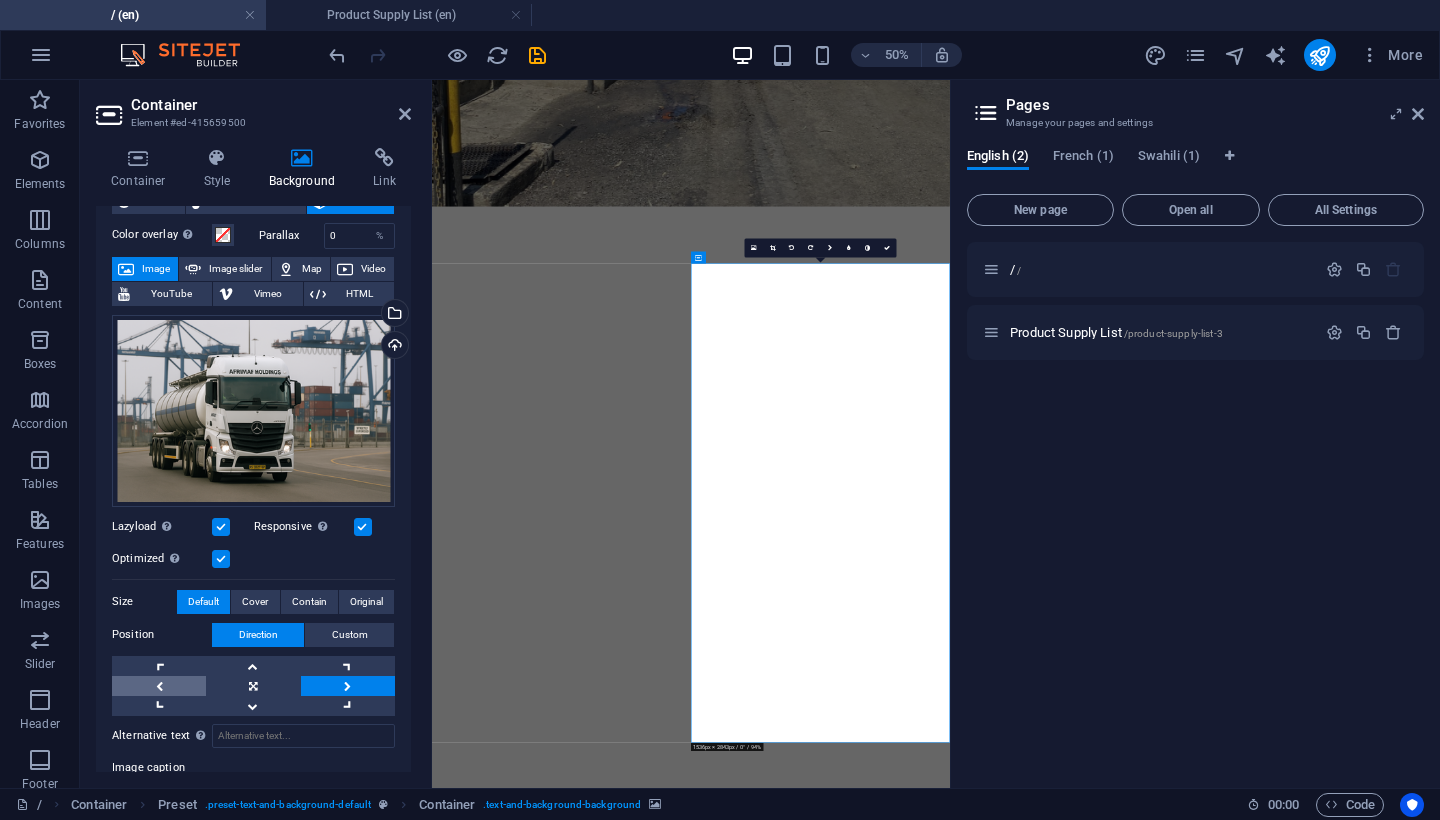 click at bounding box center [159, 686] 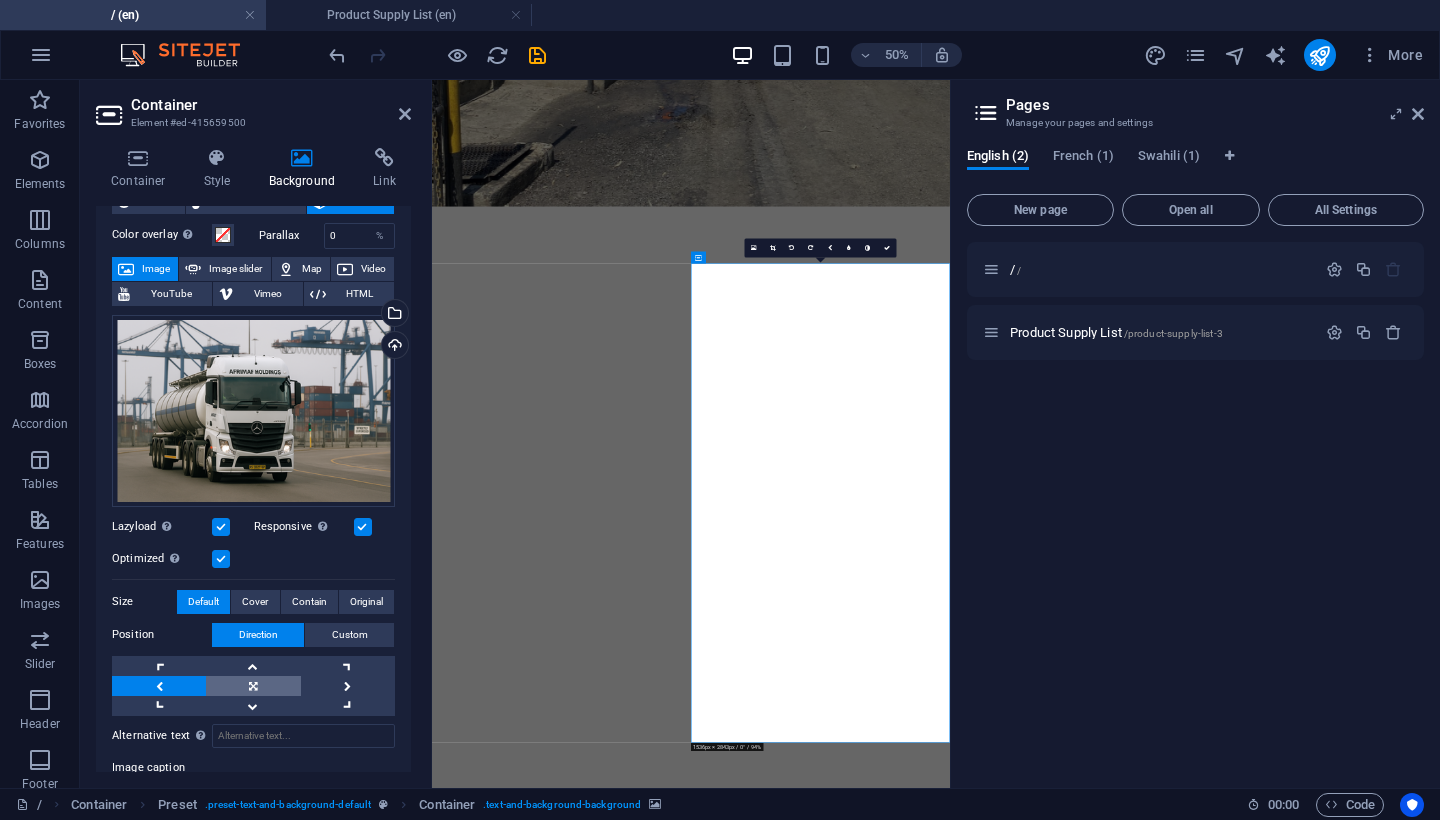 click at bounding box center (253, 686) 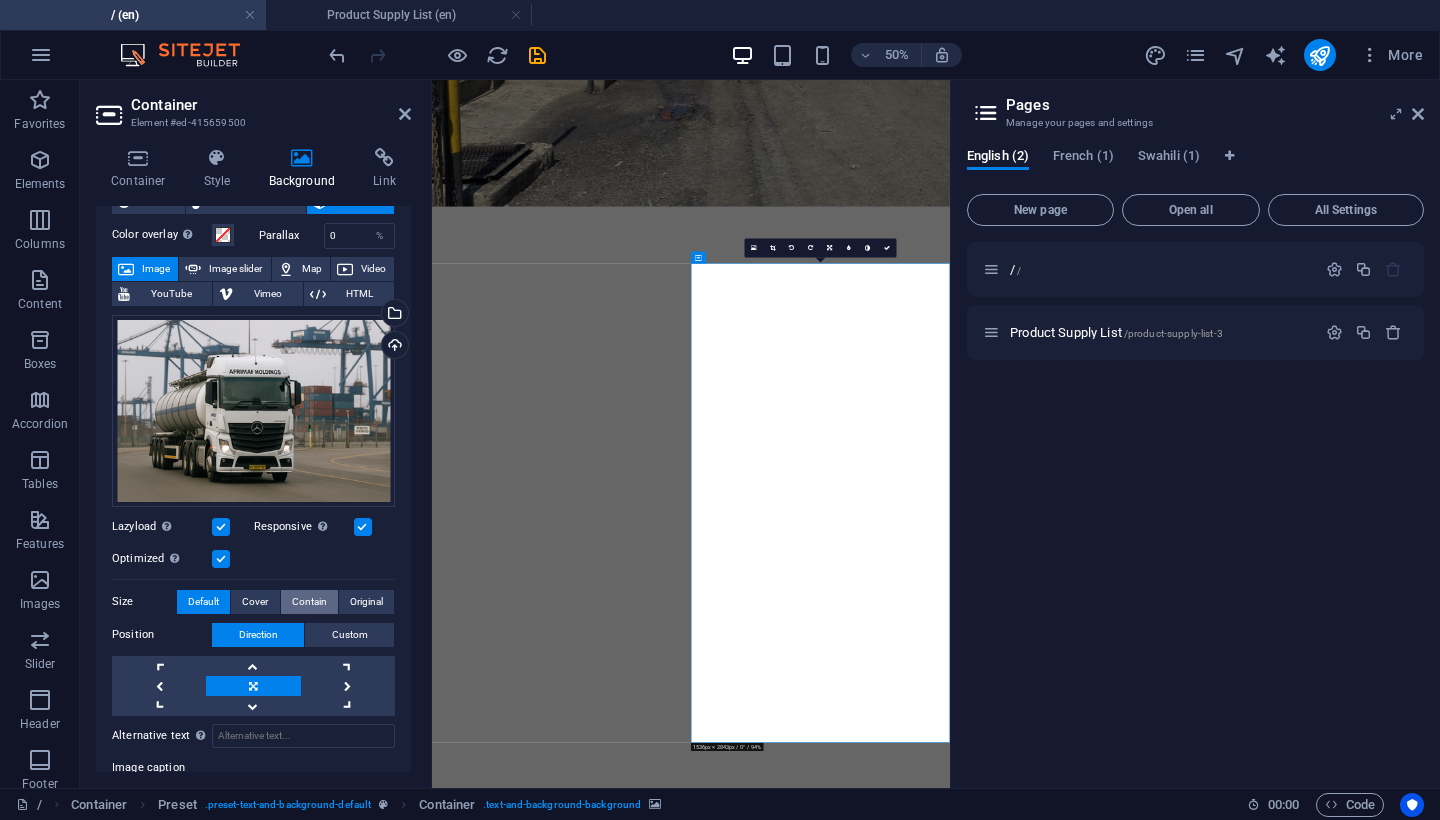 click on "Contain" at bounding box center (309, 602) 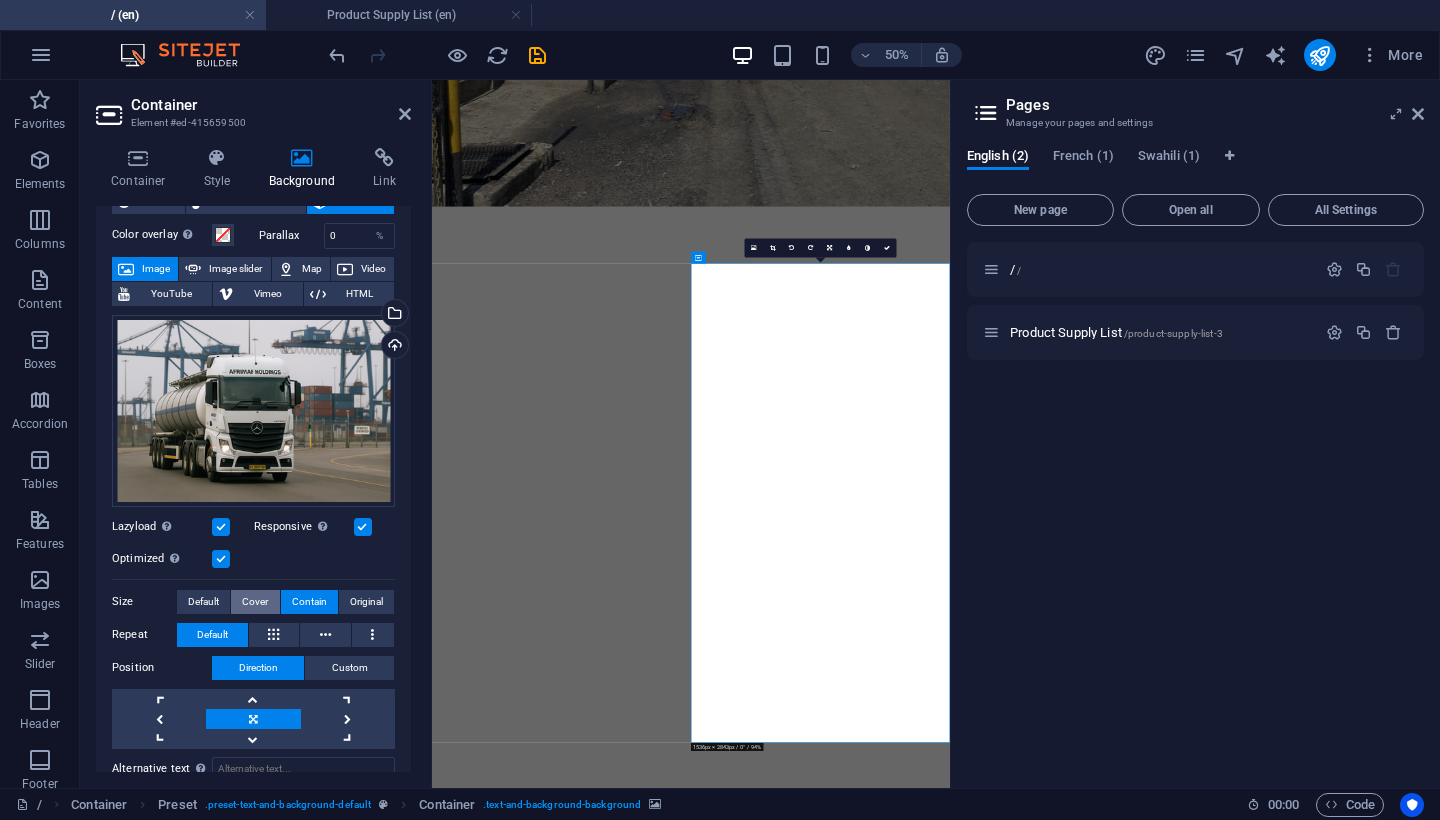 click on "Cover" at bounding box center [255, 602] 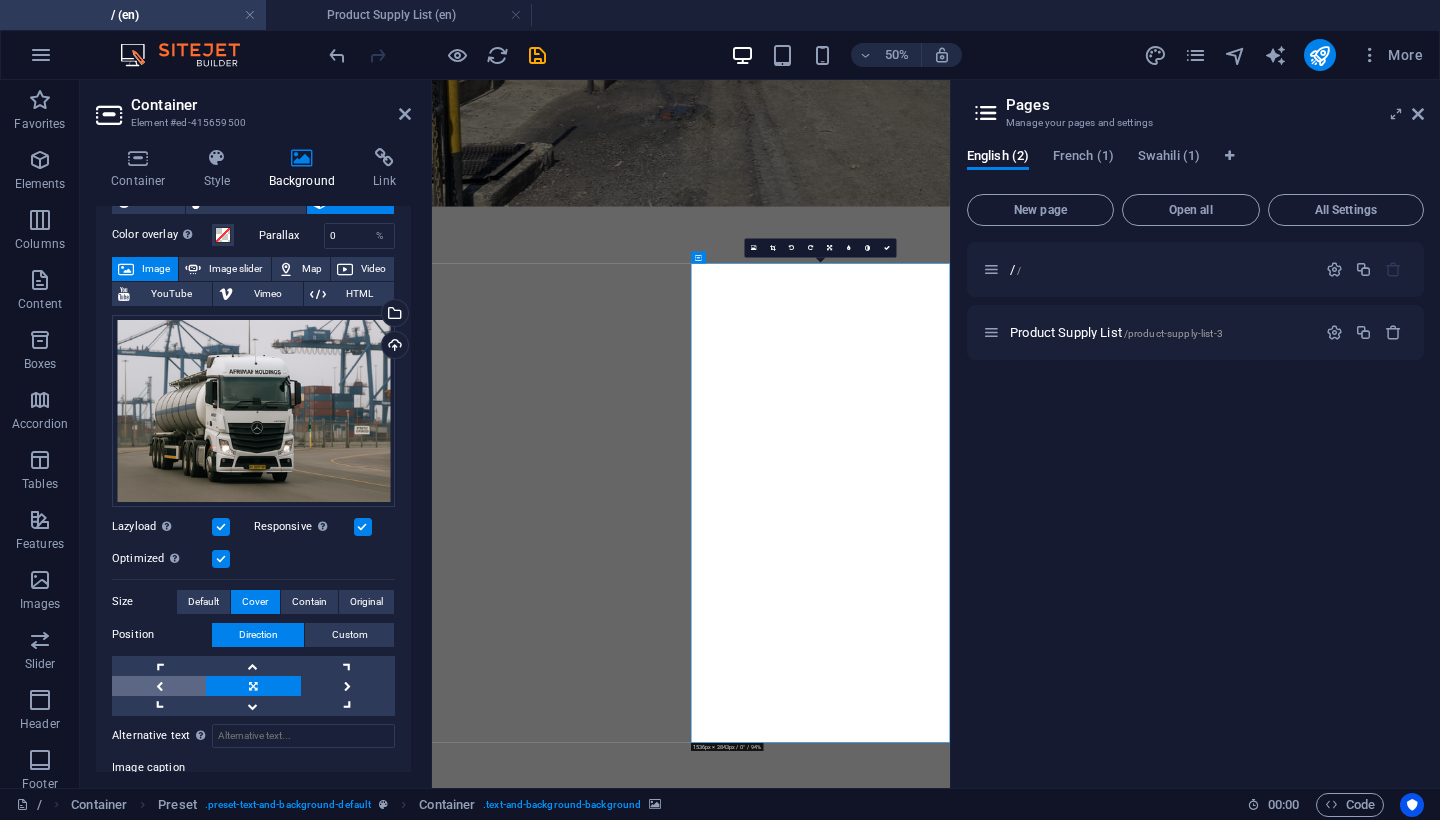 click at bounding box center (159, 686) 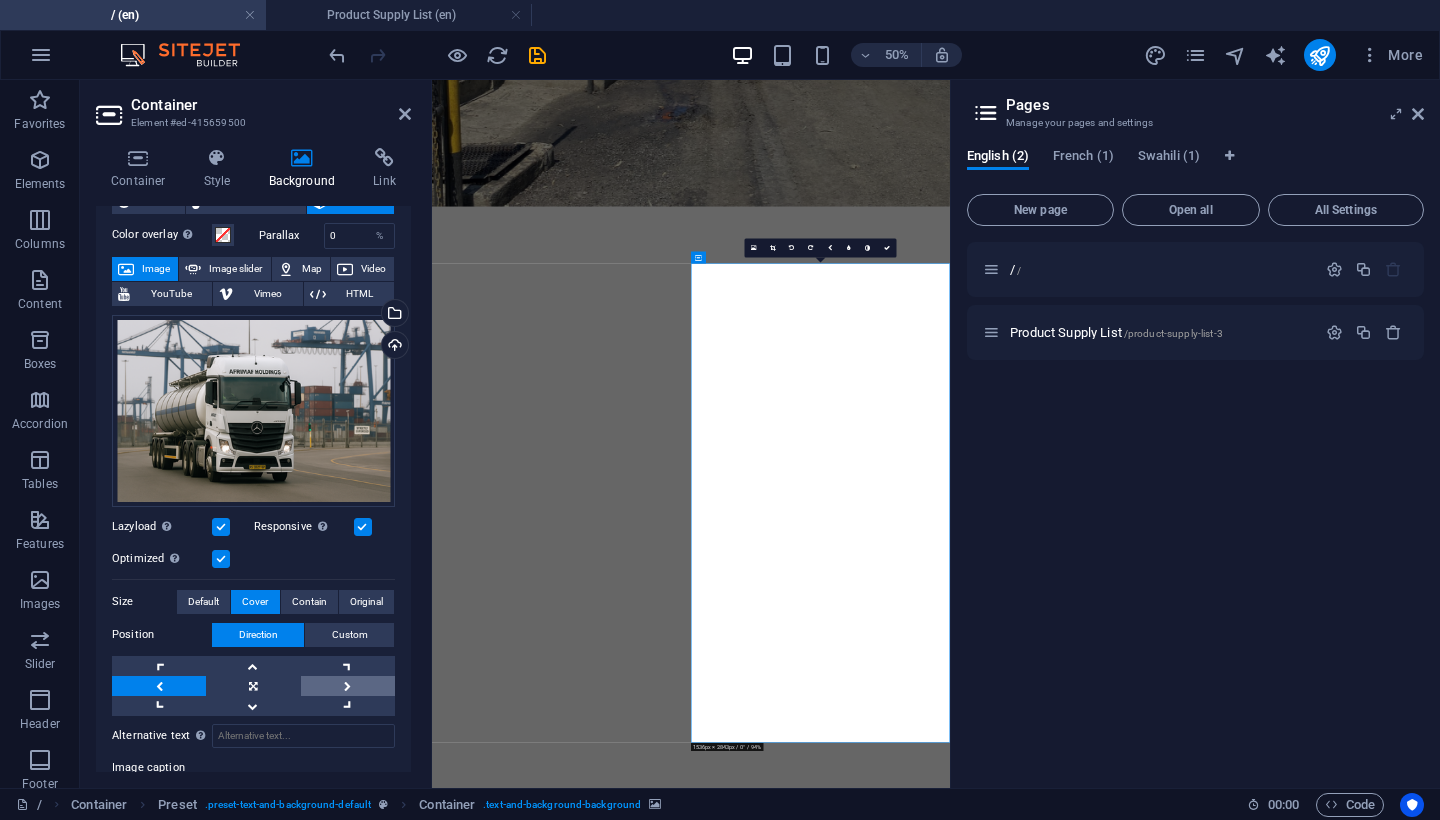 click at bounding box center (348, 686) 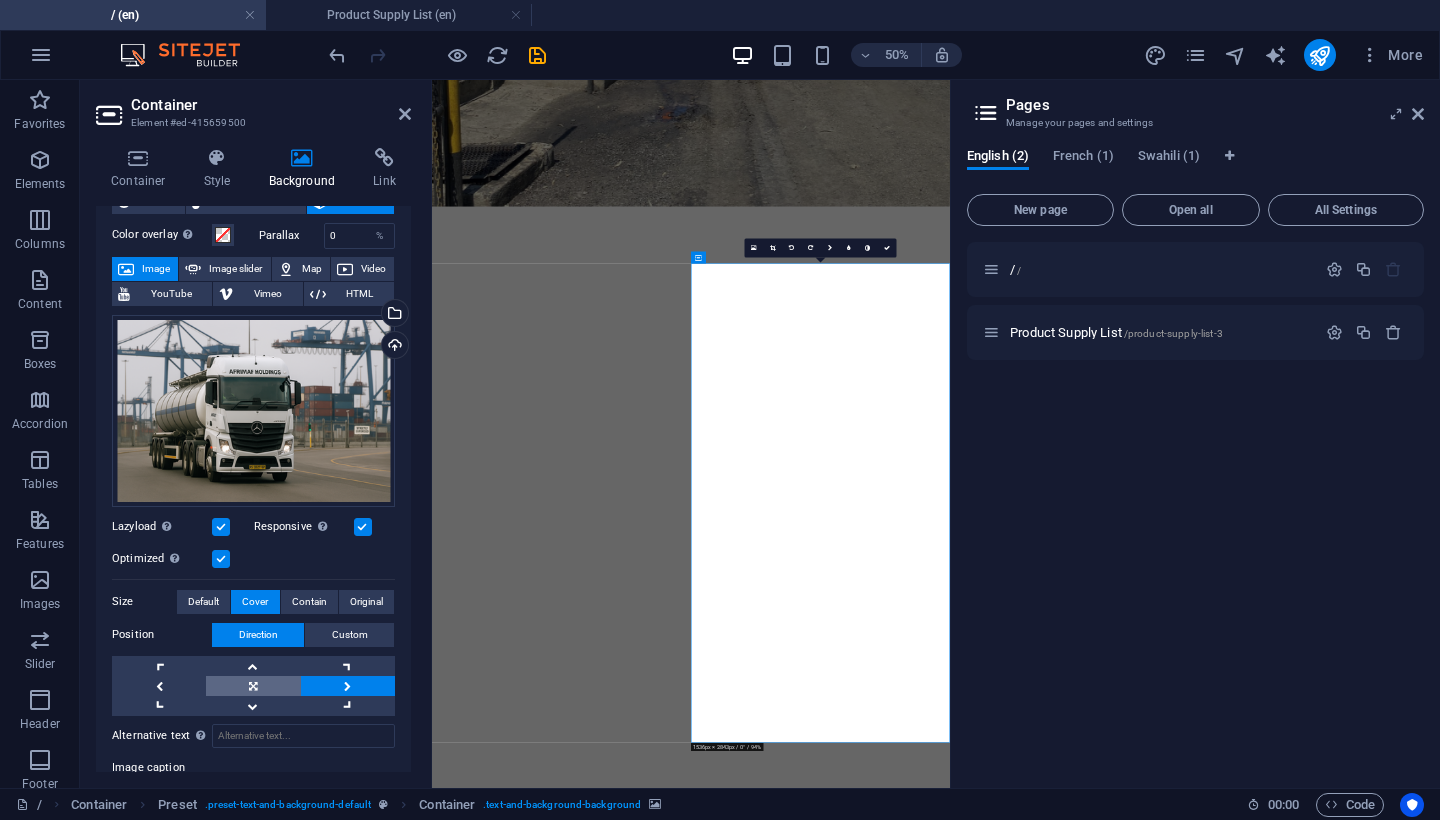 click at bounding box center (253, 686) 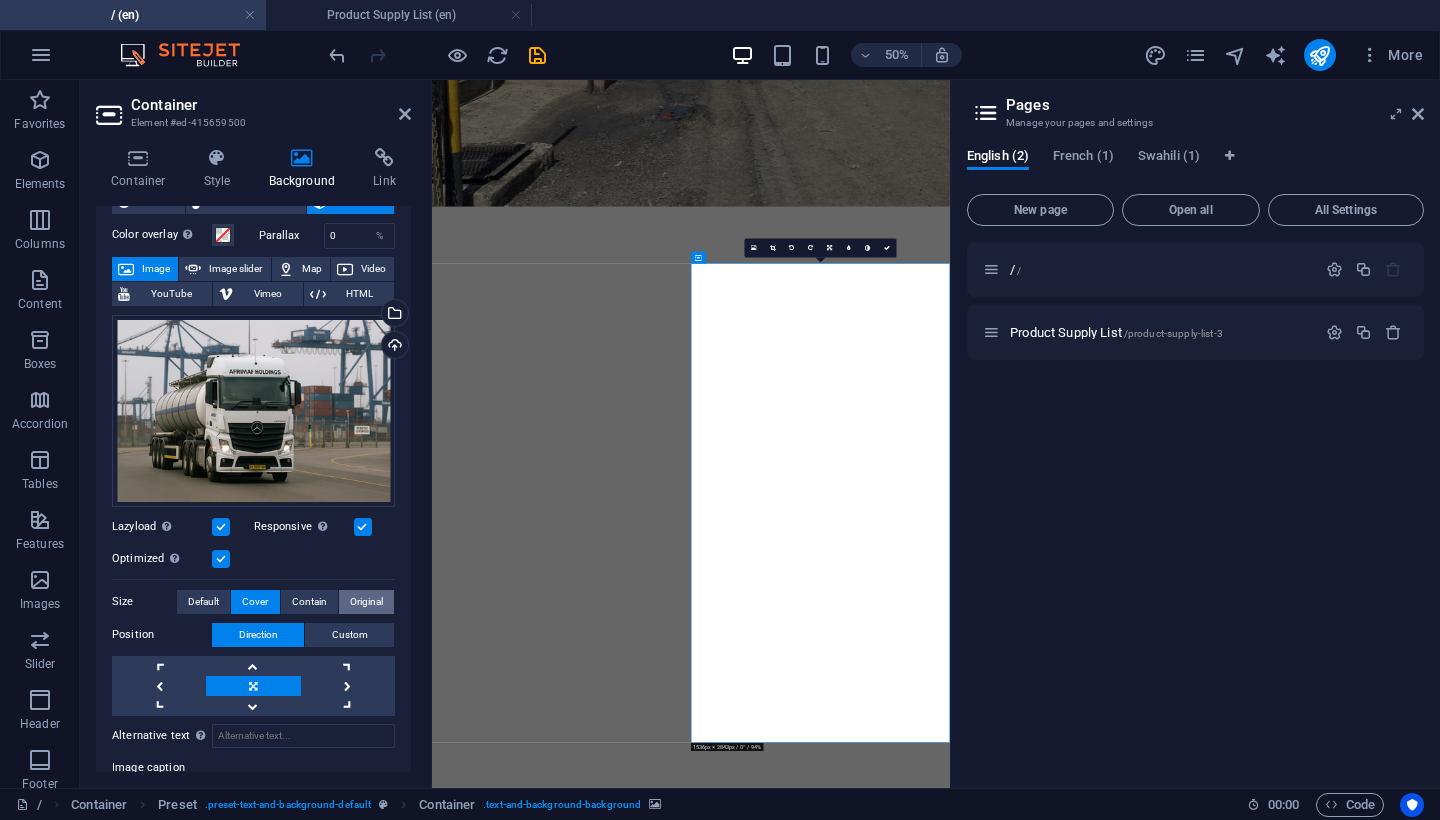 click on "Original" at bounding box center (366, 602) 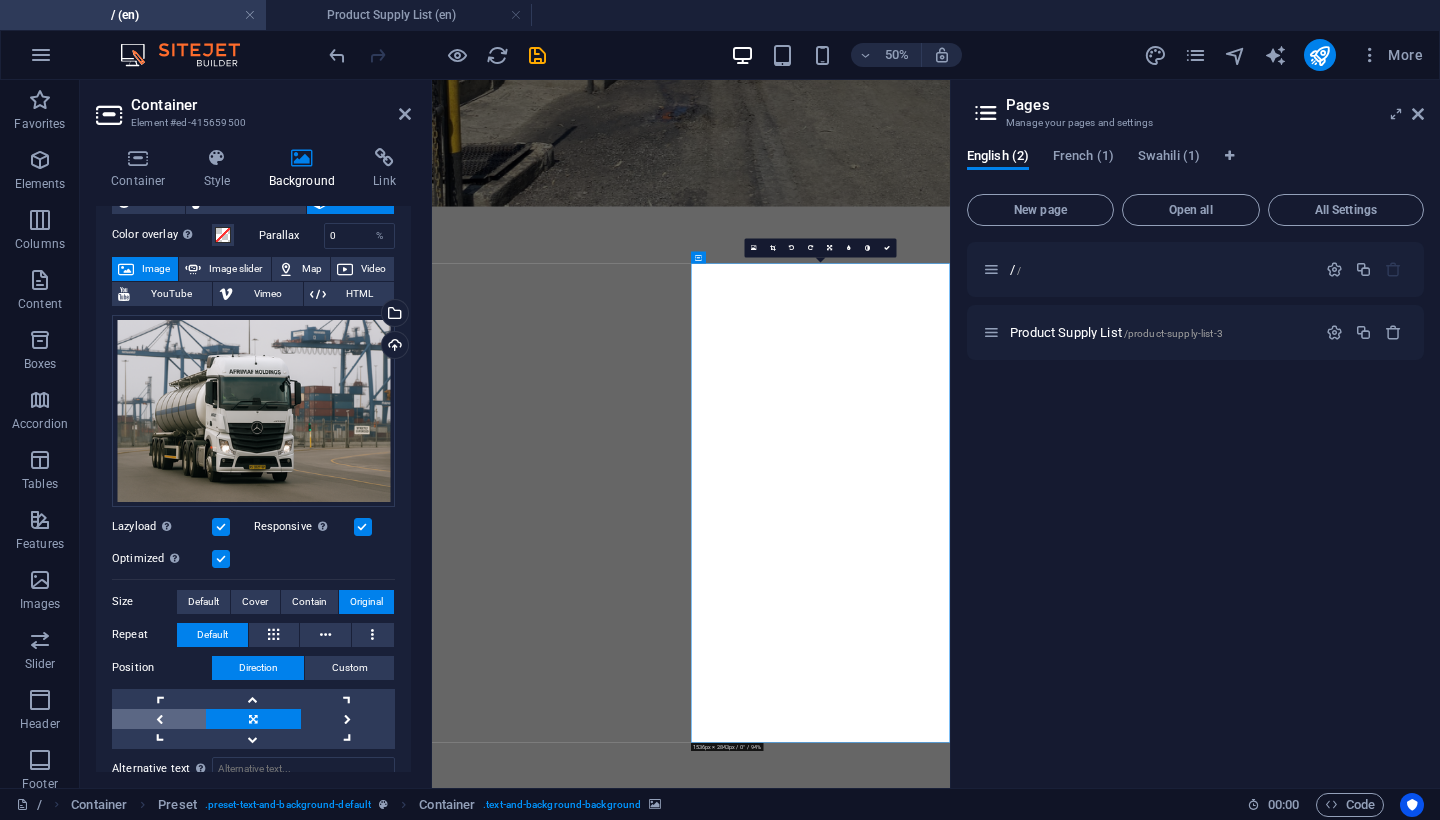 click at bounding box center [159, 719] 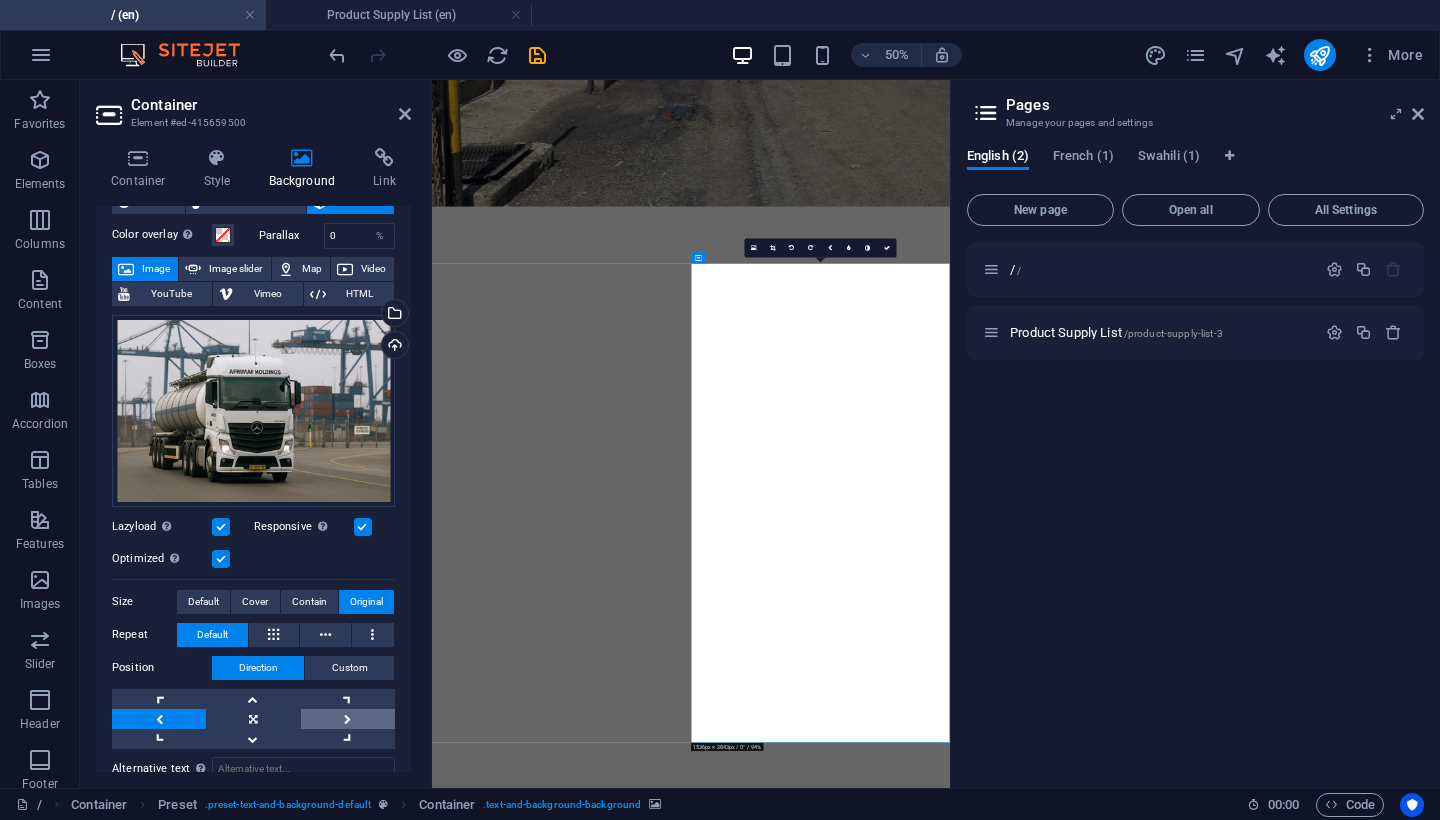 click at bounding box center (348, 719) 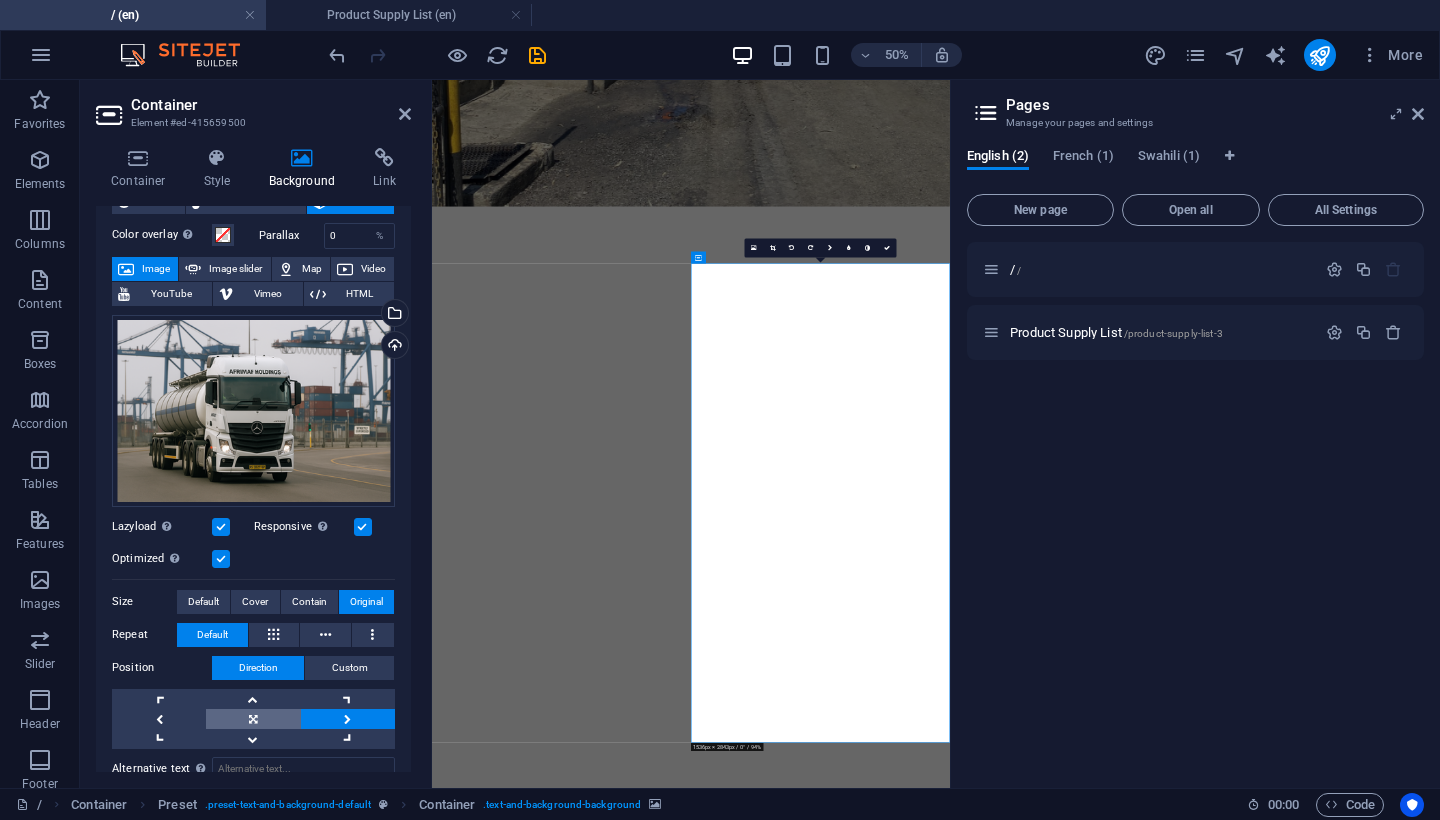 click at bounding box center (253, 719) 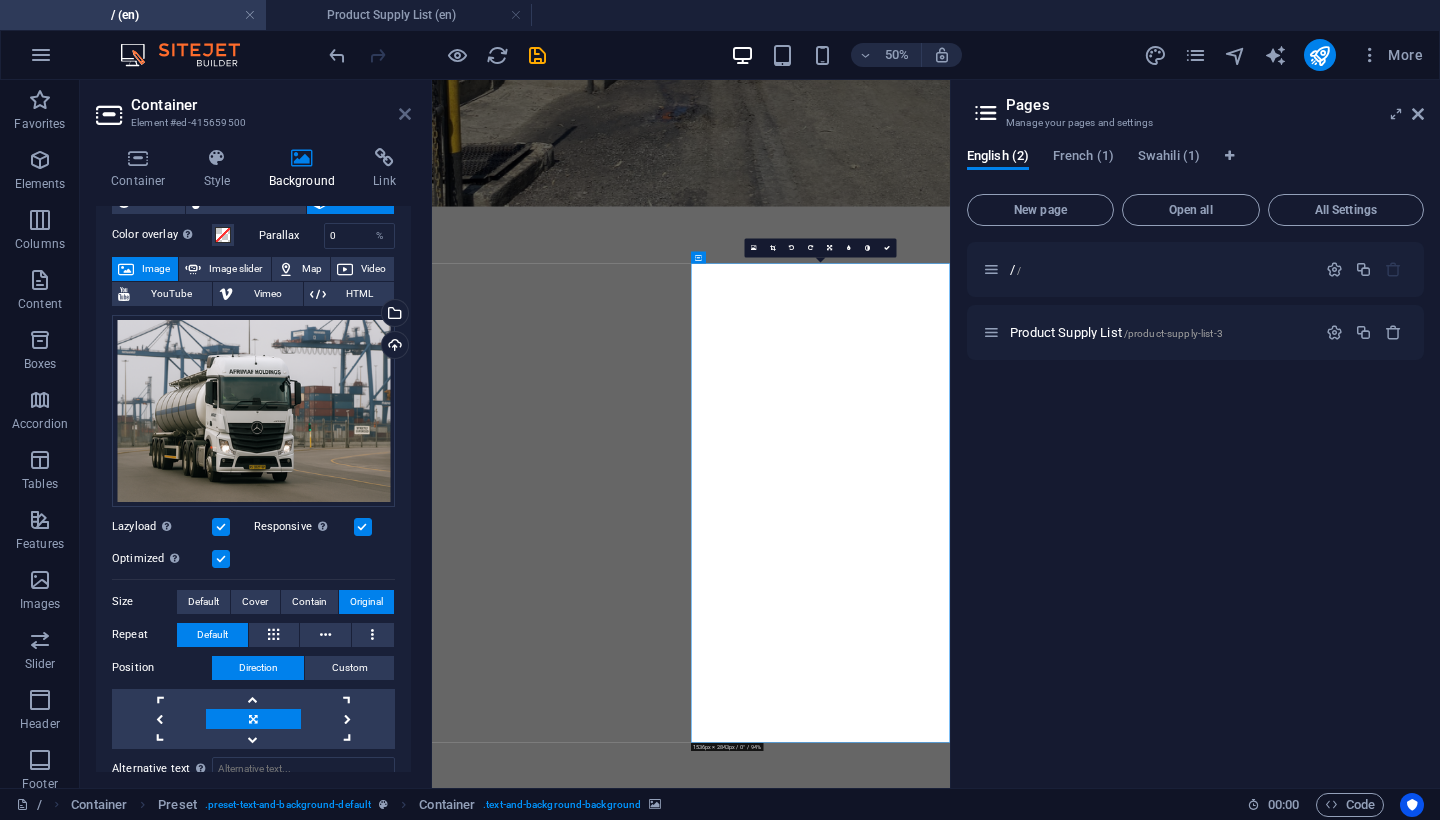 click at bounding box center (405, 114) 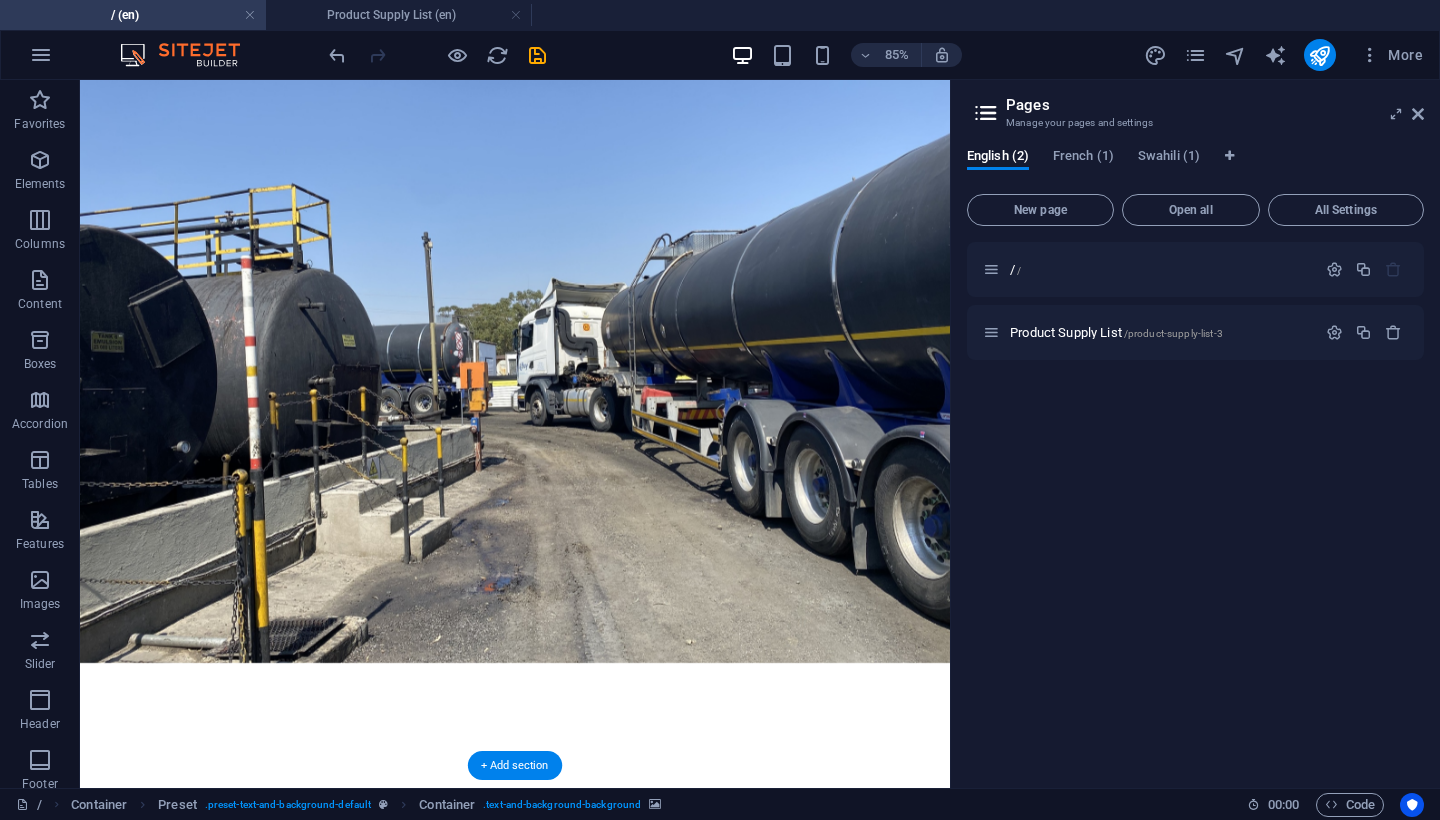 scroll, scrollTop: 32, scrollLeft: 0, axis: vertical 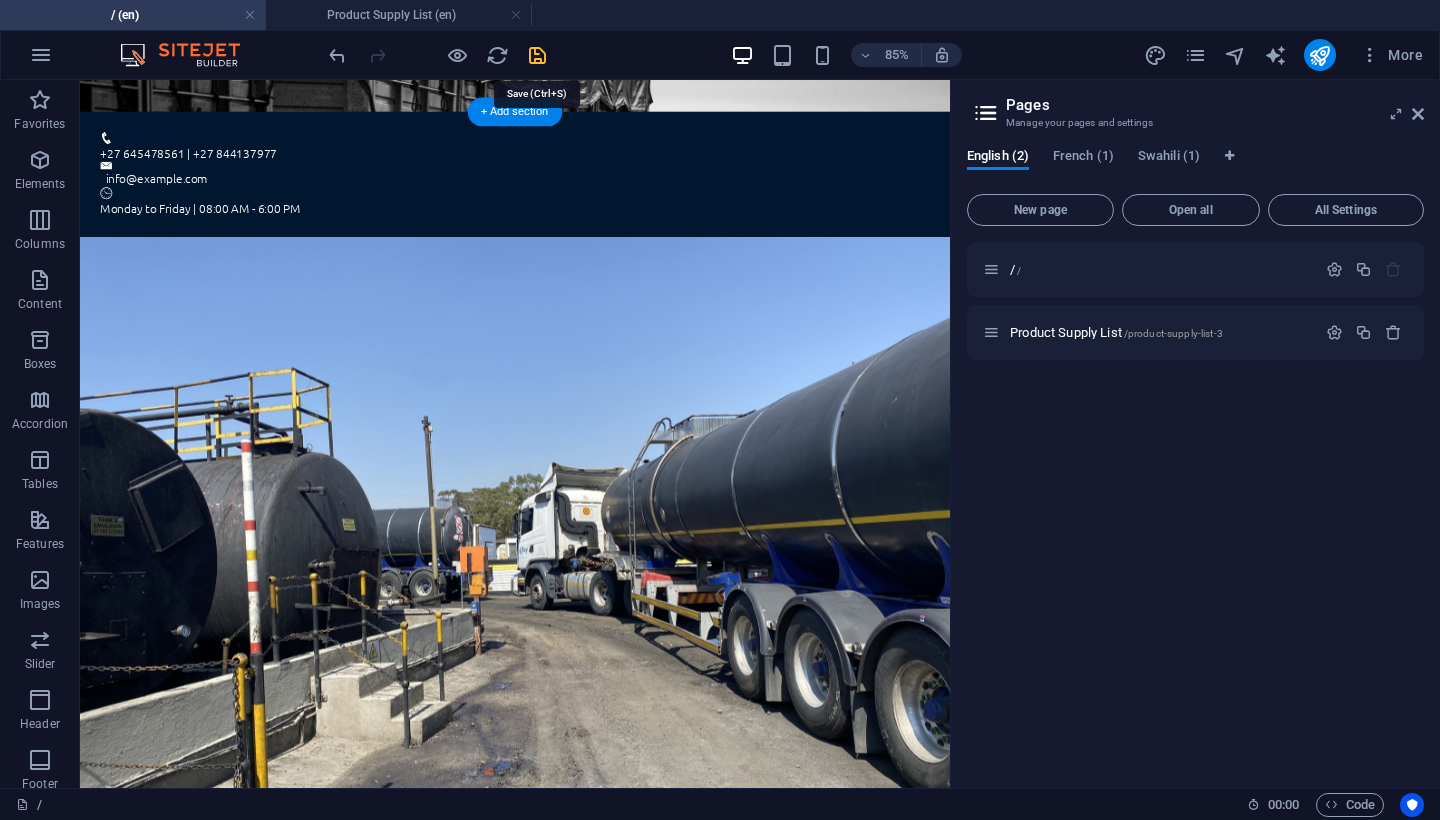 click at bounding box center (537, 55) 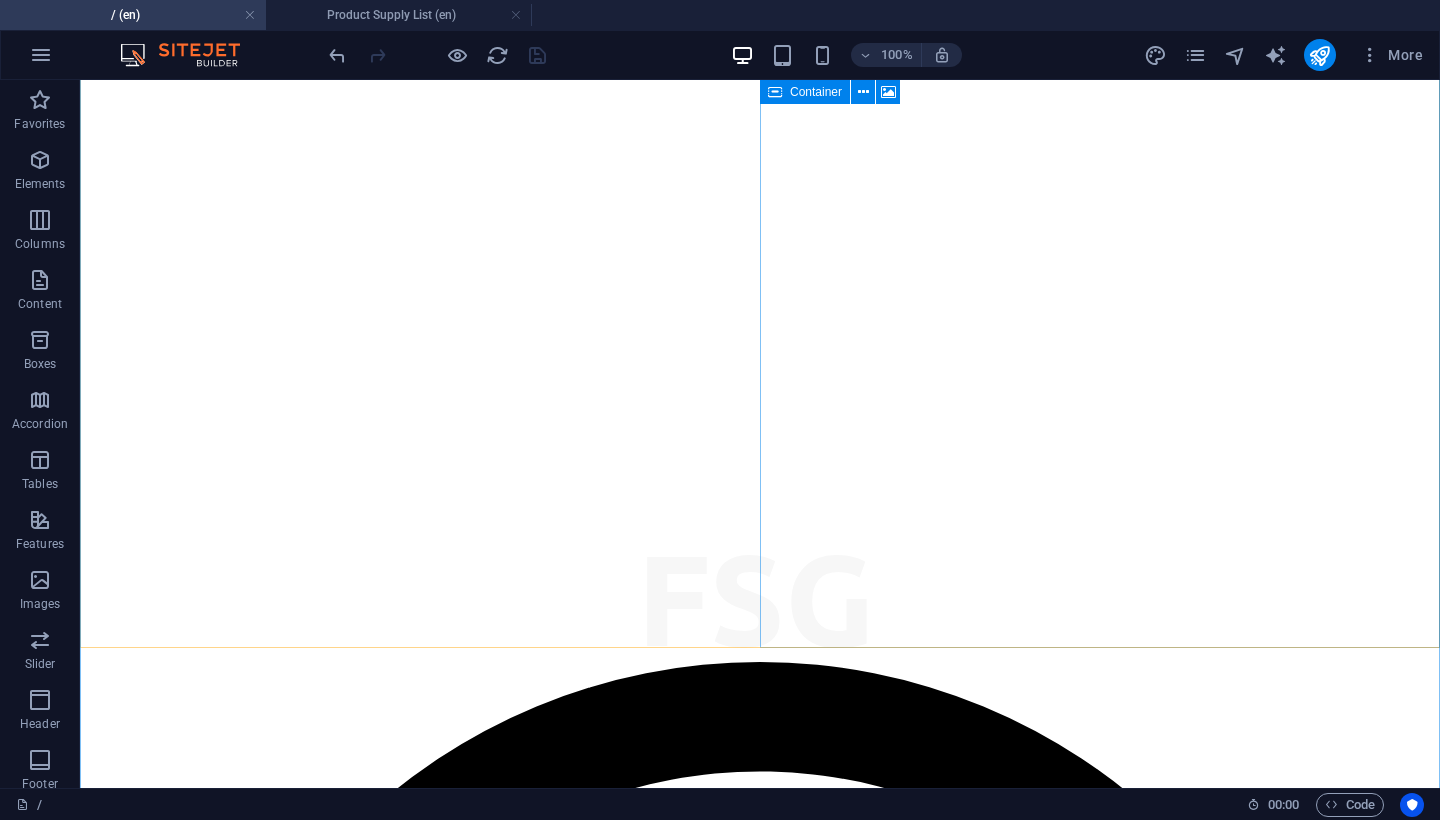 scroll, scrollTop: 1103, scrollLeft: 0, axis: vertical 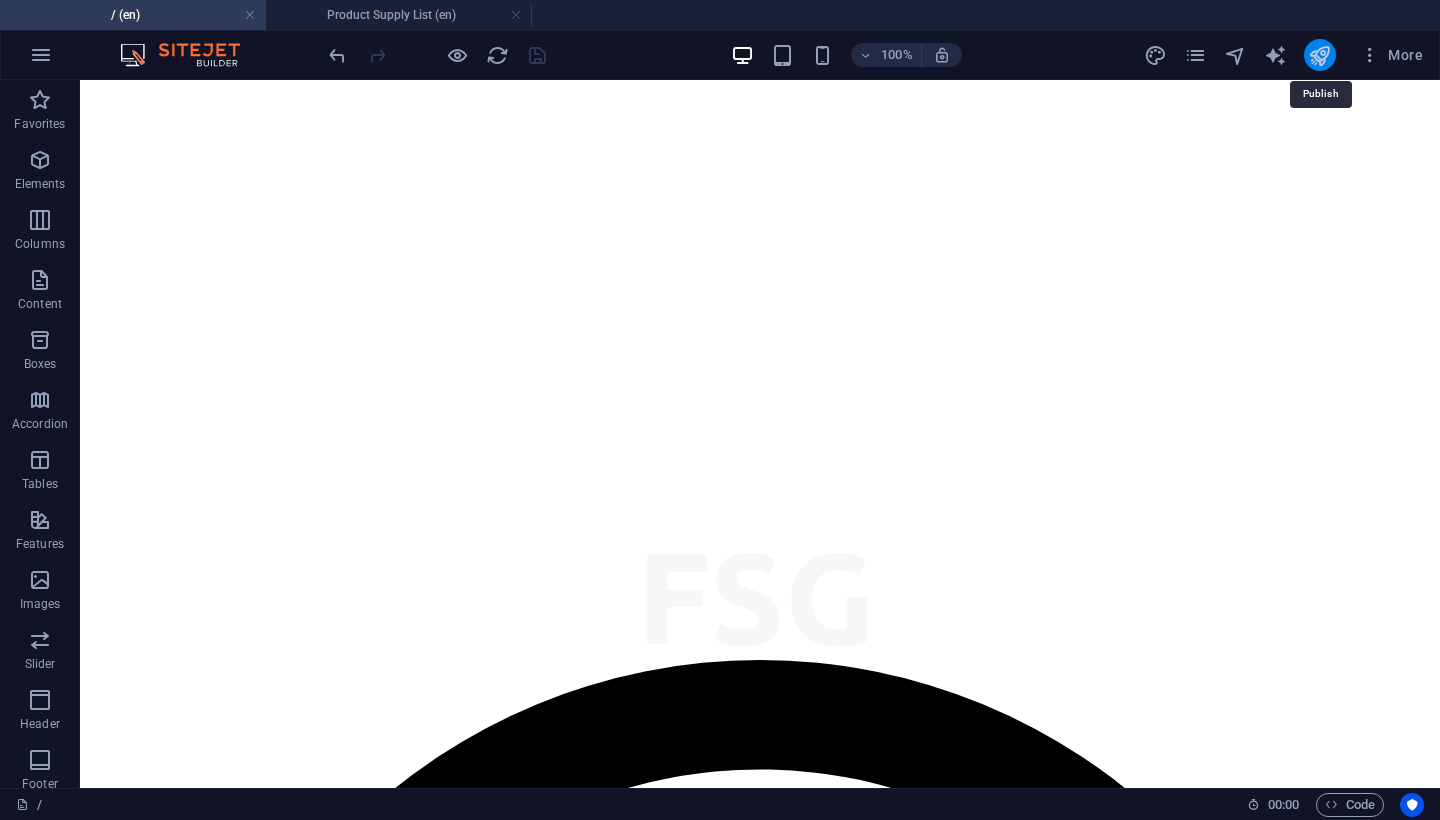 click at bounding box center [1319, 55] 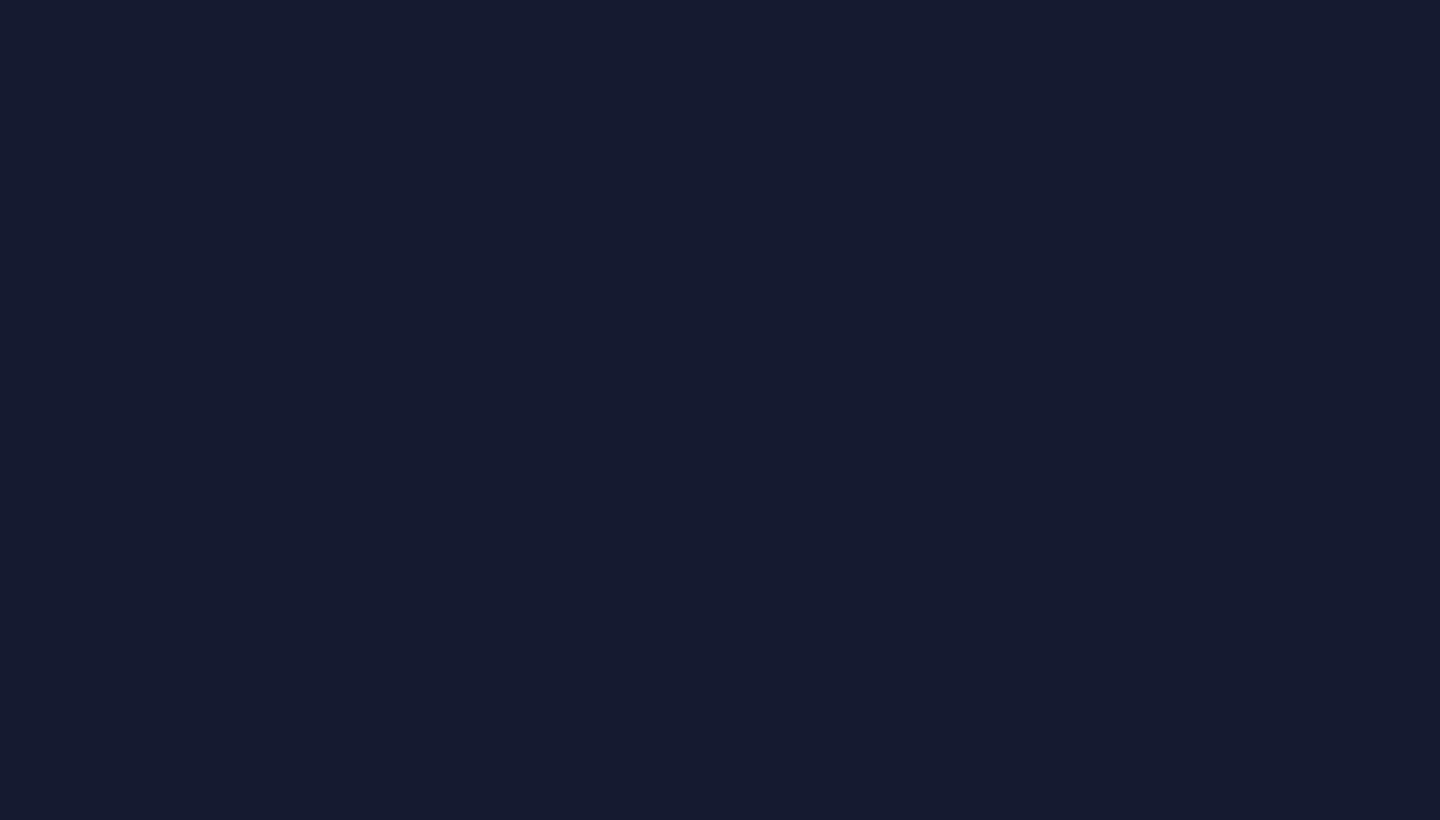 scroll, scrollTop: 0, scrollLeft: 0, axis: both 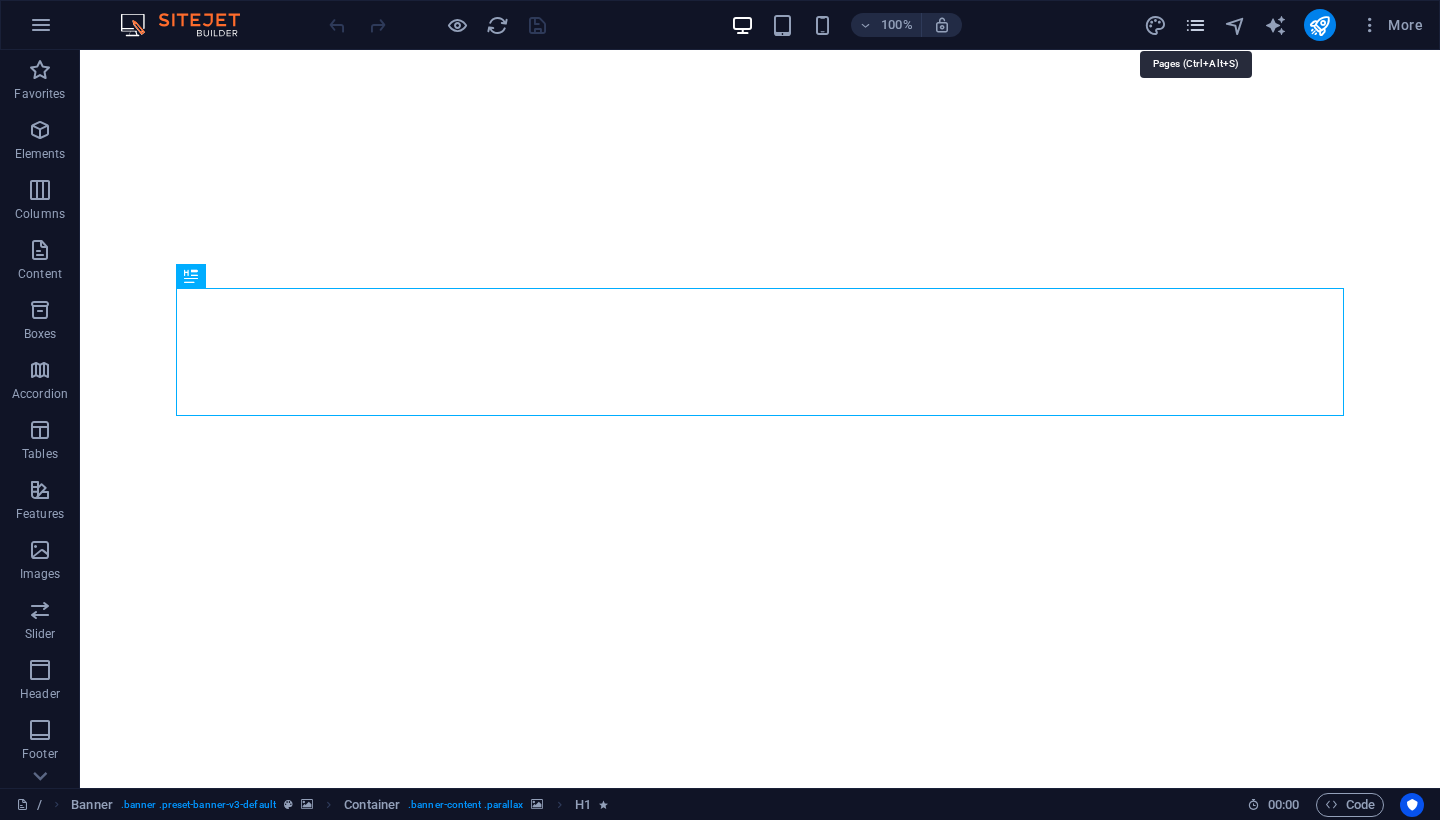 click at bounding box center [1195, 25] 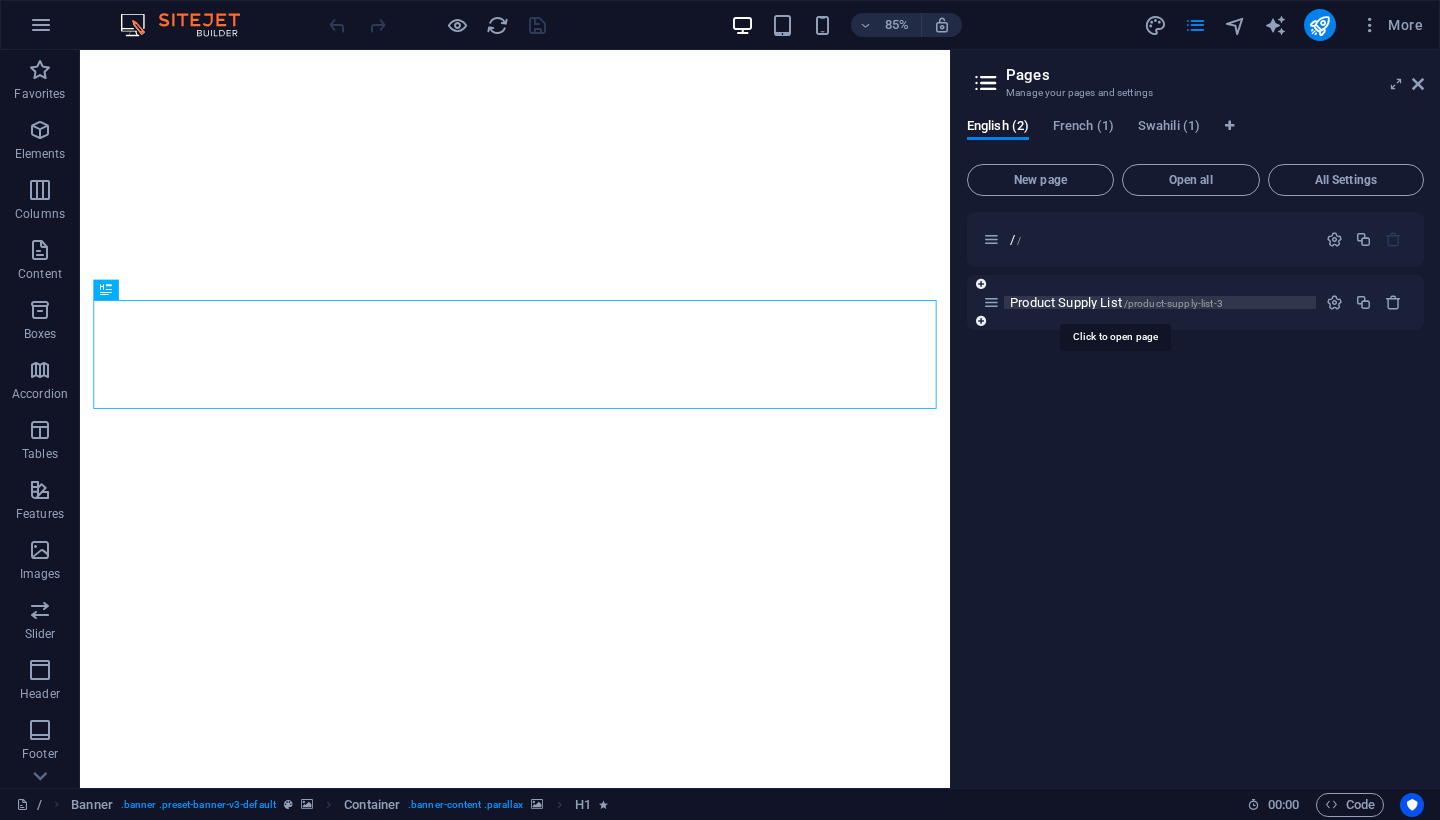 click on "Product Supply List /product-supply-list-3" at bounding box center (1116, 302) 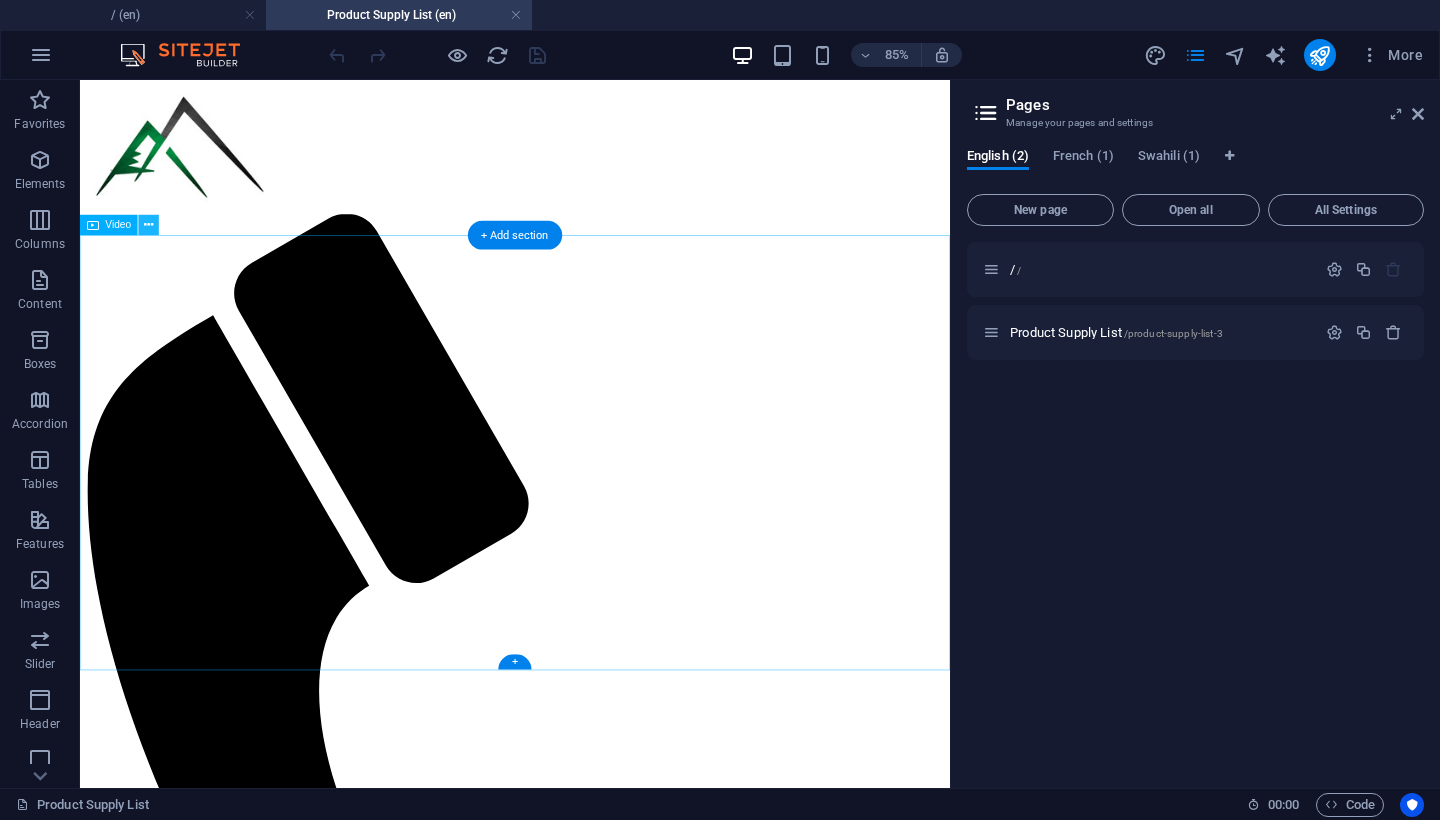 scroll, scrollTop: 2984, scrollLeft: 0, axis: vertical 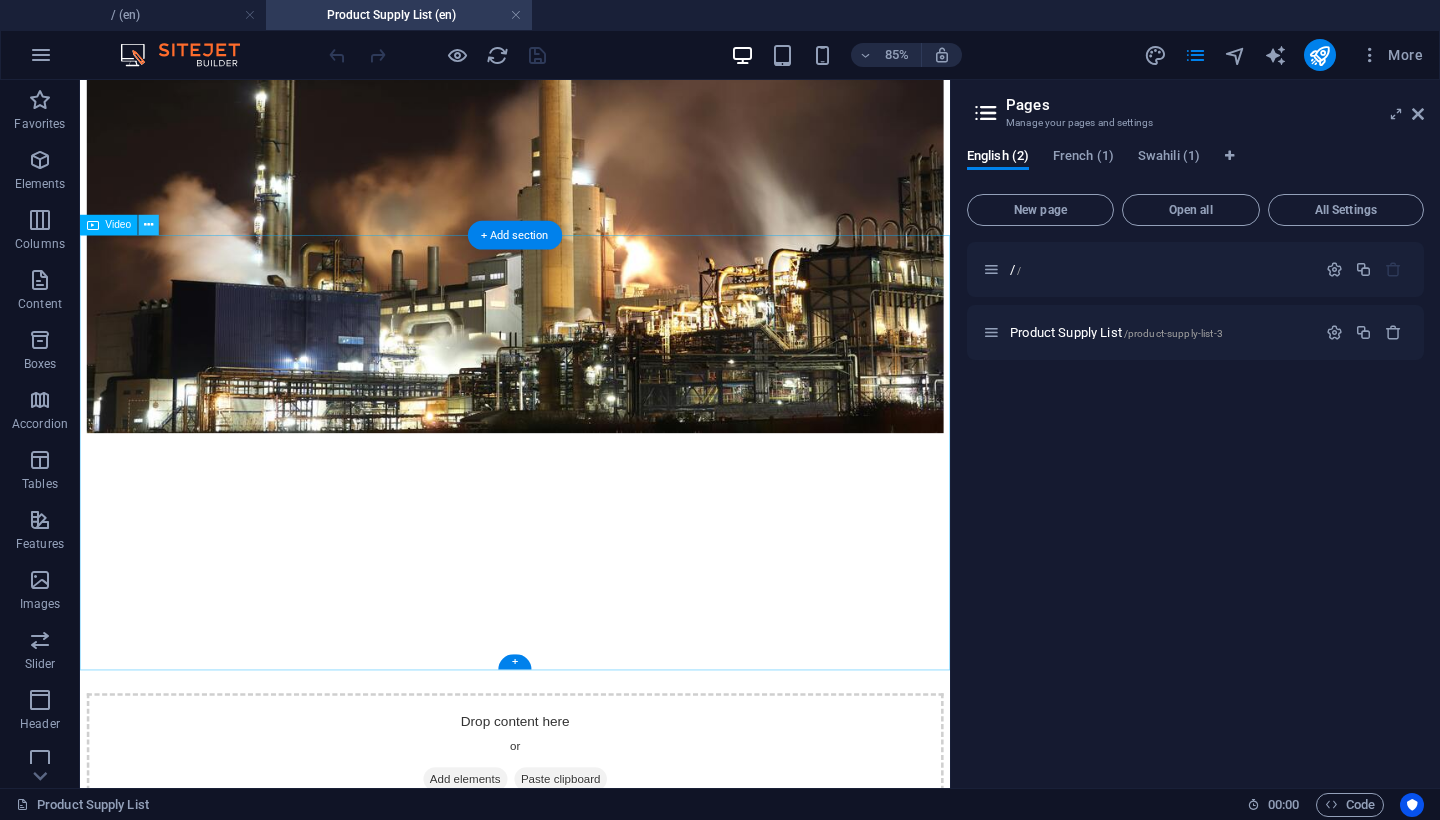 click at bounding box center (149, 225) 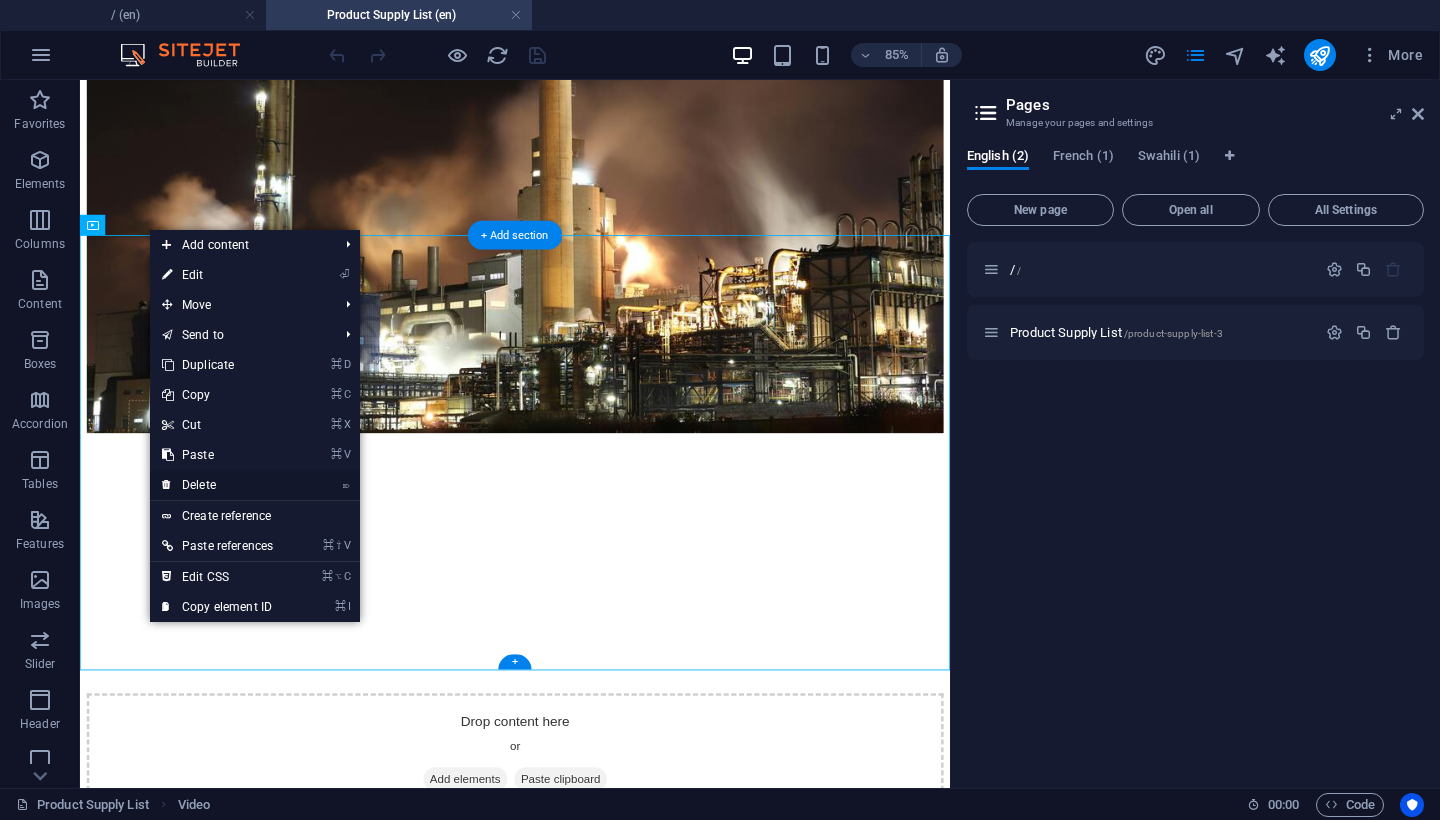 click on "⌦  Delete" at bounding box center (217, 485) 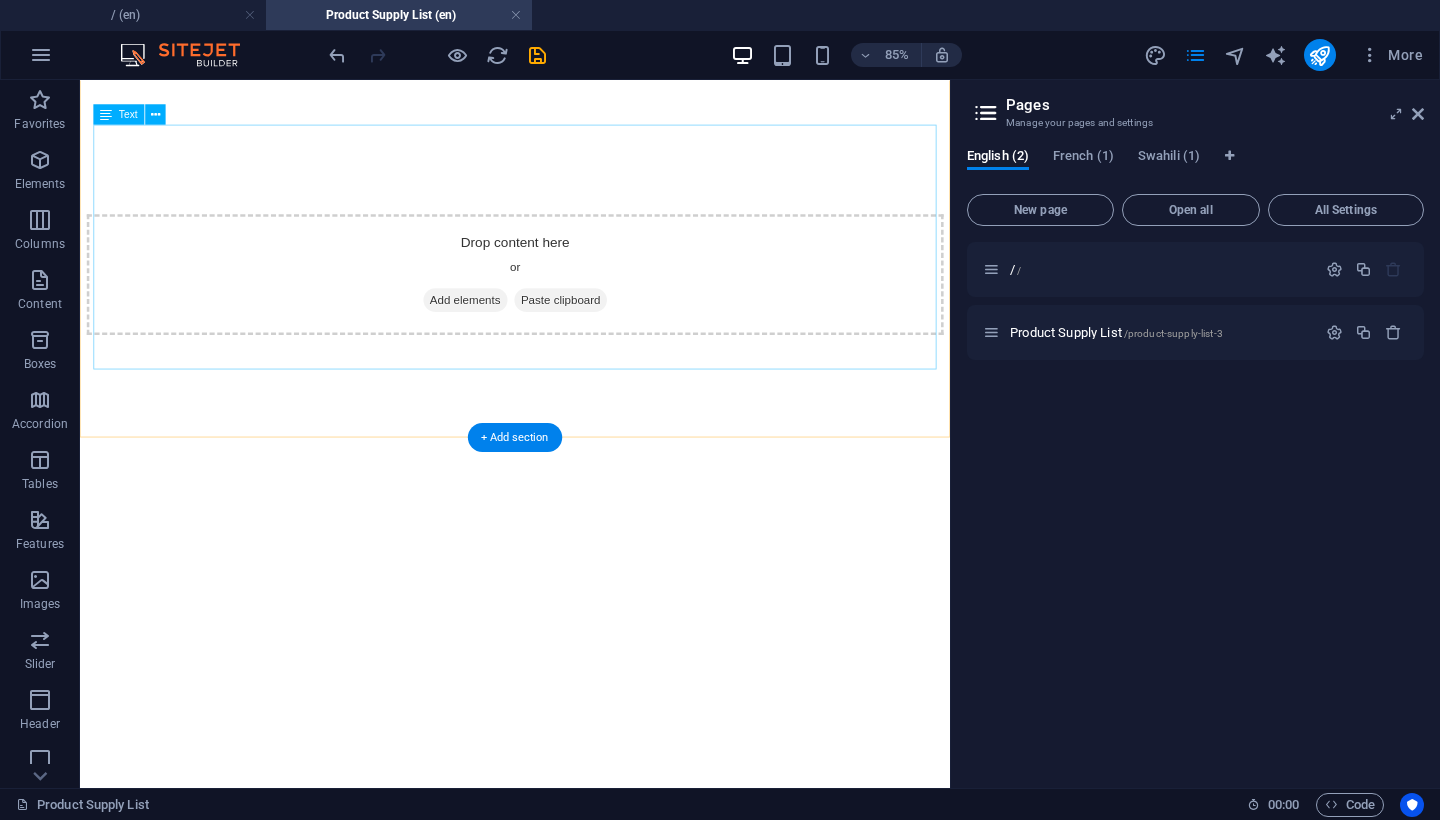 scroll, scrollTop: 3710, scrollLeft: 0, axis: vertical 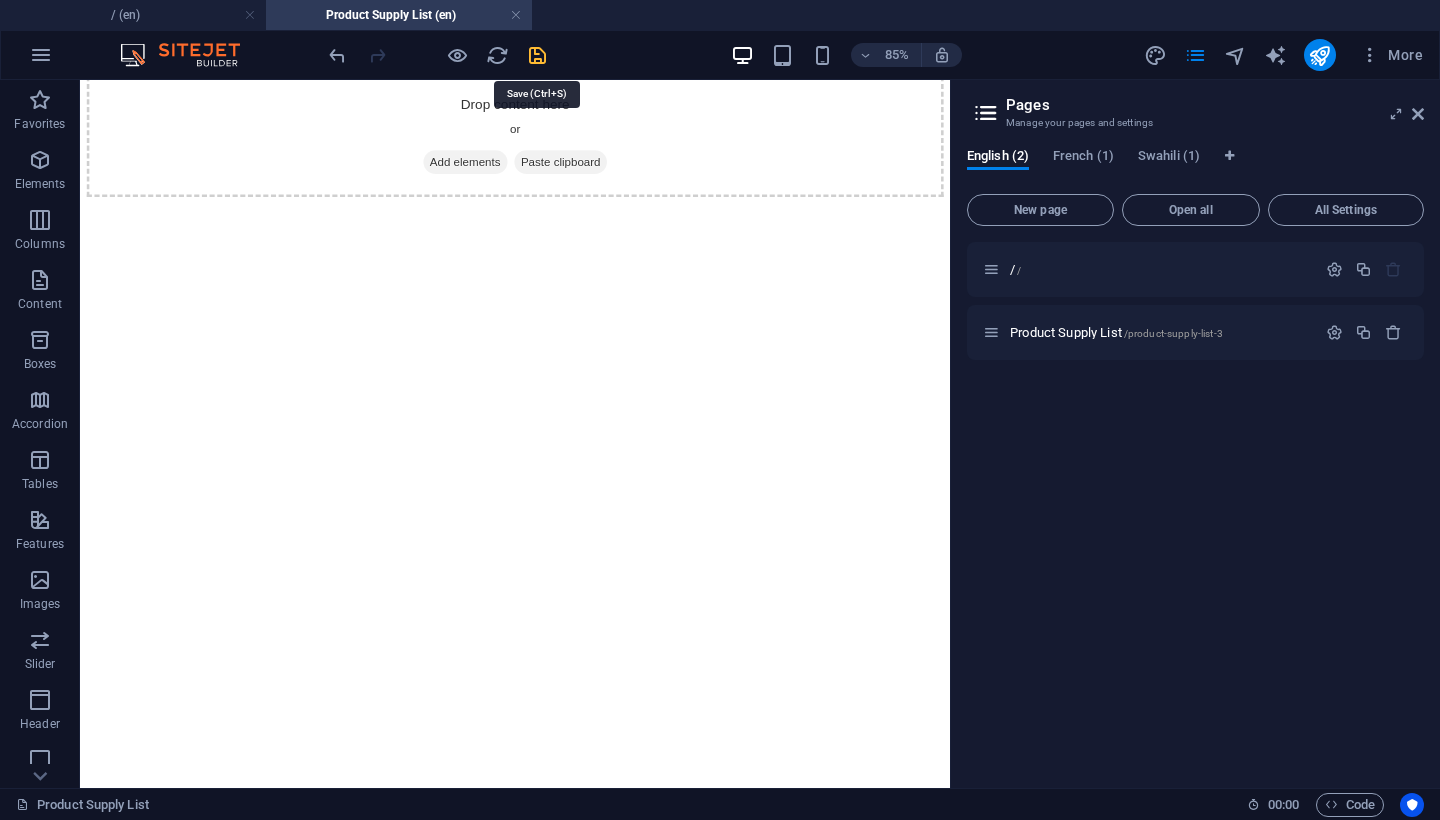 click at bounding box center (537, 55) 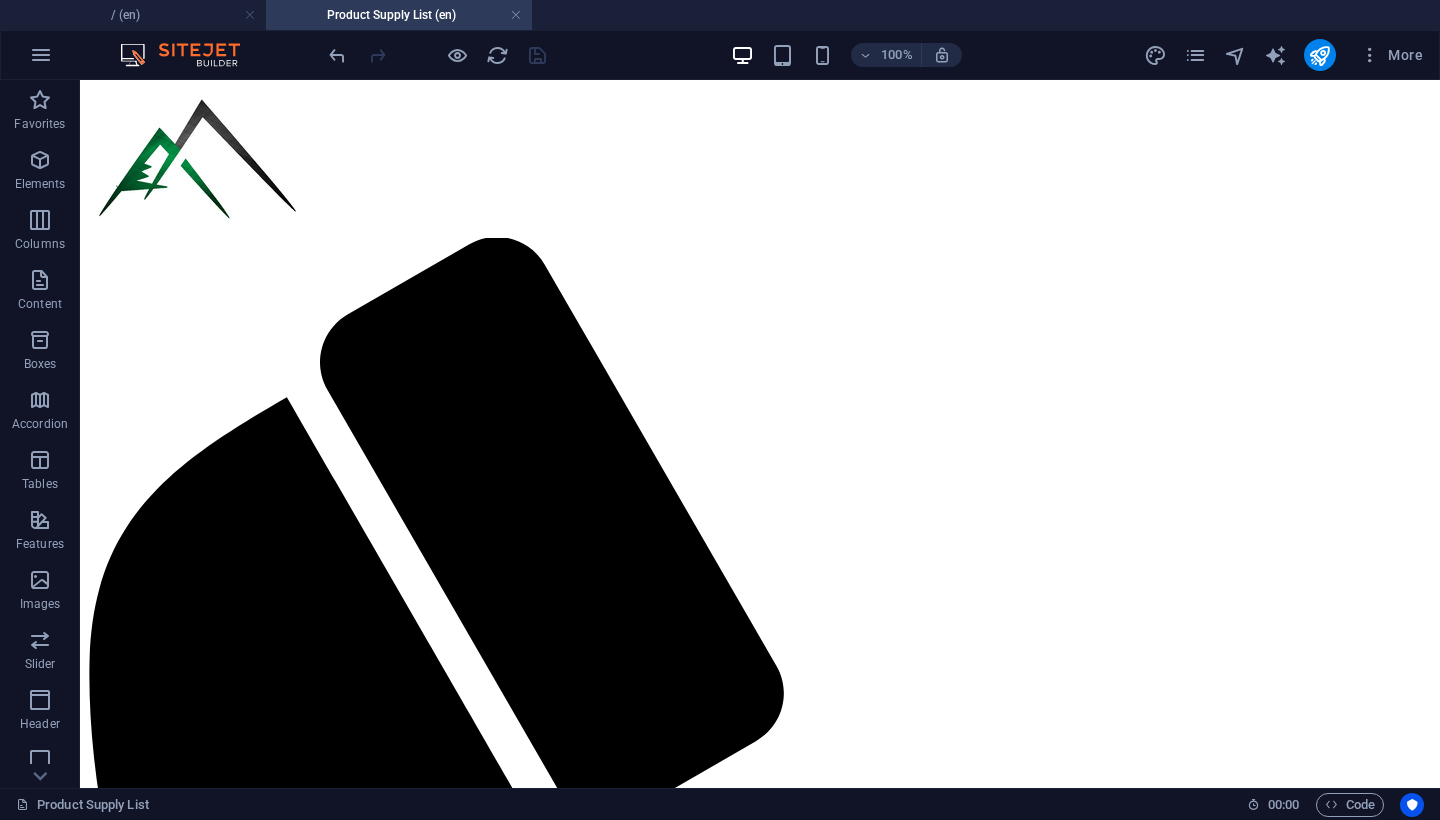 scroll, scrollTop: 0, scrollLeft: 0, axis: both 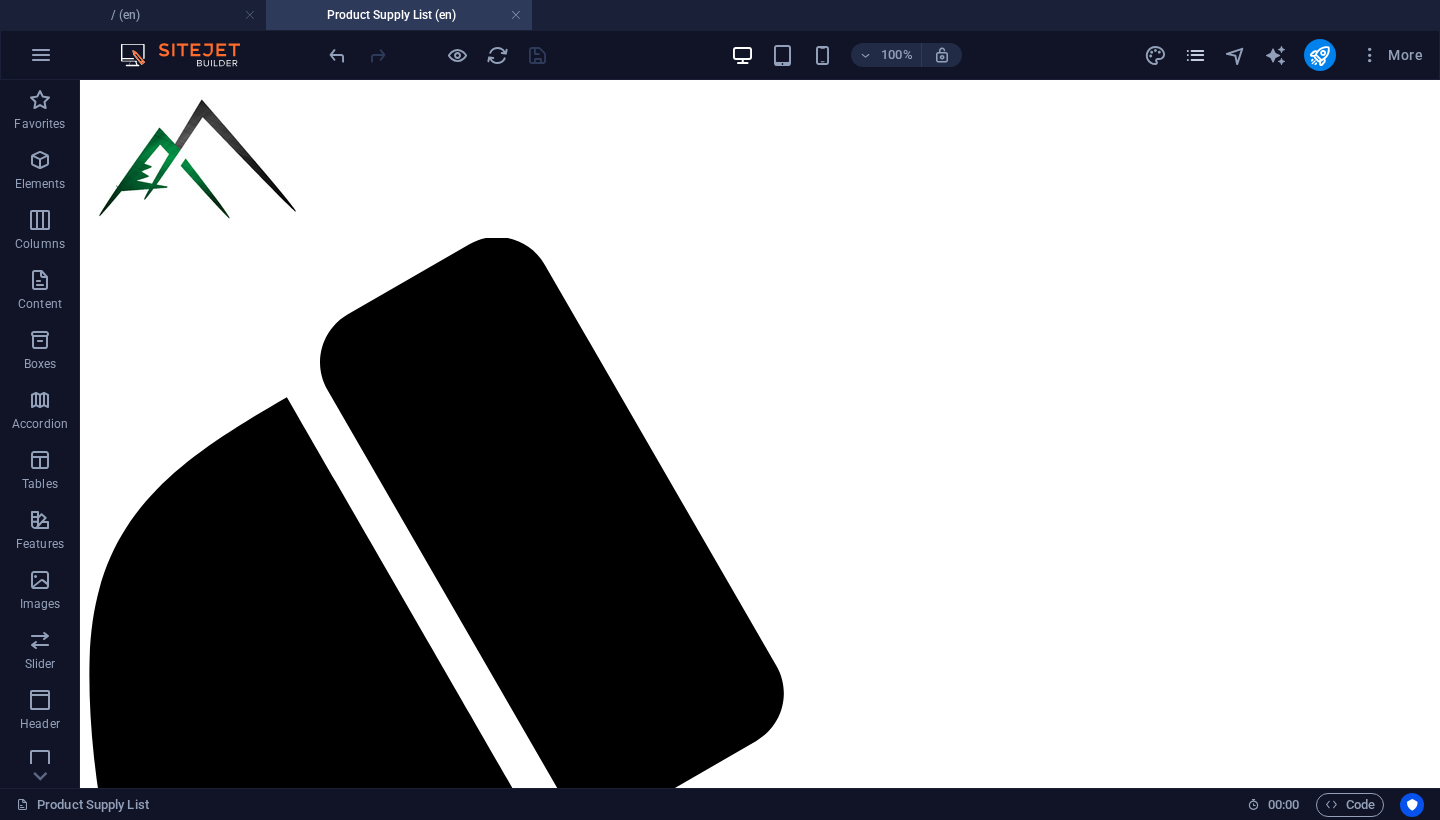 click at bounding box center (1195, 55) 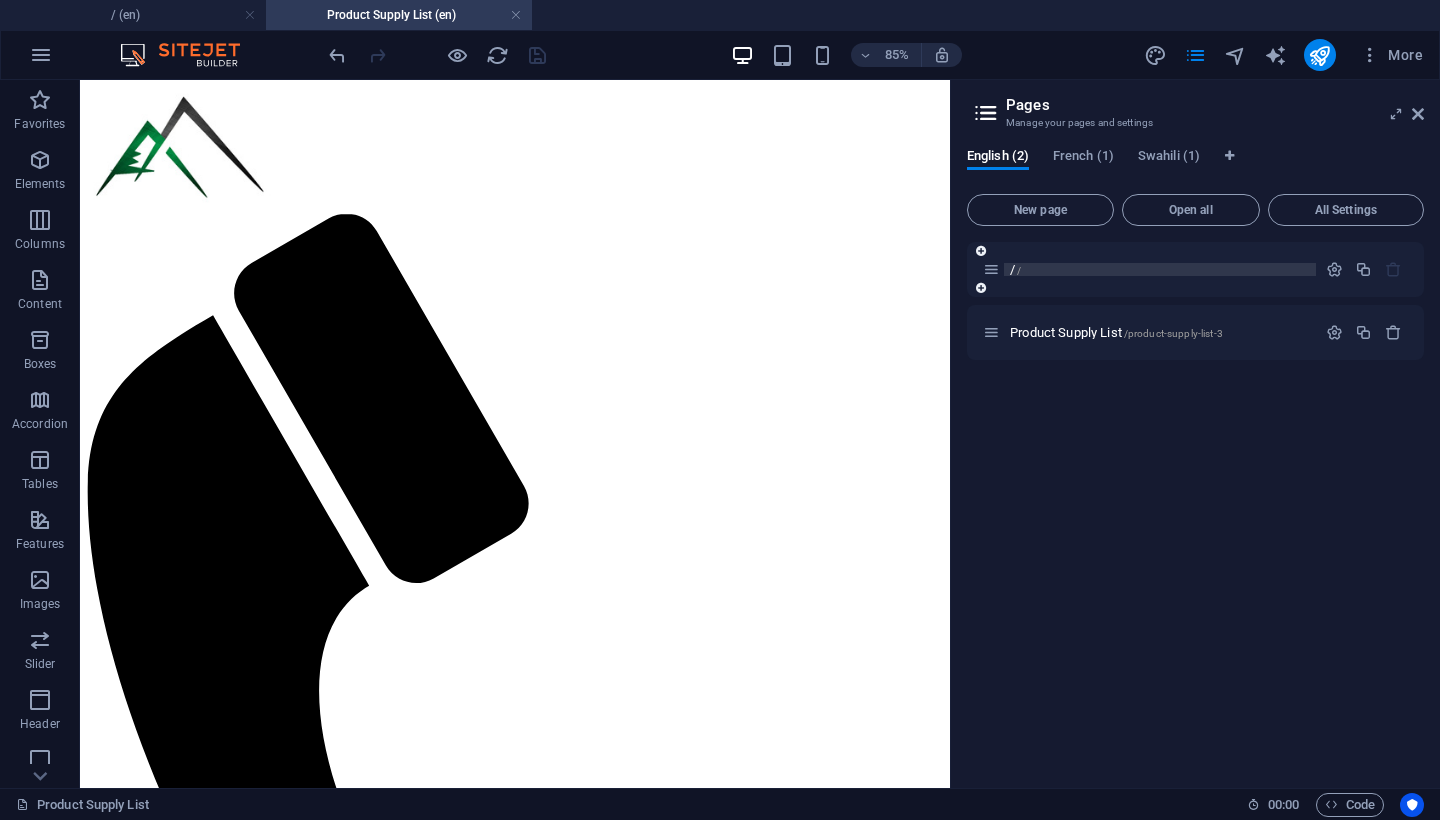 click on "/ /" at bounding box center (1160, 269) 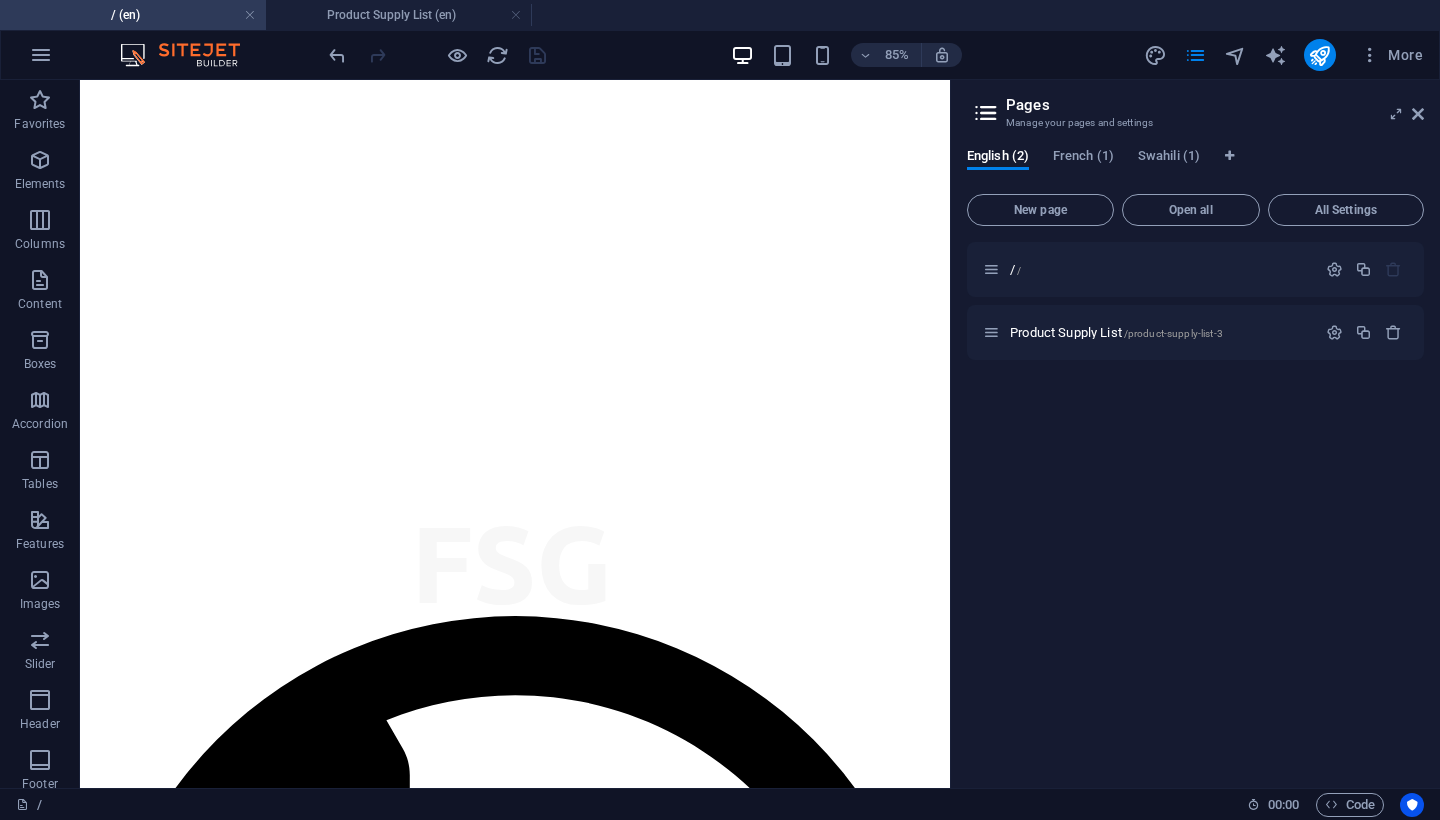scroll, scrollTop: 1299, scrollLeft: 0, axis: vertical 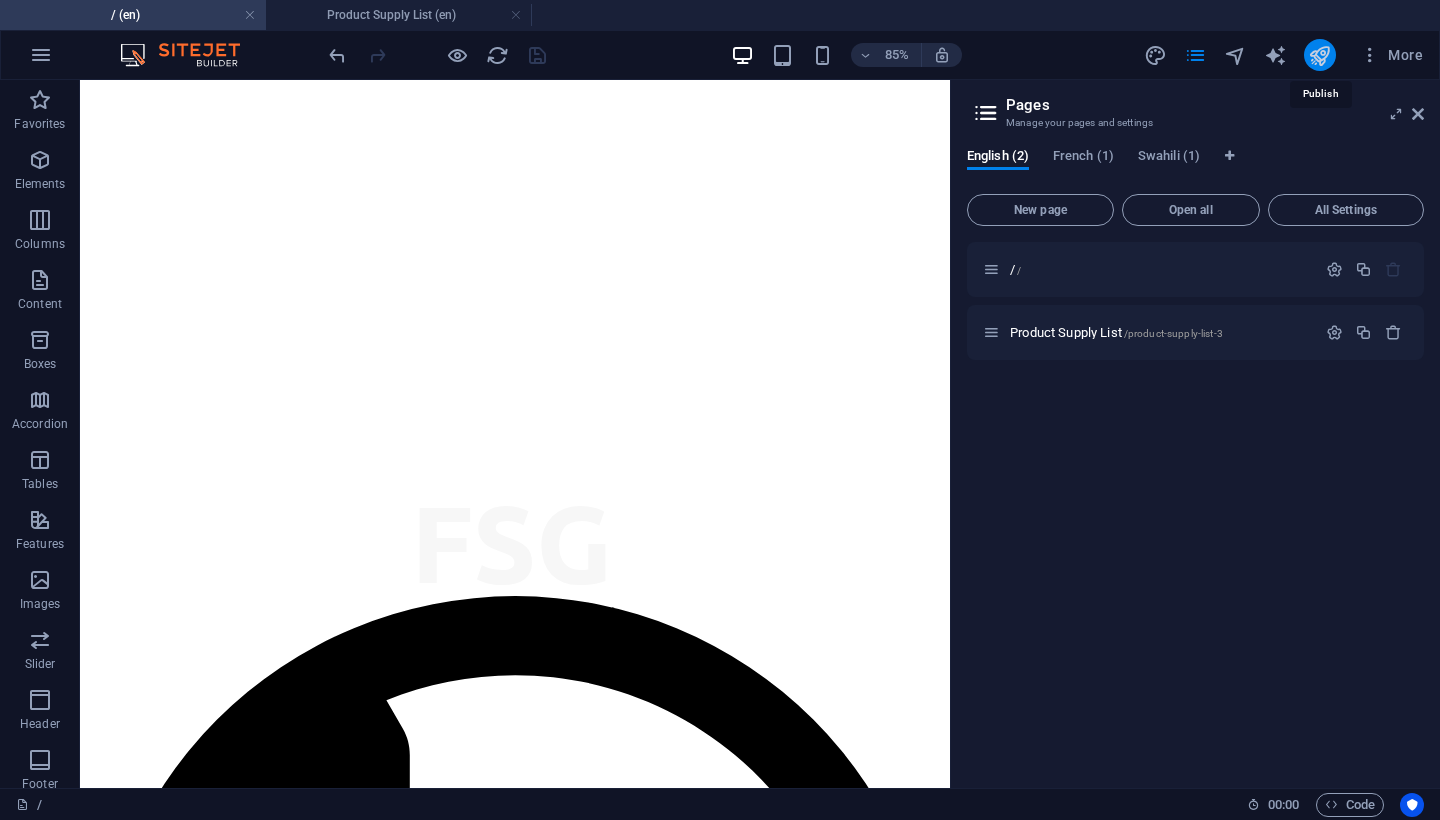 click at bounding box center (1319, 55) 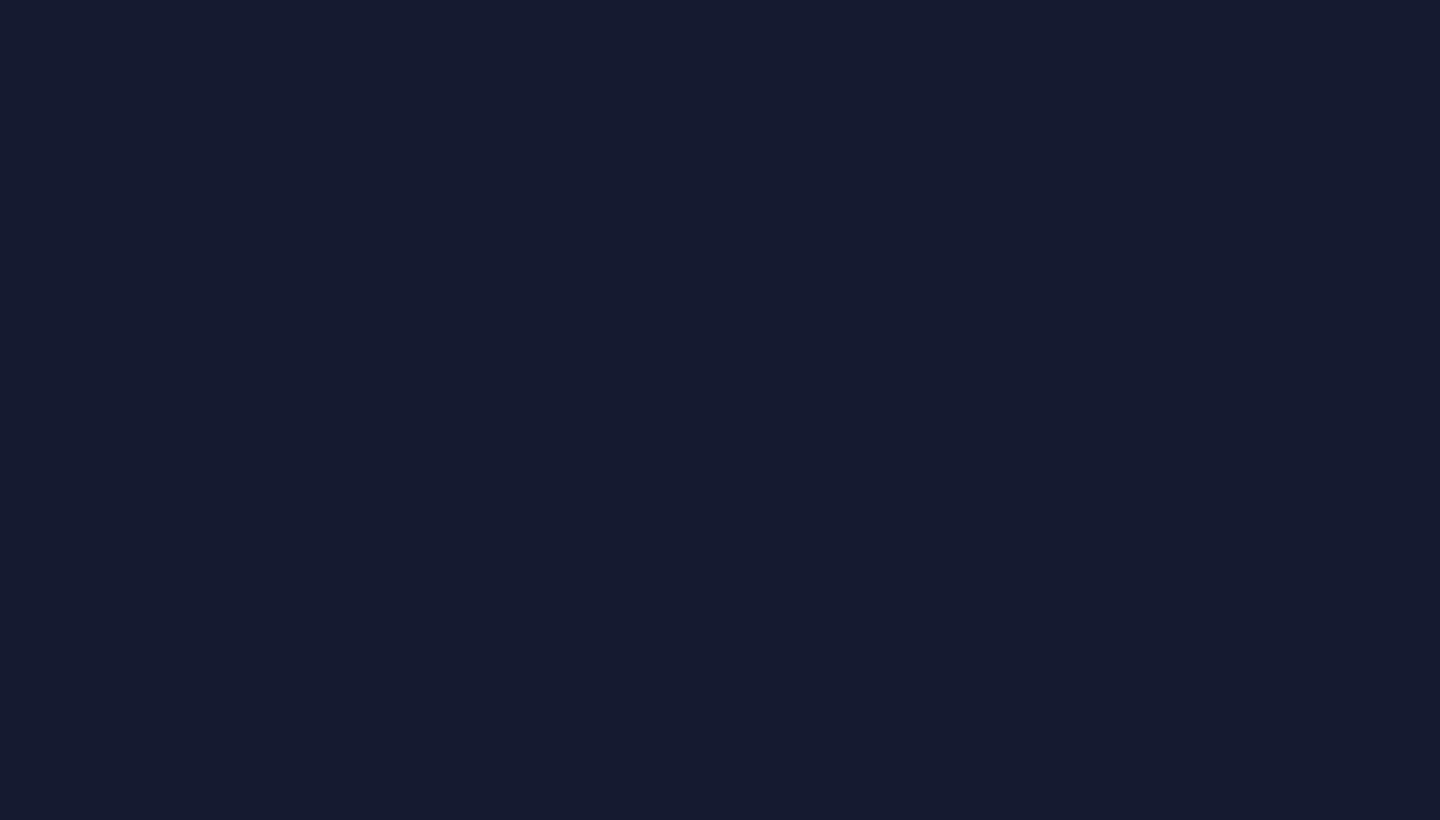 scroll, scrollTop: 0, scrollLeft: 0, axis: both 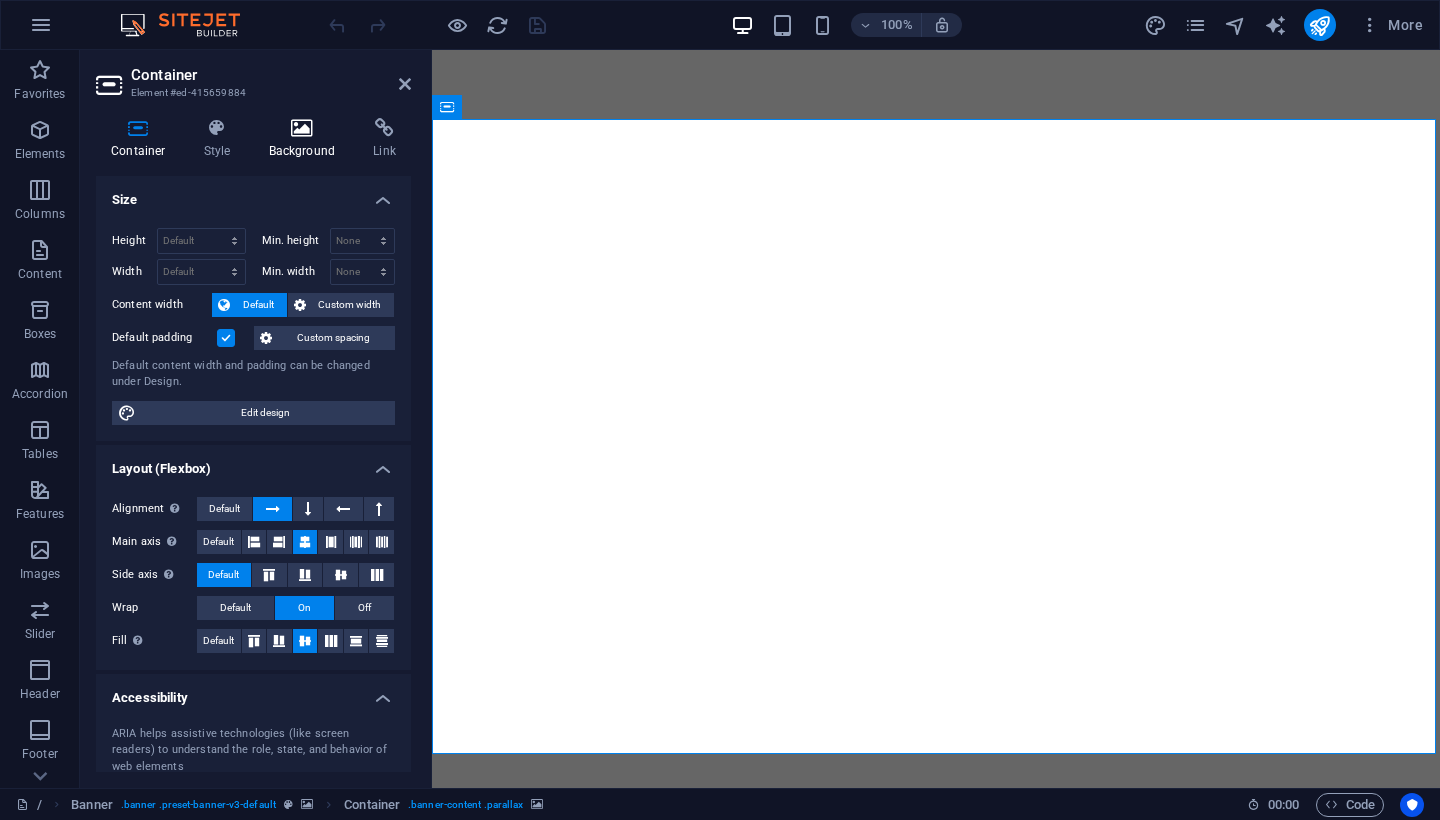 click on "Background" at bounding box center [306, 139] 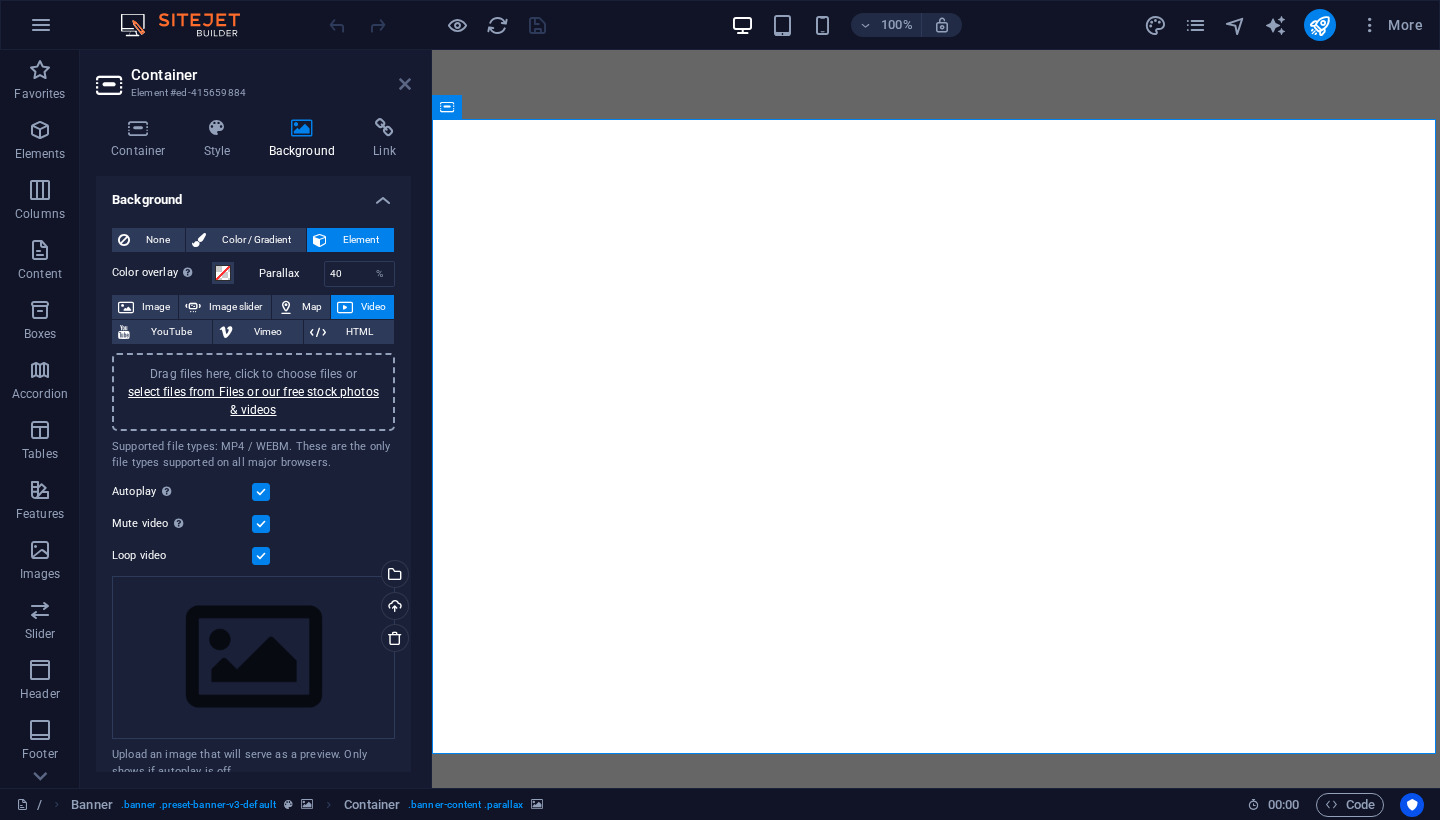click at bounding box center [405, 84] 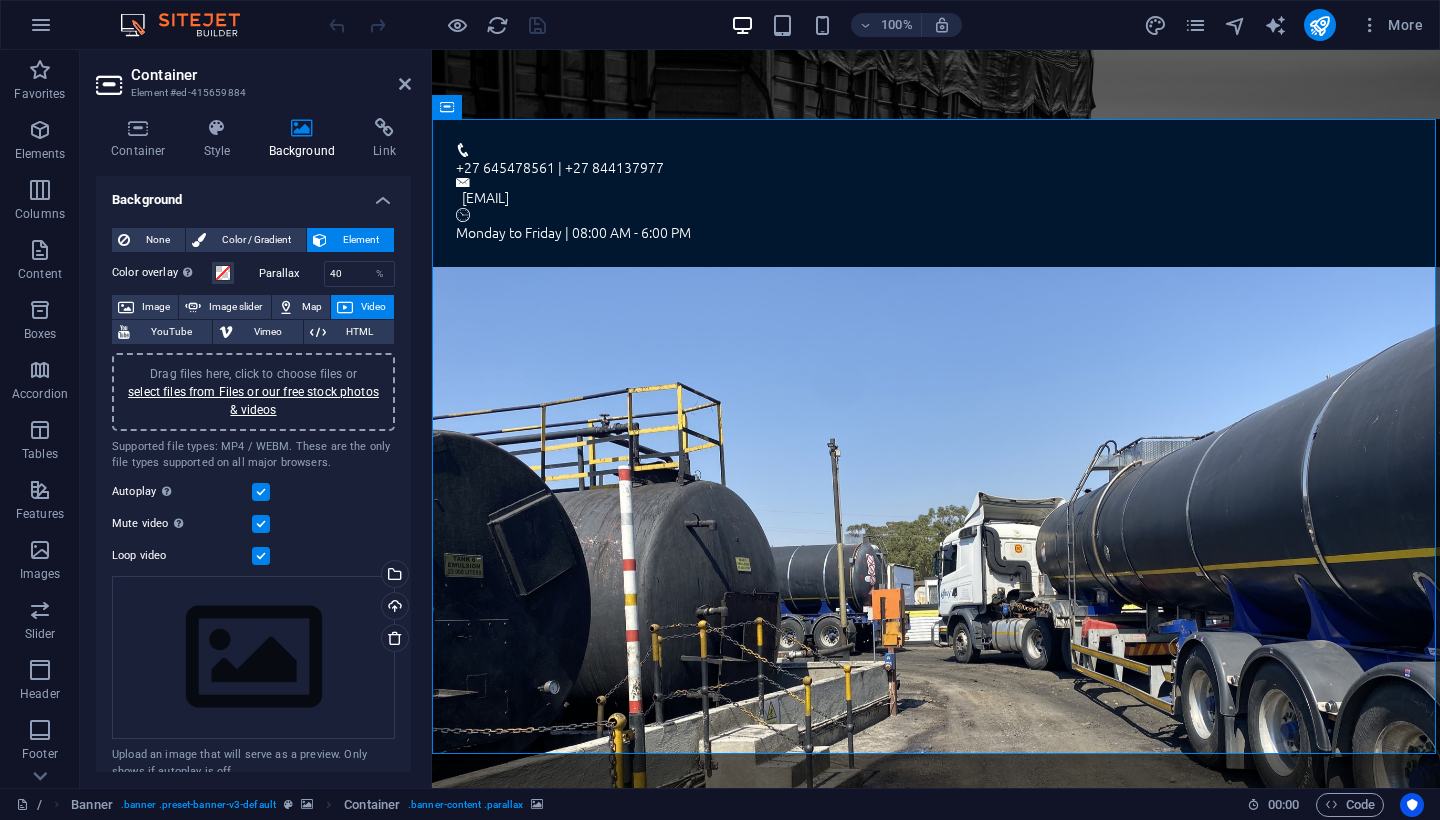 scroll, scrollTop: 0, scrollLeft: 0, axis: both 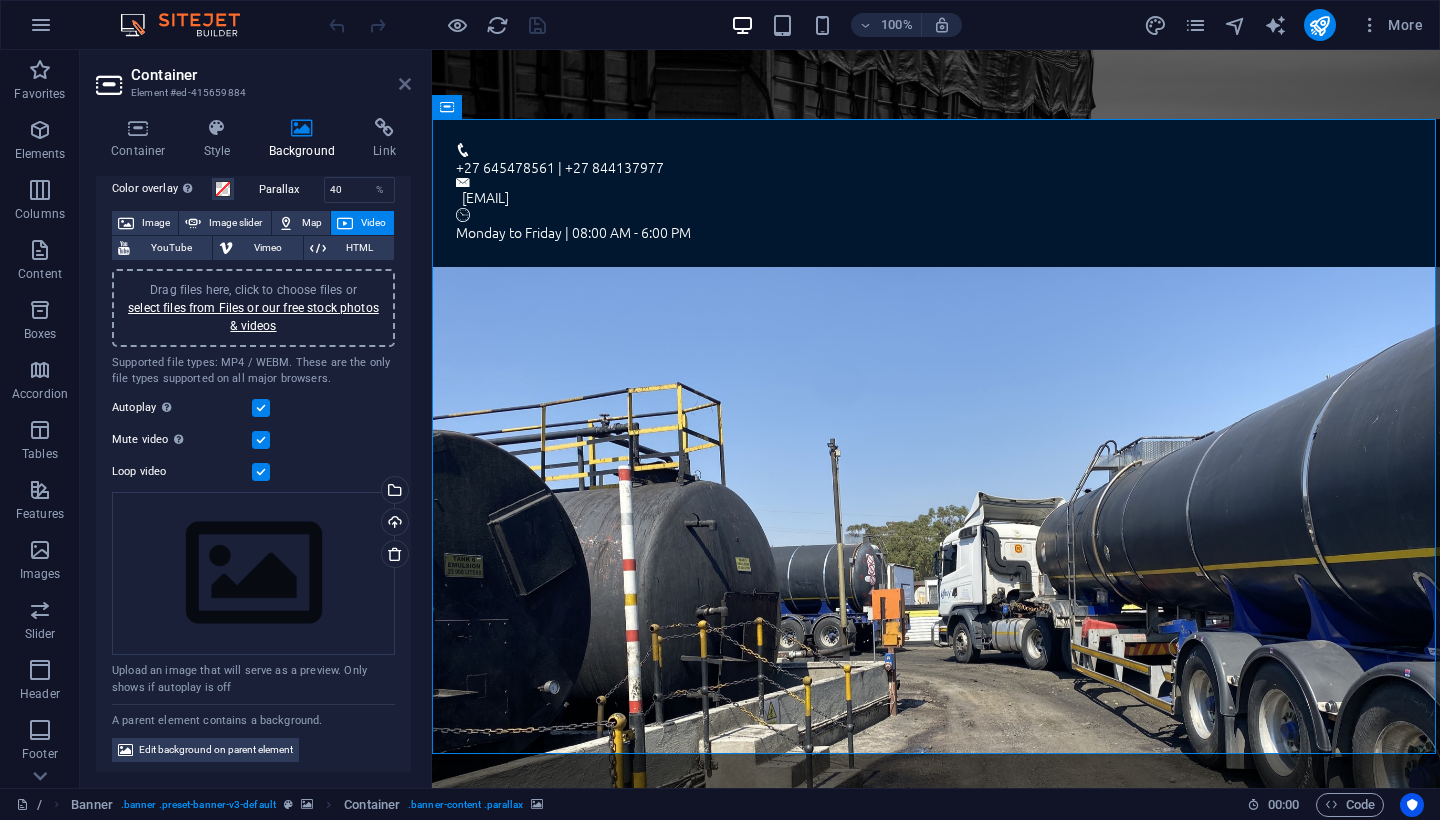 click at bounding box center [405, 84] 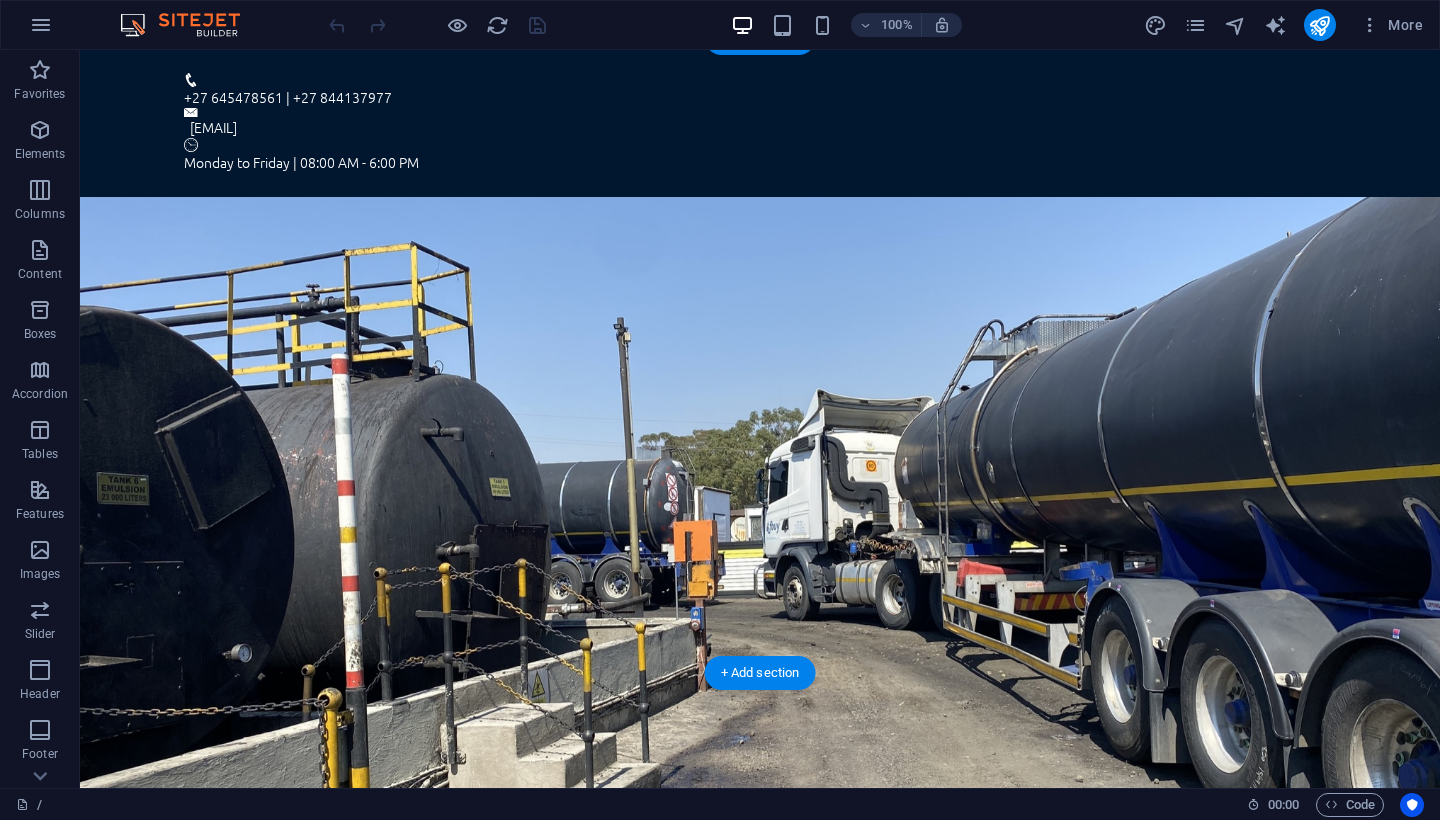scroll, scrollTop: 93, scrollLeft: 0, axis: vertical 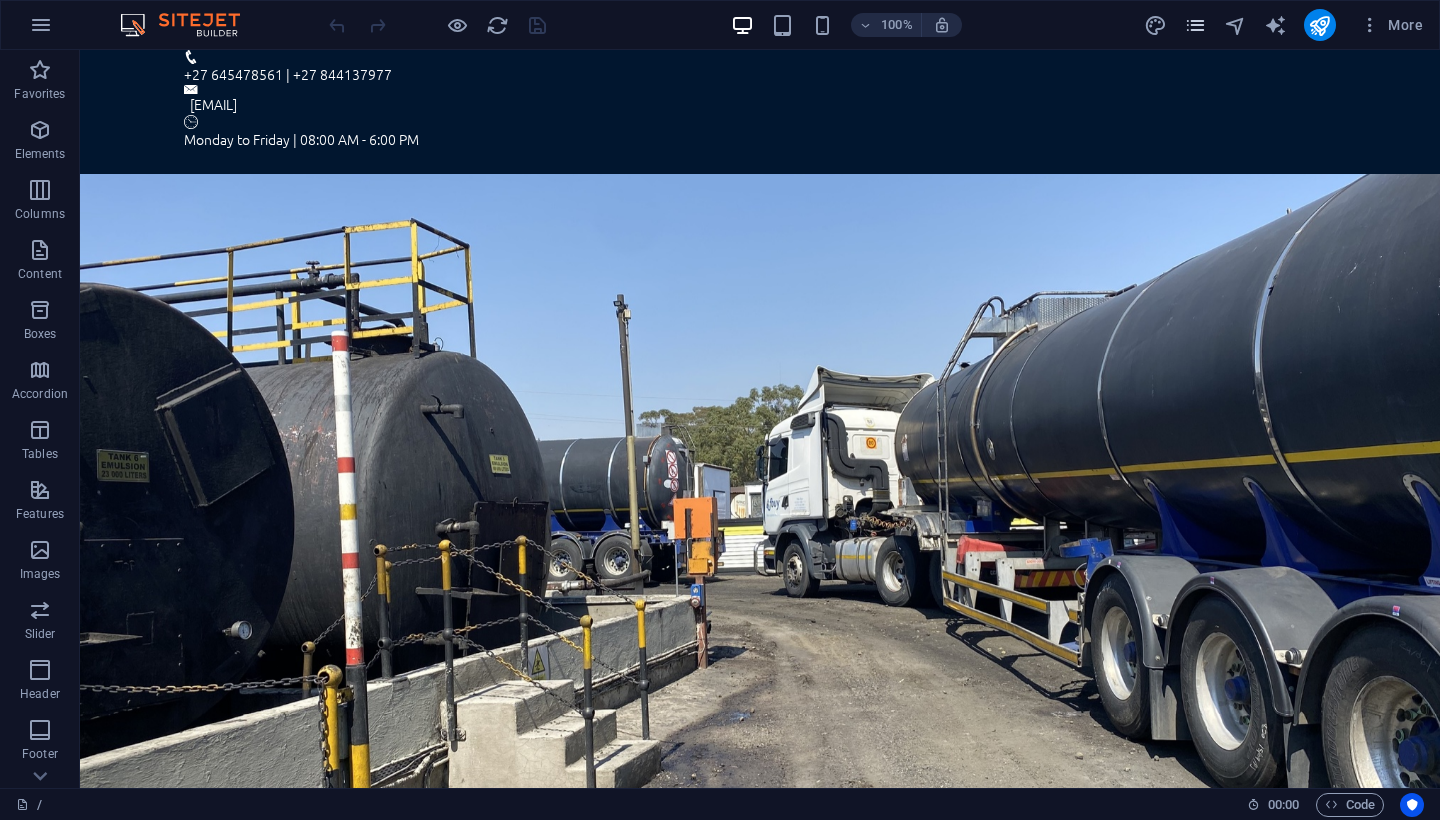 click at bounding box center [1195, 25] 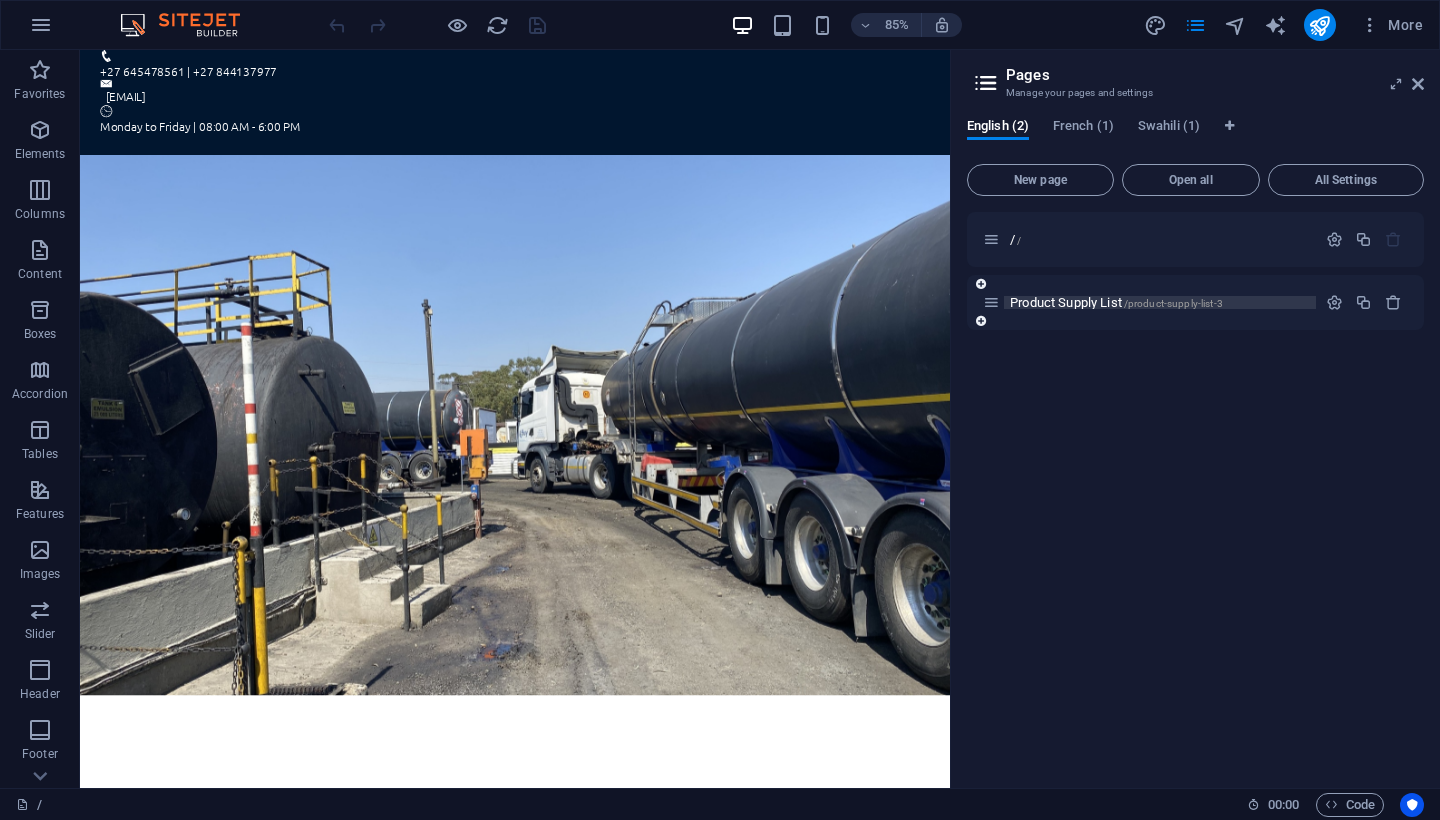 click on "Product Supply List /product-supply-list-3" at bounding box center [1116, 302] 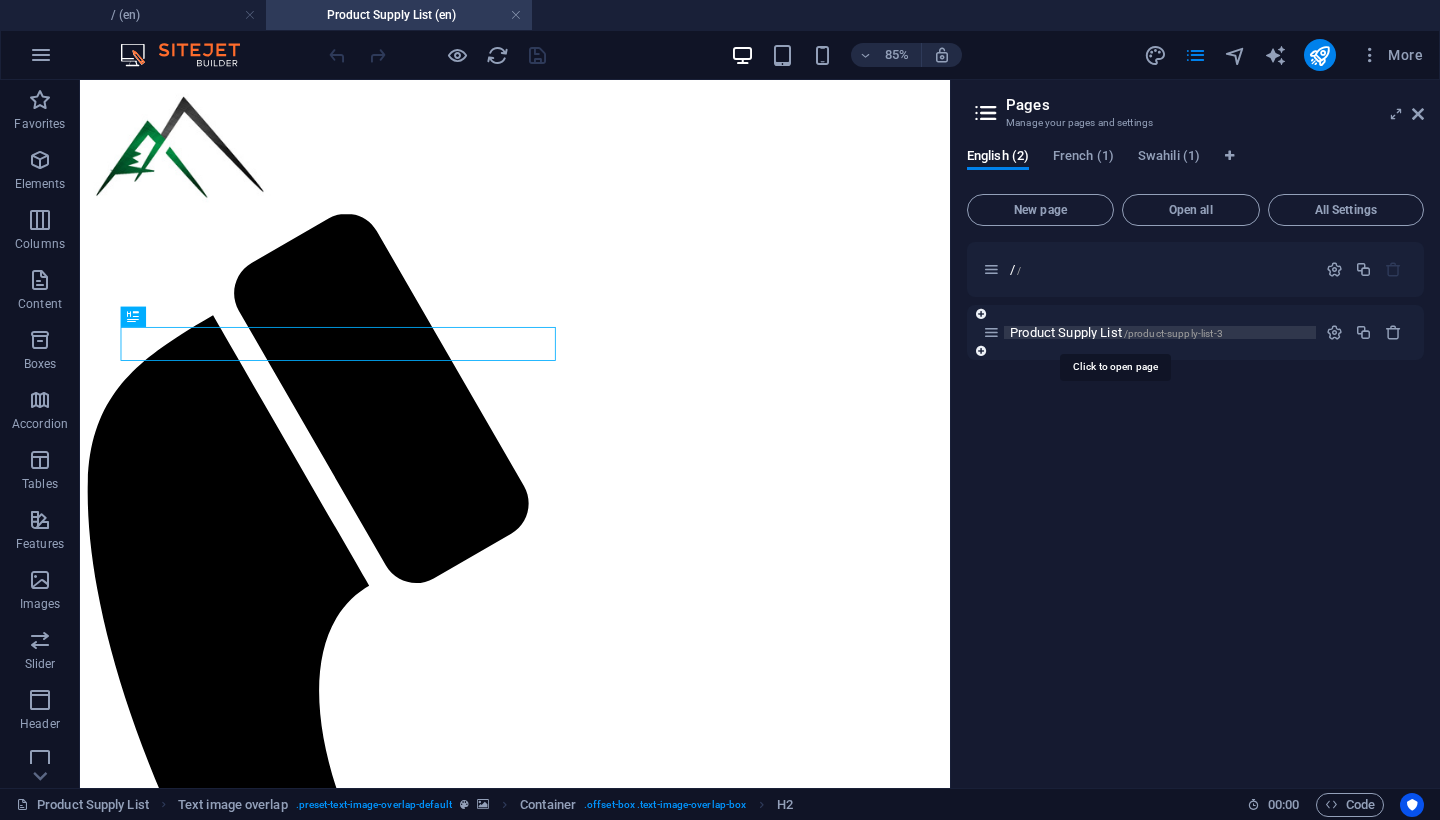 scroll, scrollTop: 0, scrollLeft: 0, axis: both 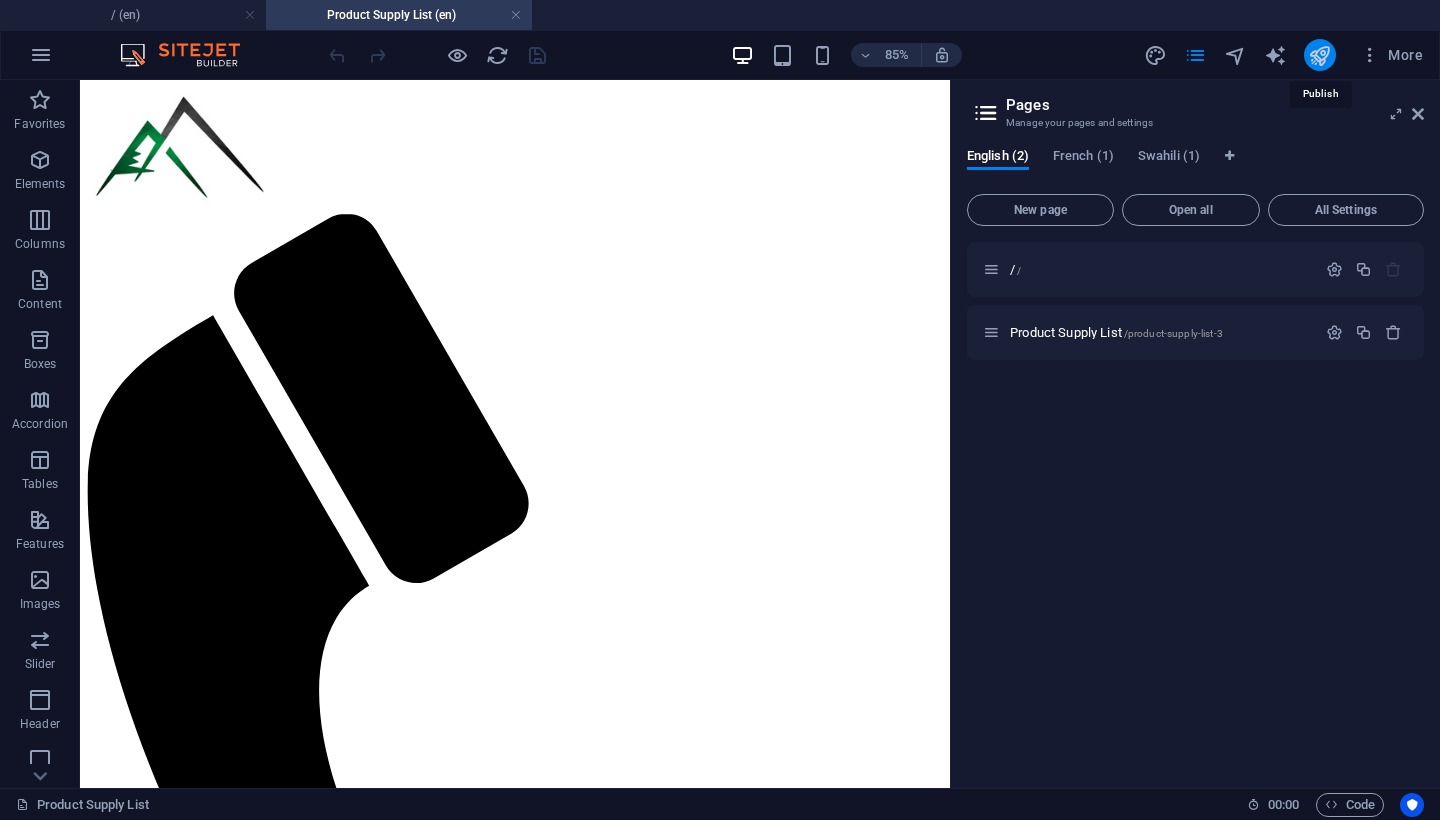 click at bounding box center [1319, 55] 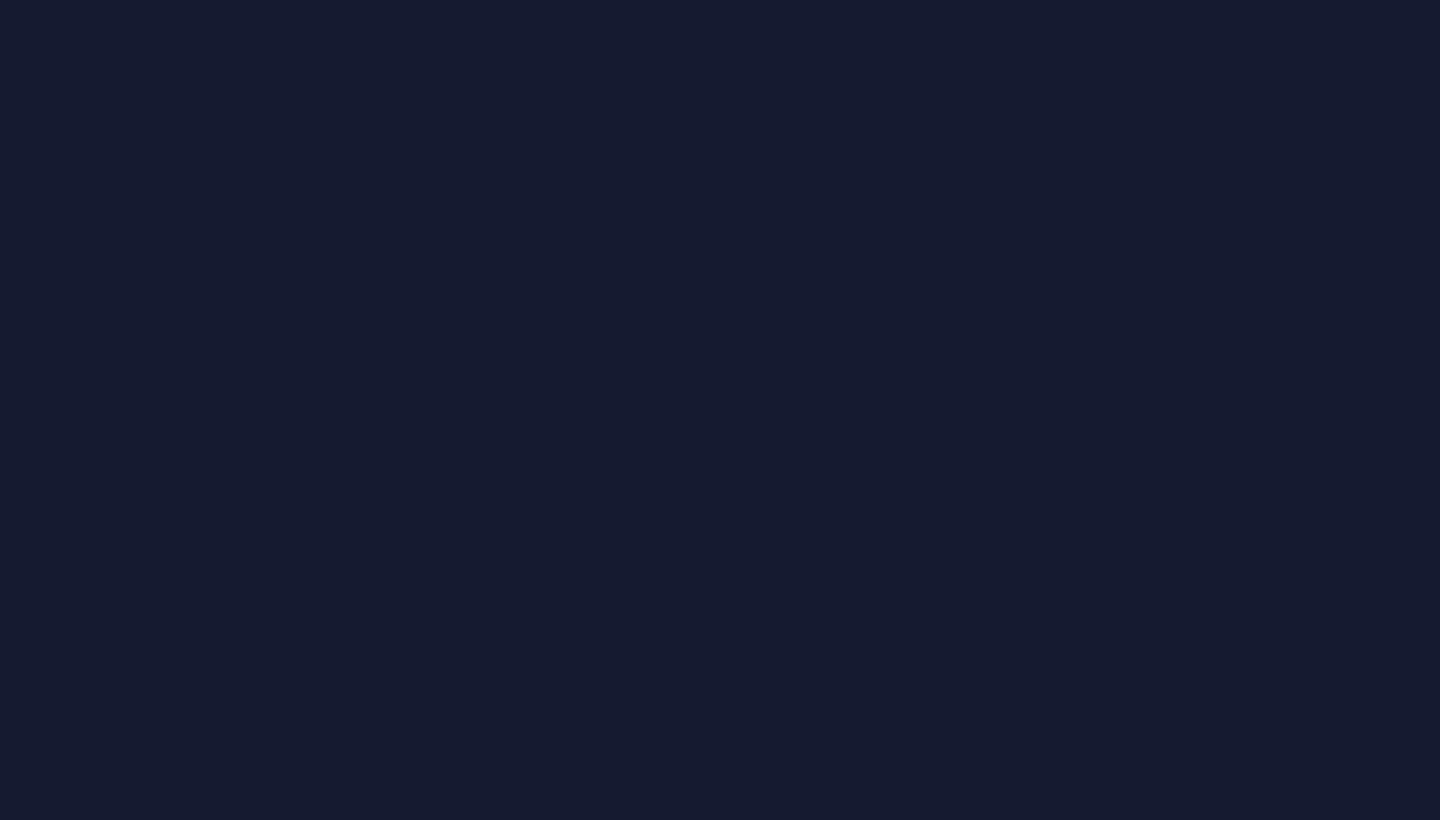 scroll, scrollTop: 0, scrollLeft: 0, axis: both 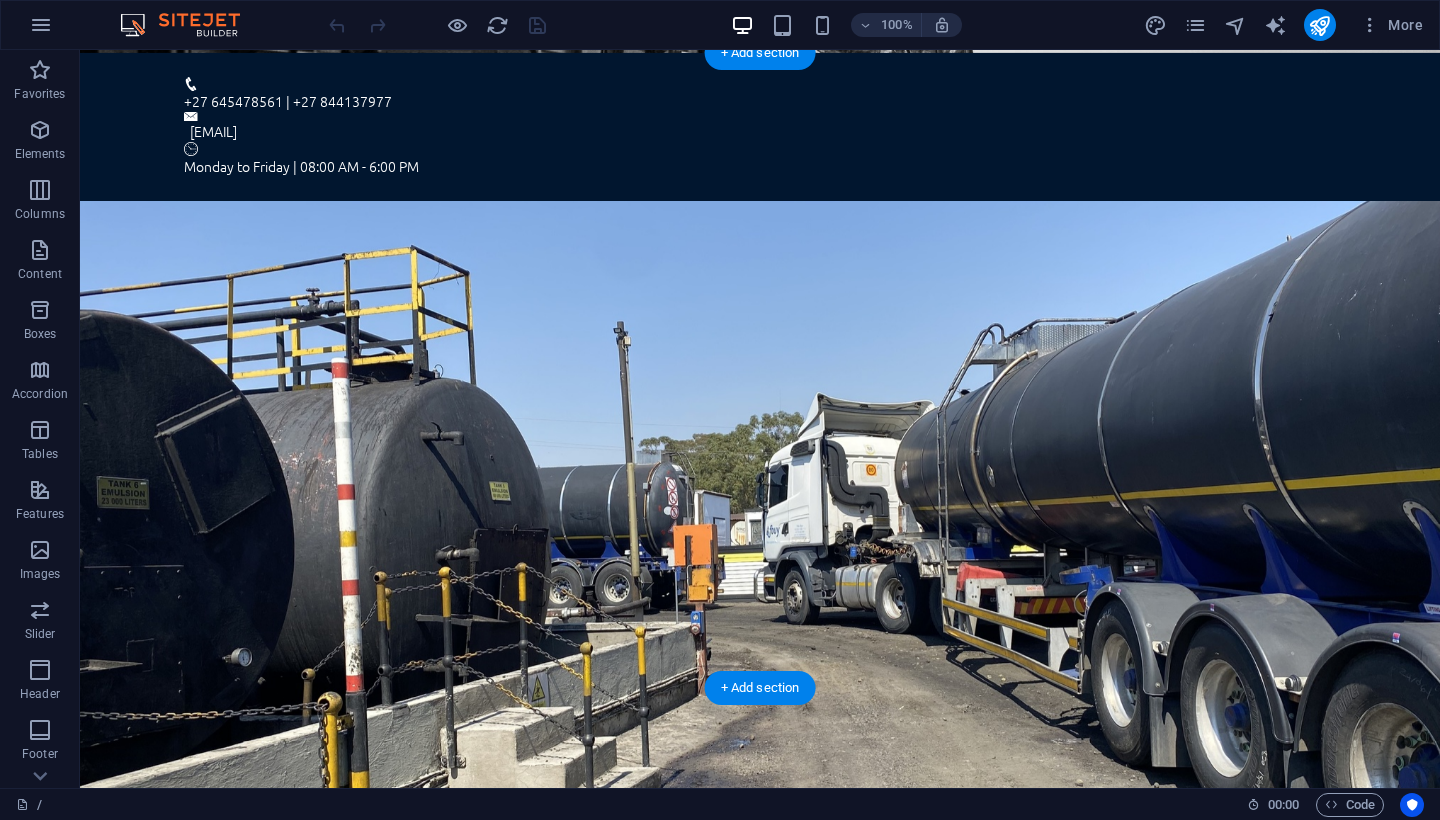 click at bounding box center [760, 1173] 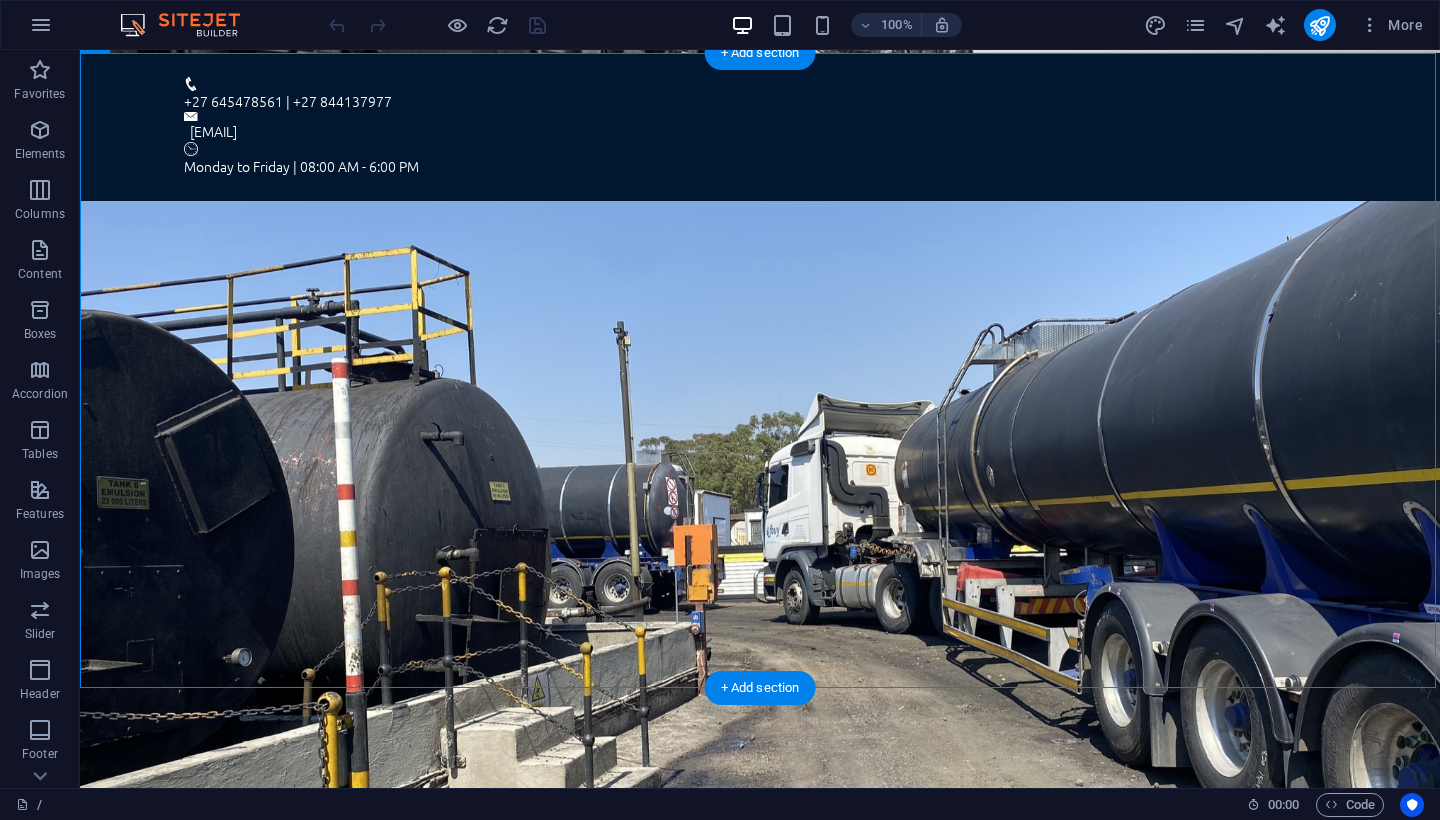 click at bounding box center [760, 1173] 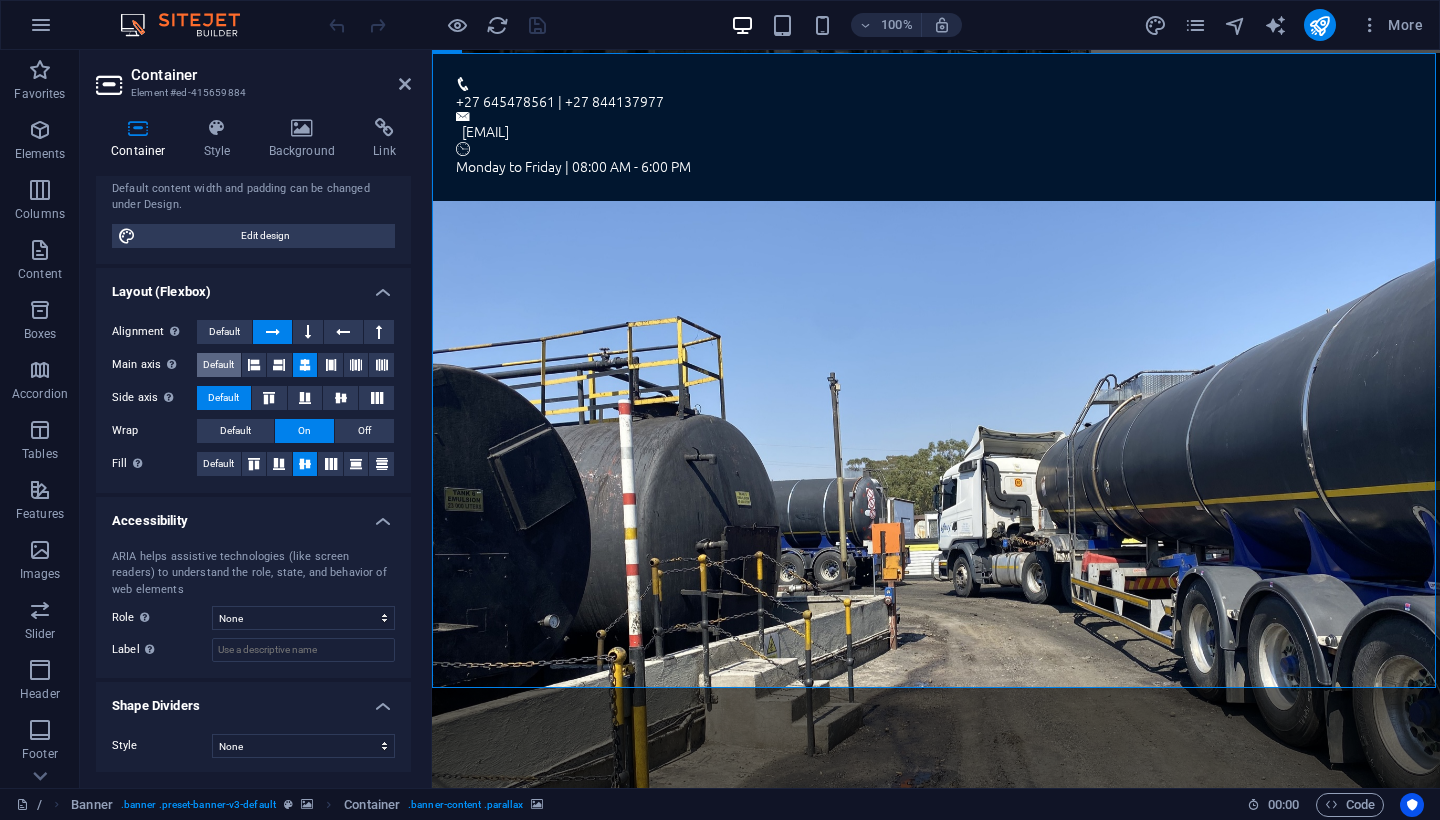 scroll, scrollTop: 176, scrollLeft: 0, axis: vertical 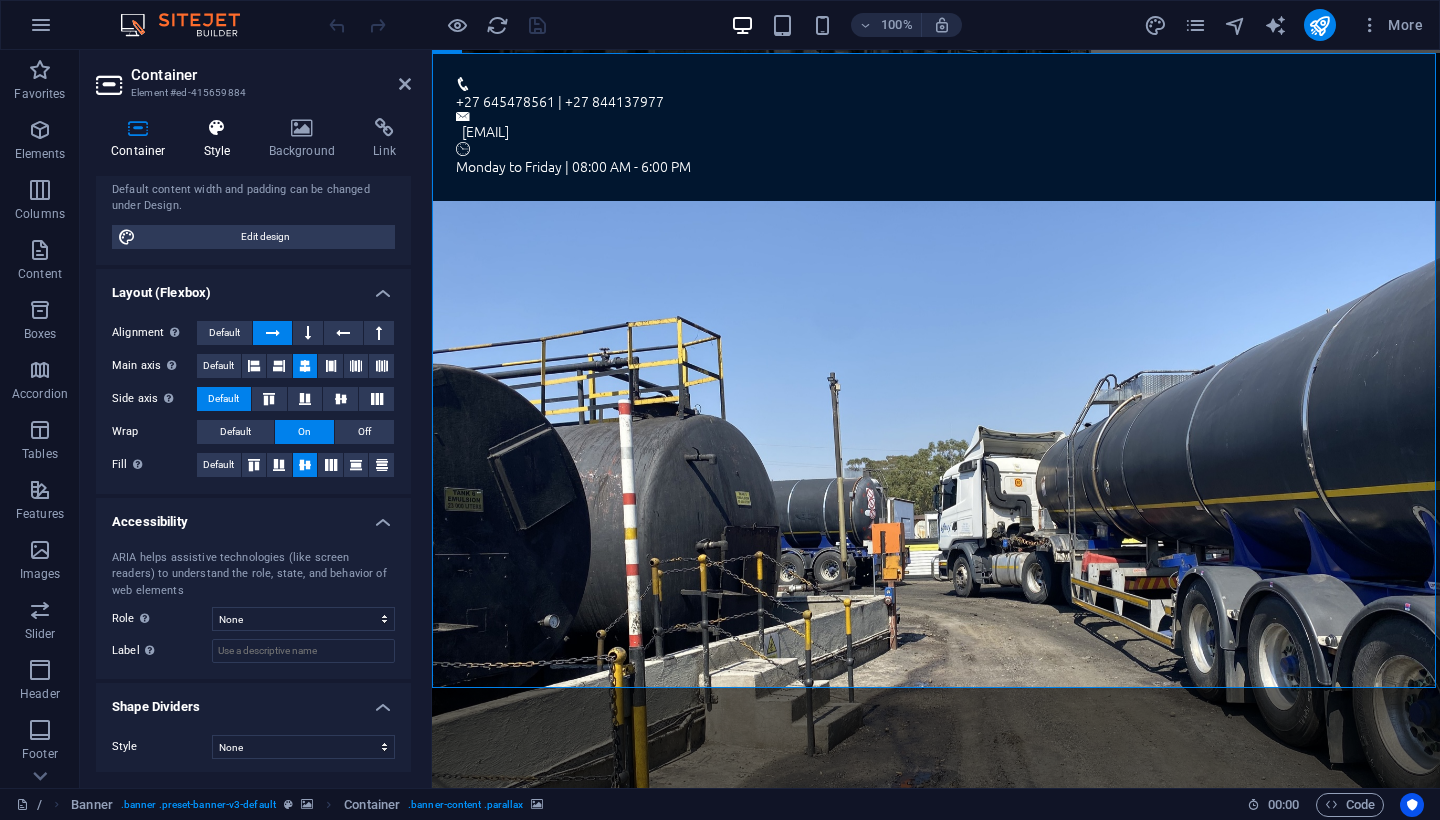 click on "Style" at bounding box center (221, 139) 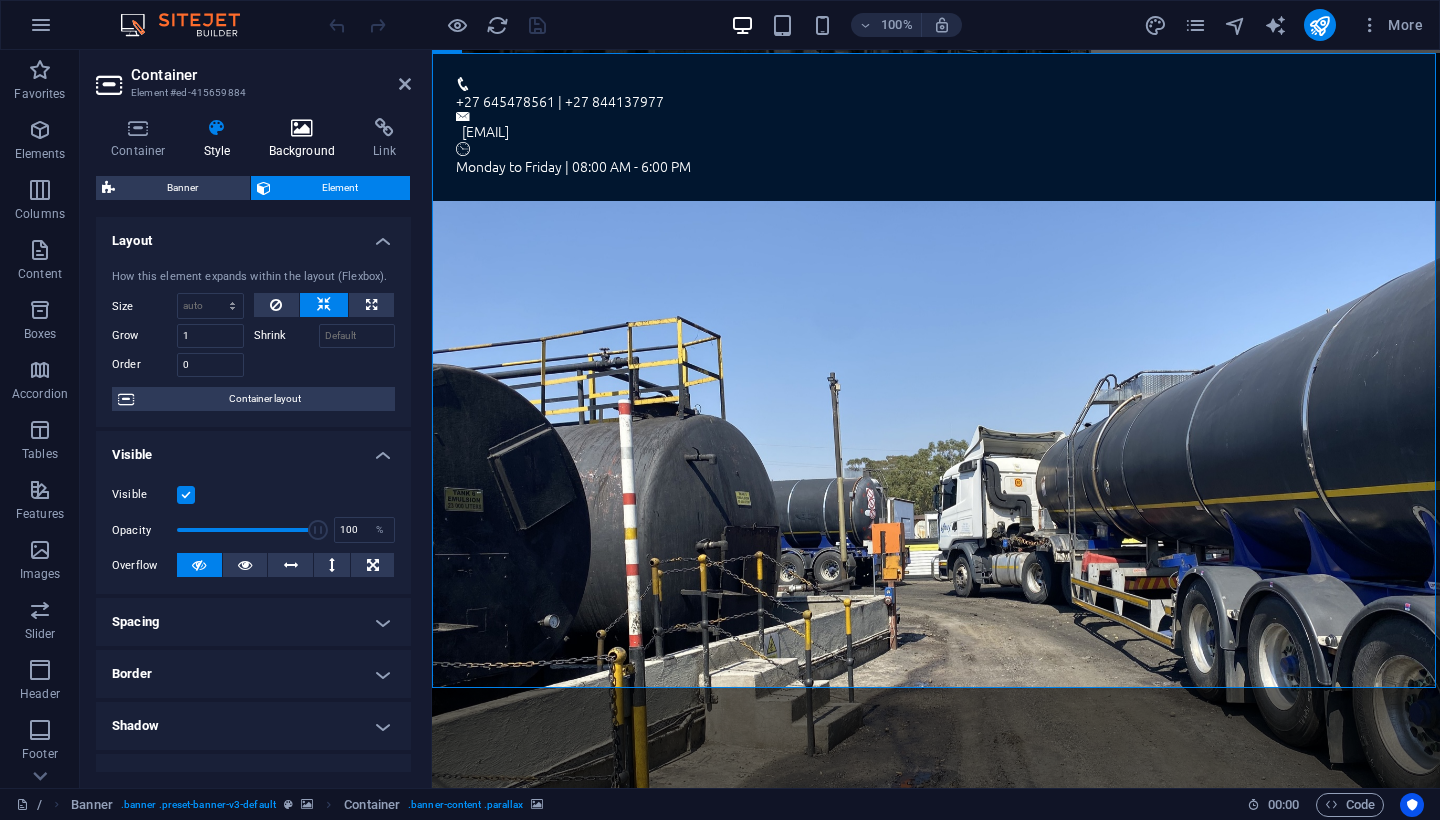 click at bounding box center [302, 128] 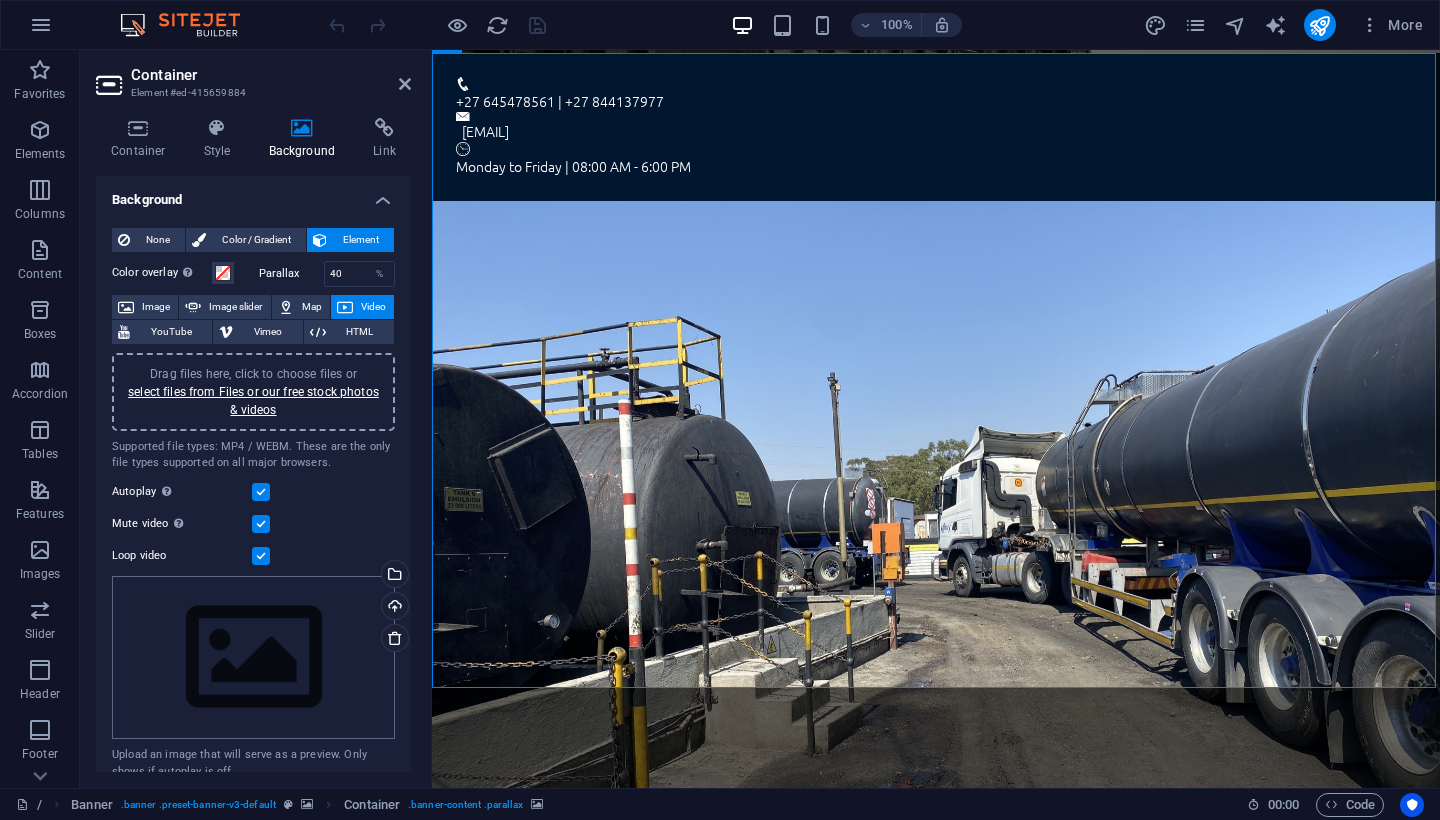 scroll, scrollTop: 0, scrollLeft: 0, axis: both 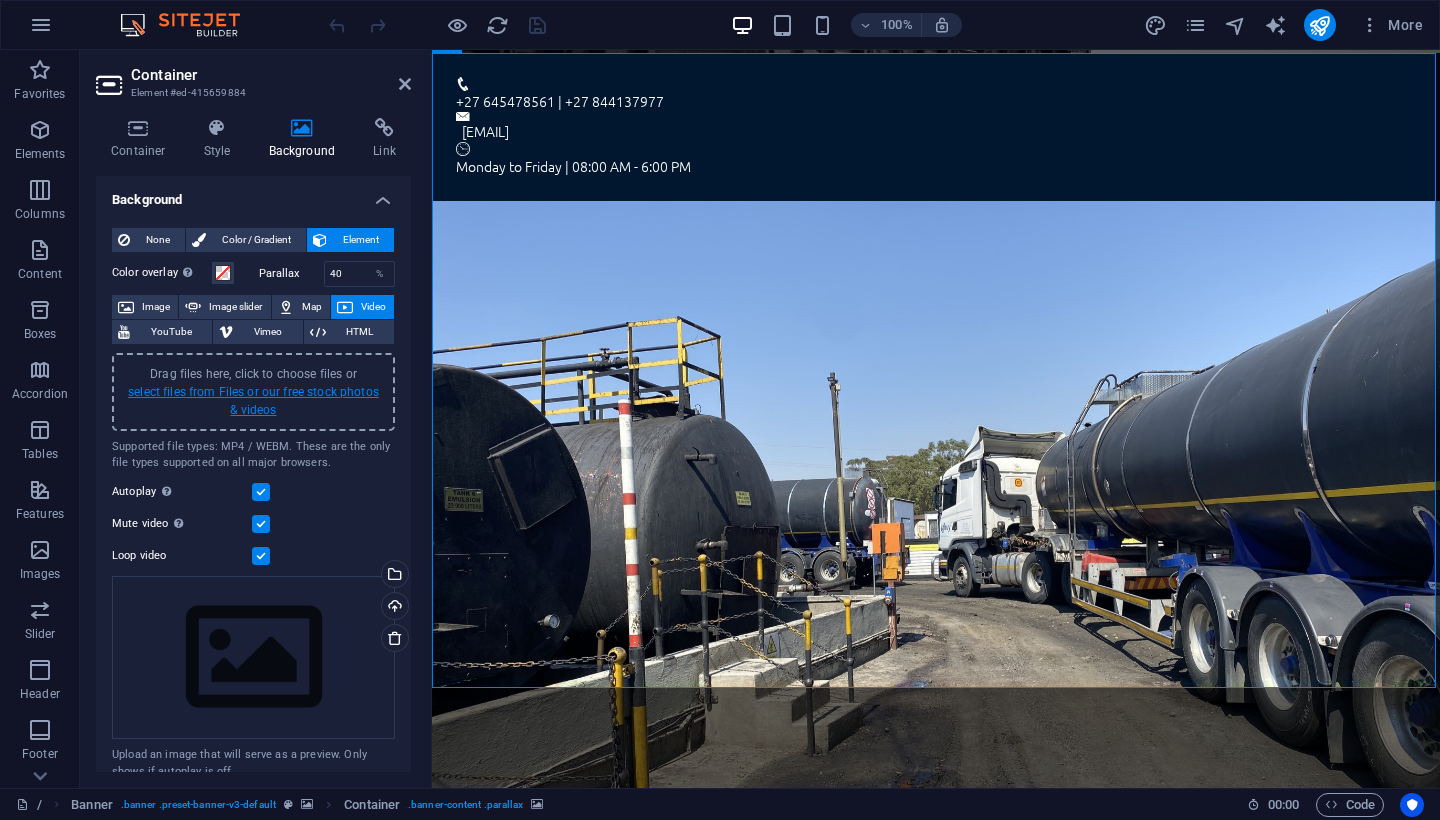 click on "select files from Files or our free stock photos & videos" at bounding box center [253, 401] 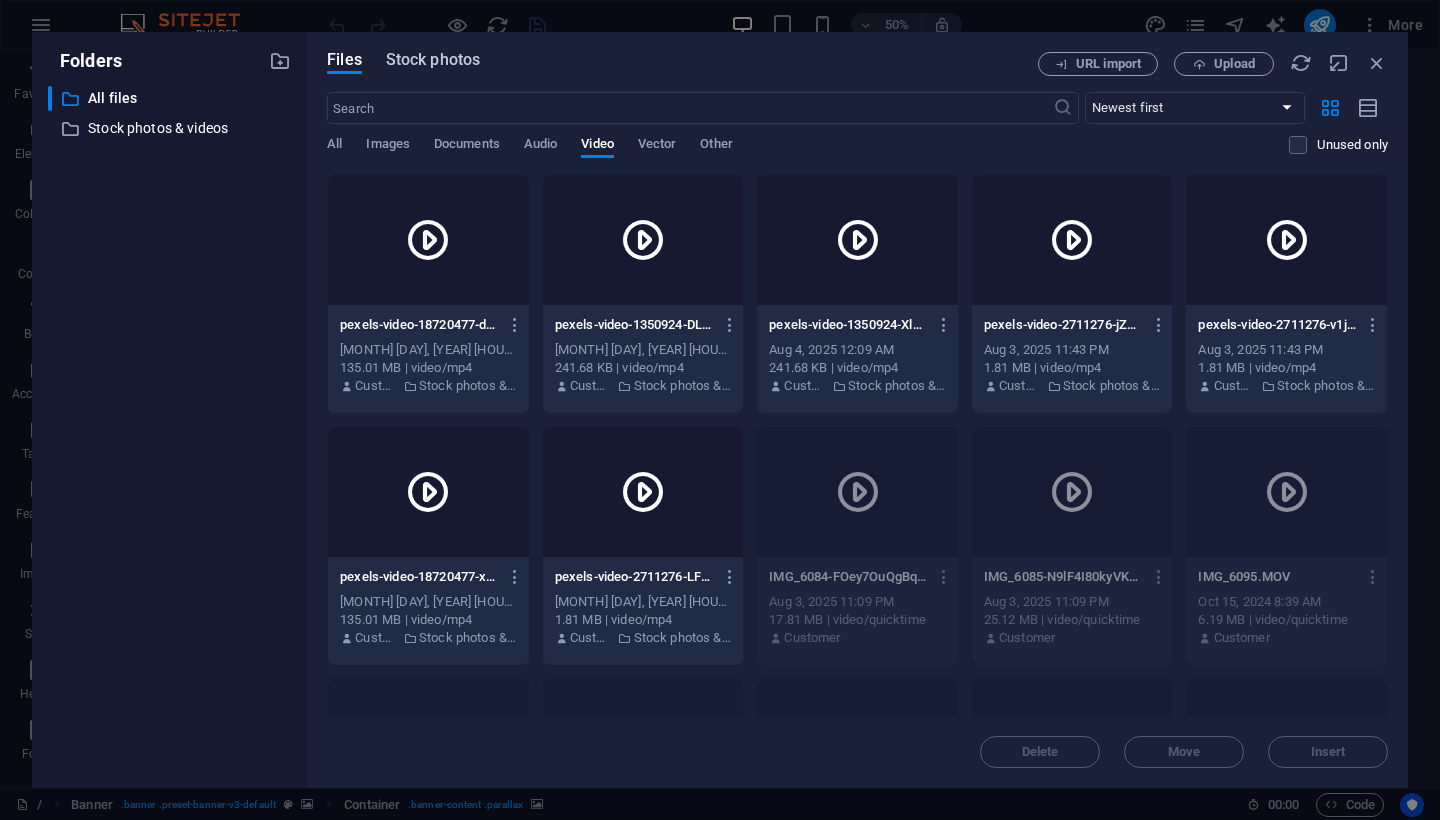 click on "Stock photos" at bounding box center (433, 60) 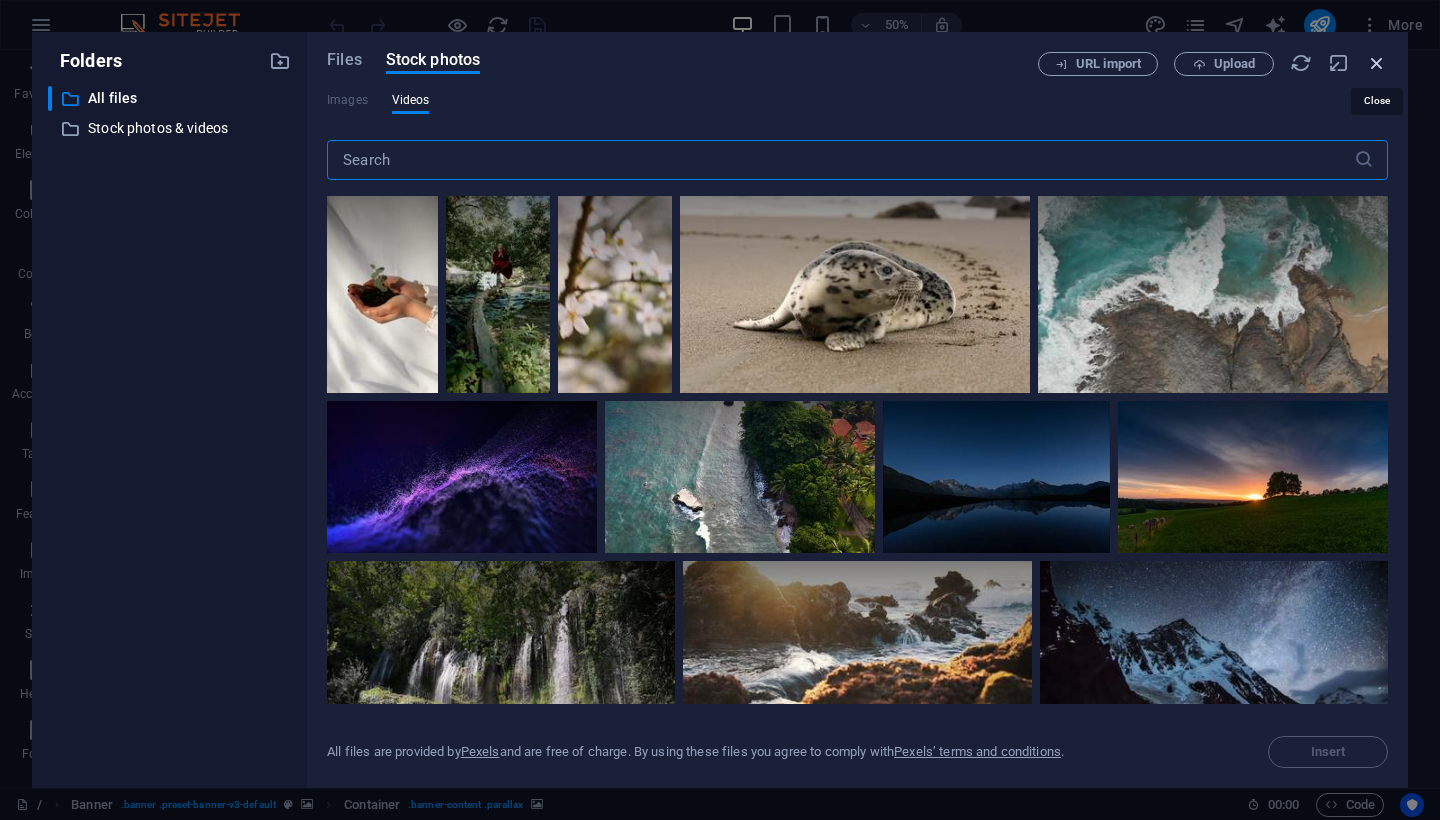 click at bounding box center [1377, 63] 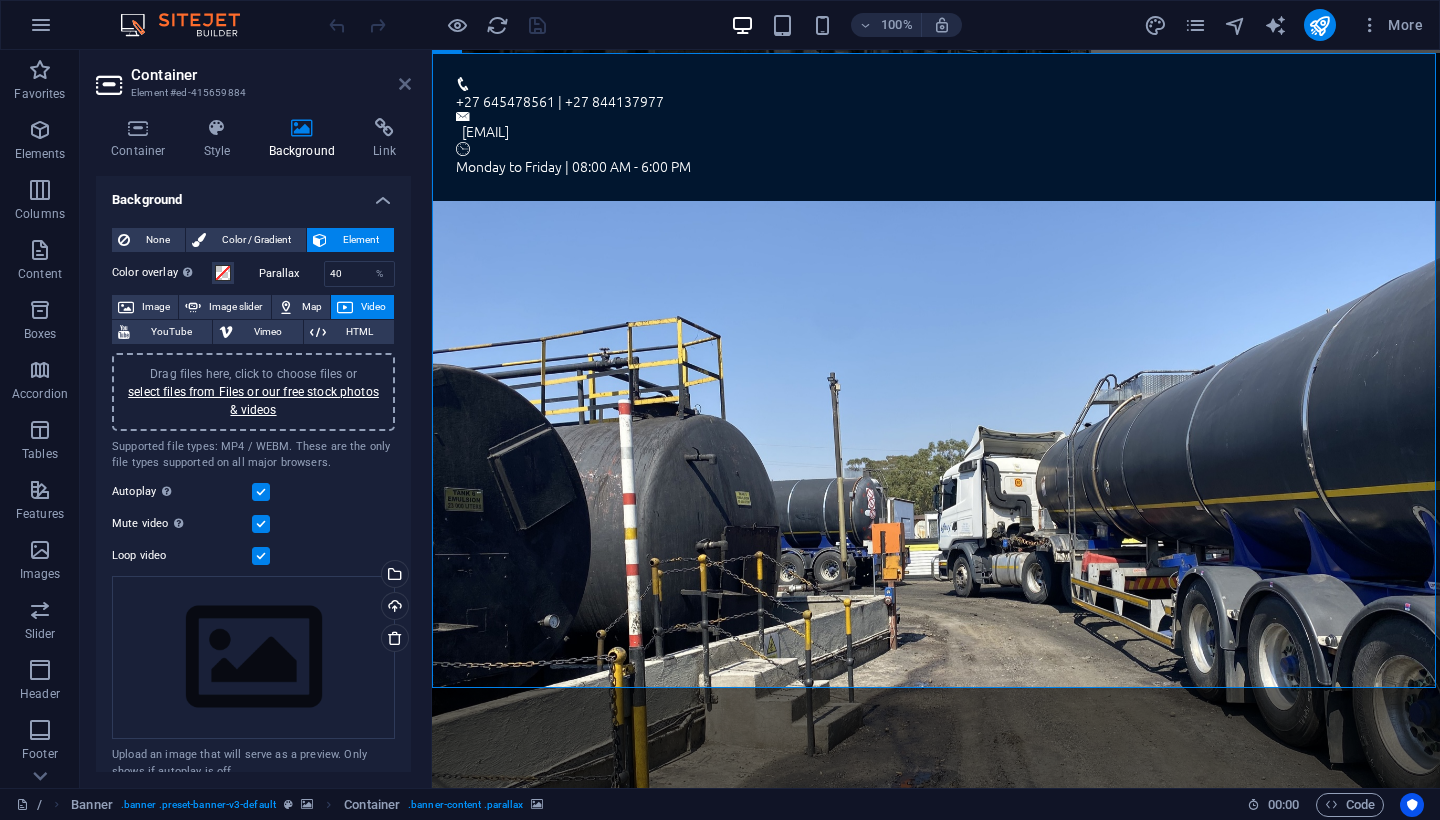 click at bounding box center [405, 84] 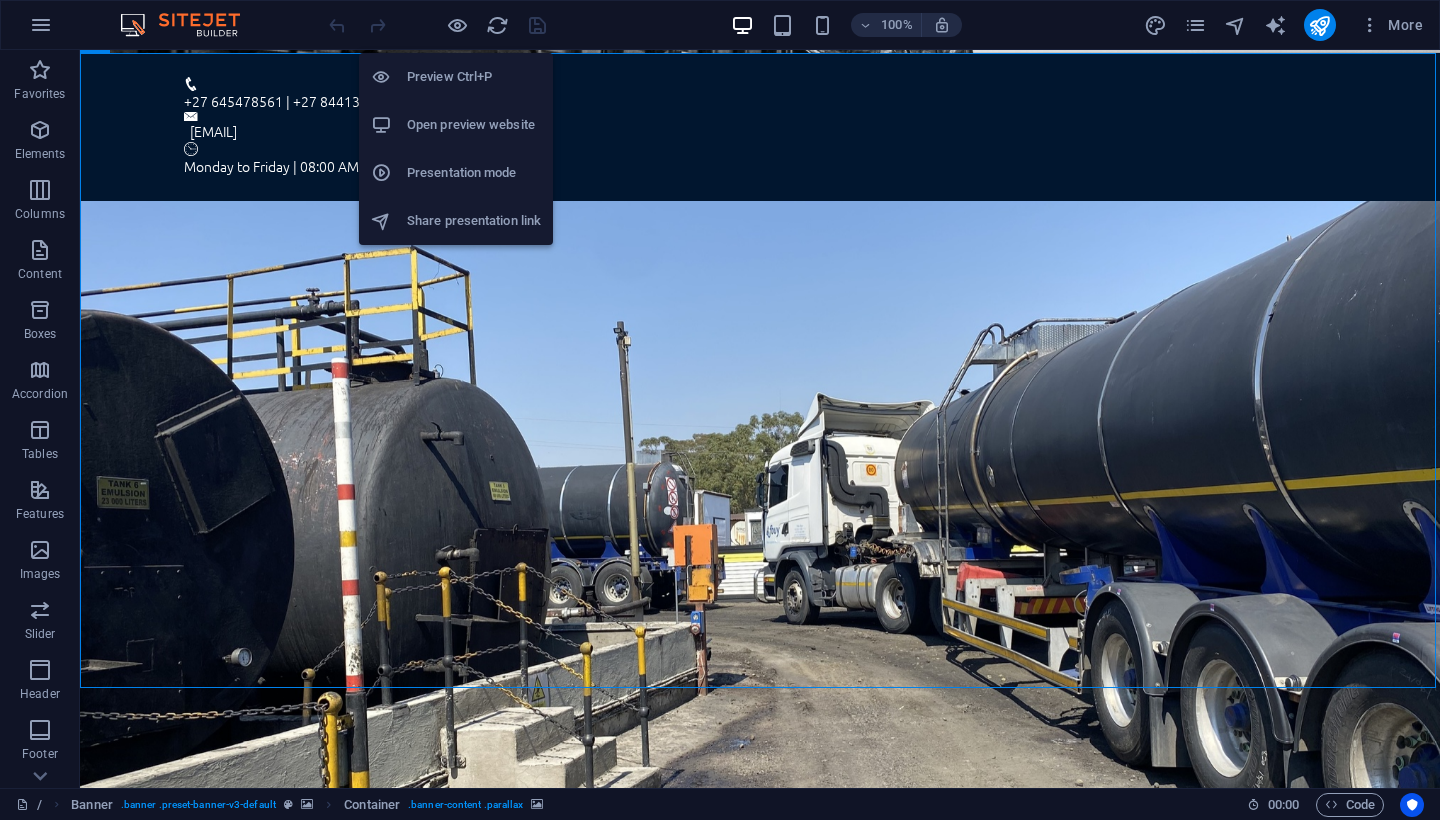 click on "Open preview website" at bounding box center [474, 125] 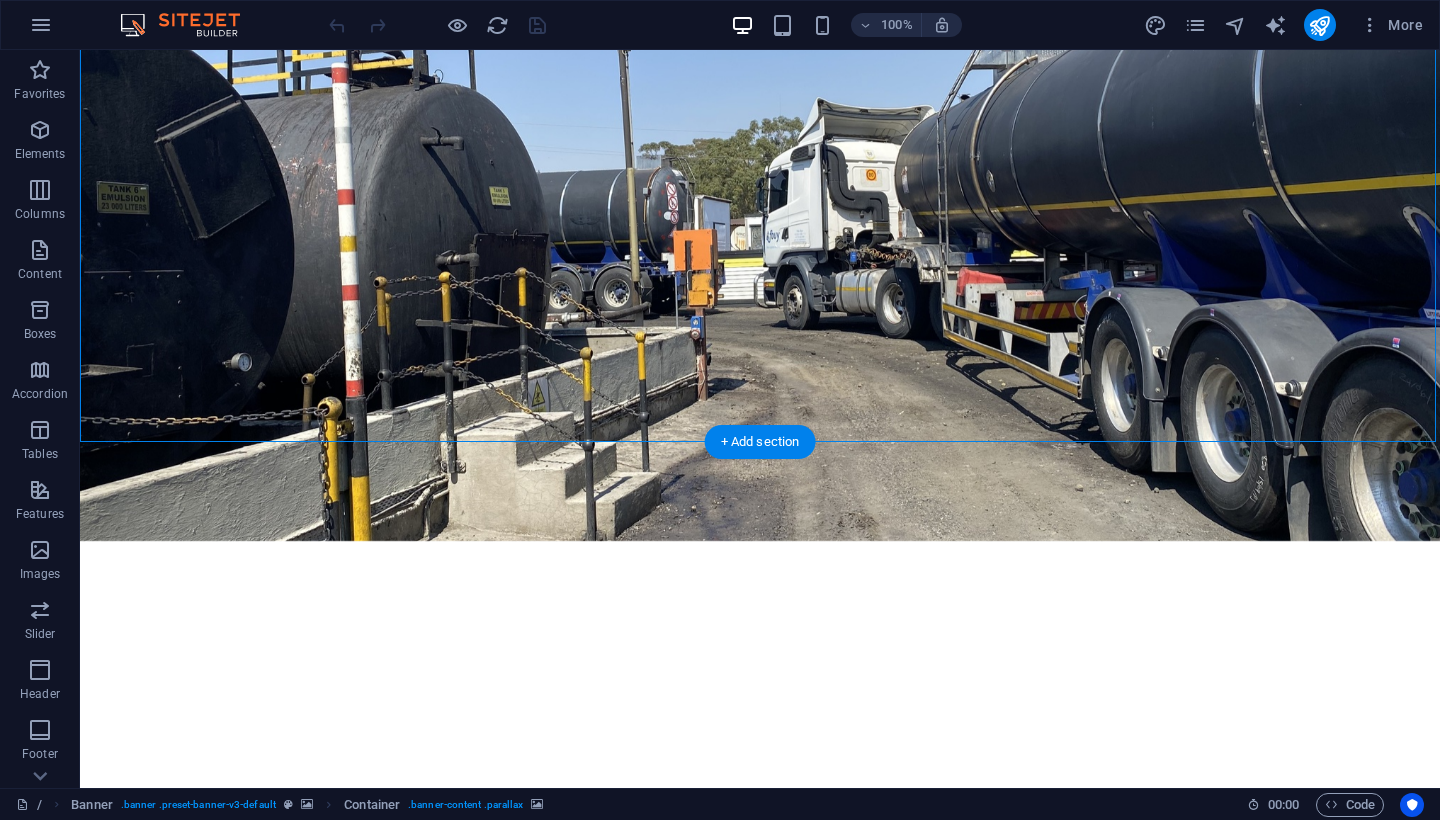 scroll, scrollTop: 368, scrollLeft: 0, axis: vertical 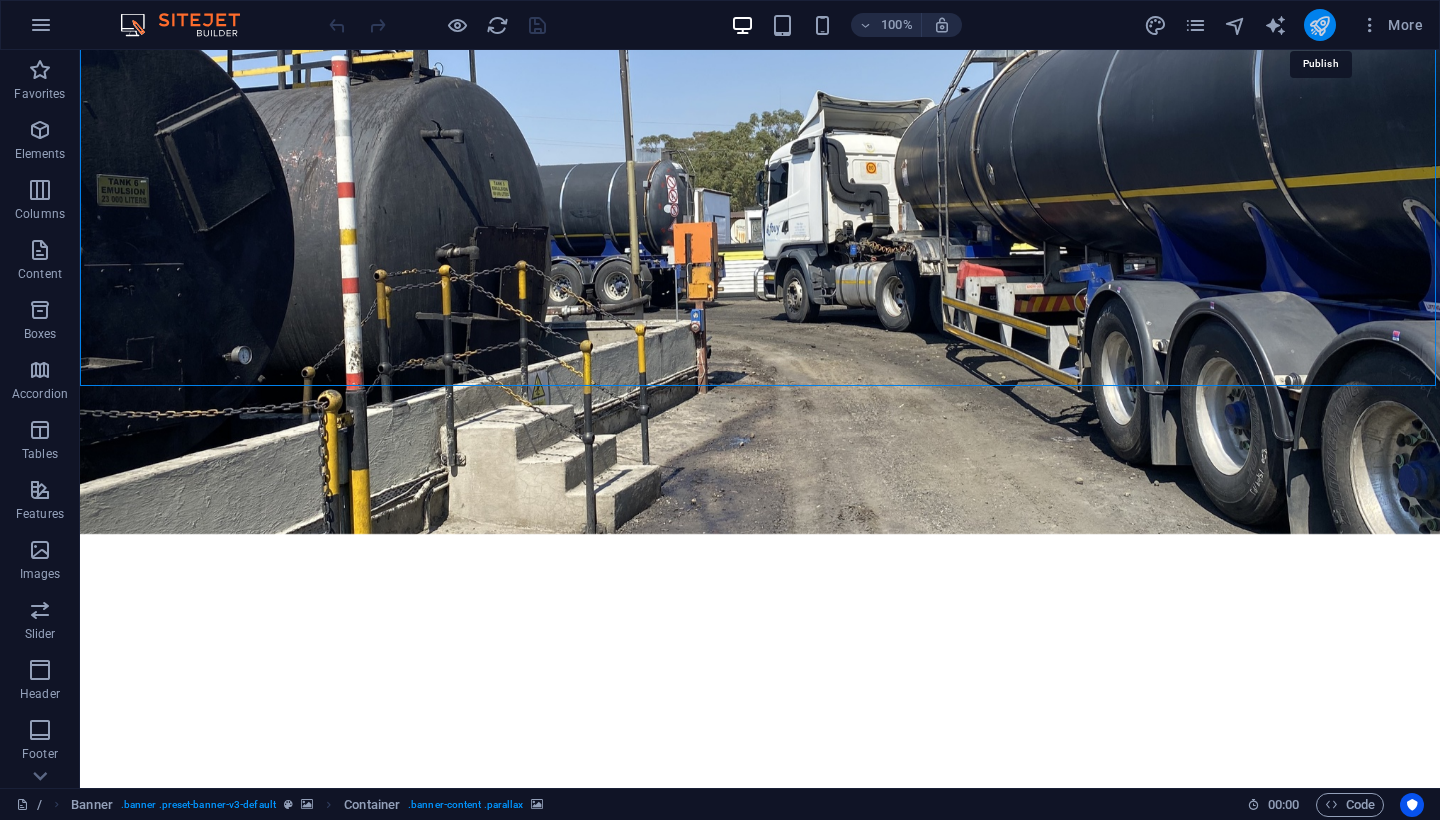 click at bounding box center (1319, 25) 